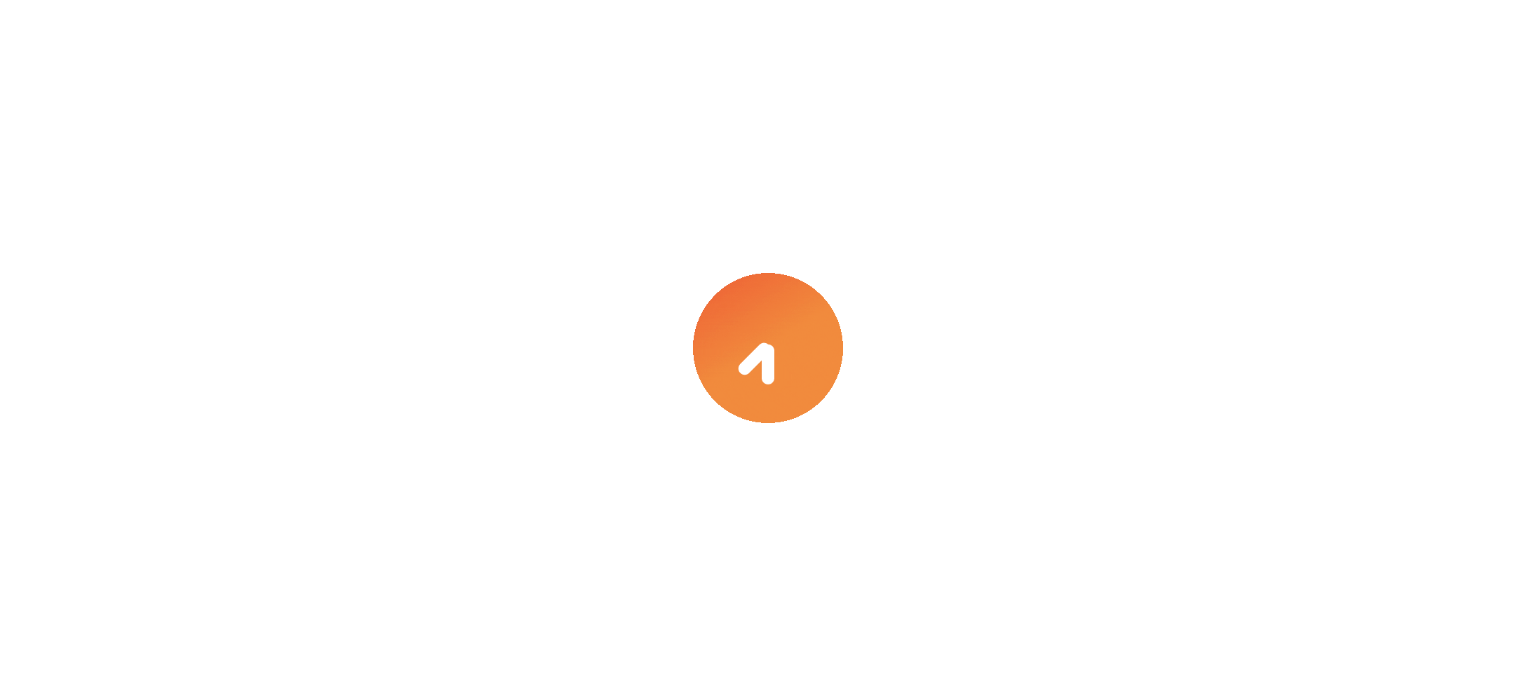 scroll, scrollTop: 0, scrollLeft: 0, axis: both 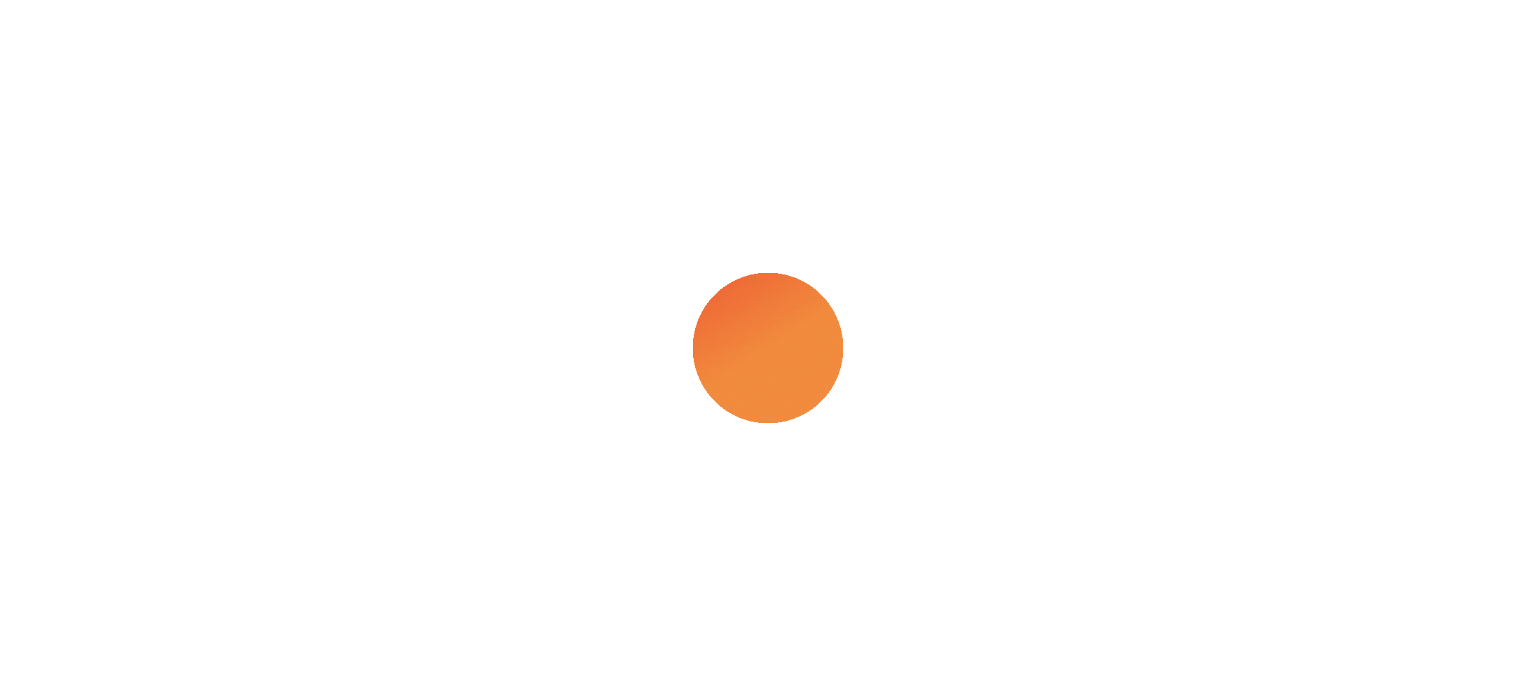 select on "****" 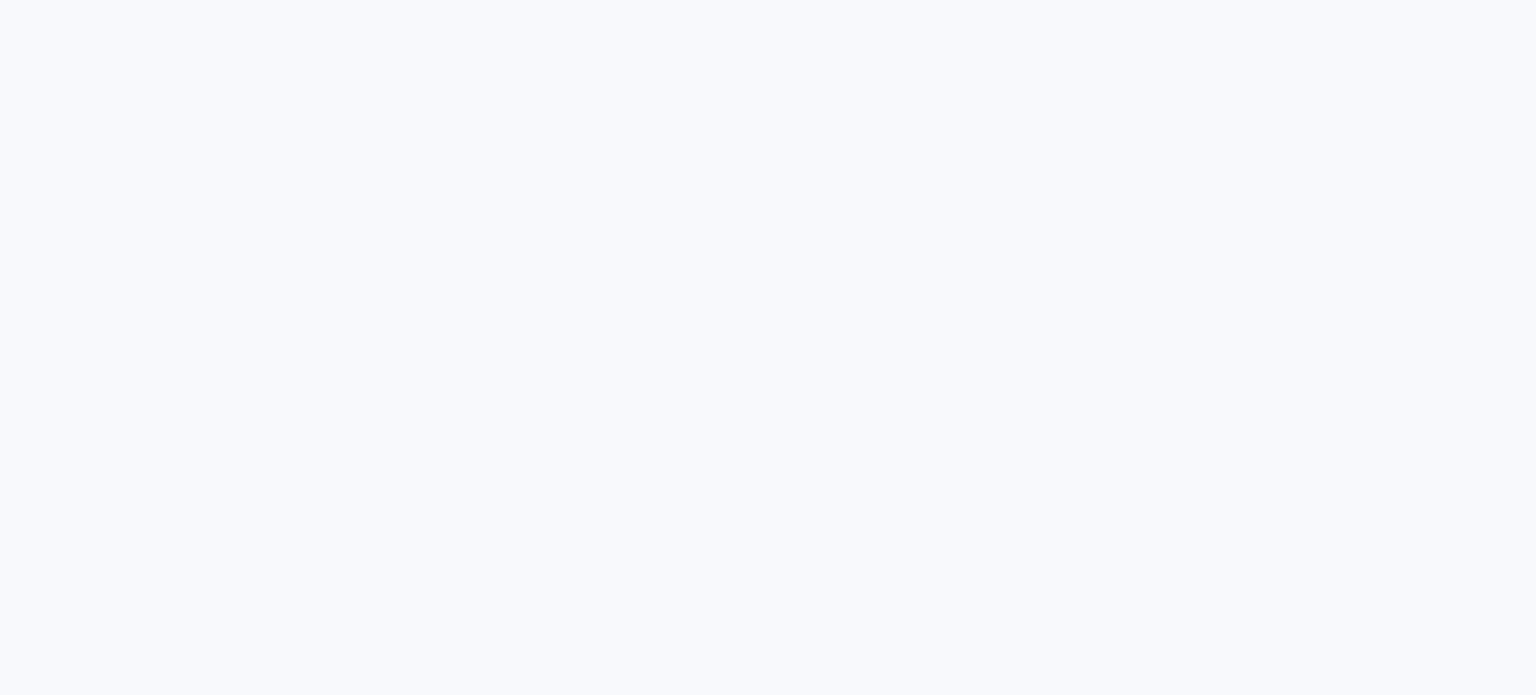 scroll, scrollTop: 0, scrollLeft: 0, axis: both 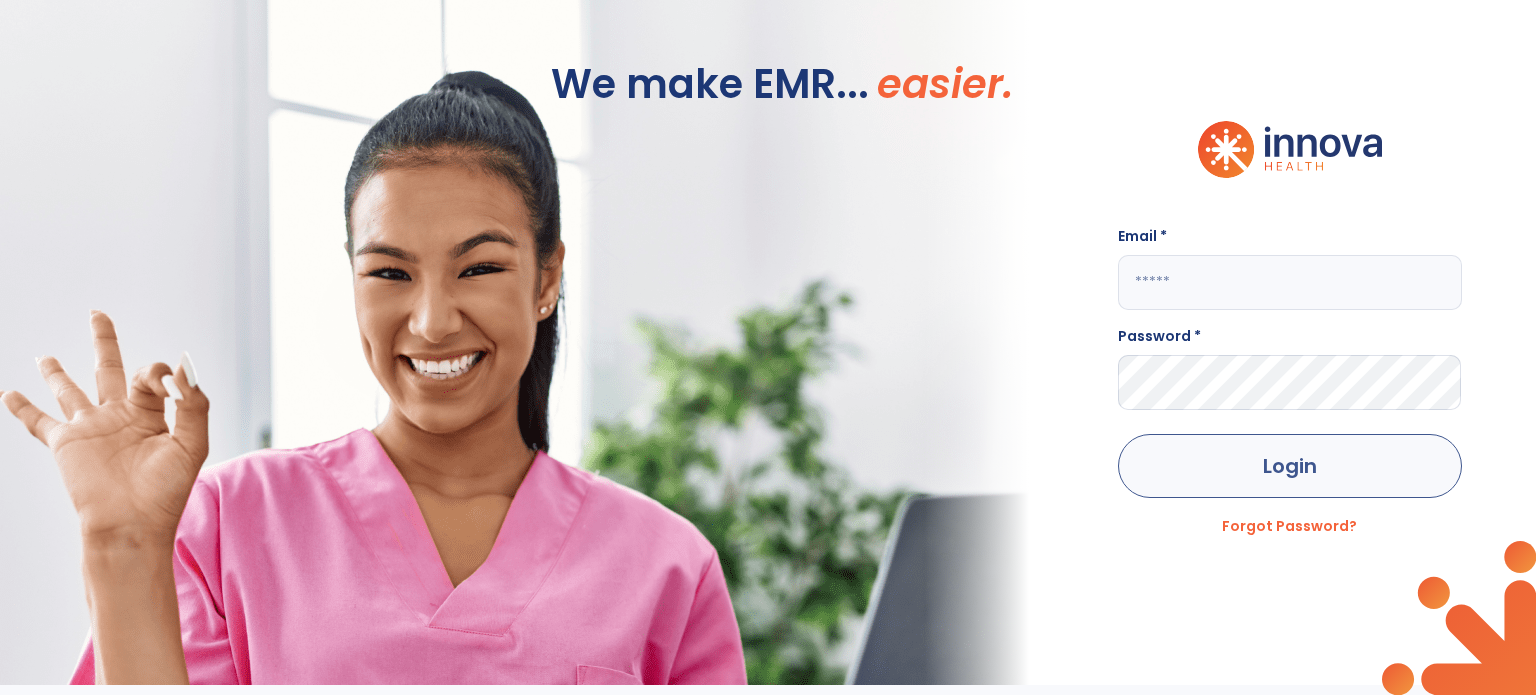 type on "**********" 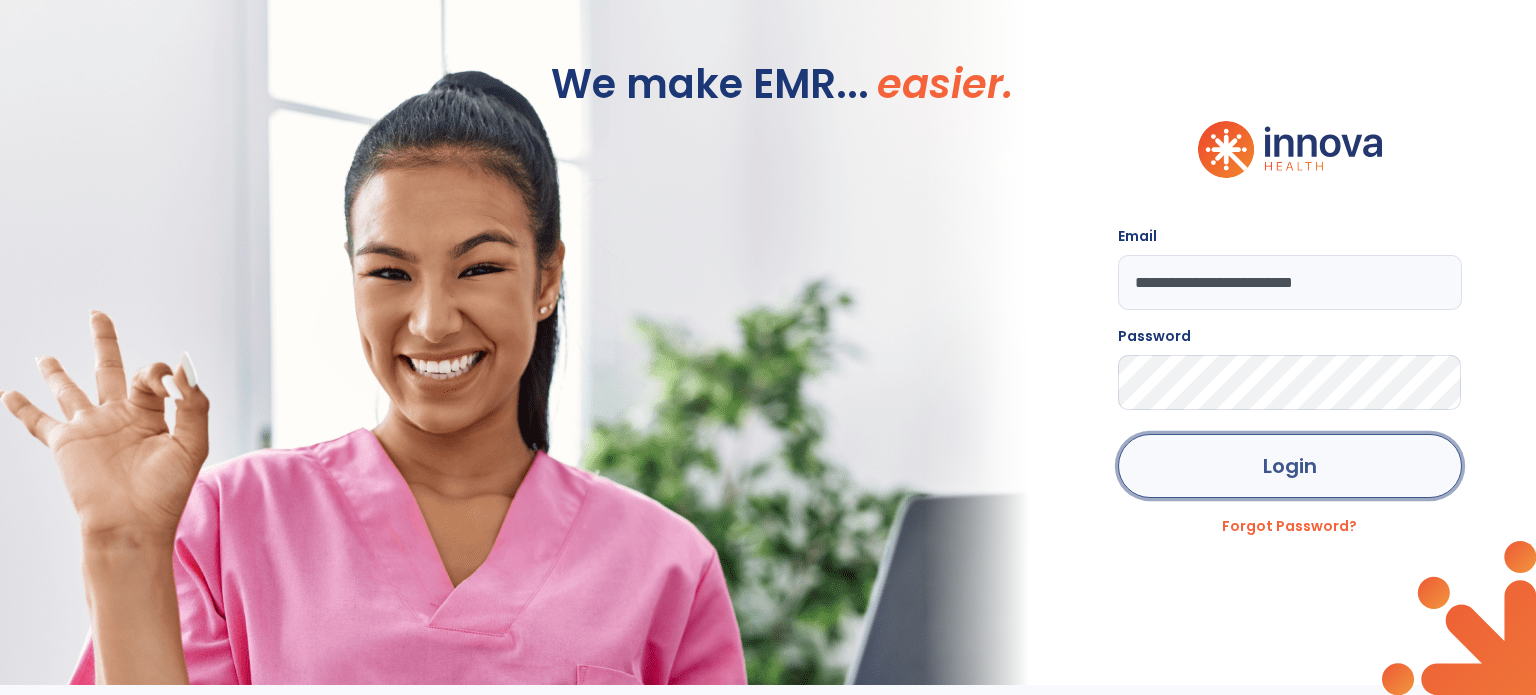 click on "Login" 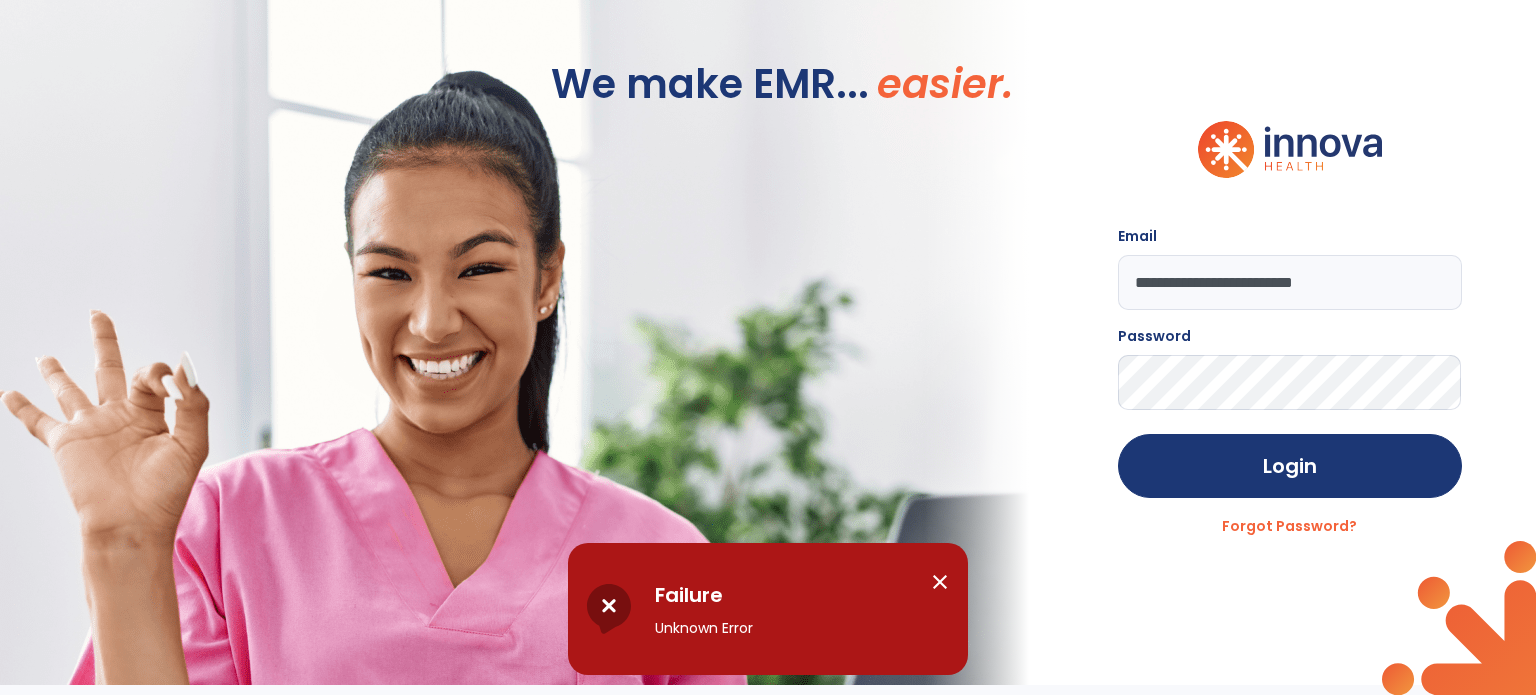 click on "close" at bounding box center (940, 582) 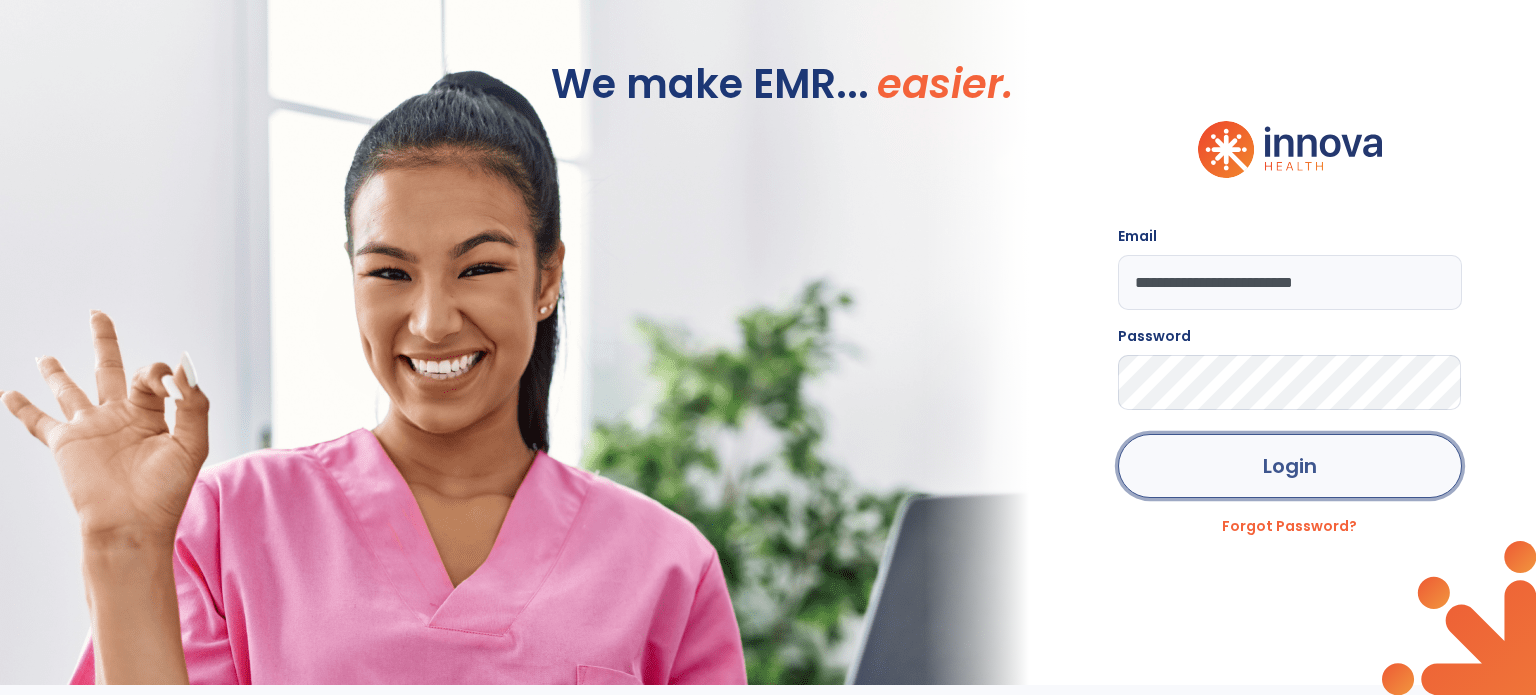 click on "Login" 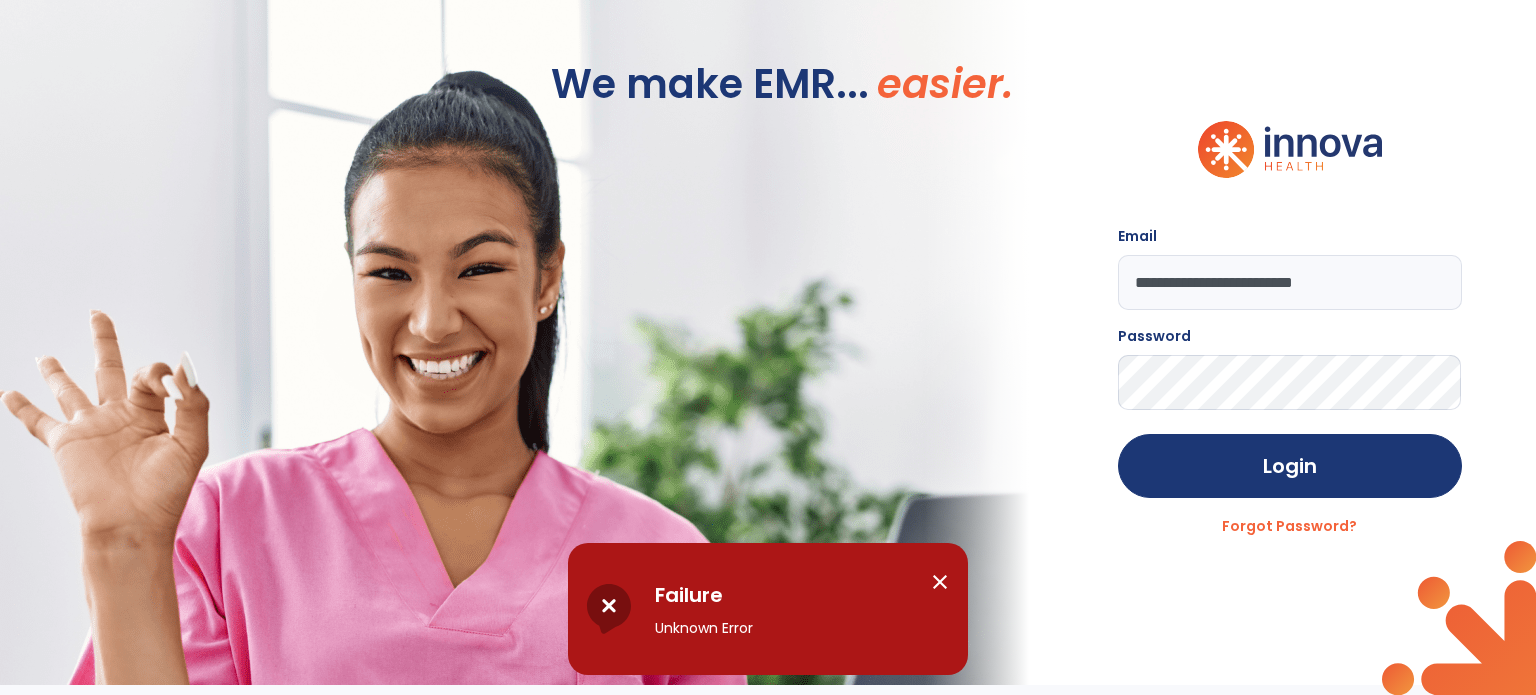 click on "close" at bounding box center [940, 582] 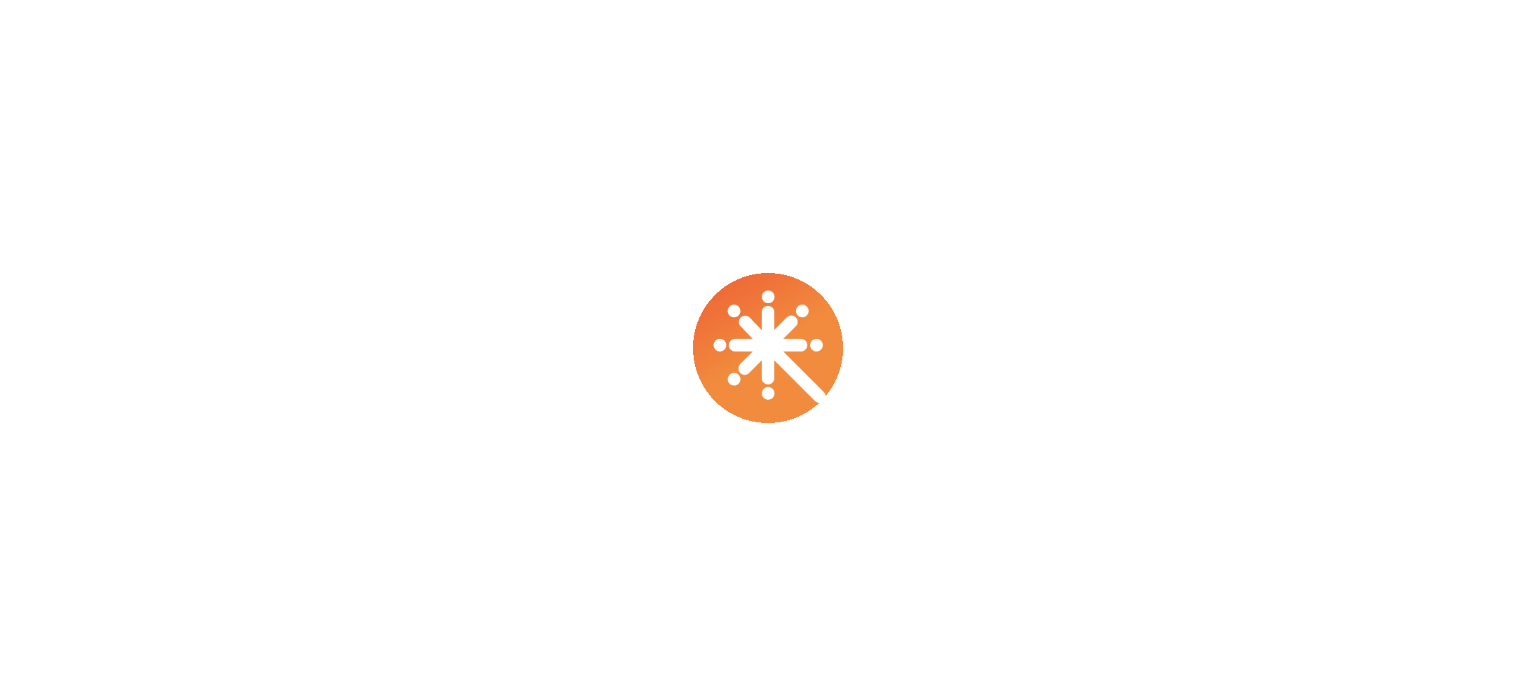 scroll, scrollTop: 0, scrollLeft: 0, axis: both 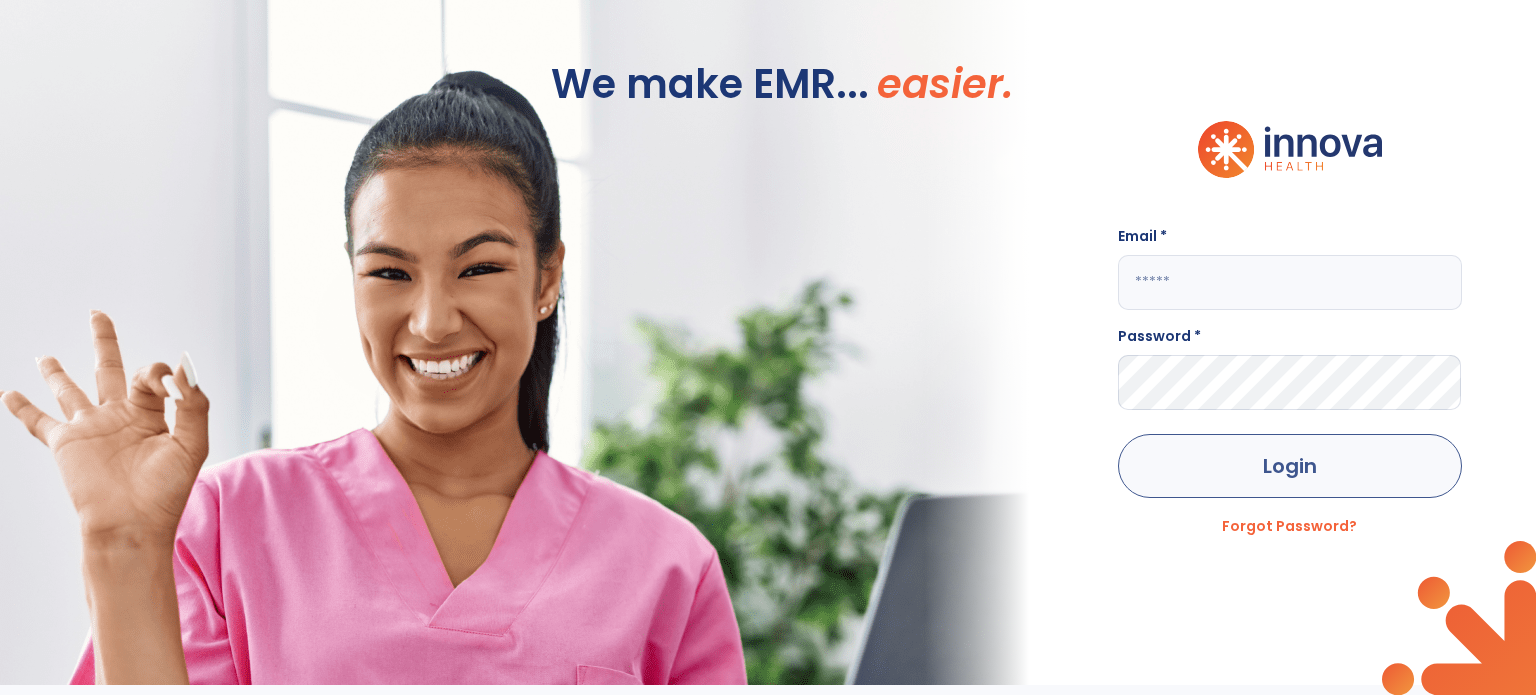 type on "**********" 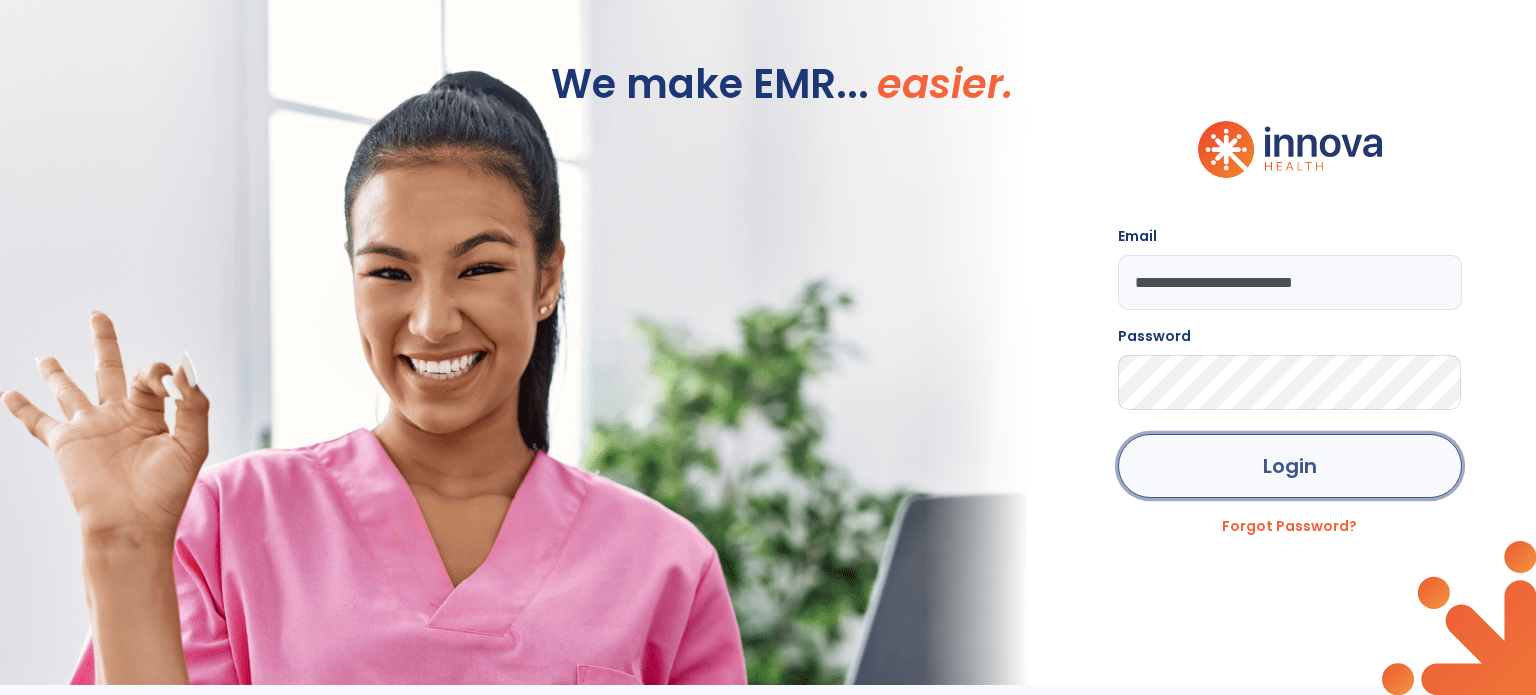 click on "Login" 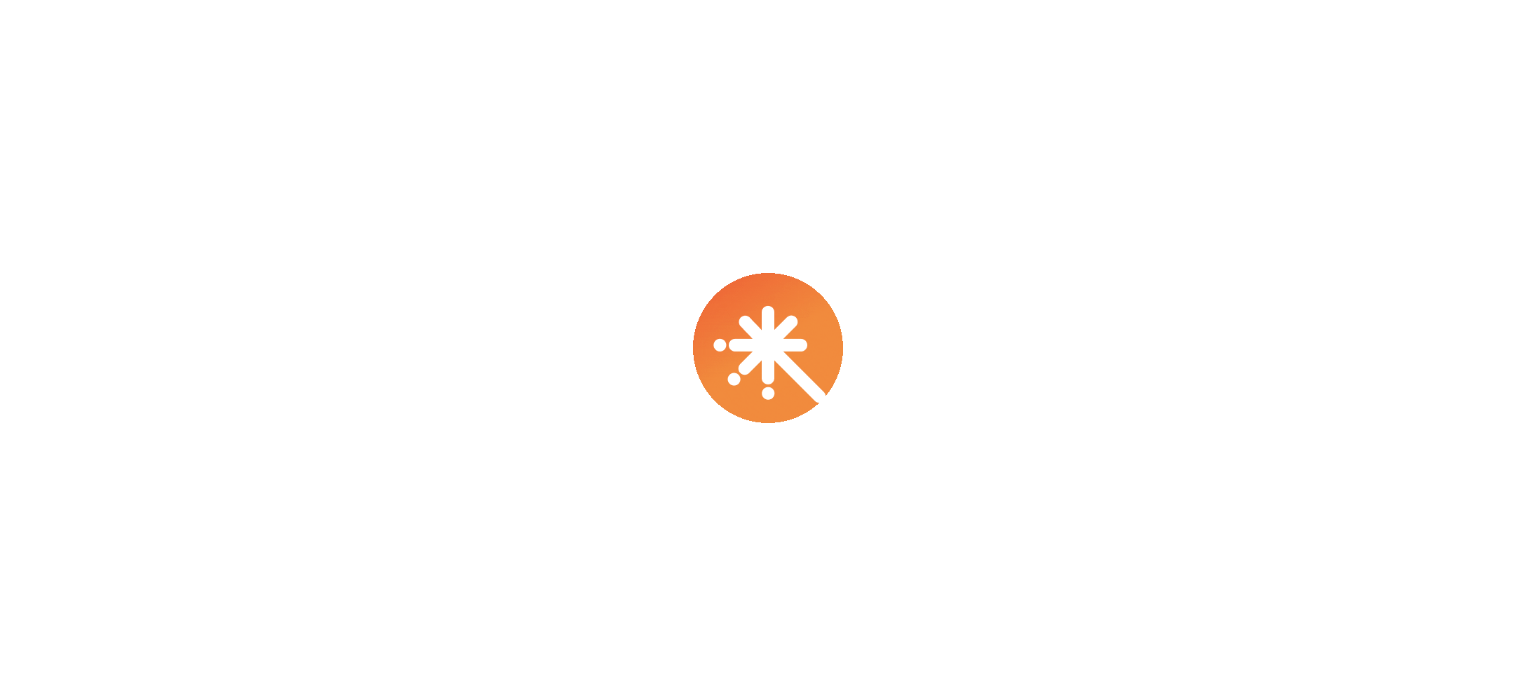 scroll, scrollTop: 0, scrollLeft: 0, axis: both 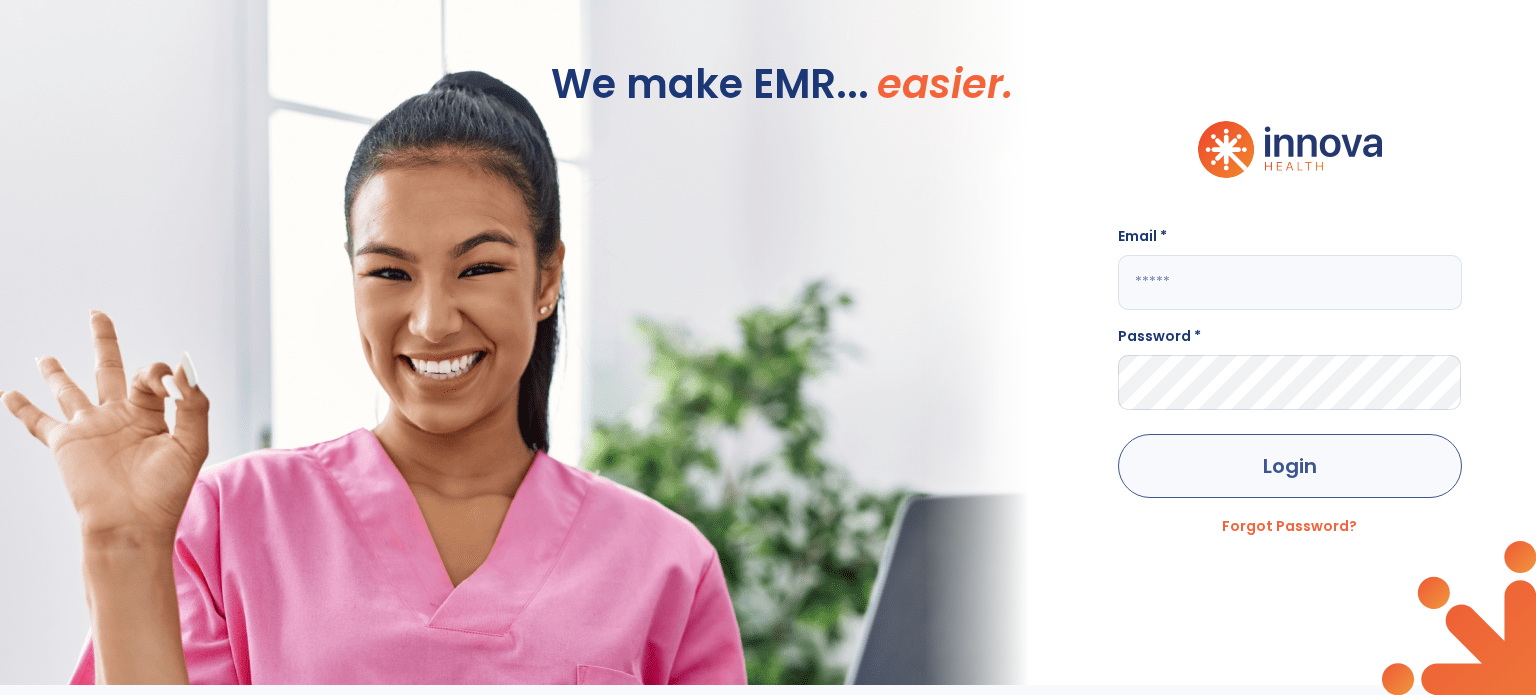 type on "**********" 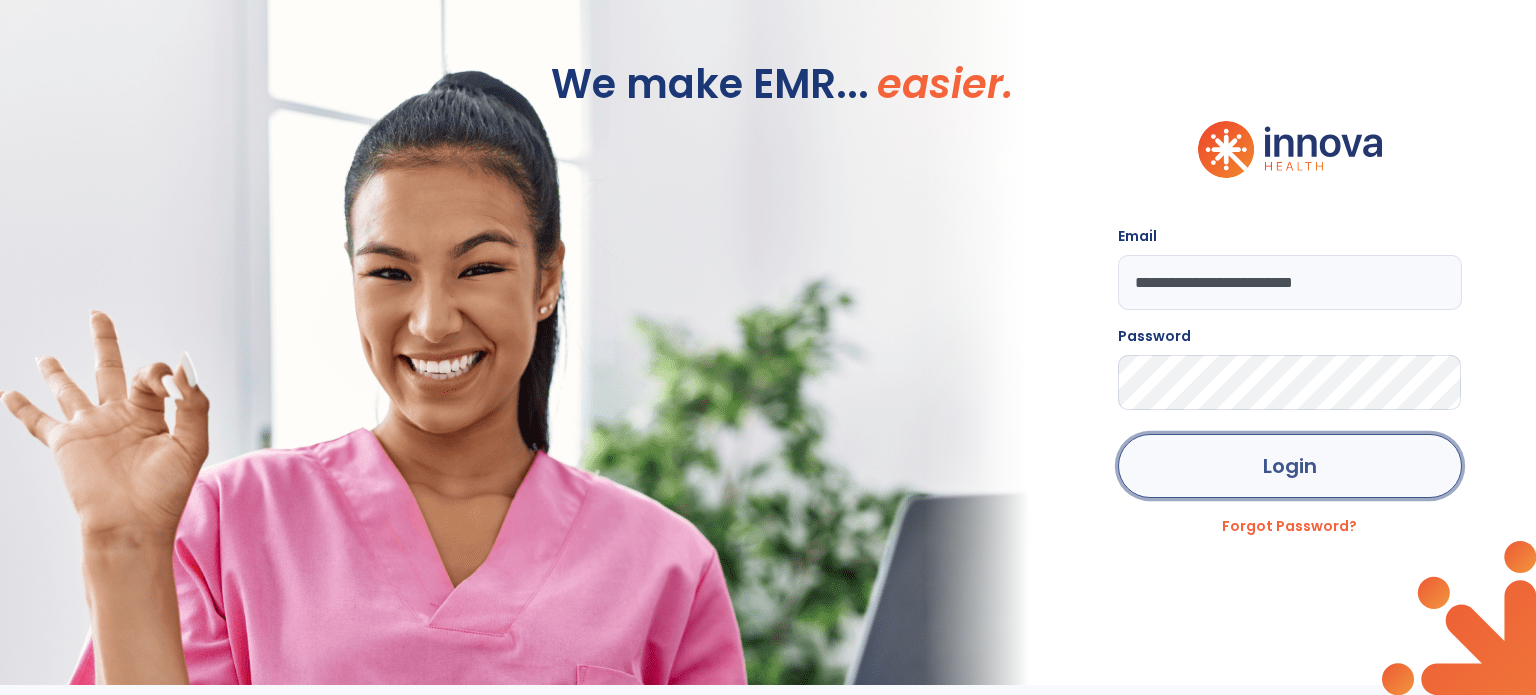 click on "Login" 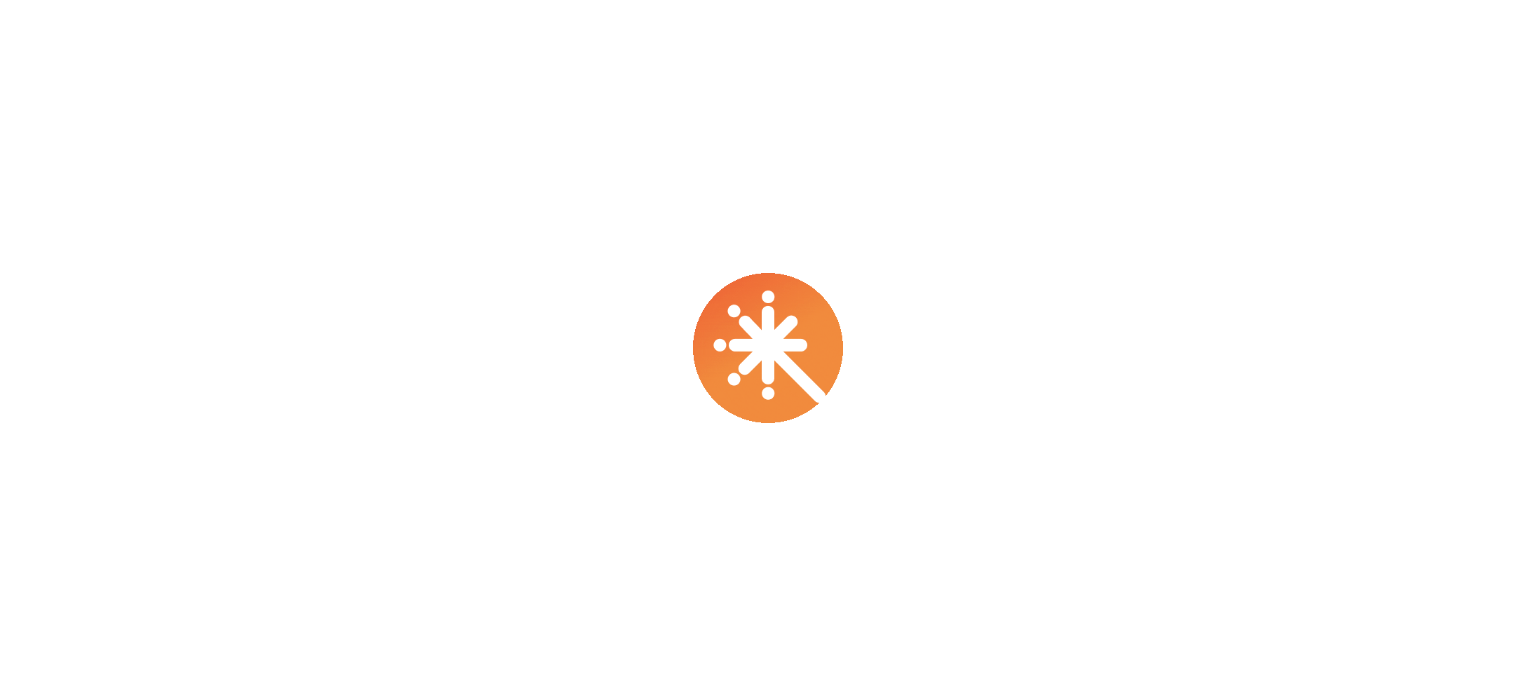 scroll, scrollTop: 0, scrollLeft: 0, axis: both 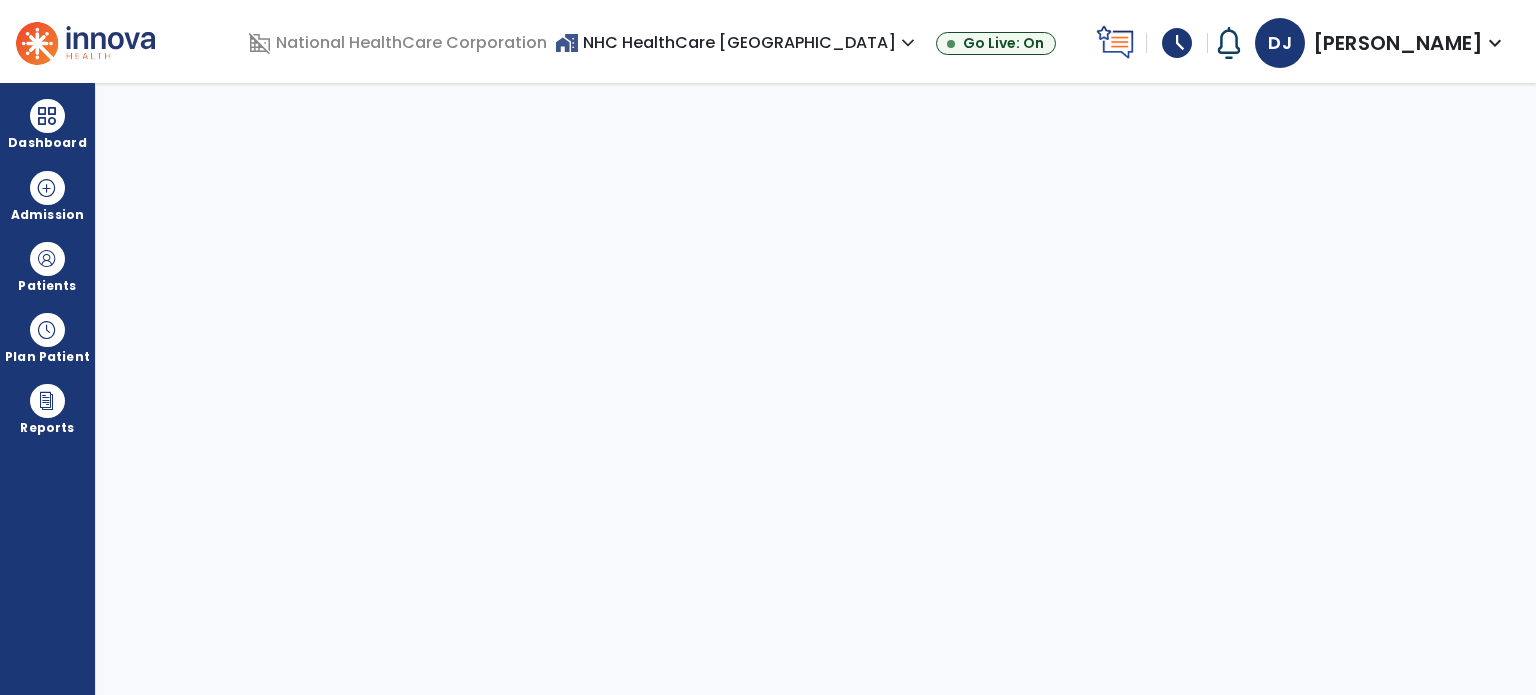 select on "****" 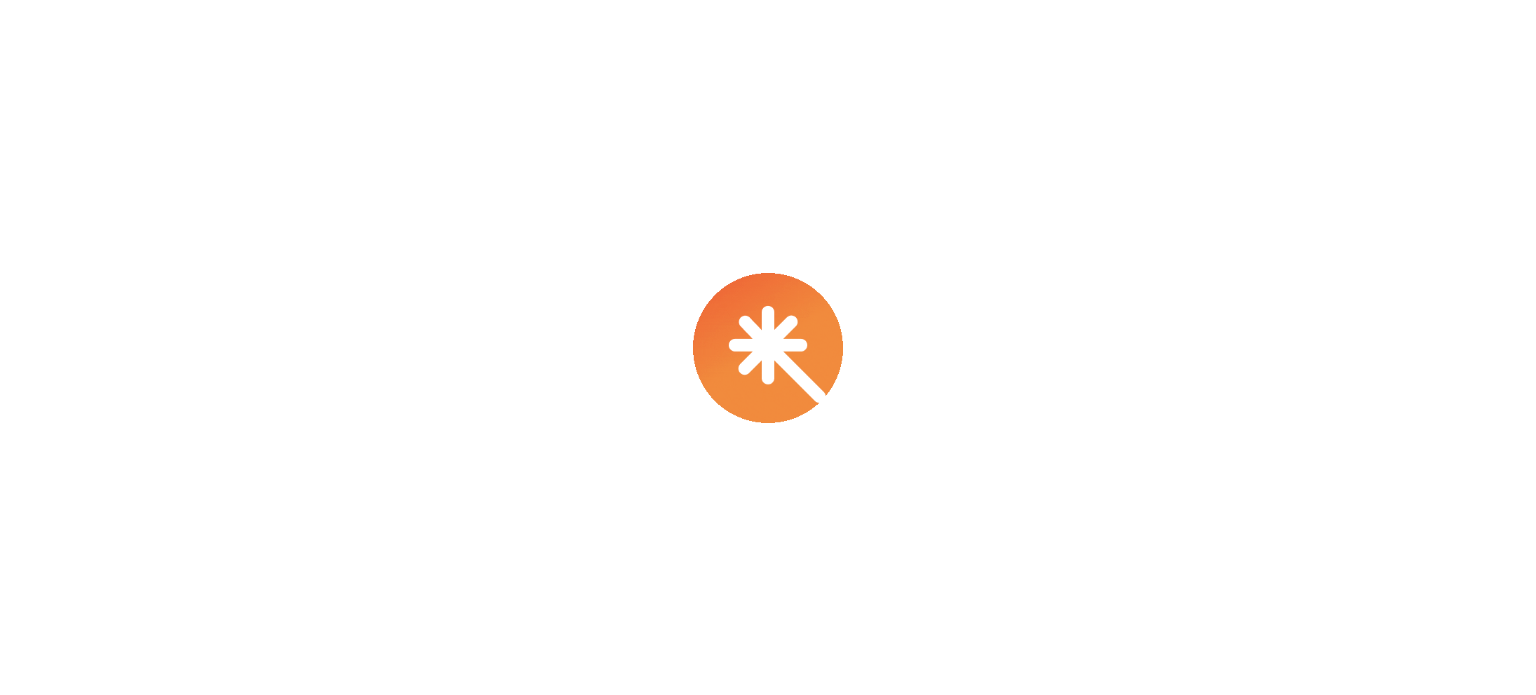 scroll, scrollTop: 0, scrollLeft: 0, axis: both 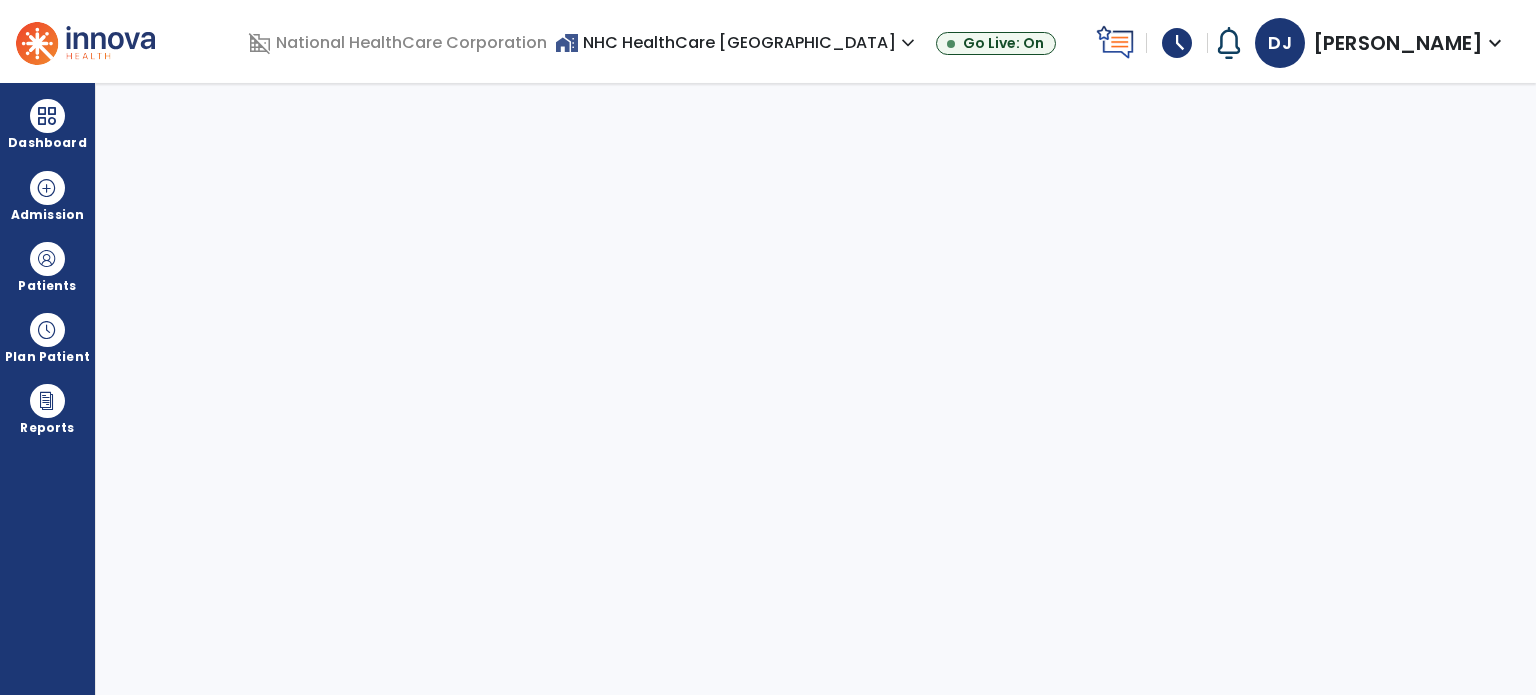 select on "****" 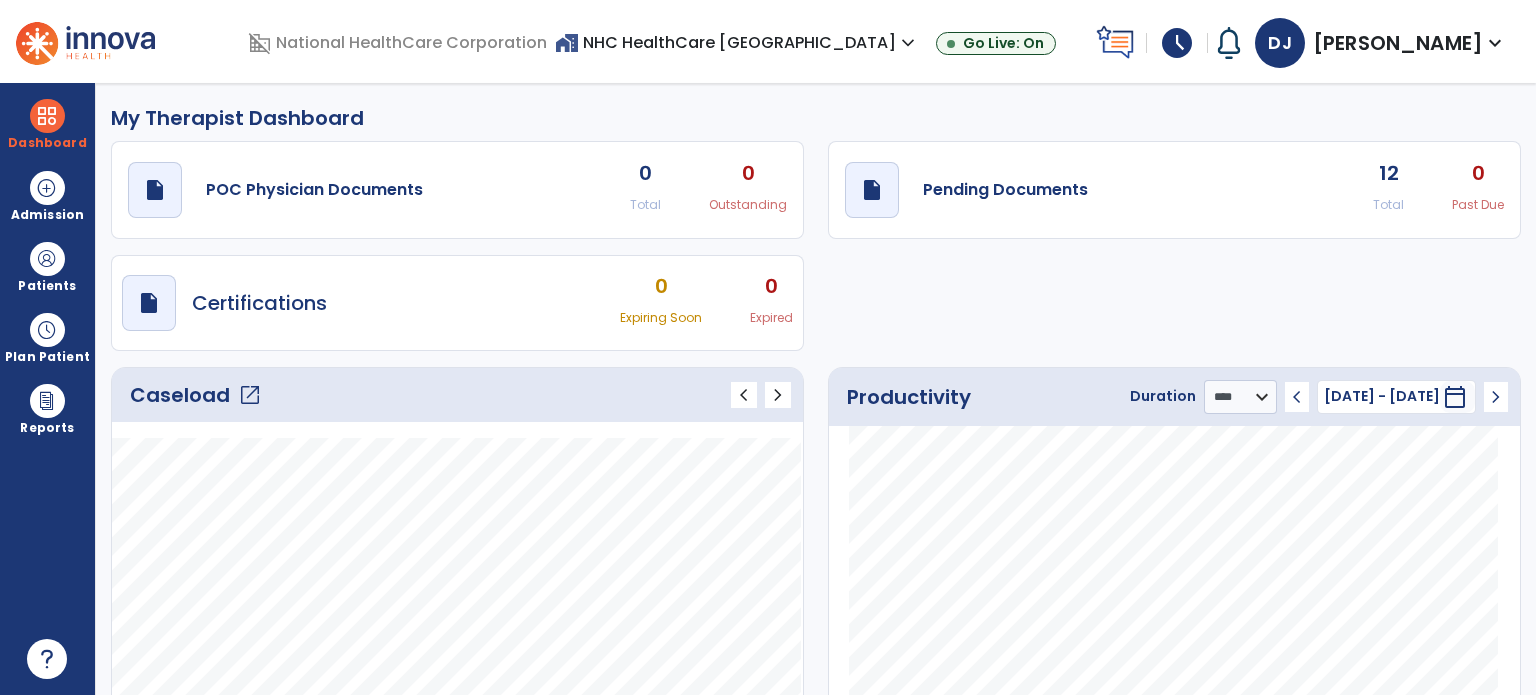 click on "open_in_new" 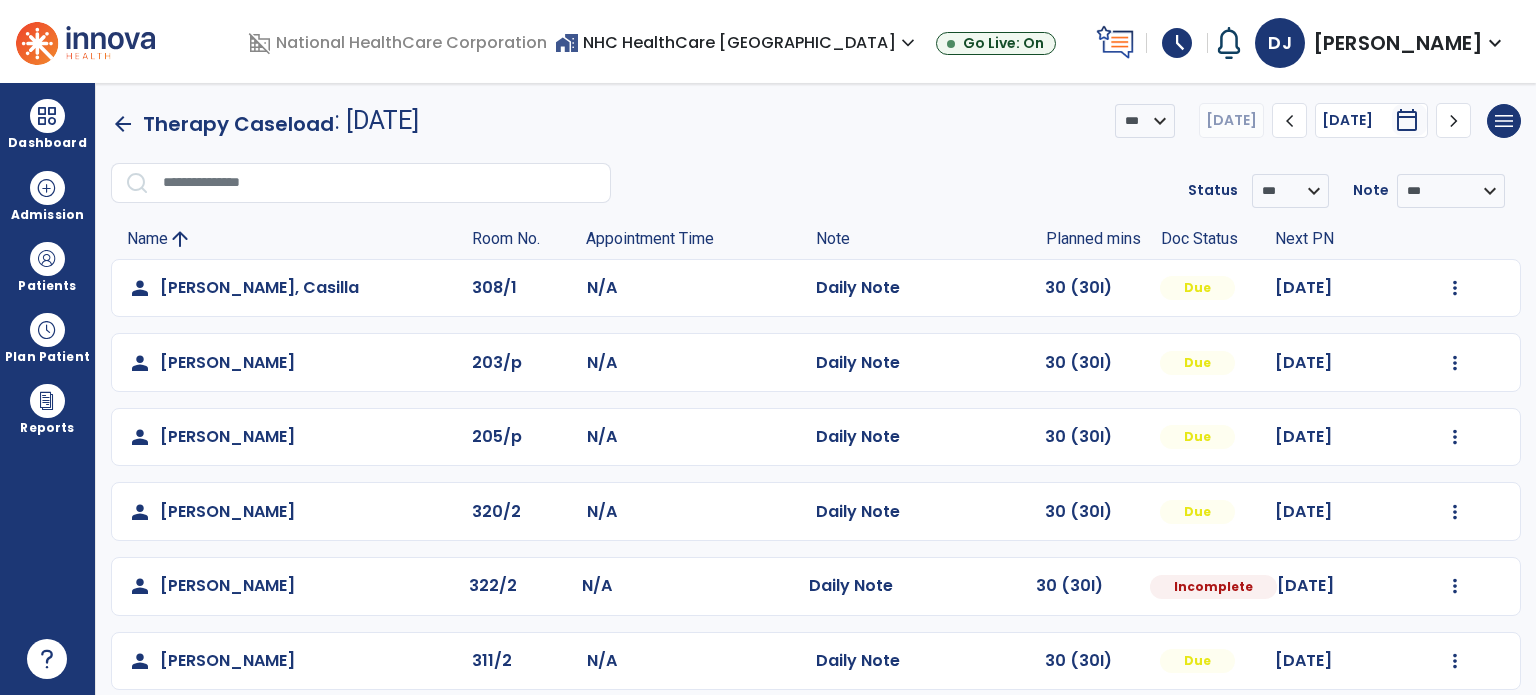 scroll, scrollTop: 468, scrollLeft: 0, axis: vertical 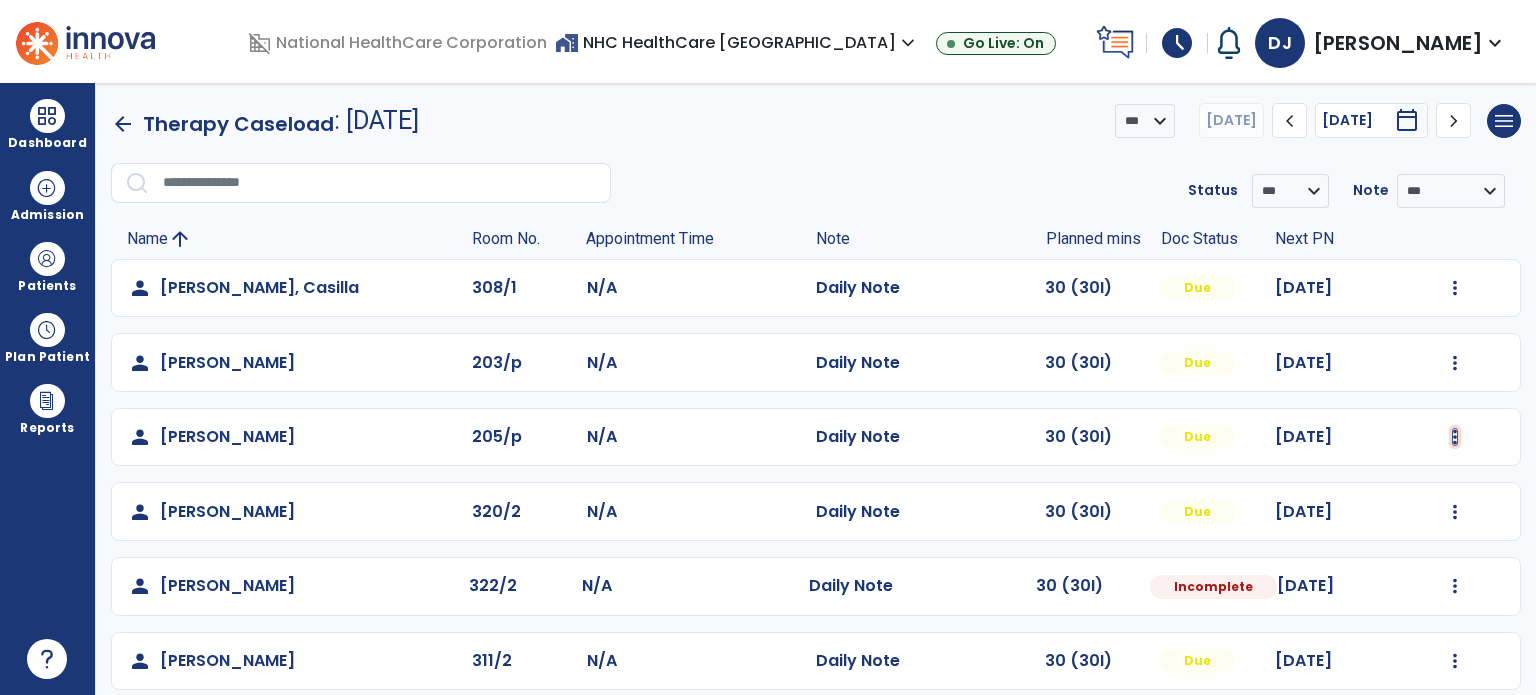 click at bounding box center [1455, 288] 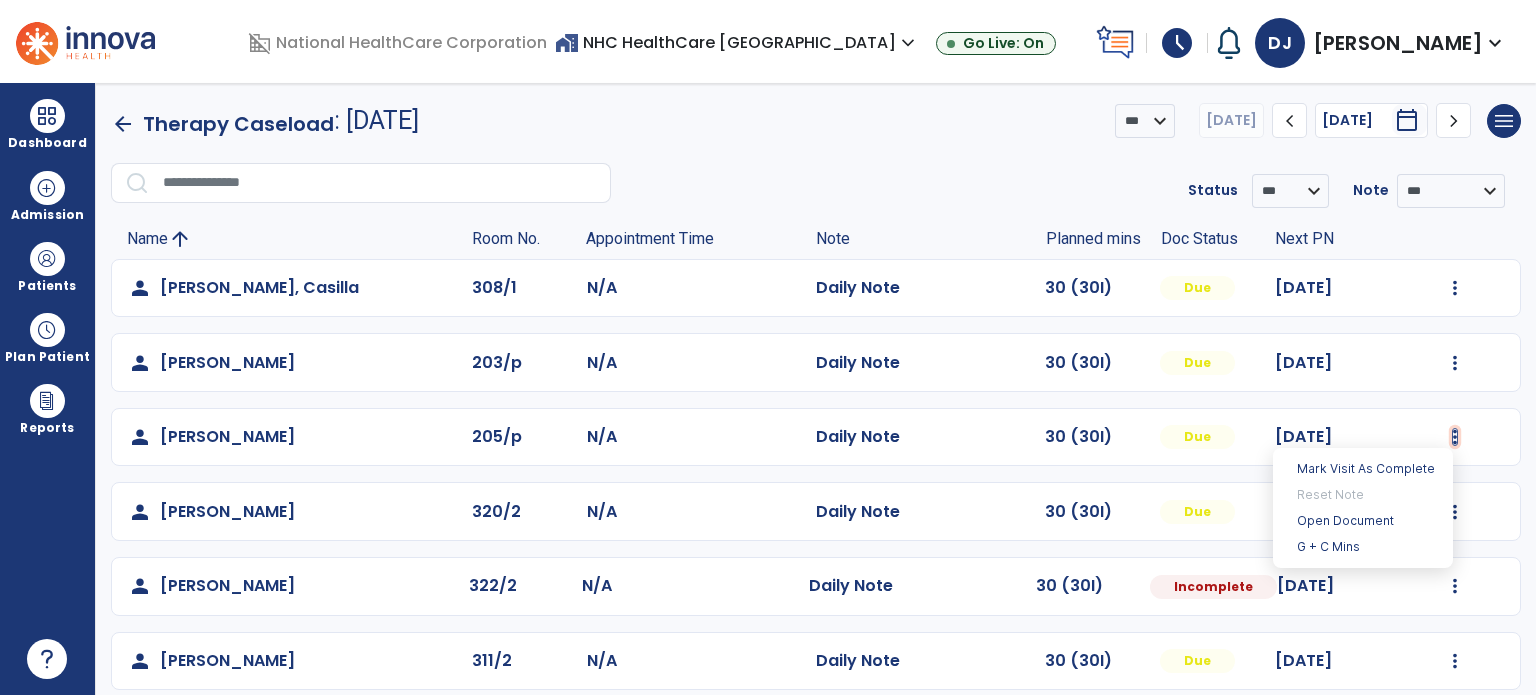 click at bounding box center [1455, 437] 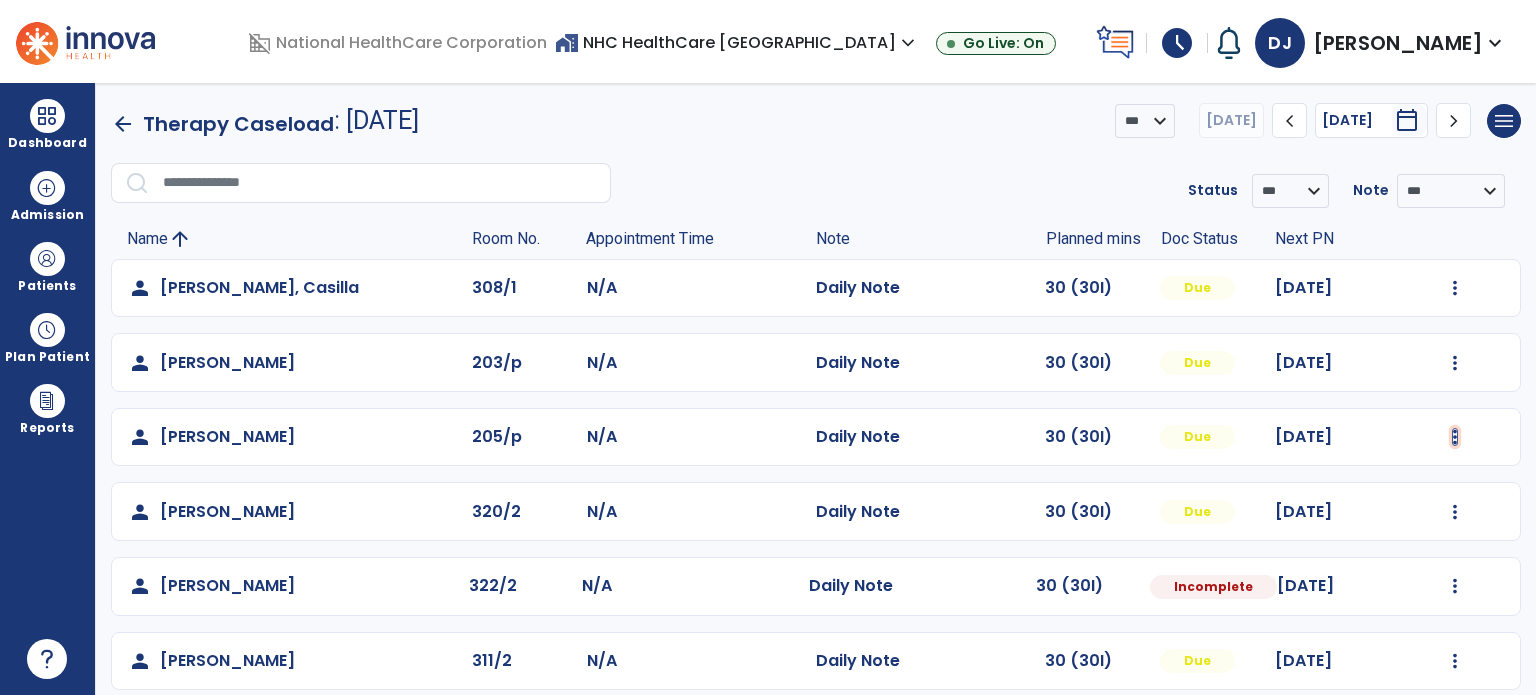 click at bounding box center (1455, 288) 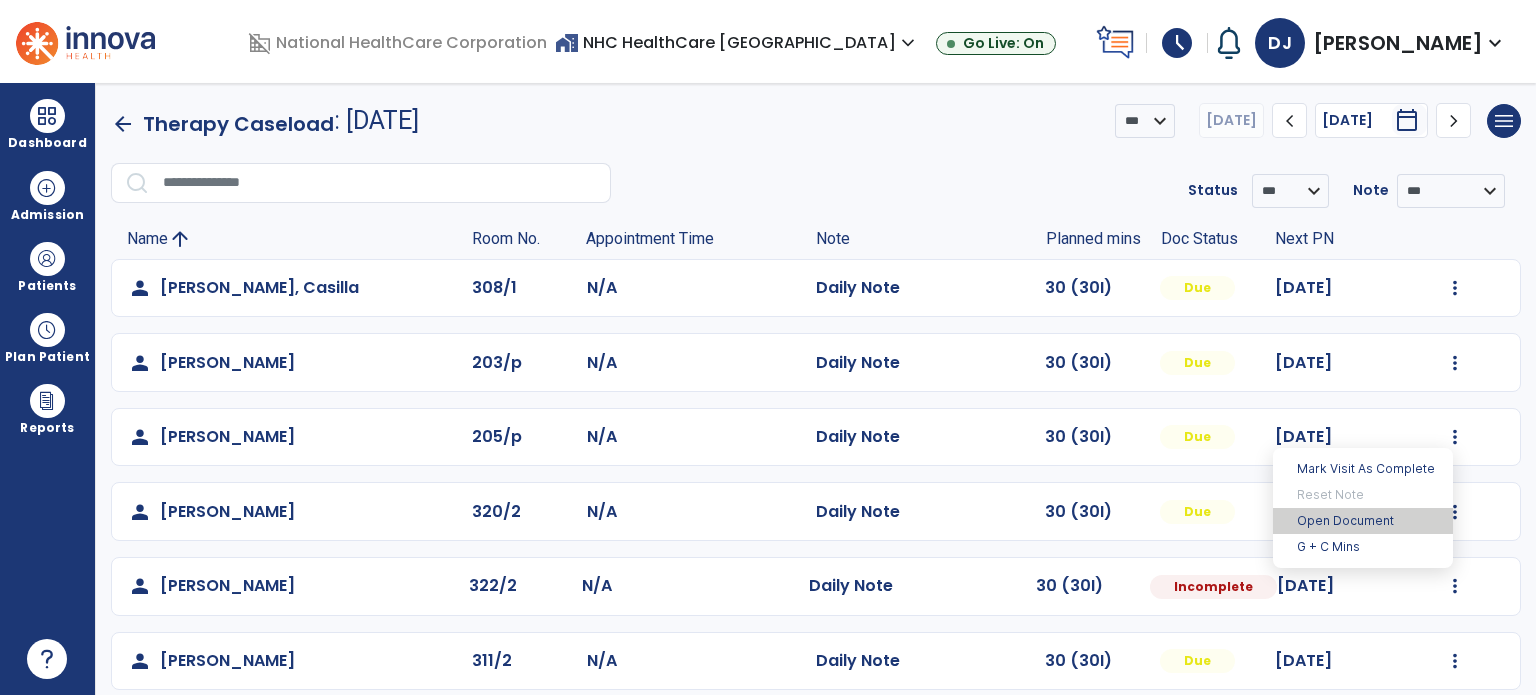 click on "Open Document" at bounding box center (1363, 521) 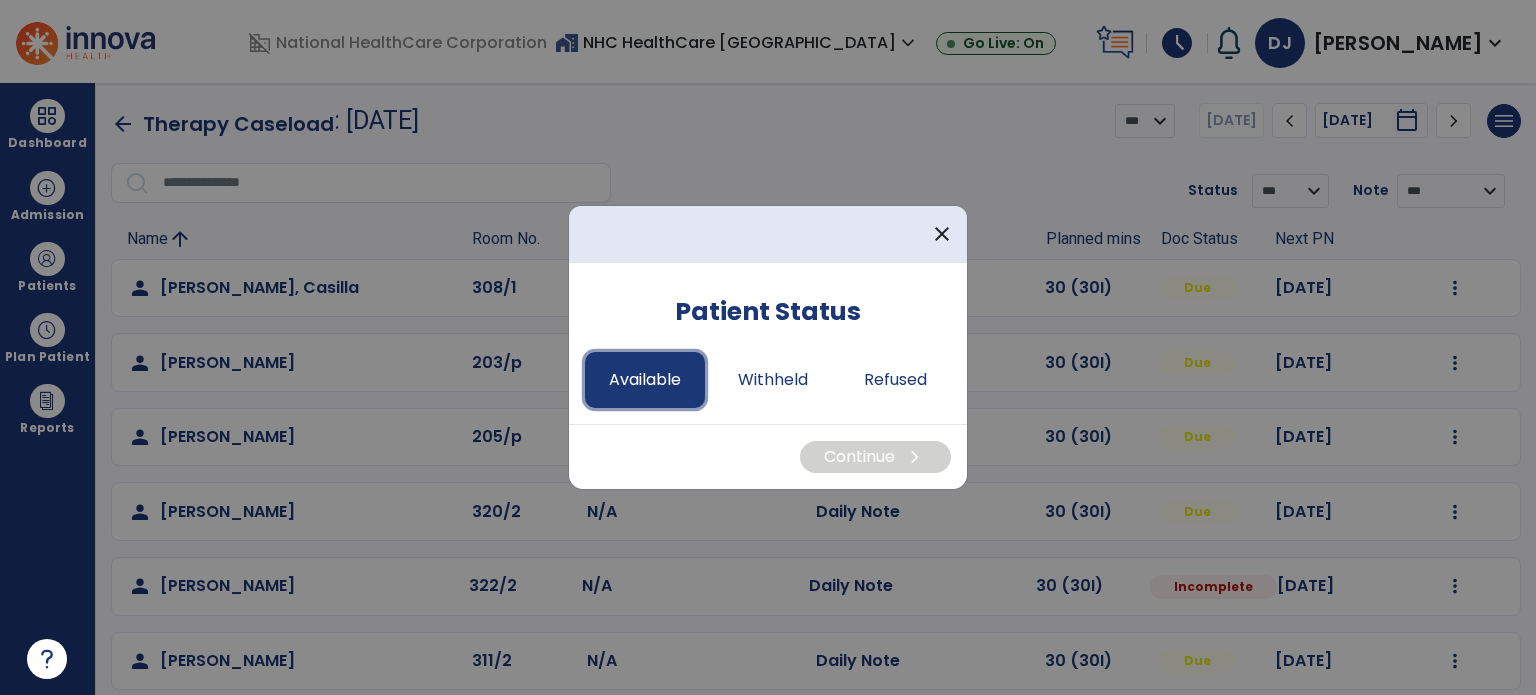 click on "Available" at bounding box center [645, 380] 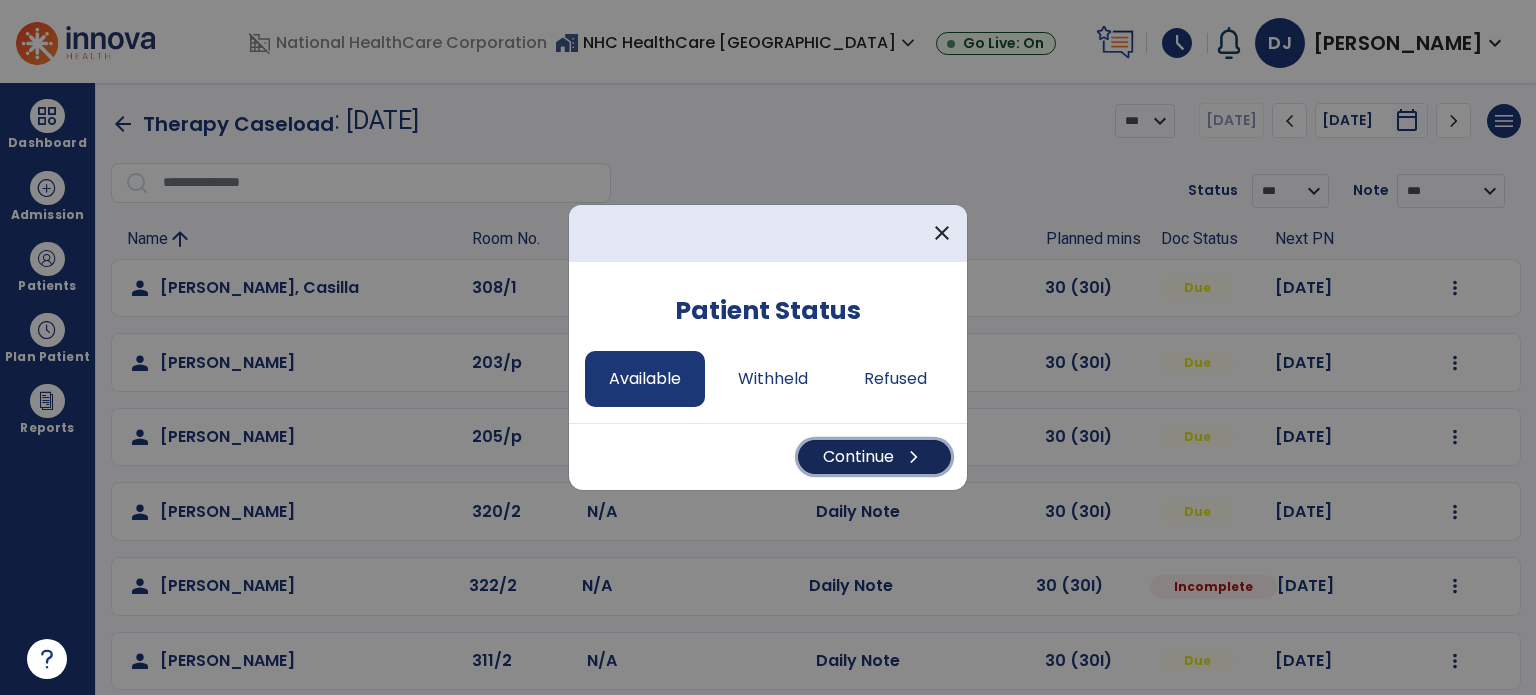 click on "Continue   chevron_right" at bounding box center (874, 457) 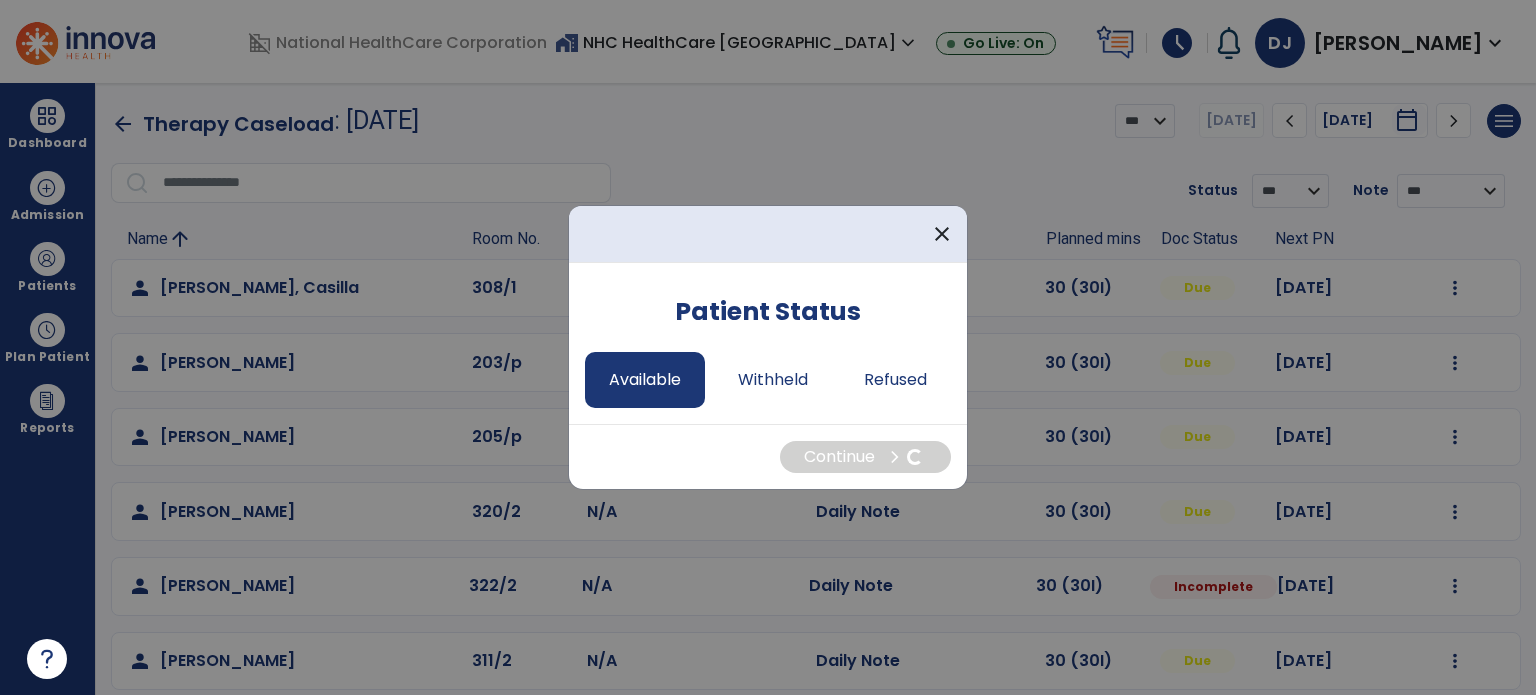 select on "*" 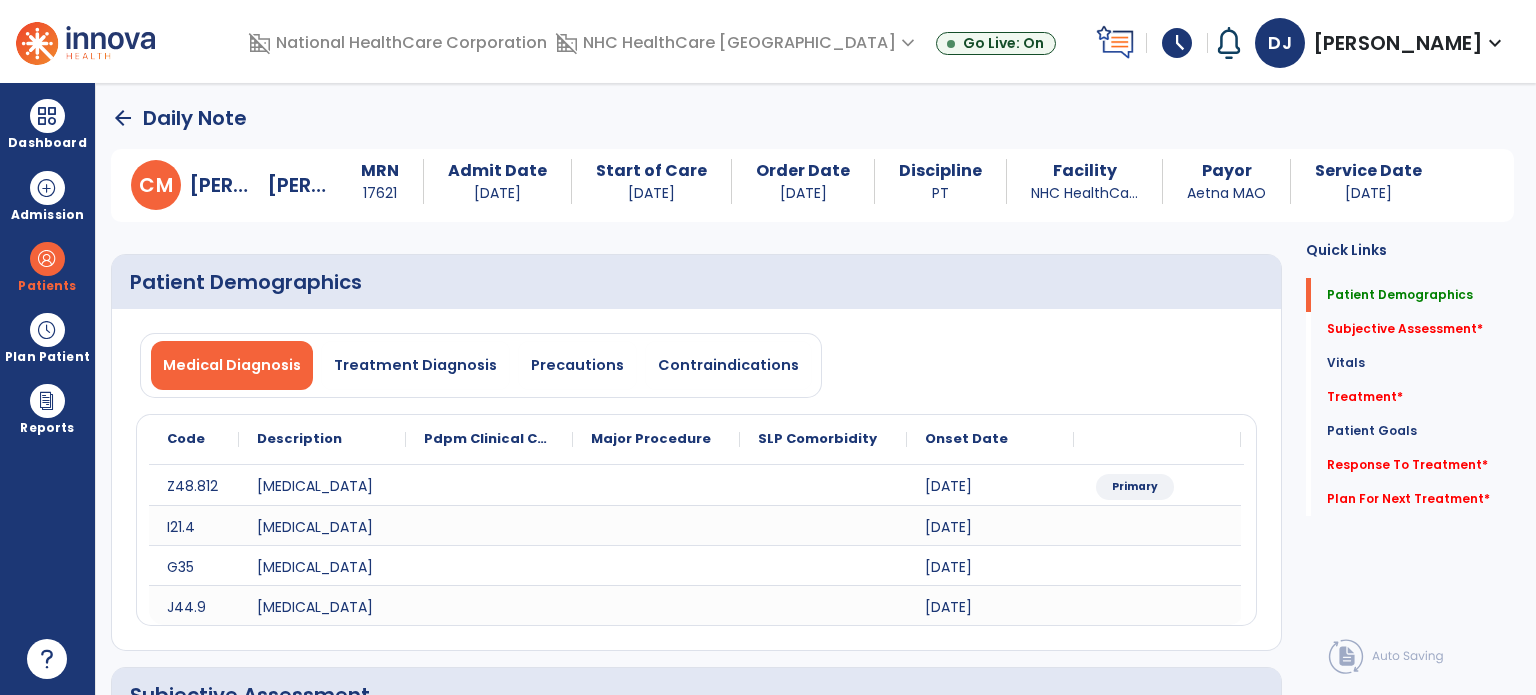 scroll, scrollTop: 535, scrollLeft: 0, axis: vertical 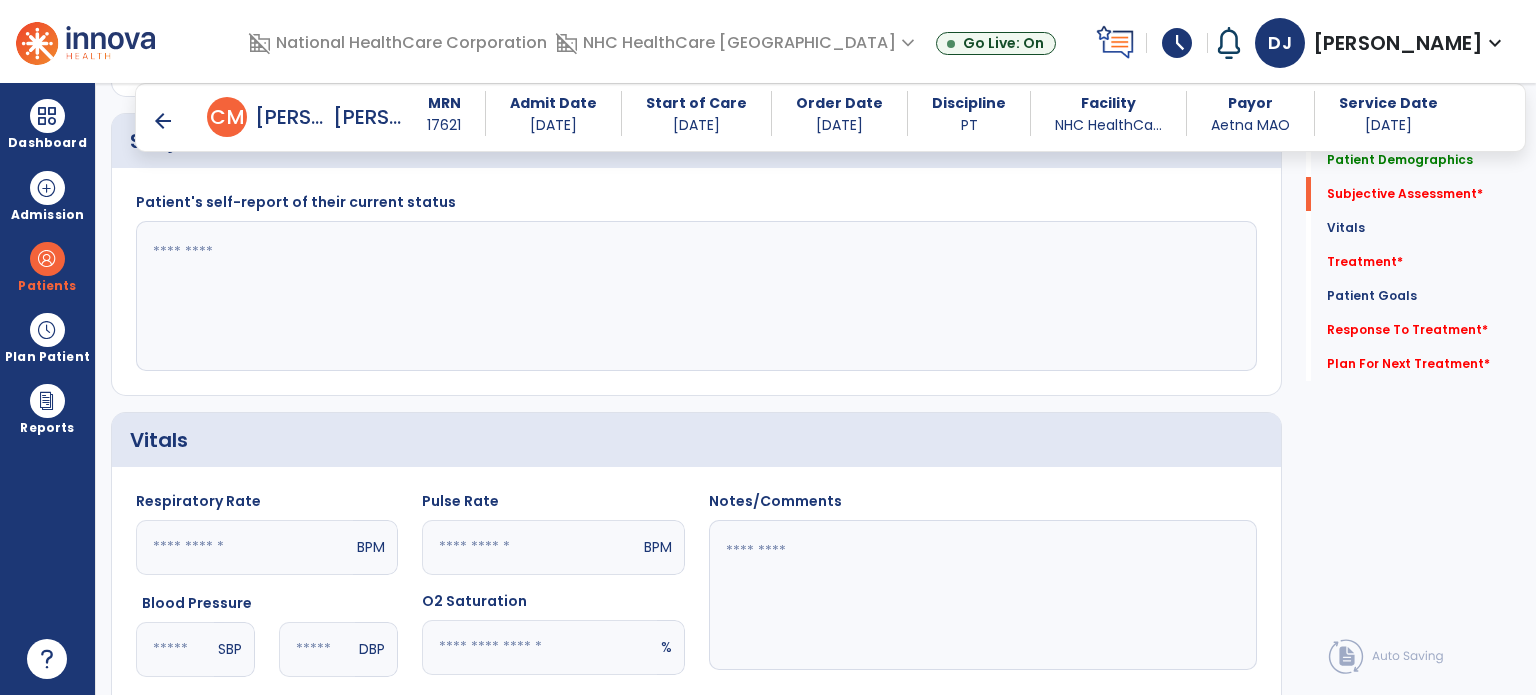 click 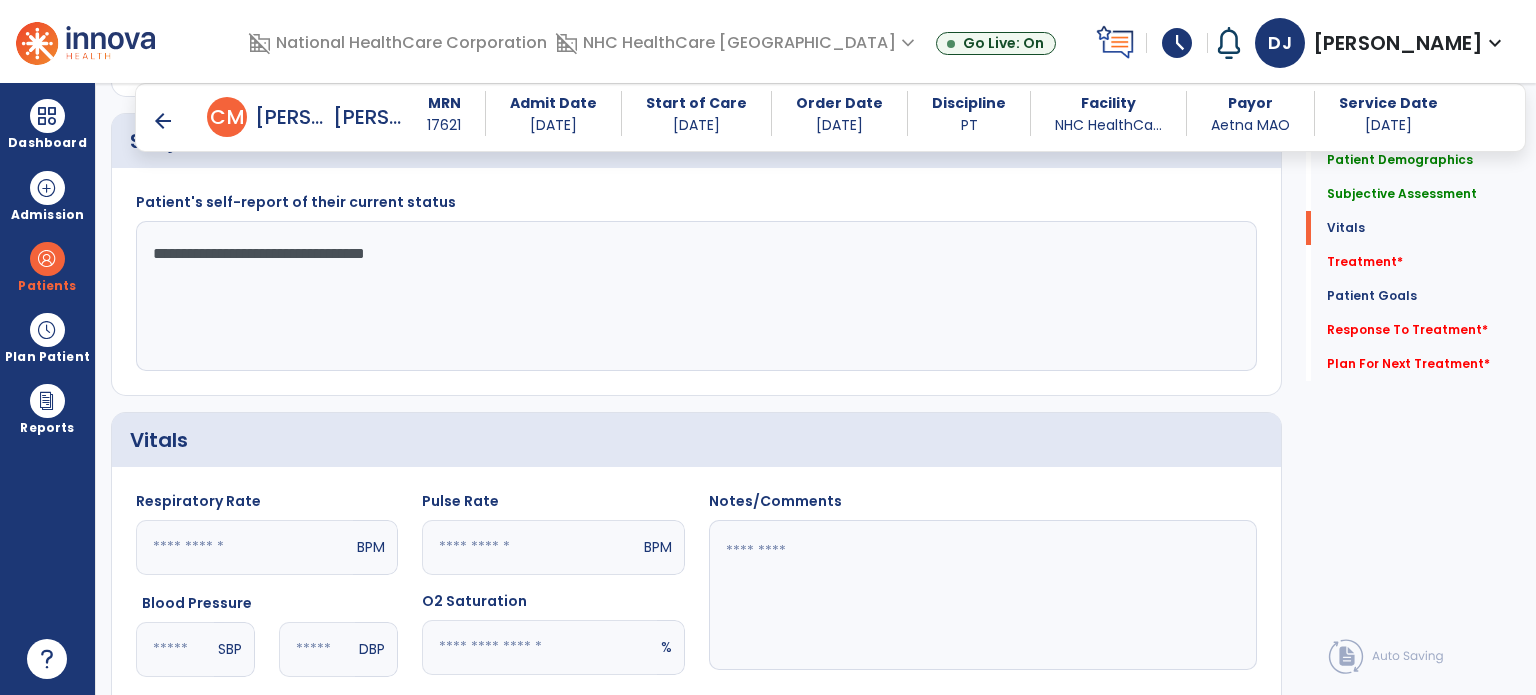 scroll, scrollTop: 1071, scrollLeft: 0, axis: vertical 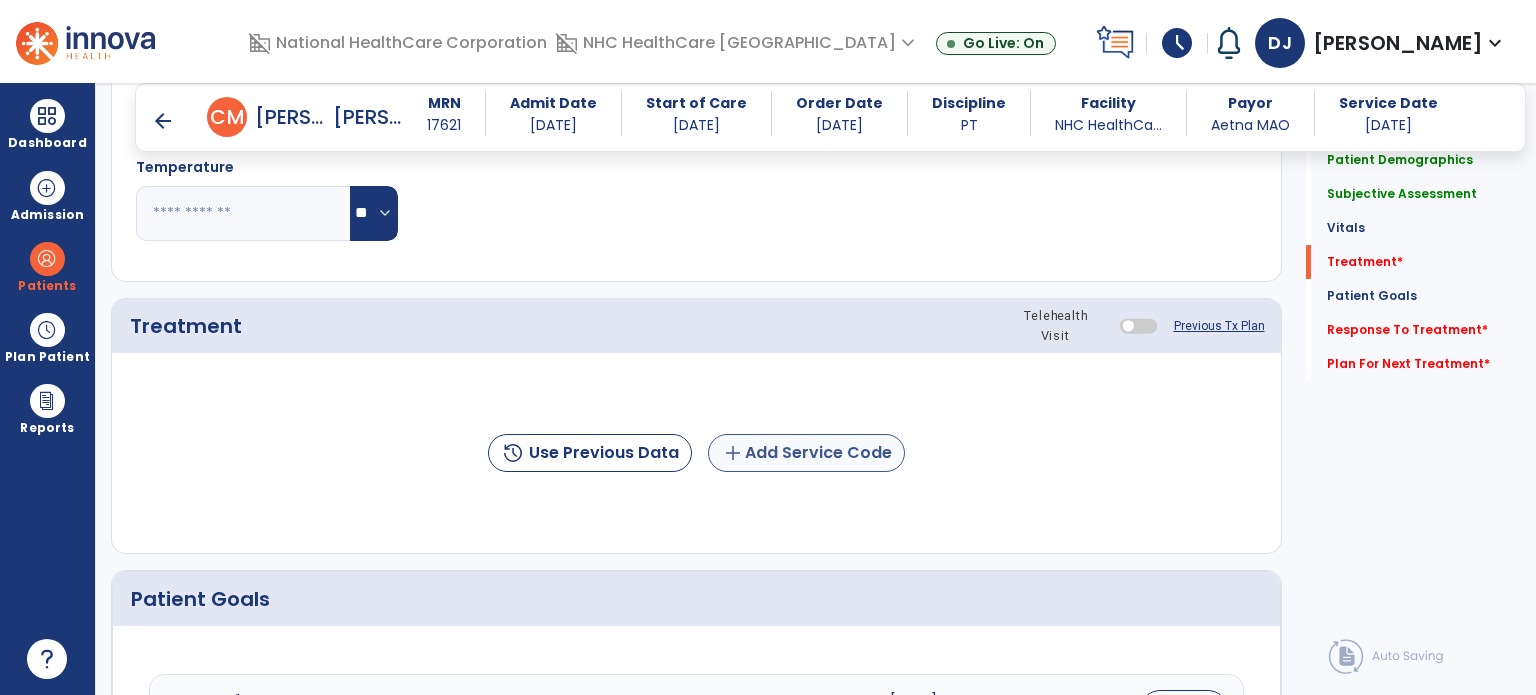 type on "**********" 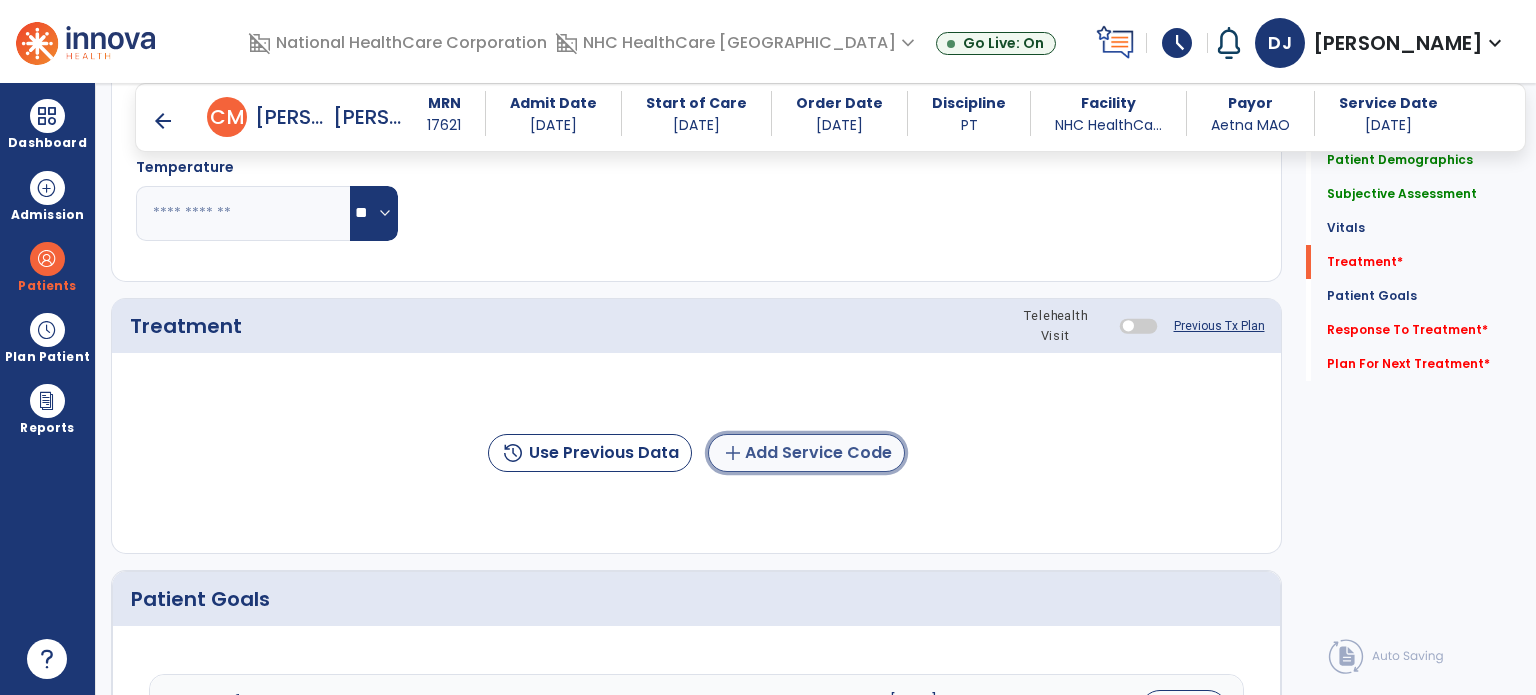 click on "add  Add Service Code" 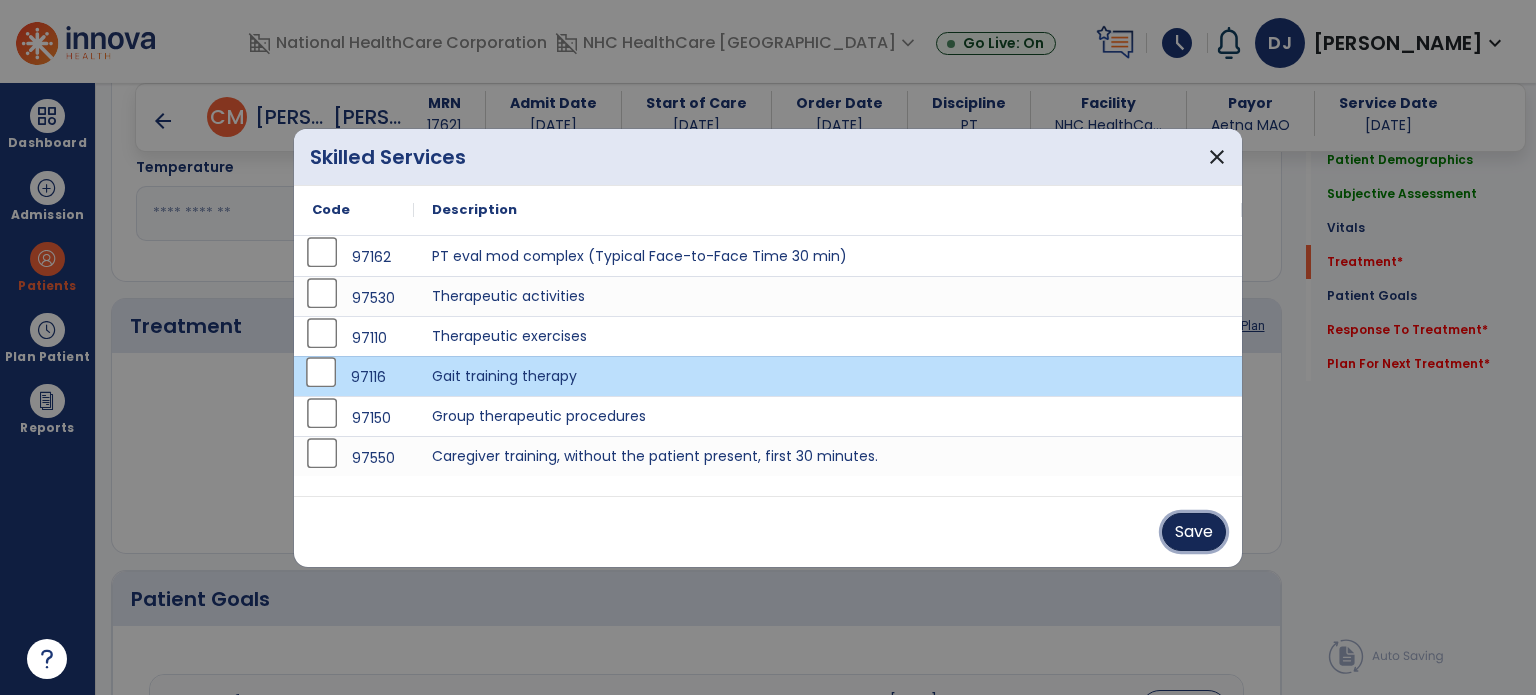 click on "Save" at bounding box center (1194, 532) 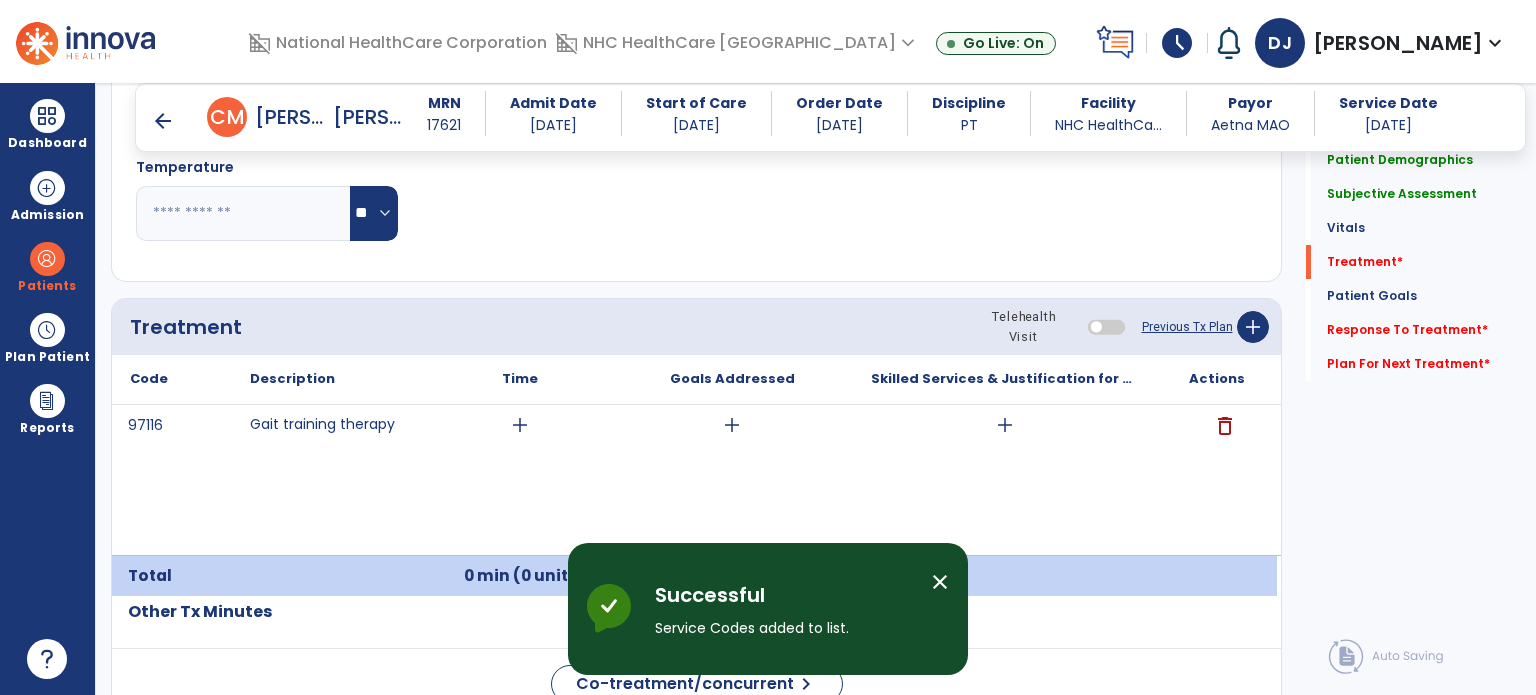 click on "close" at bounding box center [940, 582] 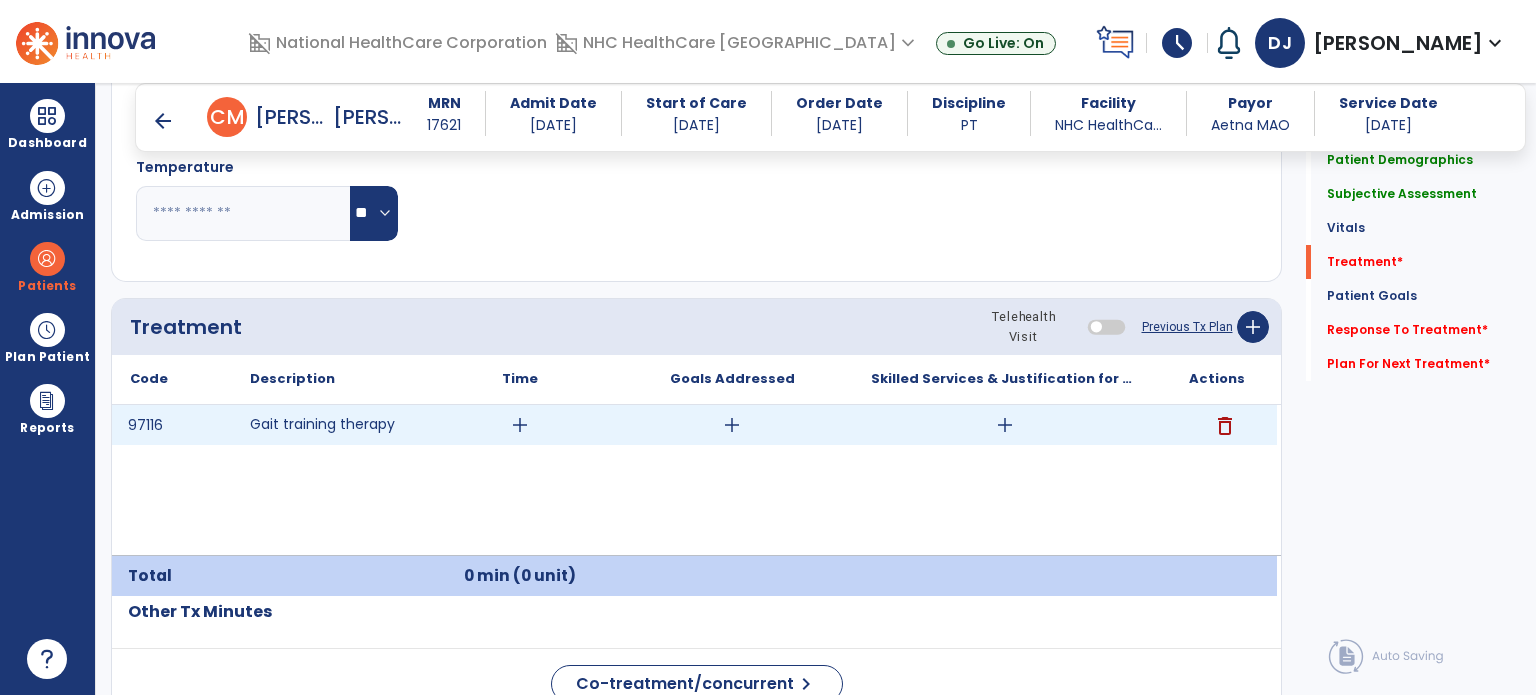 click on "add" at bounding box center [520, 425] 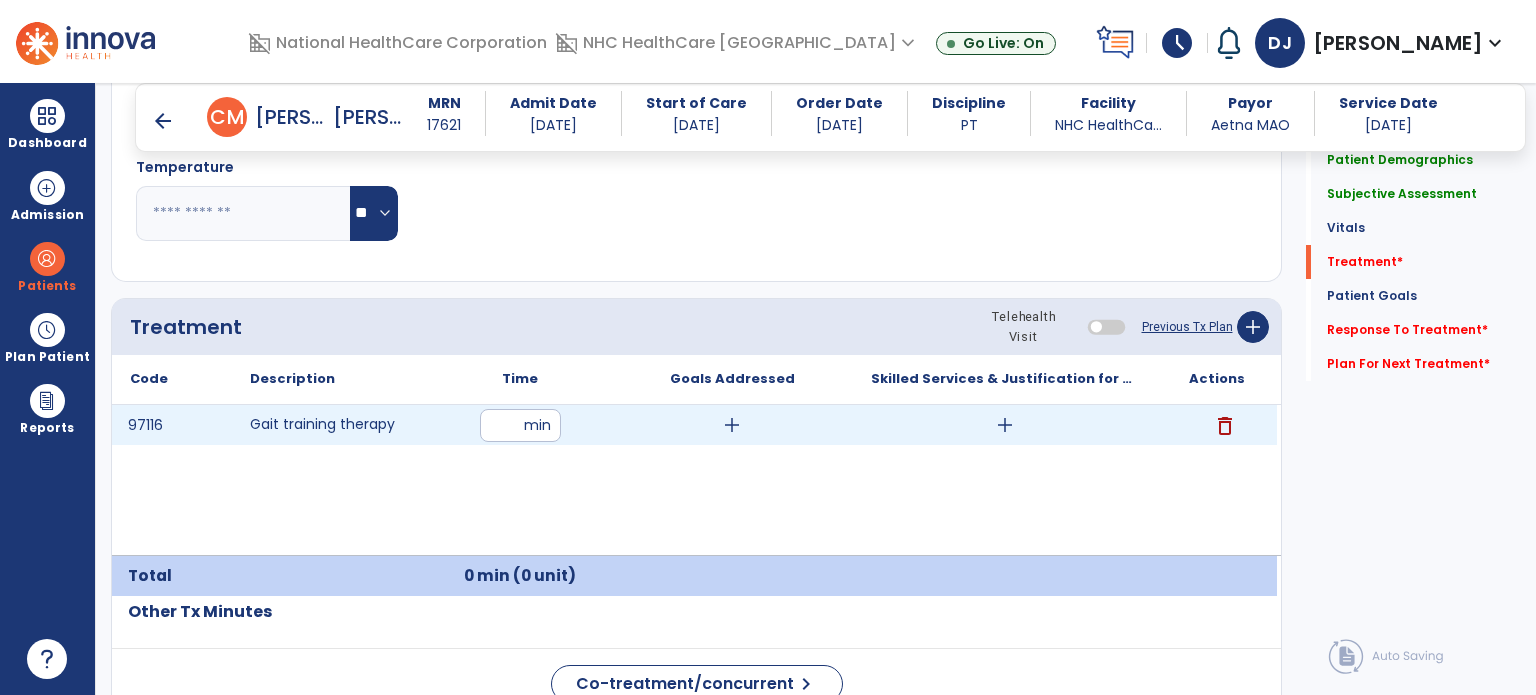 type on "**" 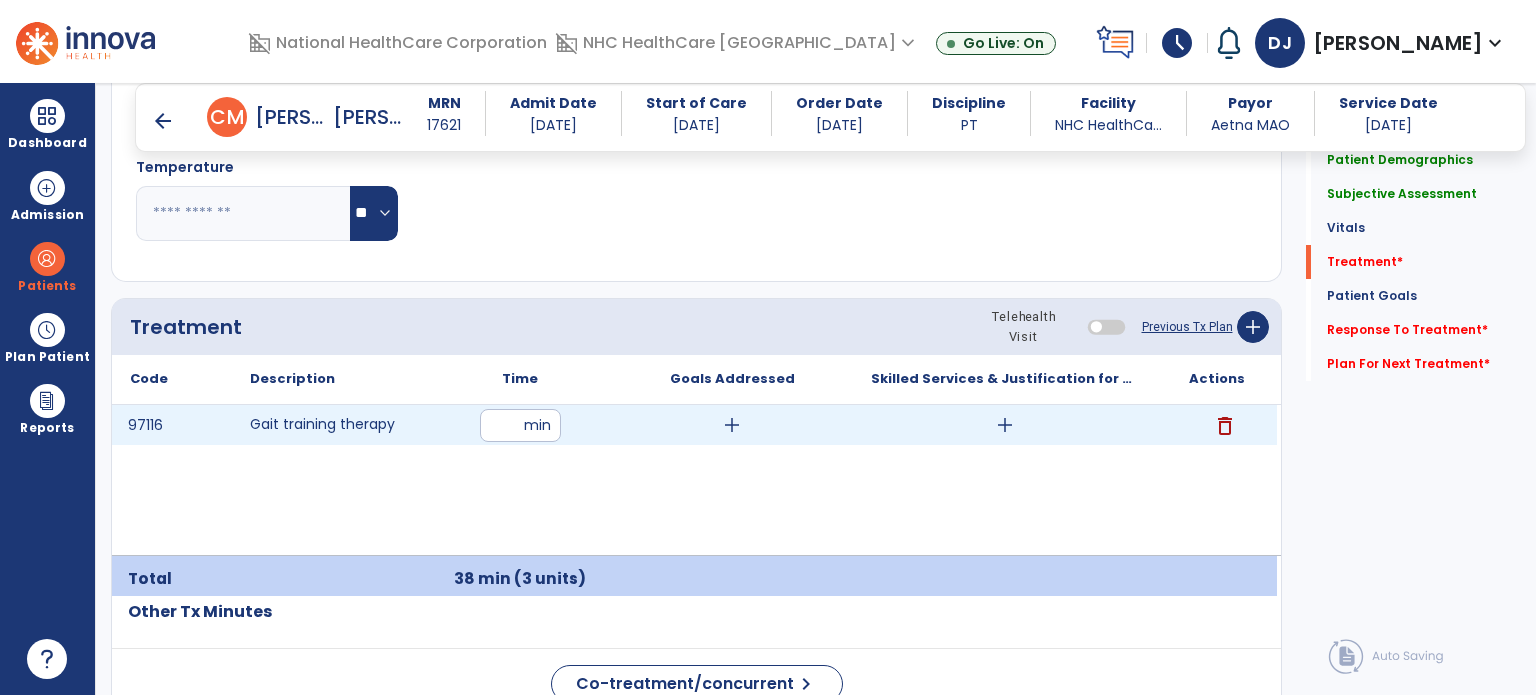 click on "add" at bounding box center [1005, 425] 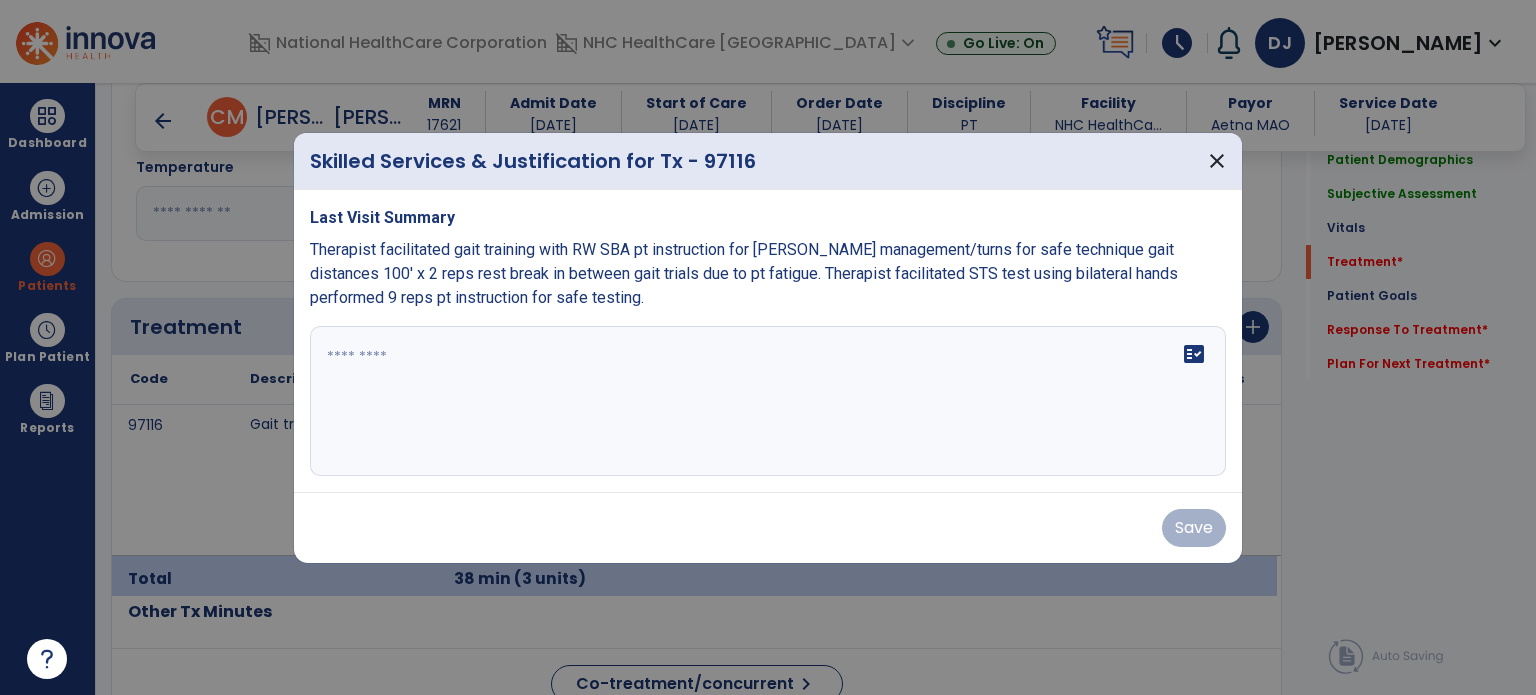 click at bounding box center (768, 401) 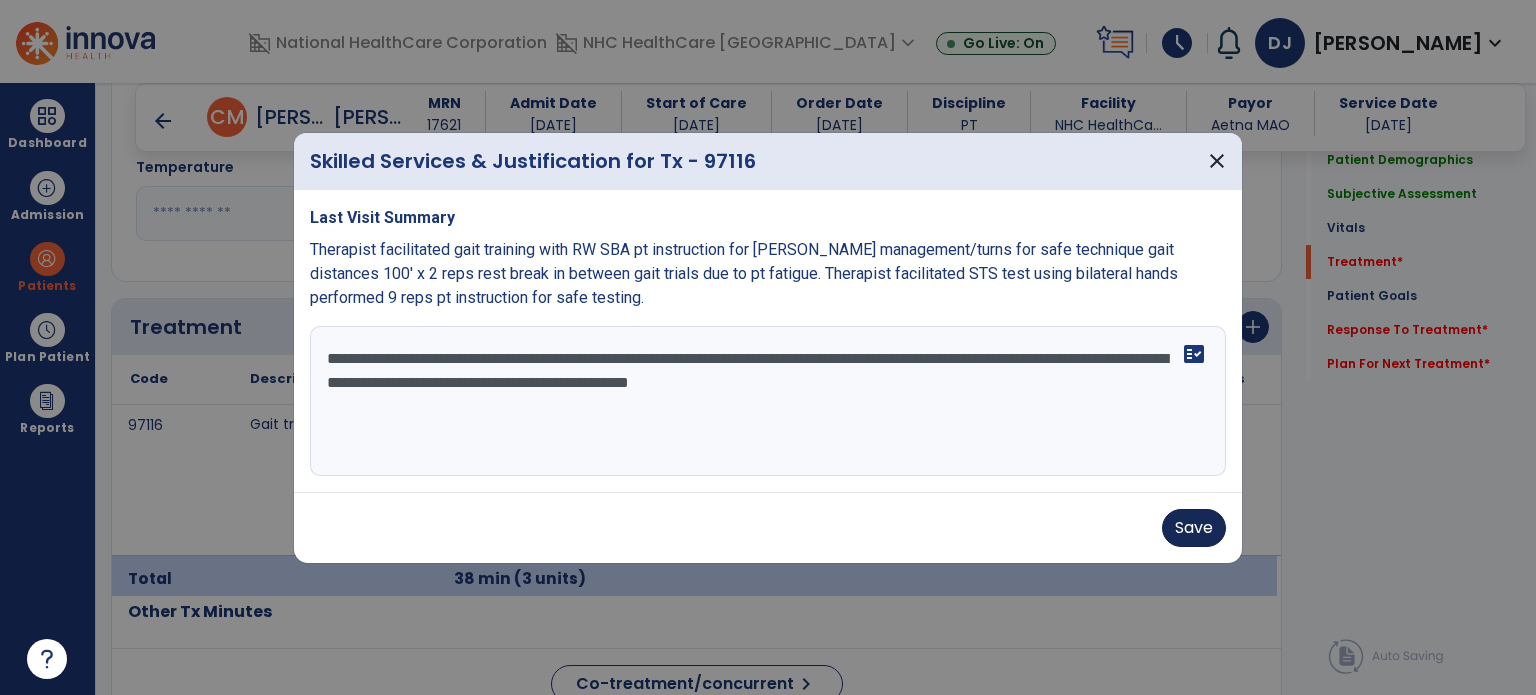 type on "**********" 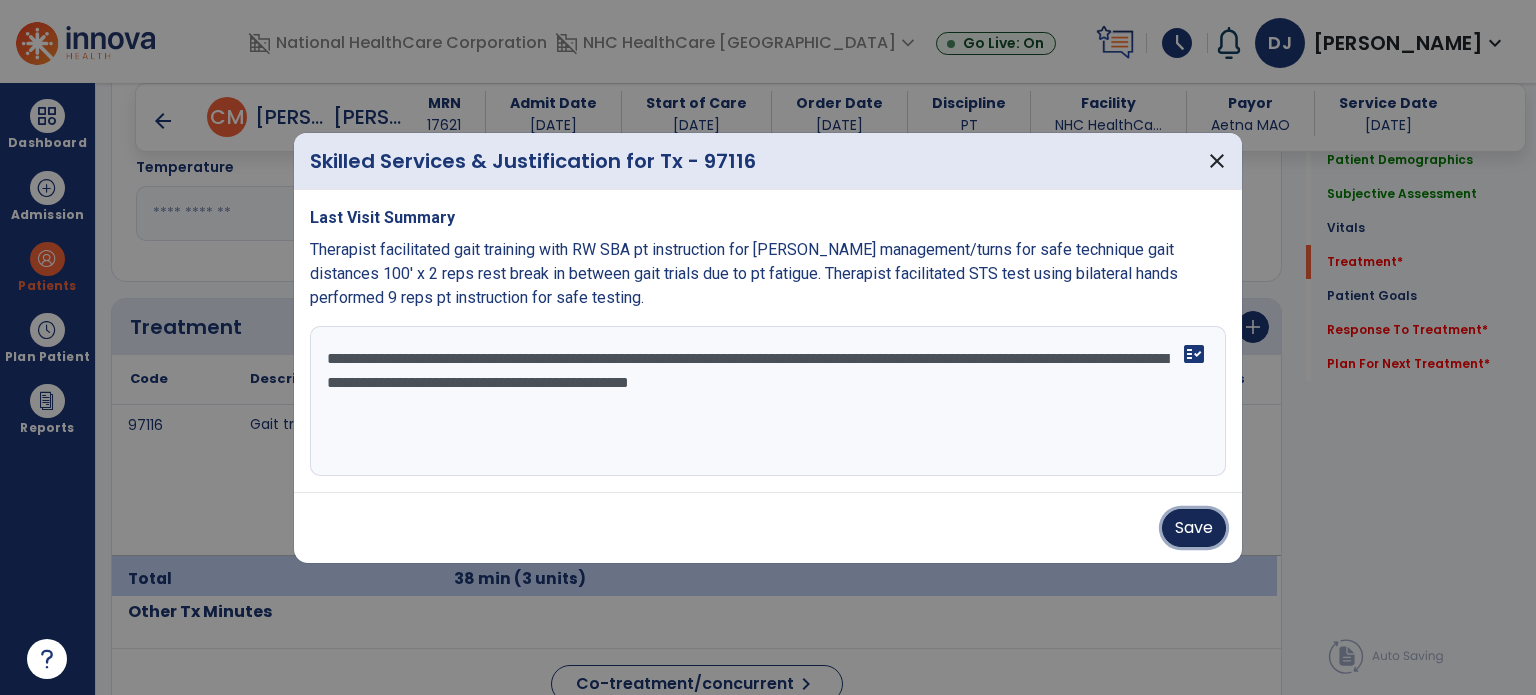 click on "Save" at bounding box center (1194, 528) 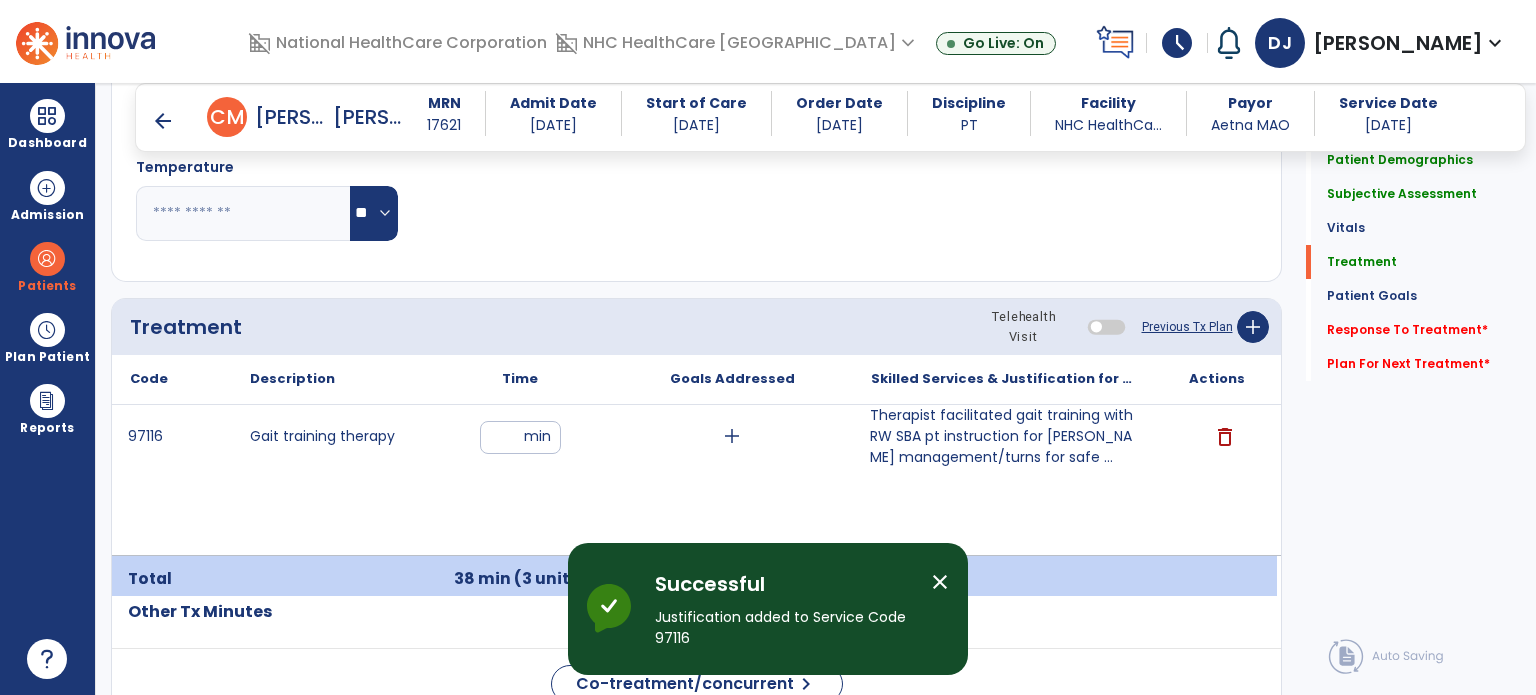 click on "close" at bounding box center (940, 582) 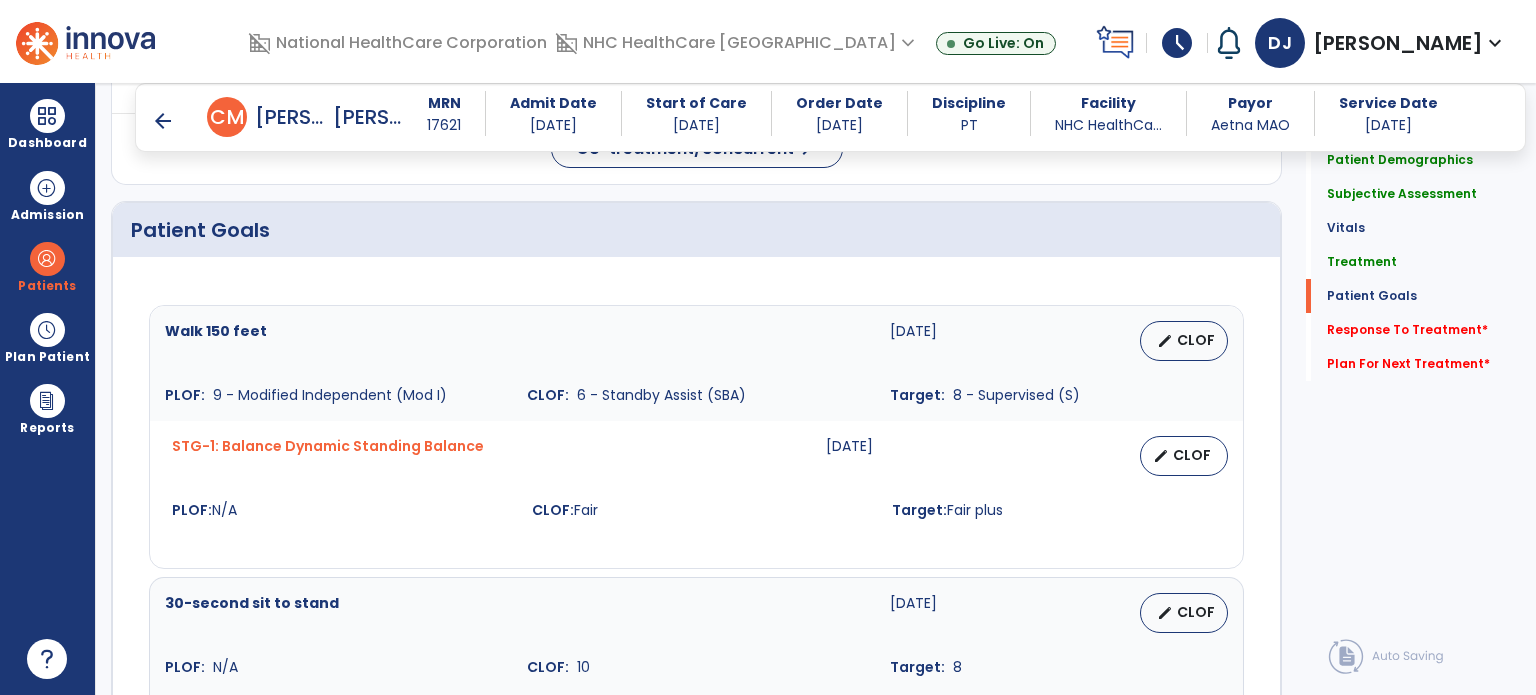 scroll, scrollTop: 2142, scrollLeft: 0, axis: vertical 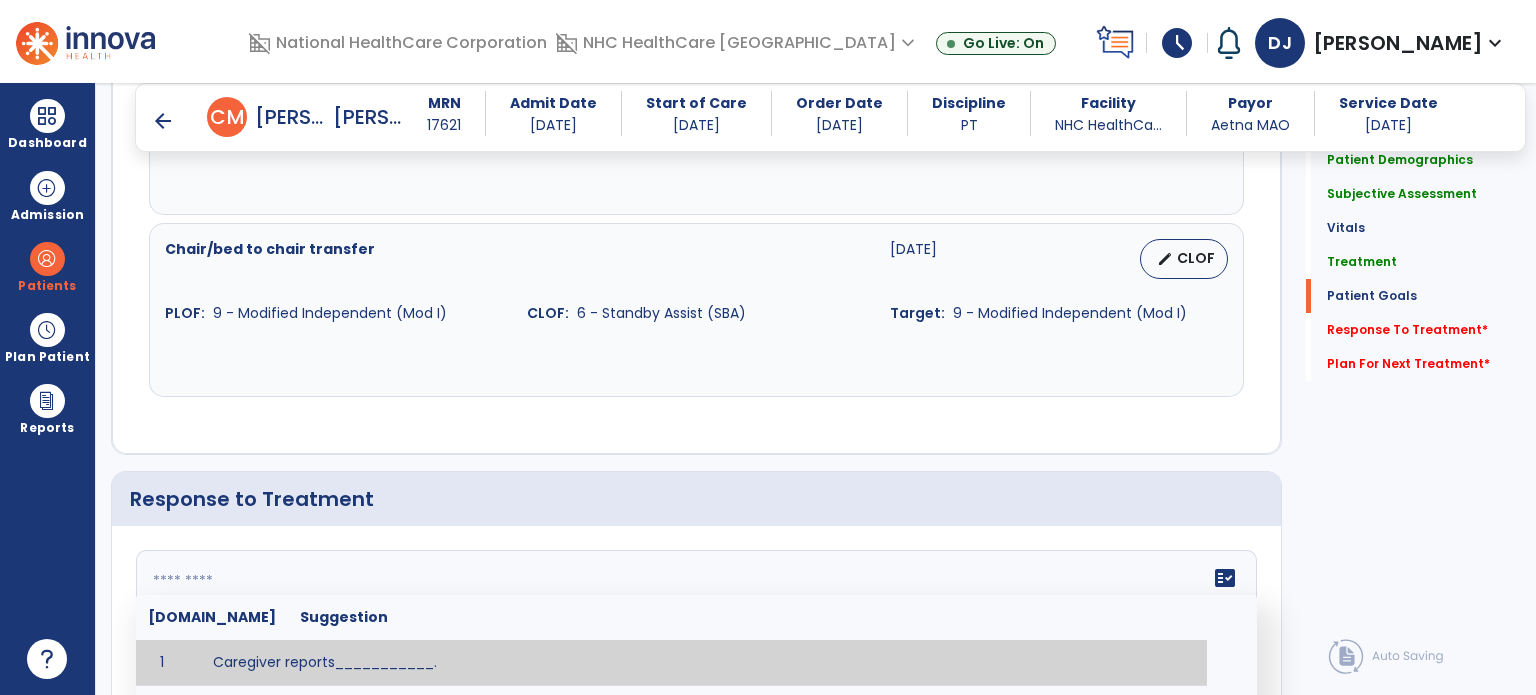 click 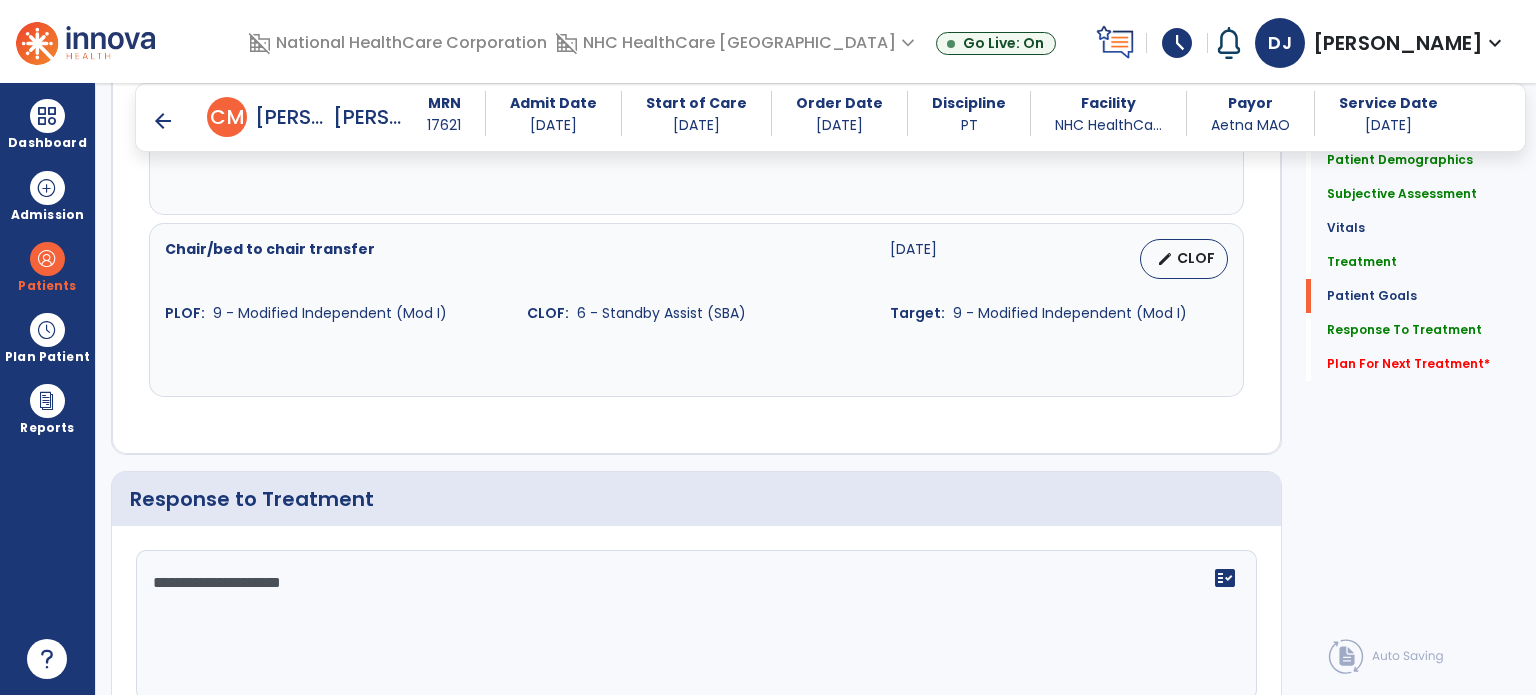 scroll, scrollTop: 2501, scrollLeft: 0, axis: vertical 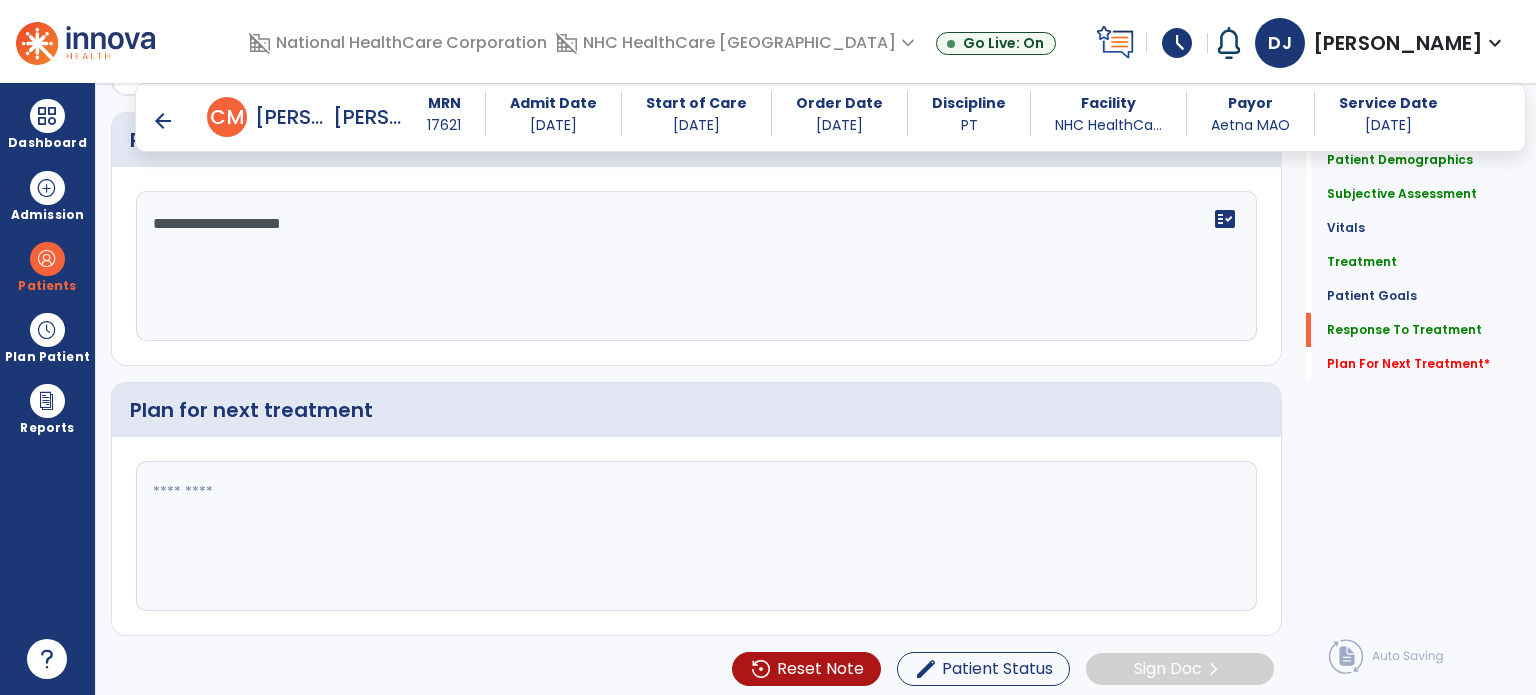 type on "**********" 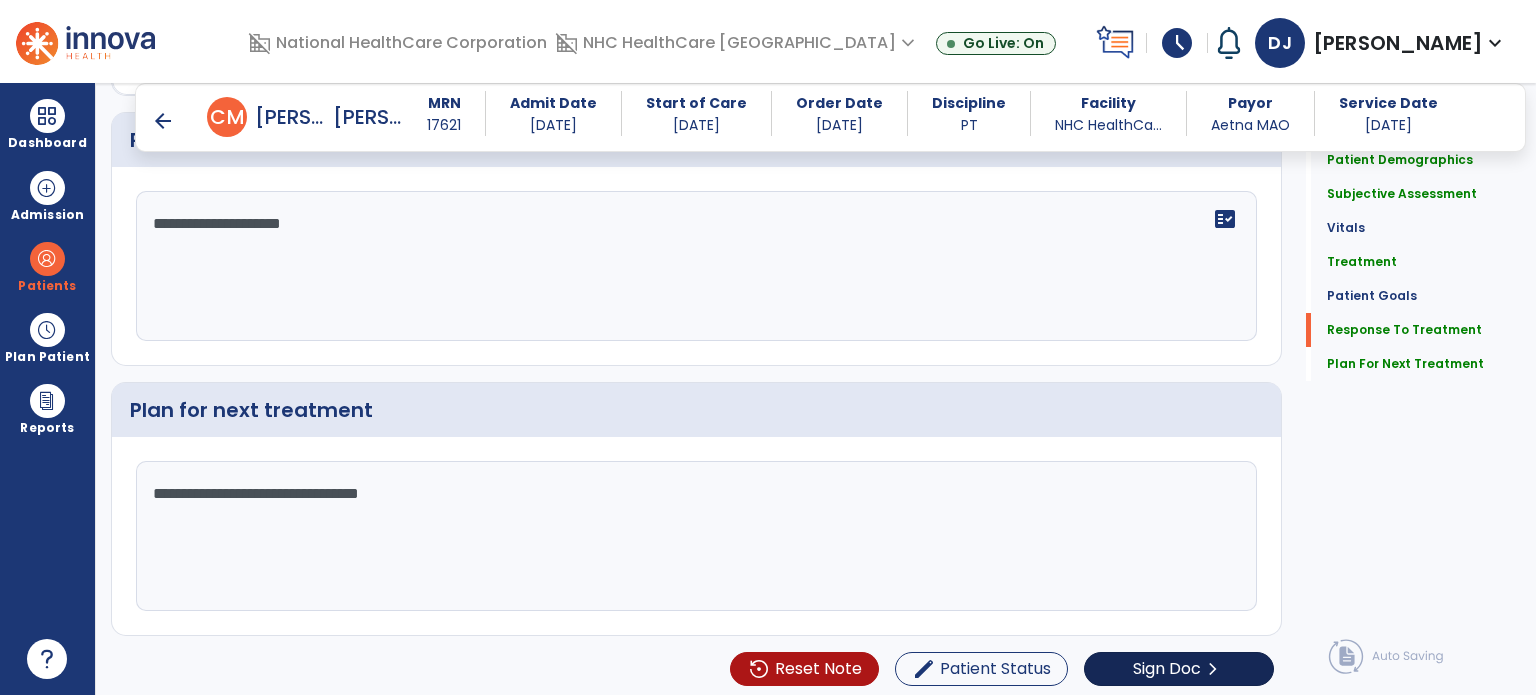 type on "**********" 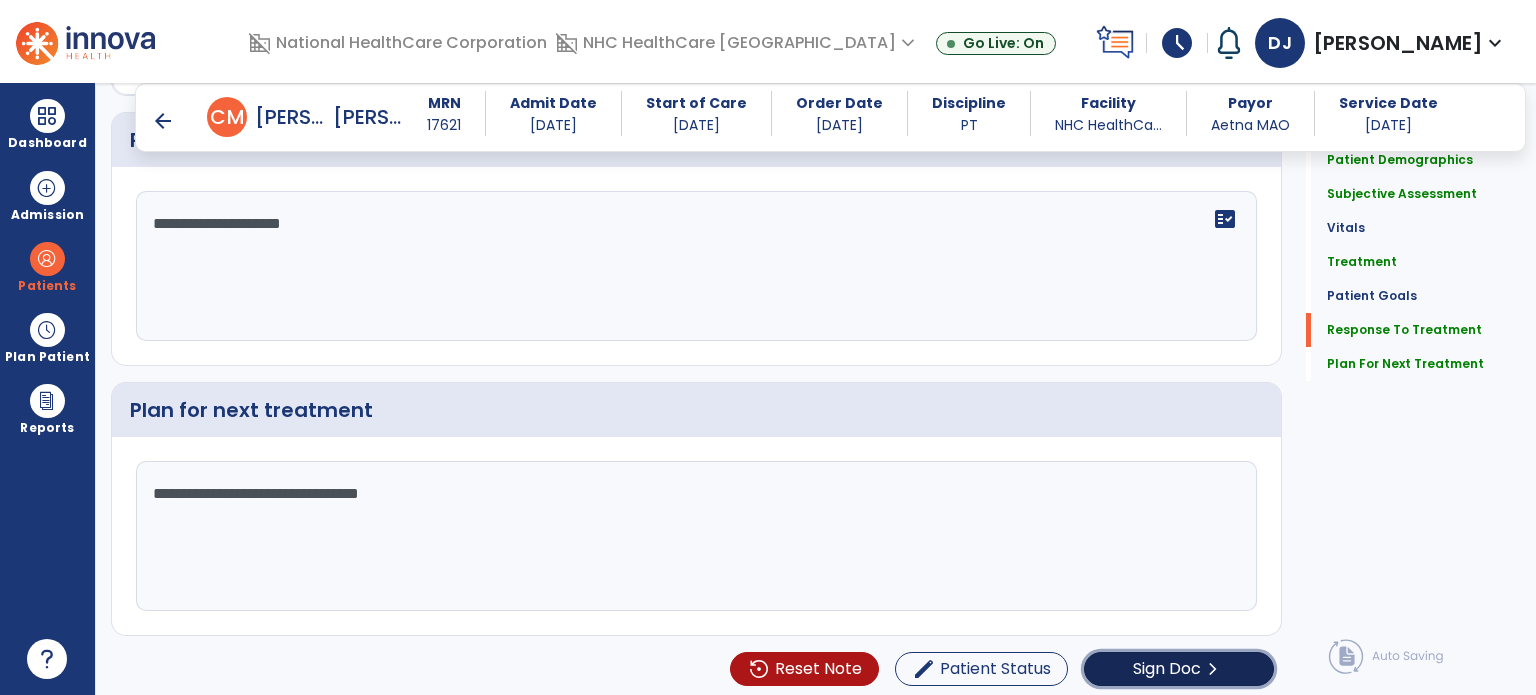 click on "Sign Doc" 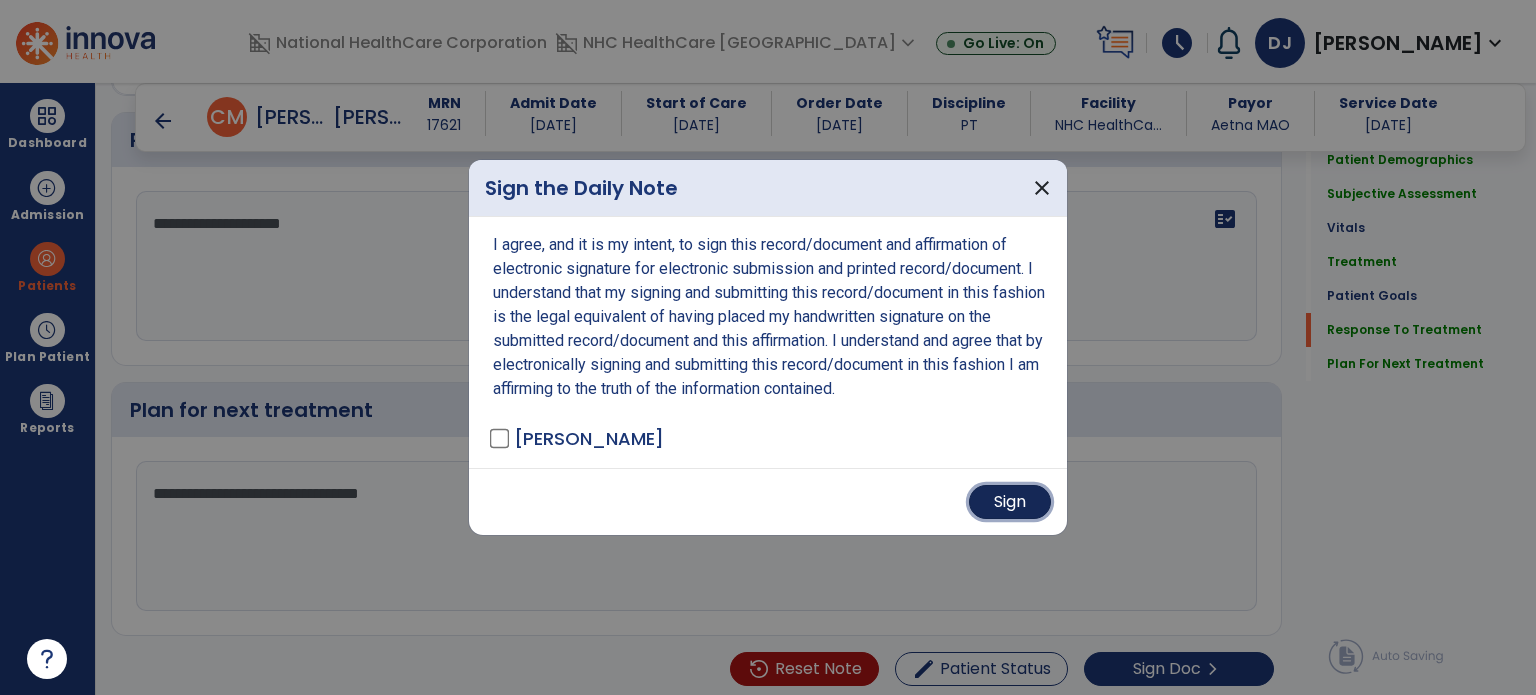 click on "Sign" at bounding box center (1010, 502) 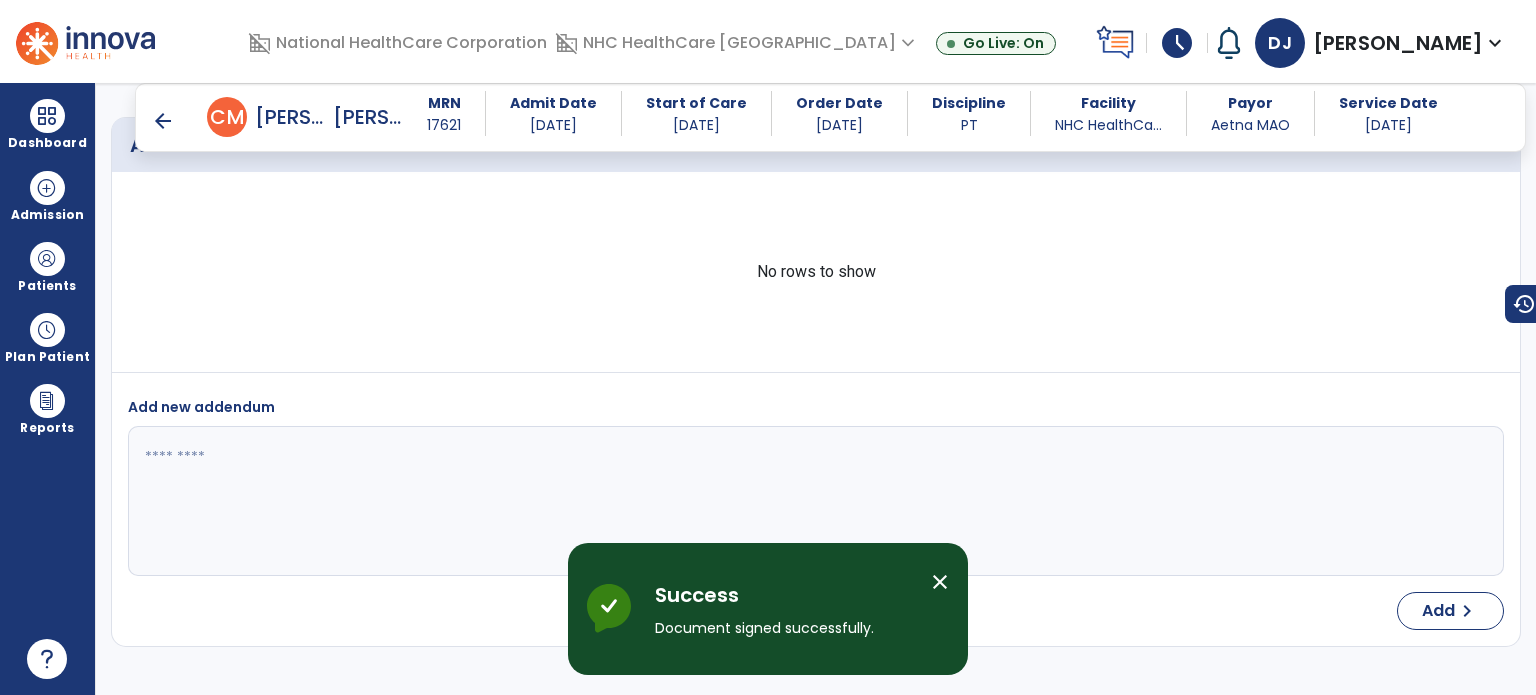 scroll, scrollTop: 3288, scrollLeft: 0, axis: vertical 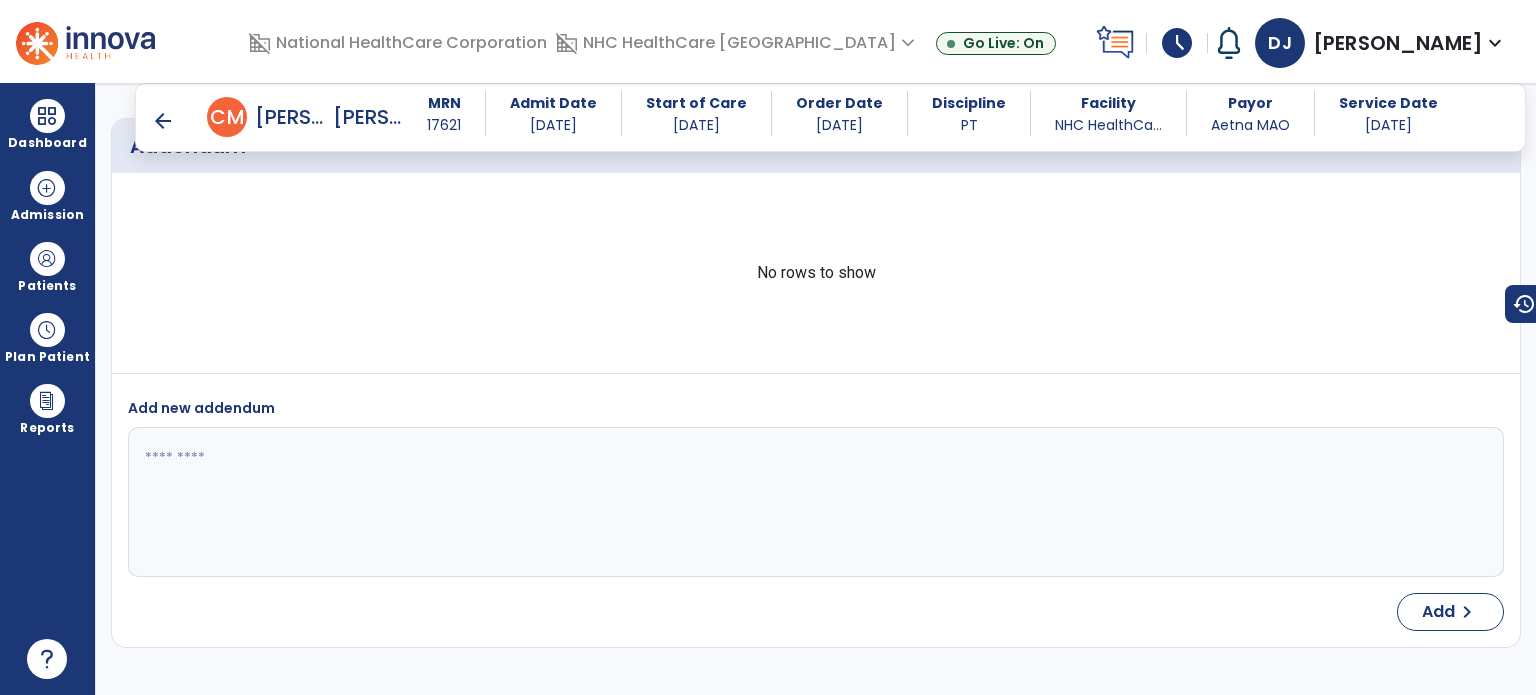 click on "arrow_back" at bounding box center (163, 121) 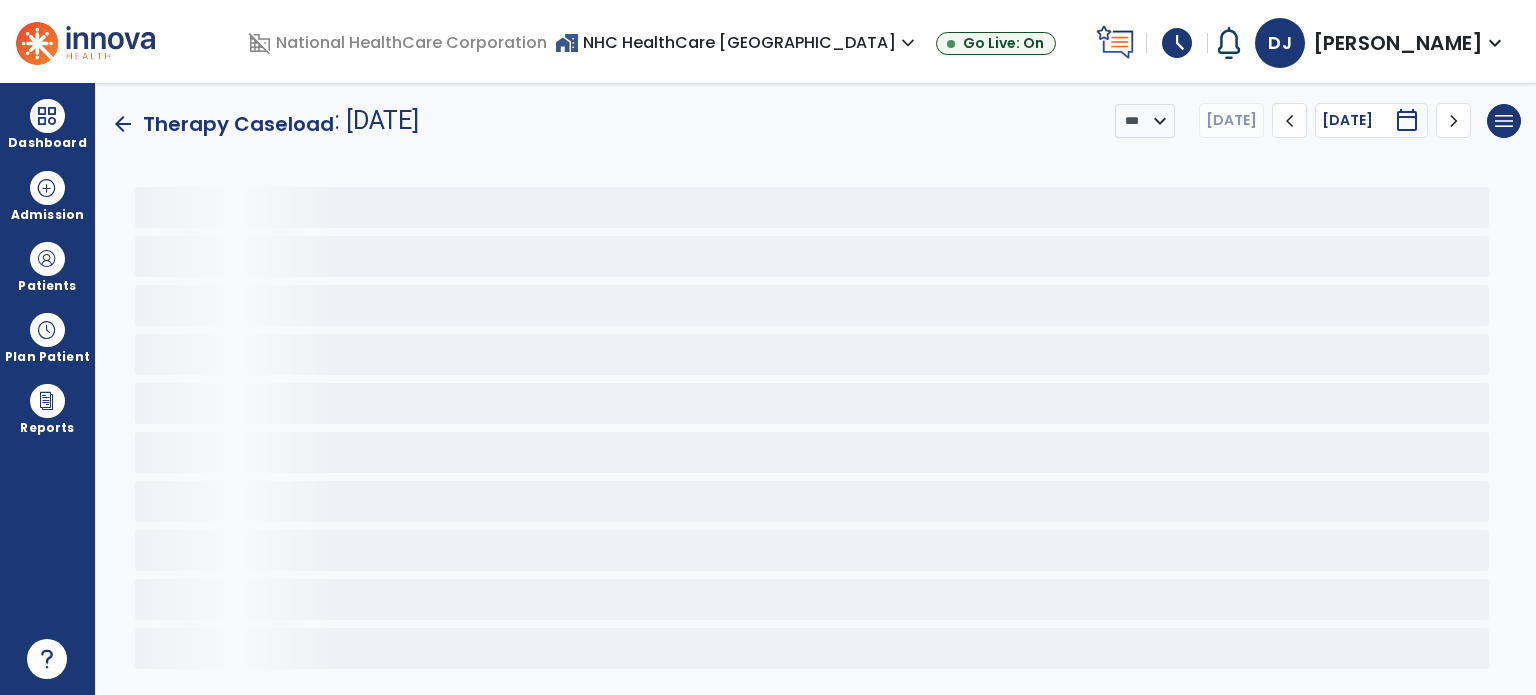 scroll, scrollTop: 0, scrollLeft: 0, axis: both 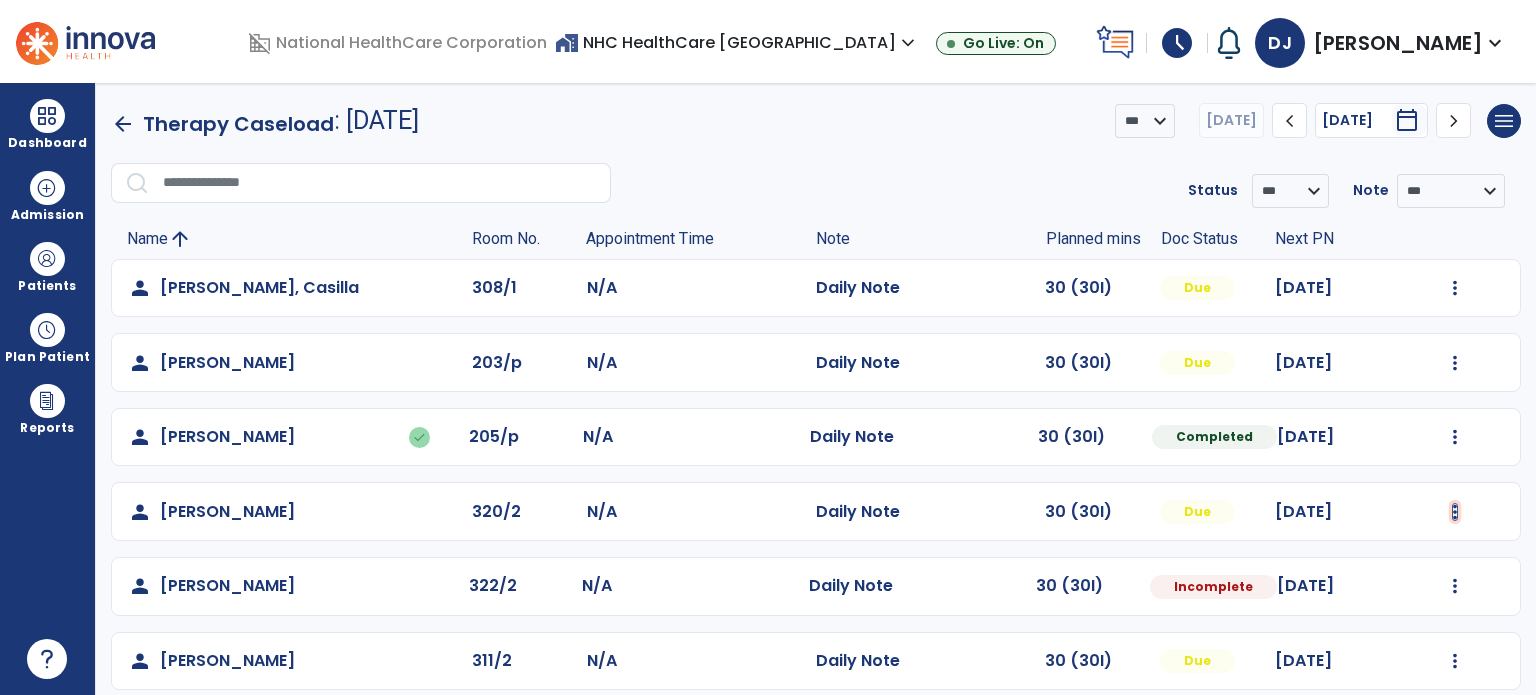 click at bounding box center (1455, 288) 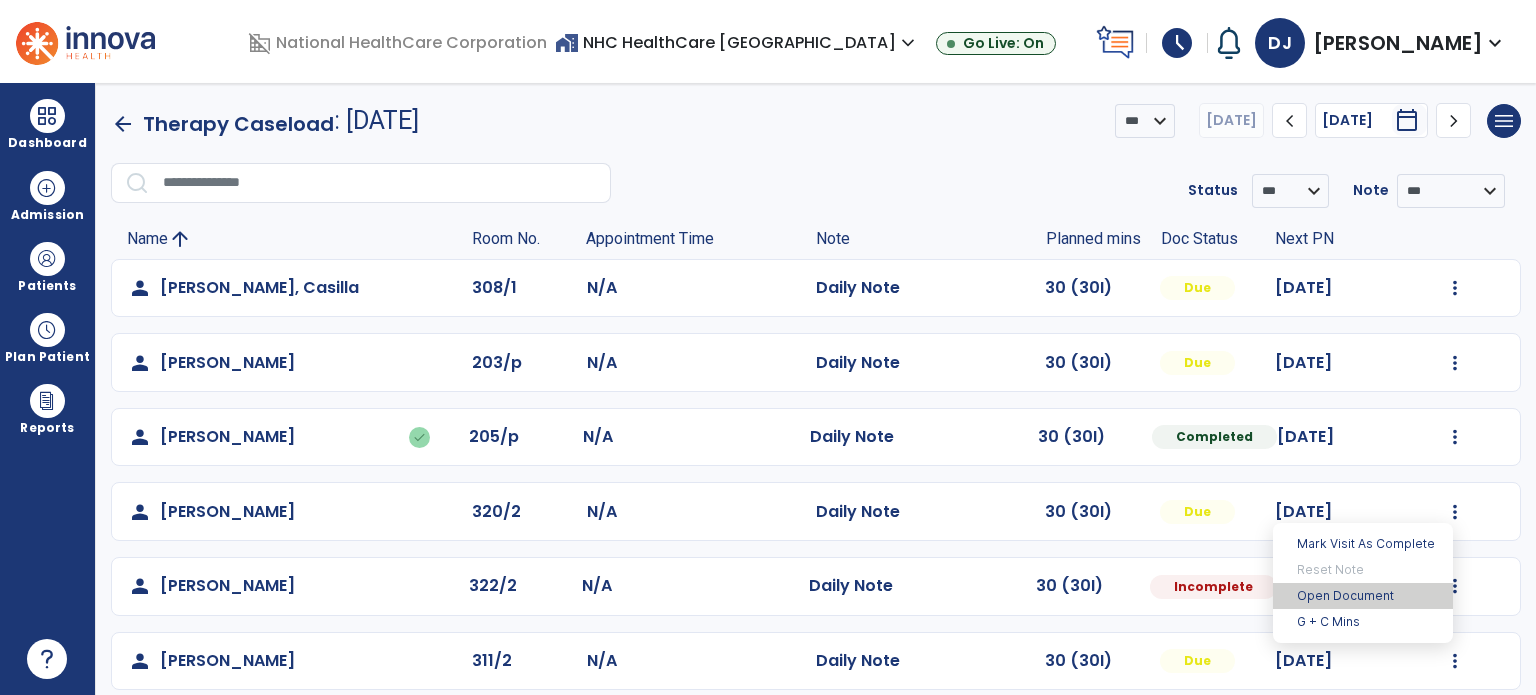 click on "Open Document" at bounding box center (1363, 596) 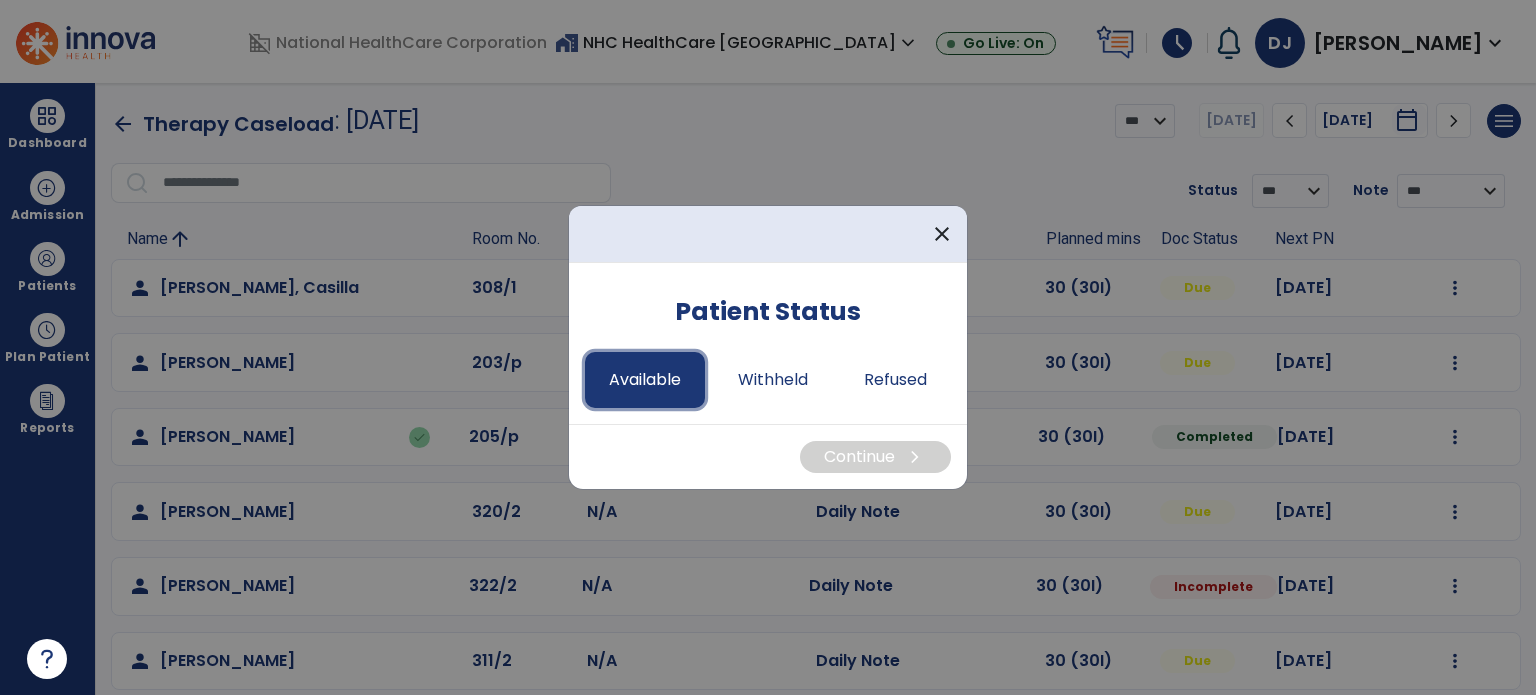 click on "Available" at bounding box center (645, 380) 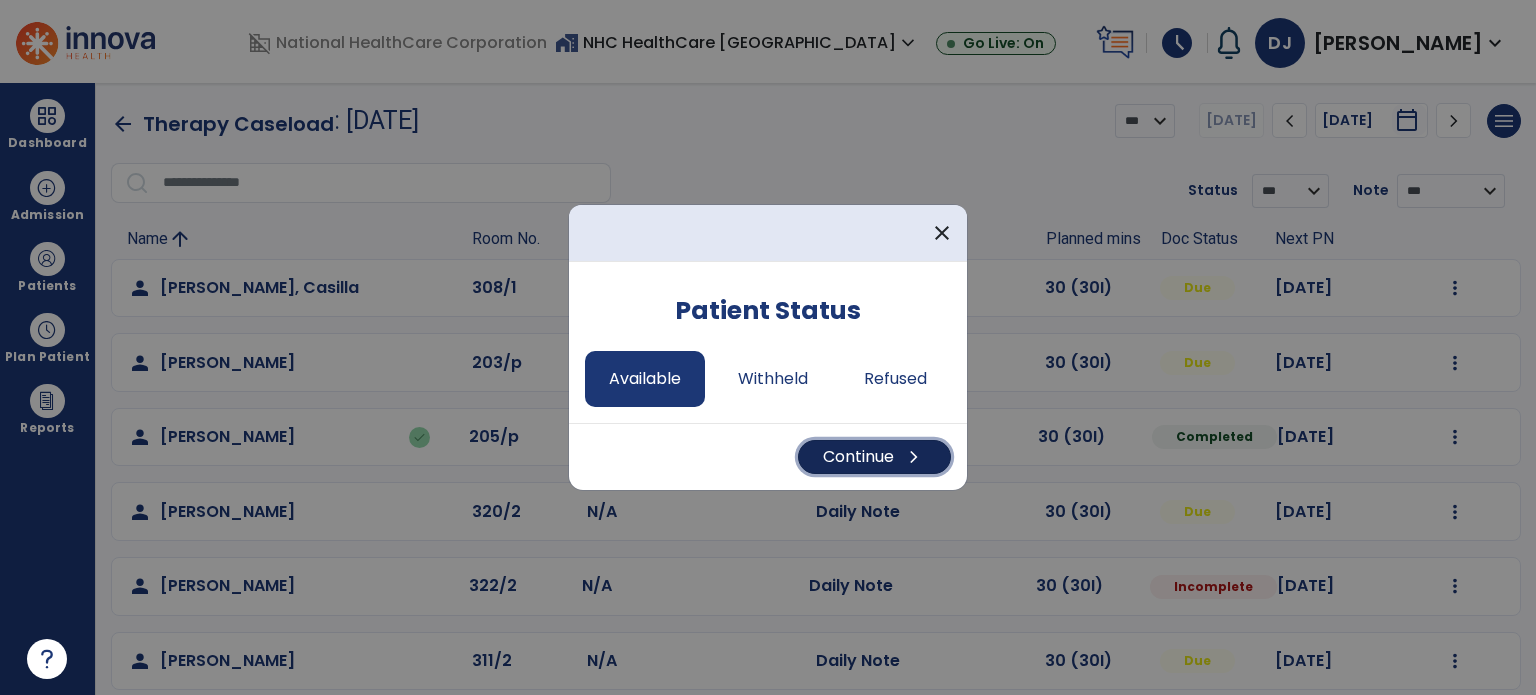 click on "Continue   chevron_right" at bounding box center [874, 457] 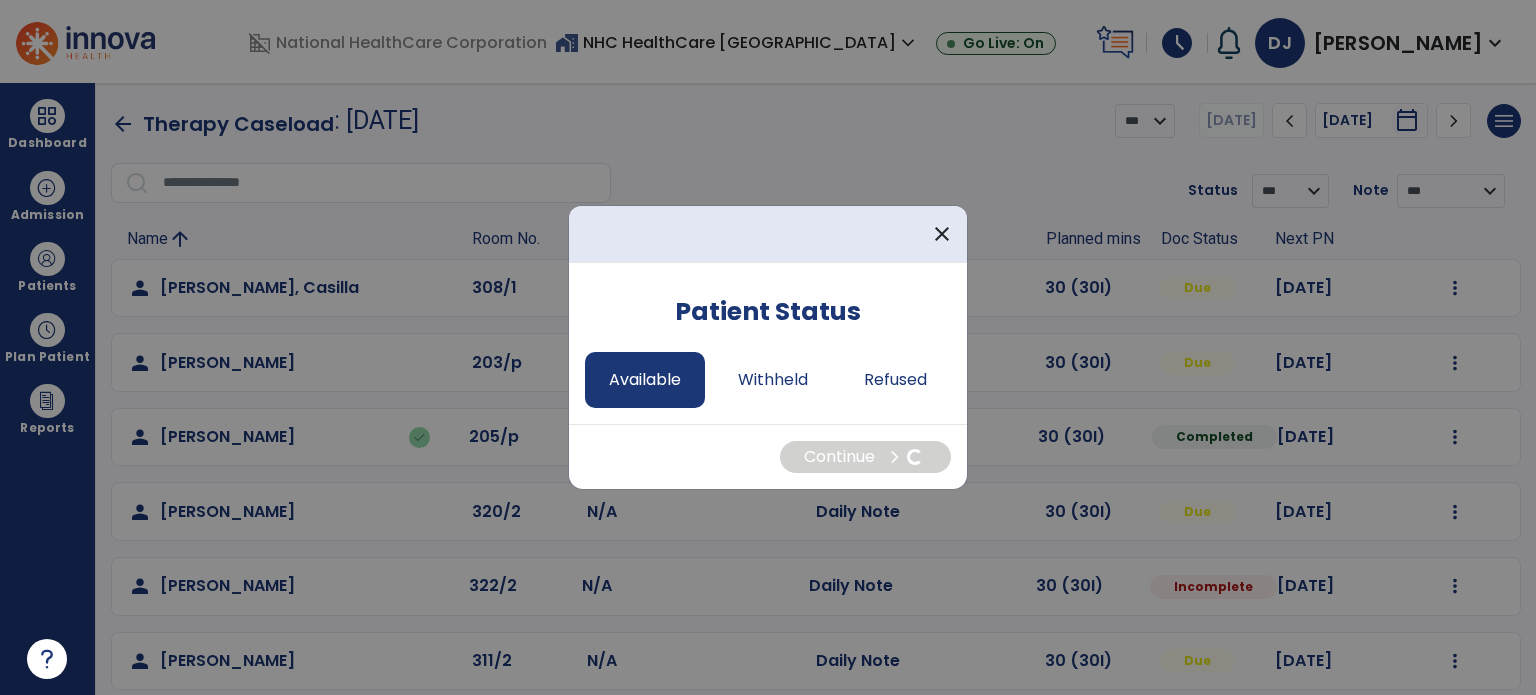 select on "*" 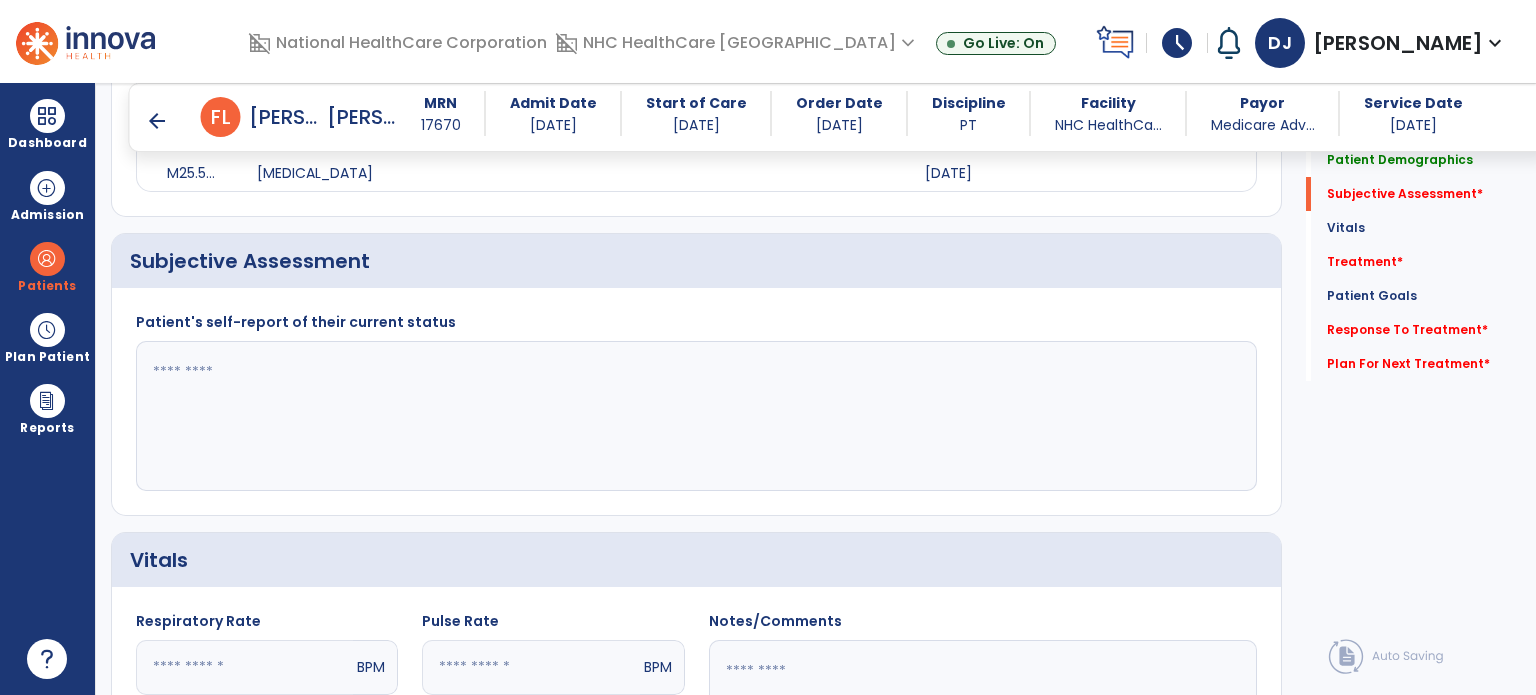 scroll, scrollTop: 1071, scrollLeft: 0, axis: vertical 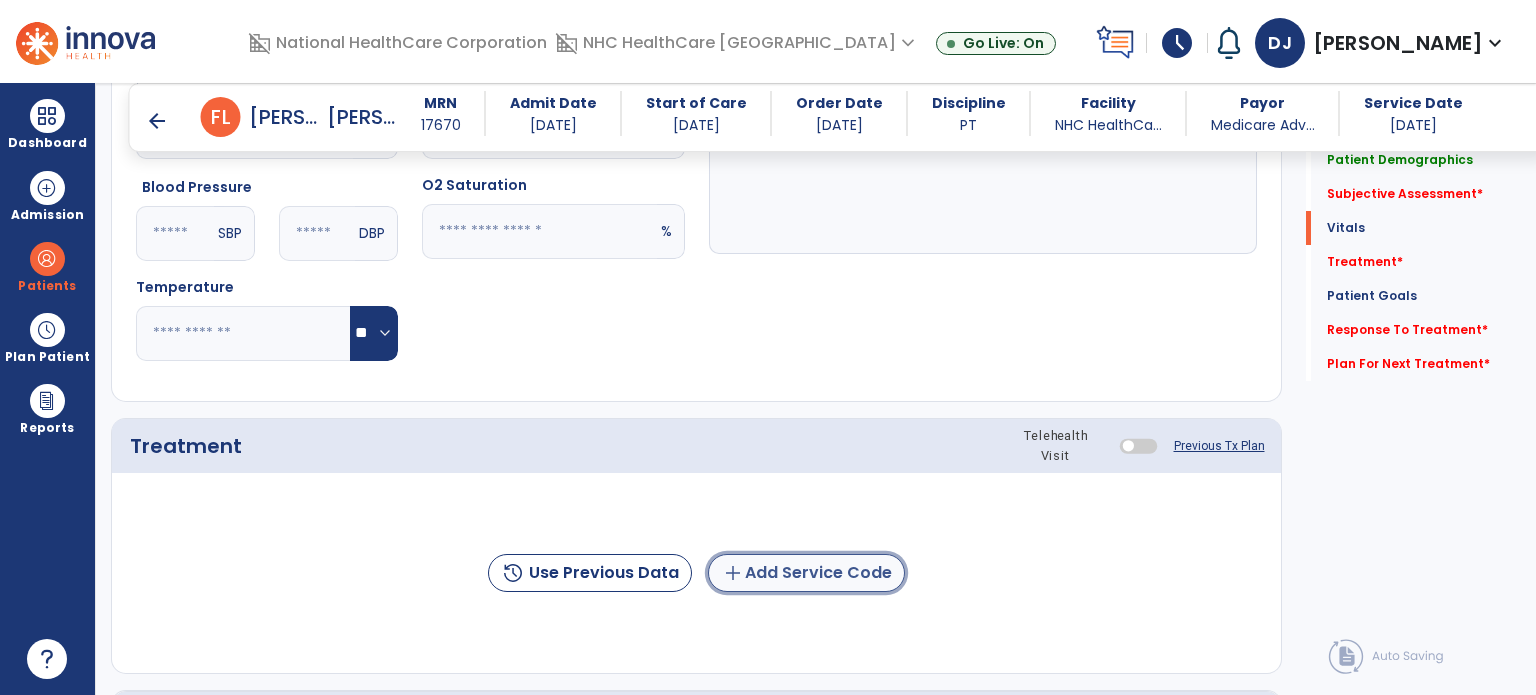 click on "add  Add Service Code" 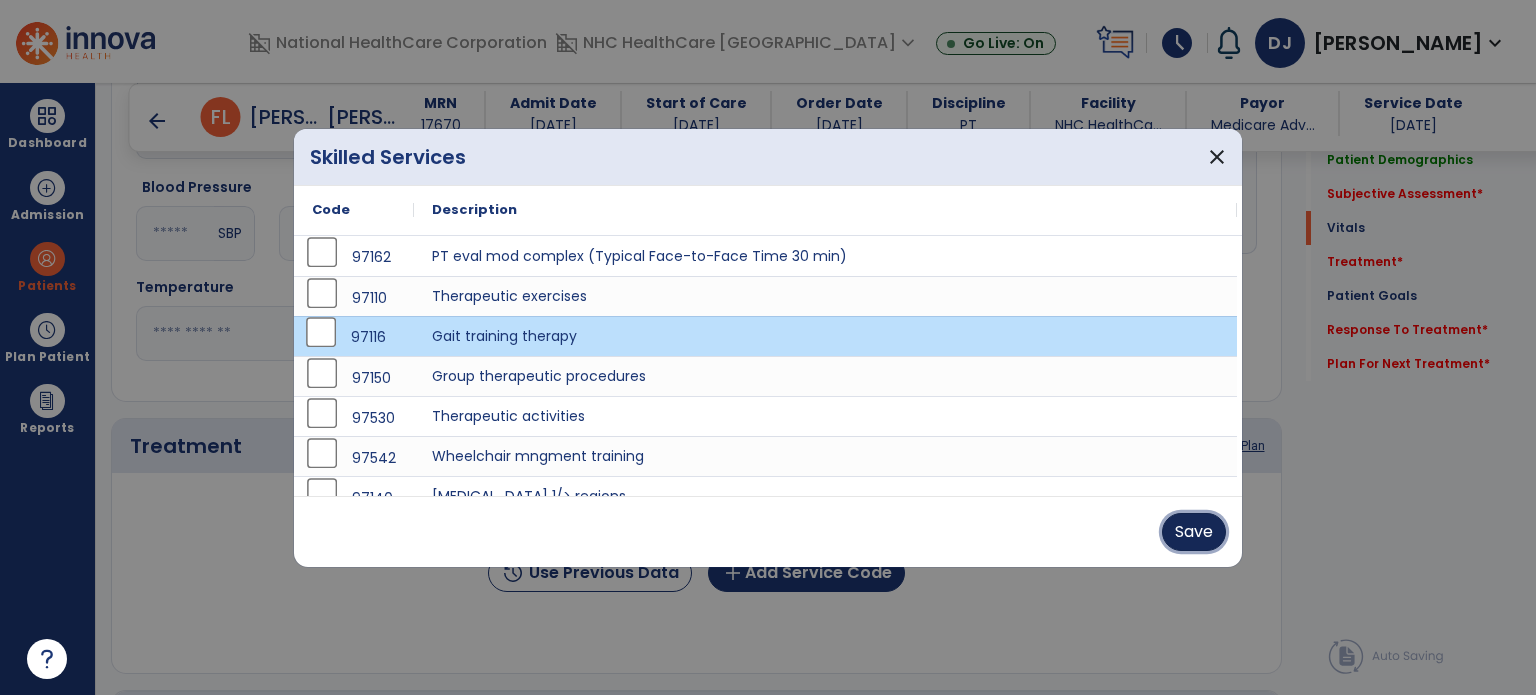 click on "Save" at bounding box center [1194, 532] 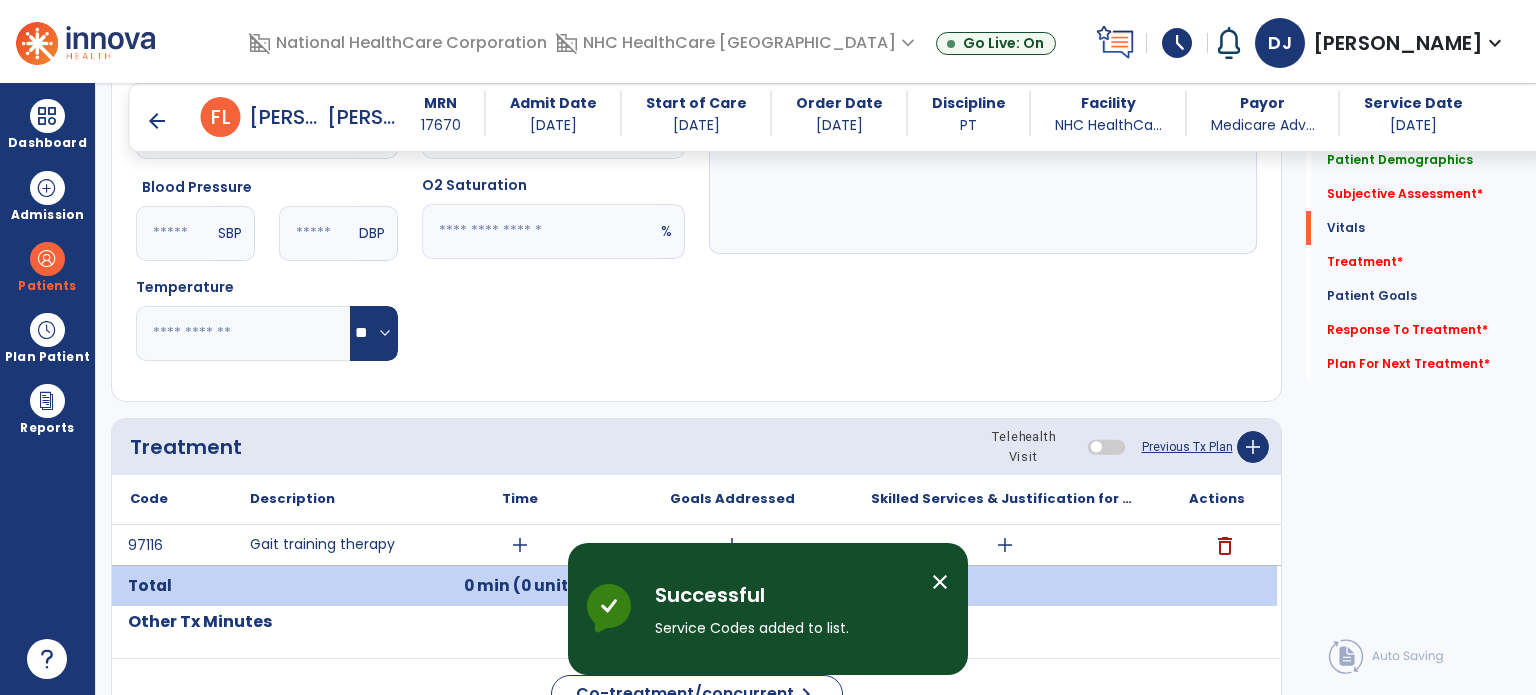 click on "close" at bounding box center (940, 582) 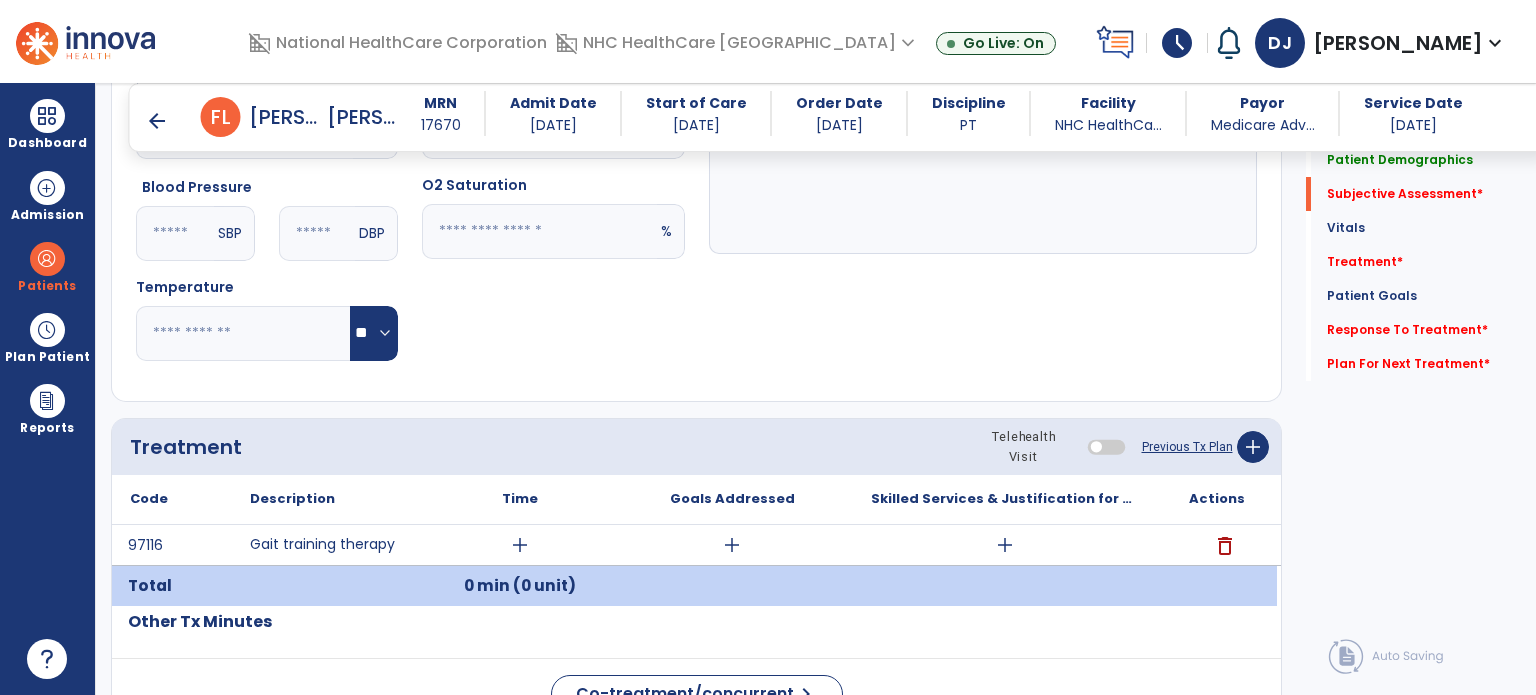 scroll, scrollTop: 535, scrollLeft: 0, axis: vertical 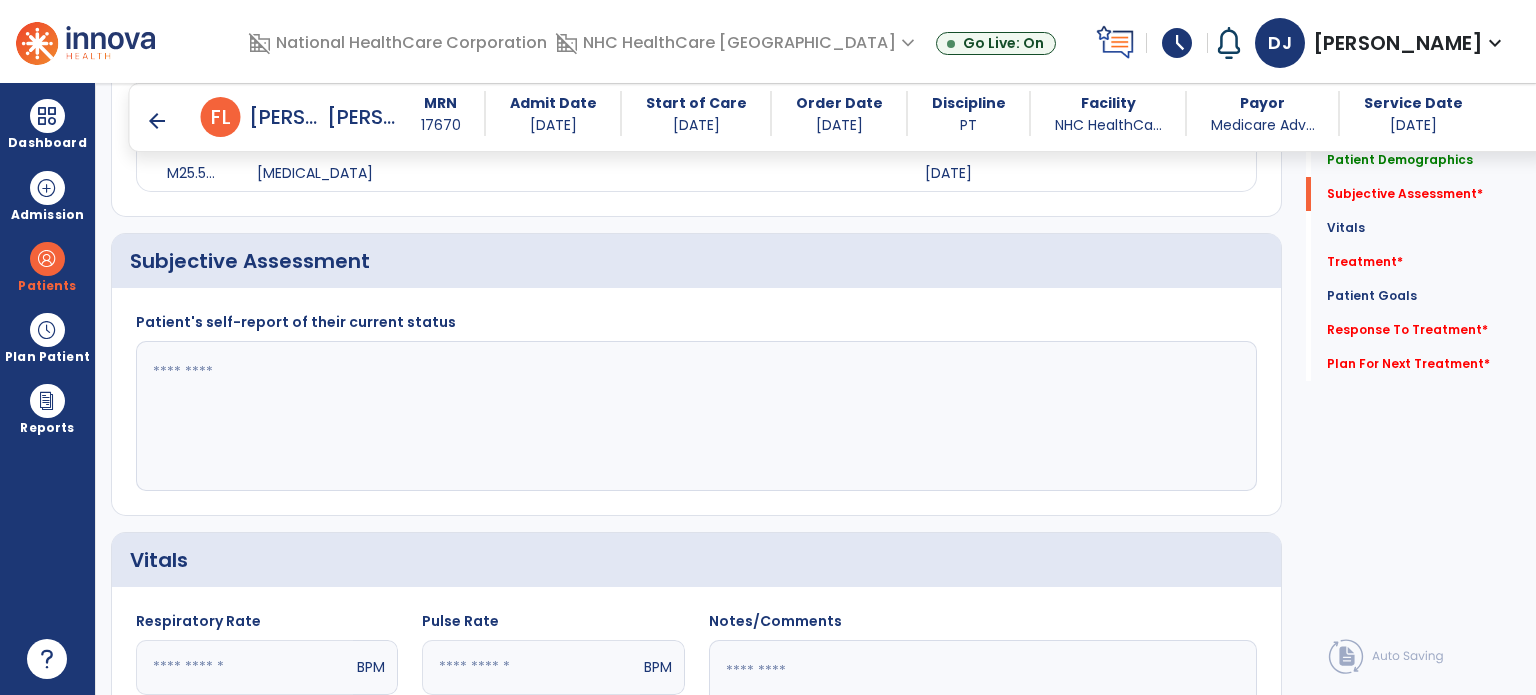 click 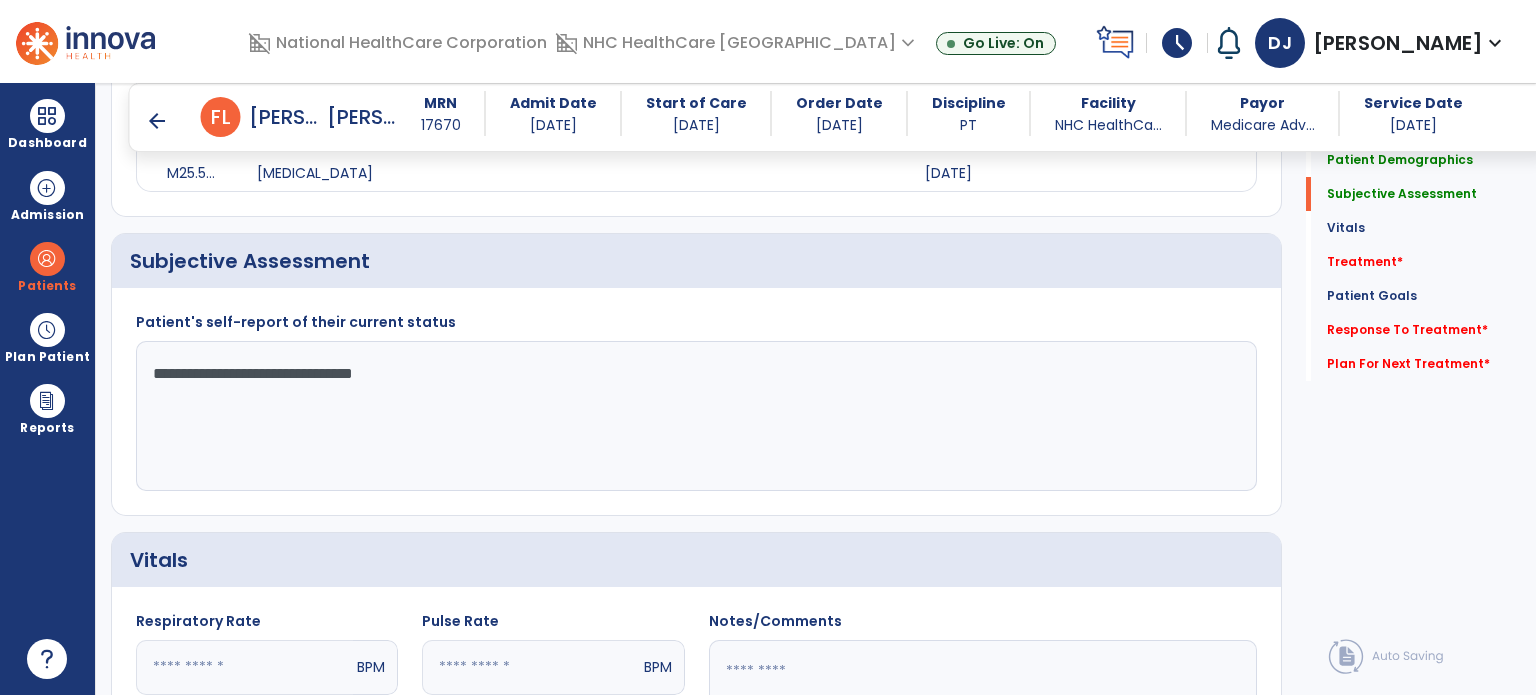 type on "**********" 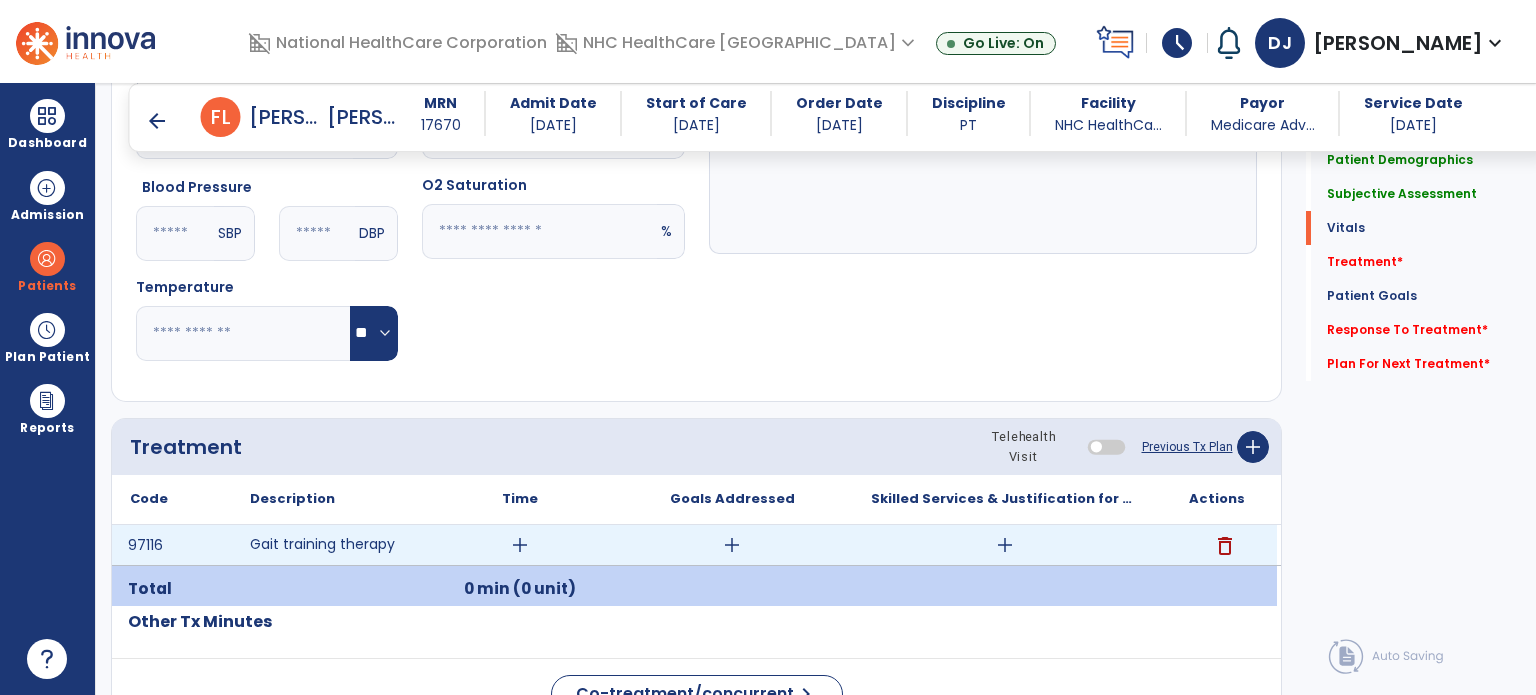 click on "add" at bounding box center (520, 545) 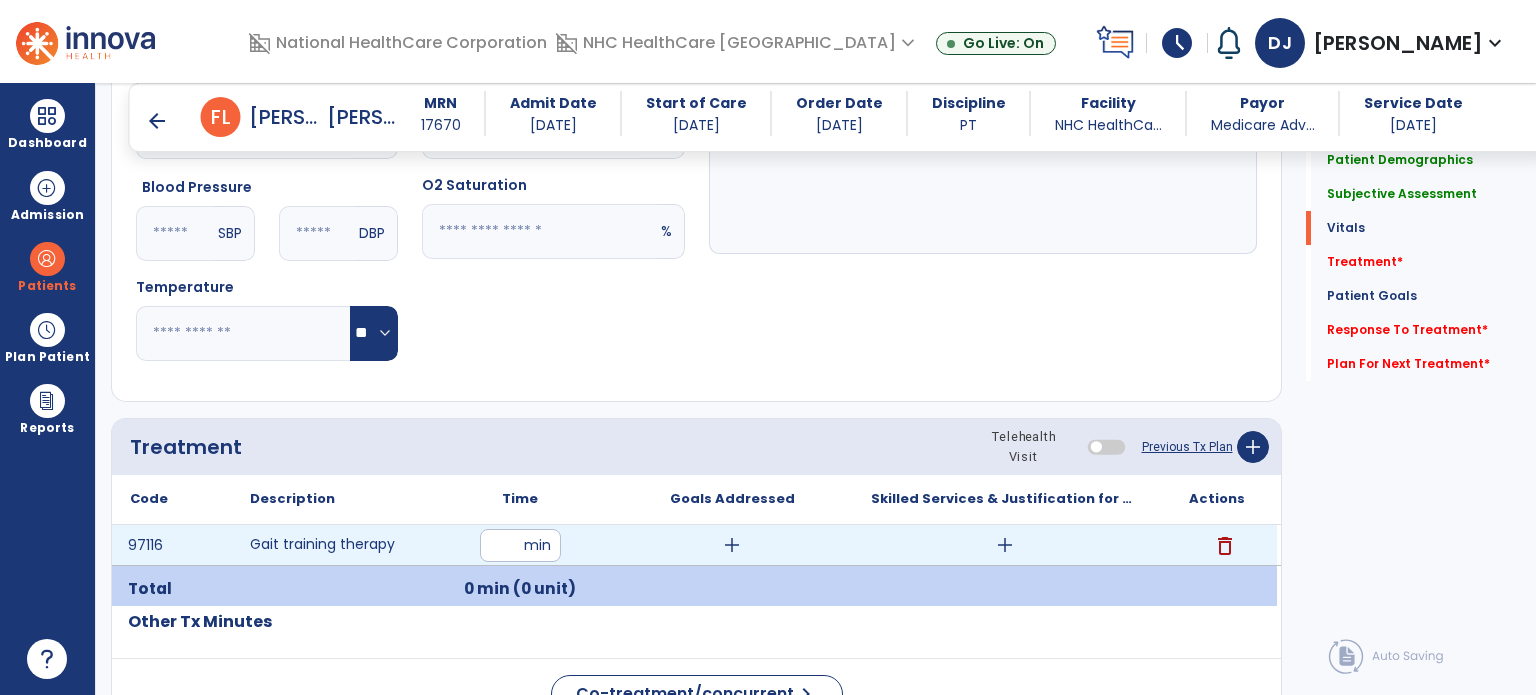 type on "**" 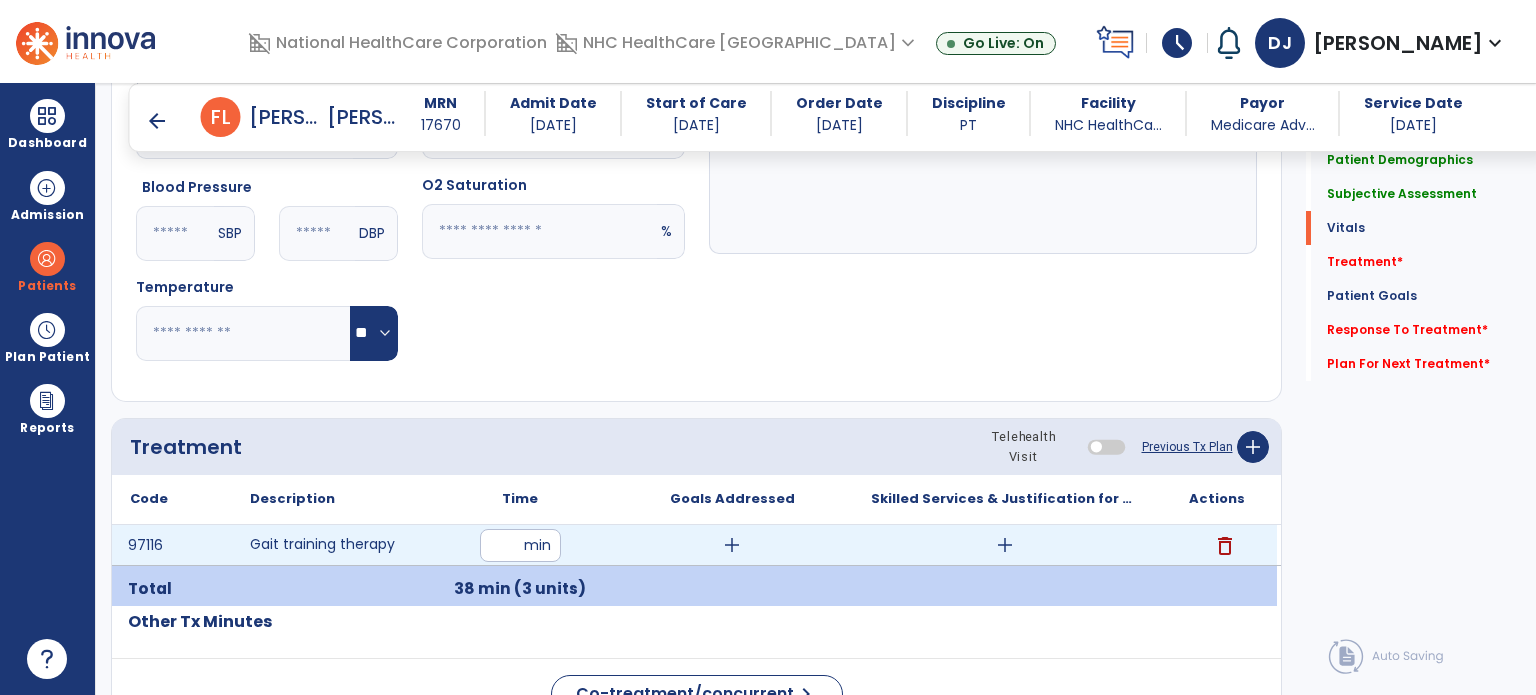 click on "add" at bounding box center [1005, 545] 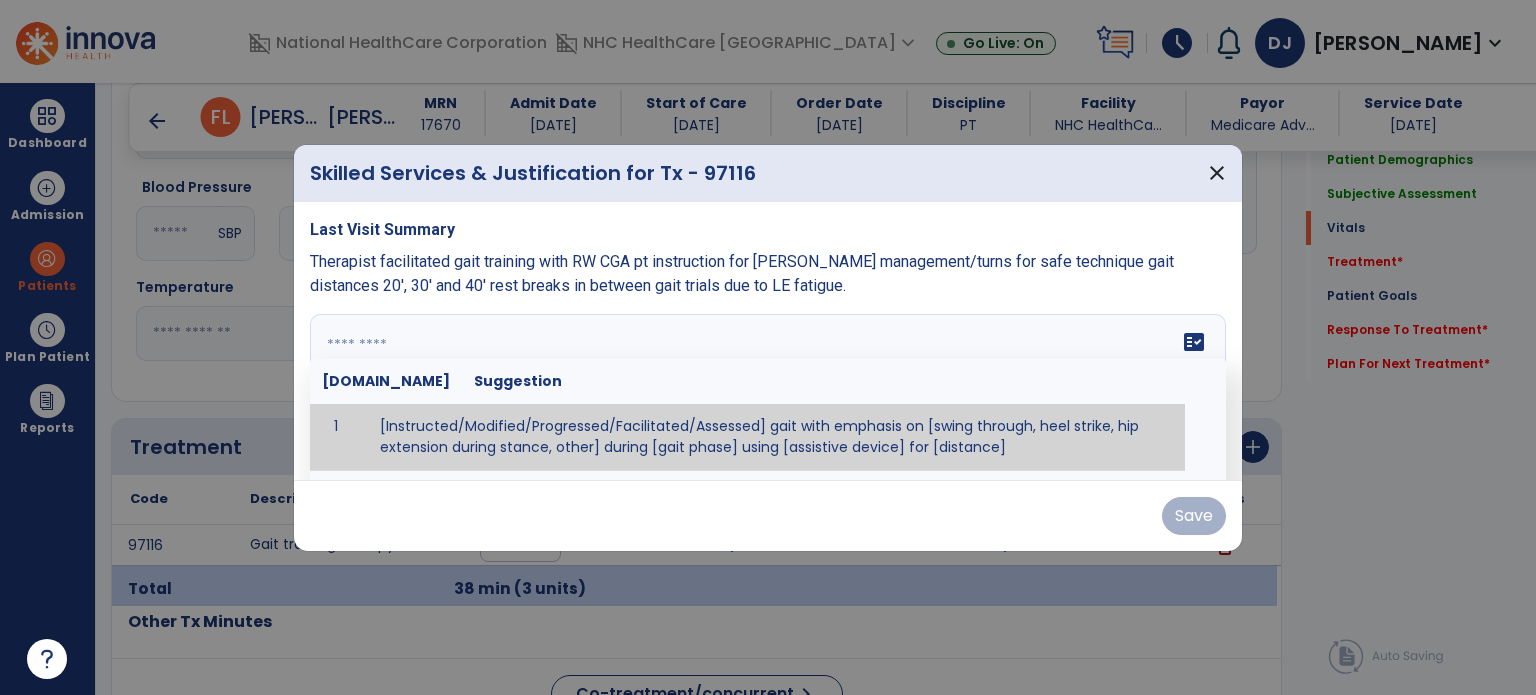 click at bounding box center (766, 389) 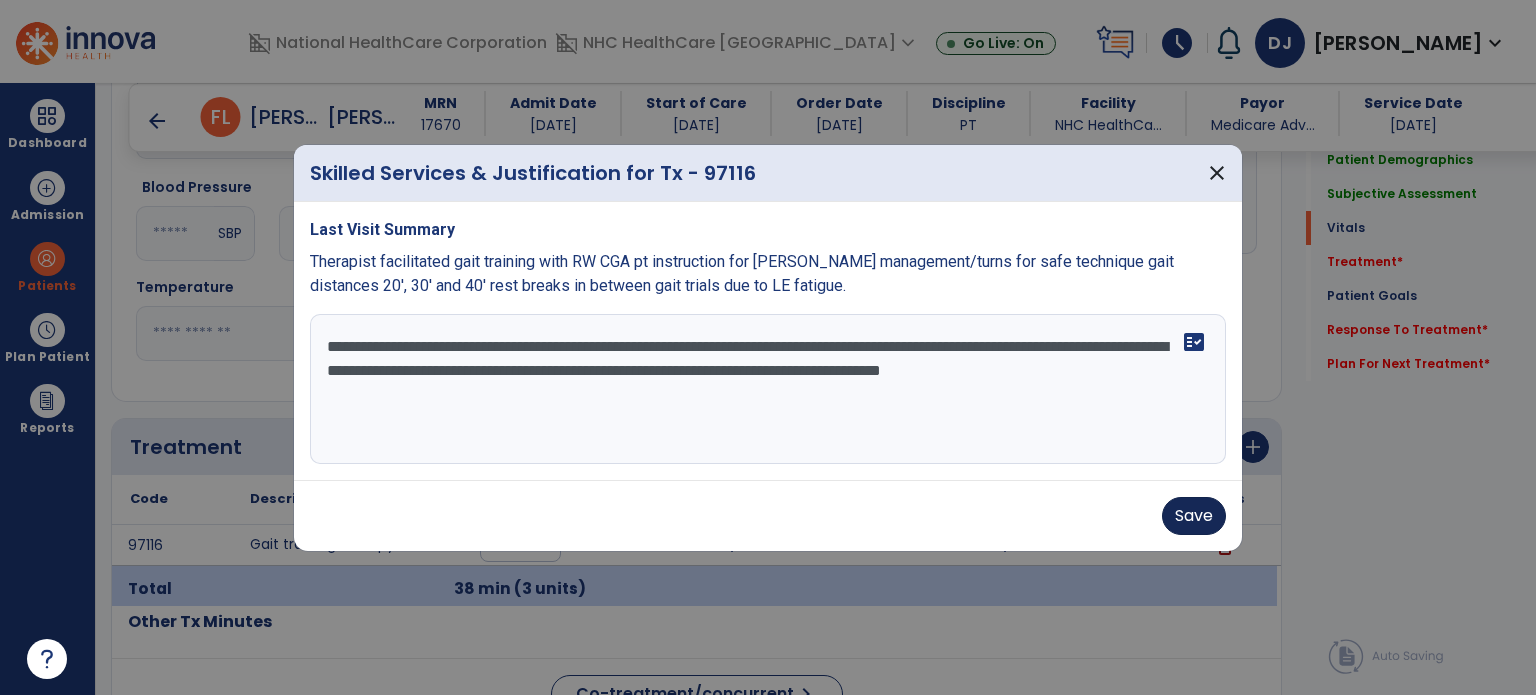 type on "**********" 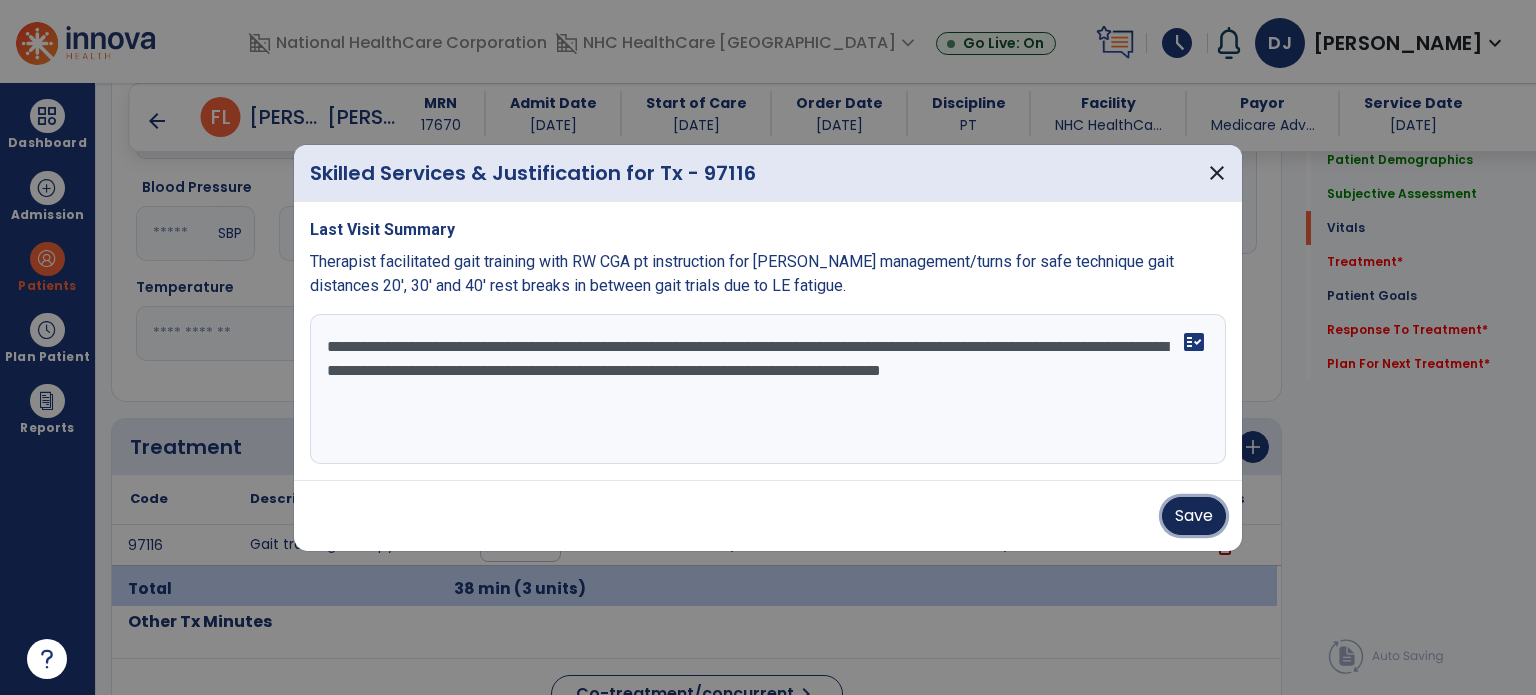 click on "Save" at bounding box center [1194, 516] 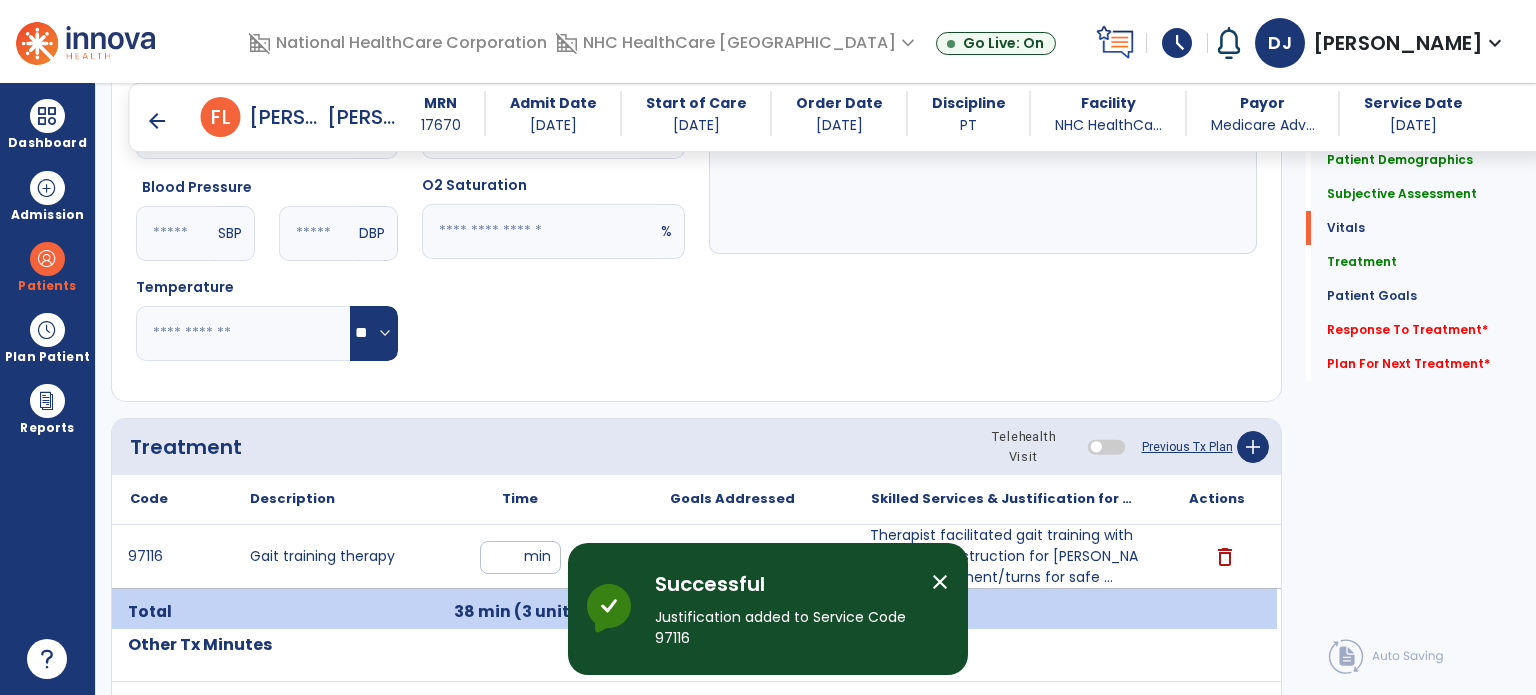 click on "close" at bounding box center [940, 582] 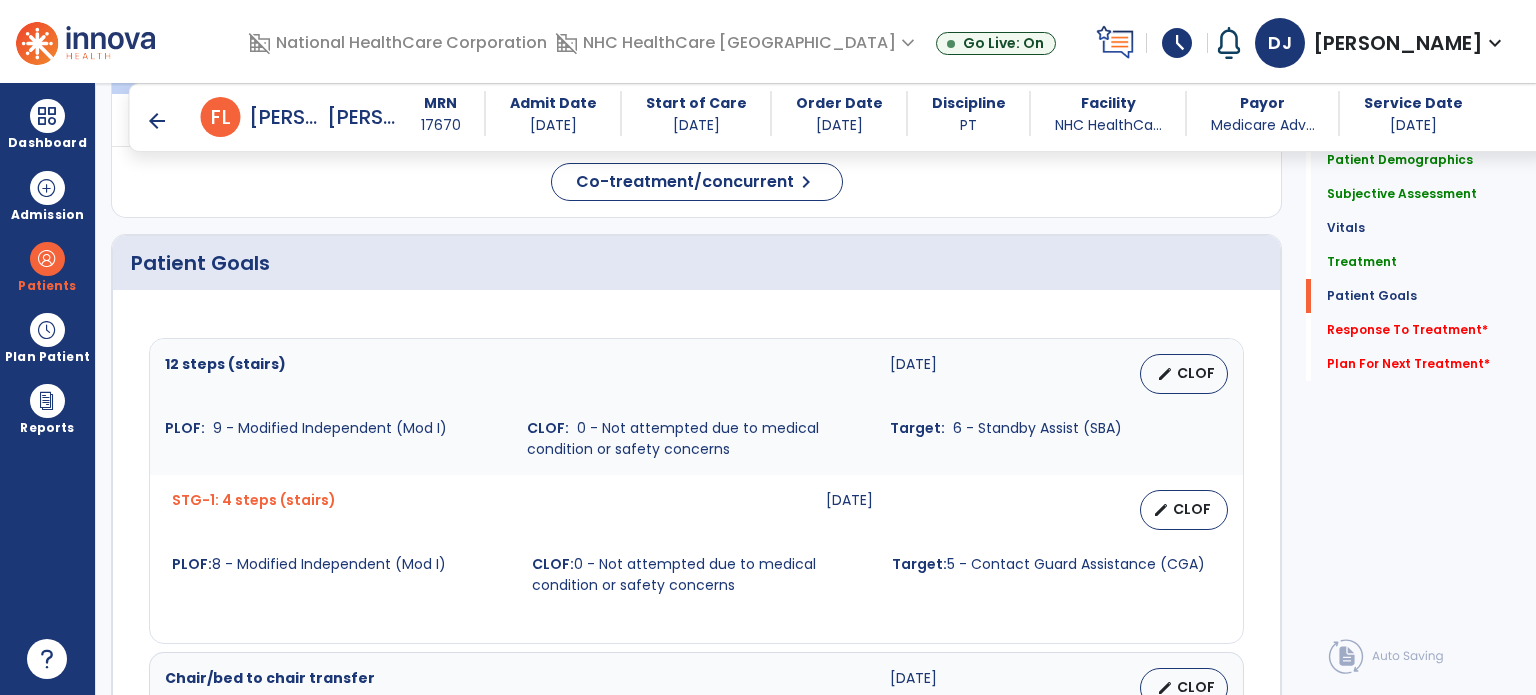 scroll, scrollTop: 2142, scrollLeft: 0, axis: vertical 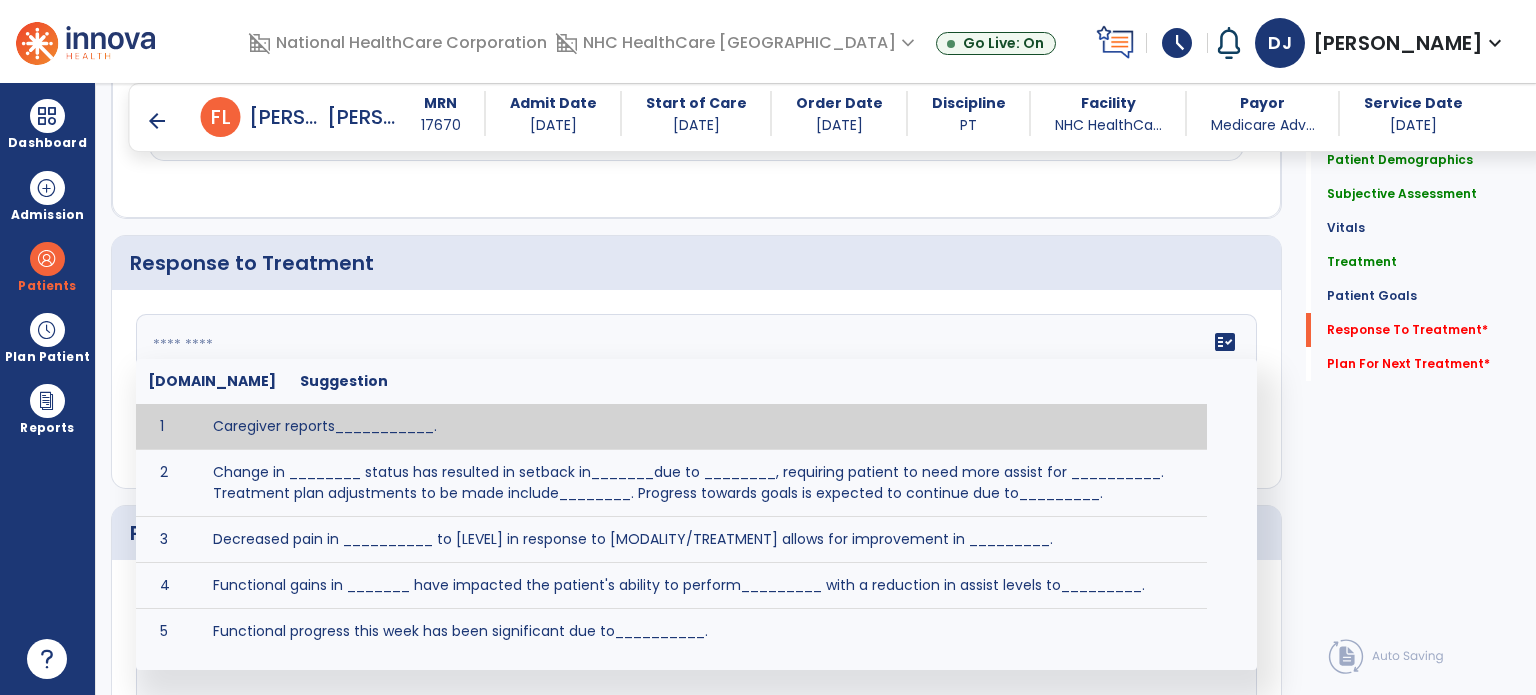 click 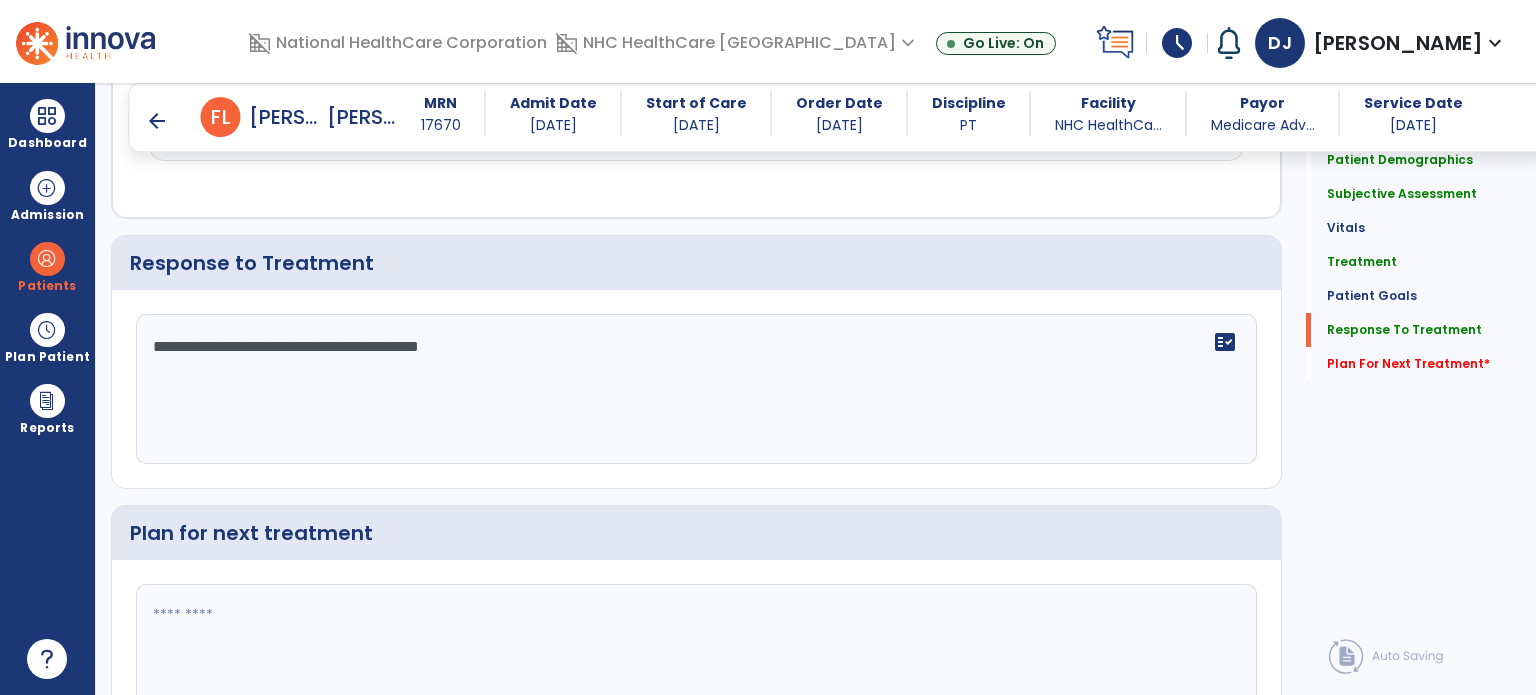 scroll, scrollTop: 2677, scrollLeft: 0, axis: vertical 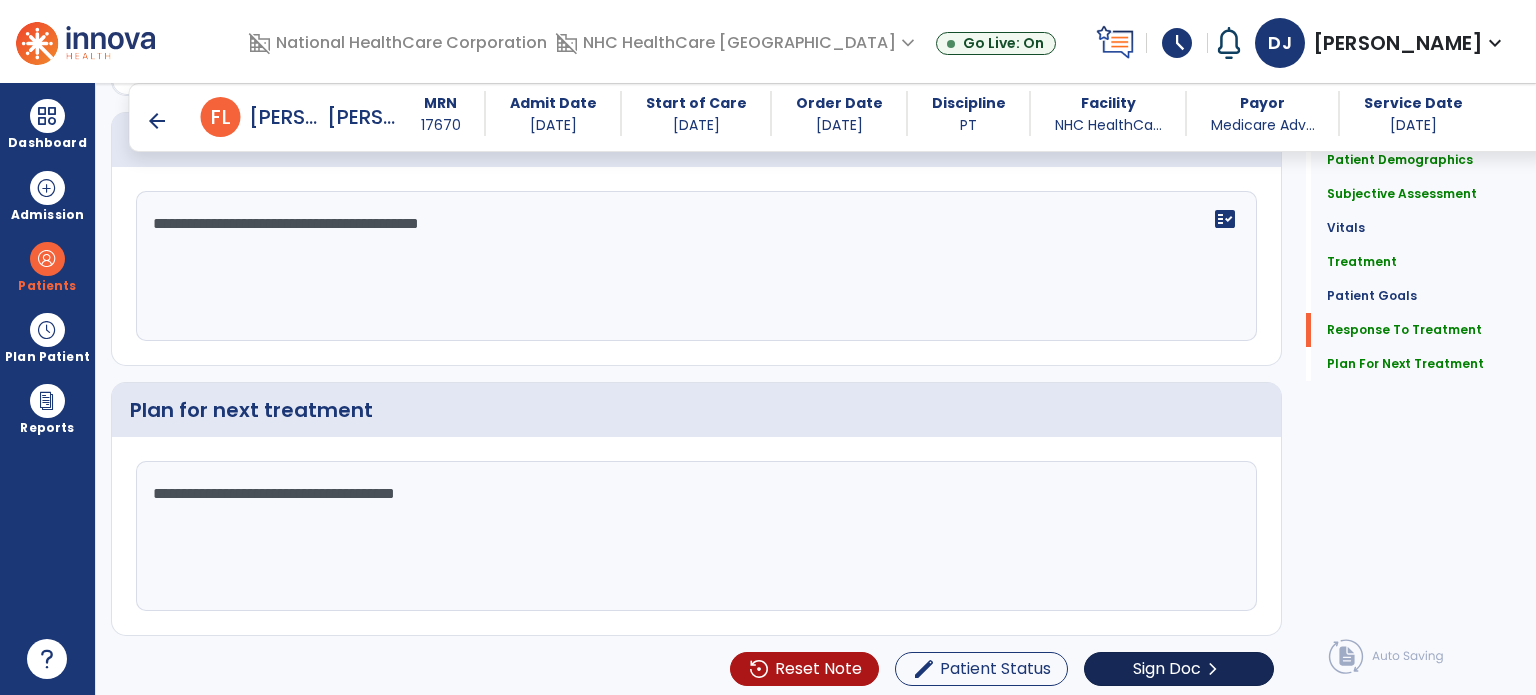 type on "**********" 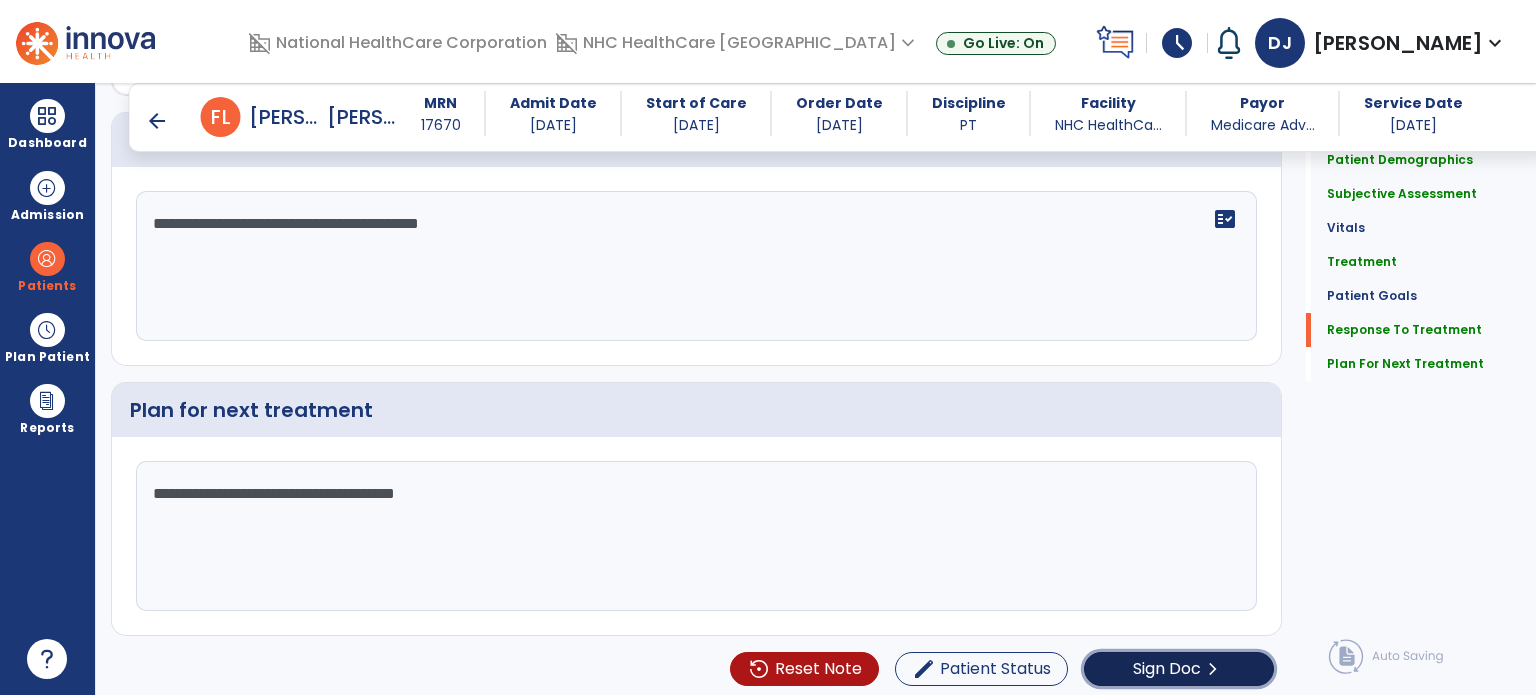 click on "Sign Doc" 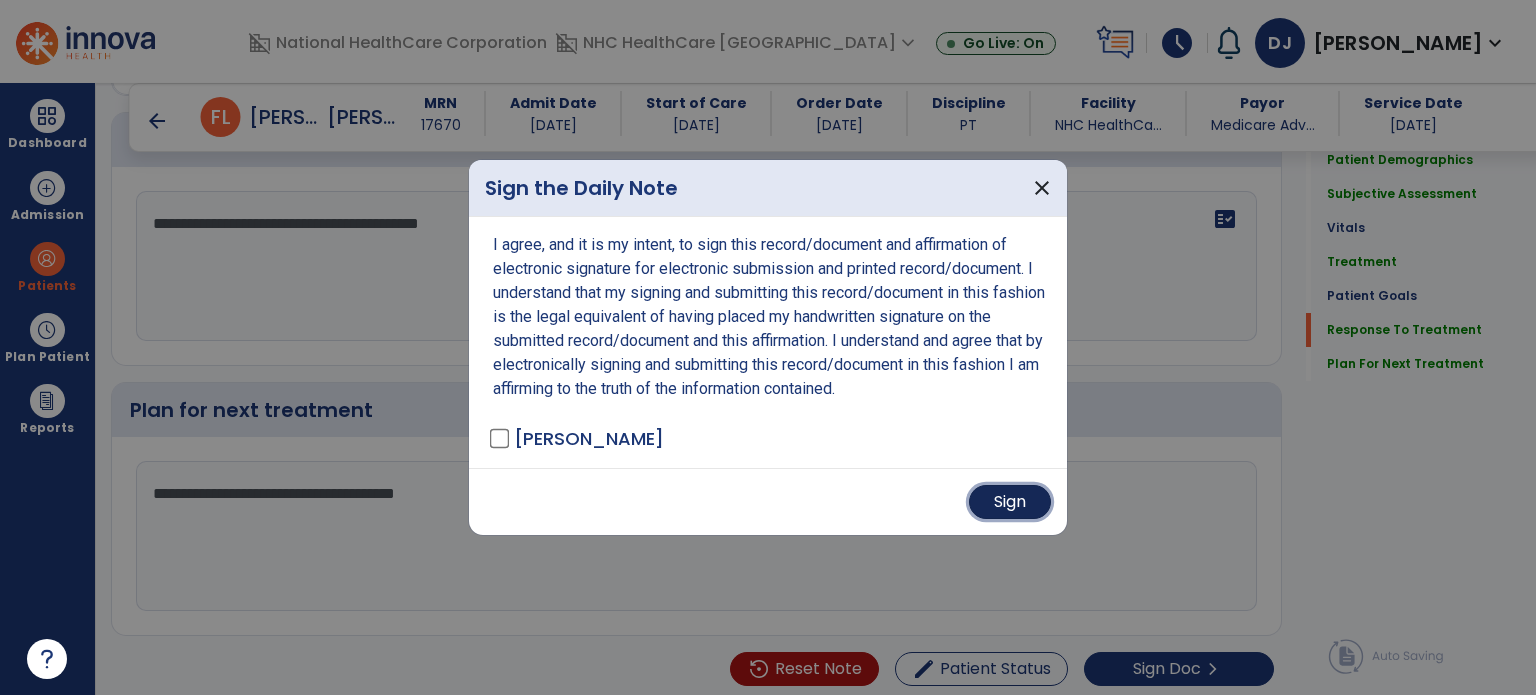 click on "Sign" at bounding box center (1010, 502) 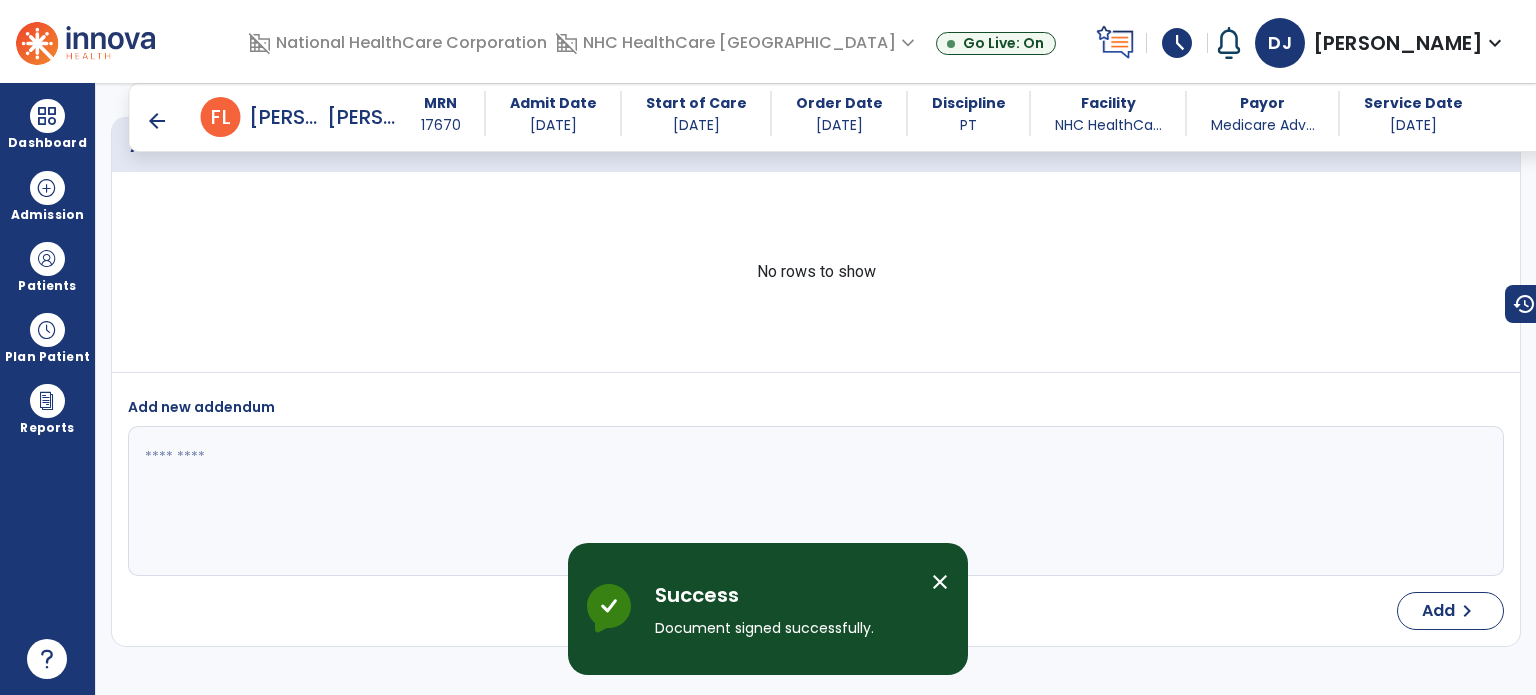 scroll, scrollTop: 3792, scrollLeft: 0, axis: vertical 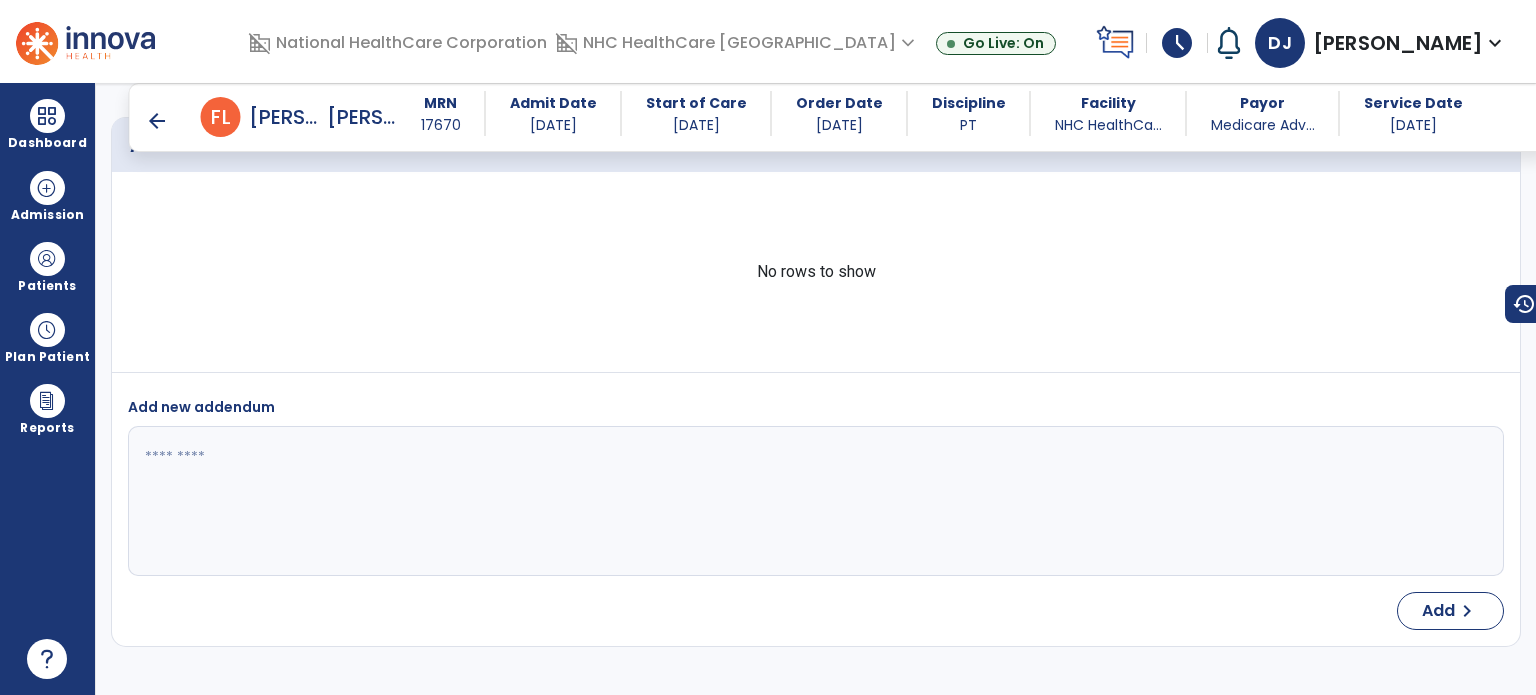 click on "arrow_back" at bounding box center (157, 121) 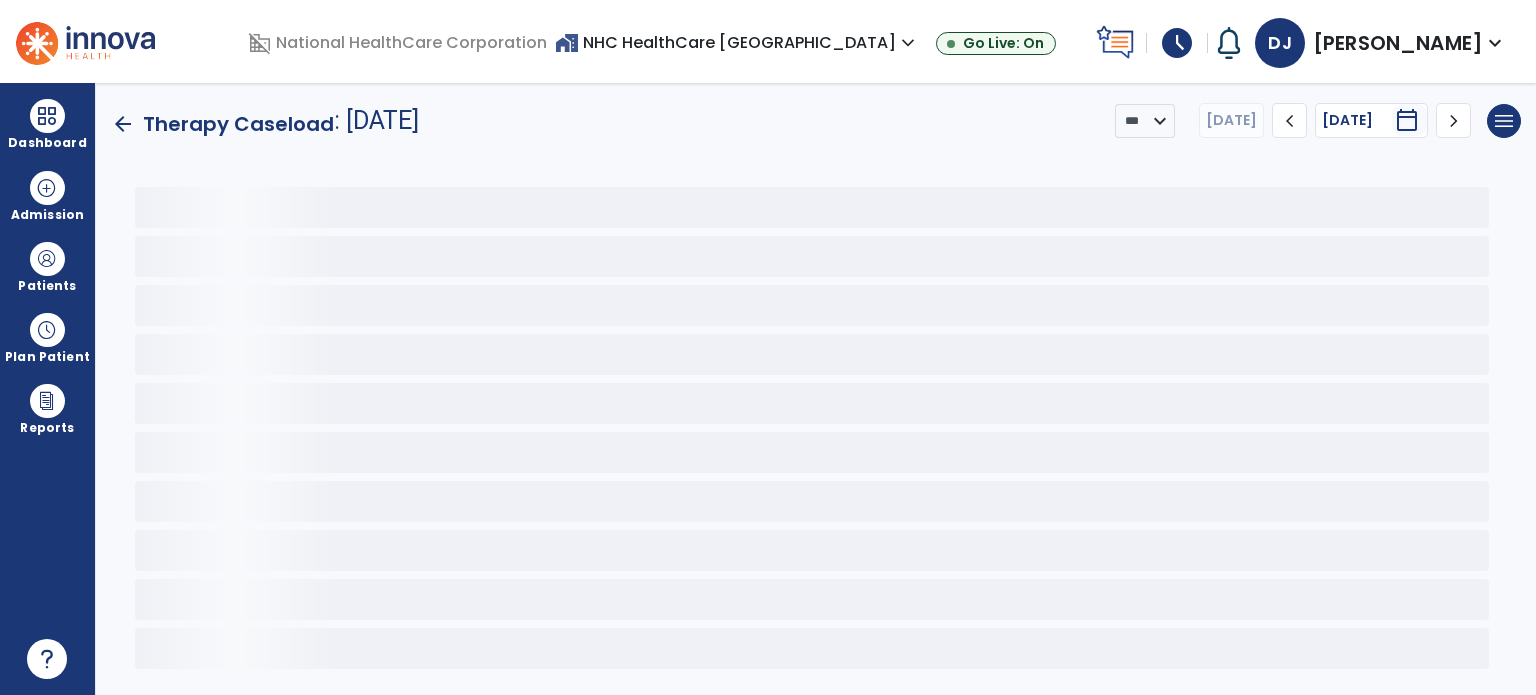 scroll, scrollTop: 0, scrollLeft: 0, axis: both 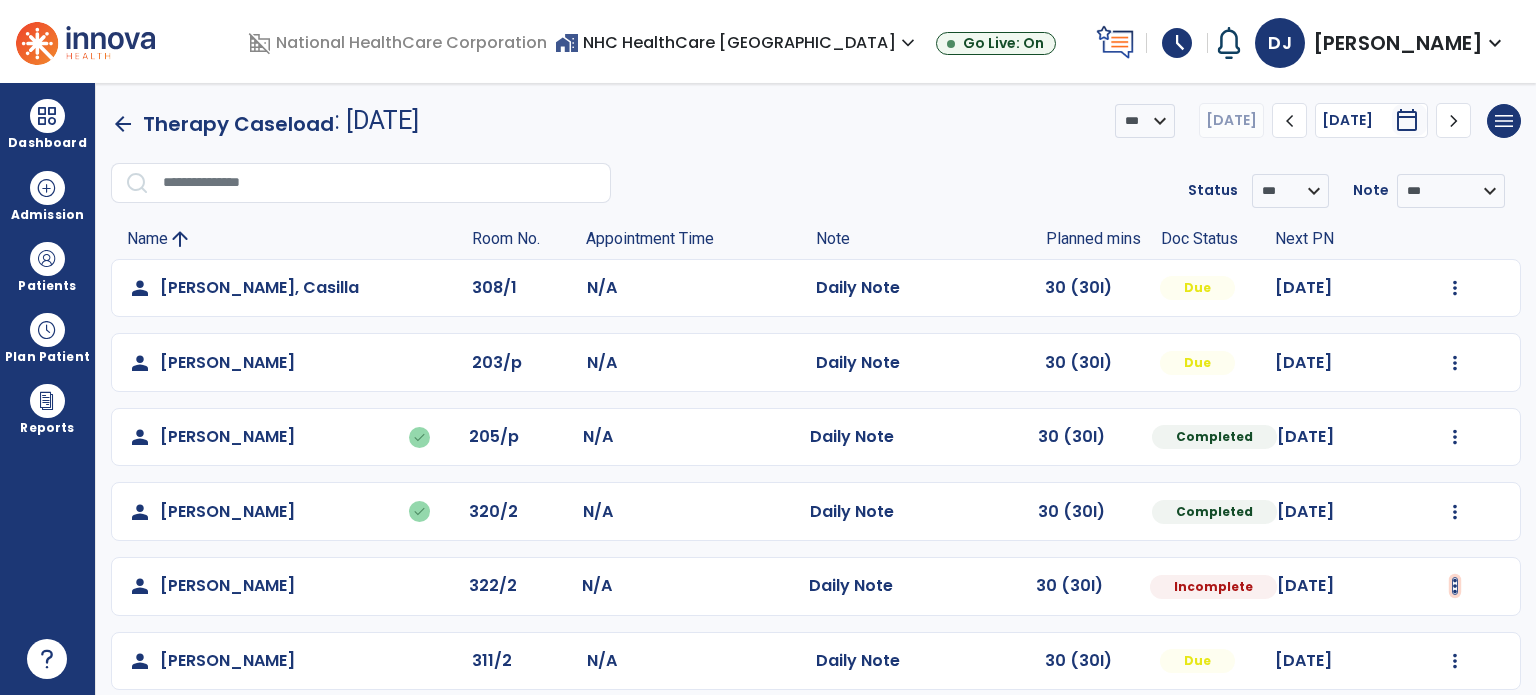 click at bounding box center (1455, 288) 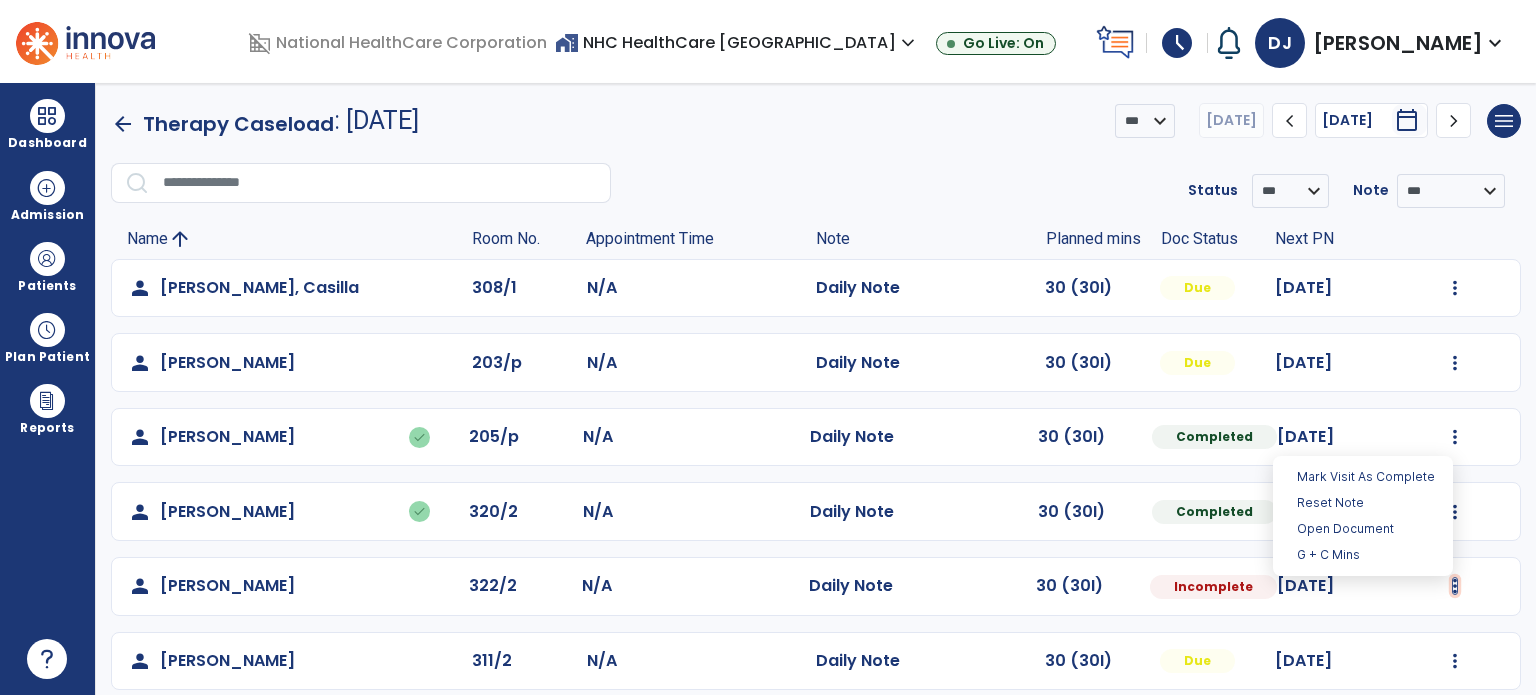 click at bounding box center [1455, 586] 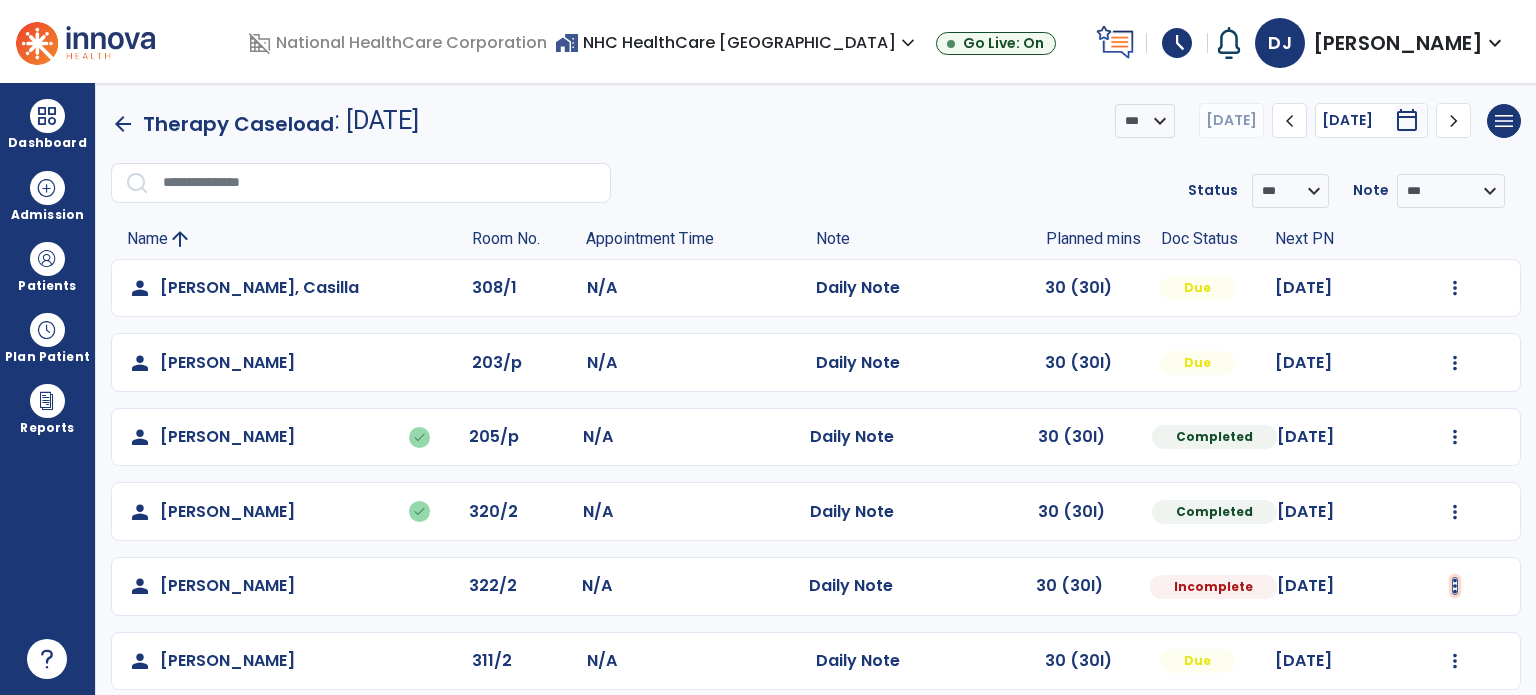 click at bounding box center [1455, 586] 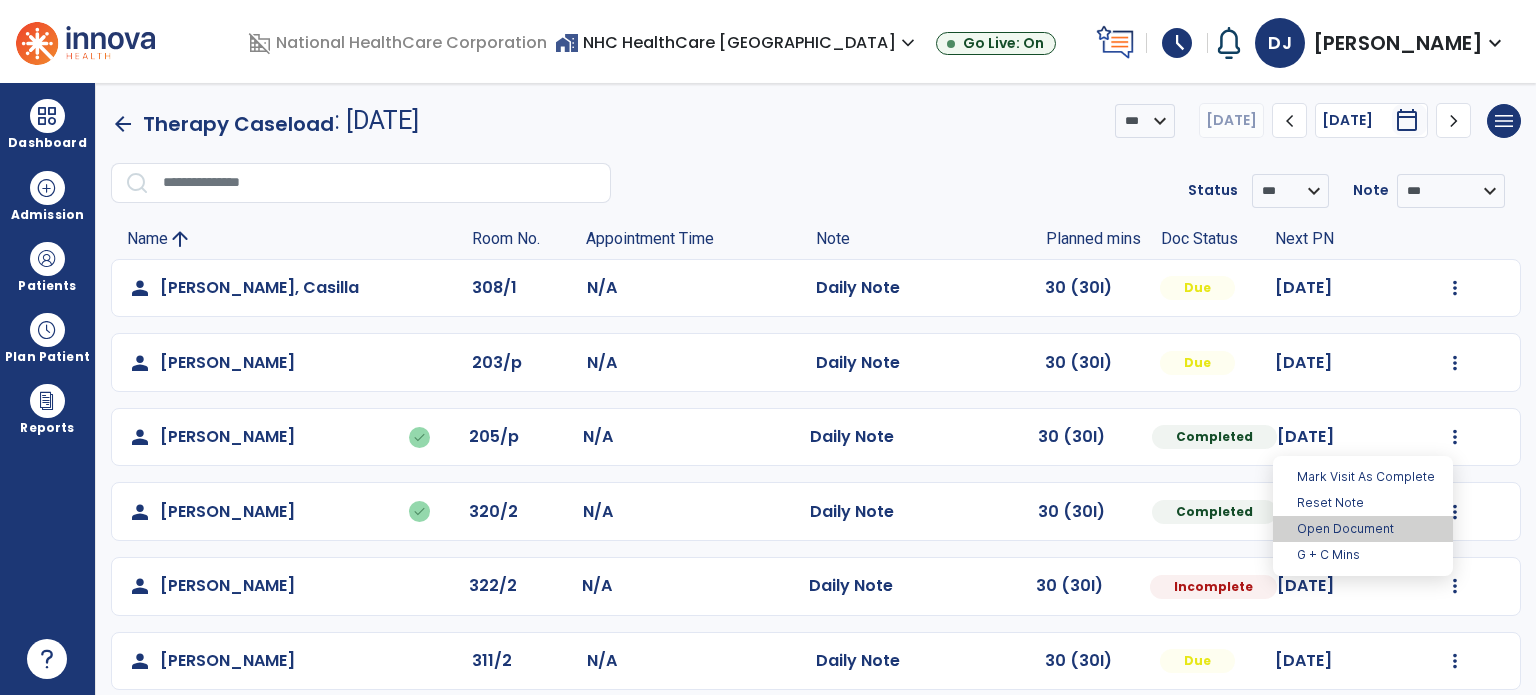 click on "Open Document" at bounding box center [1363, 529] 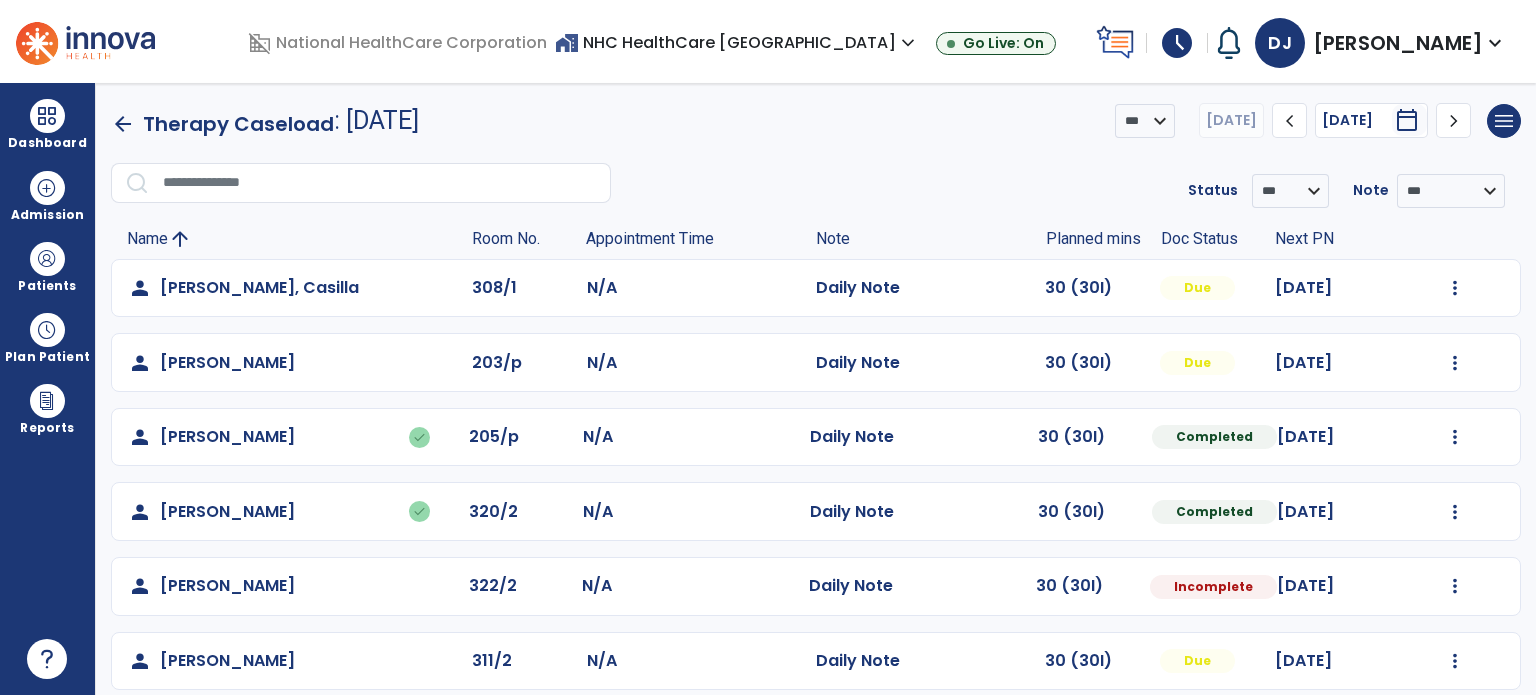 select on "*" 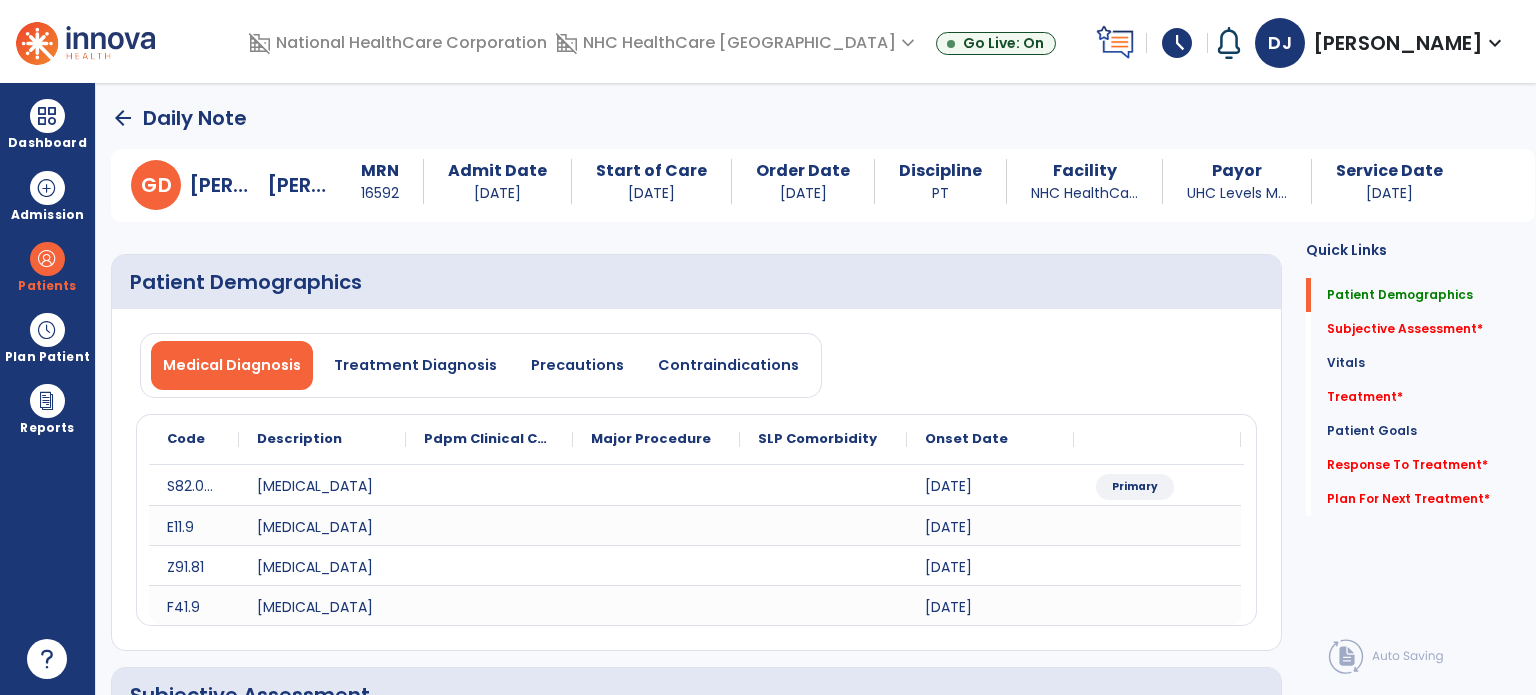 scroll, scrollTop: 535, scrollLeft: 0, axis: vertical 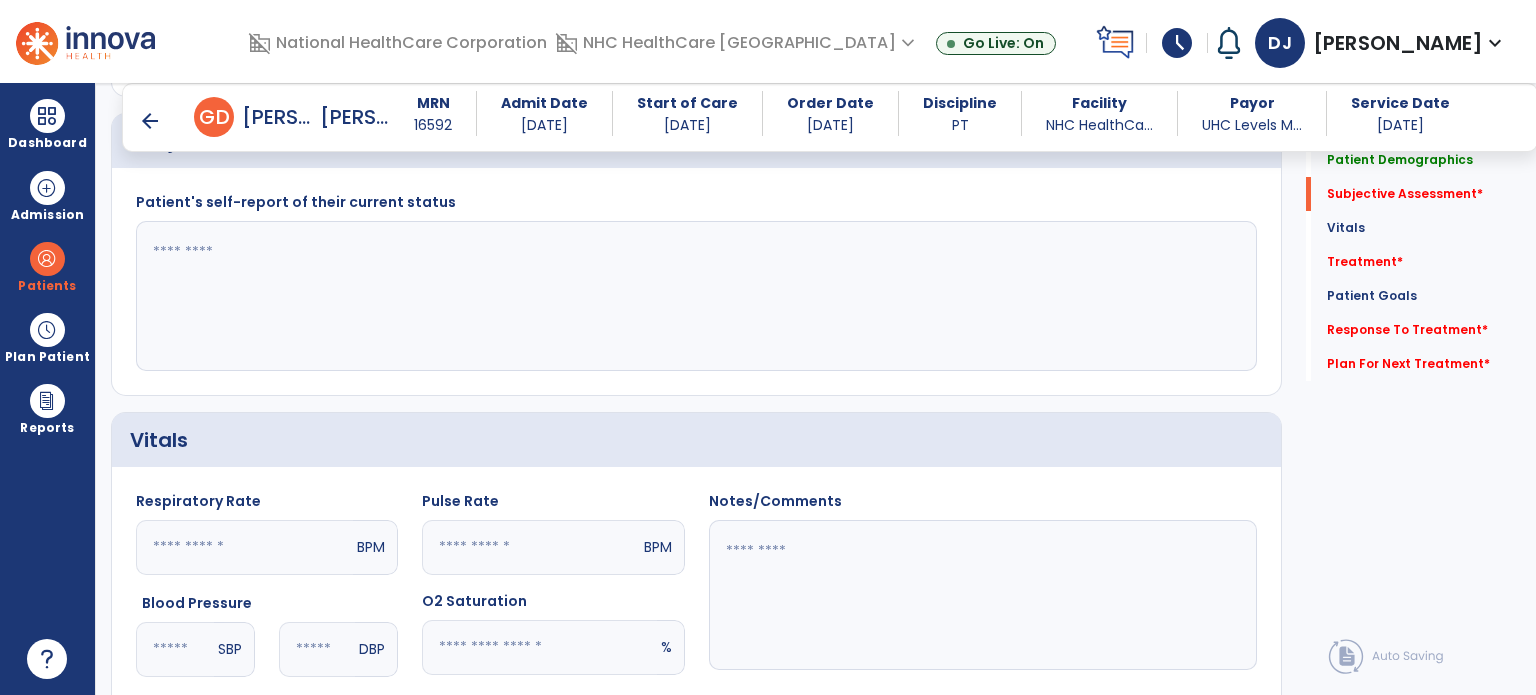 click 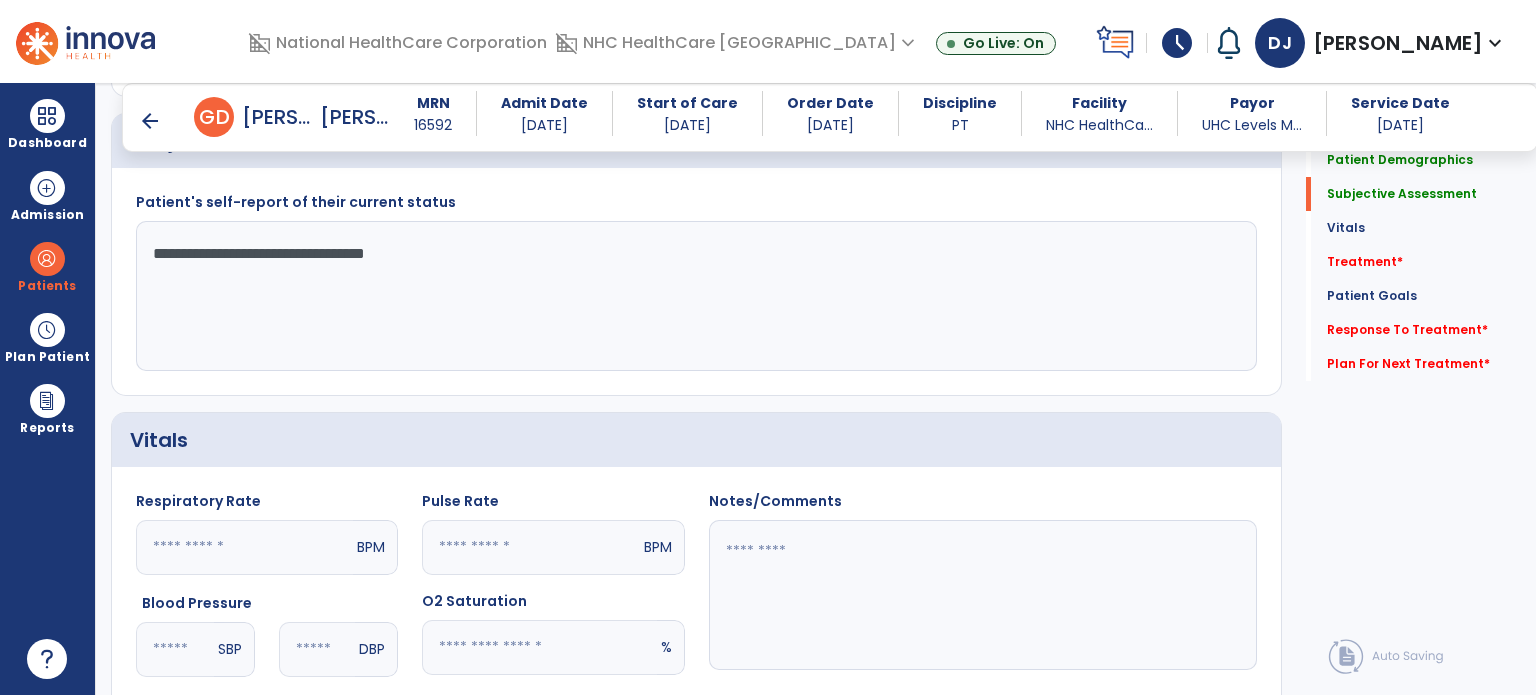 scroll, scrollTop: 1071, scrollLeft: 0, axis: vertical 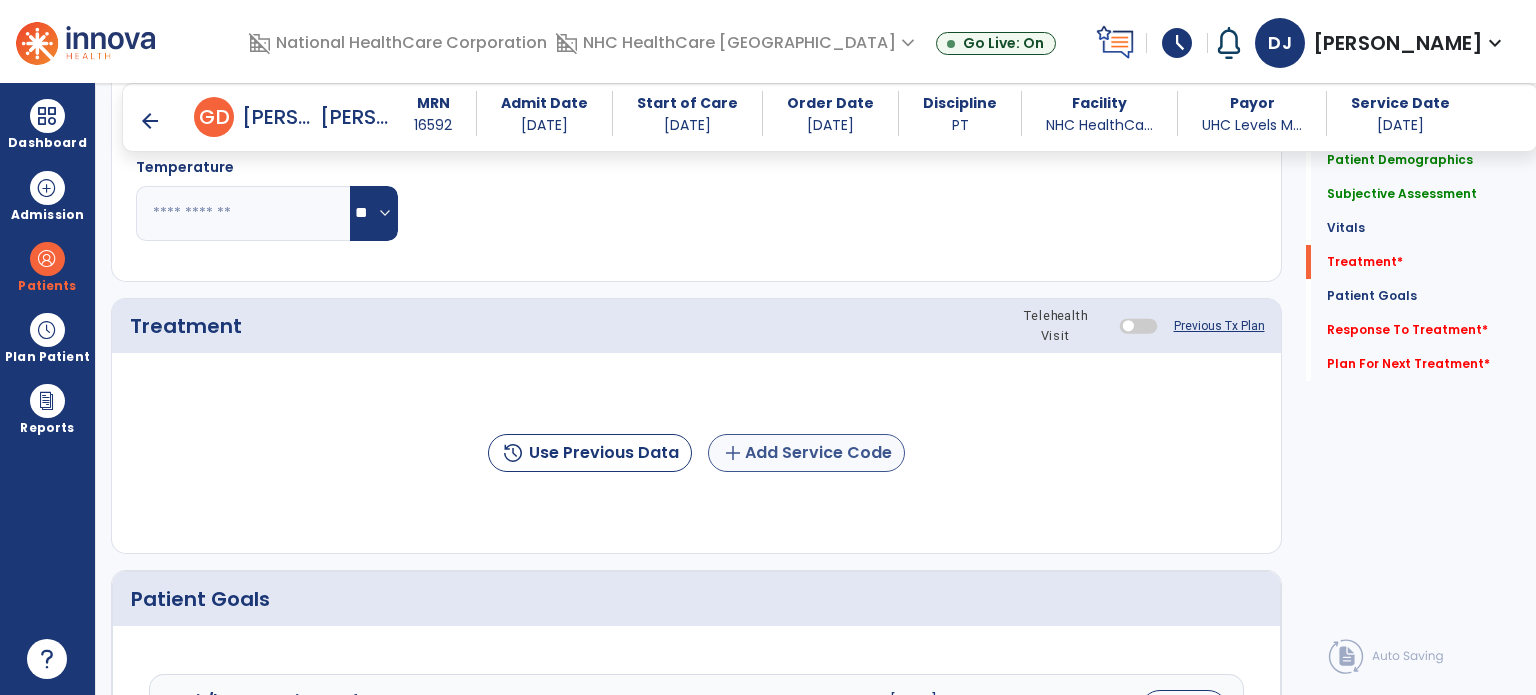 type on "**********" 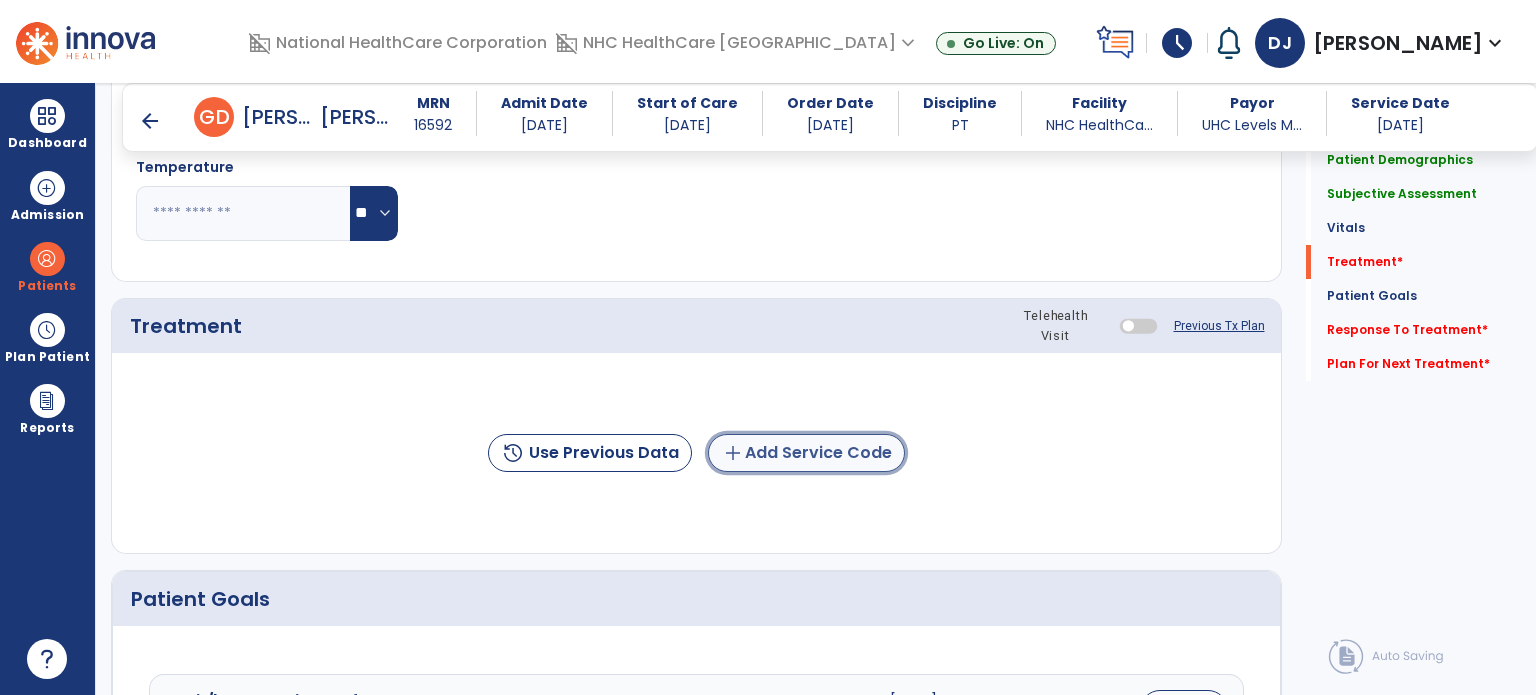 click on "add  Add Service Code" 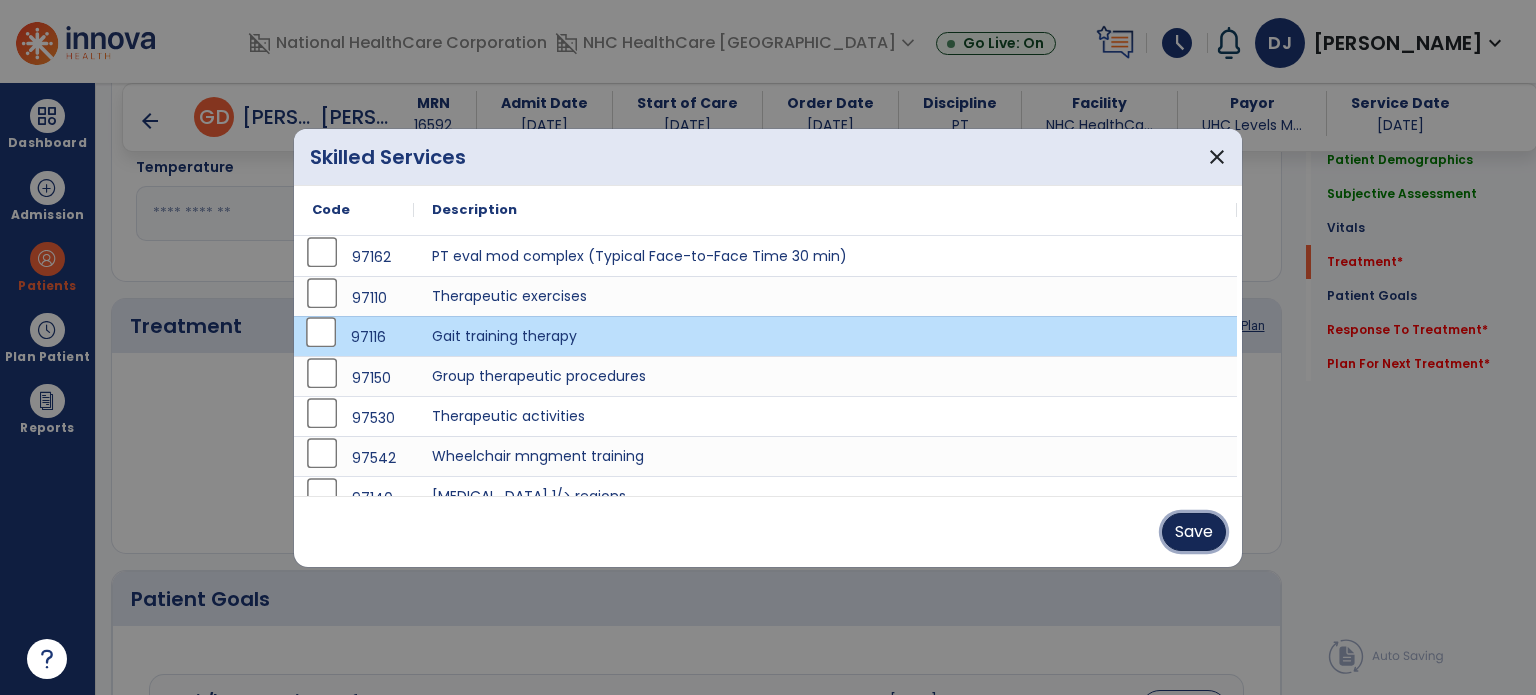 click on "Save" at bounding box center [1194, 532] 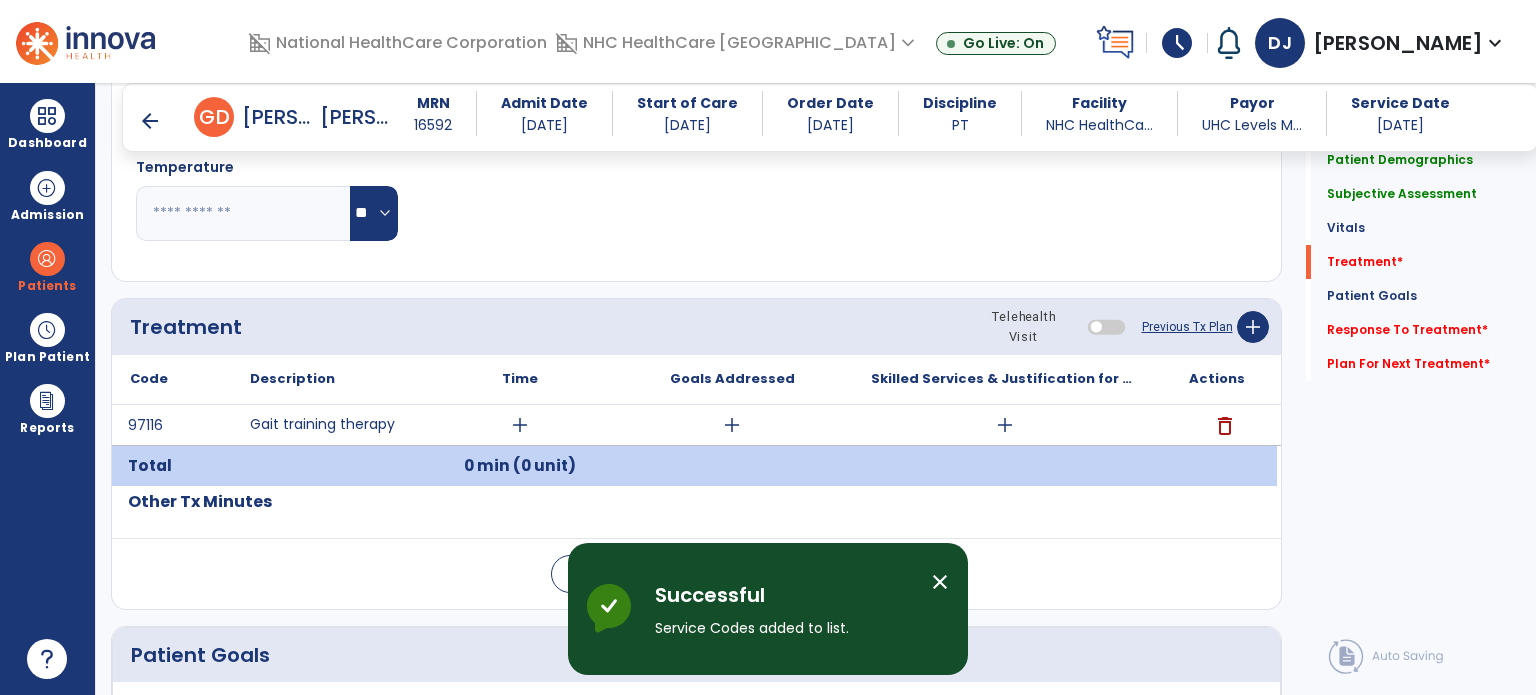 click on "close" at bounding box center [940, 582] 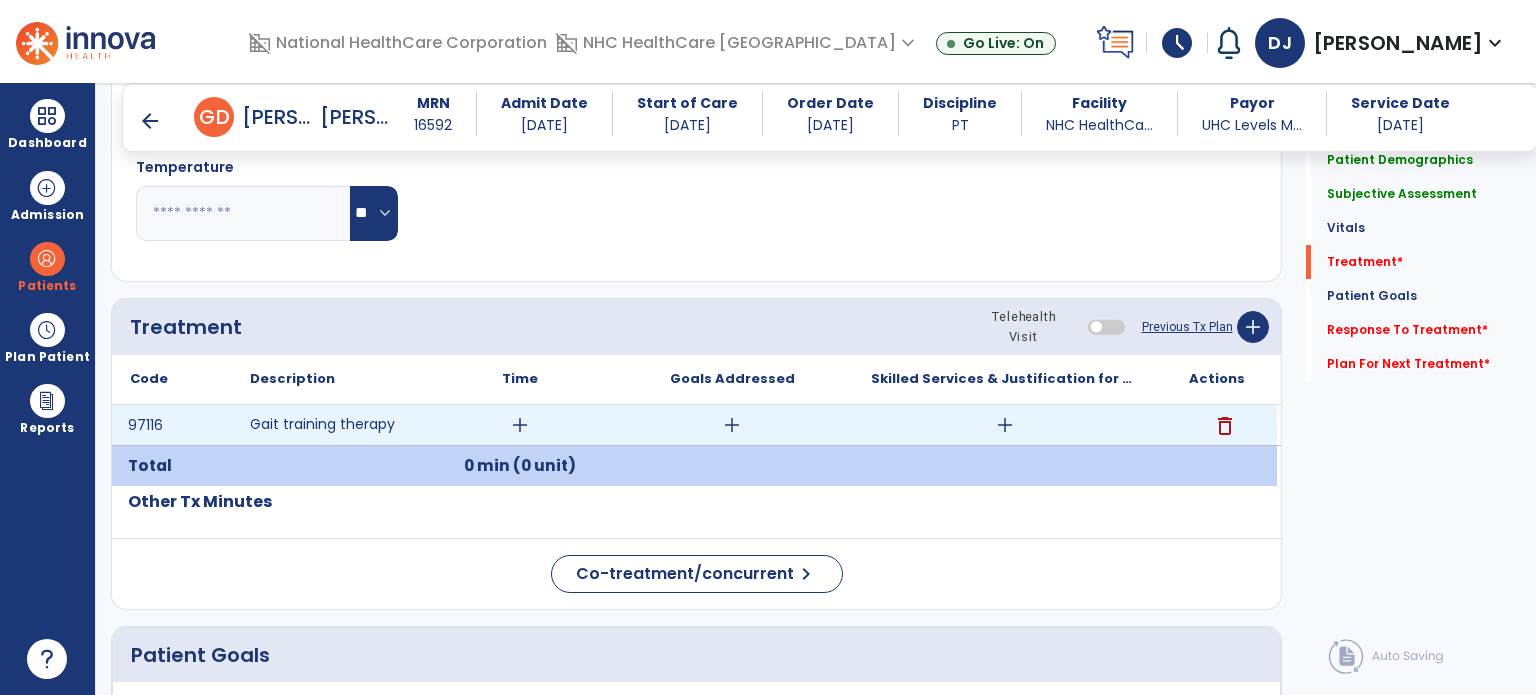 click on "add" at bounding box center [520, 425] 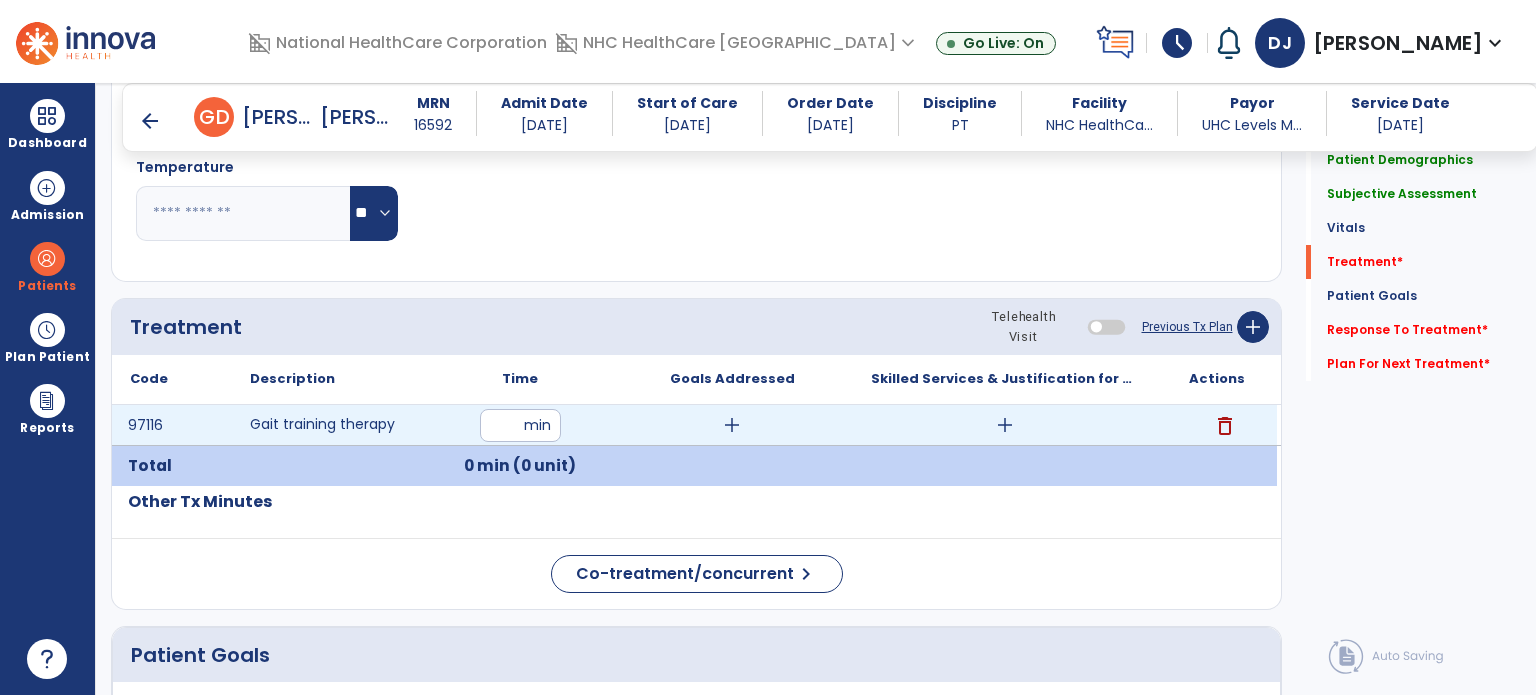click at bounding box center [520, 425] 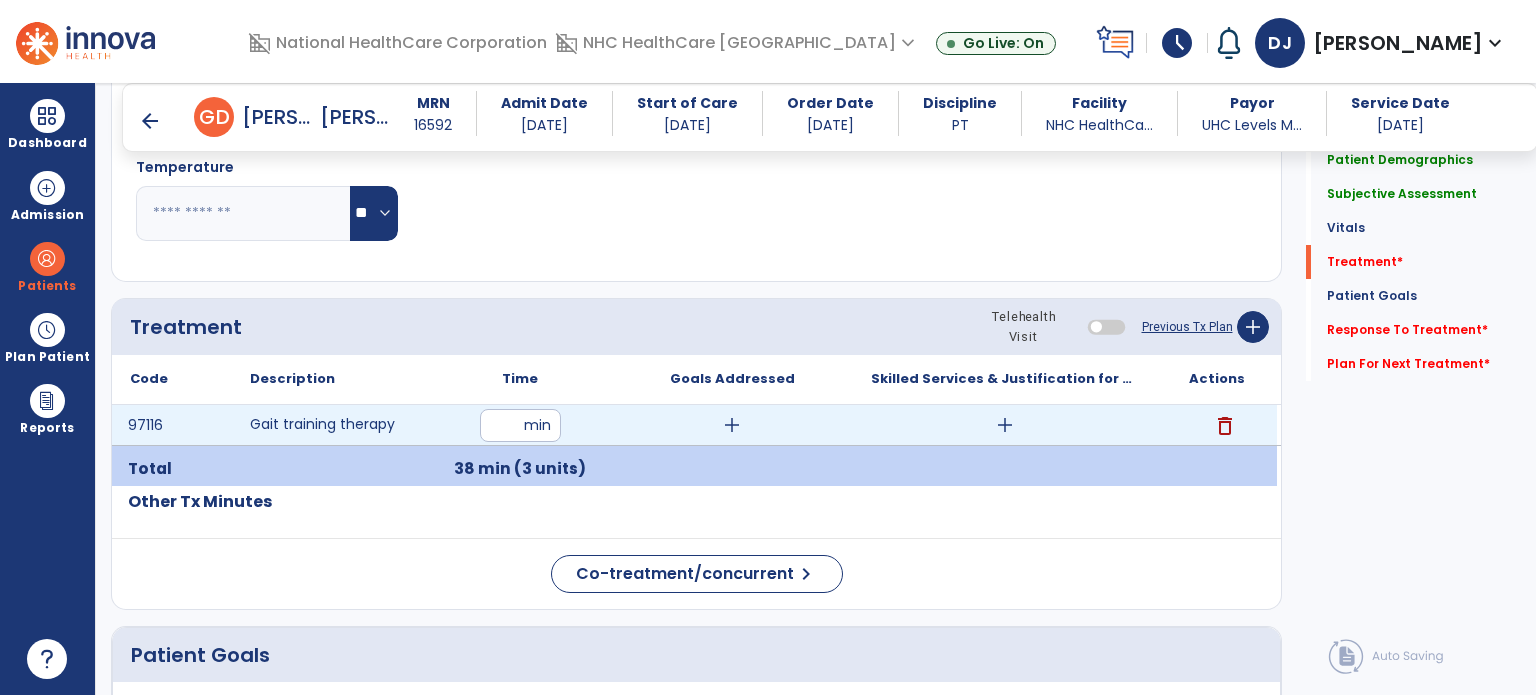click on "add" at bounding box center [1005, 425] 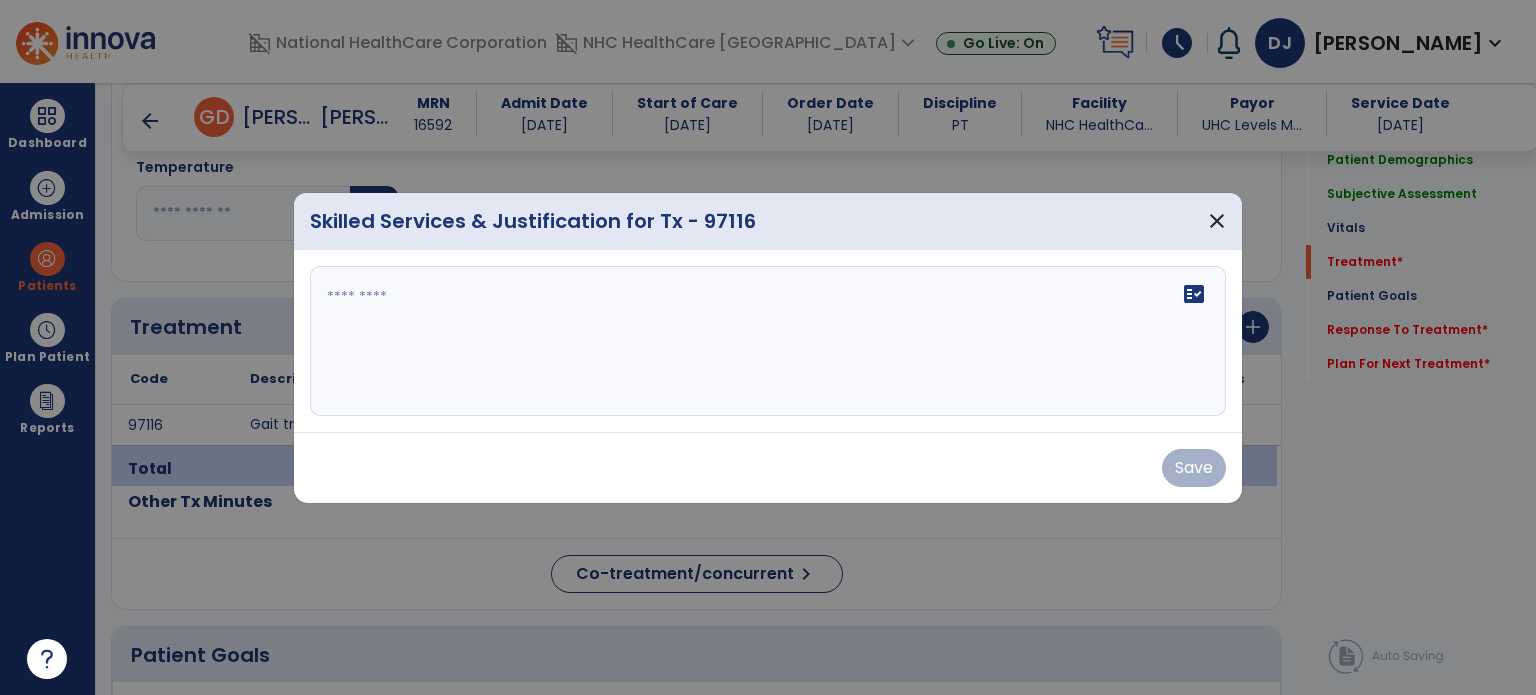 click on "domain_disabled   National HealthCare Corporation   domain_disabled   NHC HealthCare Chattanooga   expand_more   NHC HealthCare Chattanooga  Go Live: On schedule My Time:   Thursday, Jul 10    ***** stop  Stop   Open your timecard  arrow_right Notifications  No Notifications yet   DJ   Johnson, Debbie   expand_more   home   Home   person   Profile   help   Help   logout   Log out  Dashboard  dashboard  Therapist Dashboard Admission Patients  format_list_bulleted  Patient List  space_dashboard  Patient Board  insert_chart  PDPM Board Plan Patient  event_note  Planner  content_paste_go  Scheduler  content_paste_go  Whiteboard Reports  export_notes  Billing Exports  note_alt  EOM Report  event_note  Minutes By Payor  inbox_customize  Service Log  playlist_add_check  Triple Check Report  arrow_back   Daily Note   arrow_back      G  D  Grimes,   Deborah  MRN 16592 Admit Date 06/25/2025 Start of Care 06/26/2025 Order Date 06/26/2025 Discipline PT Facility NHC HealthCa... Payor UHC Levels M... 07/10/2025" at bounding box center (768, 347) 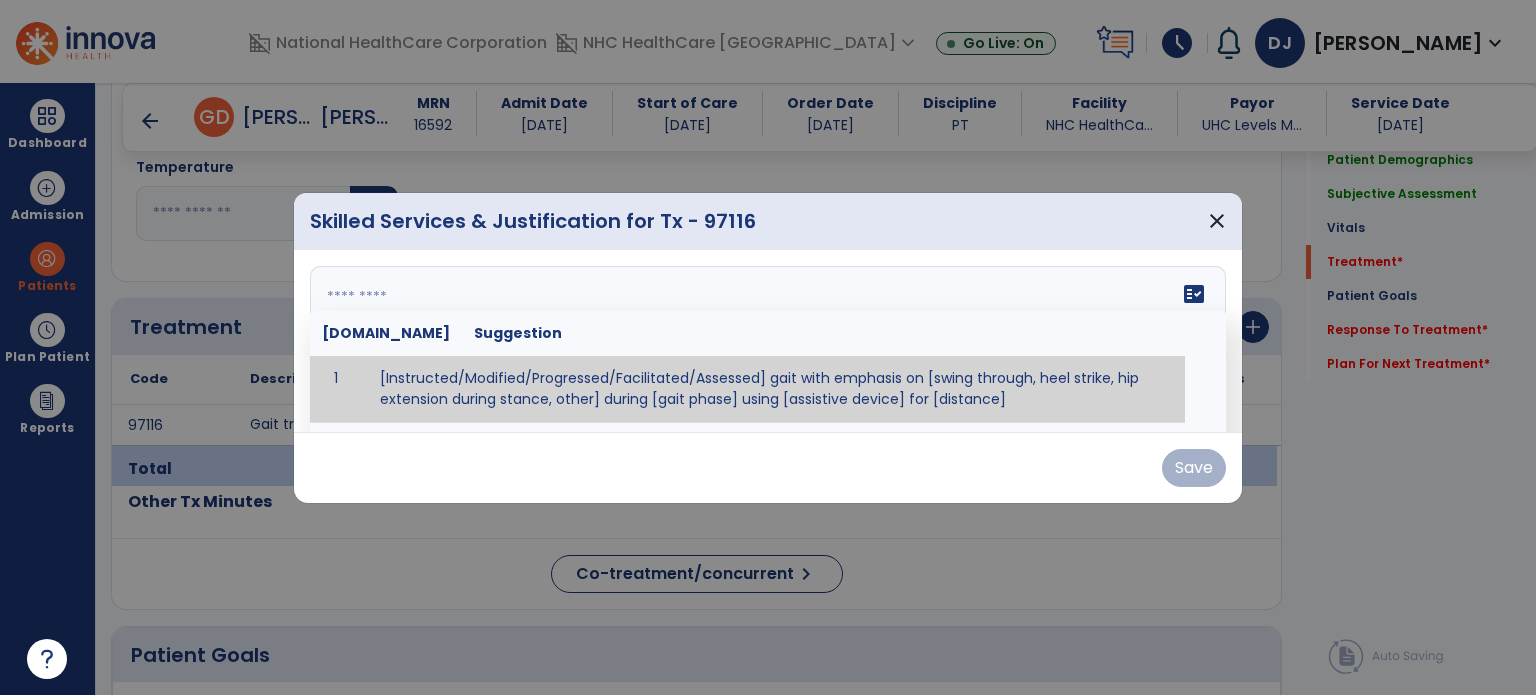 click at bounding box center (768, 341) 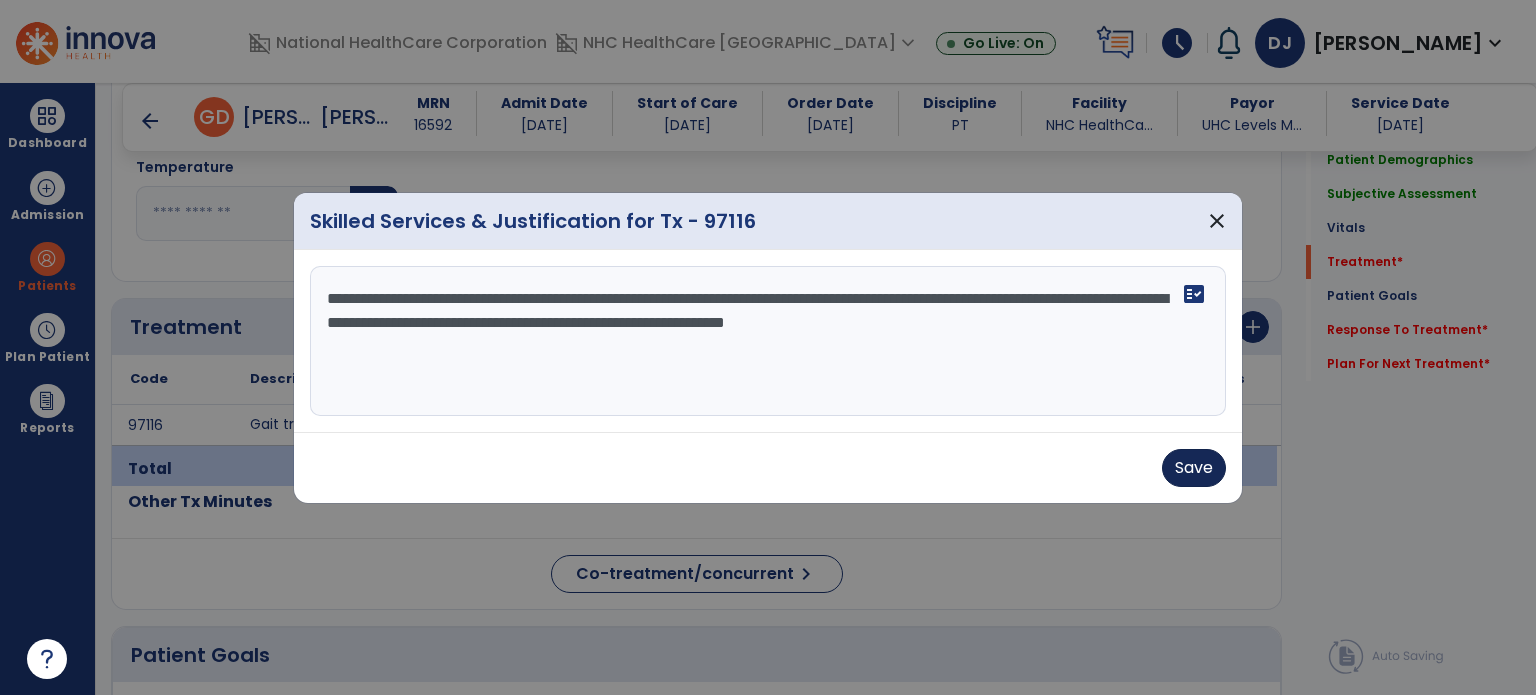 type on "**********" 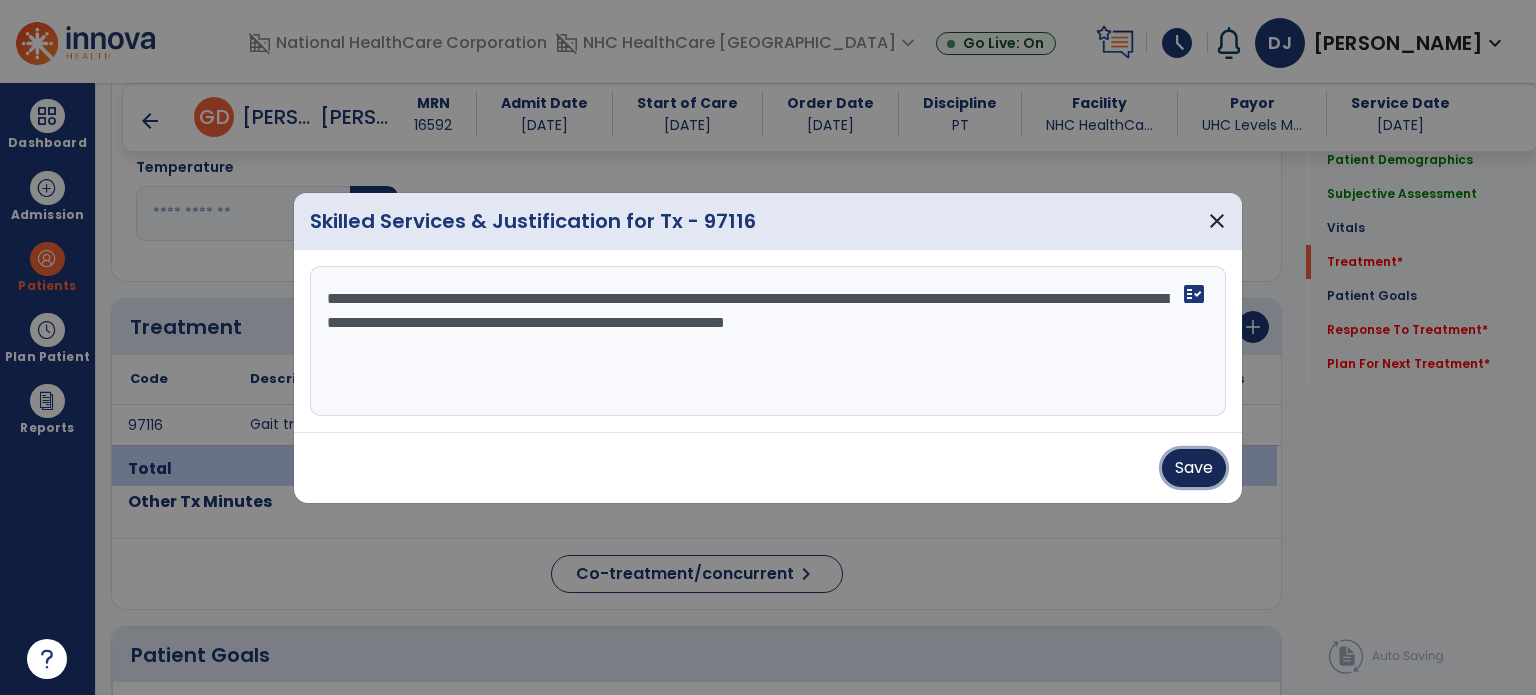 click on "Save" at bounding box center [1194, 468] 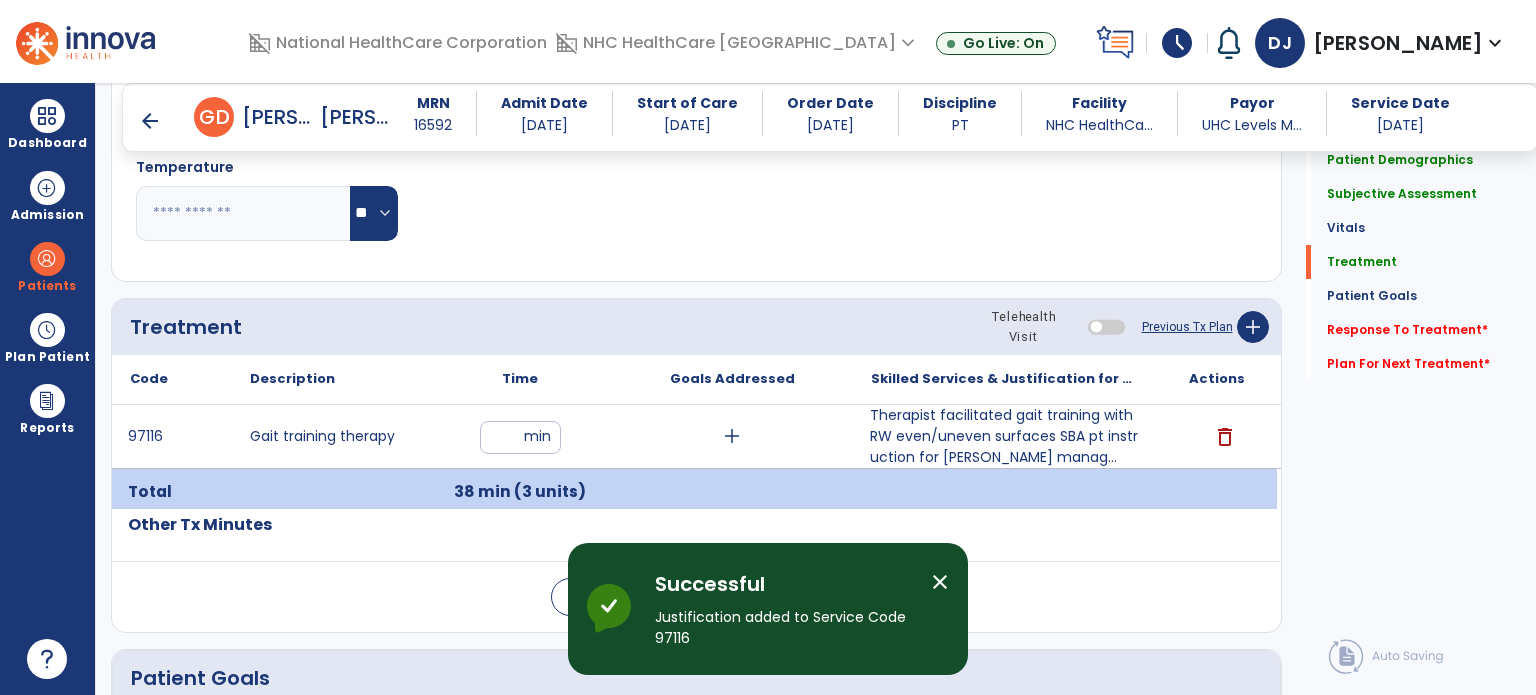 click on "close" at bounding box center (940, 582) 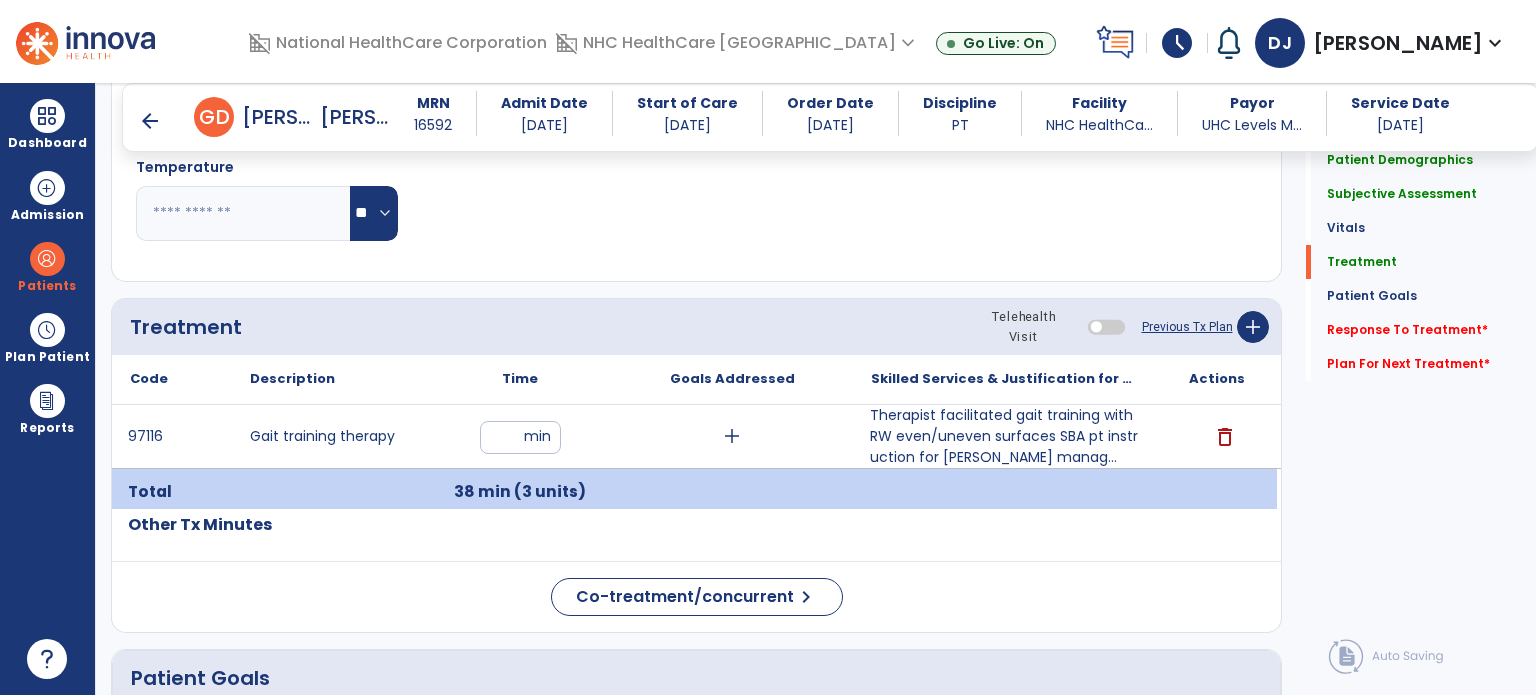 scroll, scrollTop: 1606, scrollLeft: 0, axis: vertical 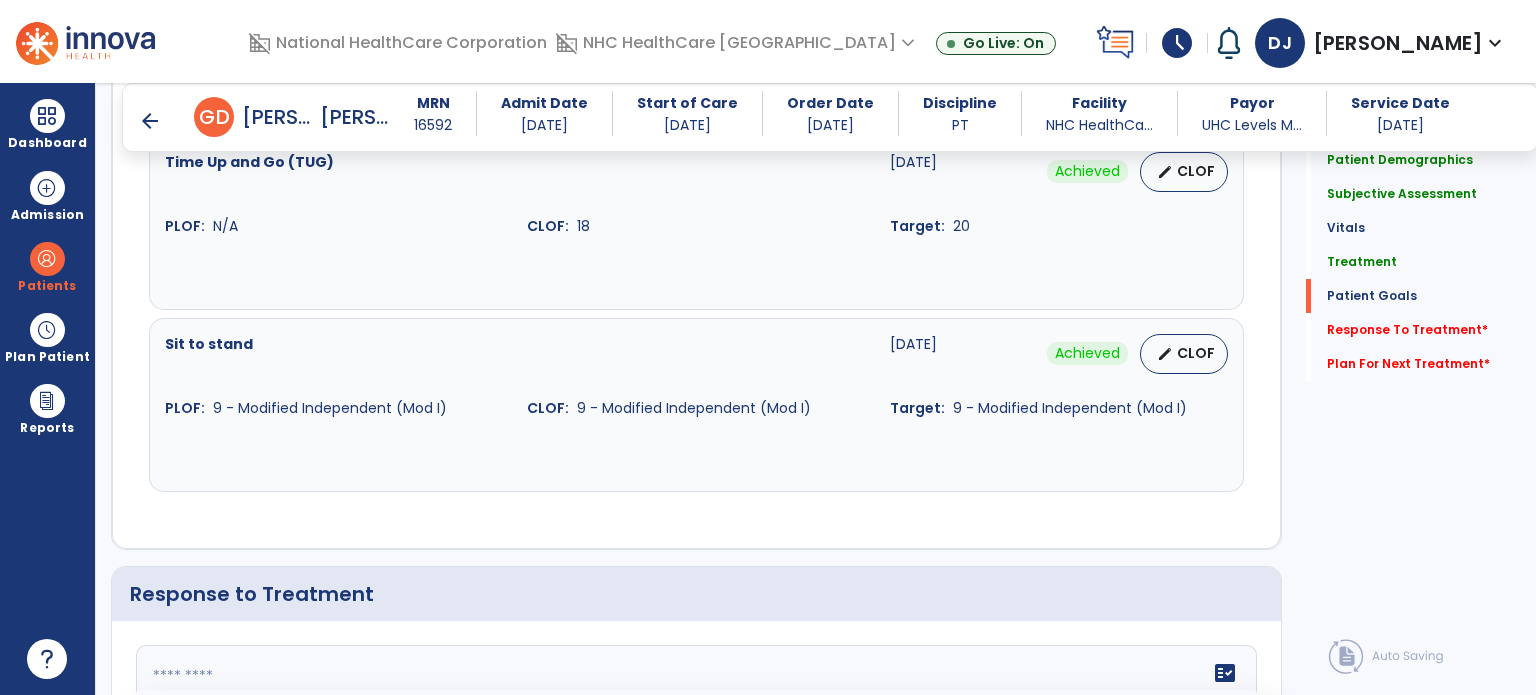 click 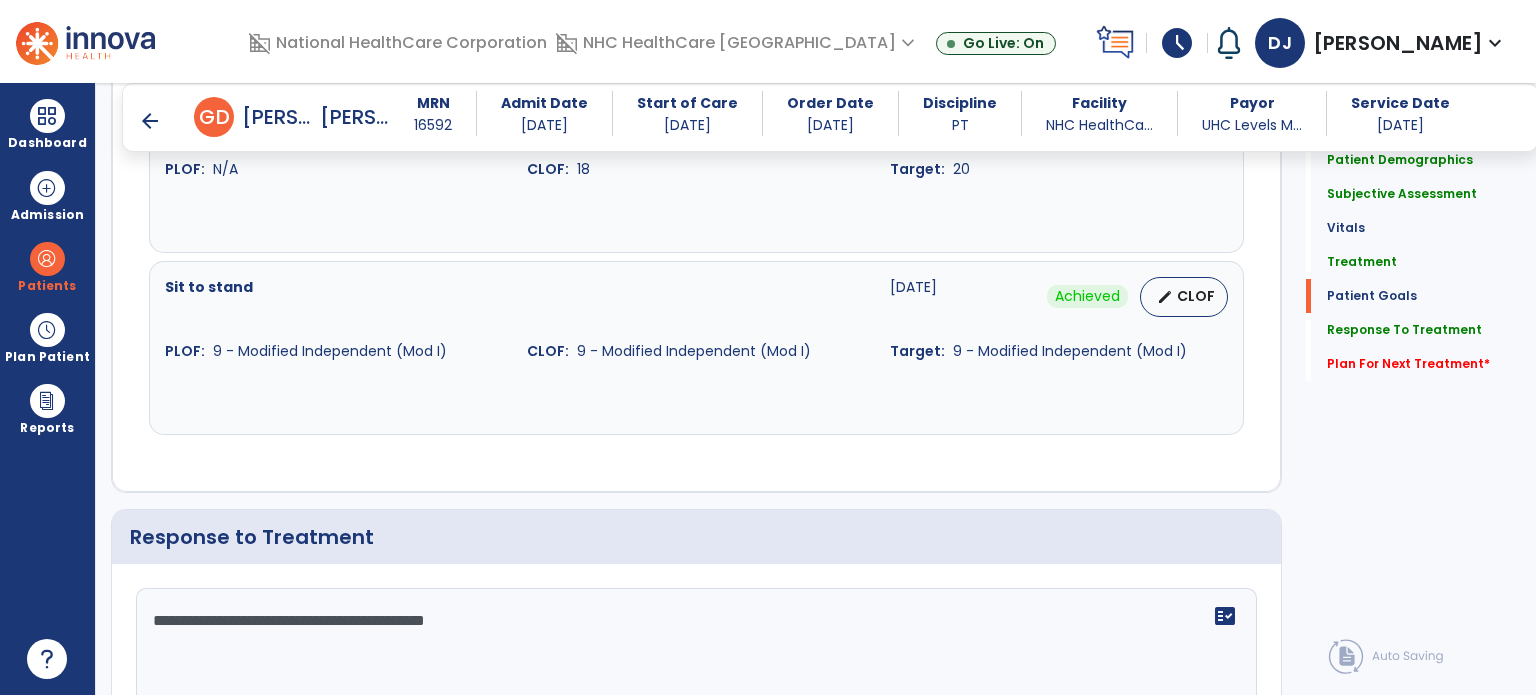 scroll, scrollTop: 2222, scrollLeft: 0, axis: vertical 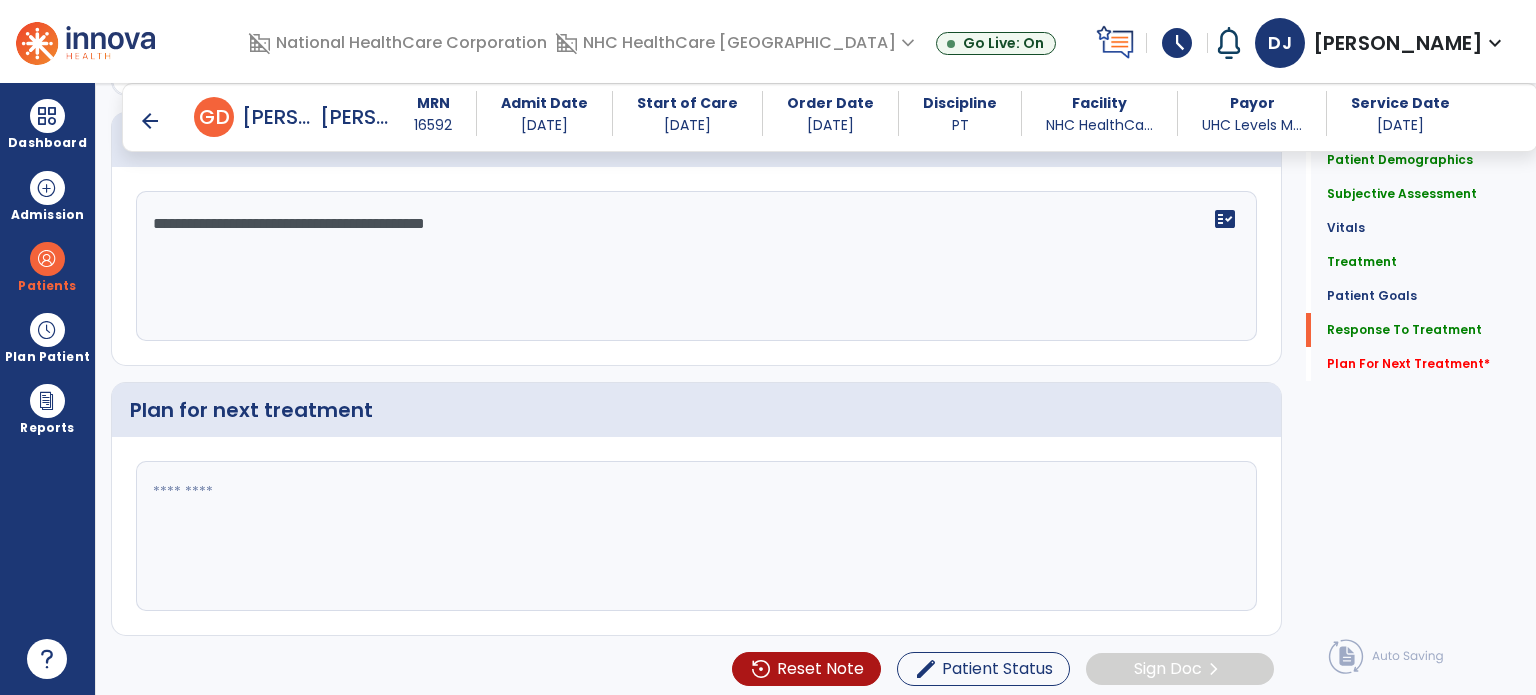 type on "**********" 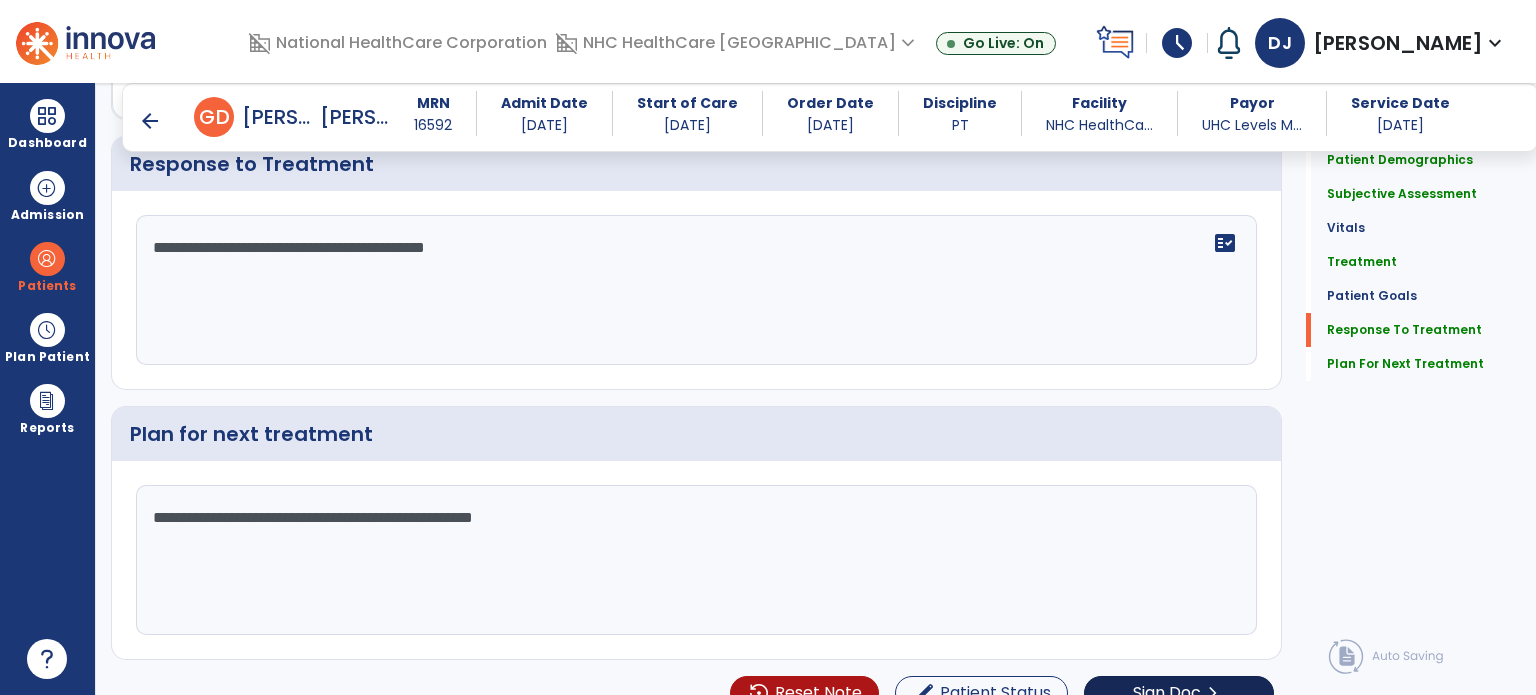 scroll, scrollTop: 2596, scrollLeft: 0, axis: vertical 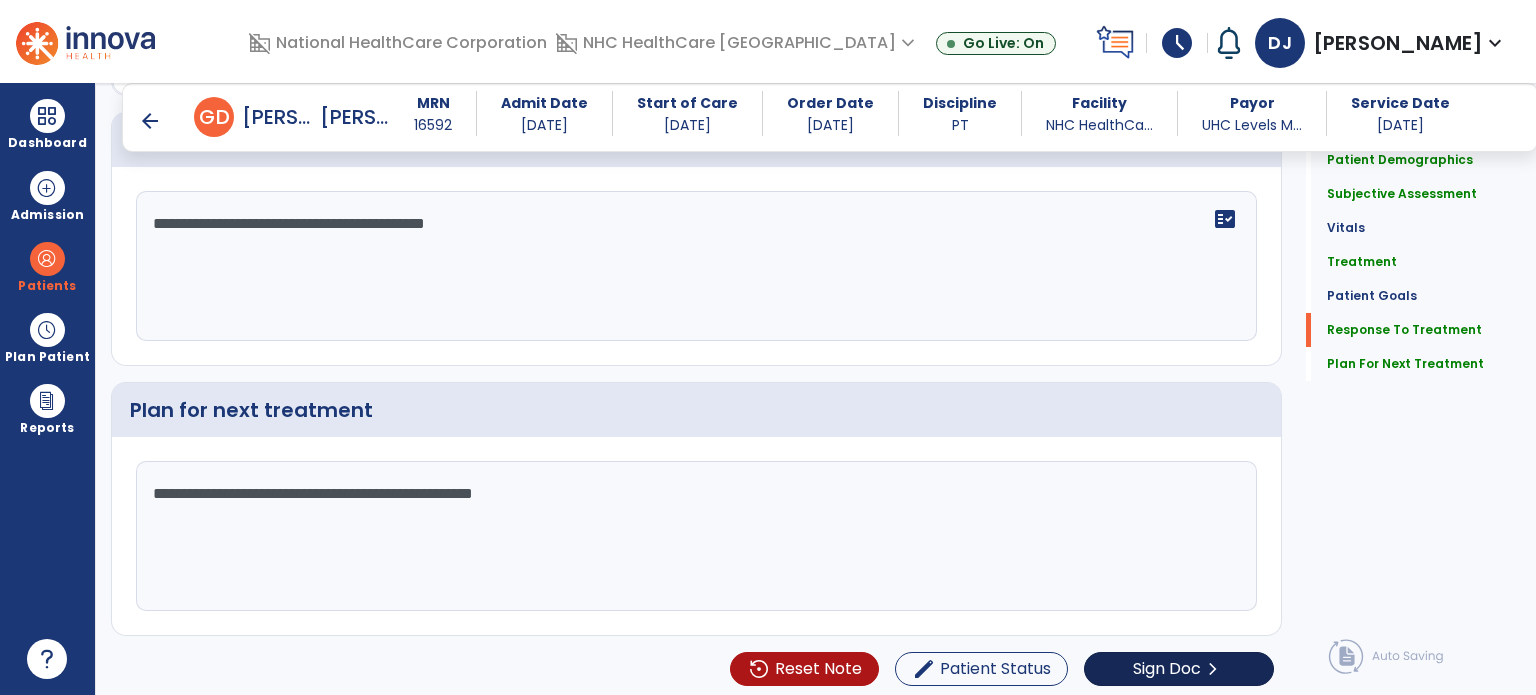 type on "**********" 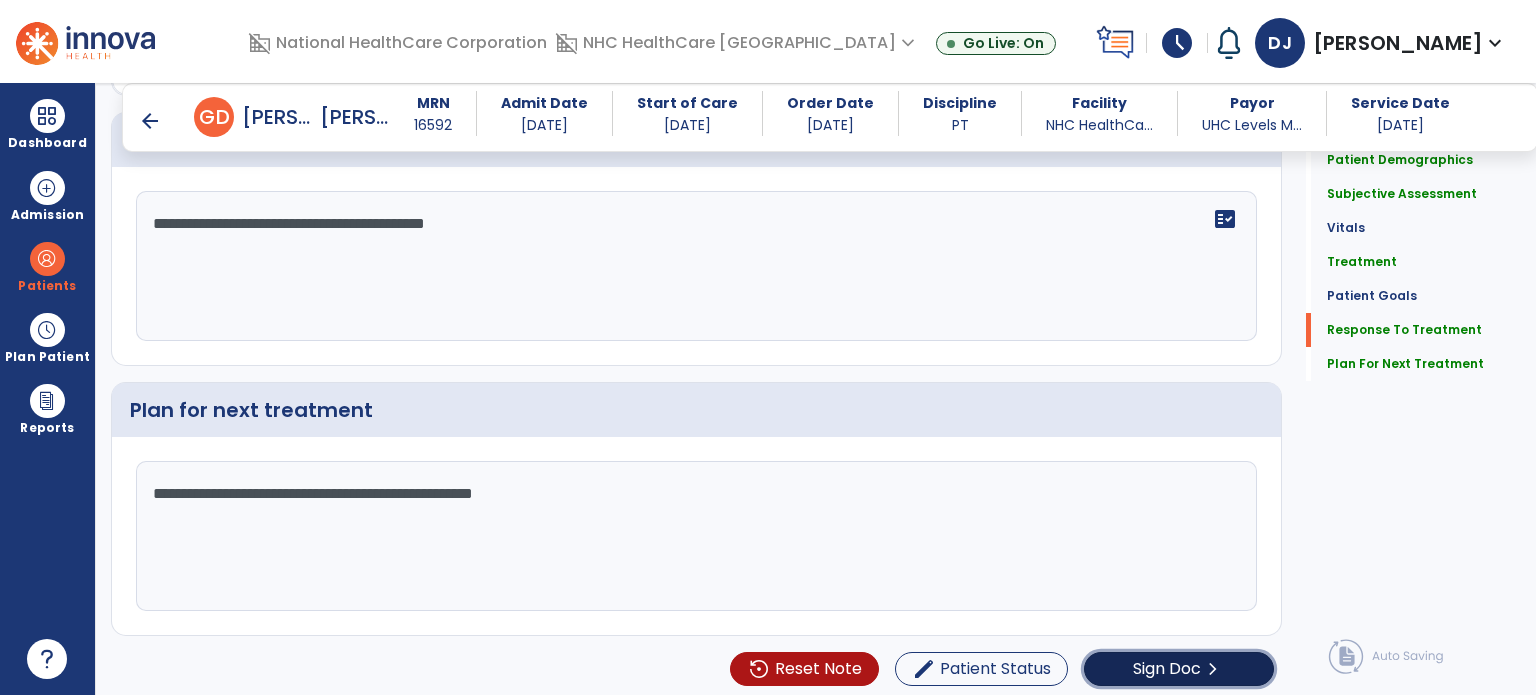 click on "Sign Doc" 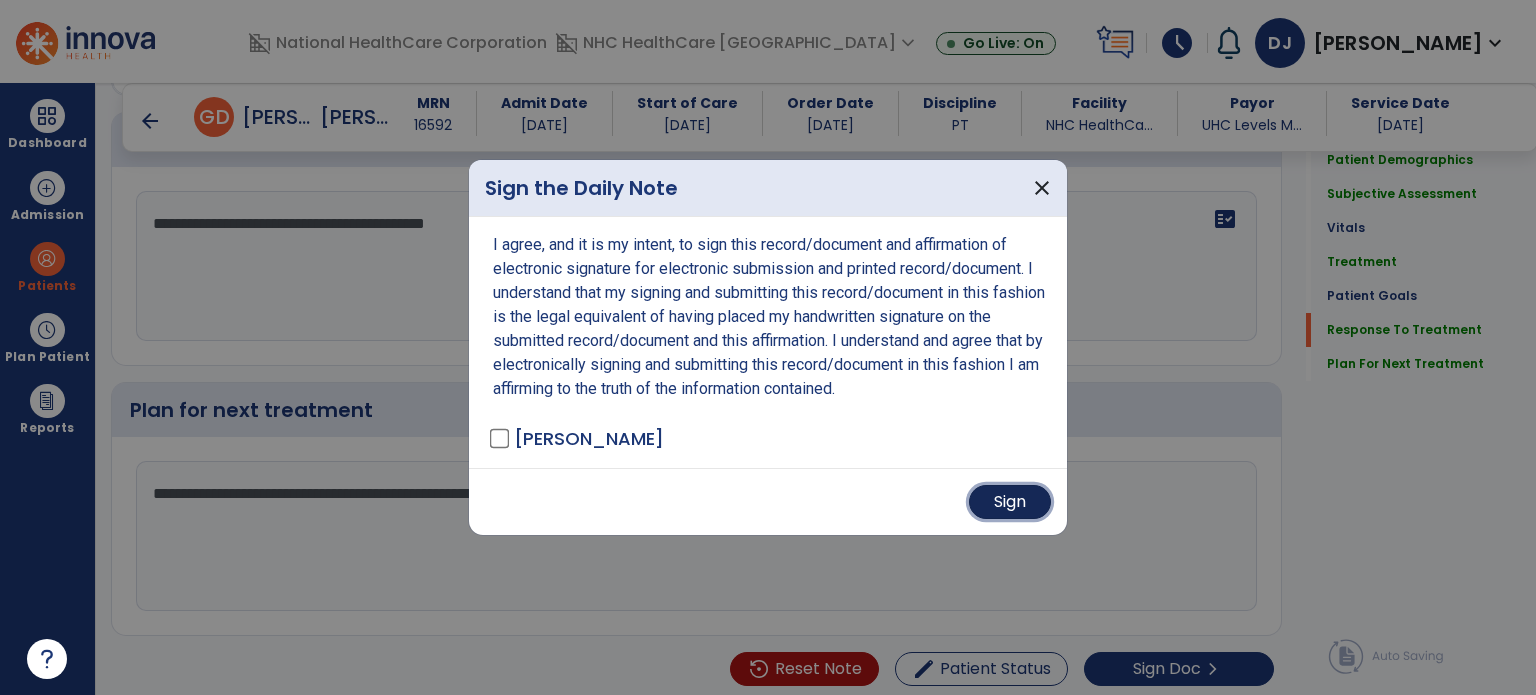 click on "Sign" at bounding box center [1010, 502] 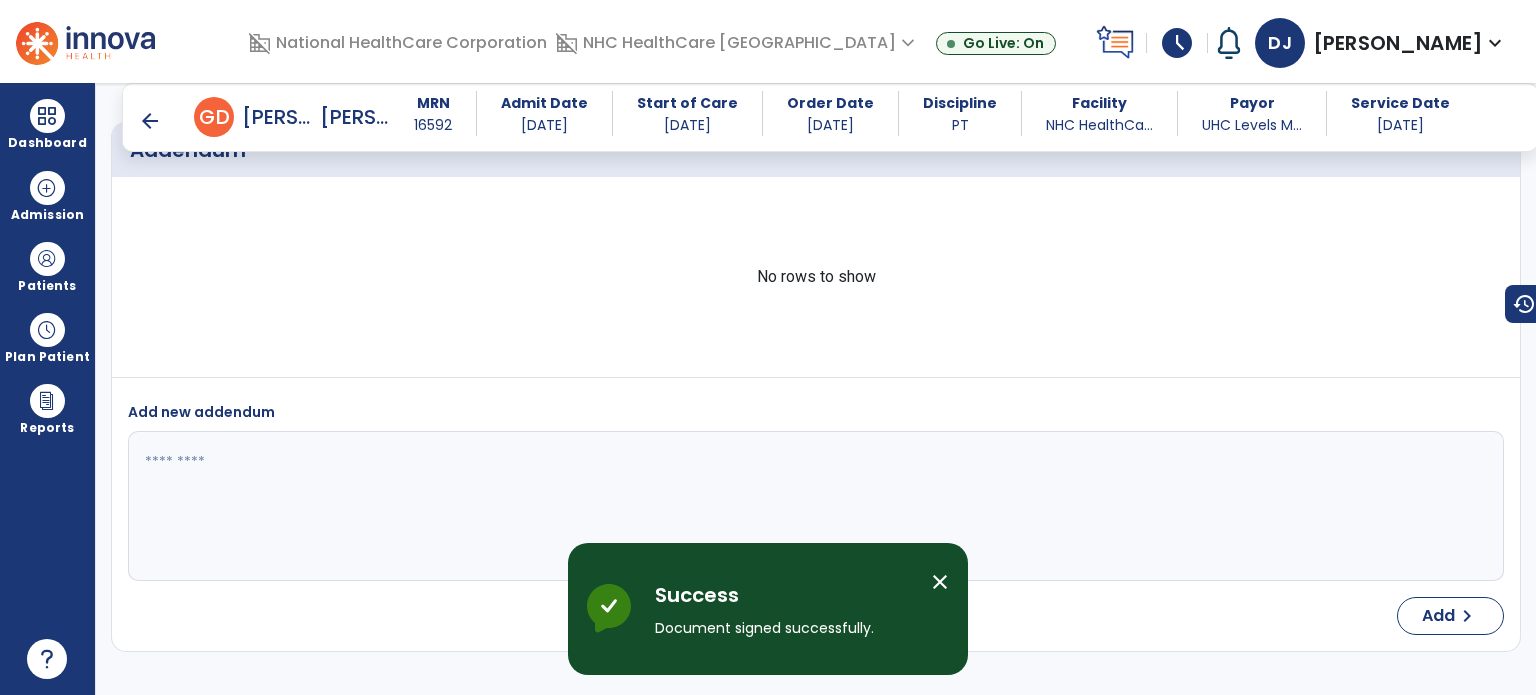 scroll, scrollTop: 3496, scrollLeft: 0, axis: vertical 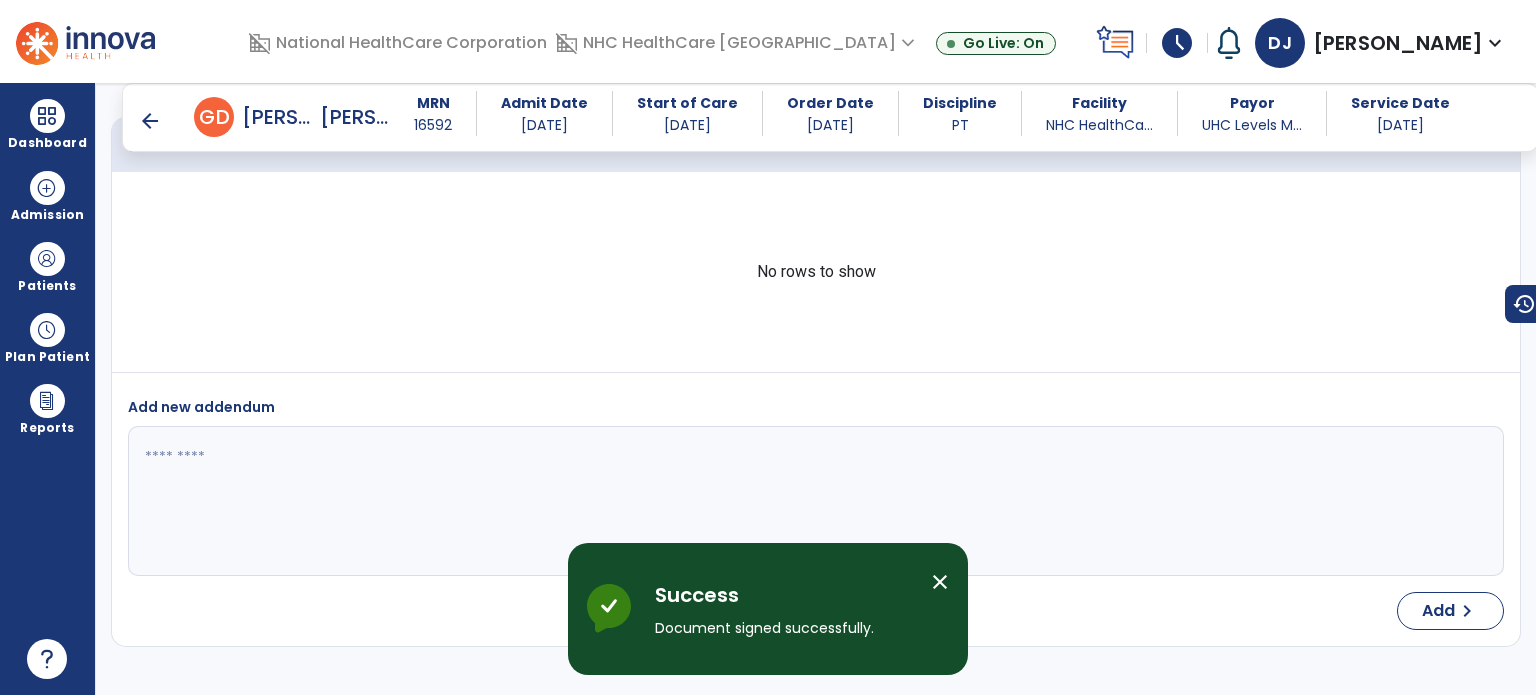 click on "close" at bounding box center [940, 582] 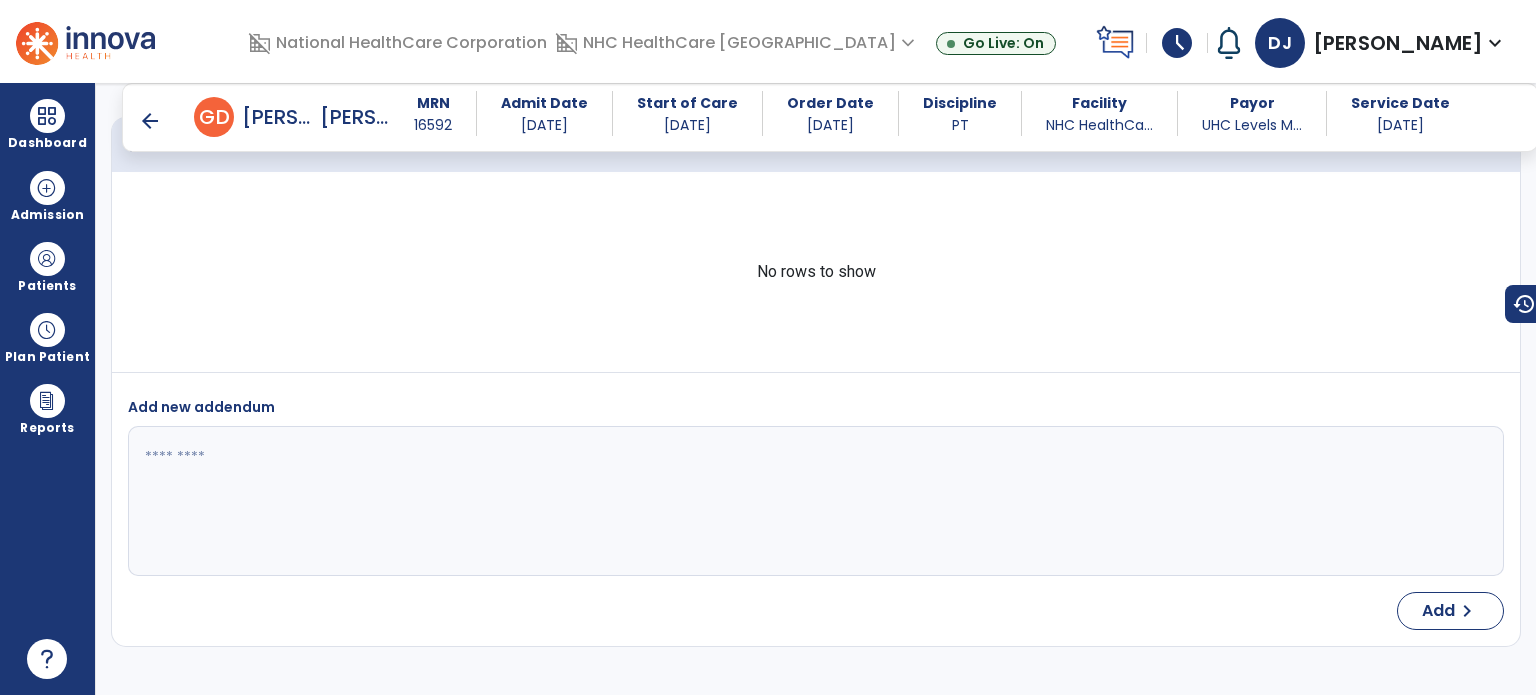 click on "arrow_back" at bounding box center (150, 121) 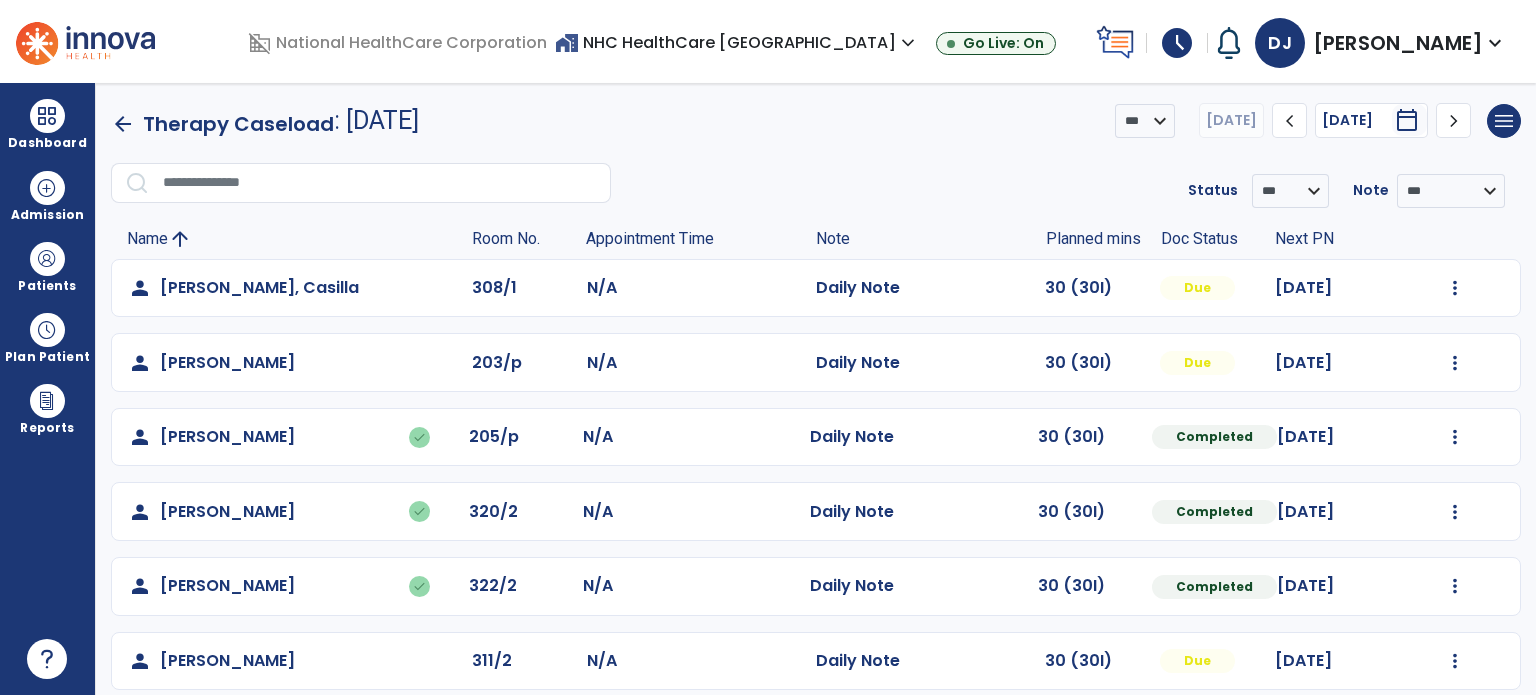 scroll, scrollTop: 468, scrollLeft: 0, axis: vertical 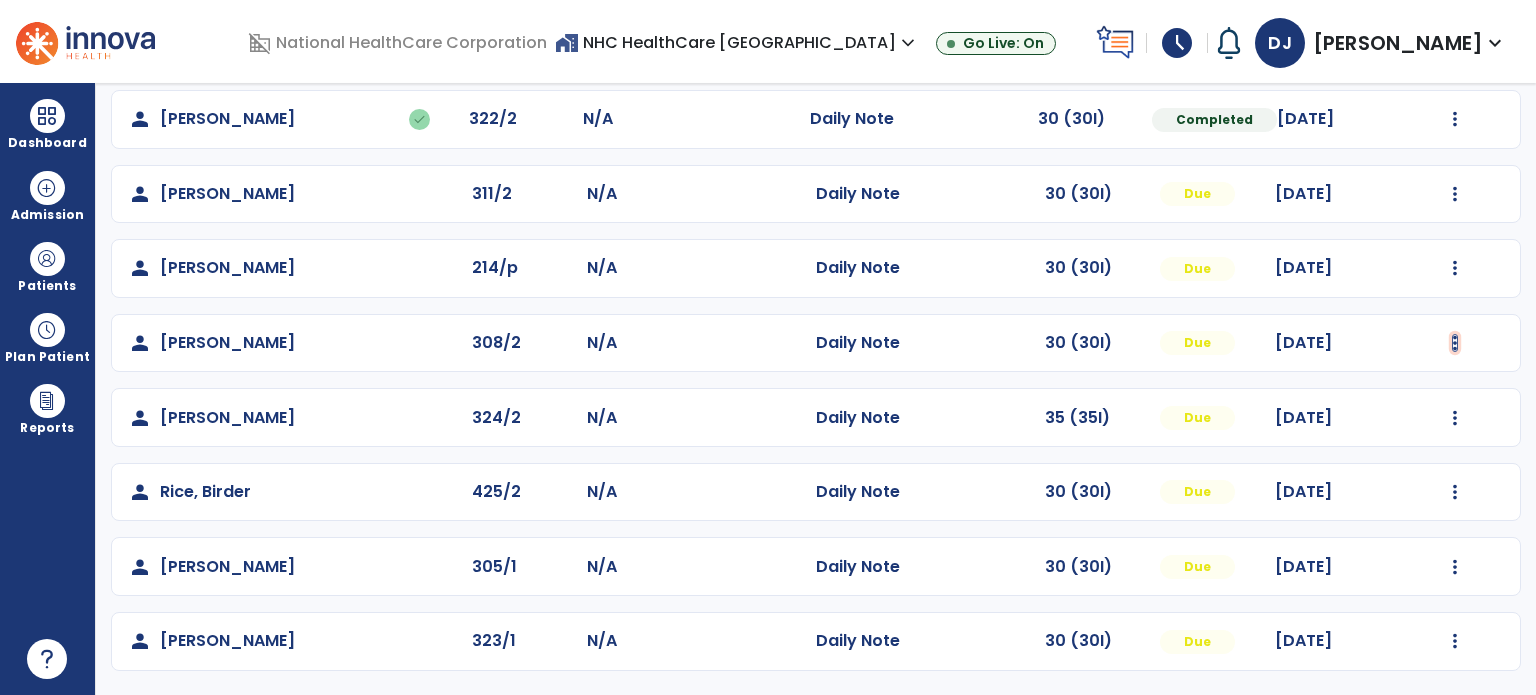 click at bounding box center (1455, -179) 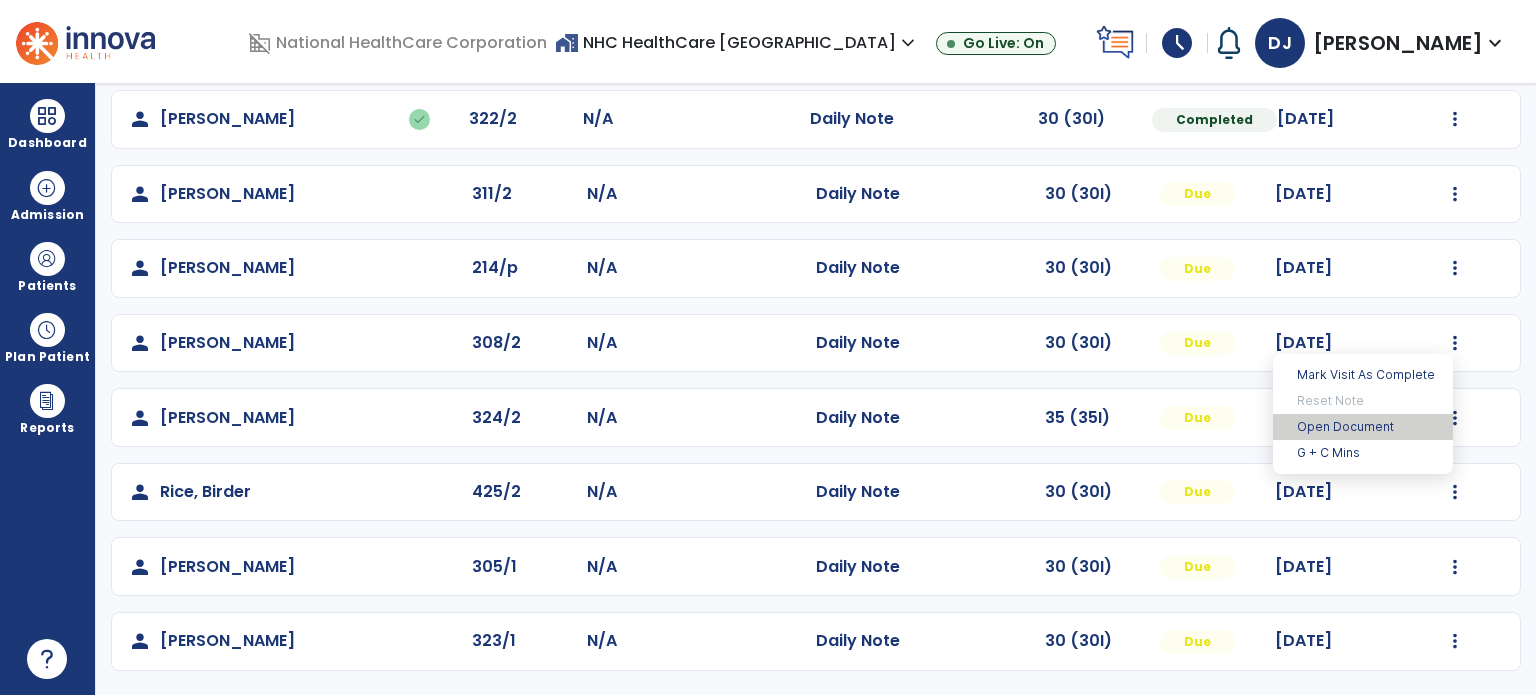 click on "Open Document" at bounding box center [1363, 427] 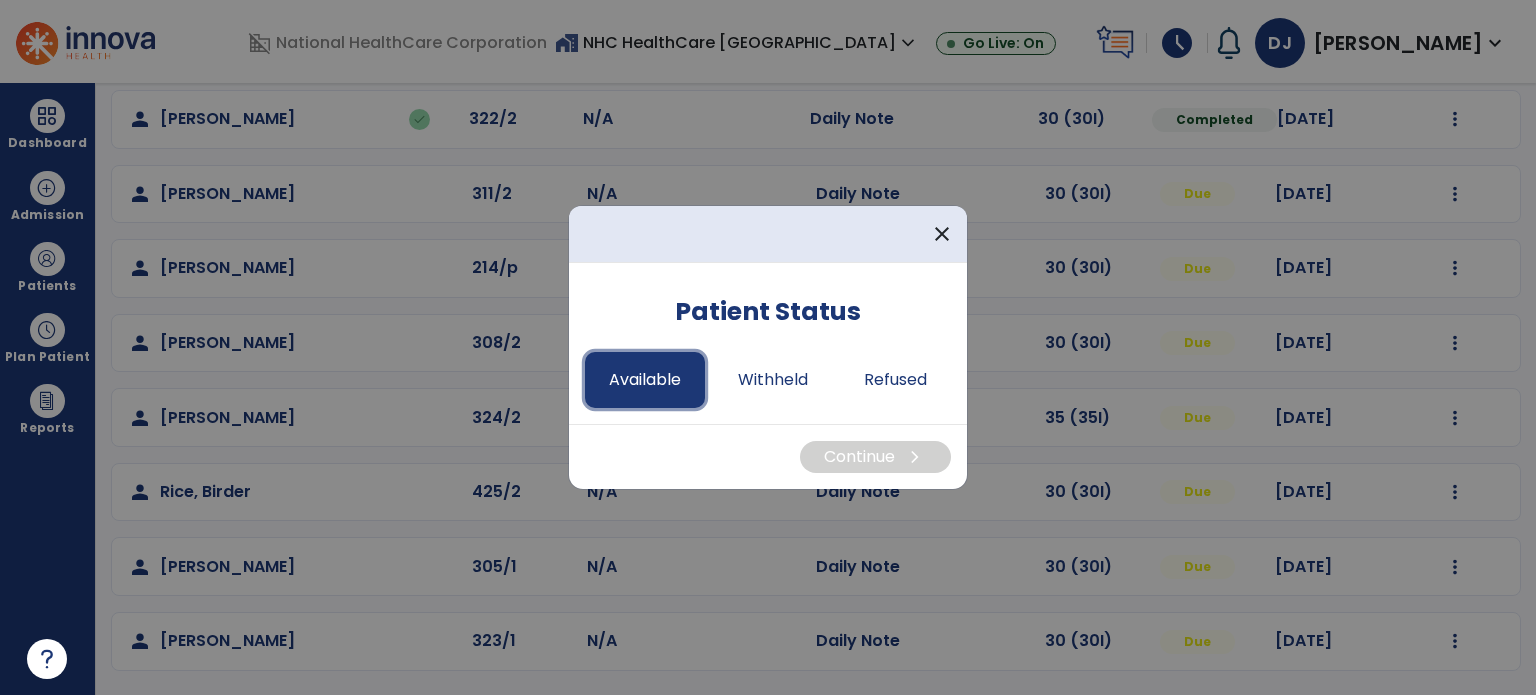 click on "Available" at bounding box center [645, 380] 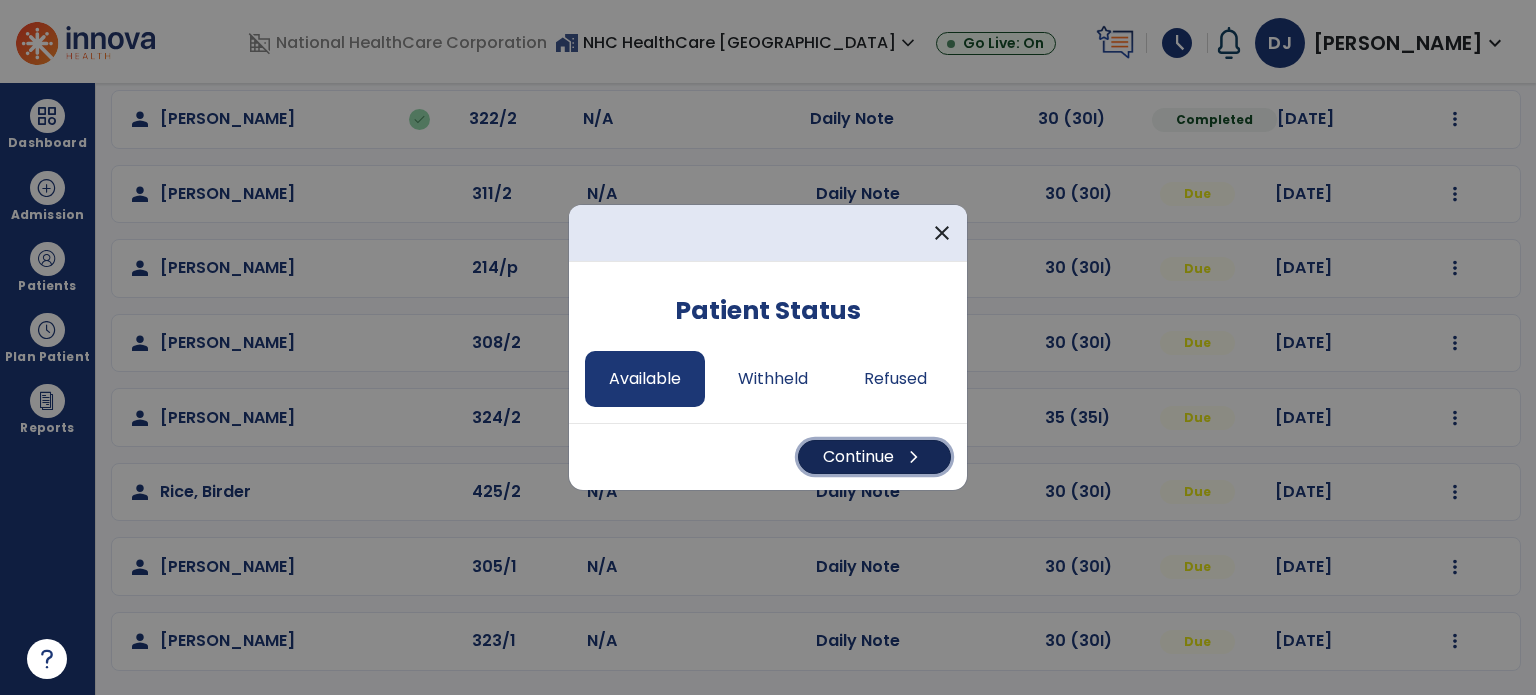 click on "Continue   chevron_right" at bounding box center (874, 457) 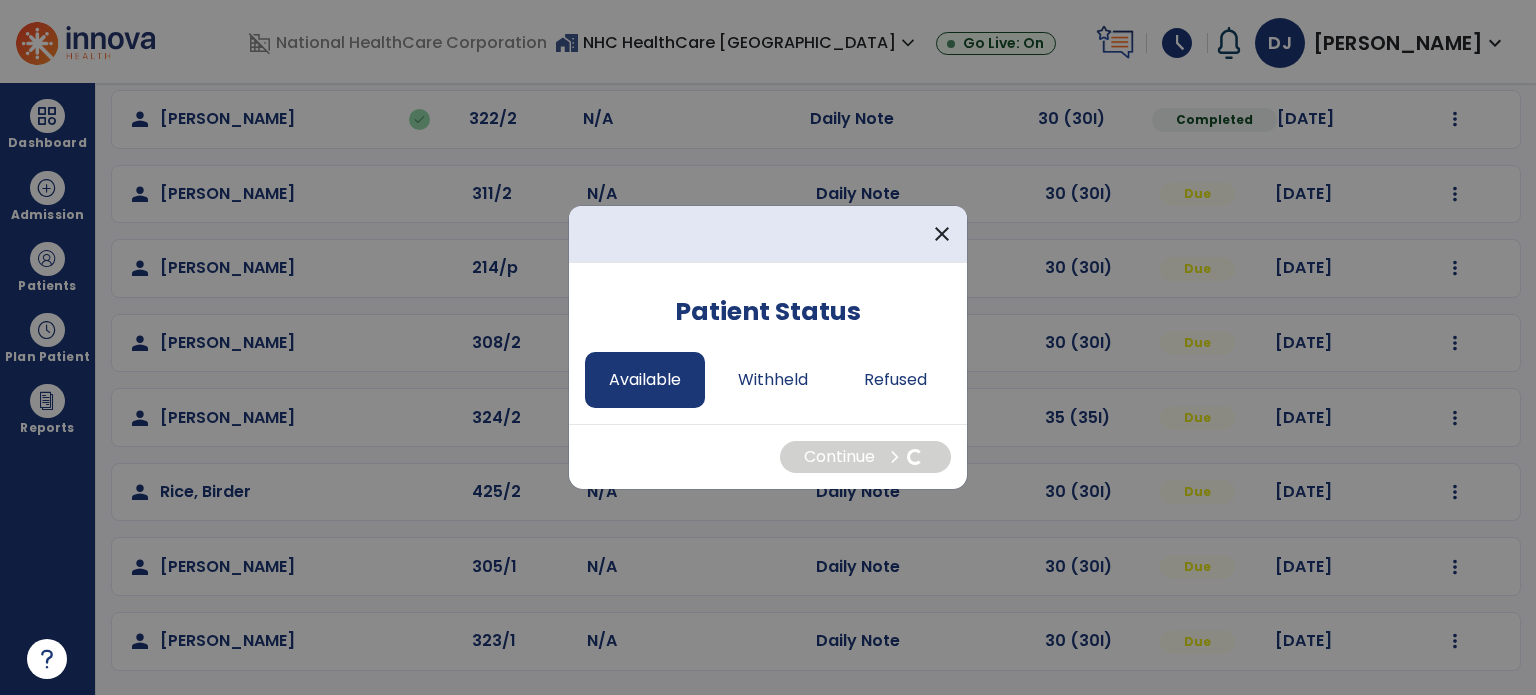 select on "*" 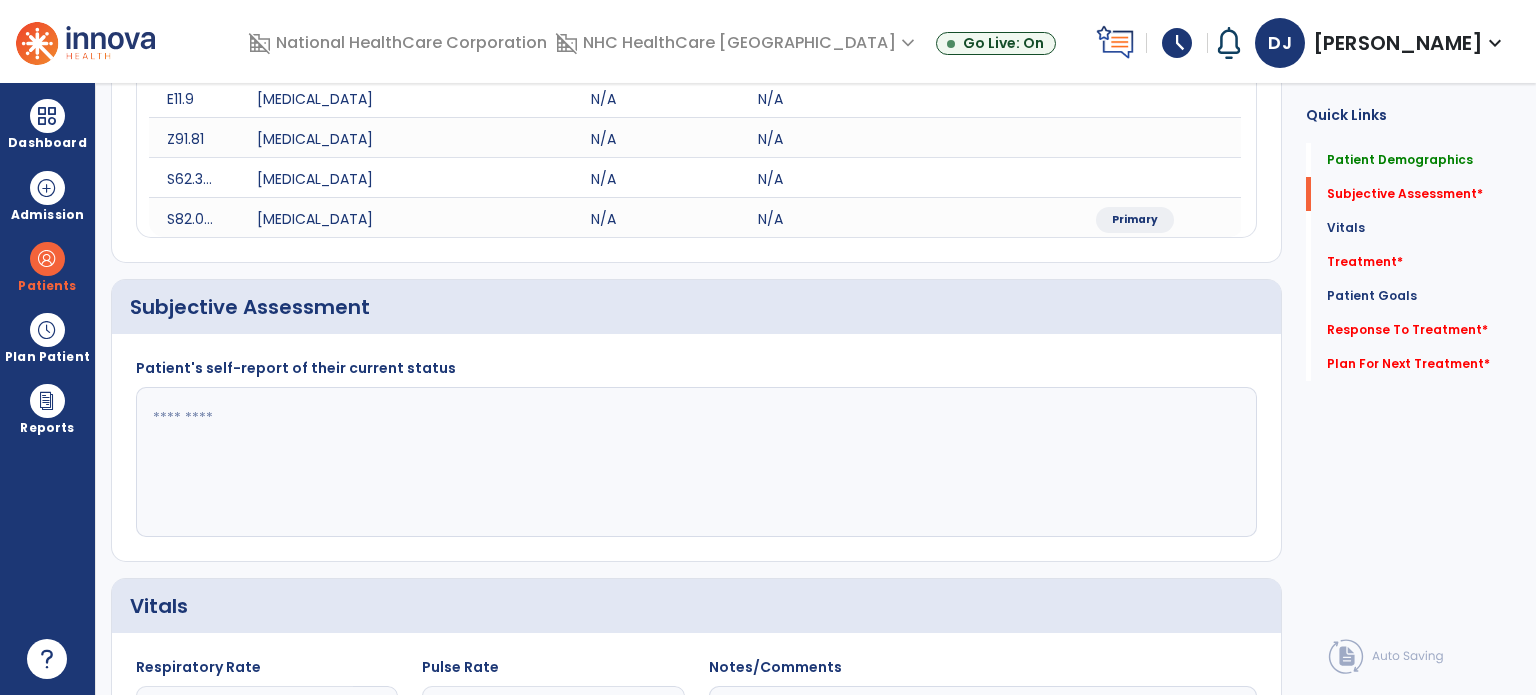 click 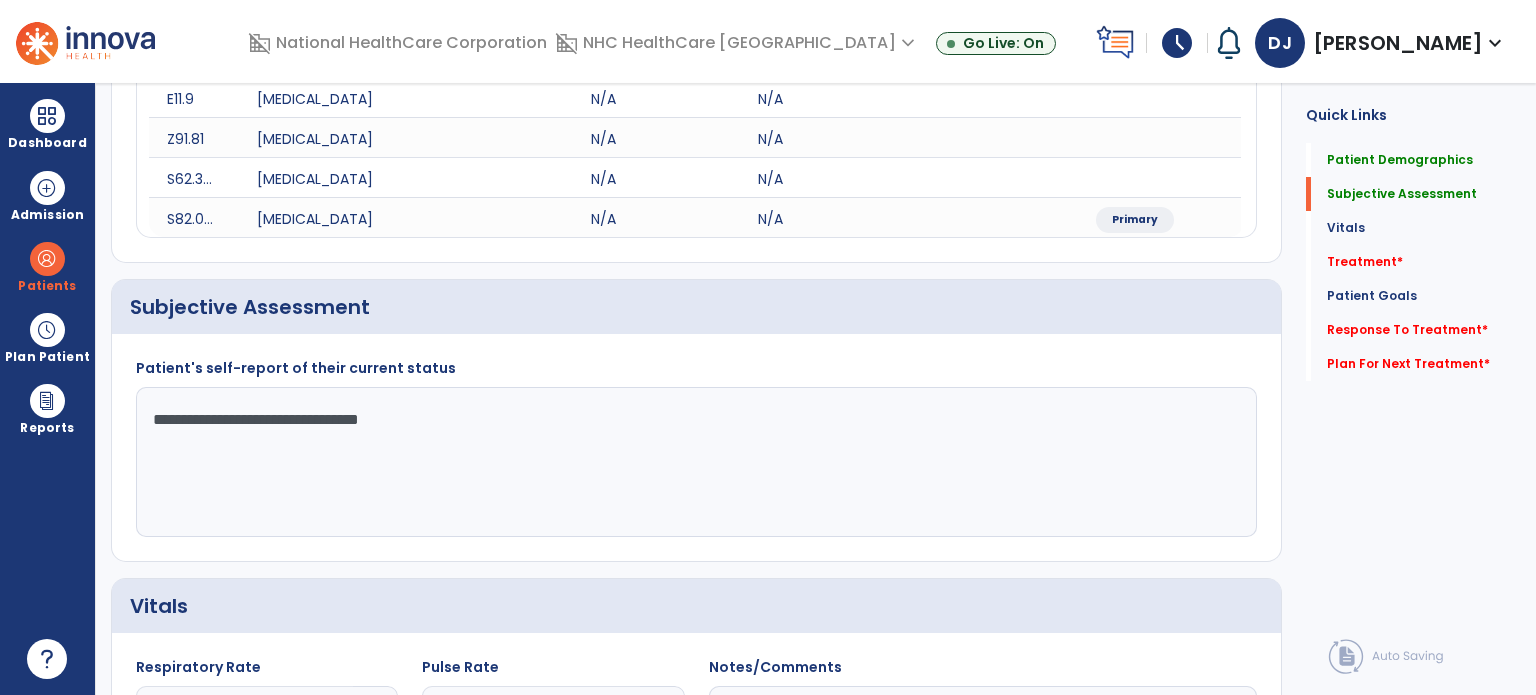 scroll, scrollTop: 1003, scrollLeft: 0, axis: vertical 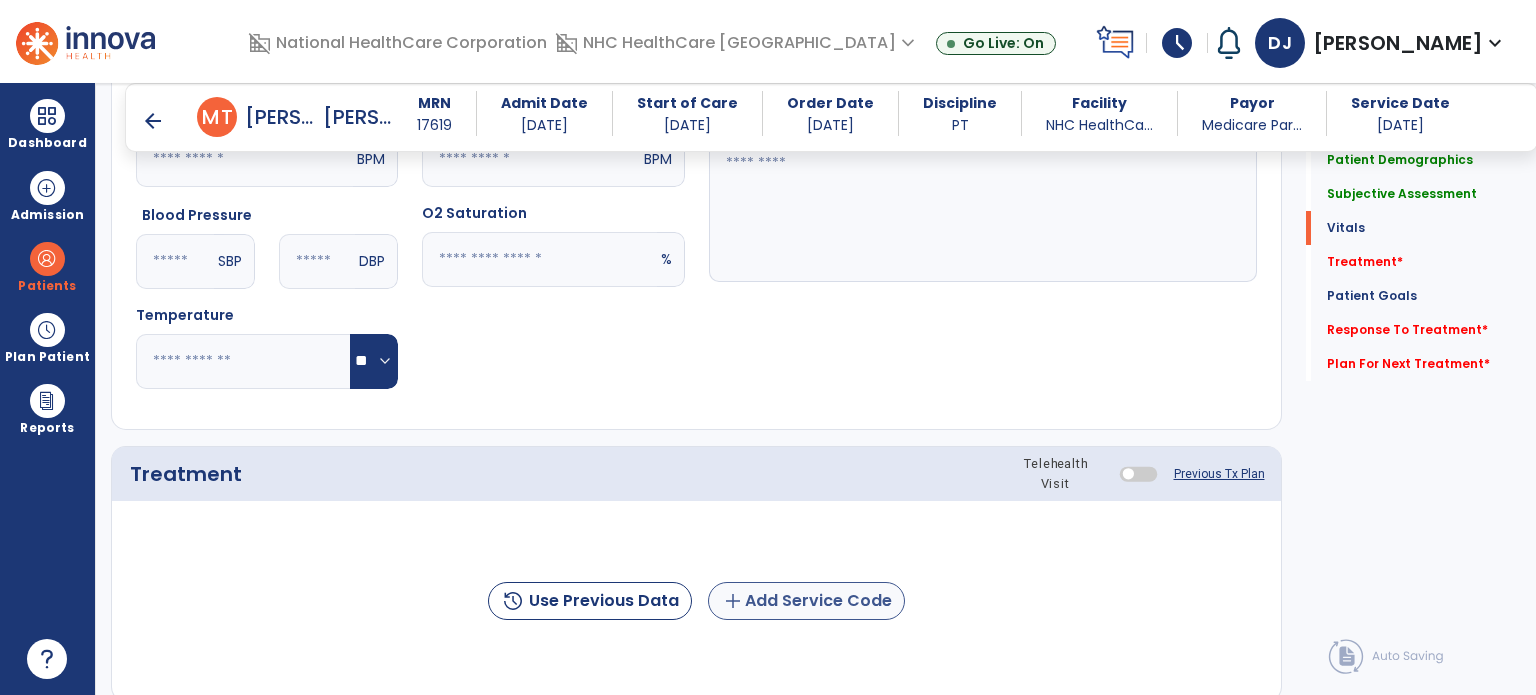 type on "**********" 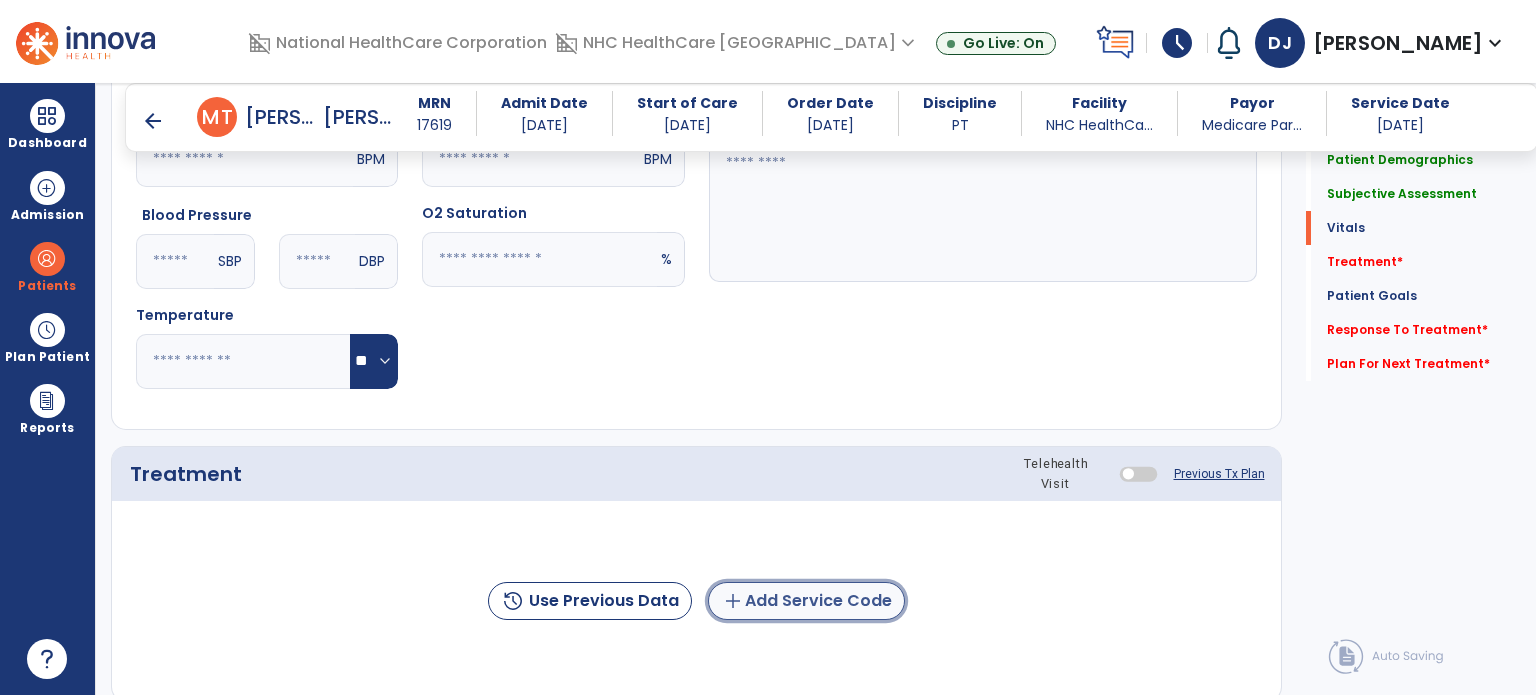 click on "add  Add Service Code" 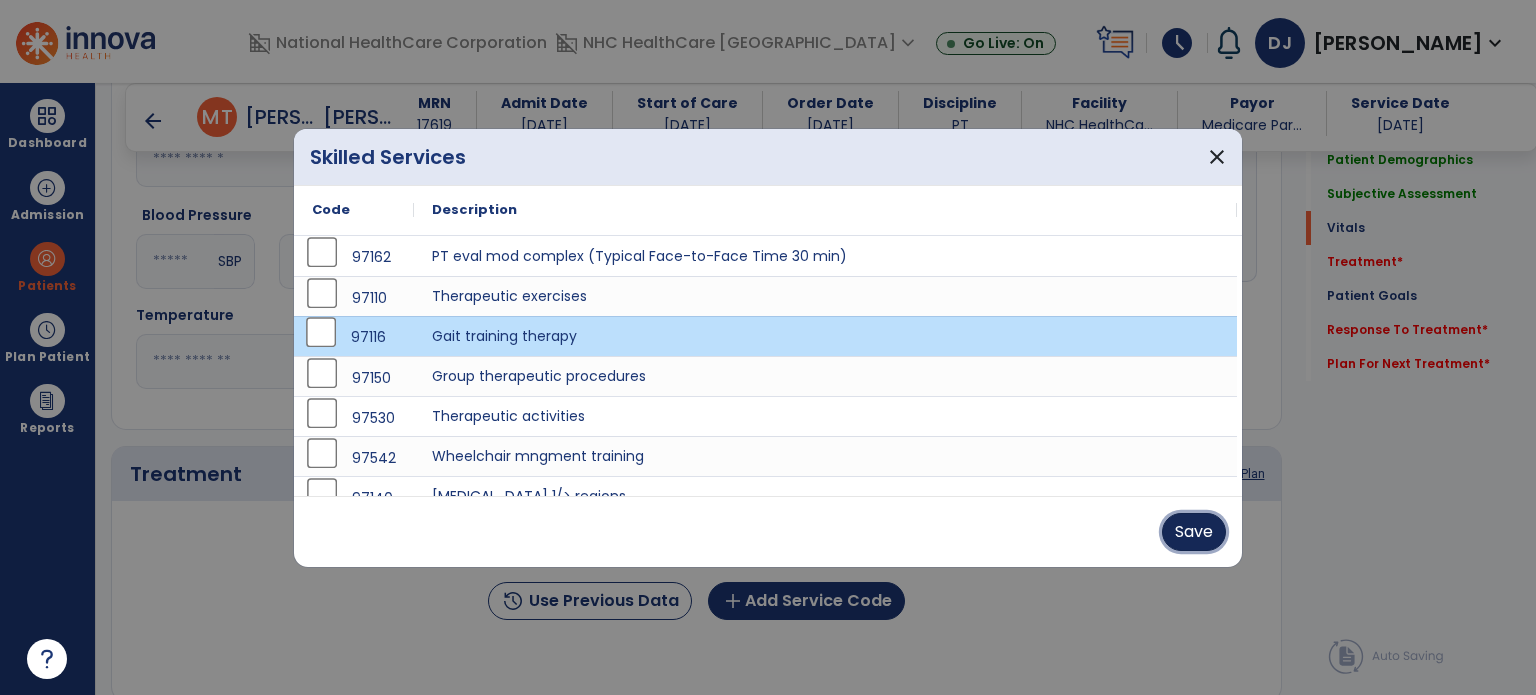 click on "Save" at bounding box center (1194, 532) 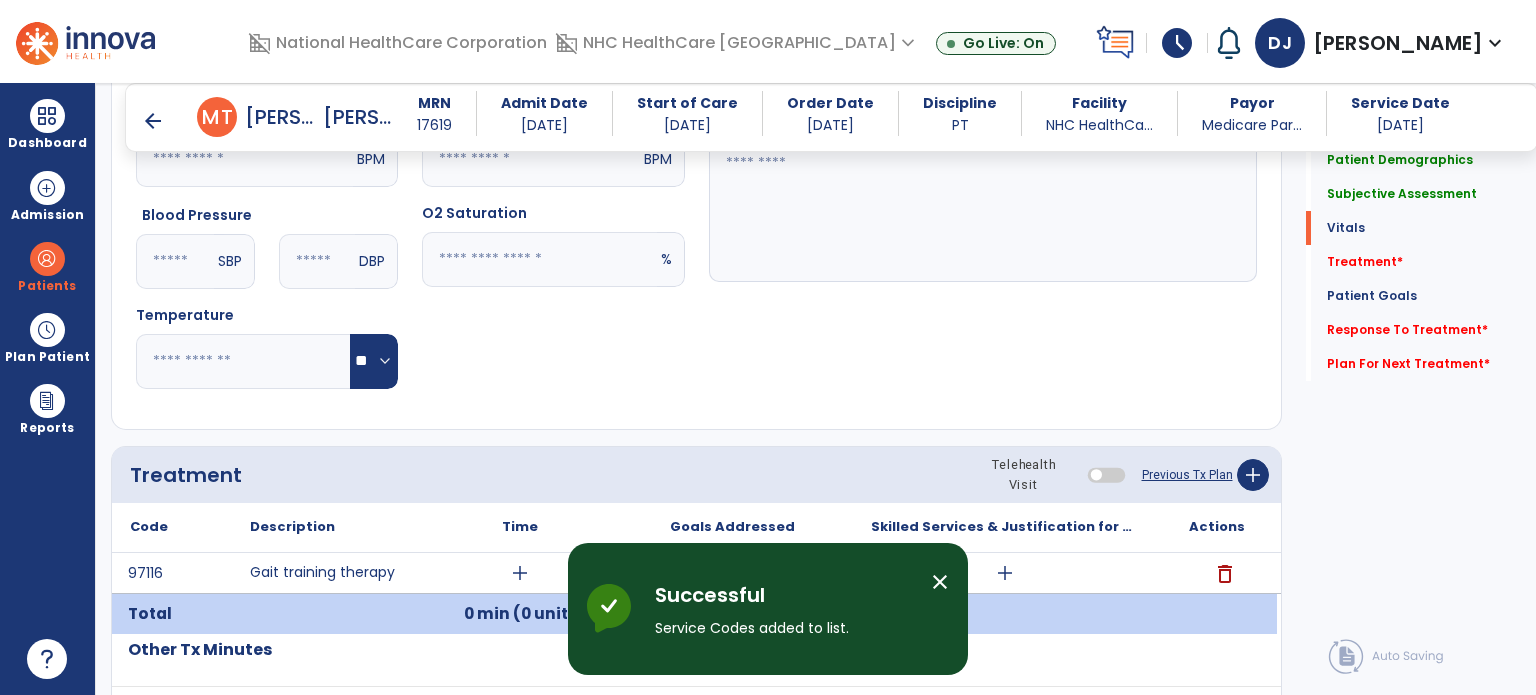 click on "close" at bounding box center [940, 582] 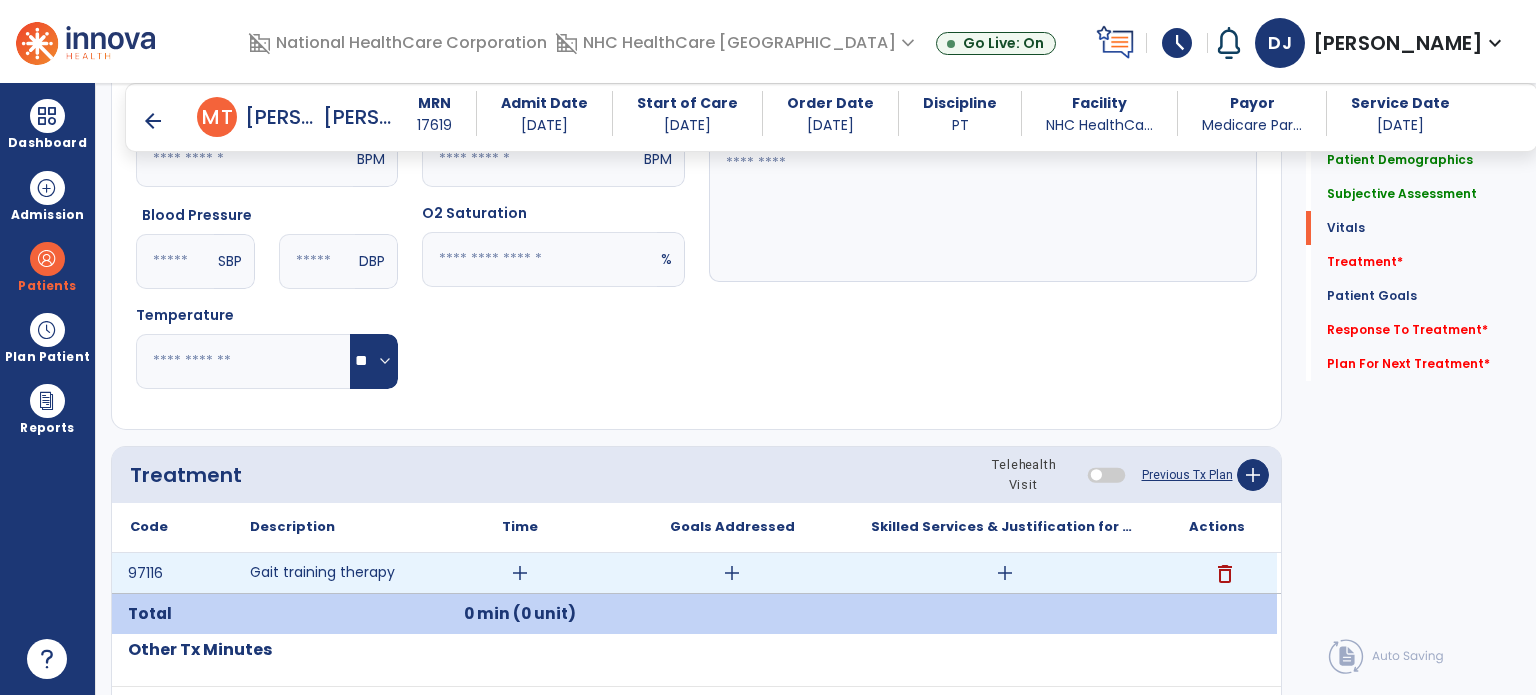 click on "add" at bounding box center (520, 573) 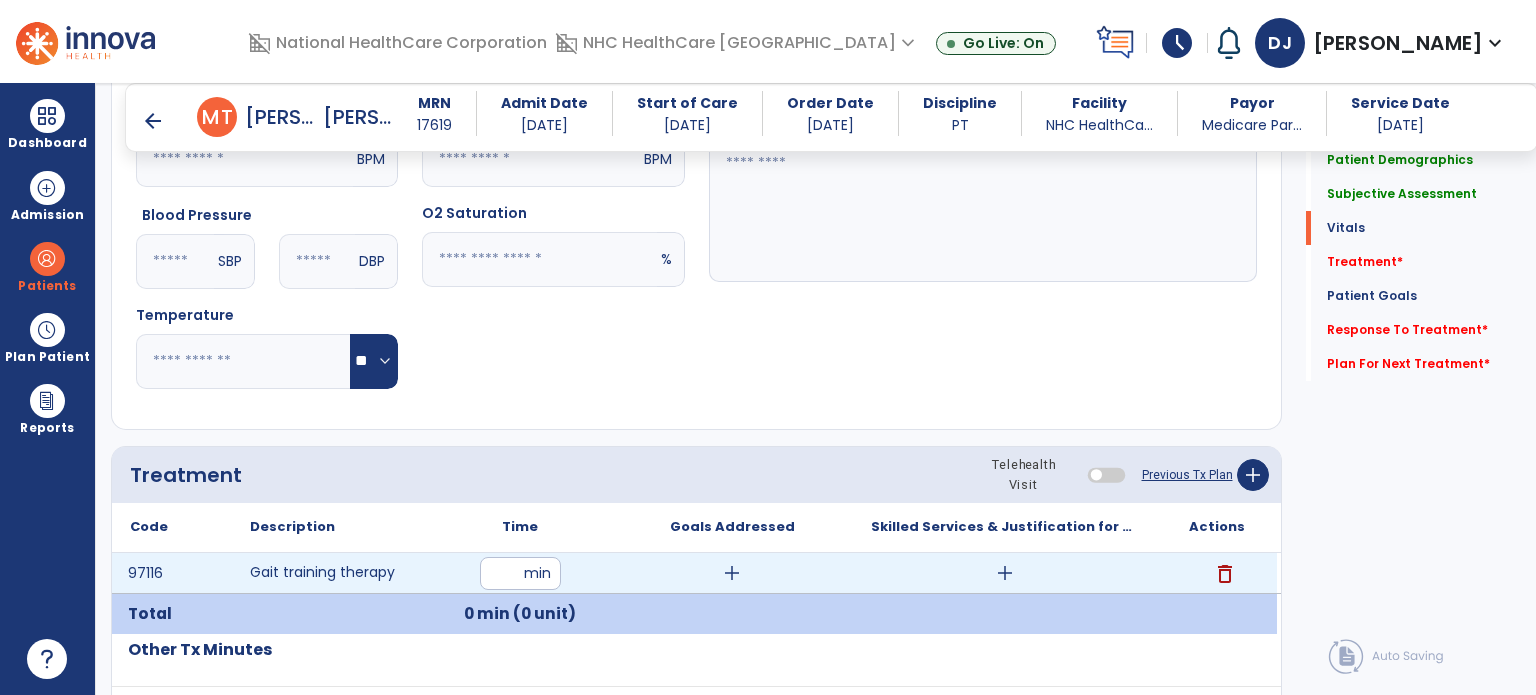 click at bounding box center [520, 573] 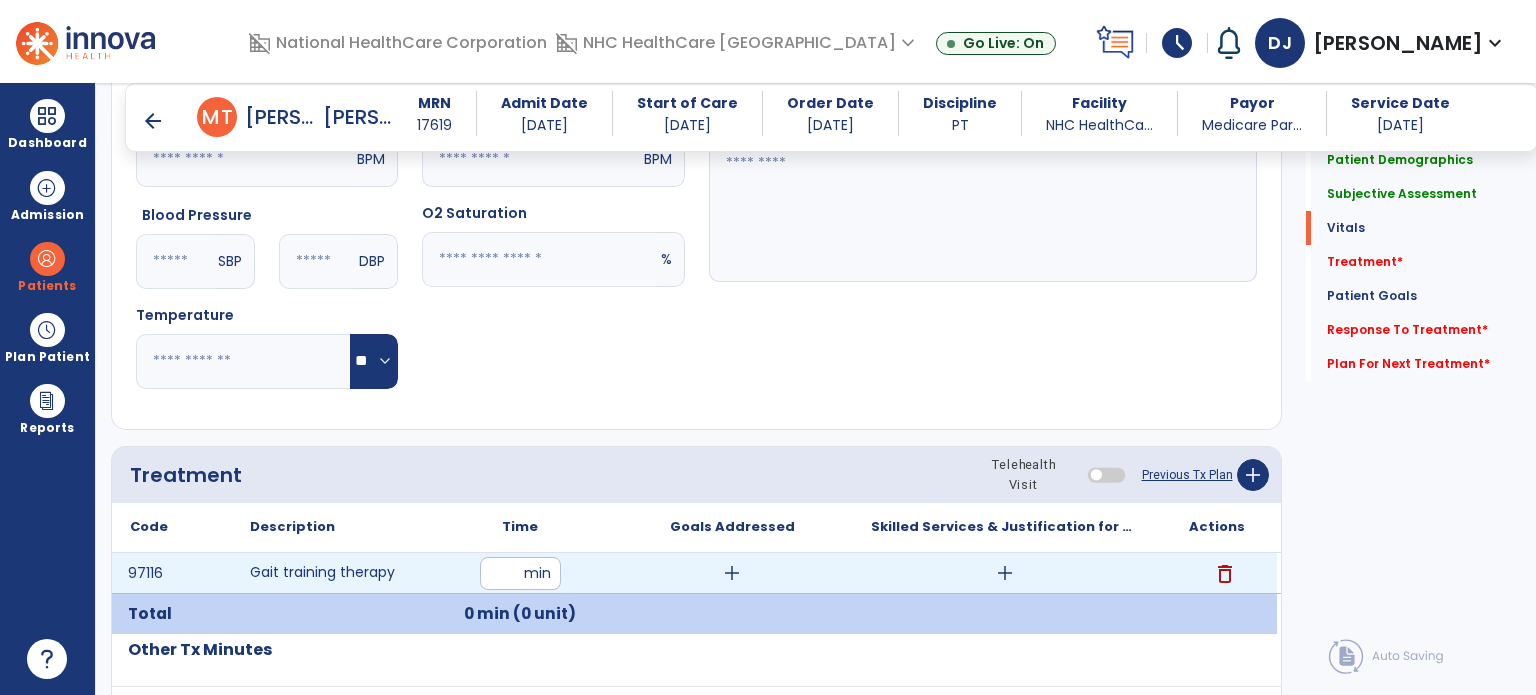 click at bounding box center [520, 573] 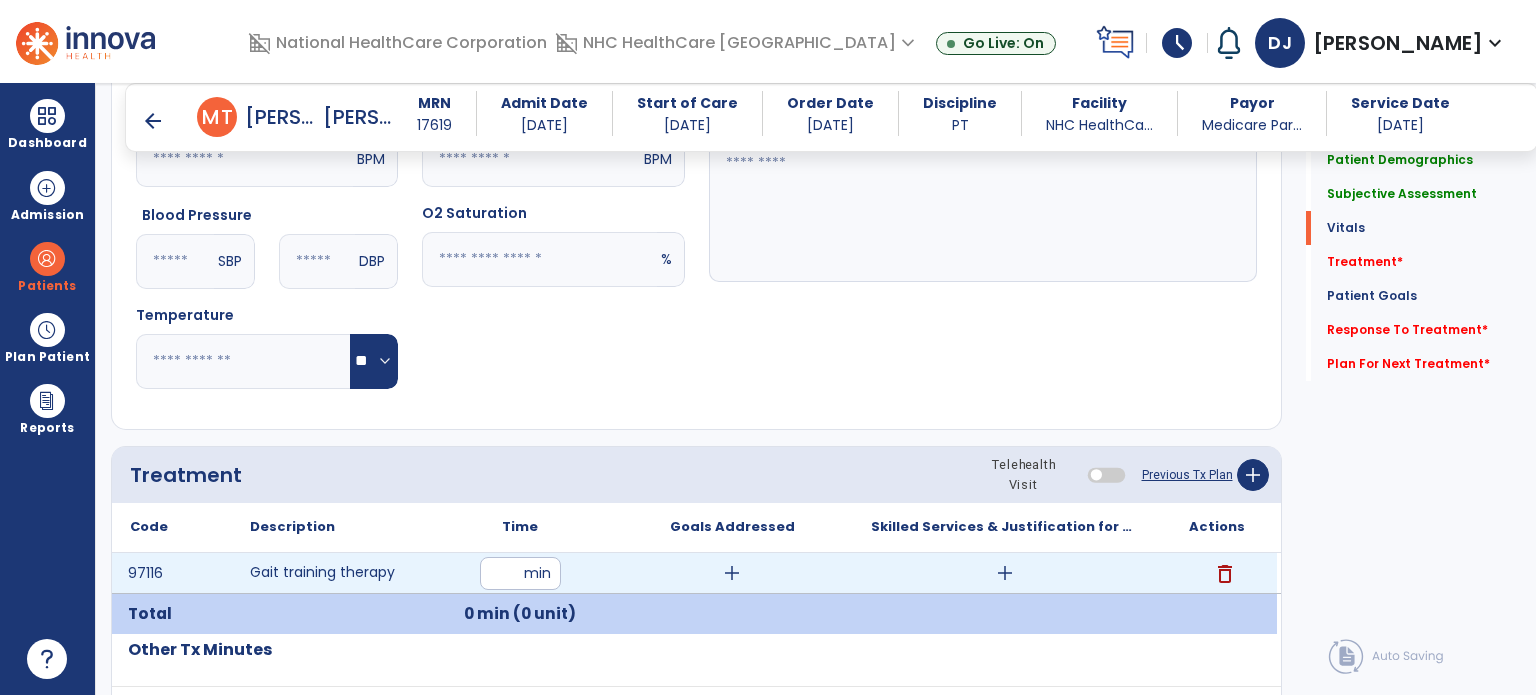 type on "**" 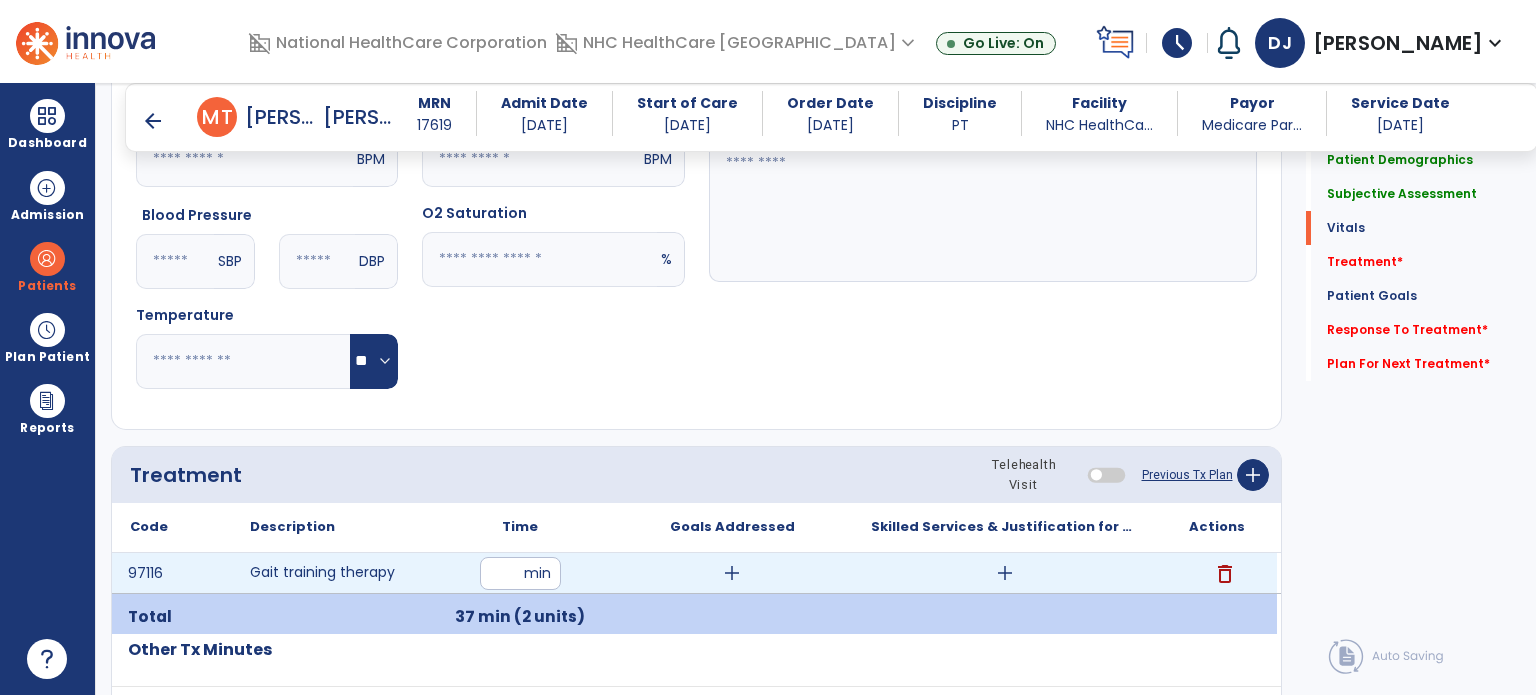 click on "add" at bounding box center [1005, 573] 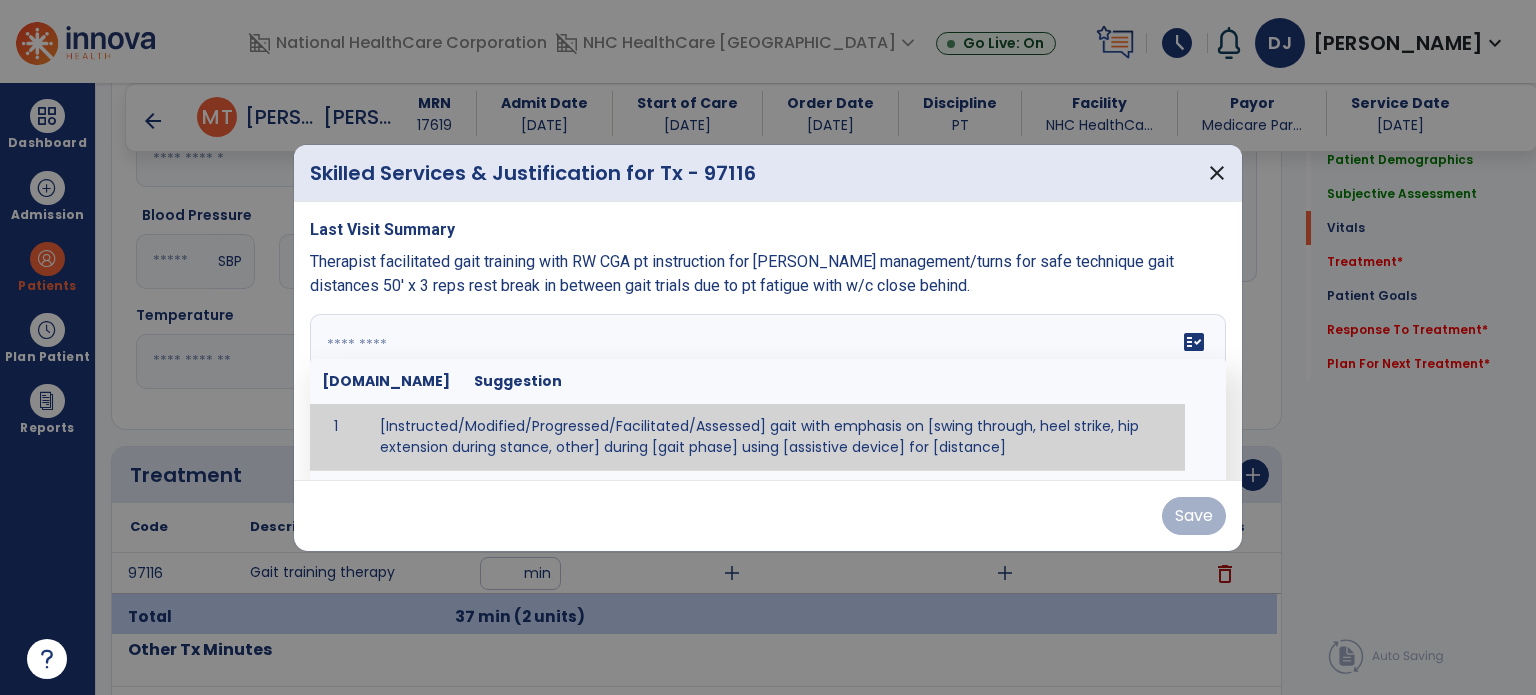 click at bounding box center (768, 389) 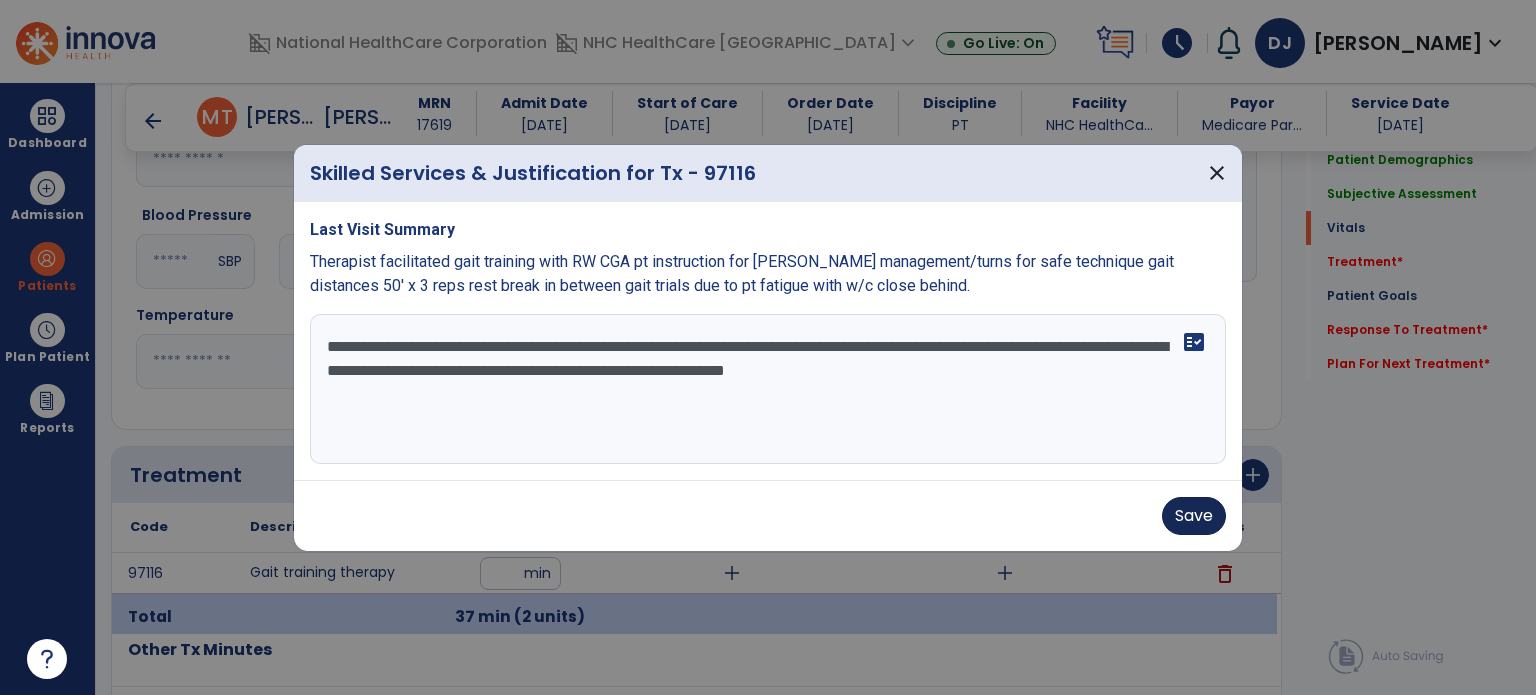 type on "**********" 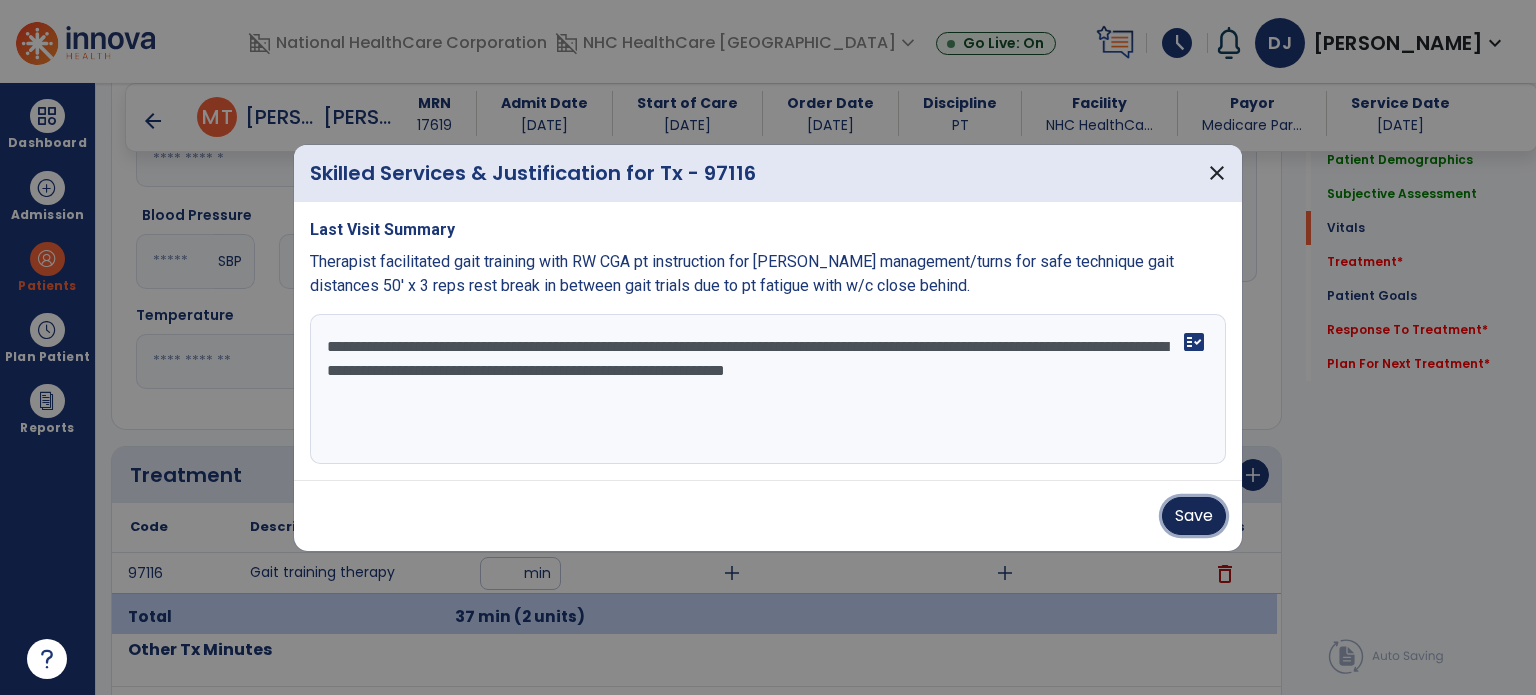 click on "Save" at bounding box center [1194, 516] 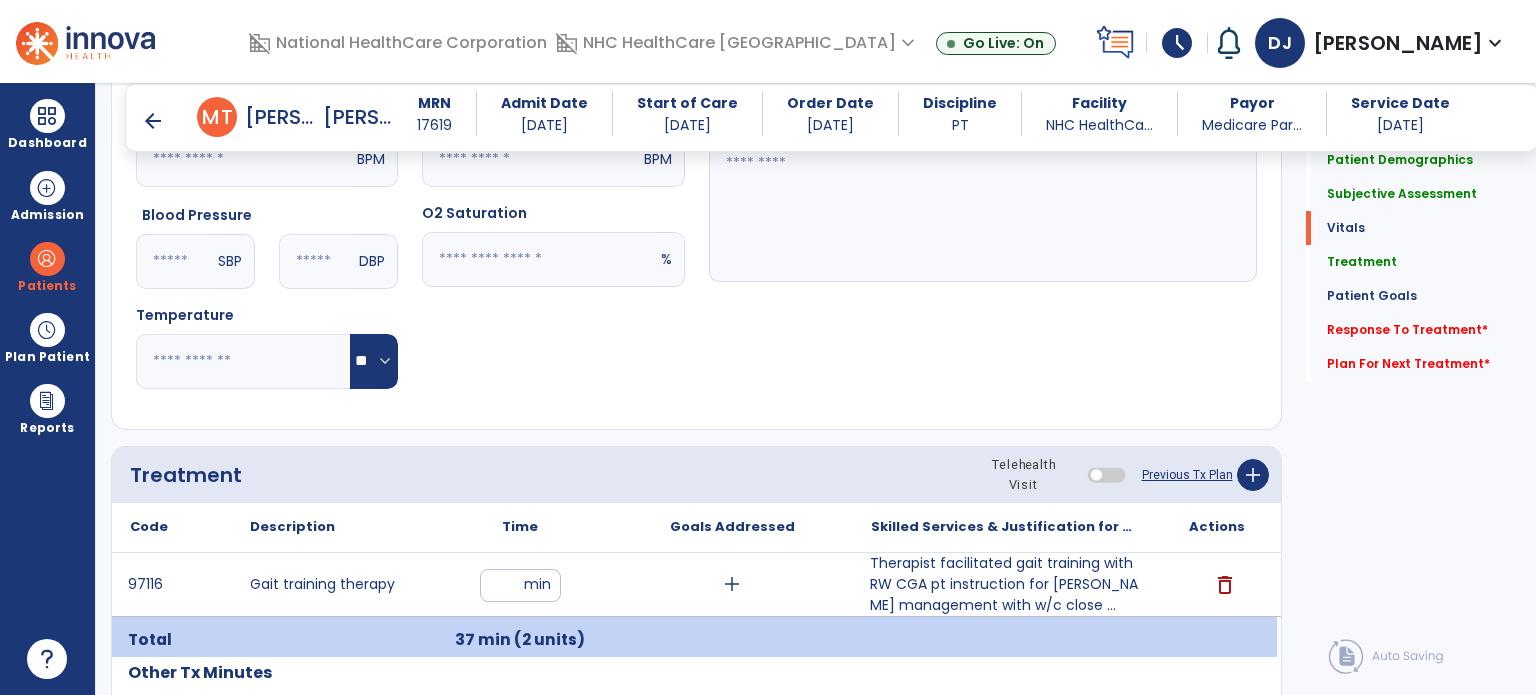 scroll, scrollTop: 1539, scrollLeft: 0, axis: vertical 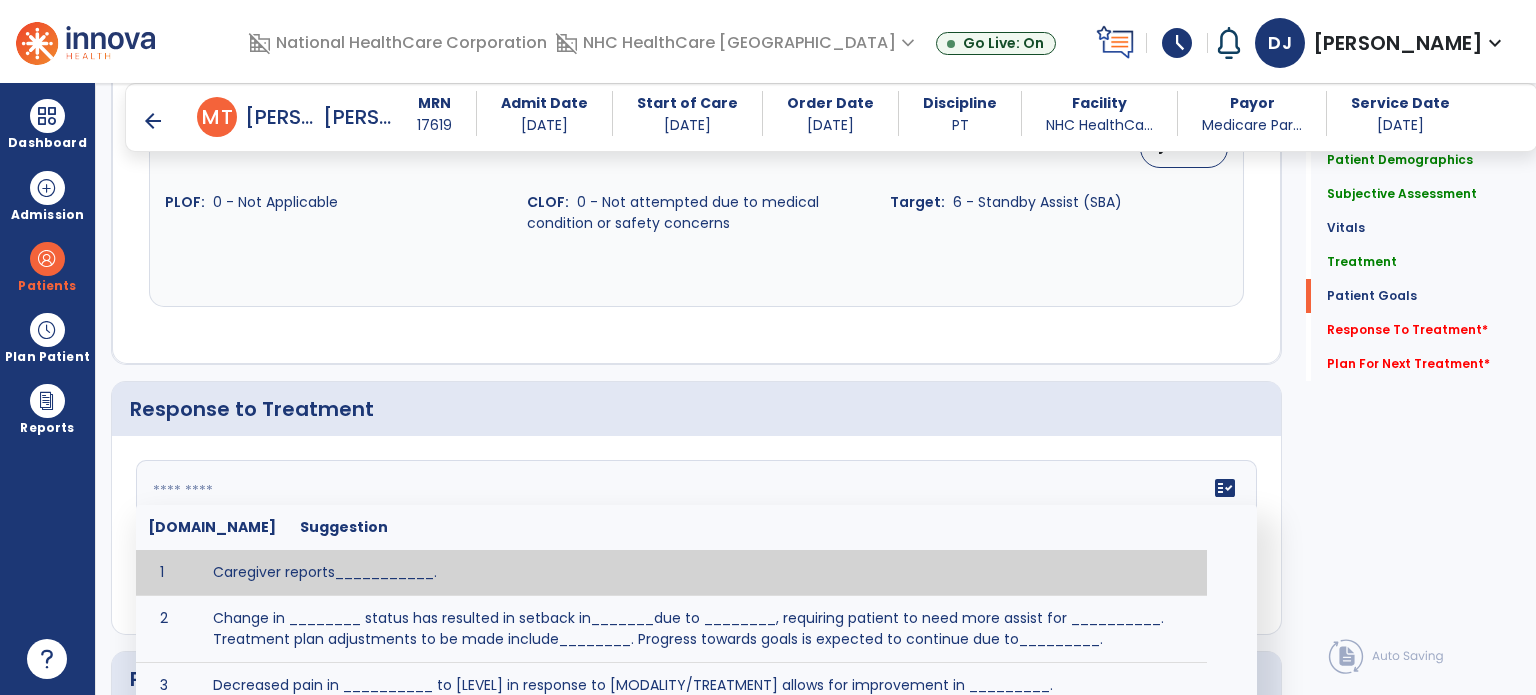 click 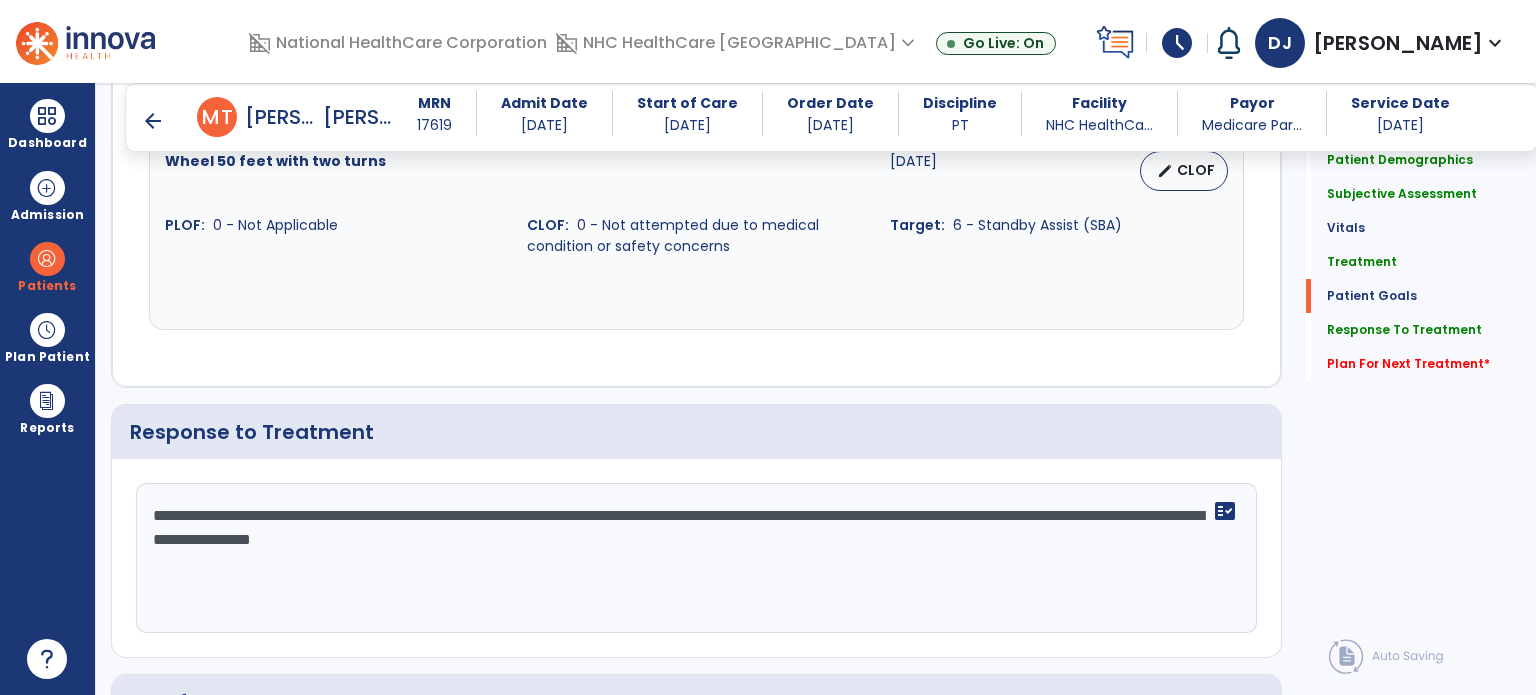 scroll, scrollTop: 2610, scrollLeft: 0, axis: vertical 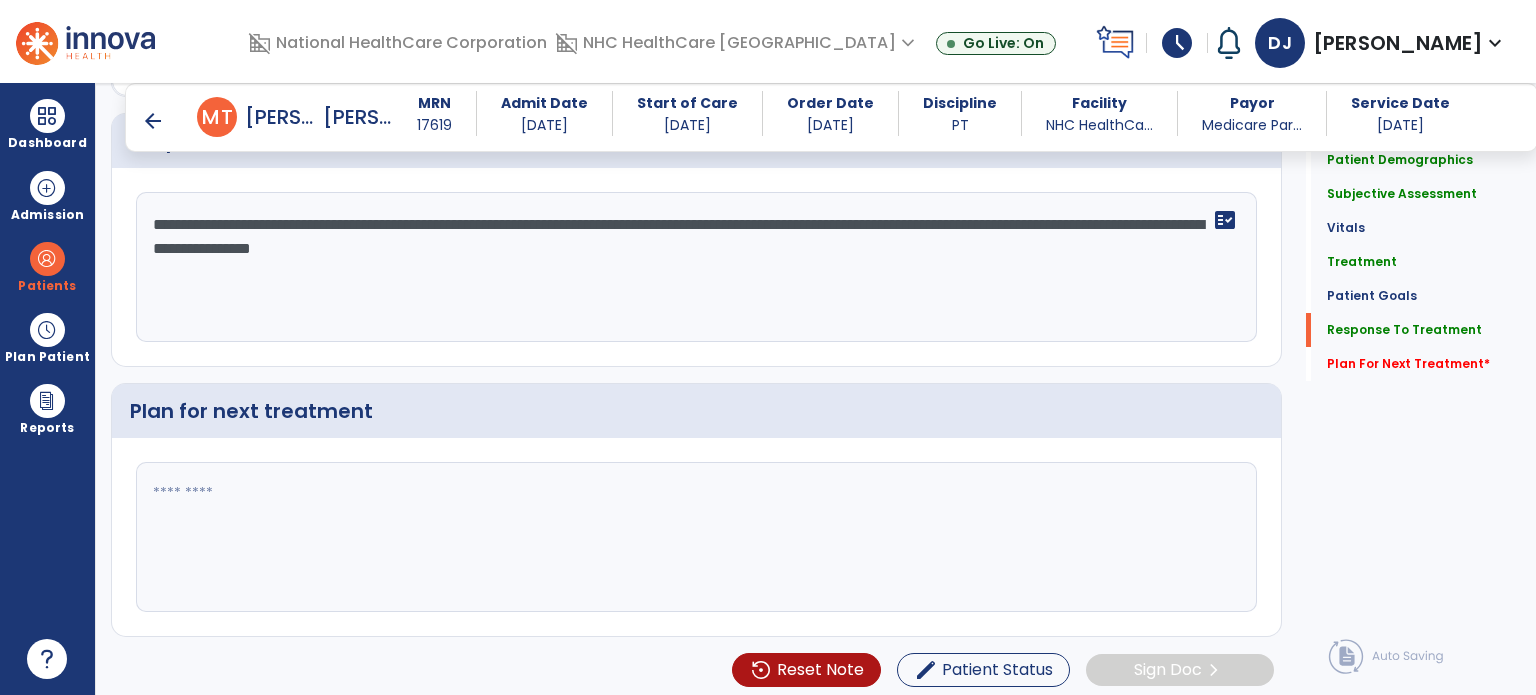 click on "**********" 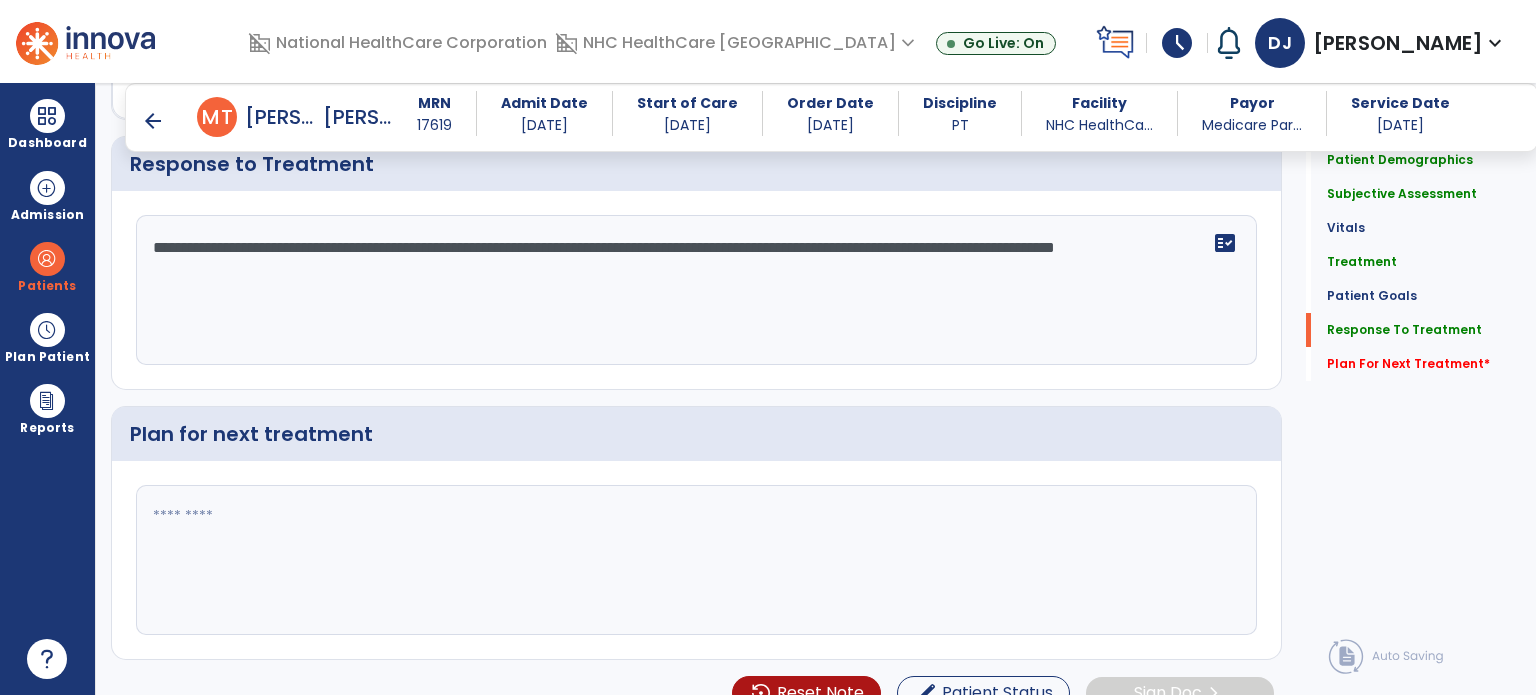 scroll, scrollTop: 2878, scrollLeft: 0, axis: vertical 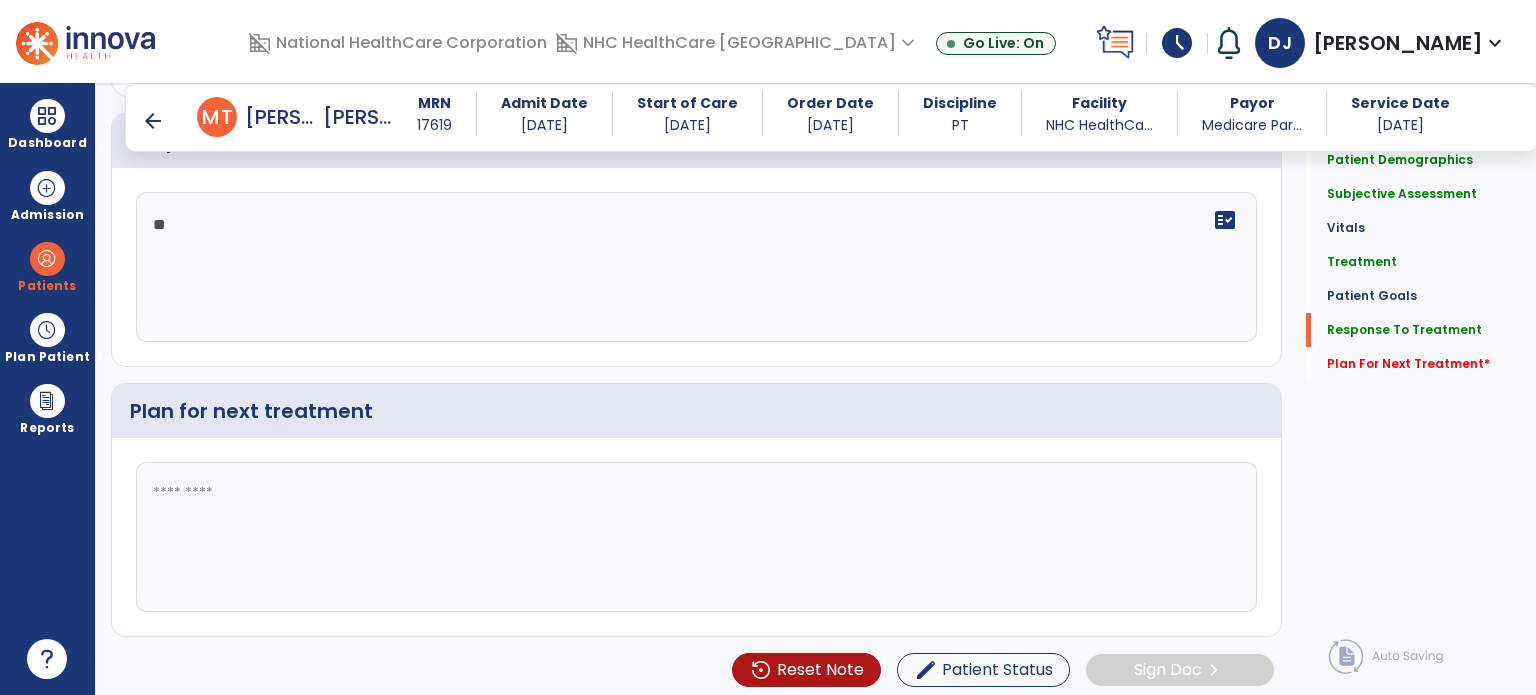 type on "*" 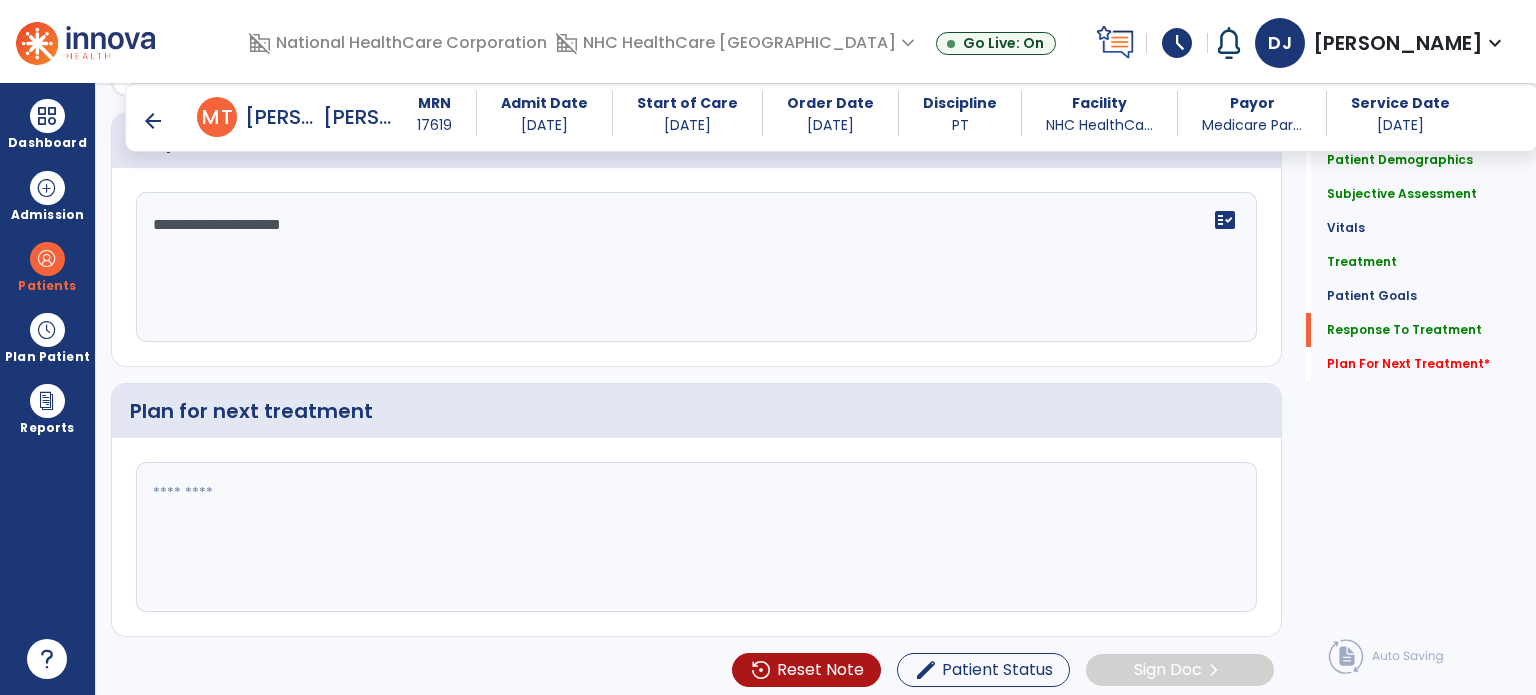 type on "**********" 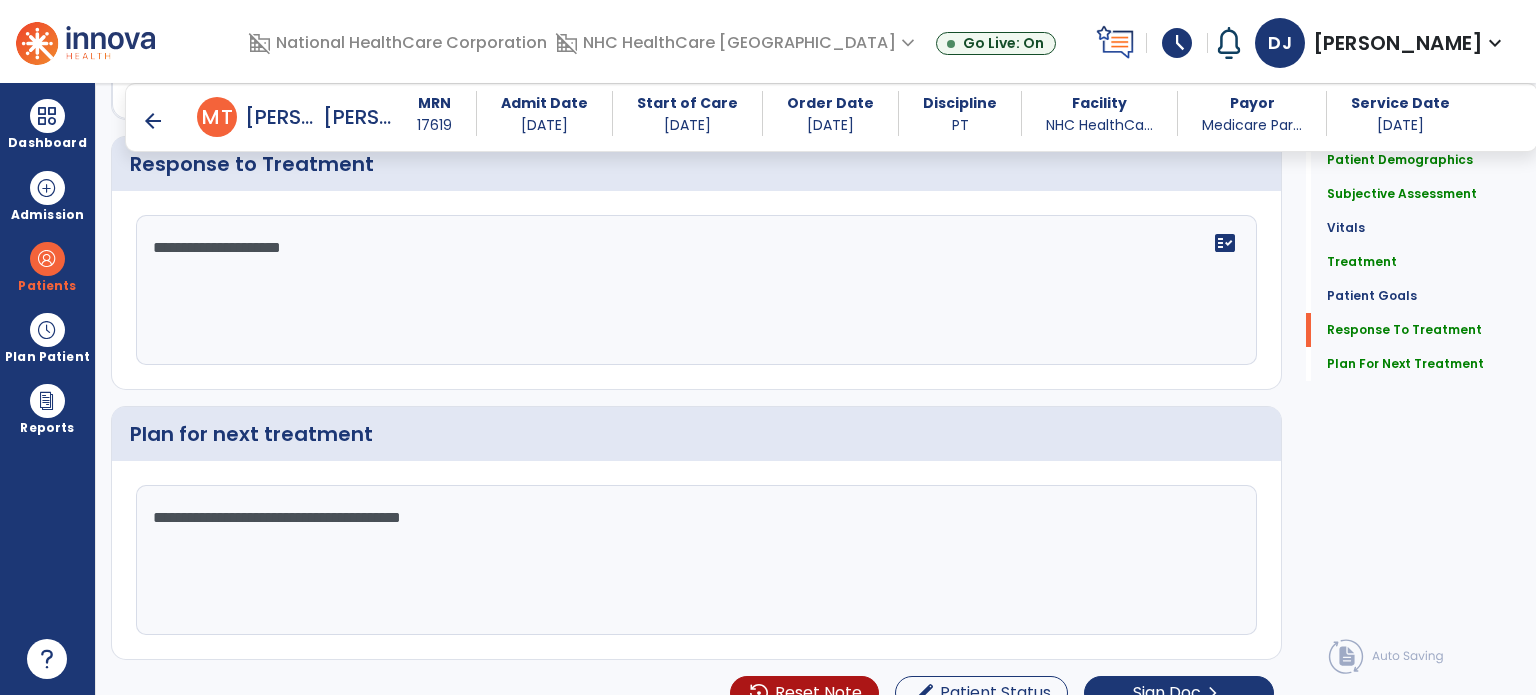 scroll, scrollTop: 2878, scrollLeft: 0, axis: vertical 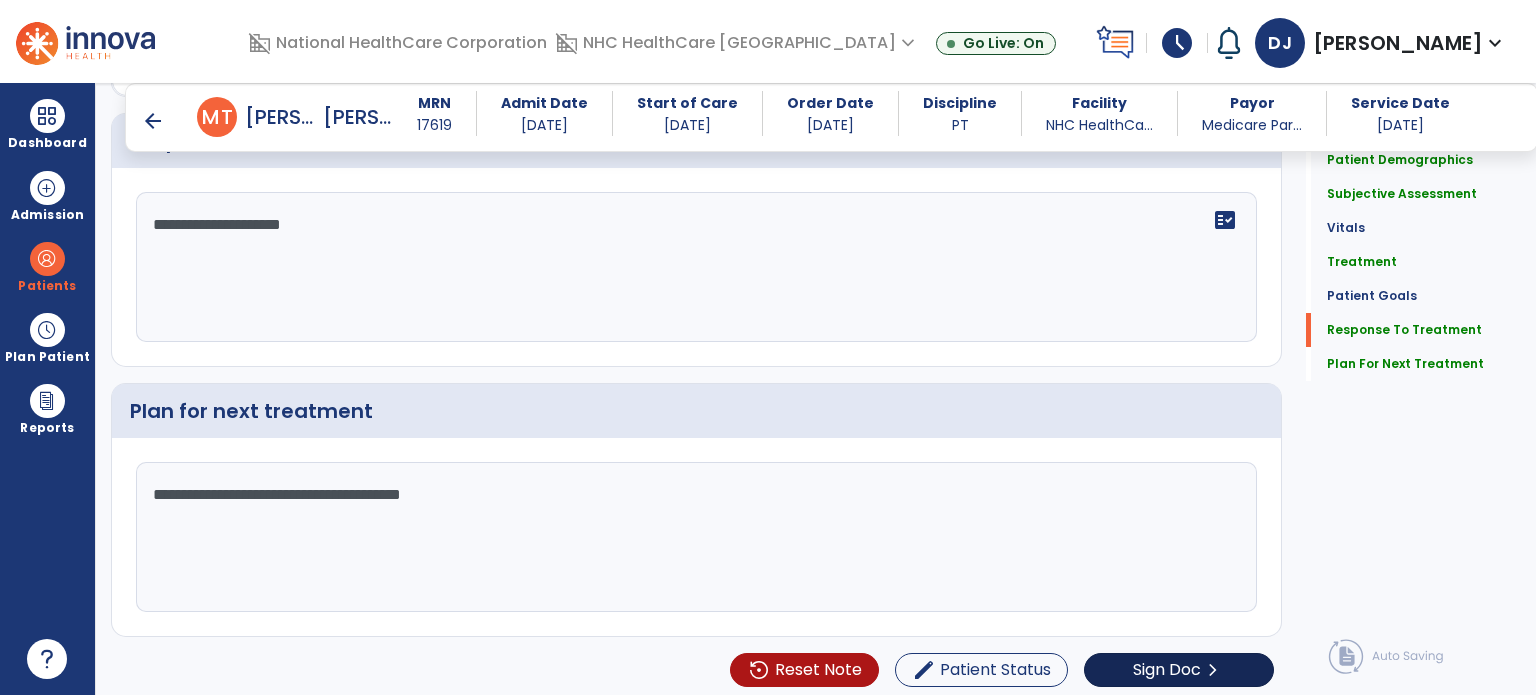 type on "**********" 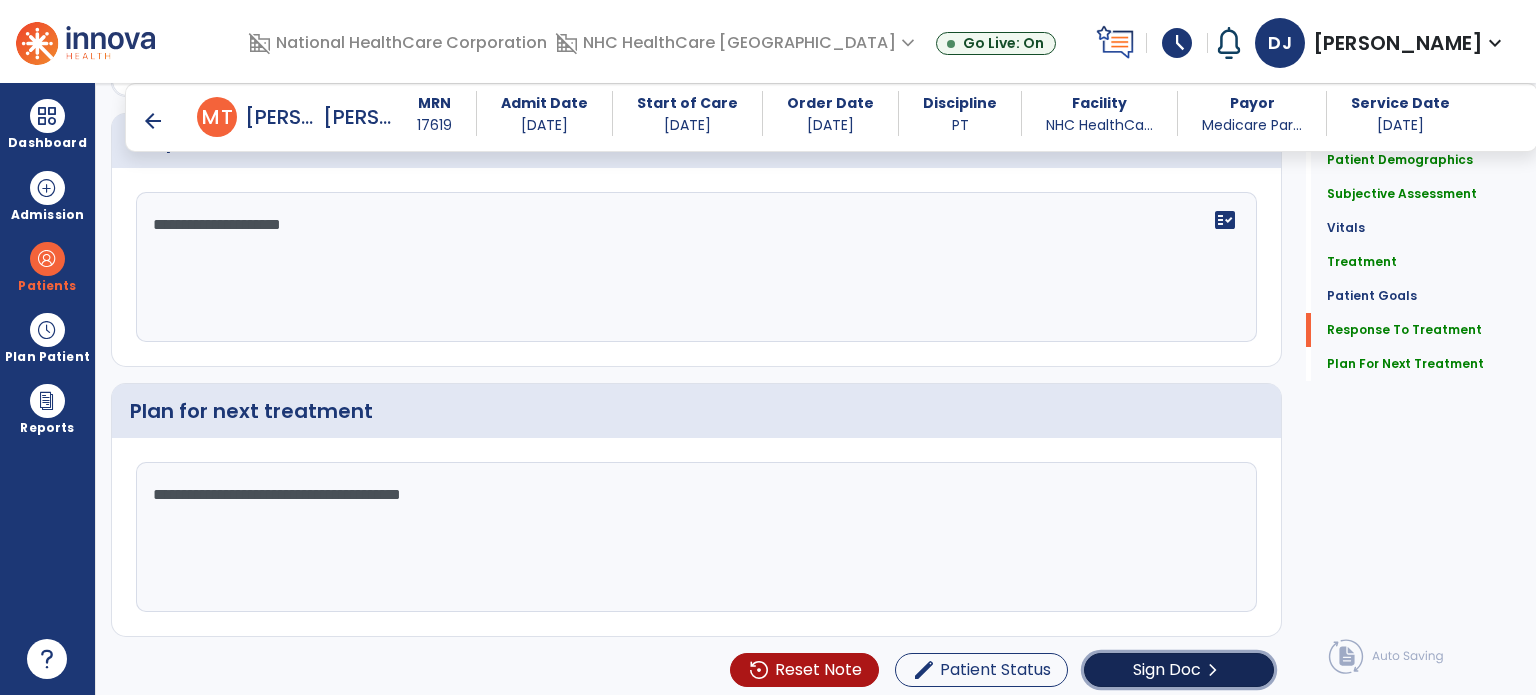 click on "Sign Doc" 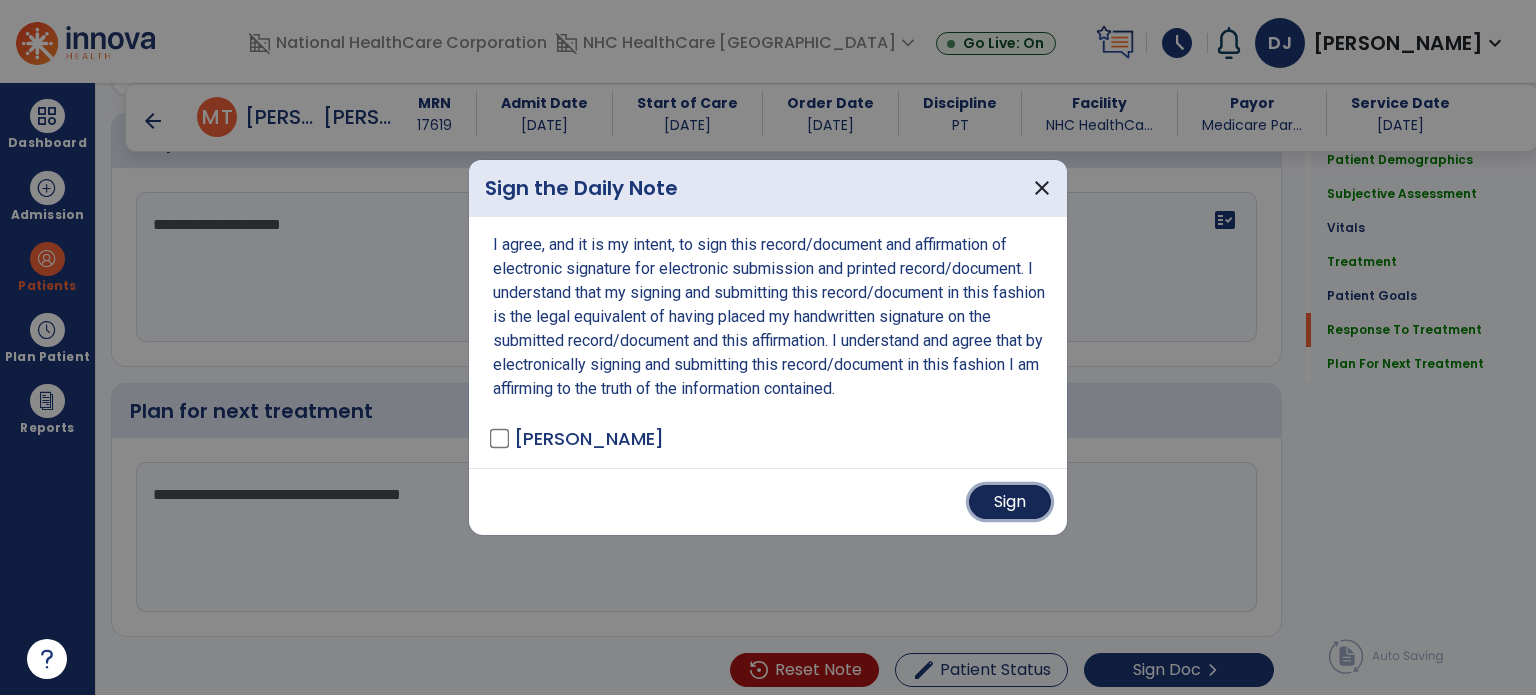 click on "Sign" at bounding box center [1010, 502] 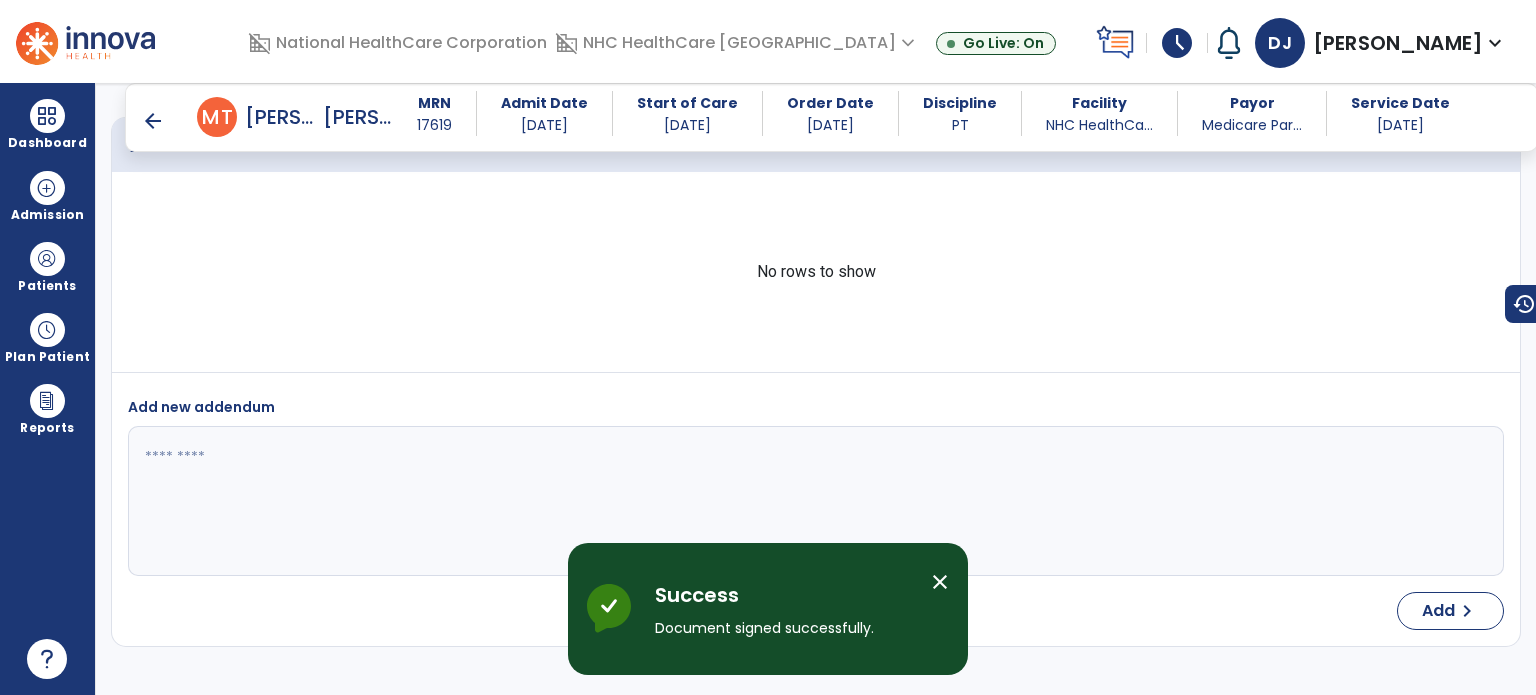 scroll, scrollTop: 3923, scrollLeft: 0, axis: vertical 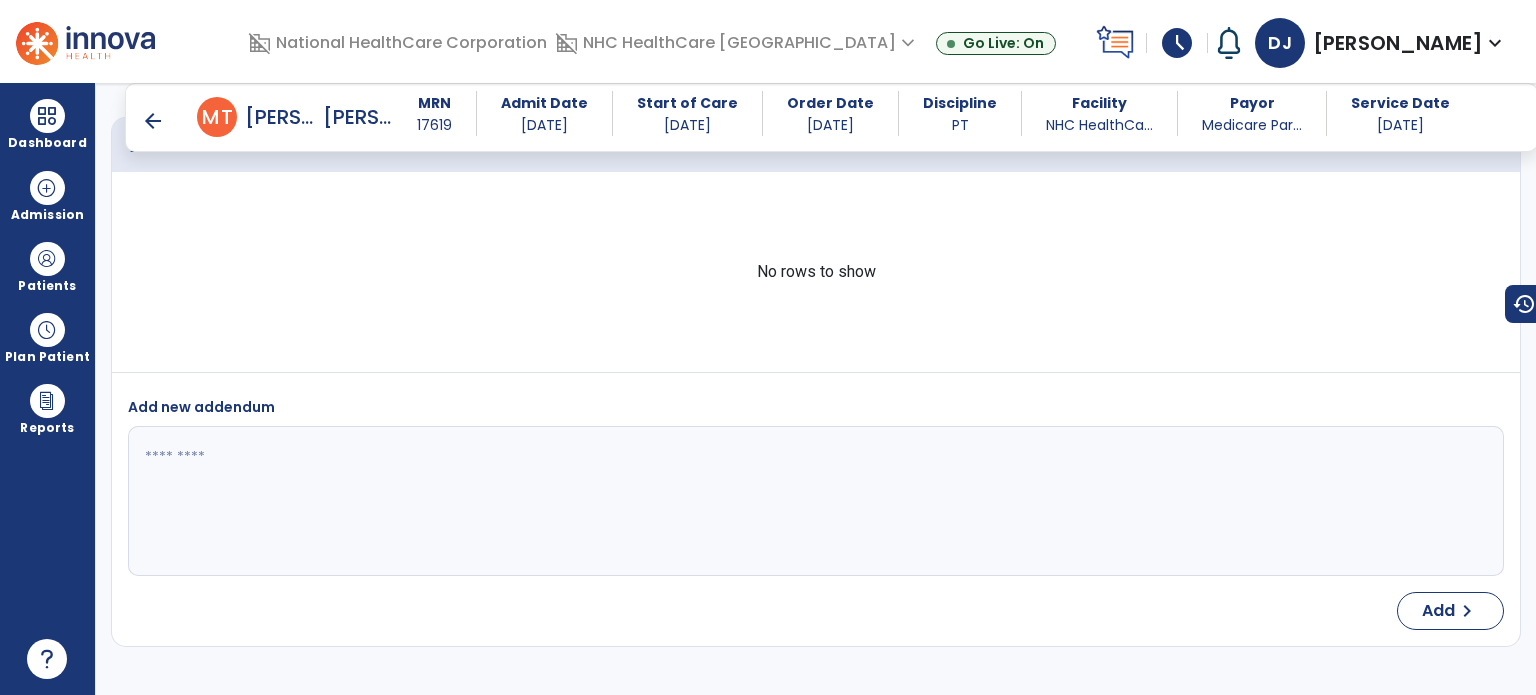 click on "arrow_back" at bounding box center [153, 121] 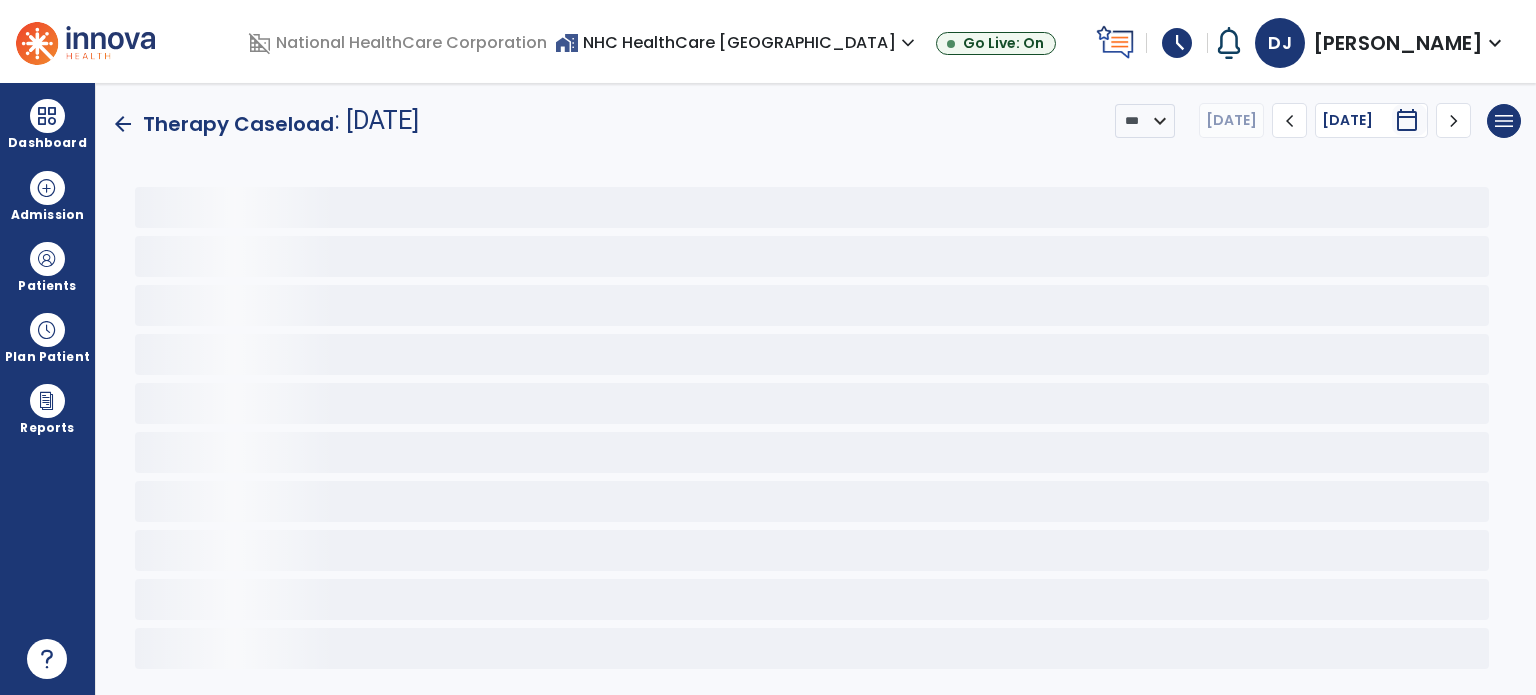 scroll, scrollTop: 0, scrollLeft: 0, axis: both 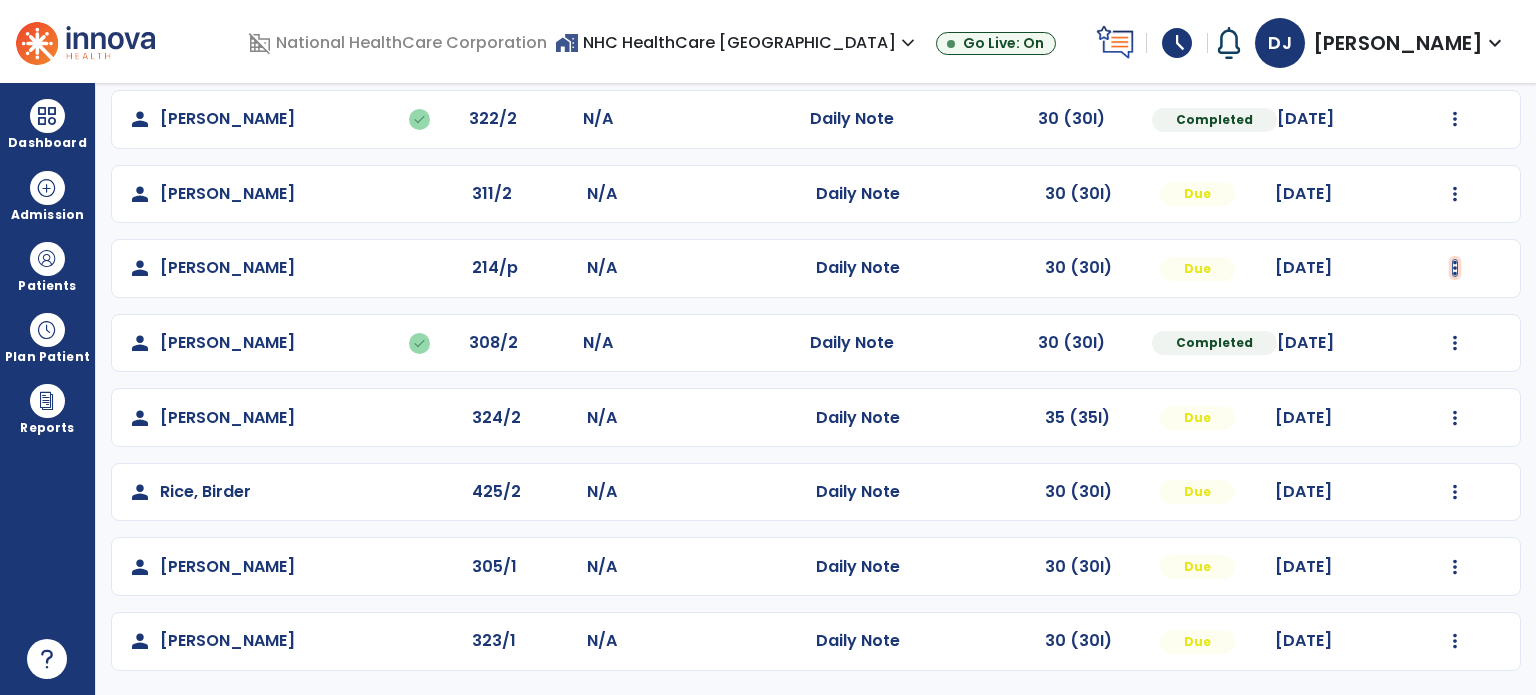 click at bounding box center [1455, -179] 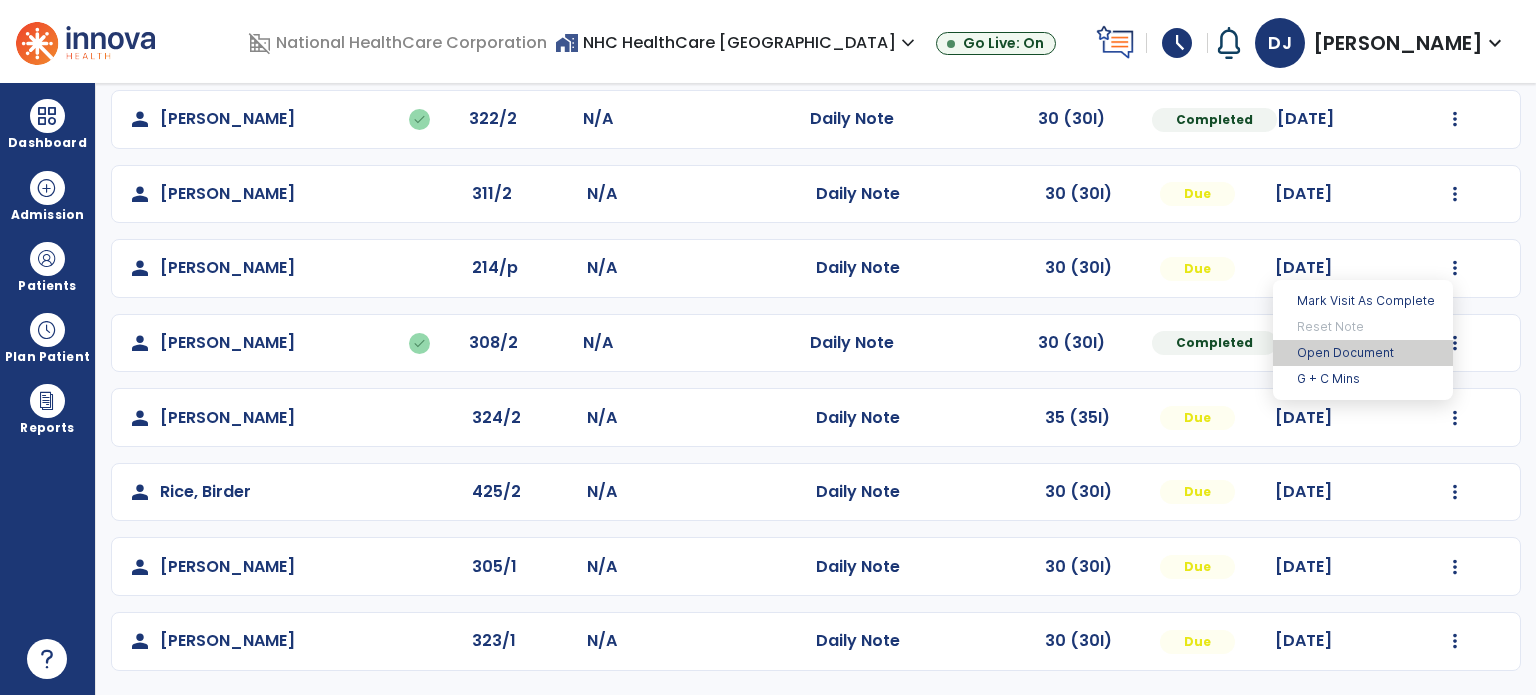 click on "Open Document" at bounding box center [1363, 353] 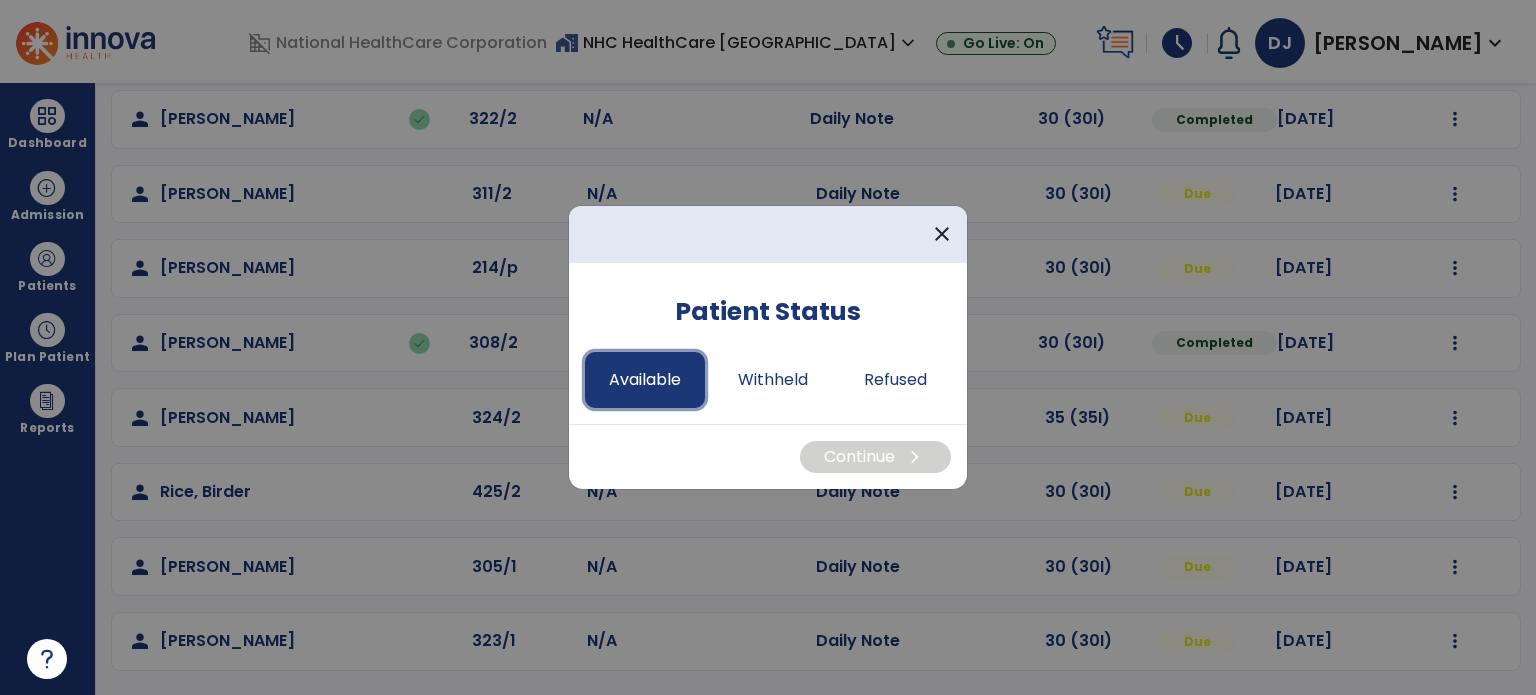 click on "Available" at bounding box center (645, 380) 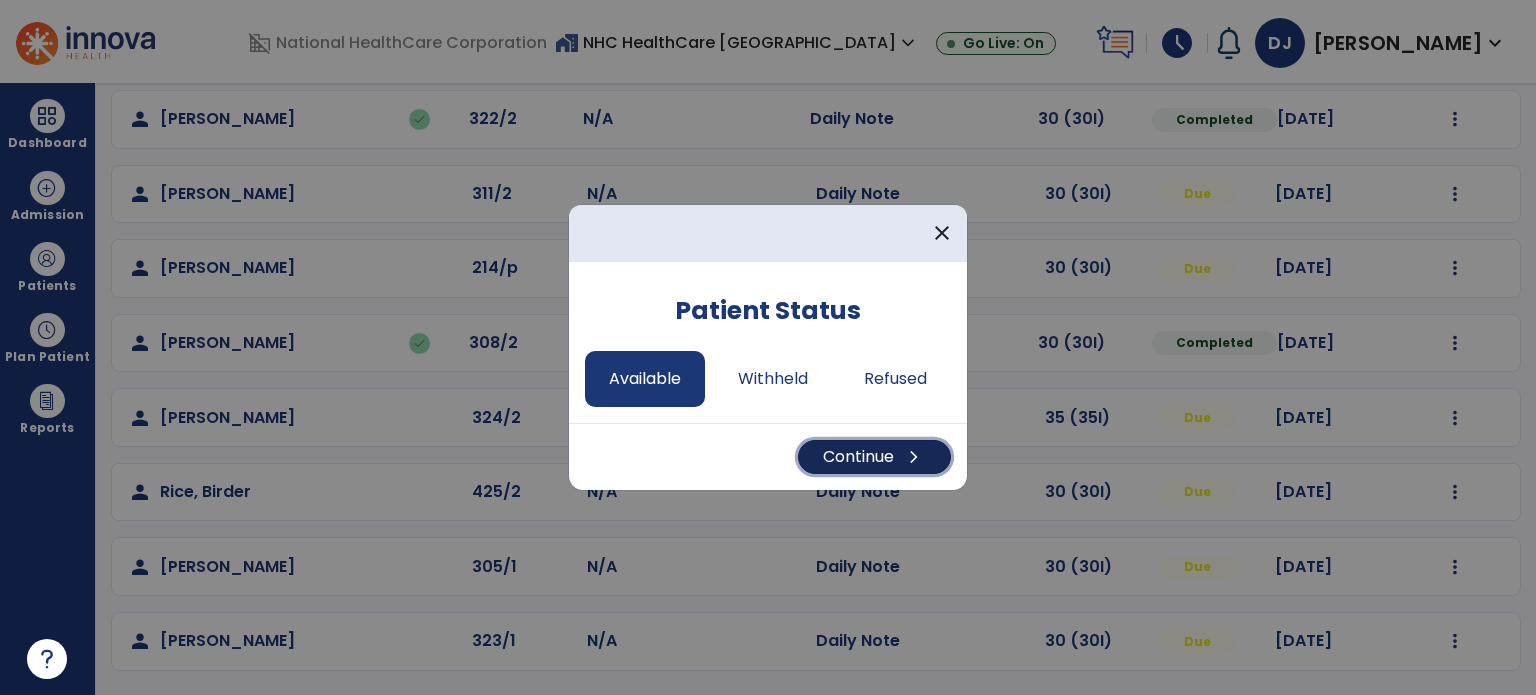 click on "Continue   chevron_right" at bounding box center (874, 457) 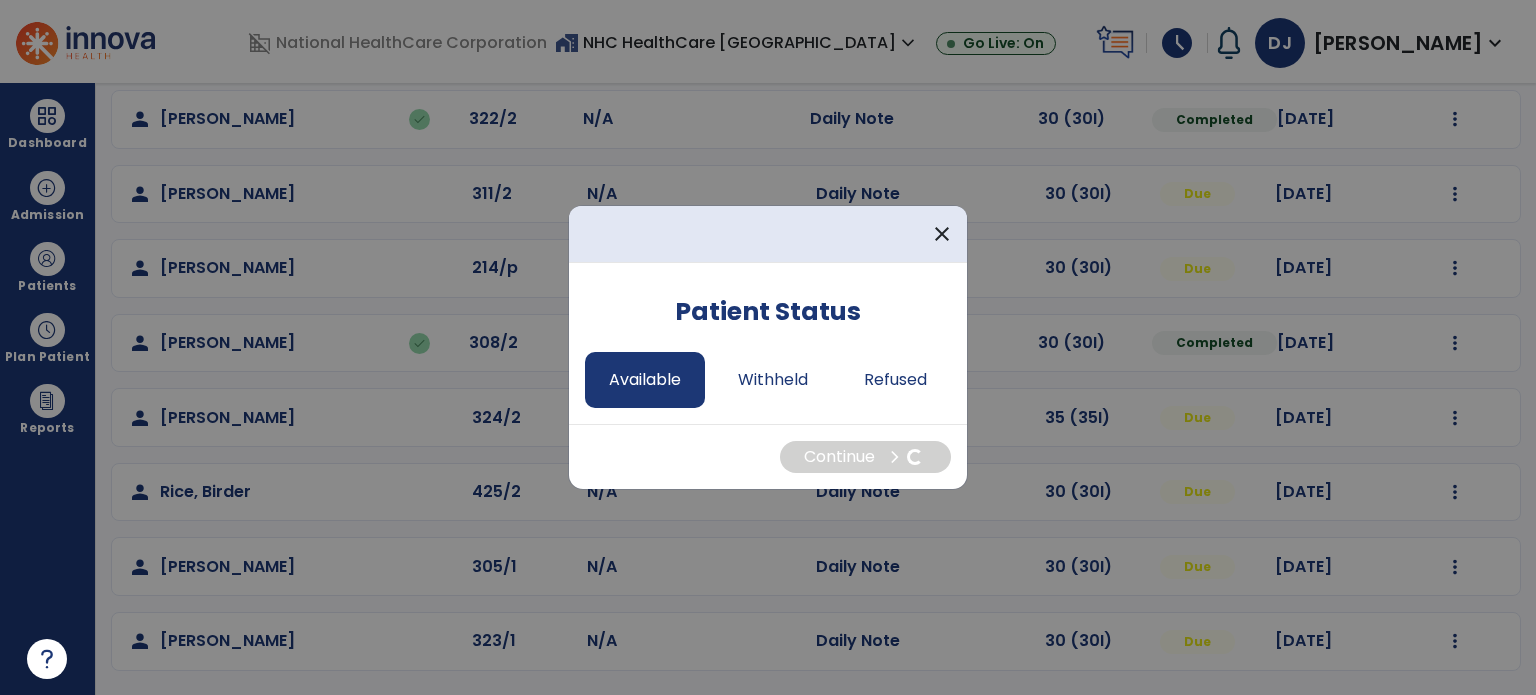 select on "*" 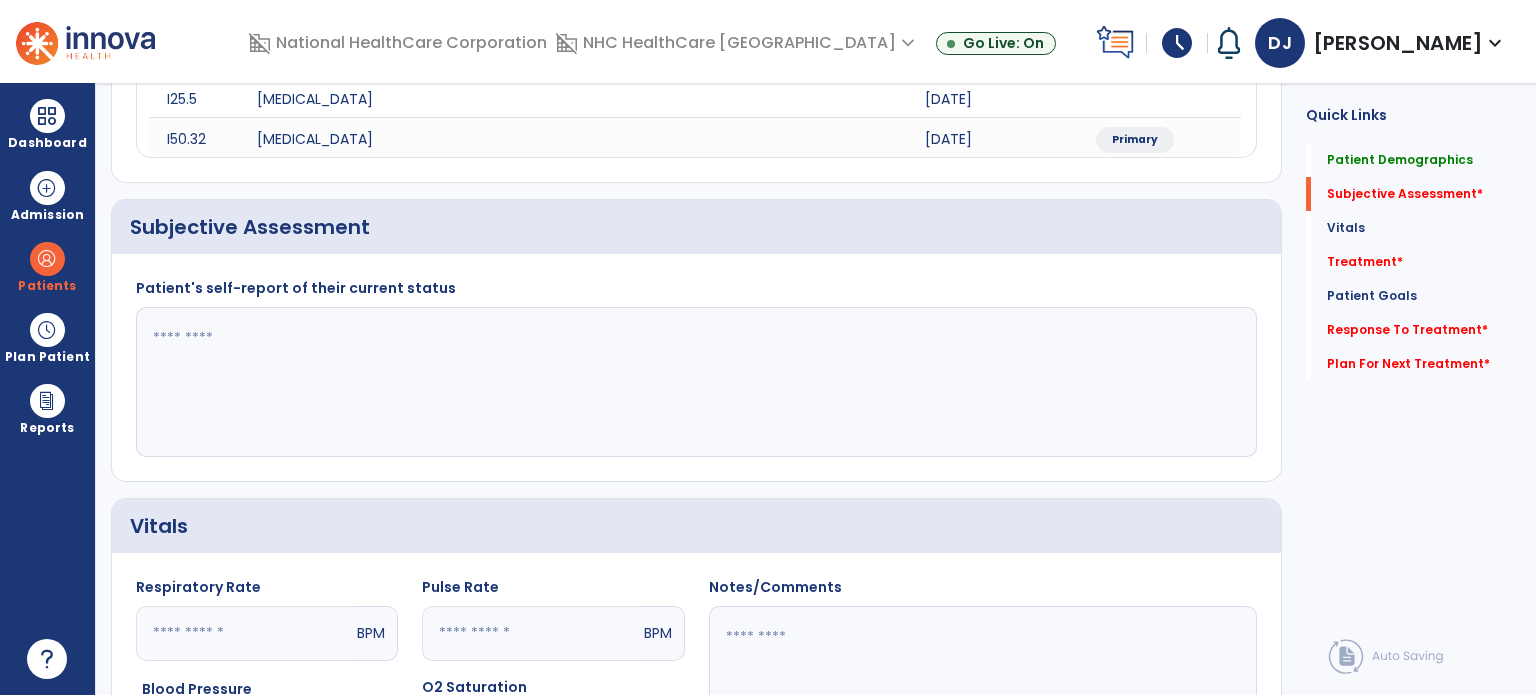 click 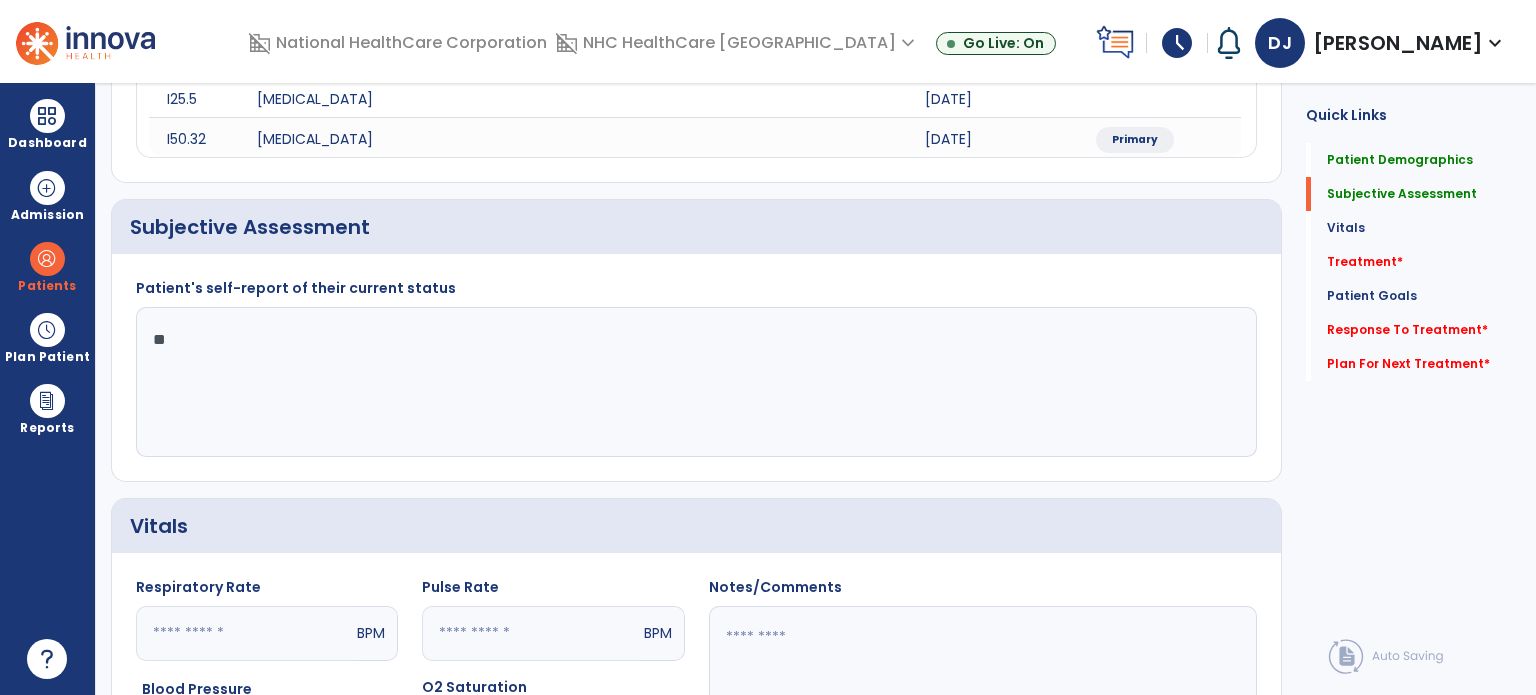 type on "*" 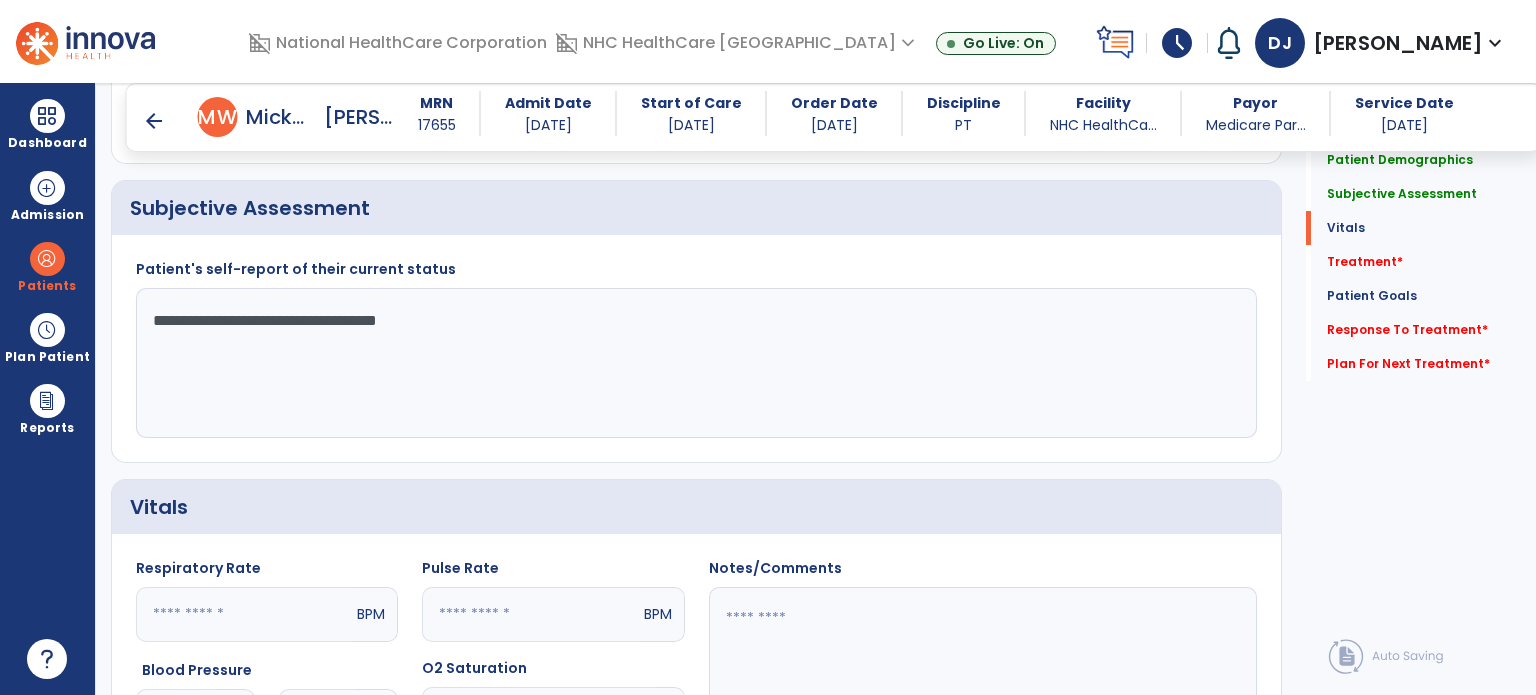 scroll, scrollTop: 1003, scrollLeft: 0, axis: vertical 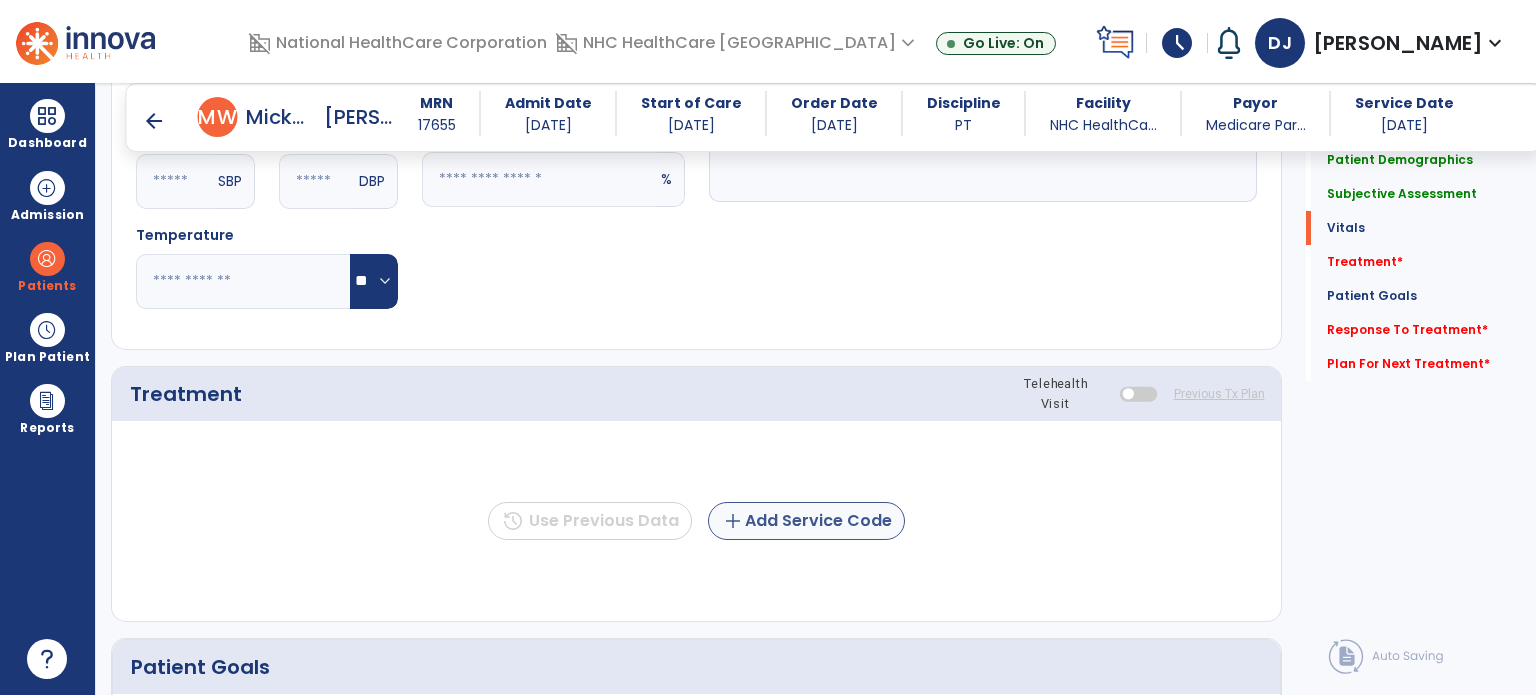 type on "**********" 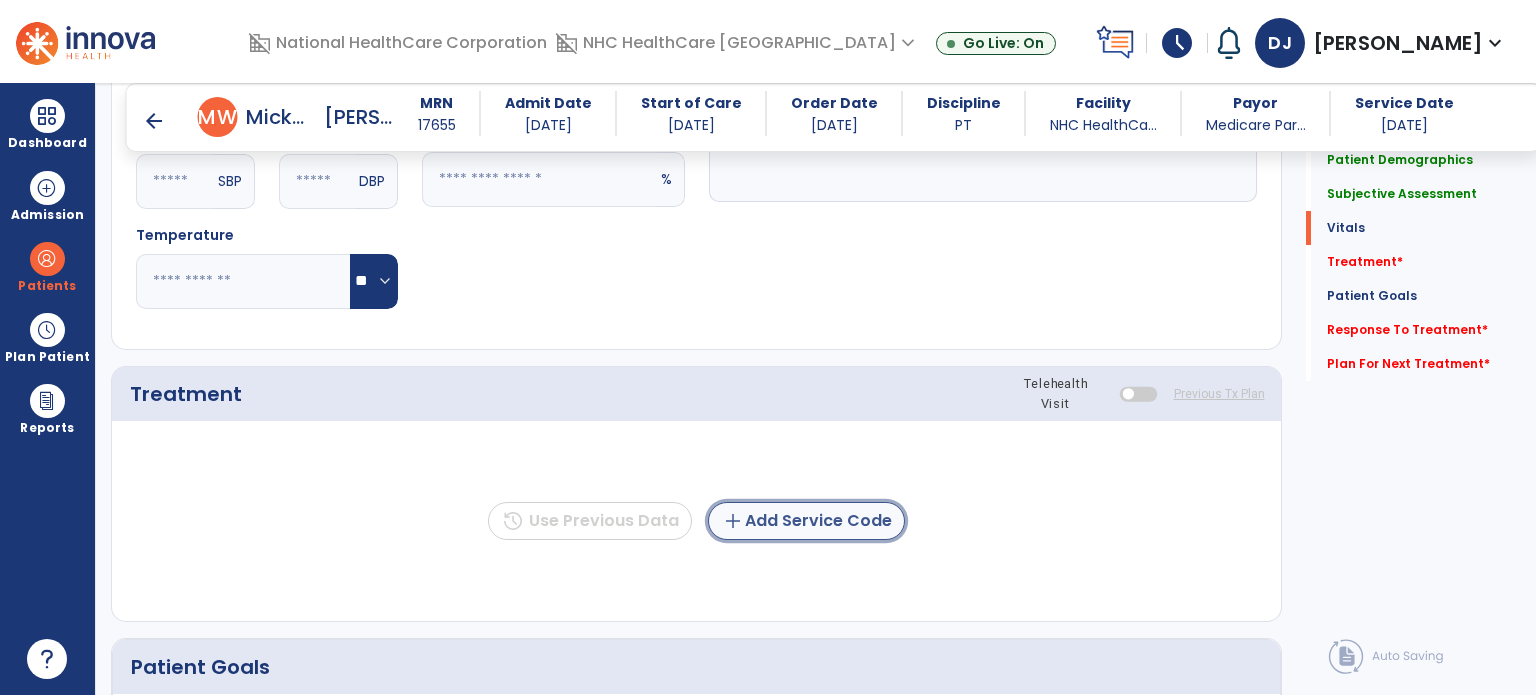click on "add  Add Service Code" 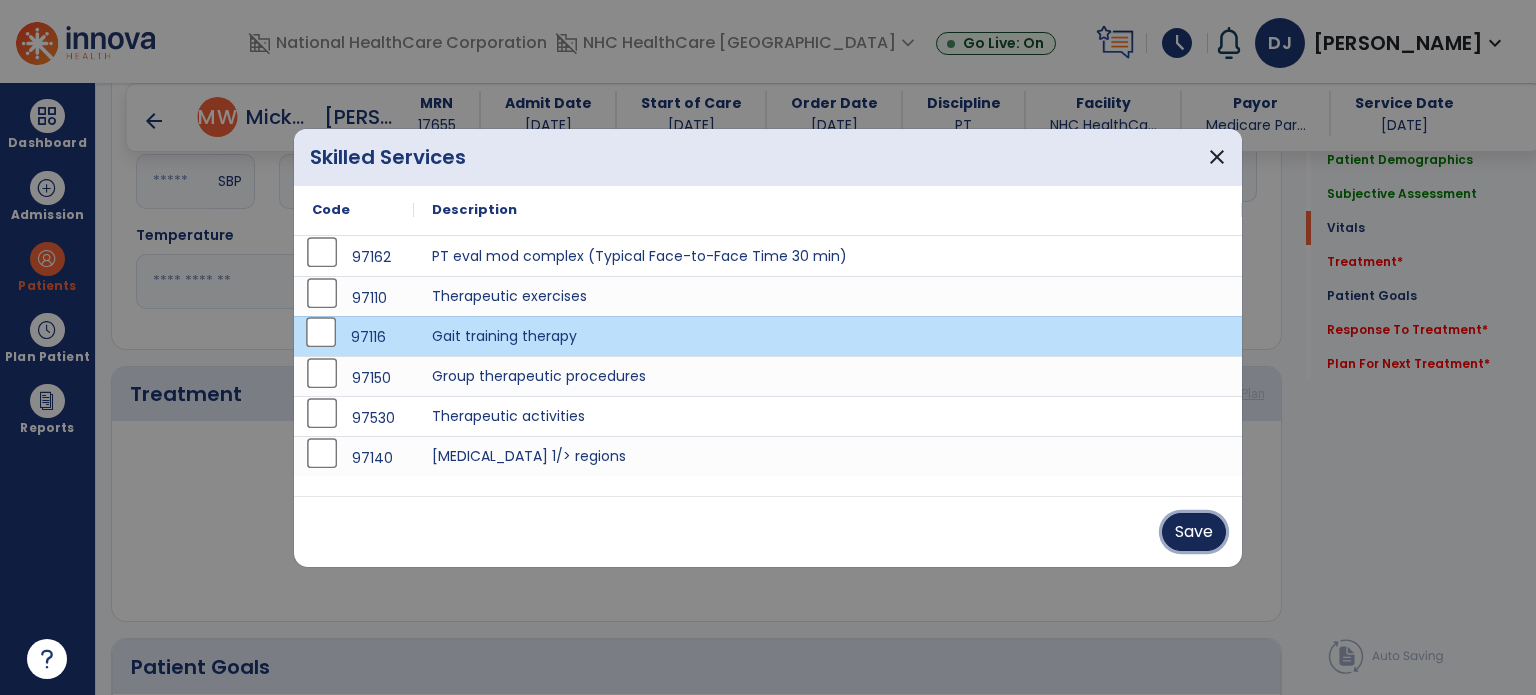 click on "Save" at bounding box center [1194, 532] 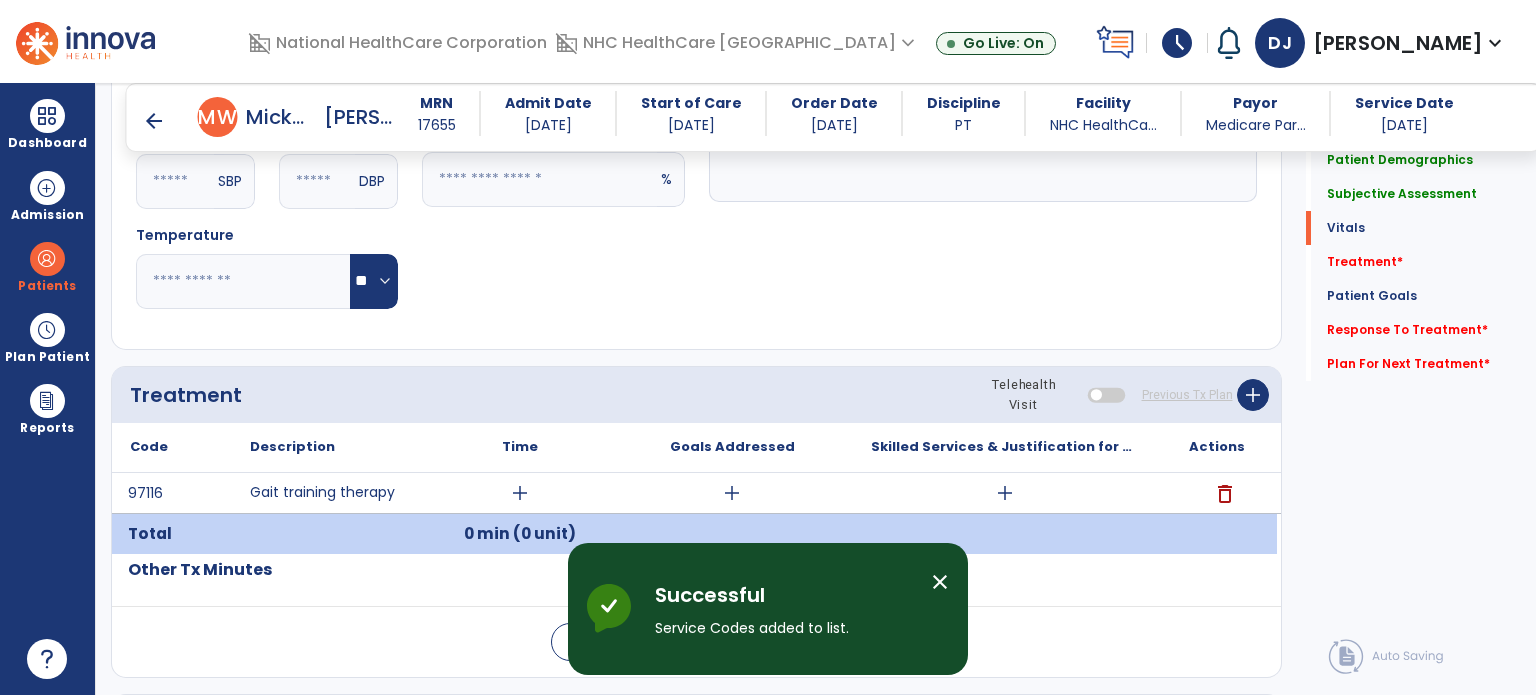 click on "close" at bounding box center [940, 582] 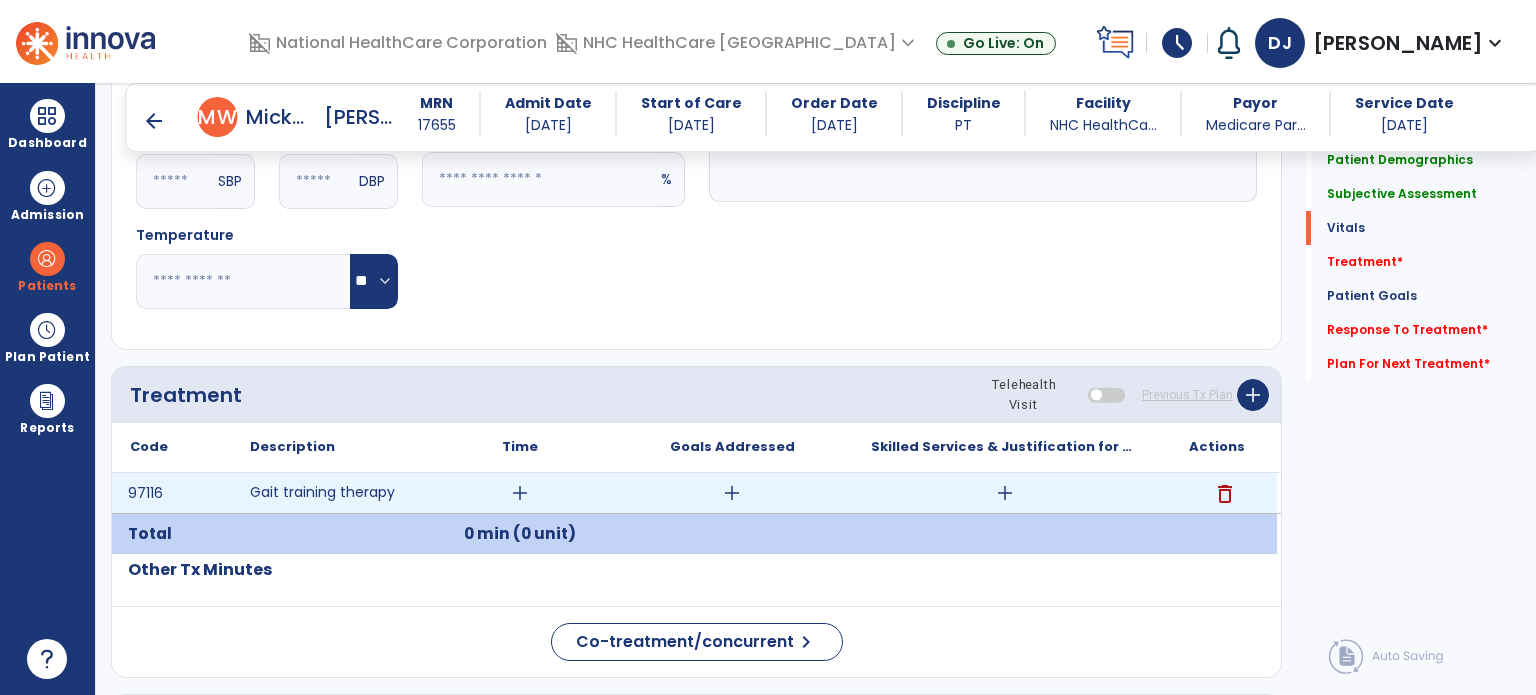 click on "add" at bounding box center (520, 493) 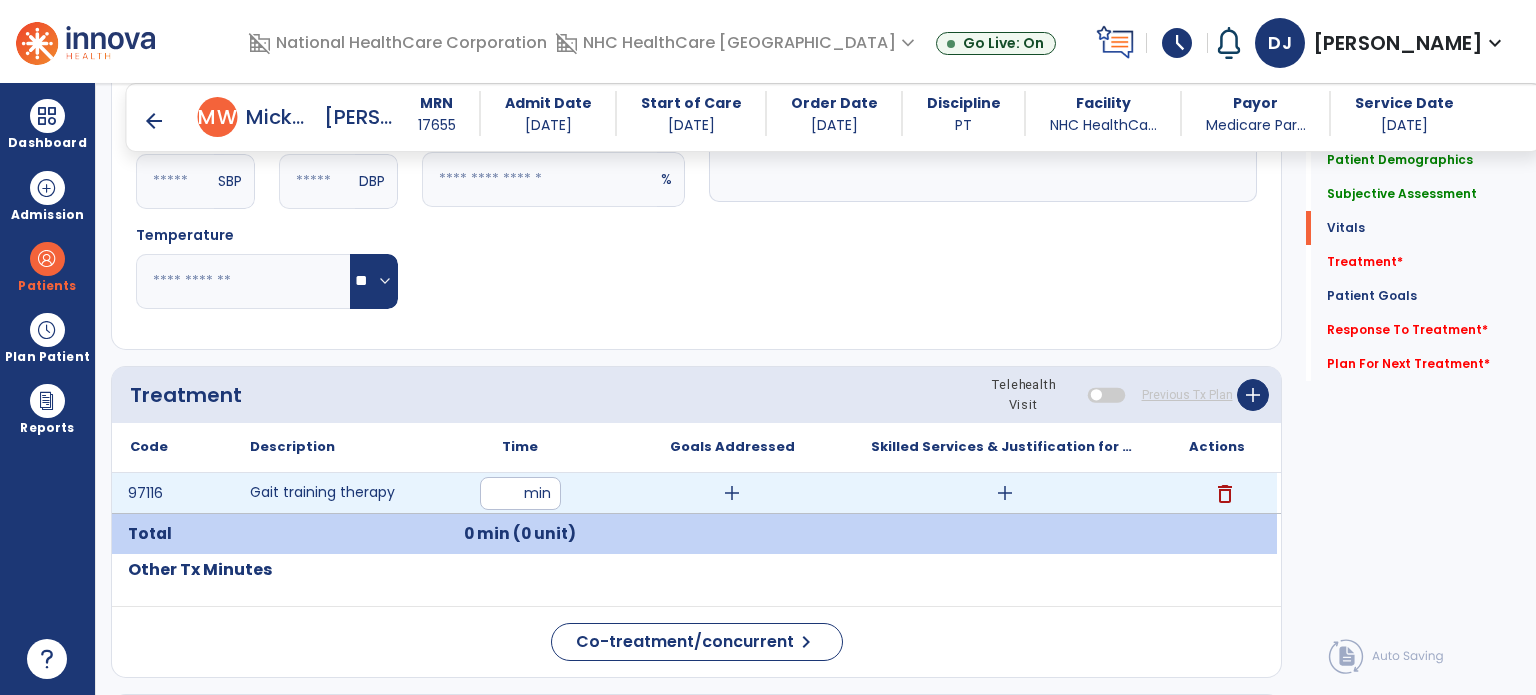 click at bounding box center [520, 493] 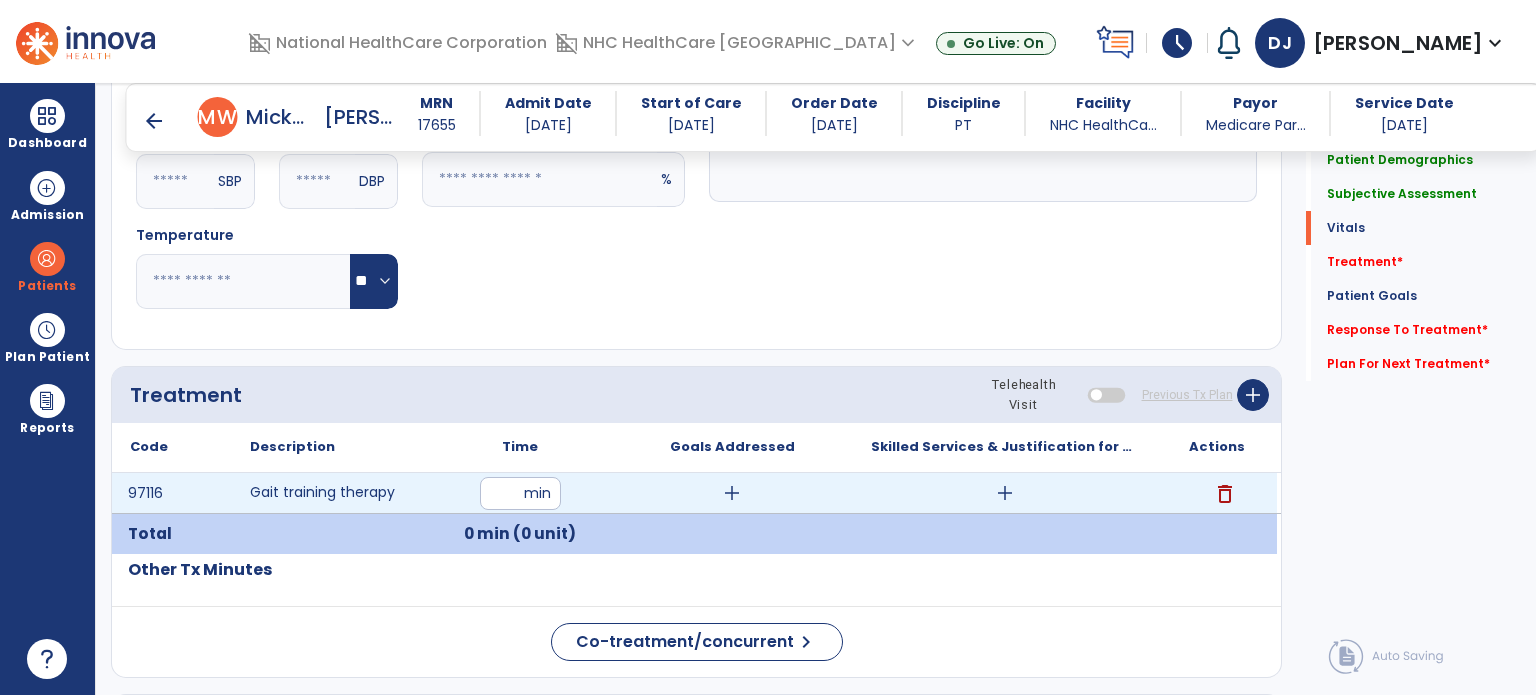type on "**" 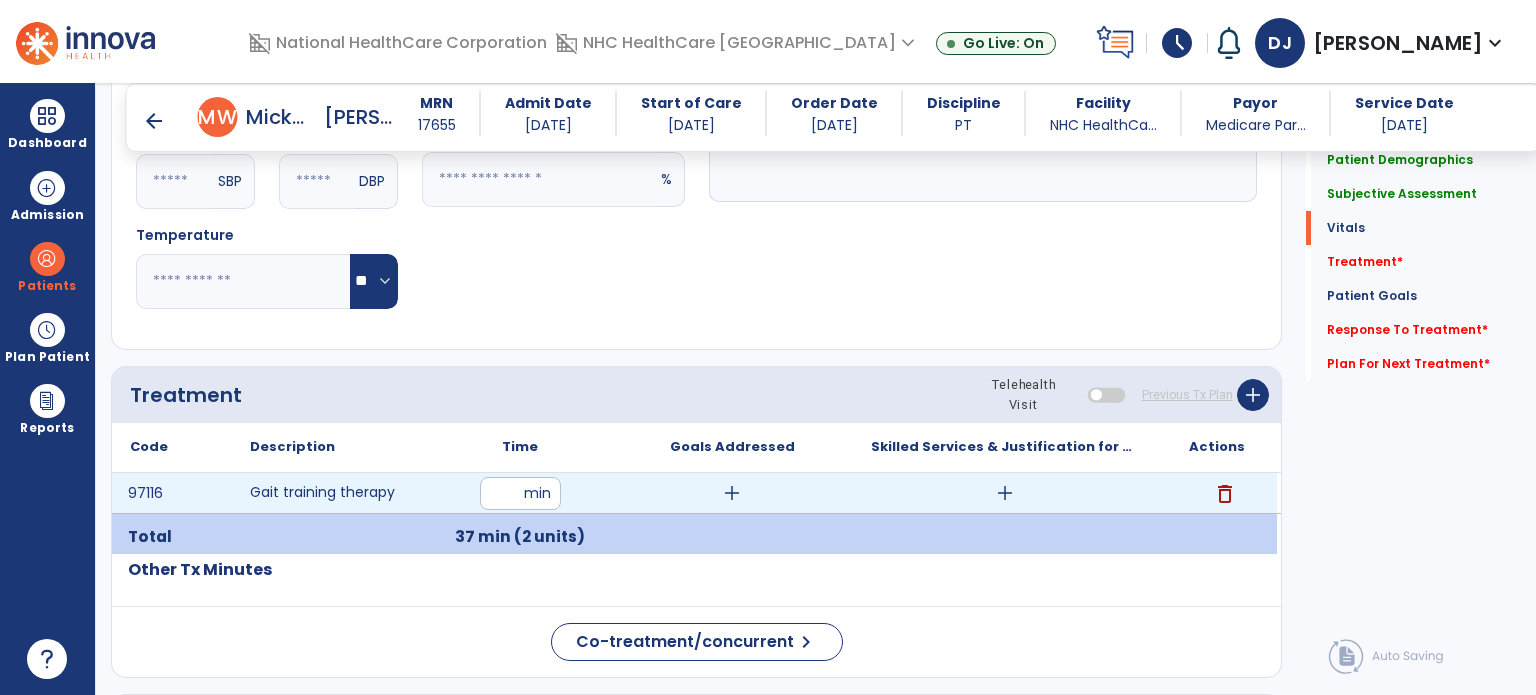 click on "add" at bounding box center [1005, 493] 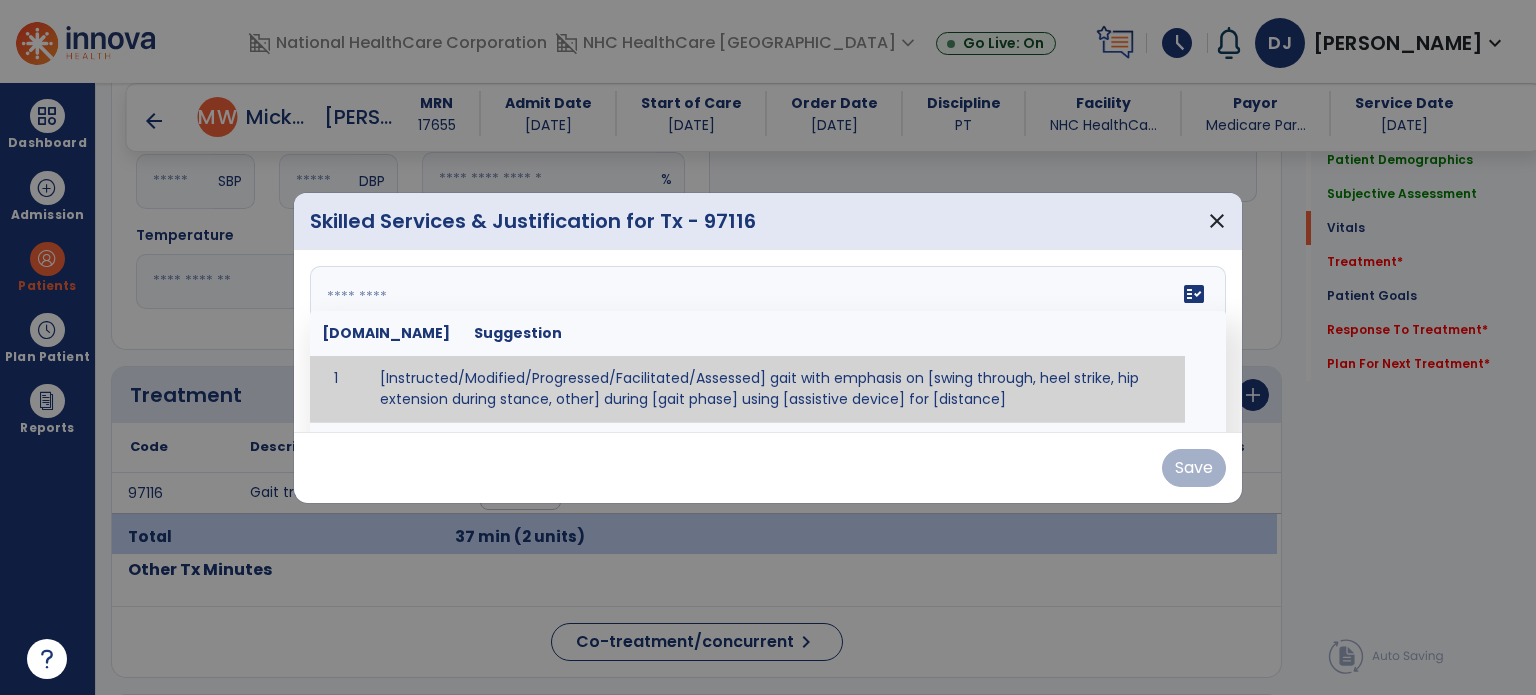 click at bounding box center (766, 341) 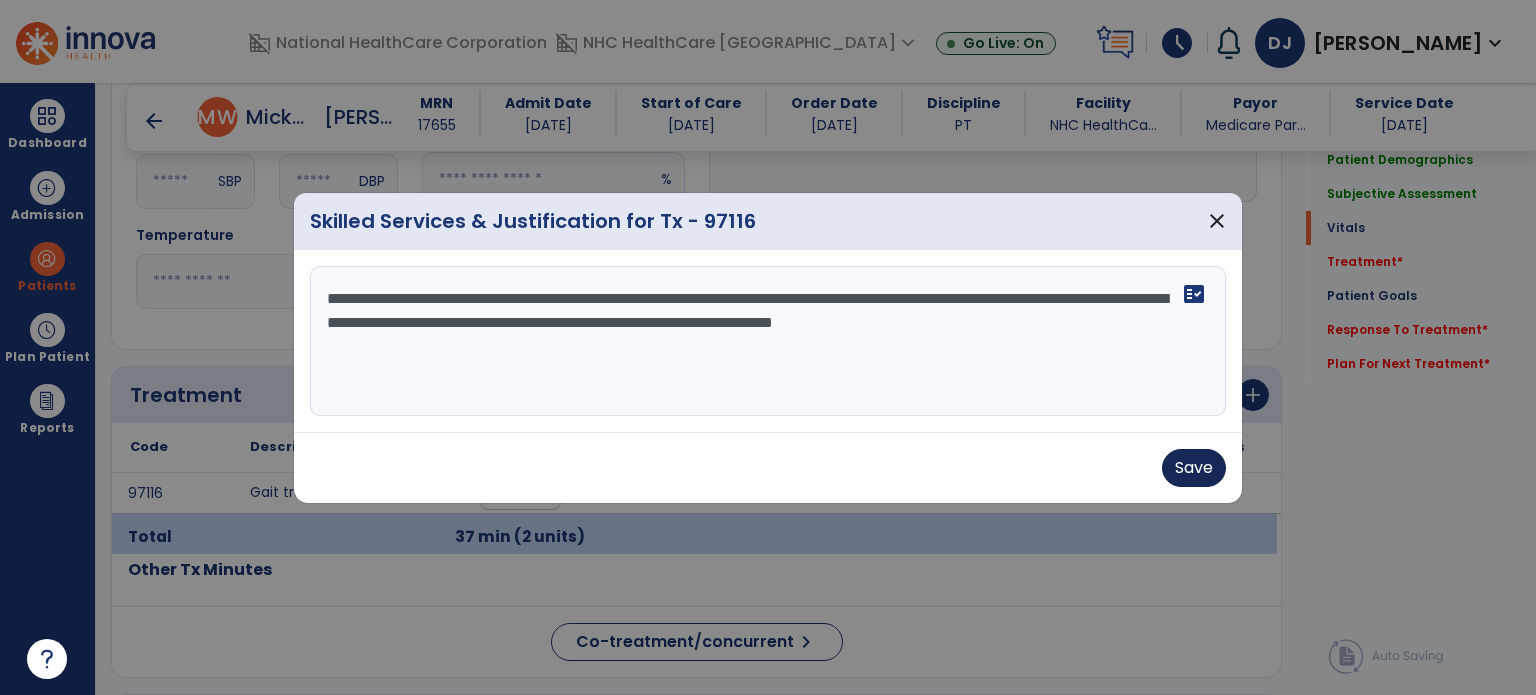 type on "**********" 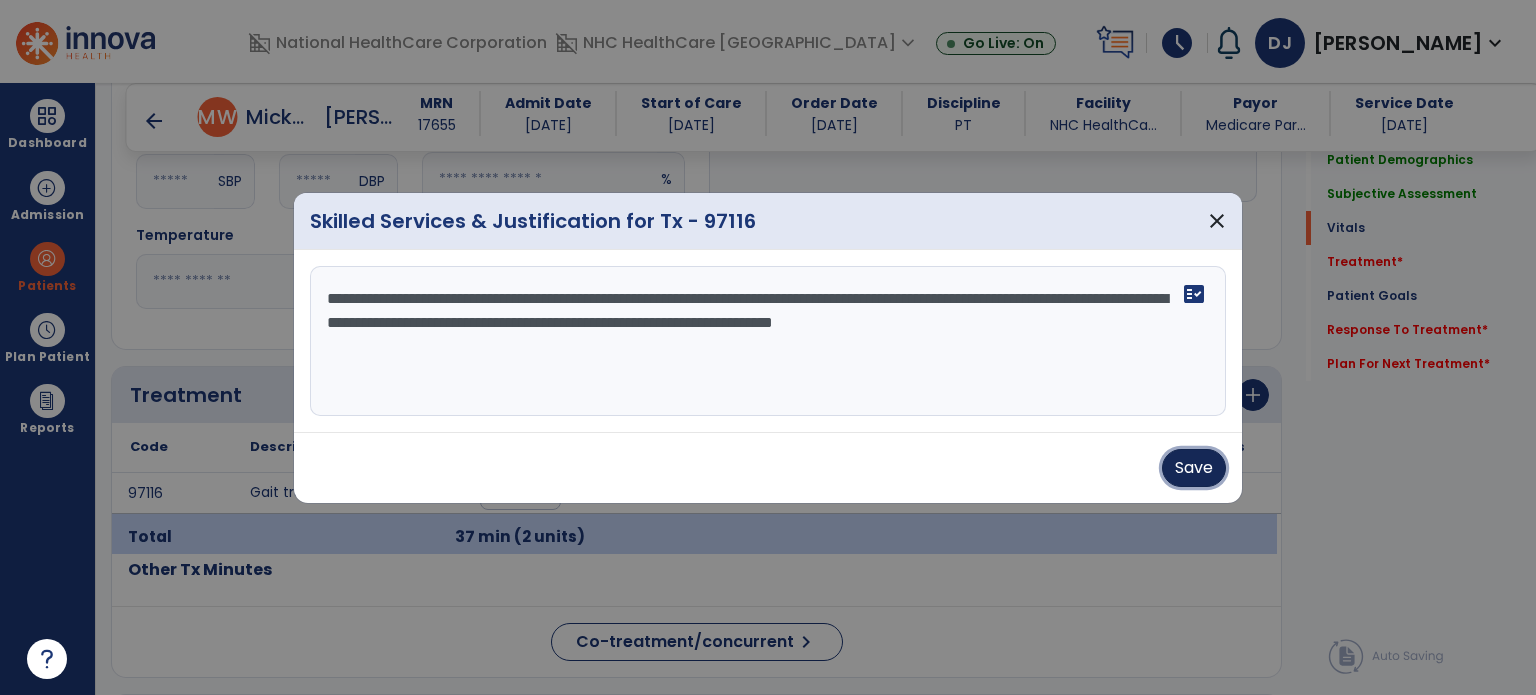 click on "Save" at bounding box center [1194, 468] 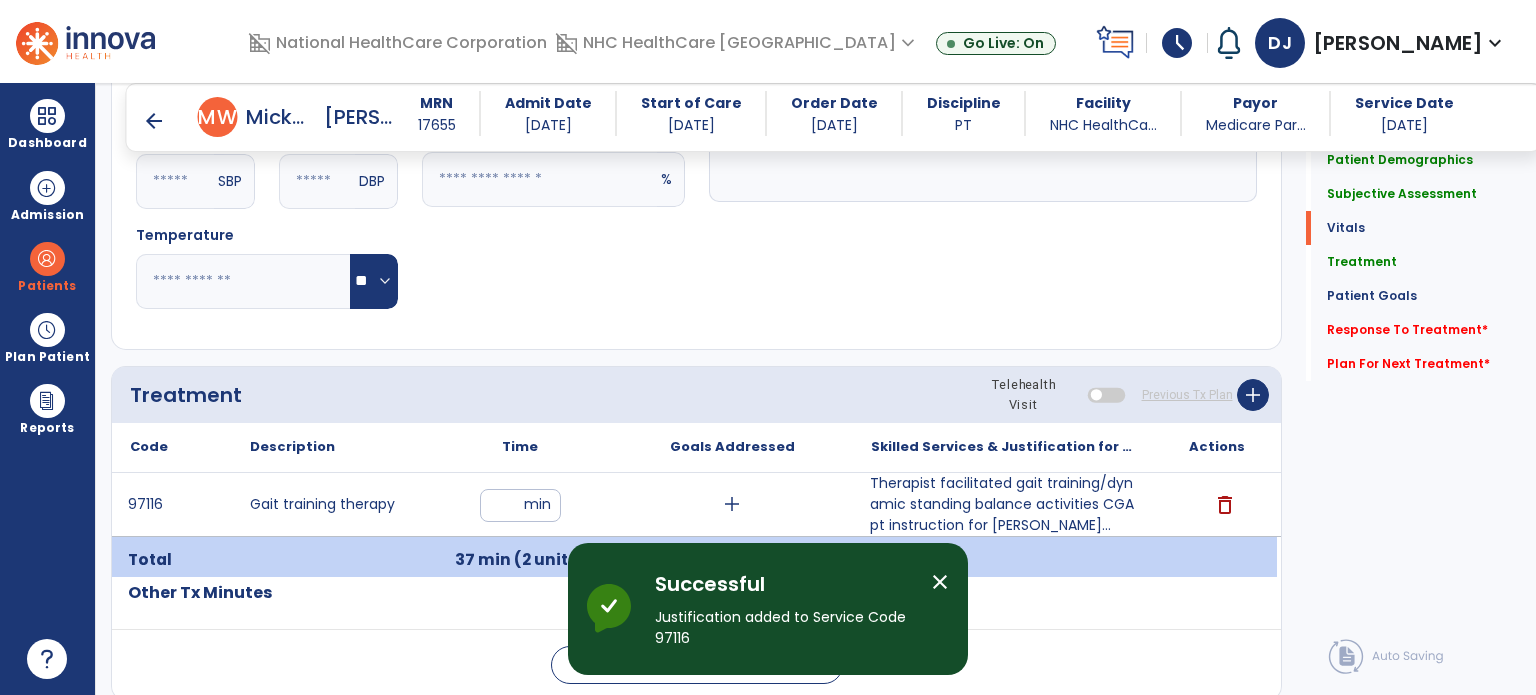 click on "close" at bounding box center [940, 582] 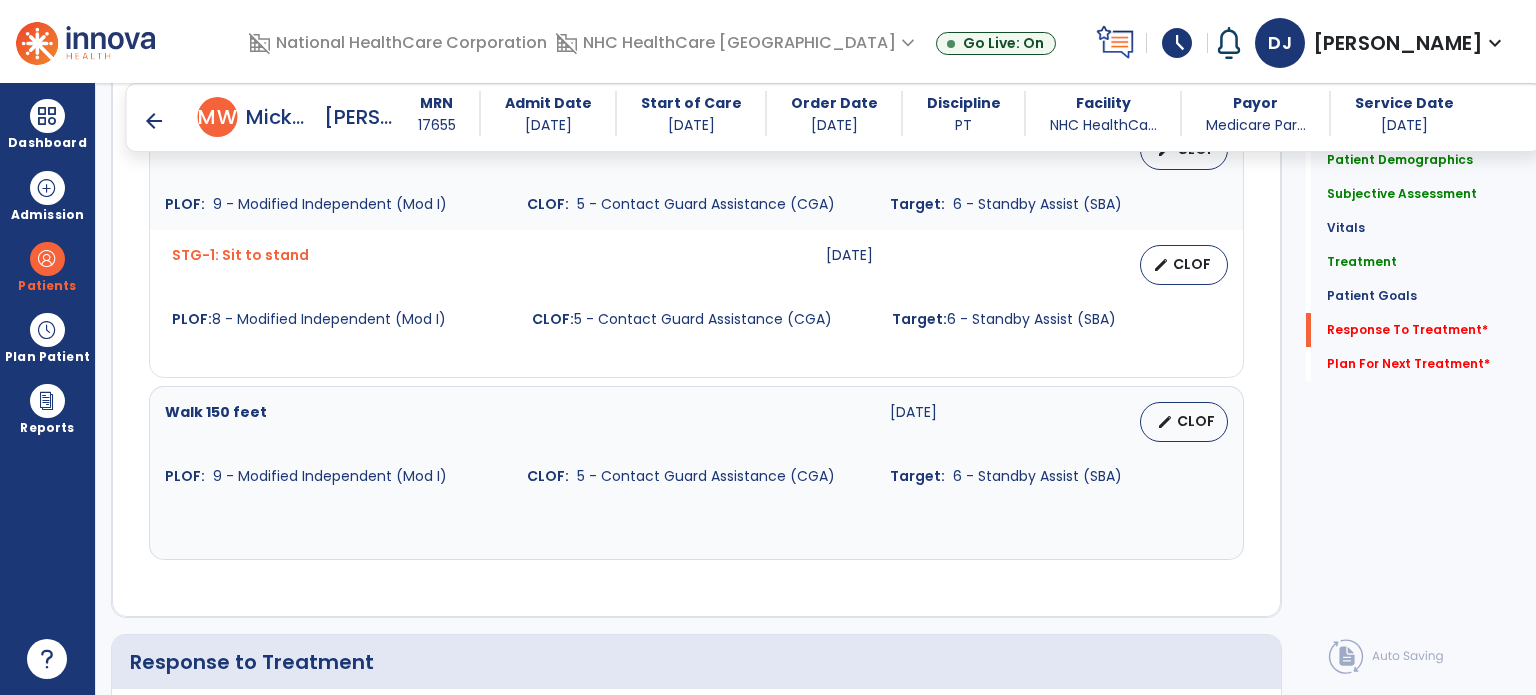 scroll, scrollTop: 2596, scrollLeft: 0, axis: vertical 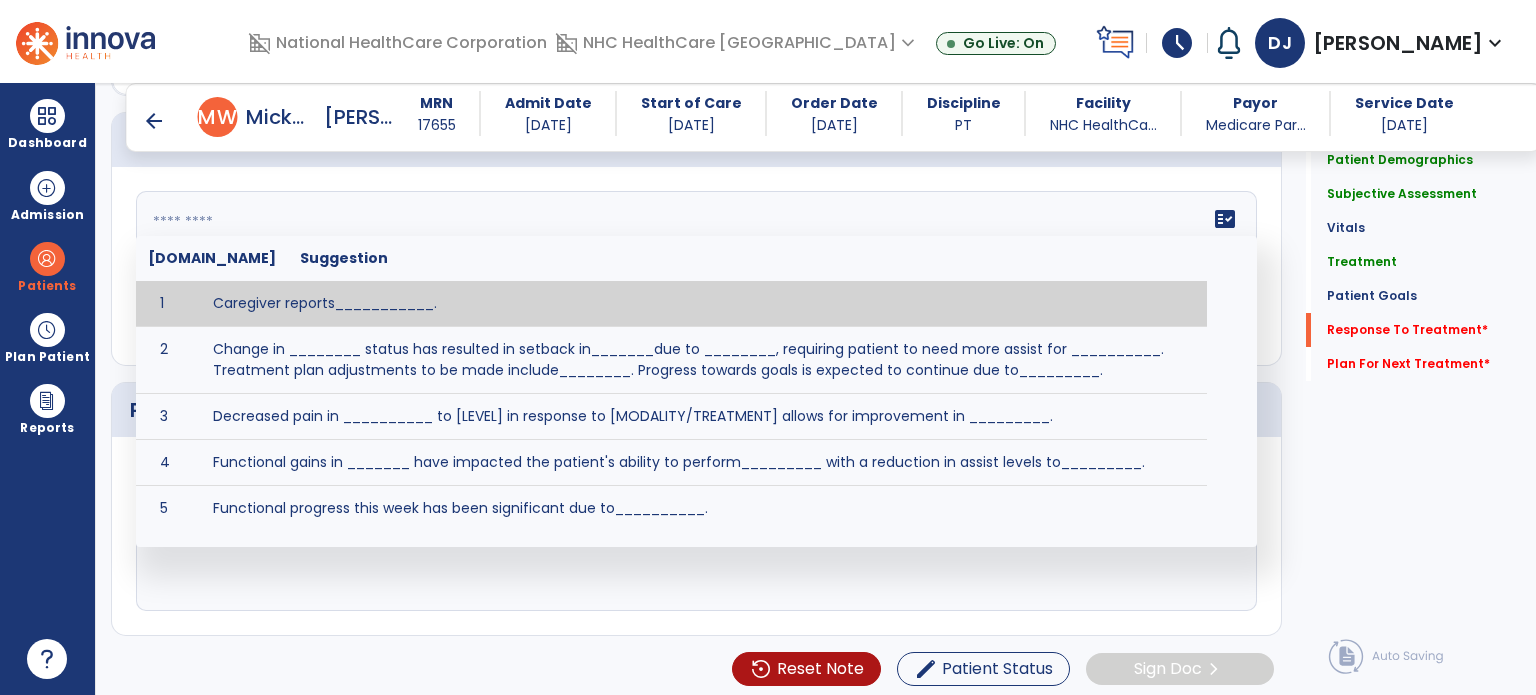 click 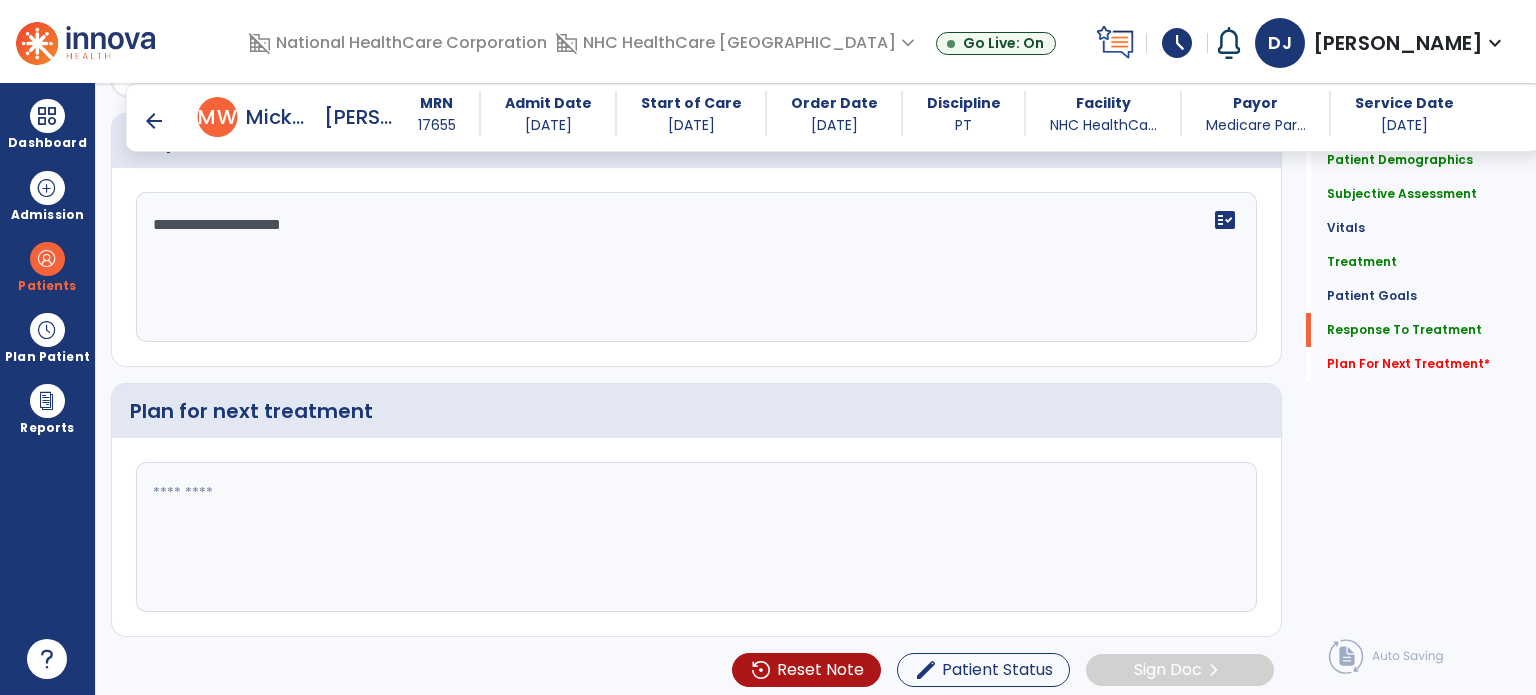scroll, scrollTop: 2596, scrollLeft: 0, axis: vertical 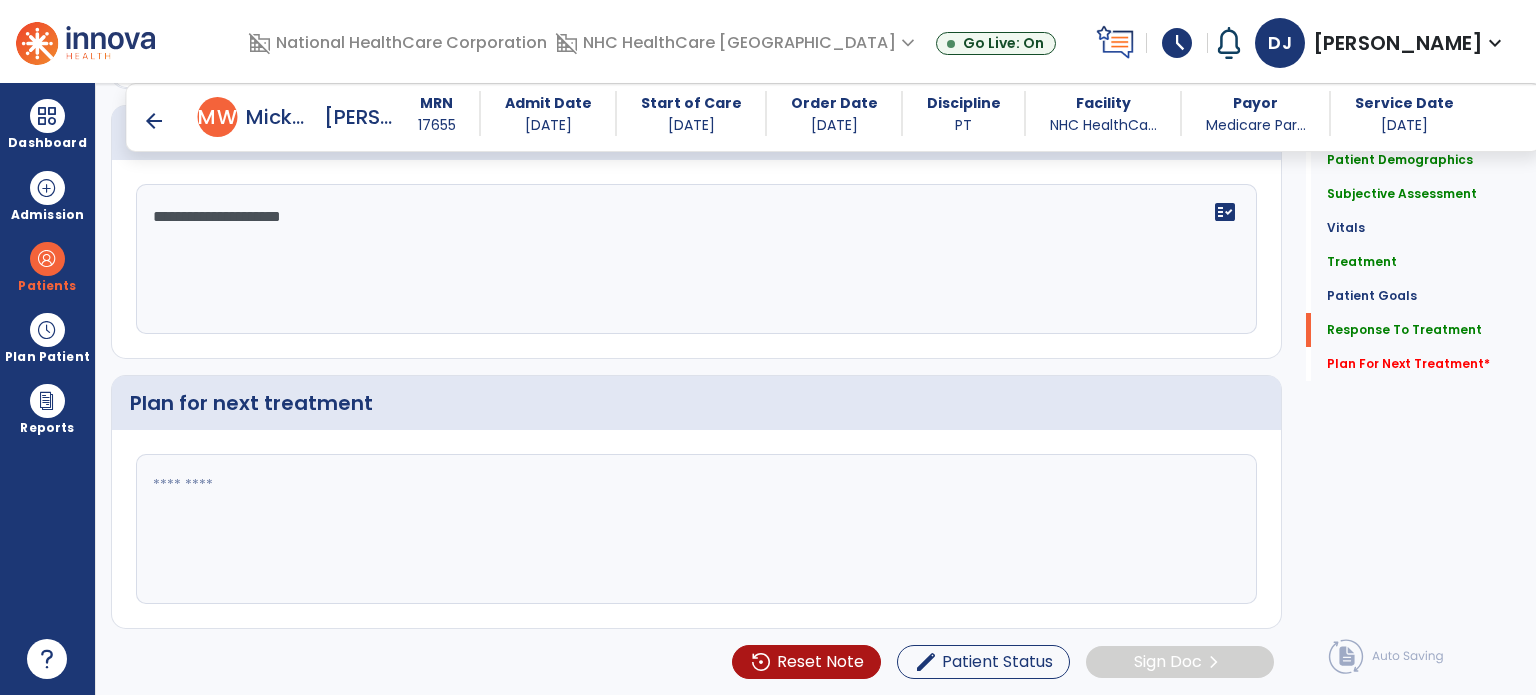 type on "**********" 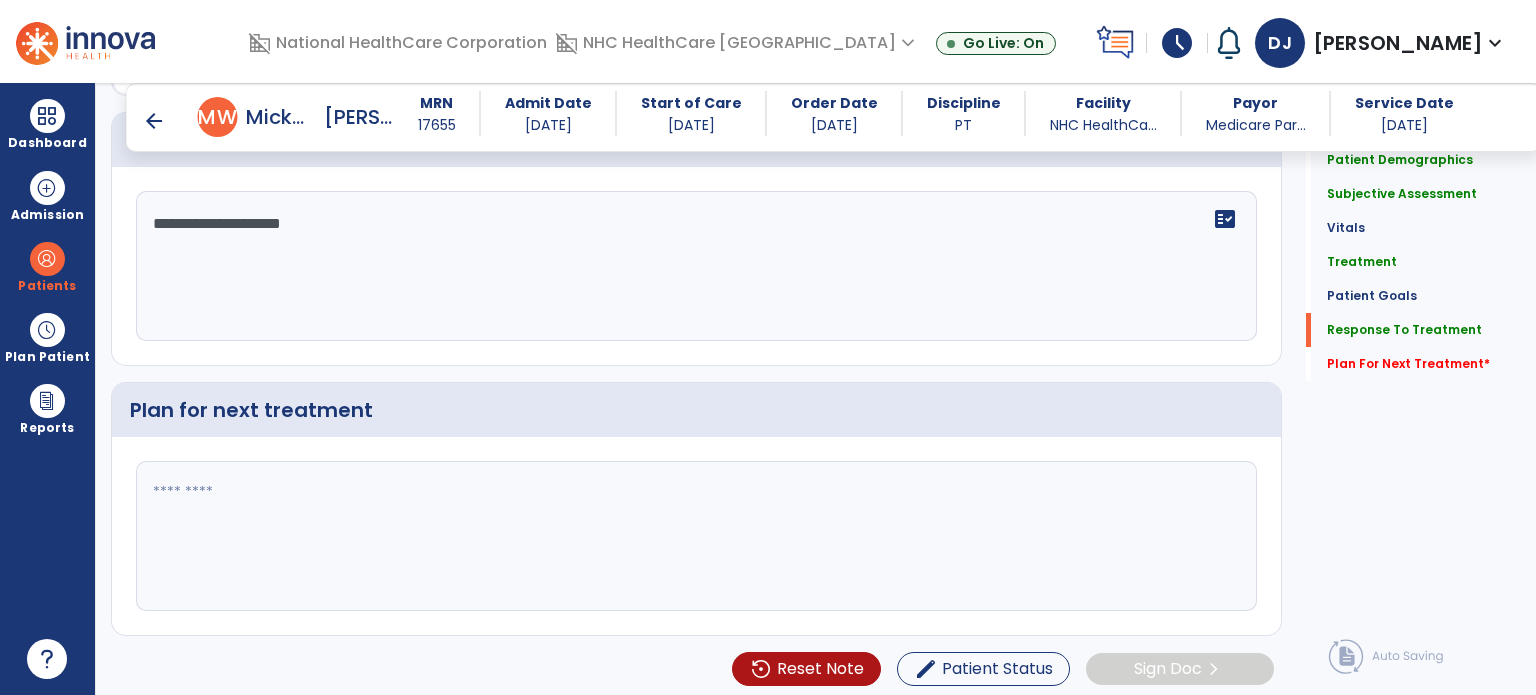click 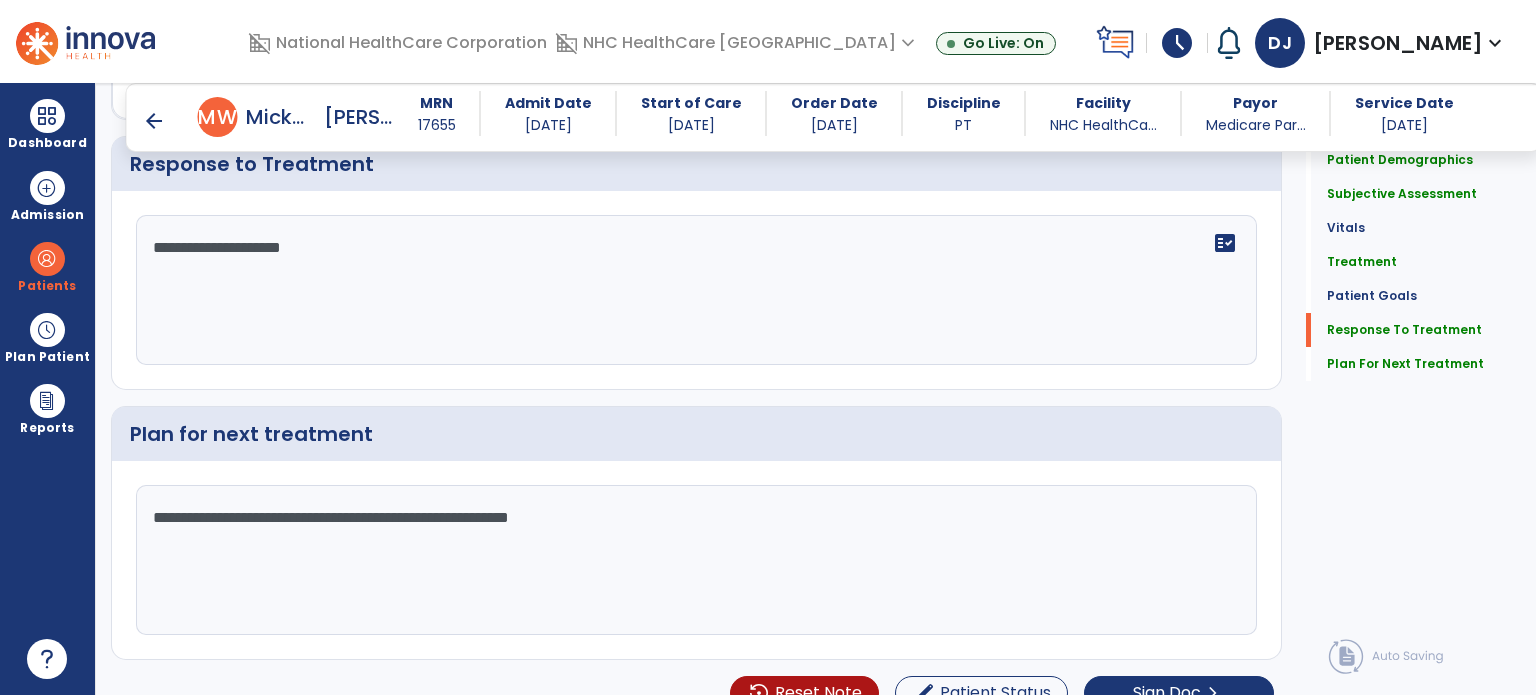scroll, scrollTop: 2596, scrollLeft: 0, axis: vertical 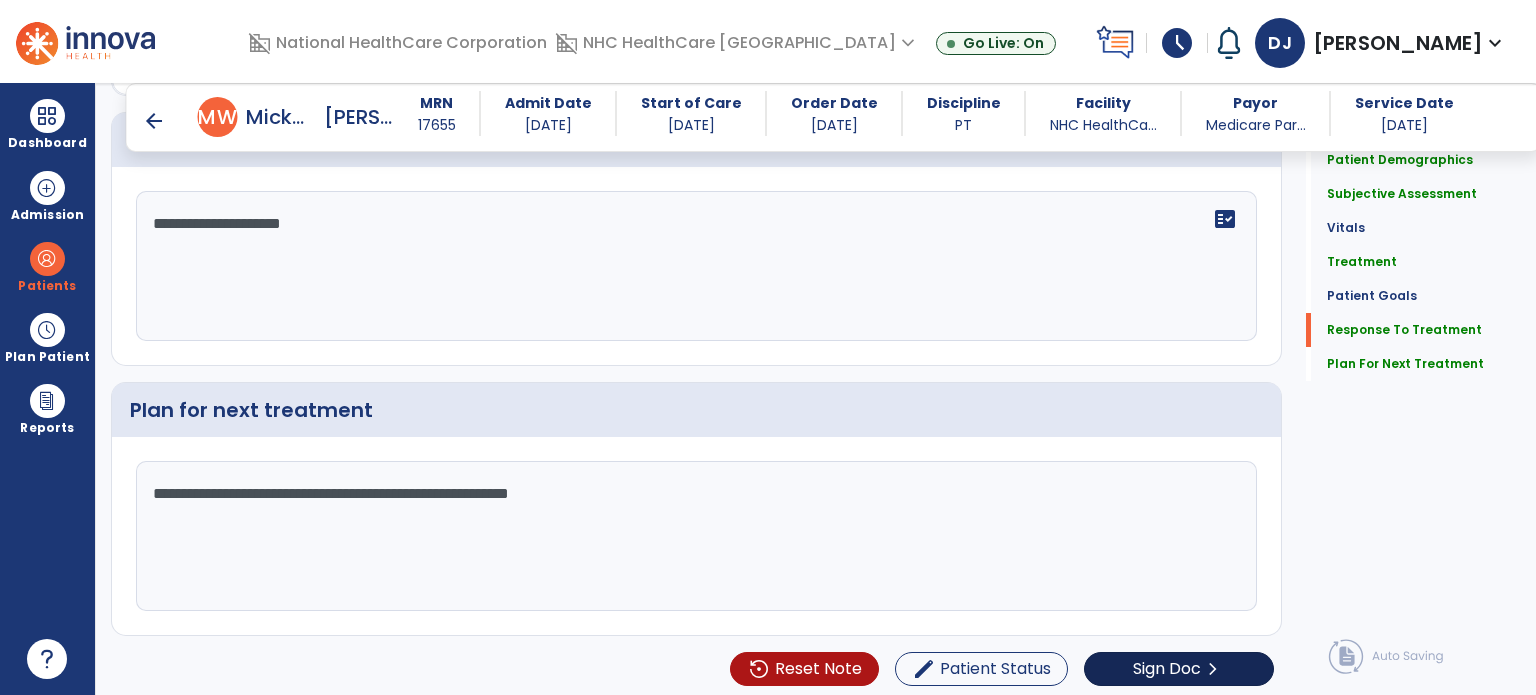 type on "**********" 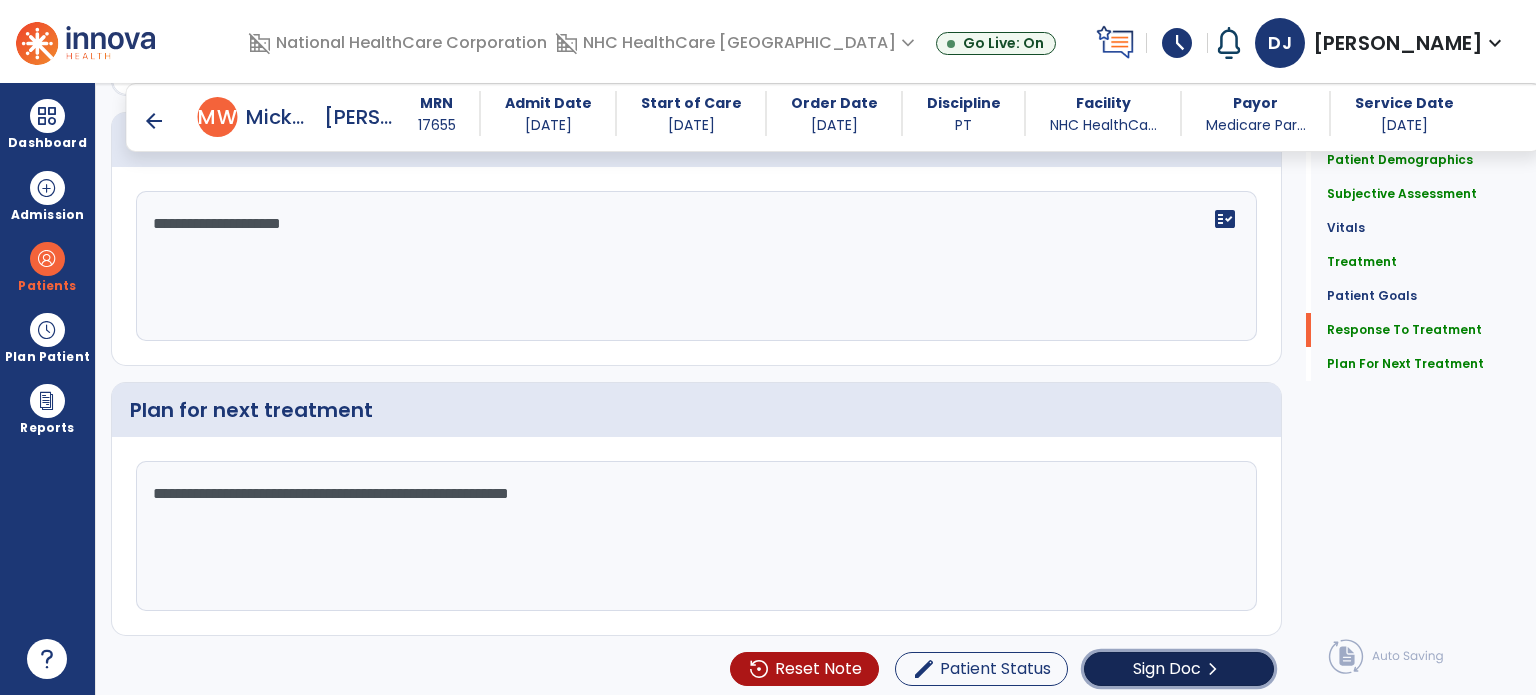 click on "Sign Doc" 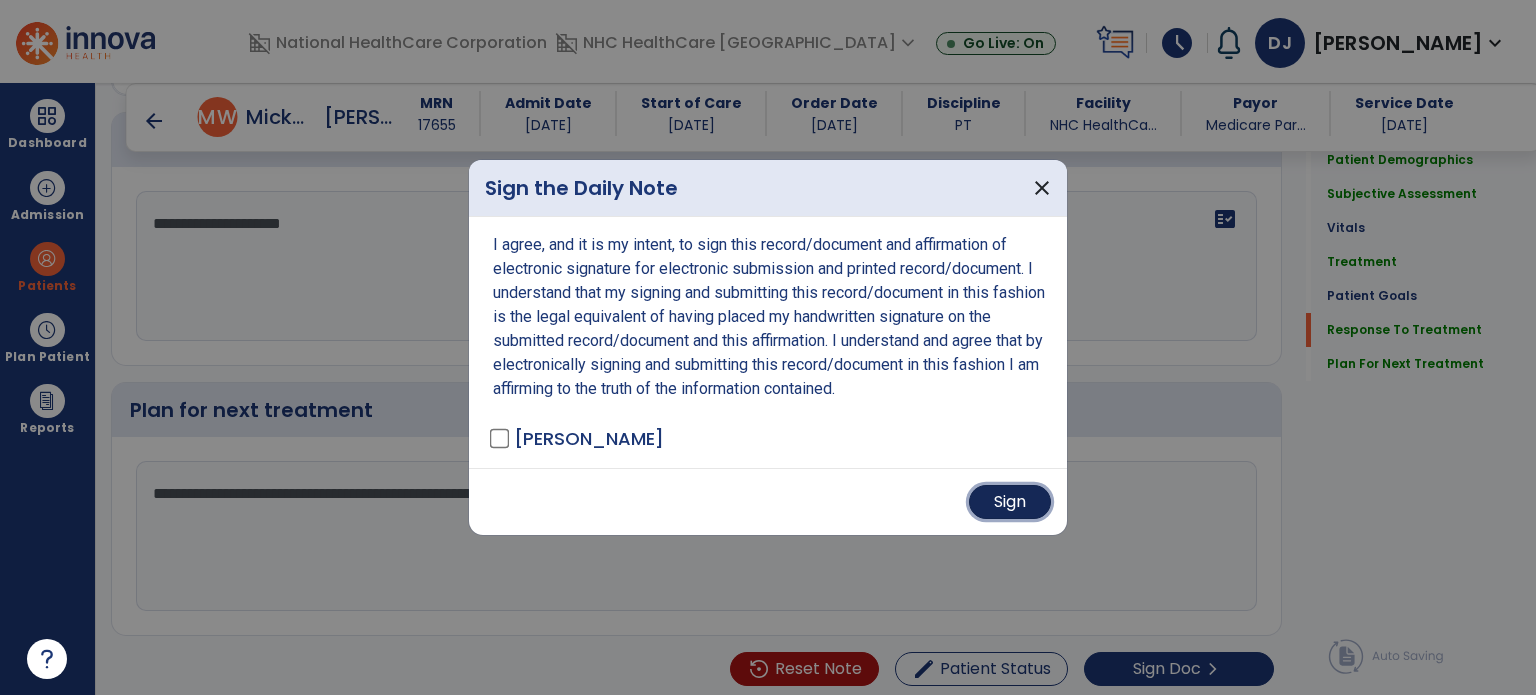 click on "Sign" at bounding box center (1010, 502) 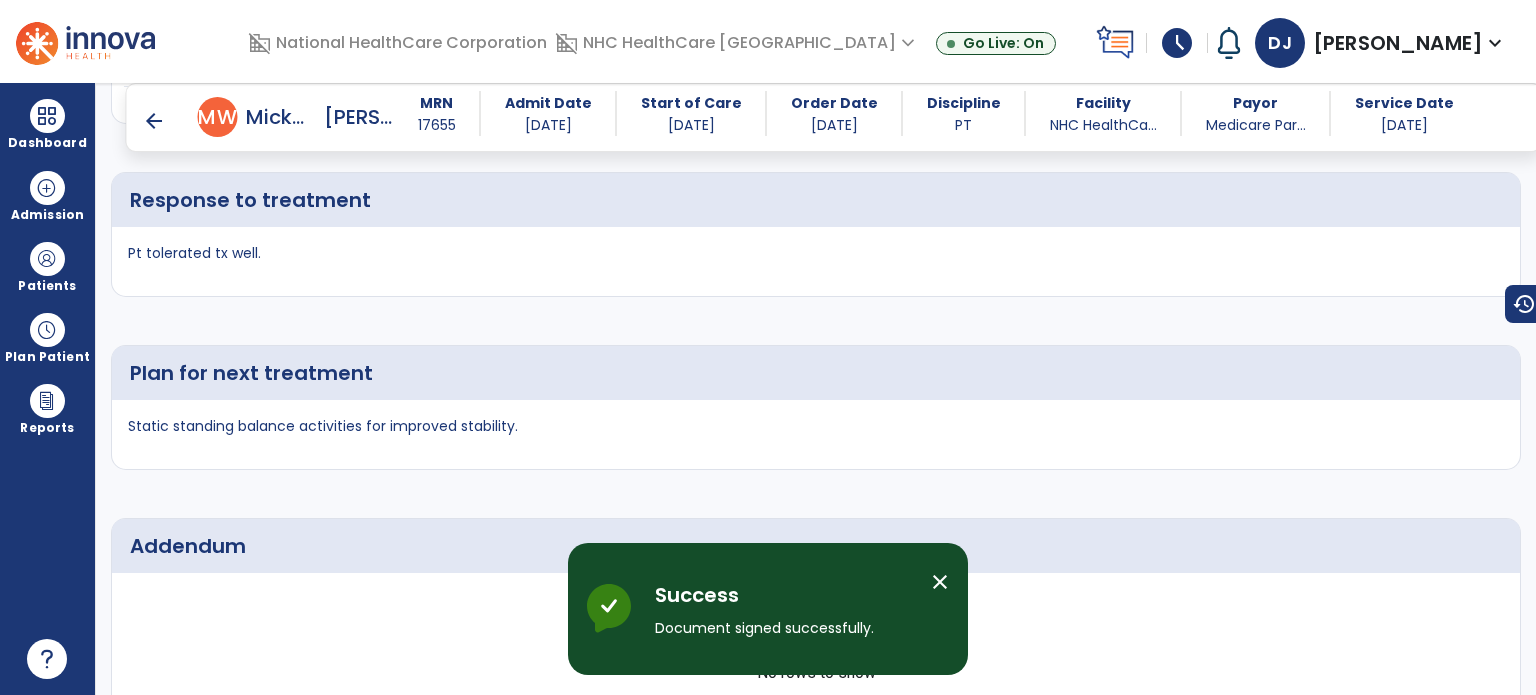 scroll, scrollTop: 3496, scrollLeft: 0, axis: vertical 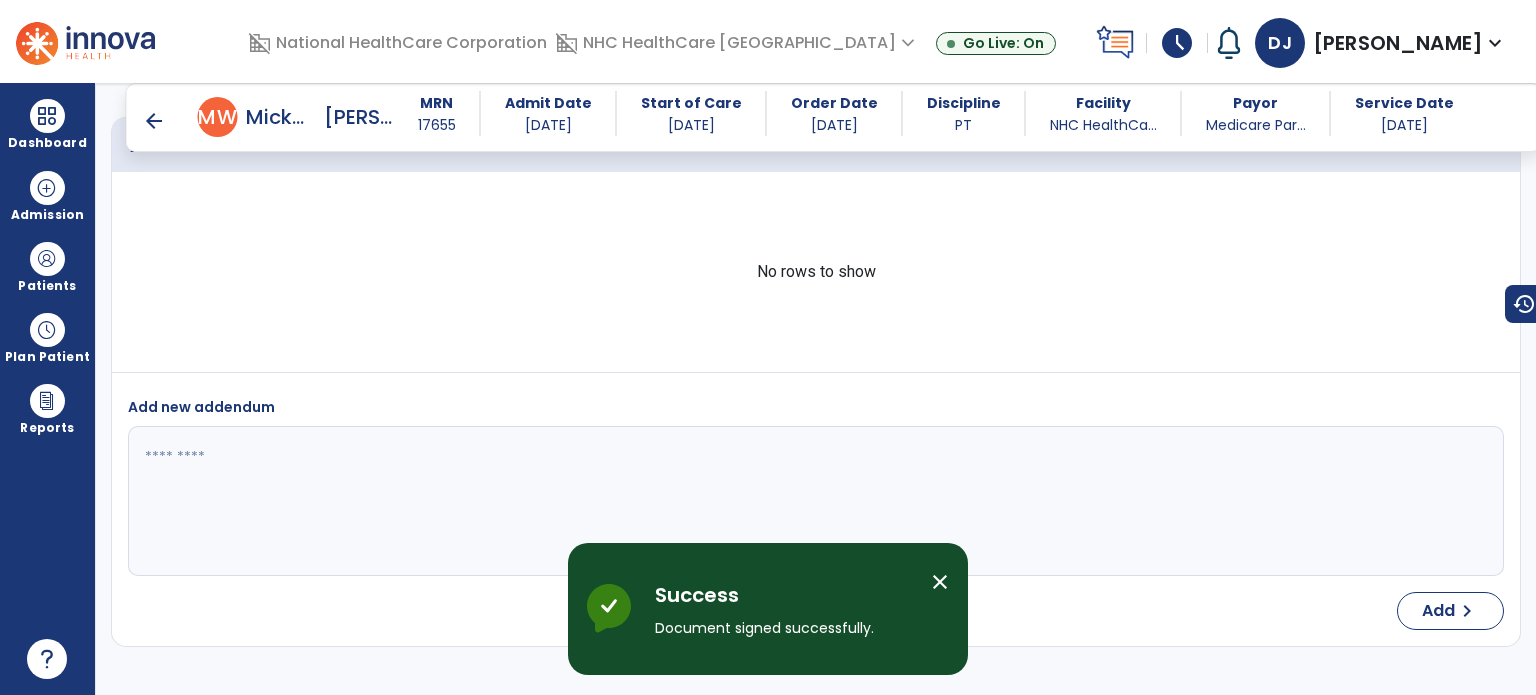 click on "close" at bounding box center [940, 582] 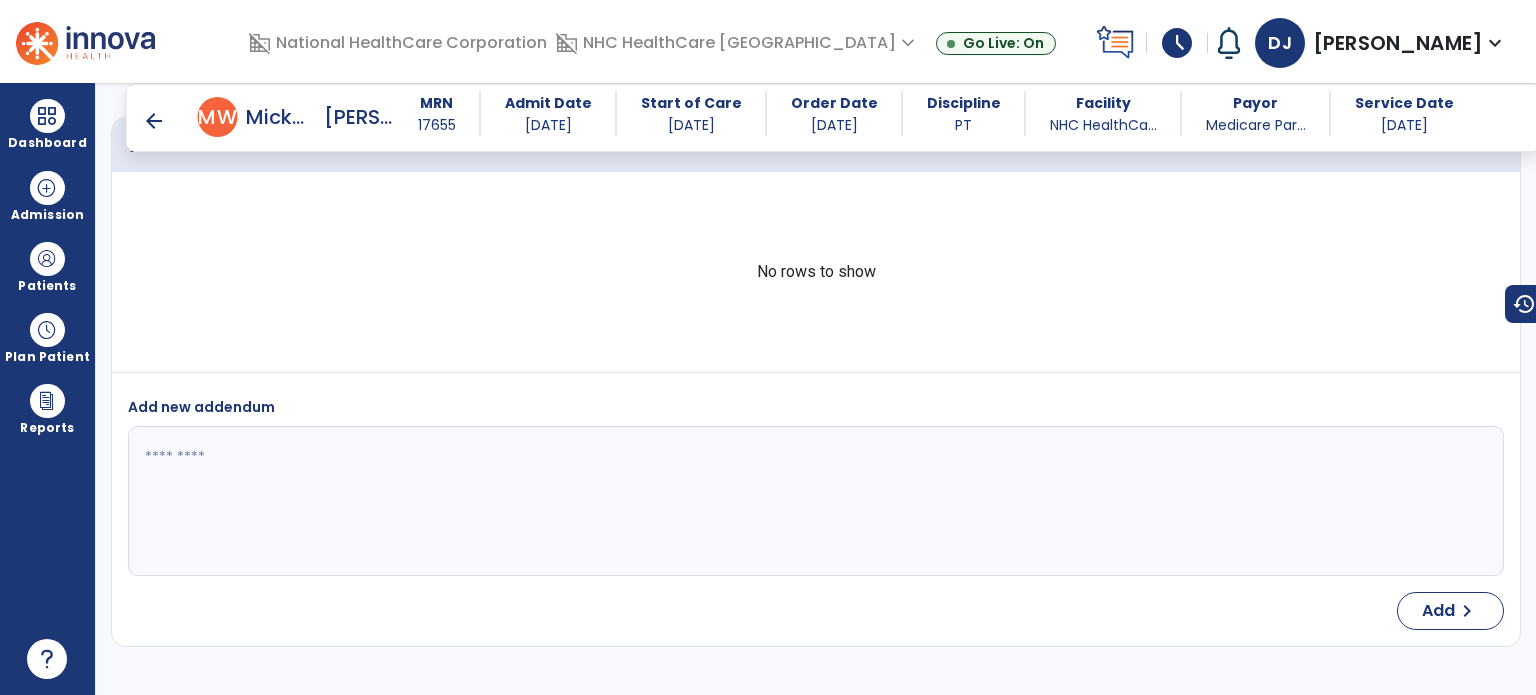 click on "arrow_back" at bounding box center (154, 121) 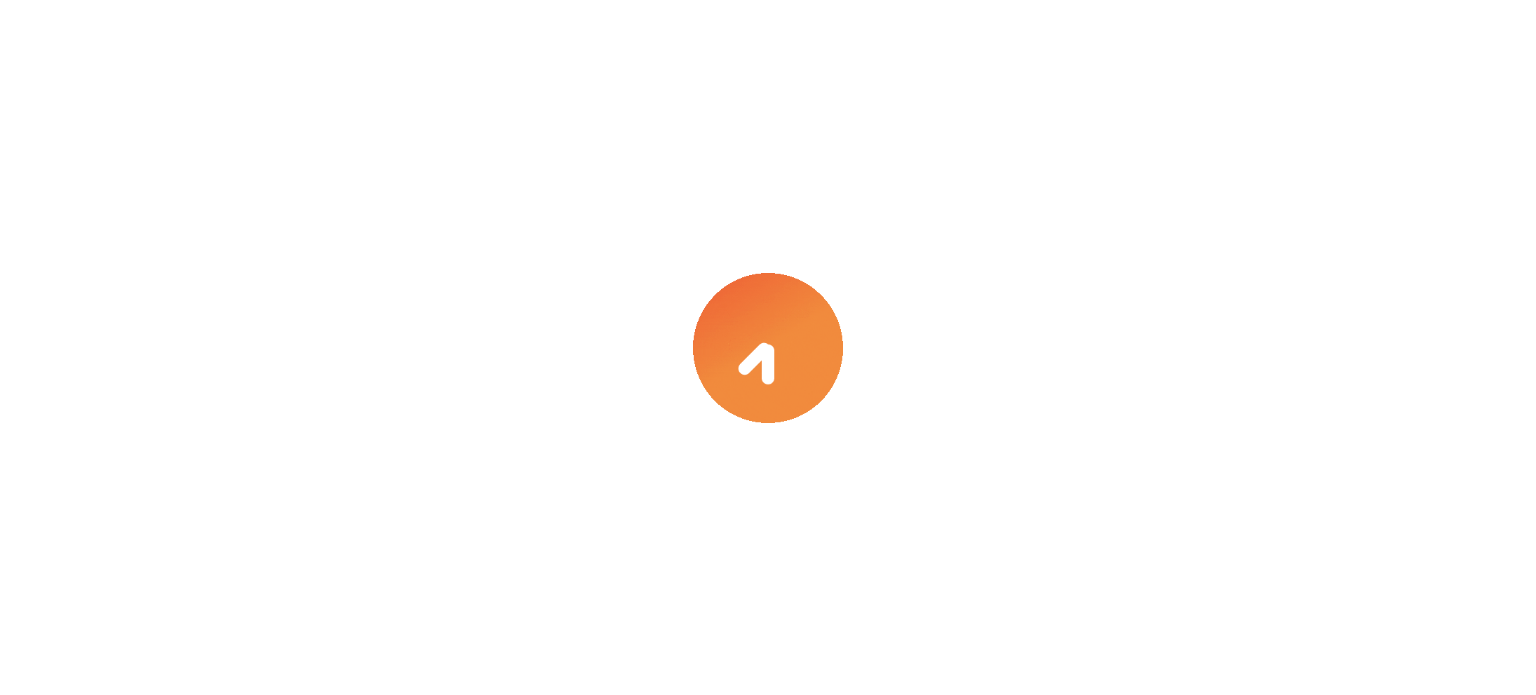 scroll, scrollTop: 0, scrollLeft: 0, axis: both 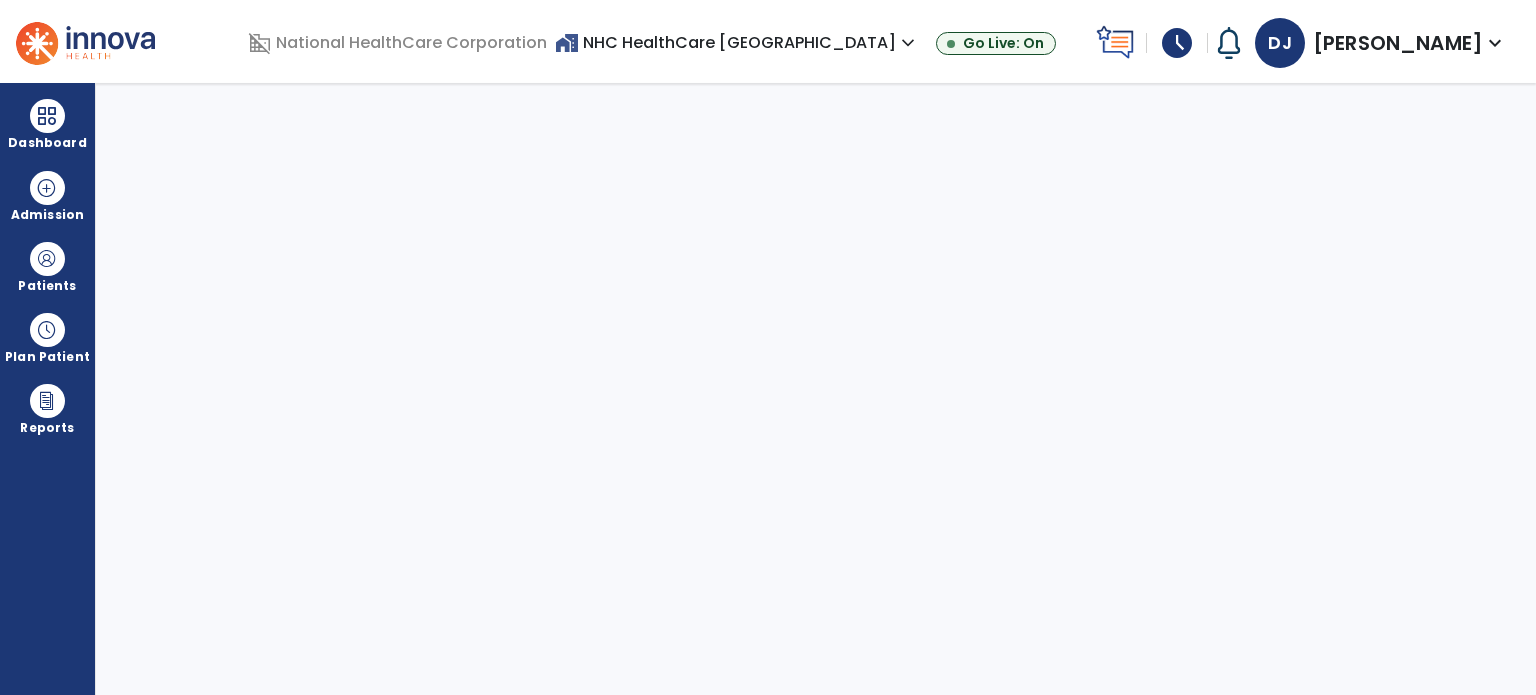 select on "****" 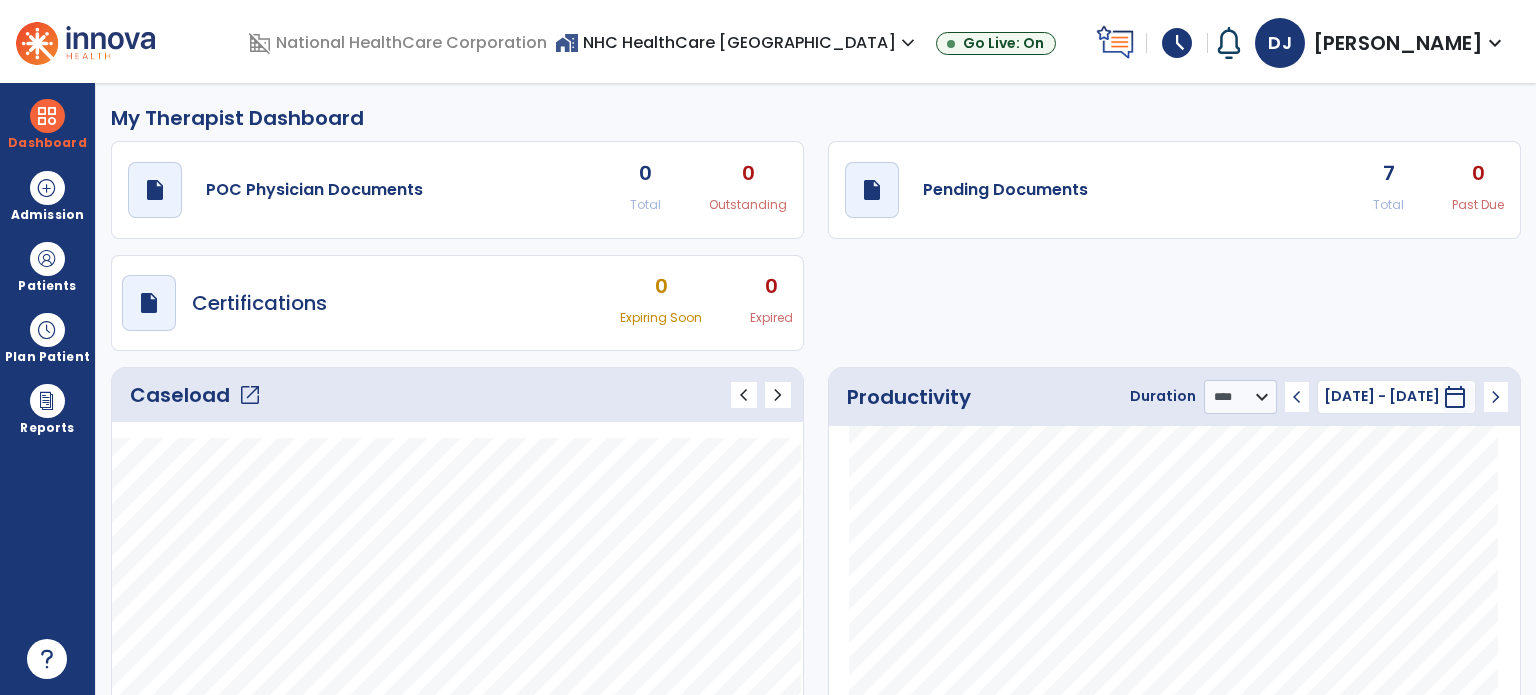 click on "schedule" at bounding box center (1177, 43) 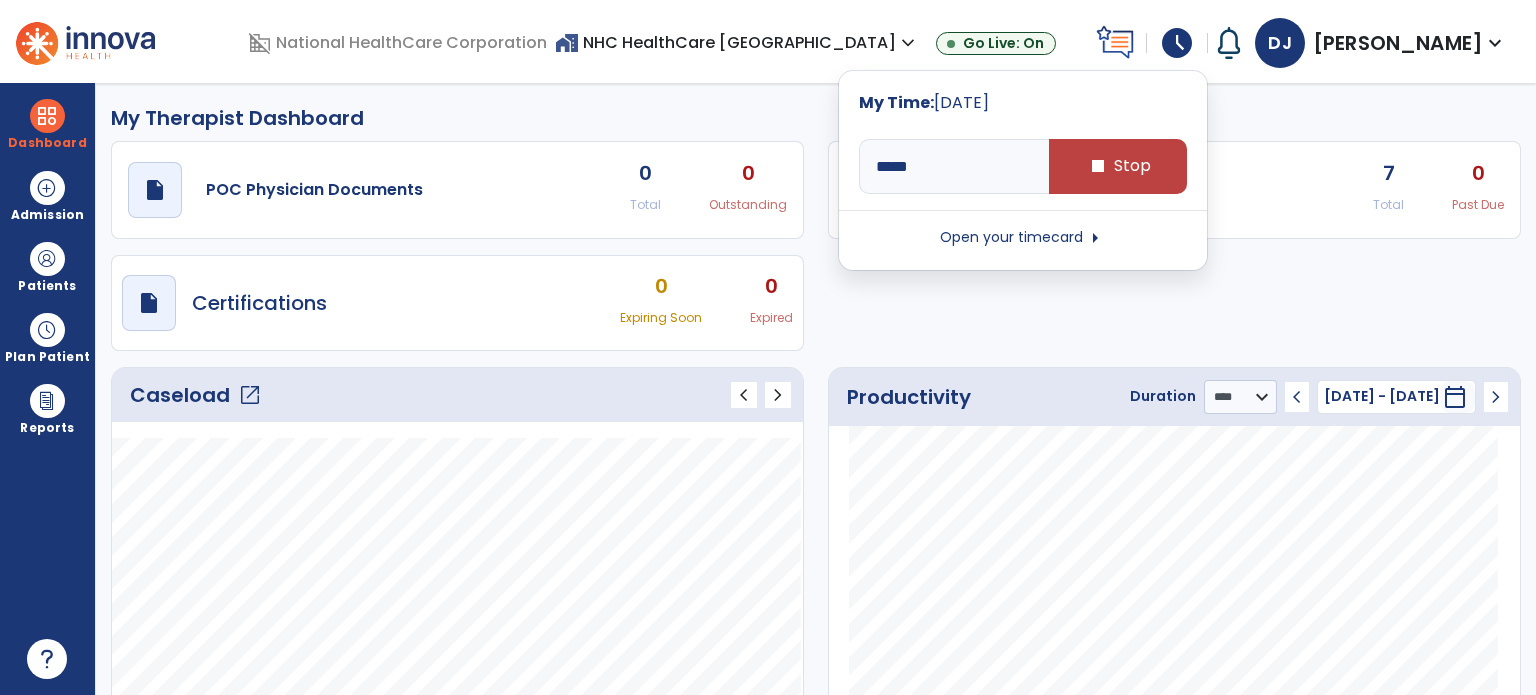 click on "My Therapist Dashboard   draft   open_in_new  POC Physician Documents 0 Total 0 Outstanding  draft   open_in_new  Pending Documents 7 Total 0 Past Due  draft   open_in_new  Certifications 0 Expiring Soon 0 Expired  Caseload   open_in_new   chevron_left   chevron_right
Notes
No. of notes
0" at bounding box center [816, 389] 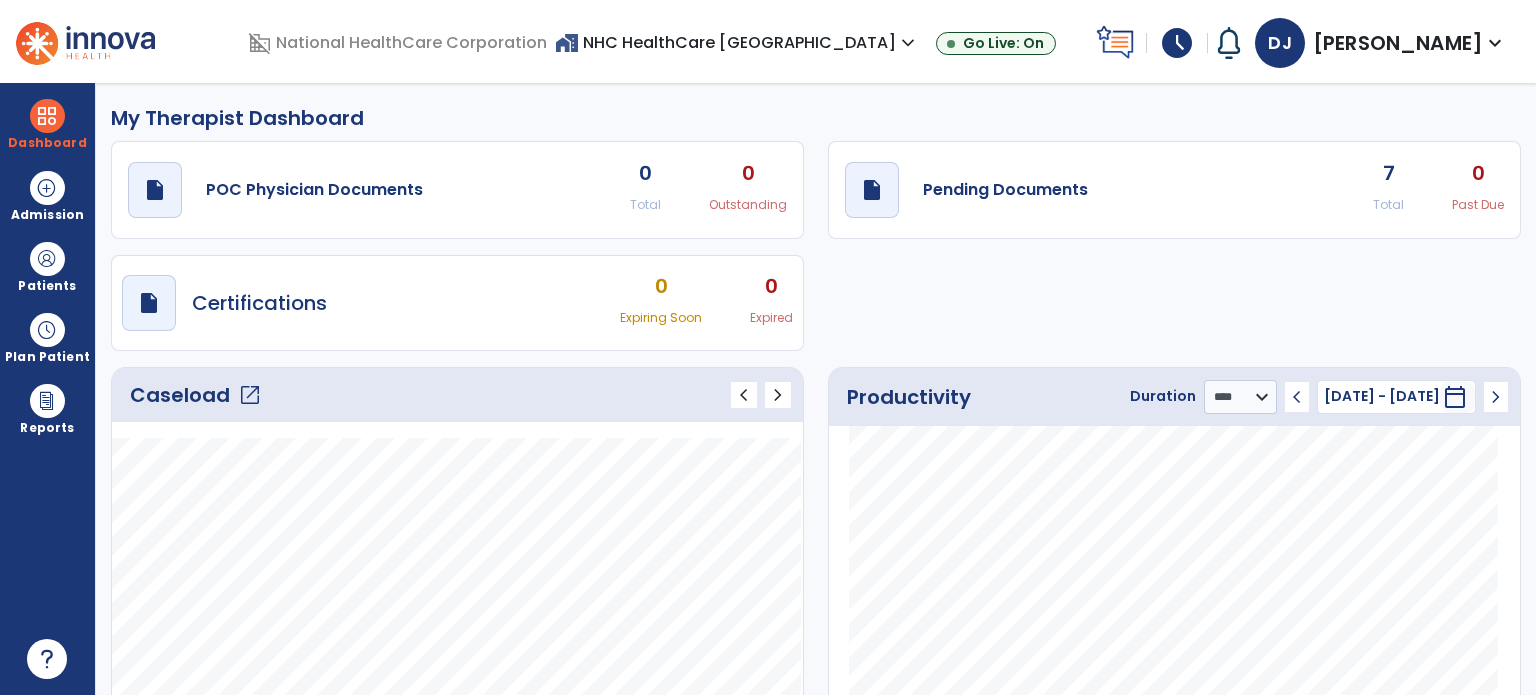 type on "*****" 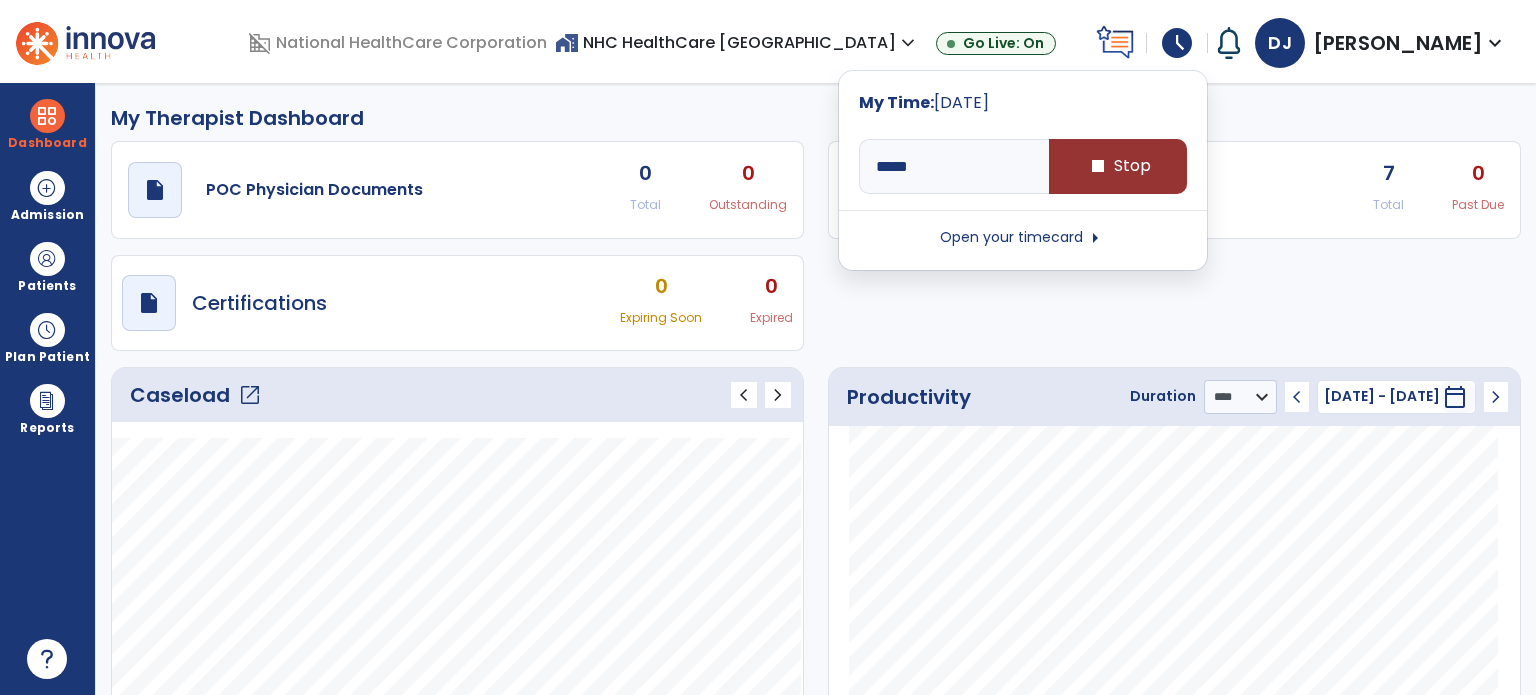 click on "stop  Stop" at bounding box center (1118, 166) 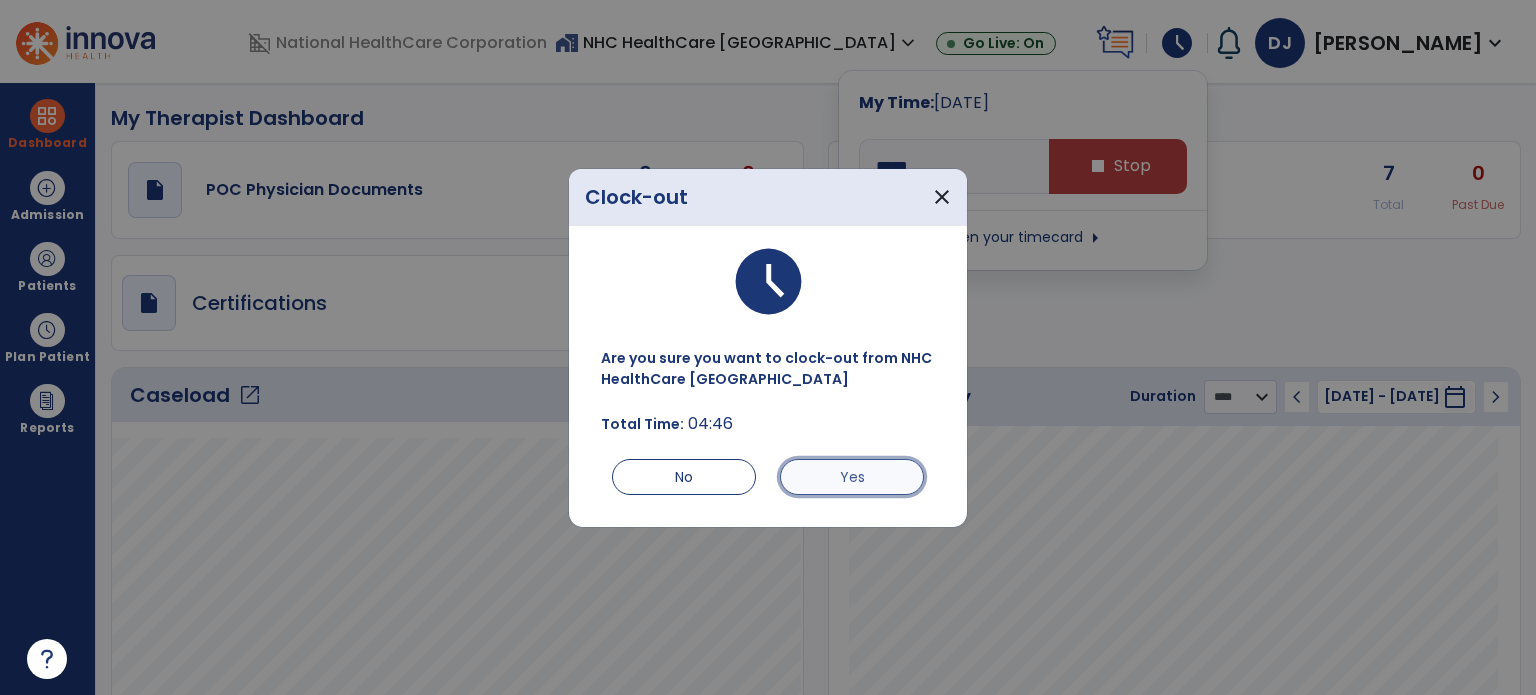 click on "Yes" at bounding box center [852, 477] 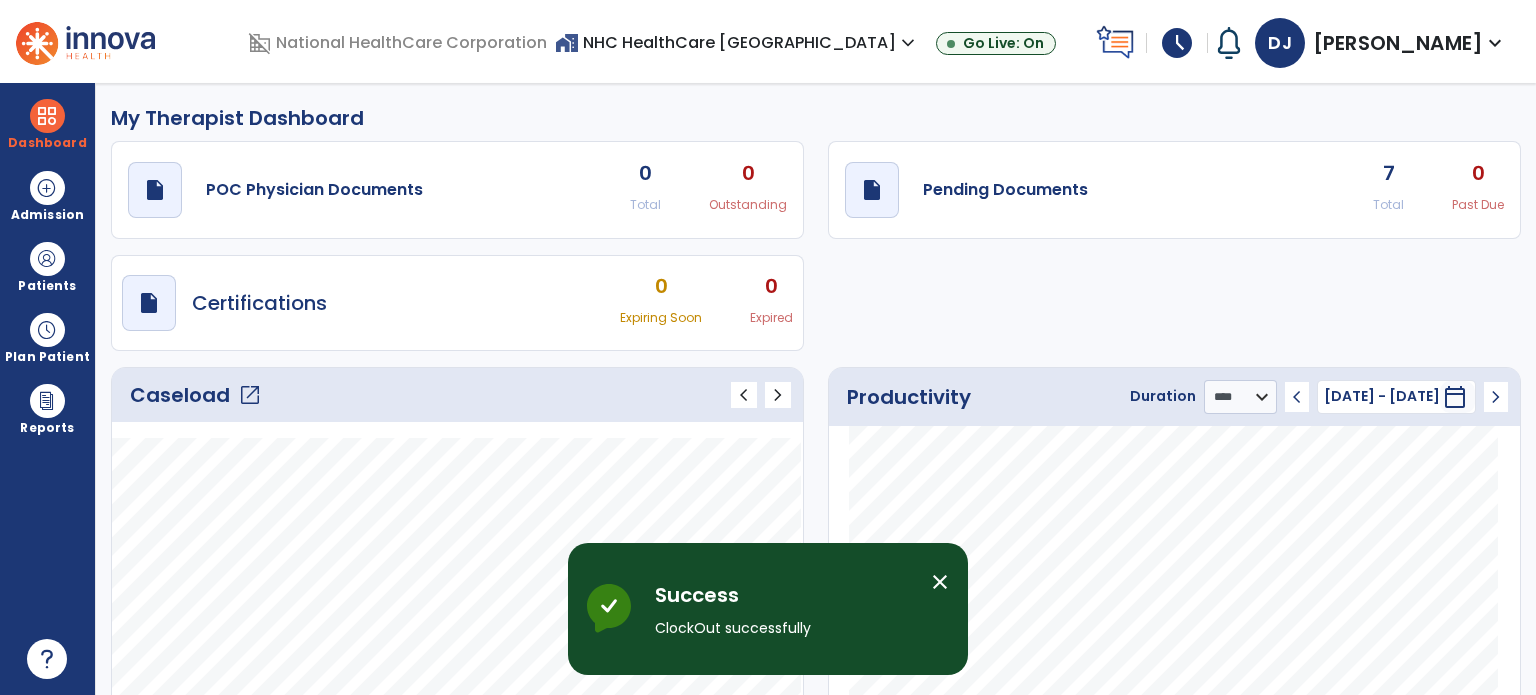click on "close" at bounding box center (940, 582) 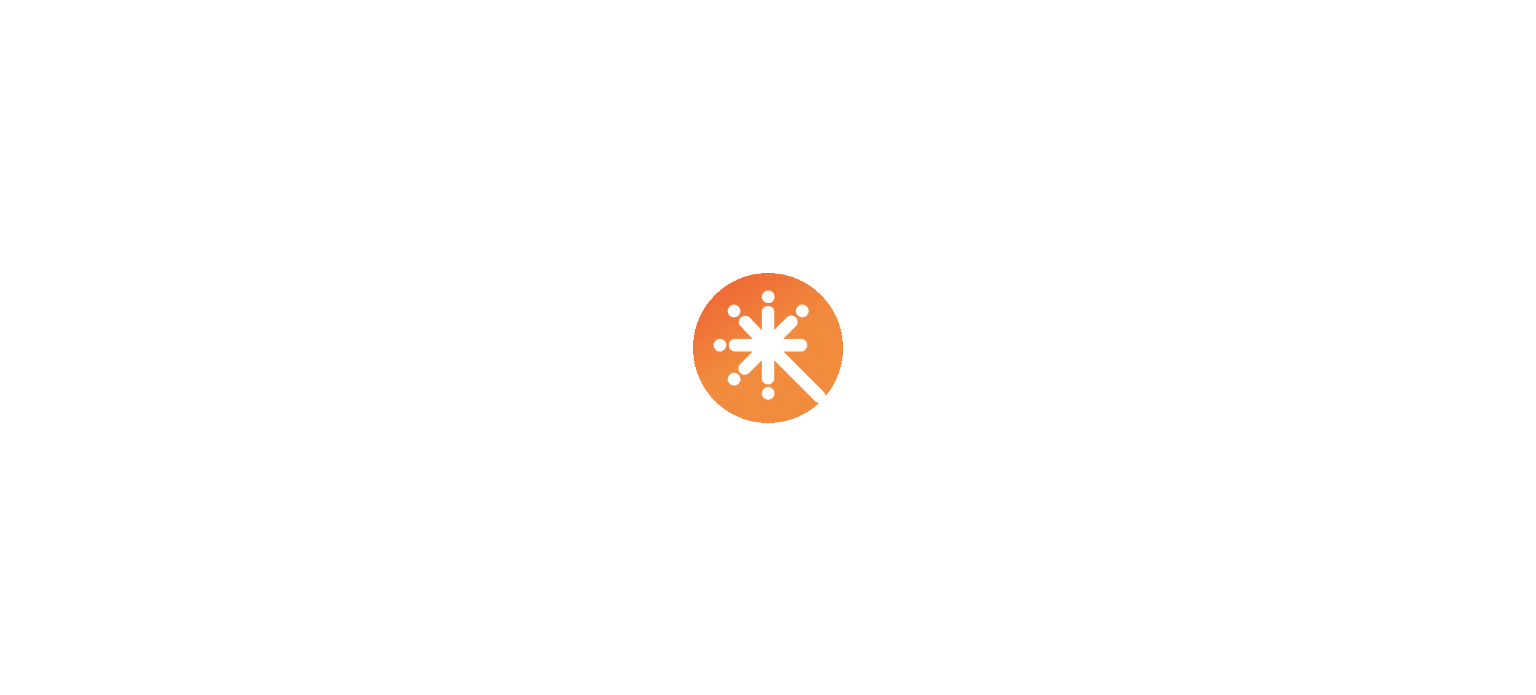 scroll, scrollTop: 0, scrollLeft: 0, axis: both 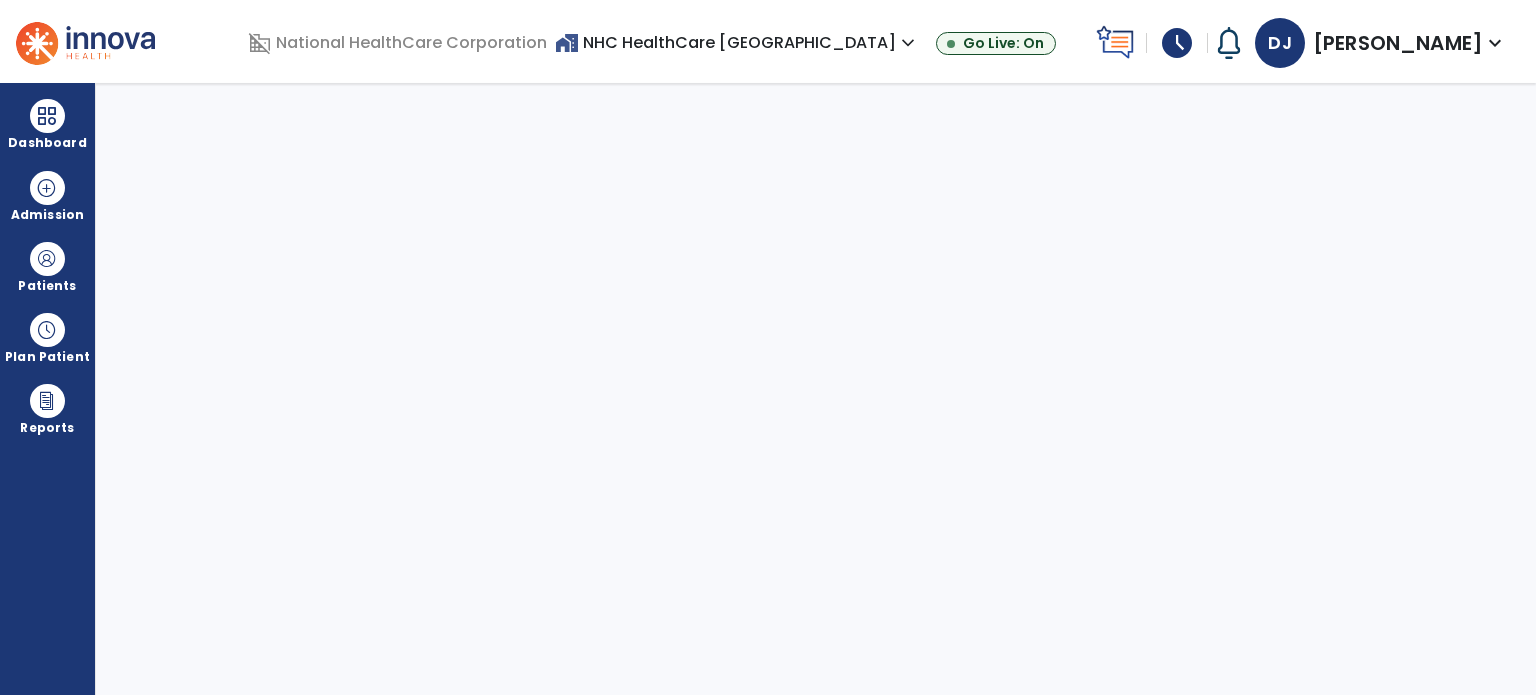 select on "****" 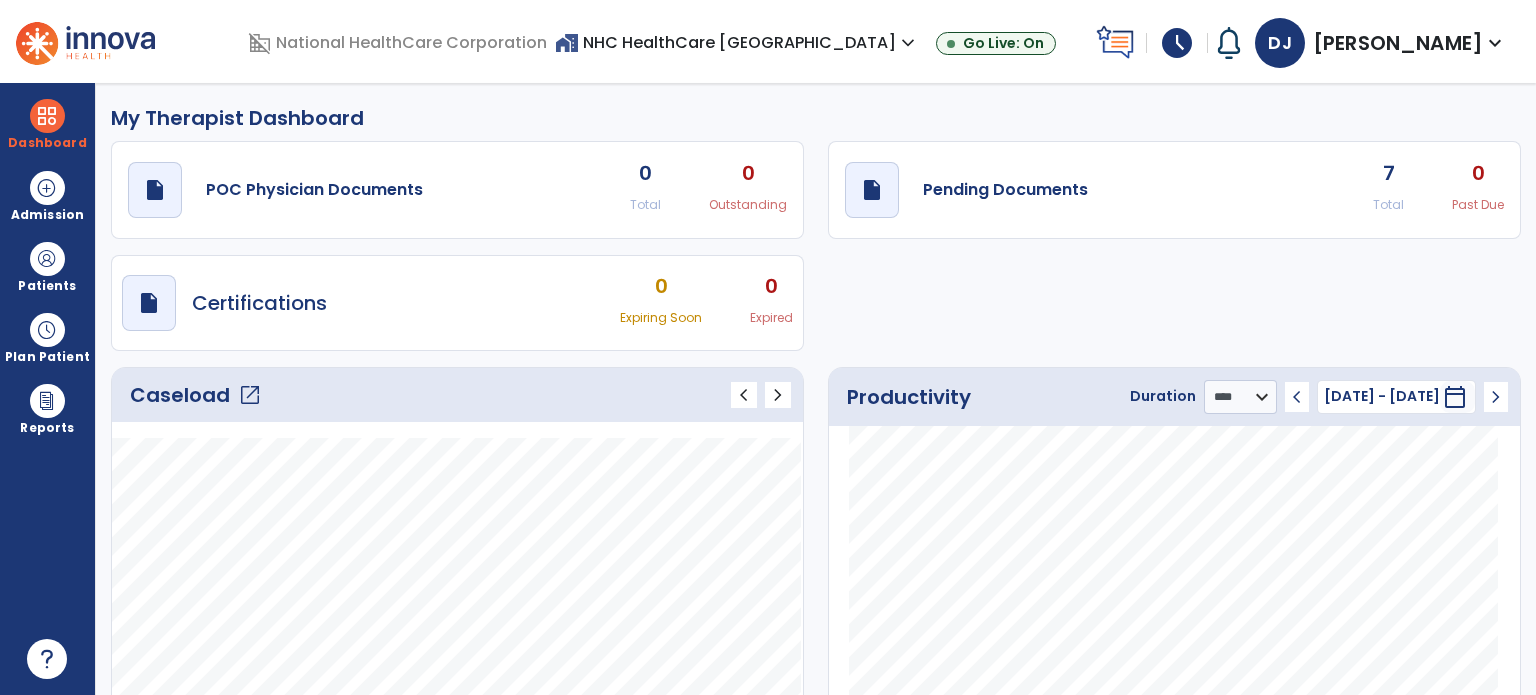 click on "open_in_new" 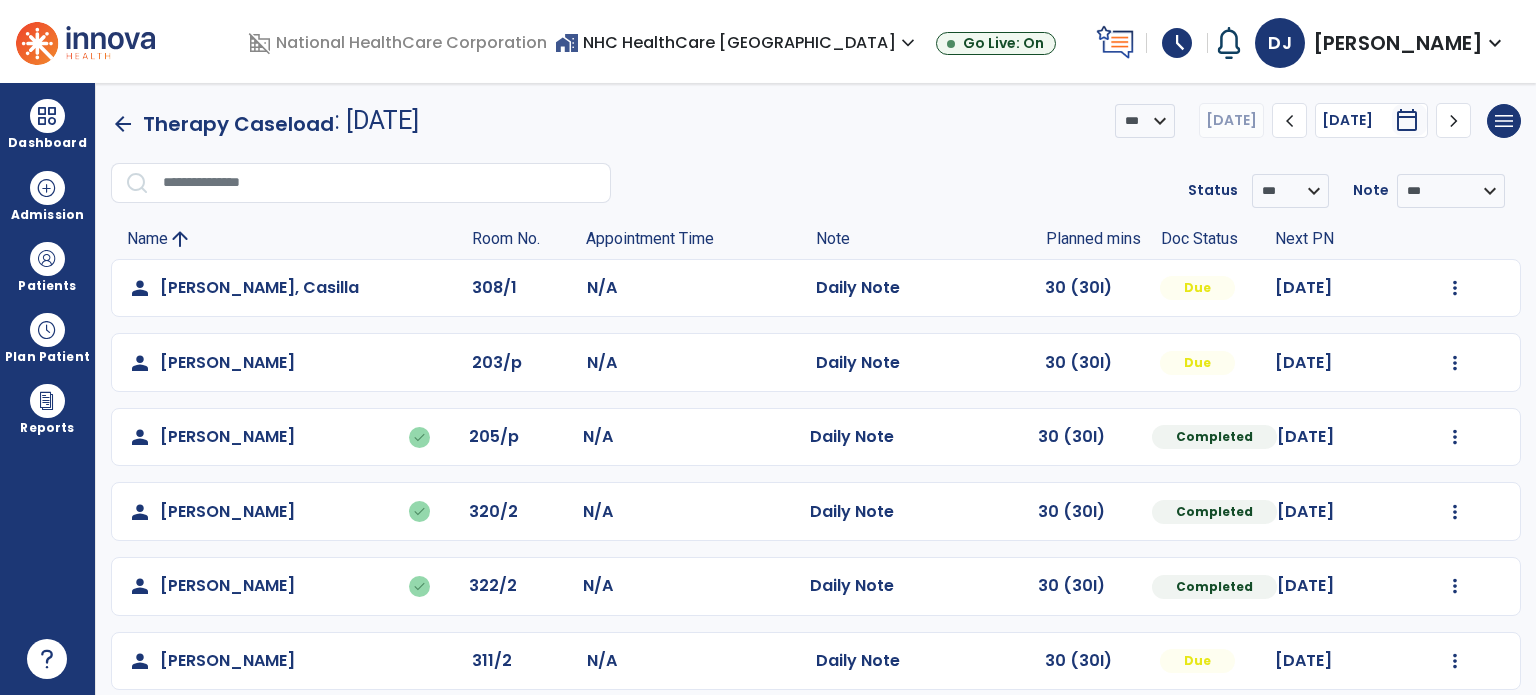 scroll, scrollTop: 468, scrollLeft: 0, axis: vertical 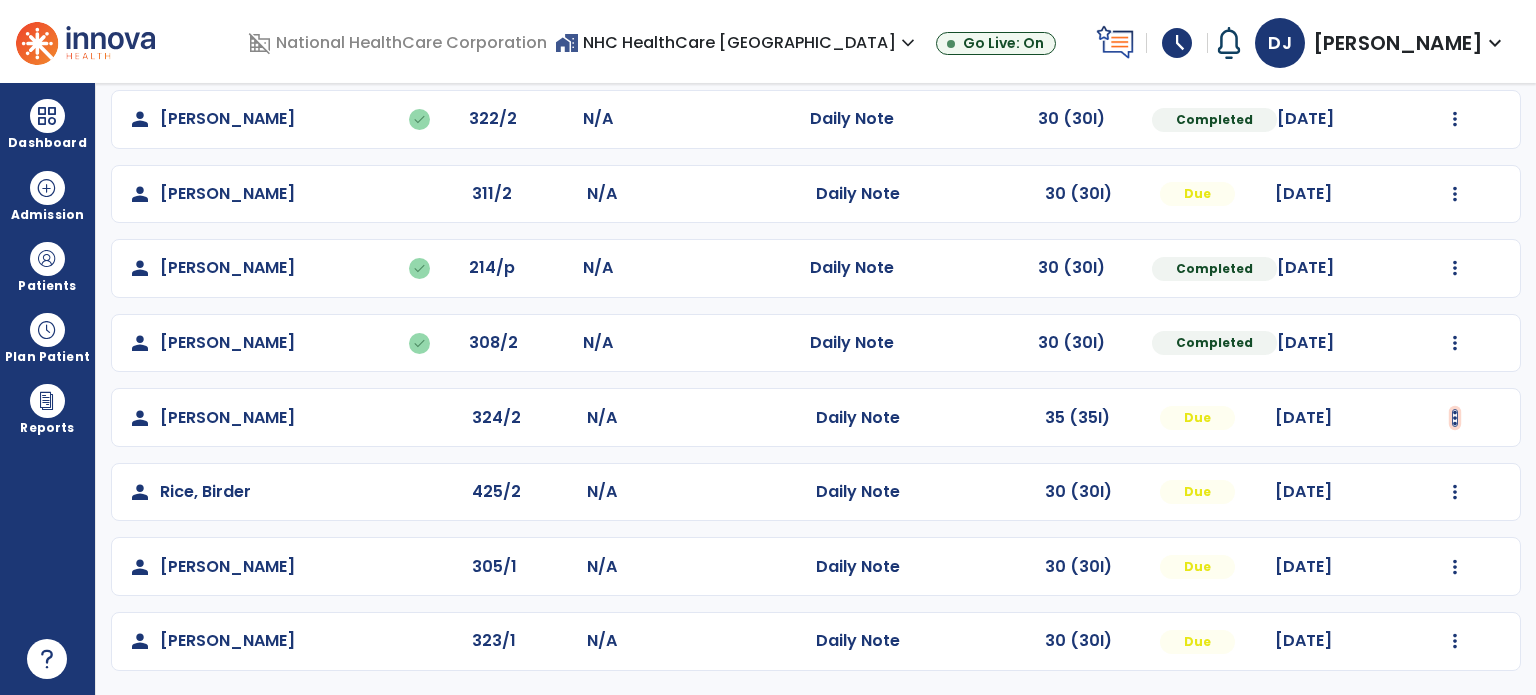 click at bounding box center [1455, -179] 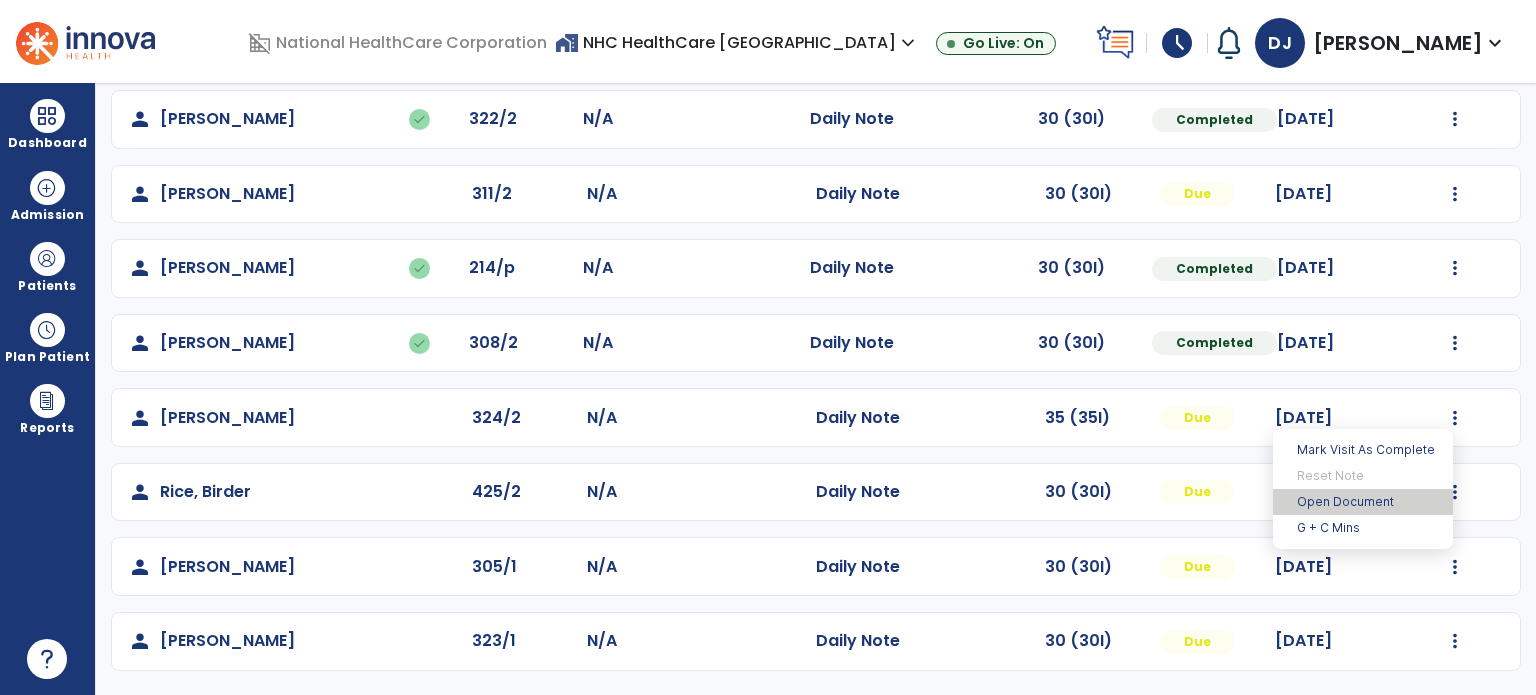 click on "Open Document" at bounding box center (1363, 502) 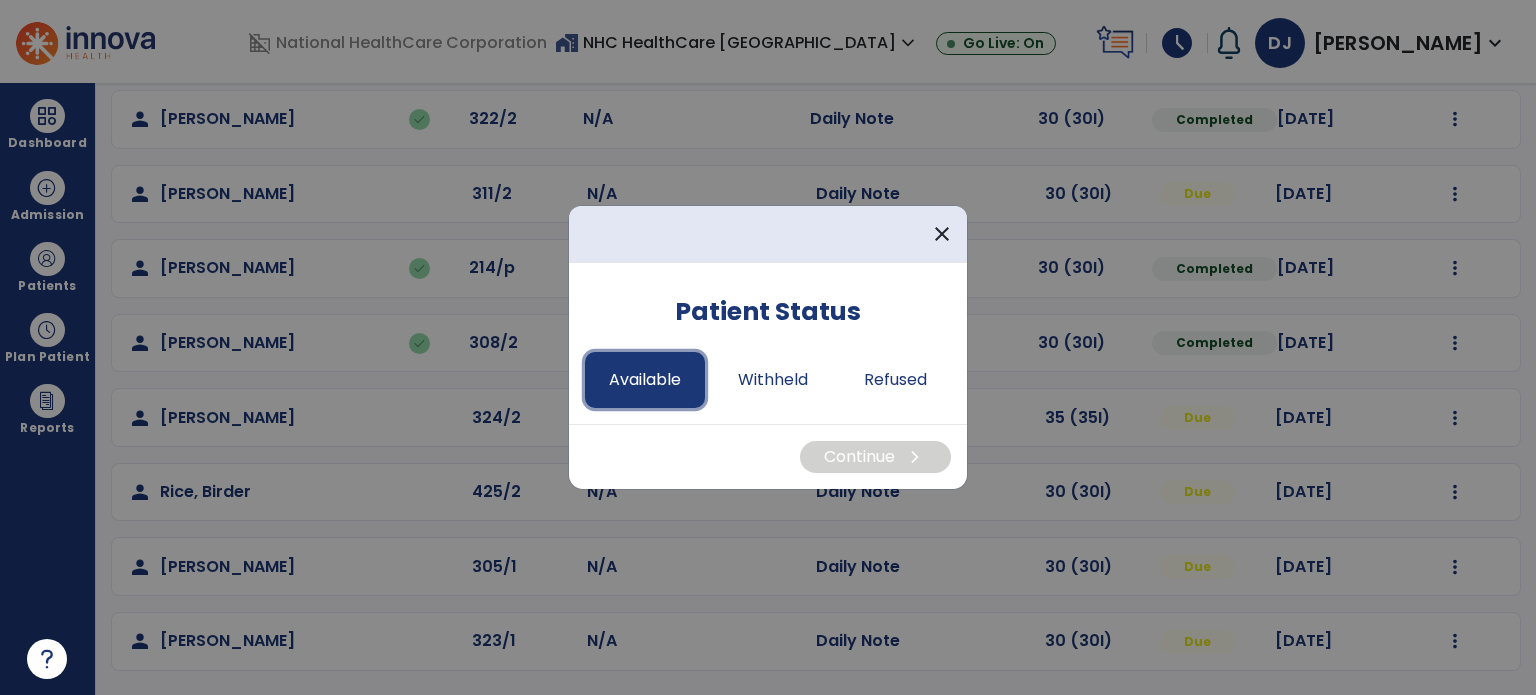 click on "Available" at bounding box center (645, 380) 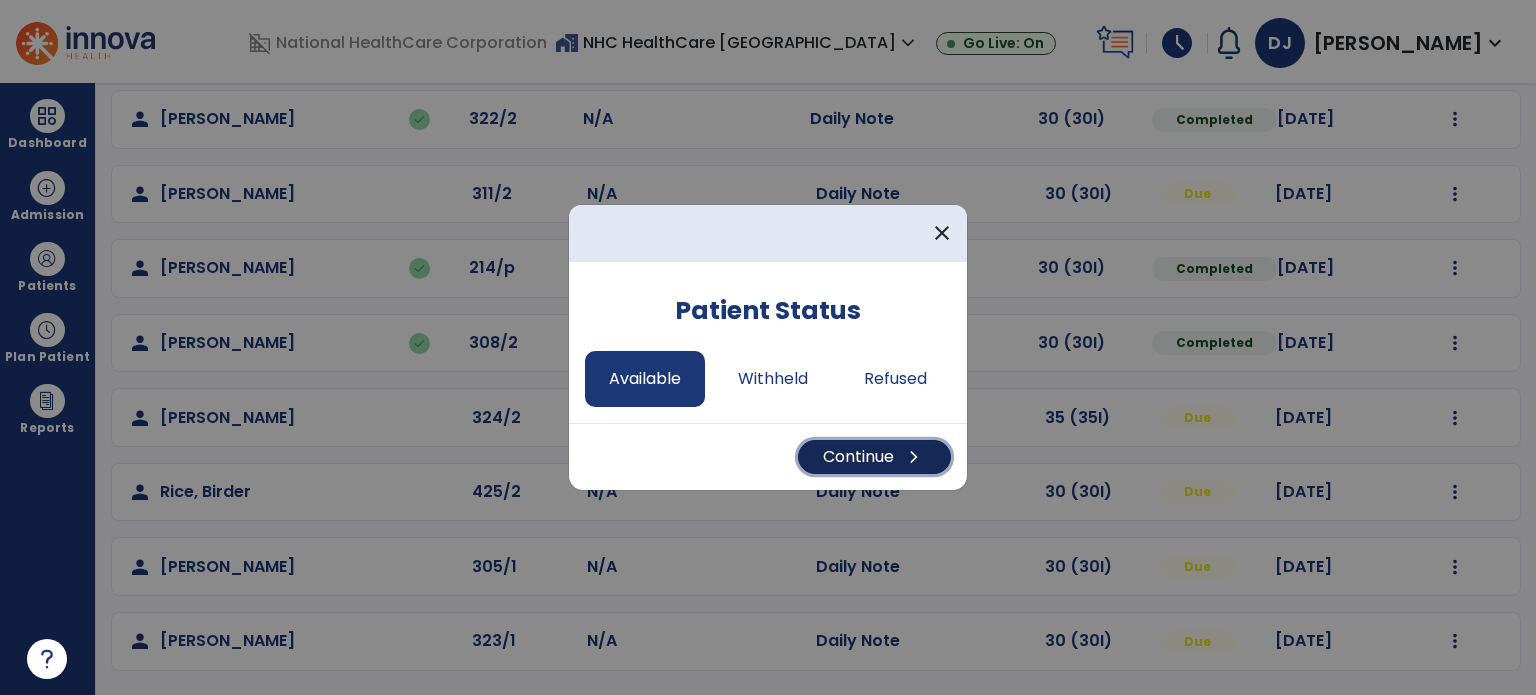 click on "Continue   chevron_right" at bounding box center (874, 457) 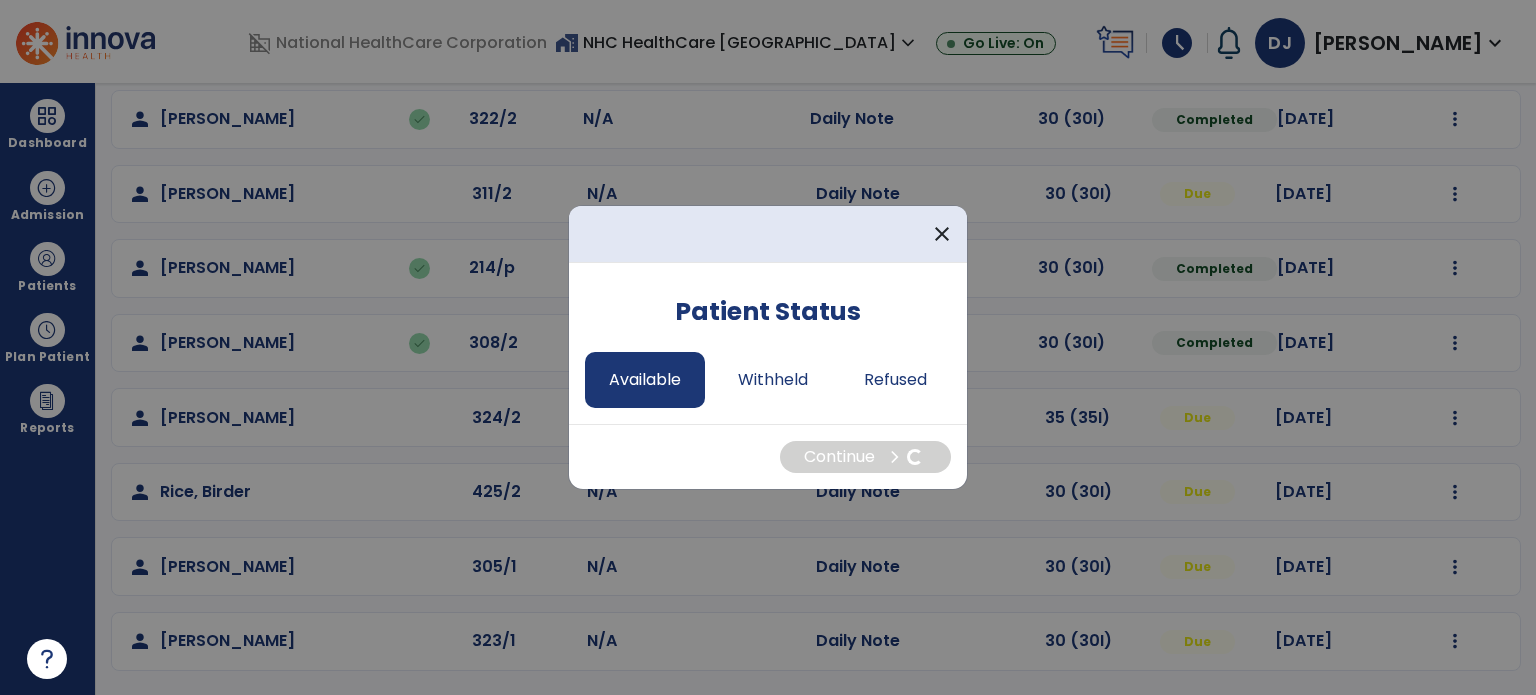select on "*" 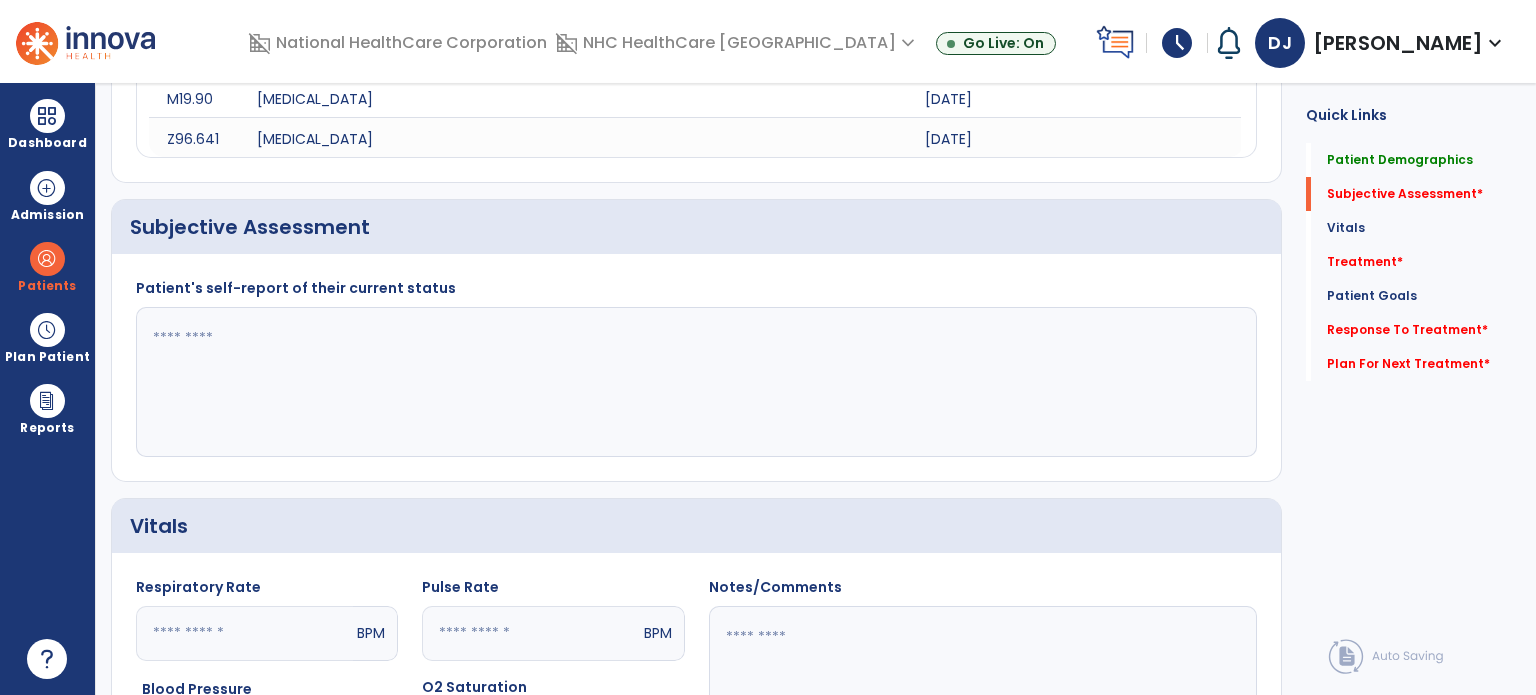 click 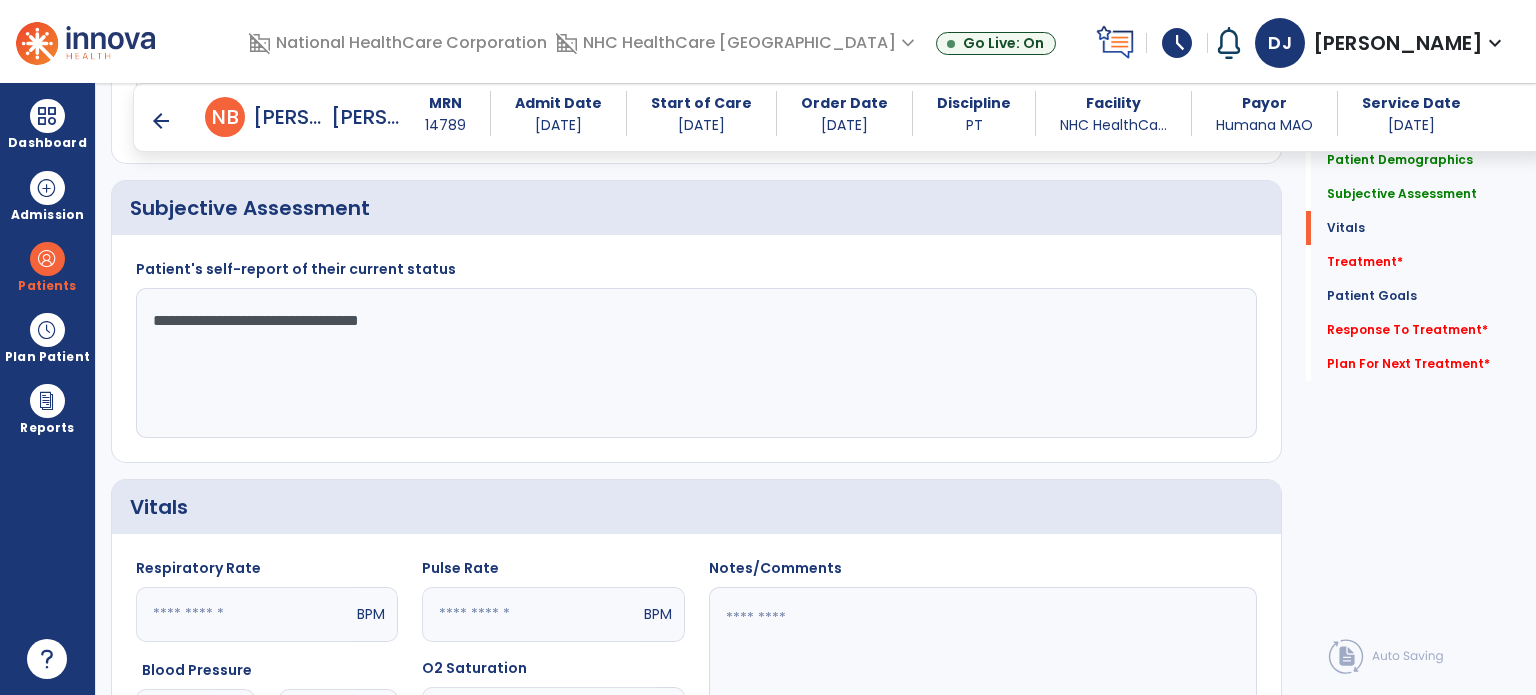 scroll, scrollTop: 1003, scrollLeft: 0, axis: vertical 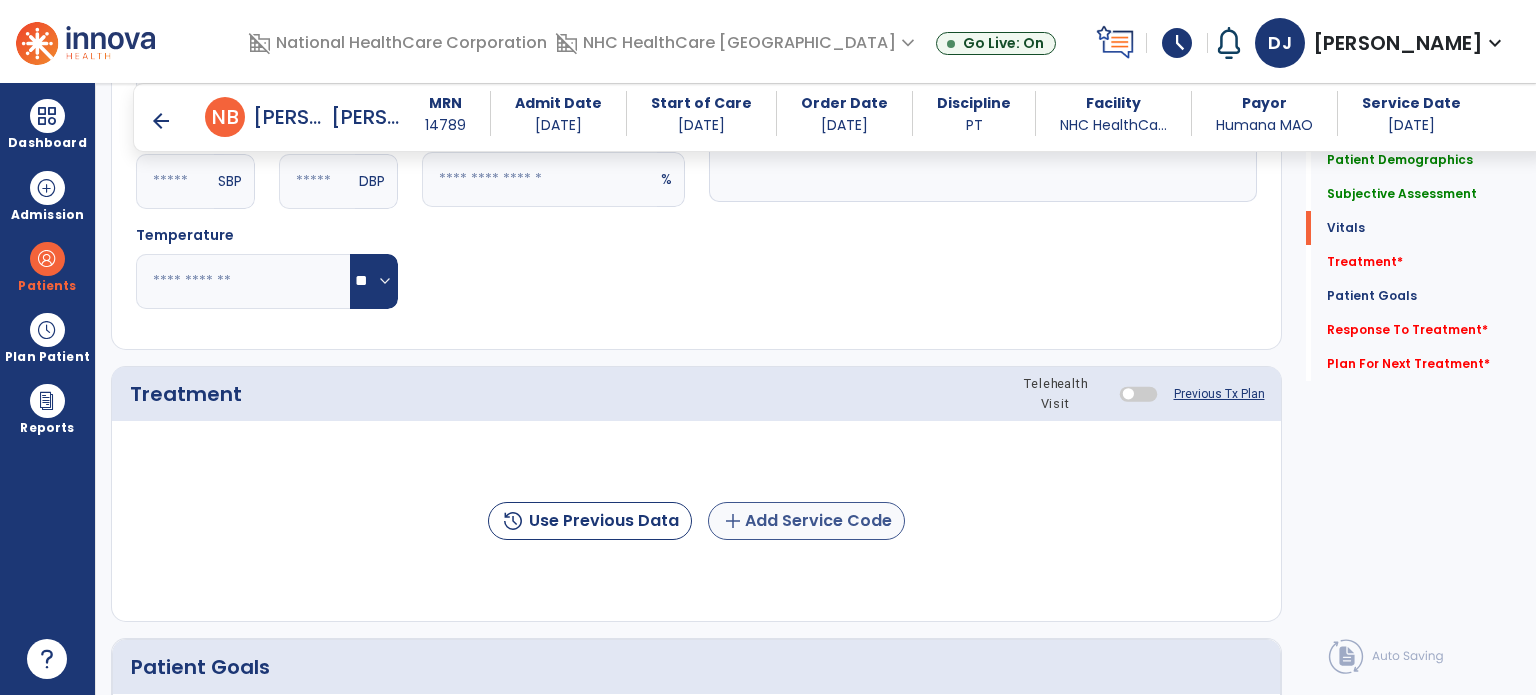 type on "**********" 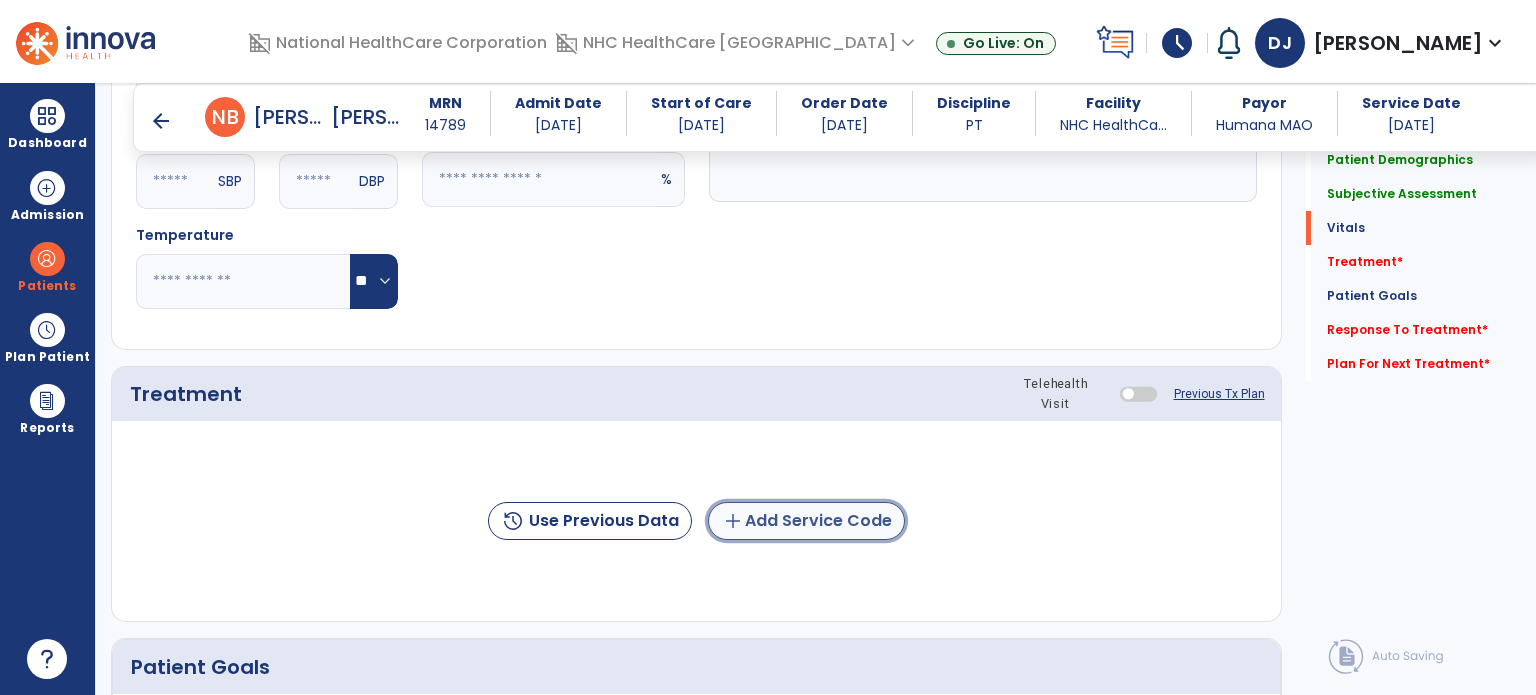 click on "add  Add Service Code" 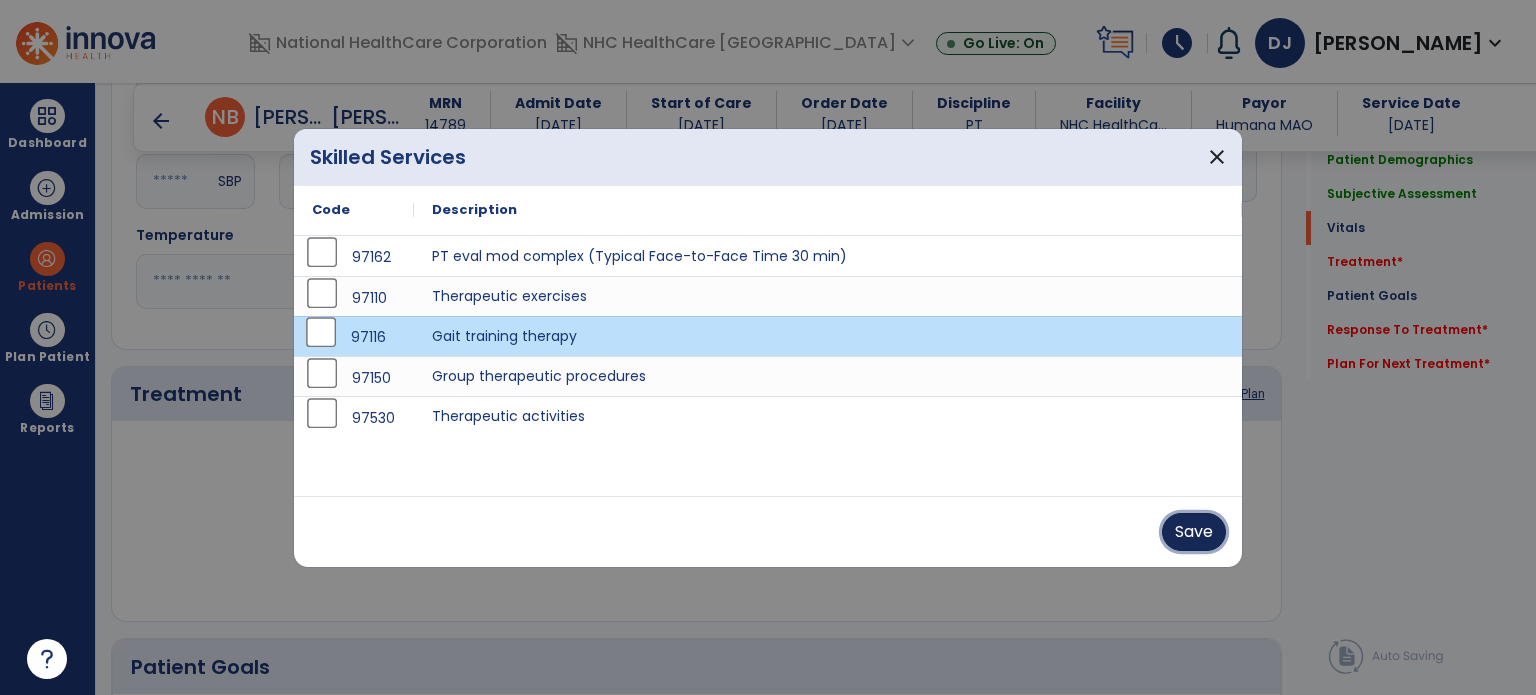 click on "Save" at bounding box center [1194, 532] 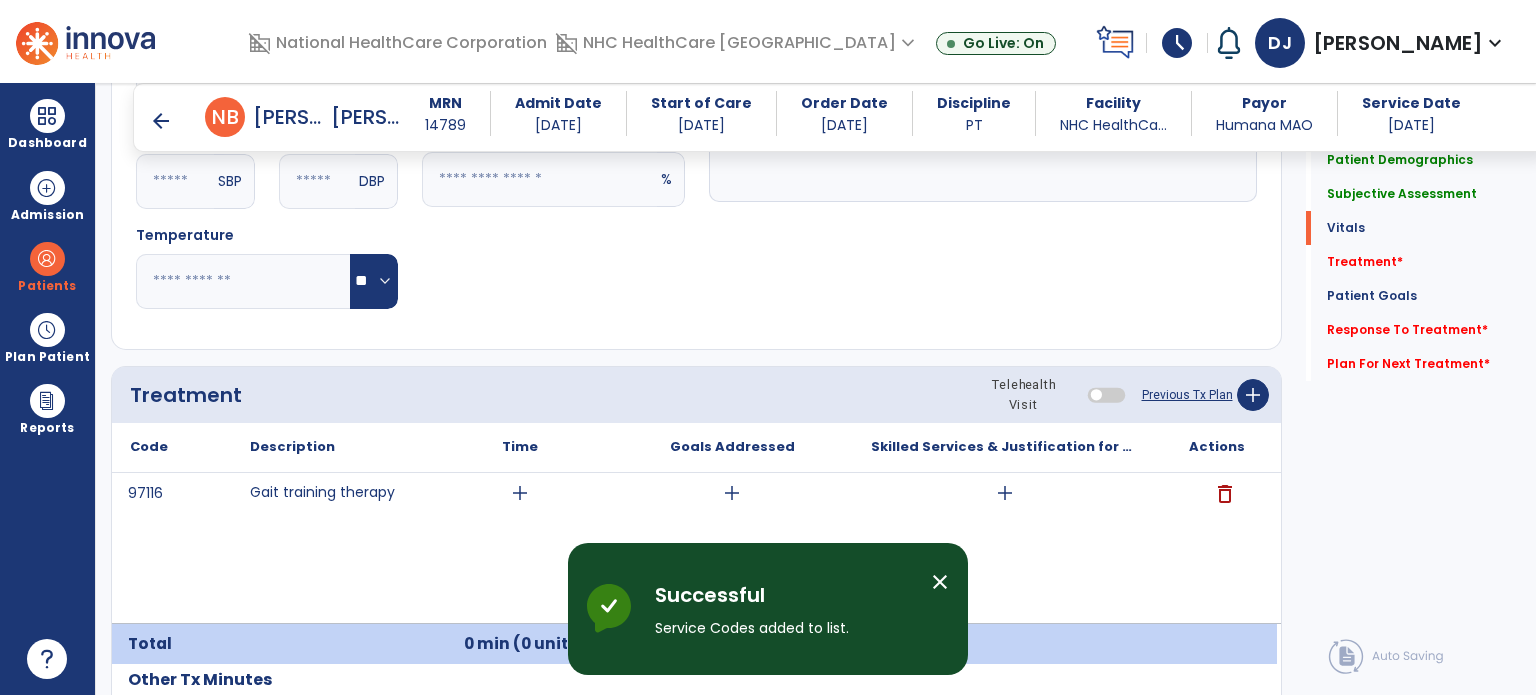 click on "close" at bounding box center (940, 582) 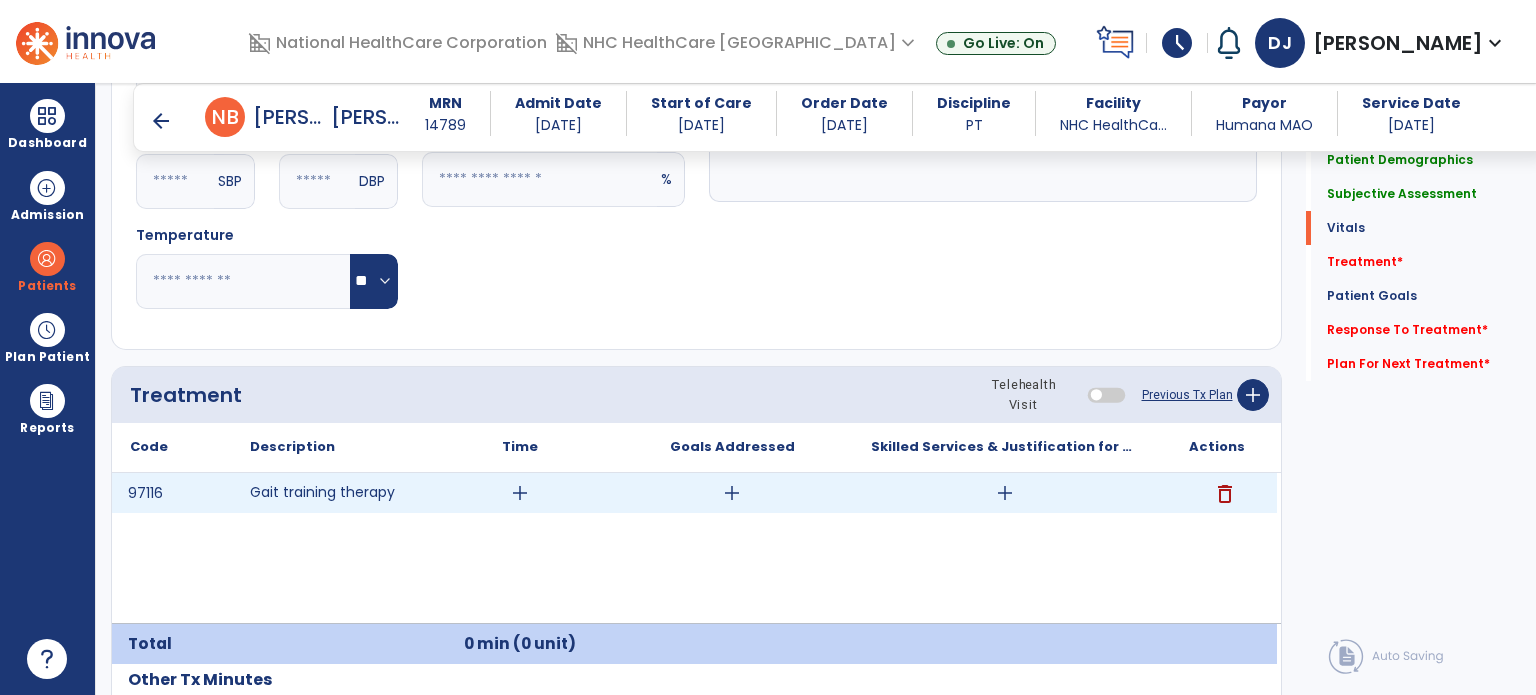 click on "add" at bounding box center [520, 493] 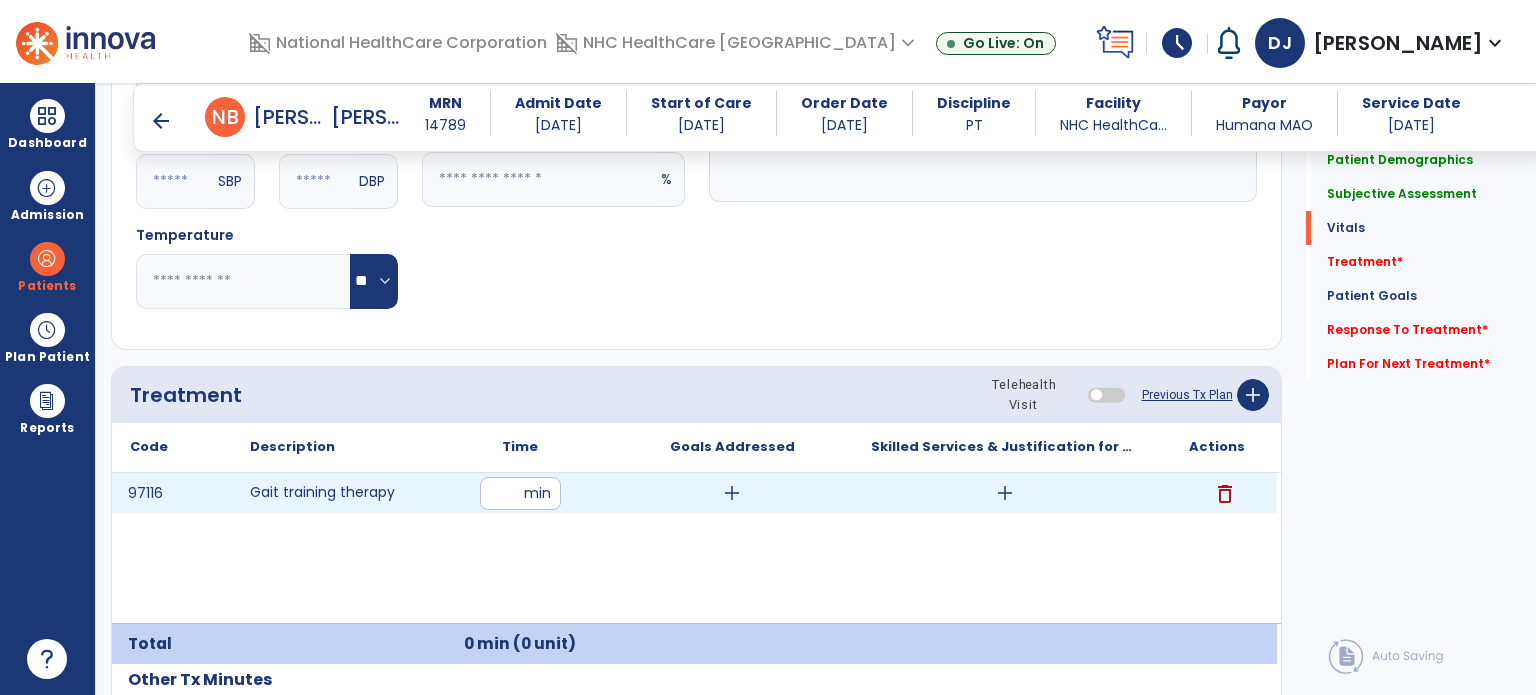 type on "**" 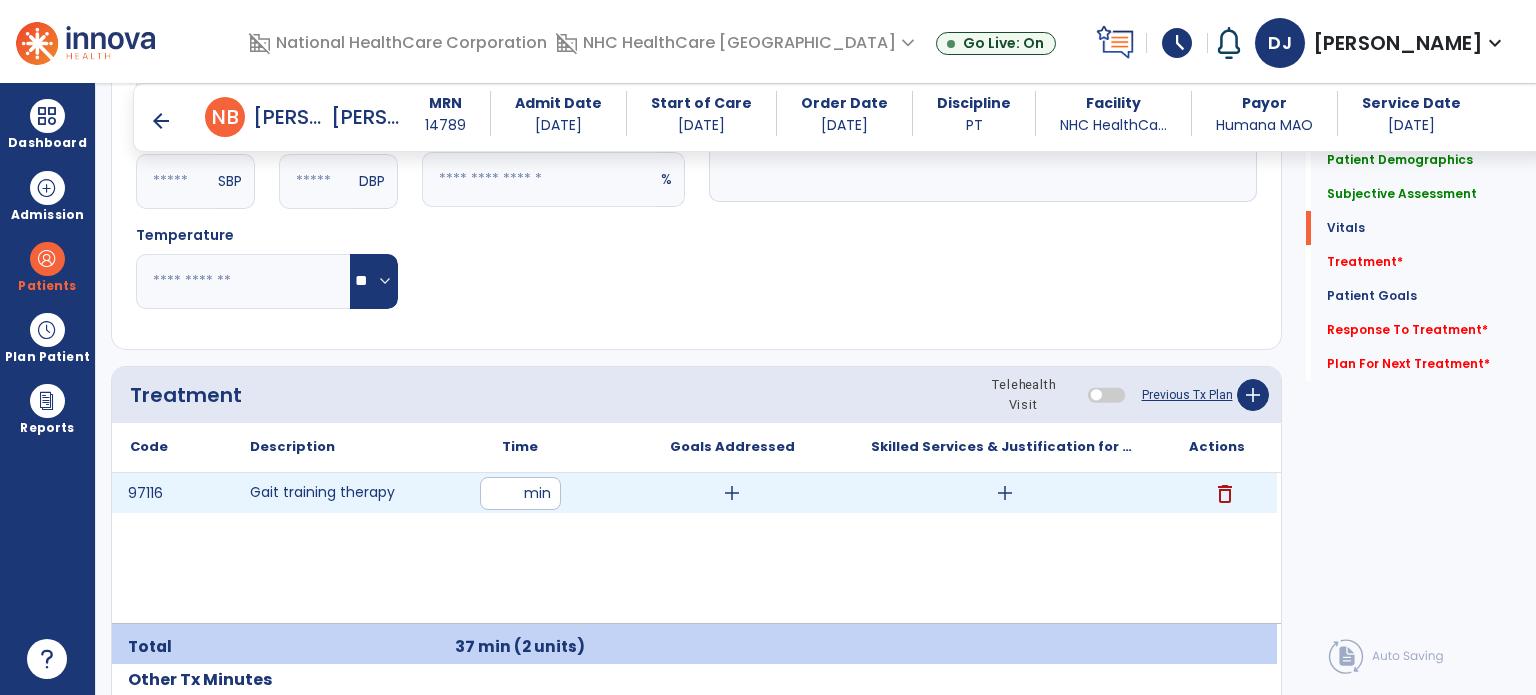 click on "add" at bounding box center (1005, 493) 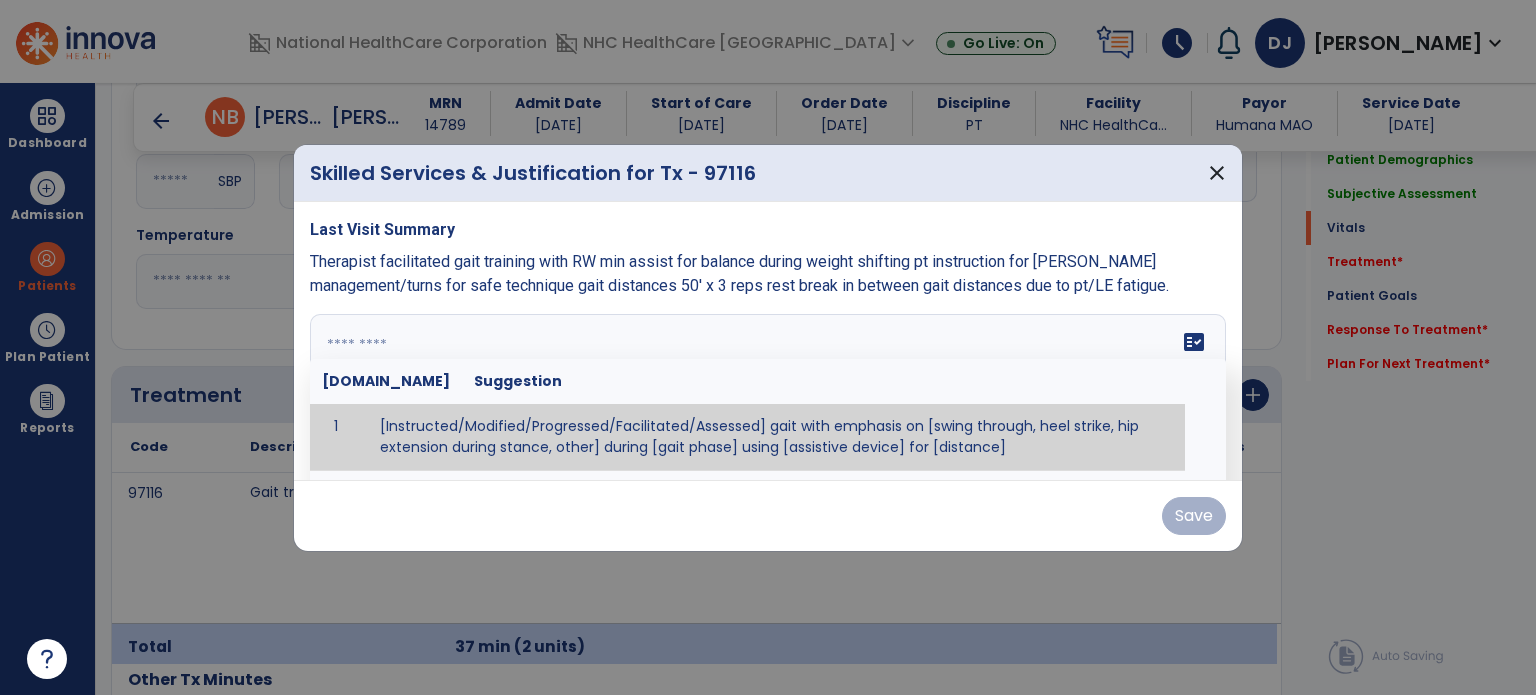 click at bounding box center (766, 389) 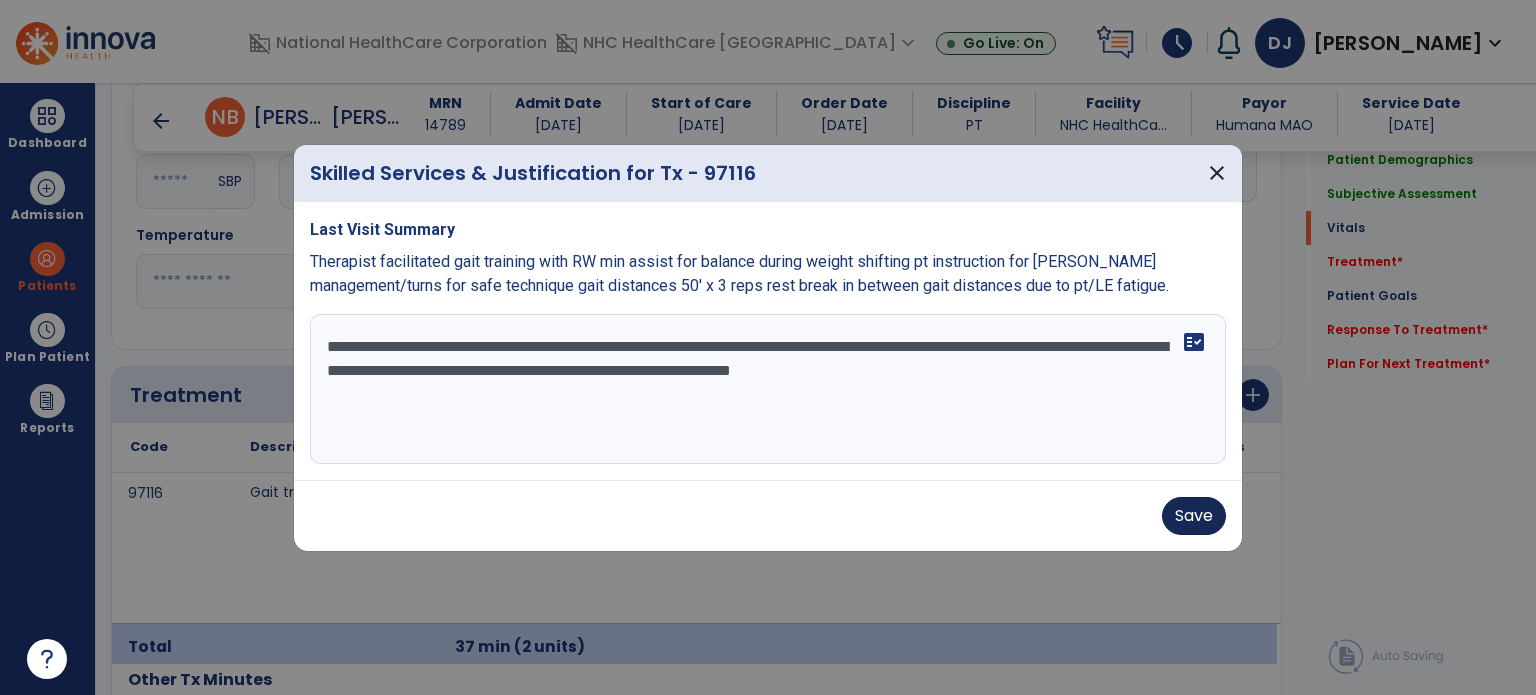 type on "**********" 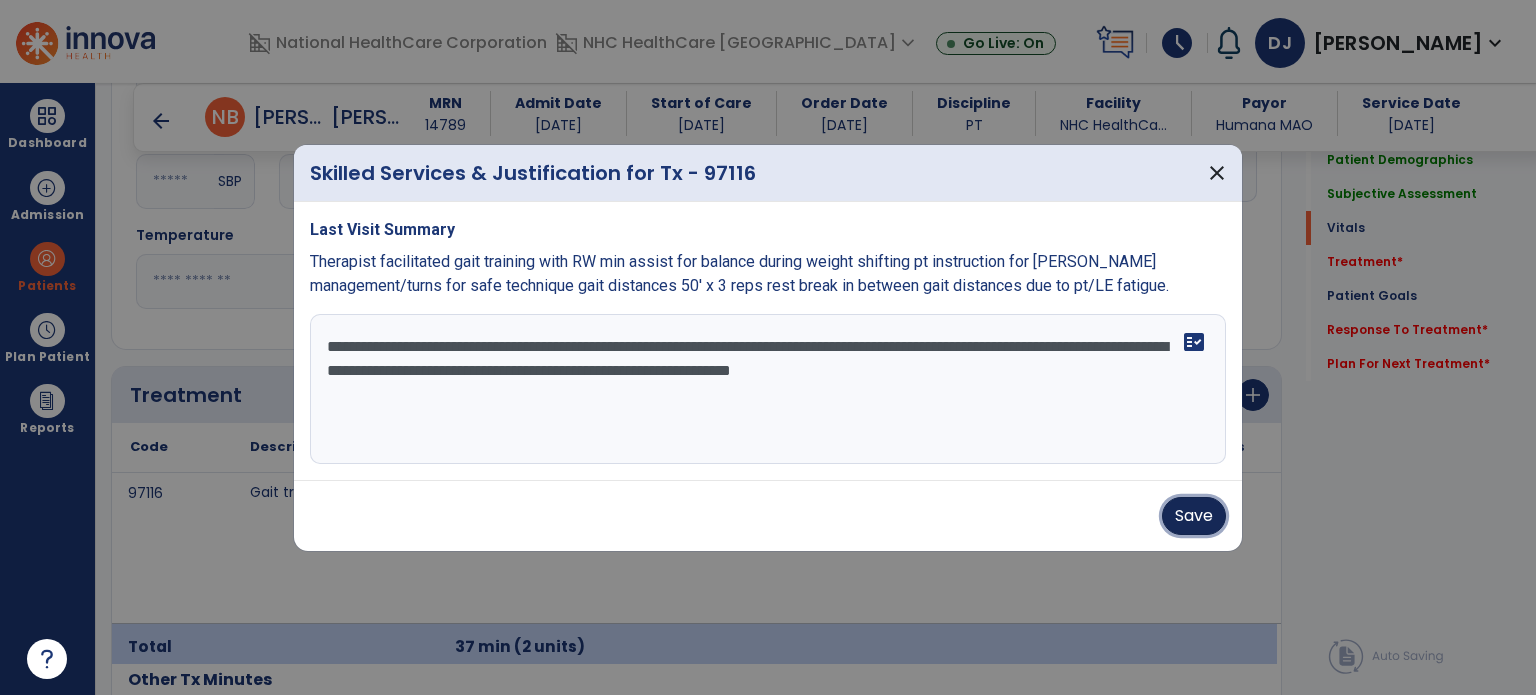 click on "Save" at bounding box center (1194, 516) 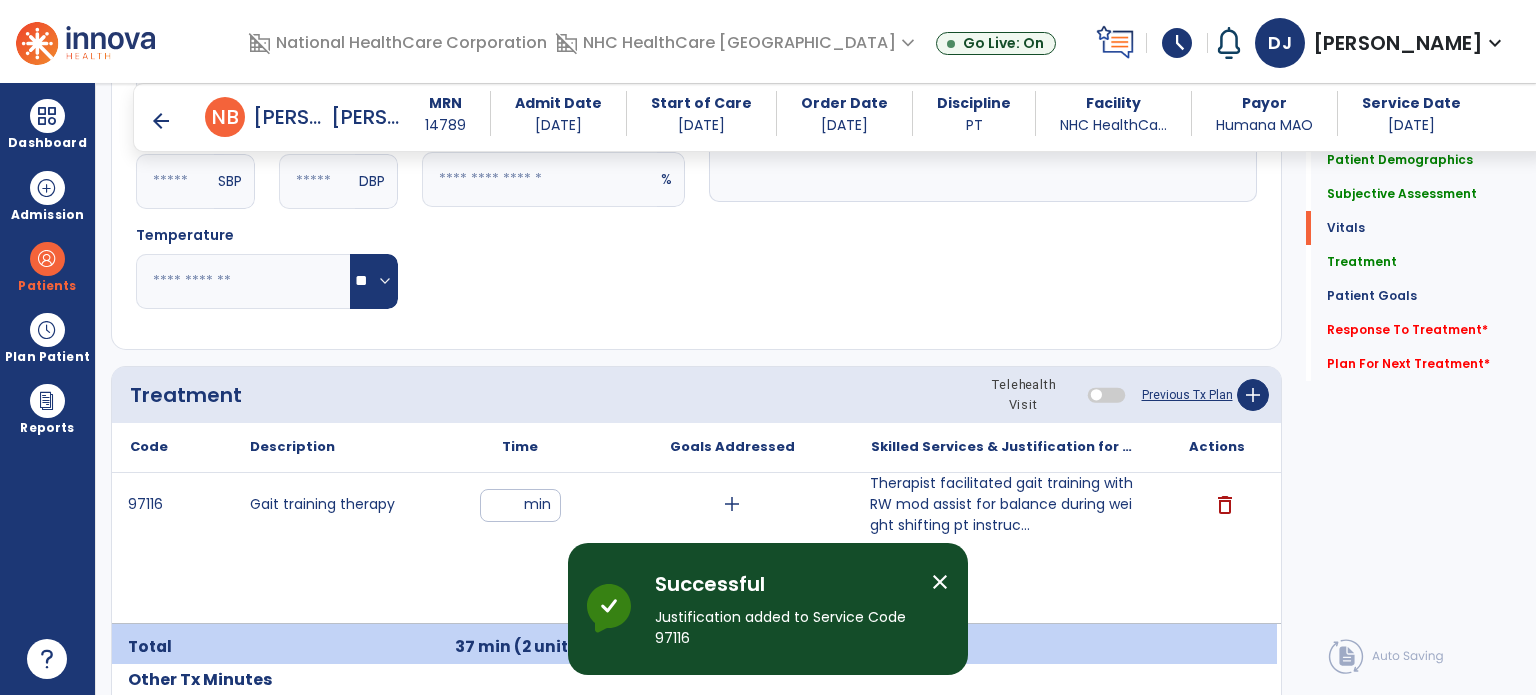 click on "close" at bounding box center [940, 582] 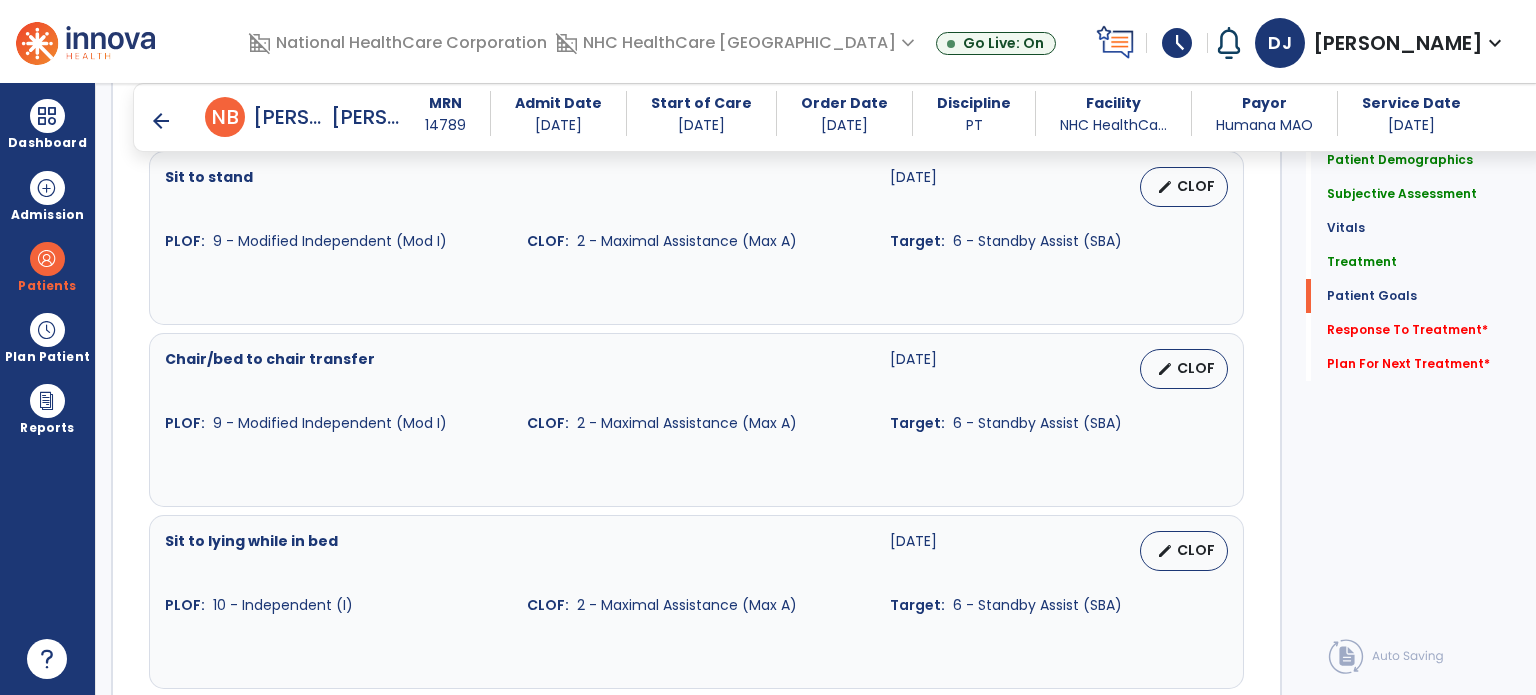 scroll, scrollTop: 2610, scrollLeft: 0, axis: vertical 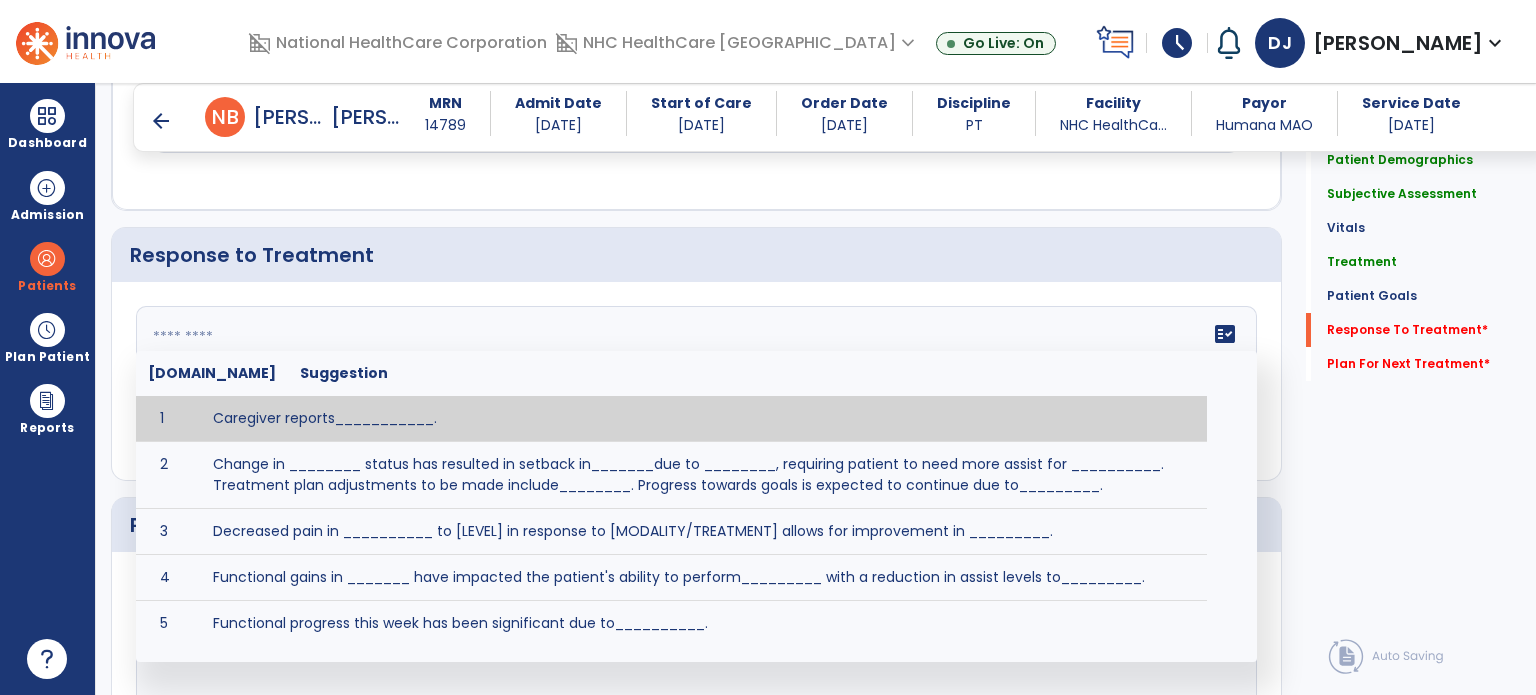 click 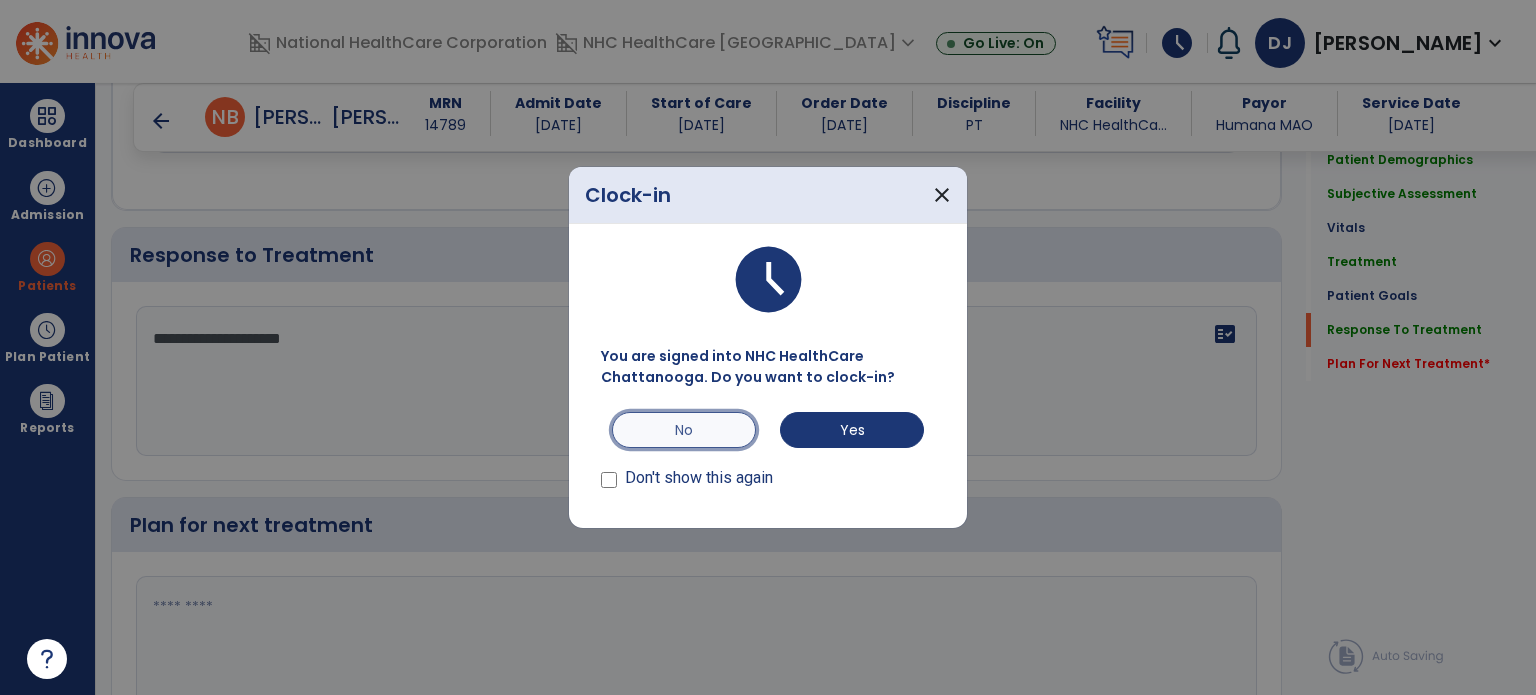 click on "No" at bounding box center (684, 430) 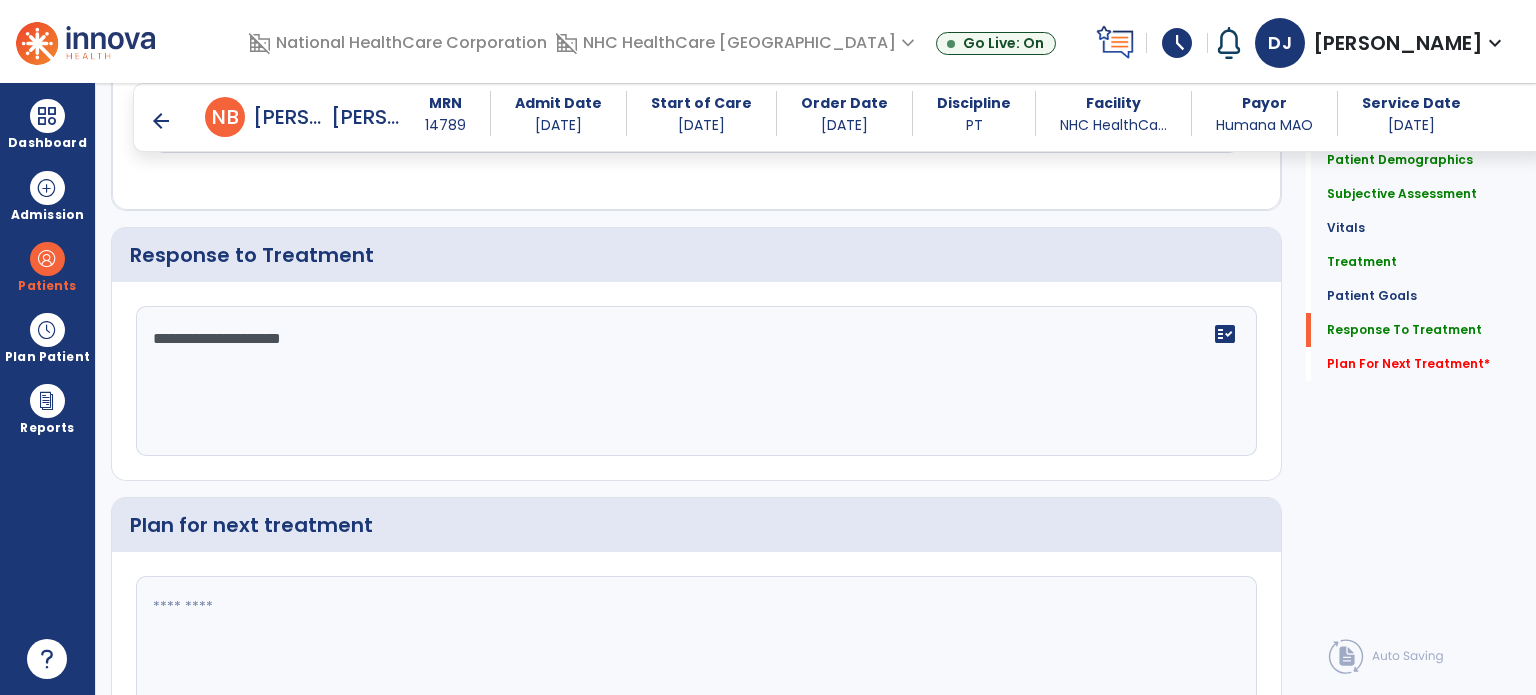 click on "**********" 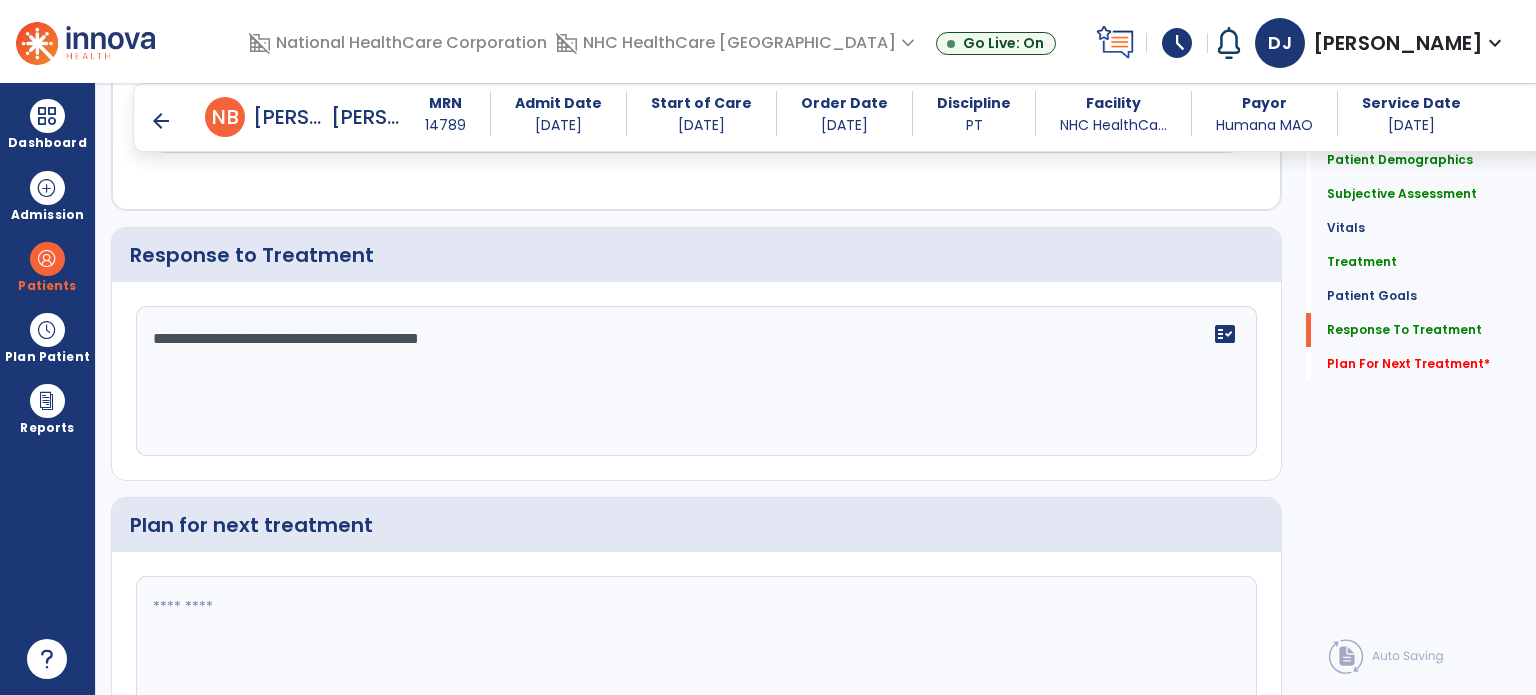 type on "**********" 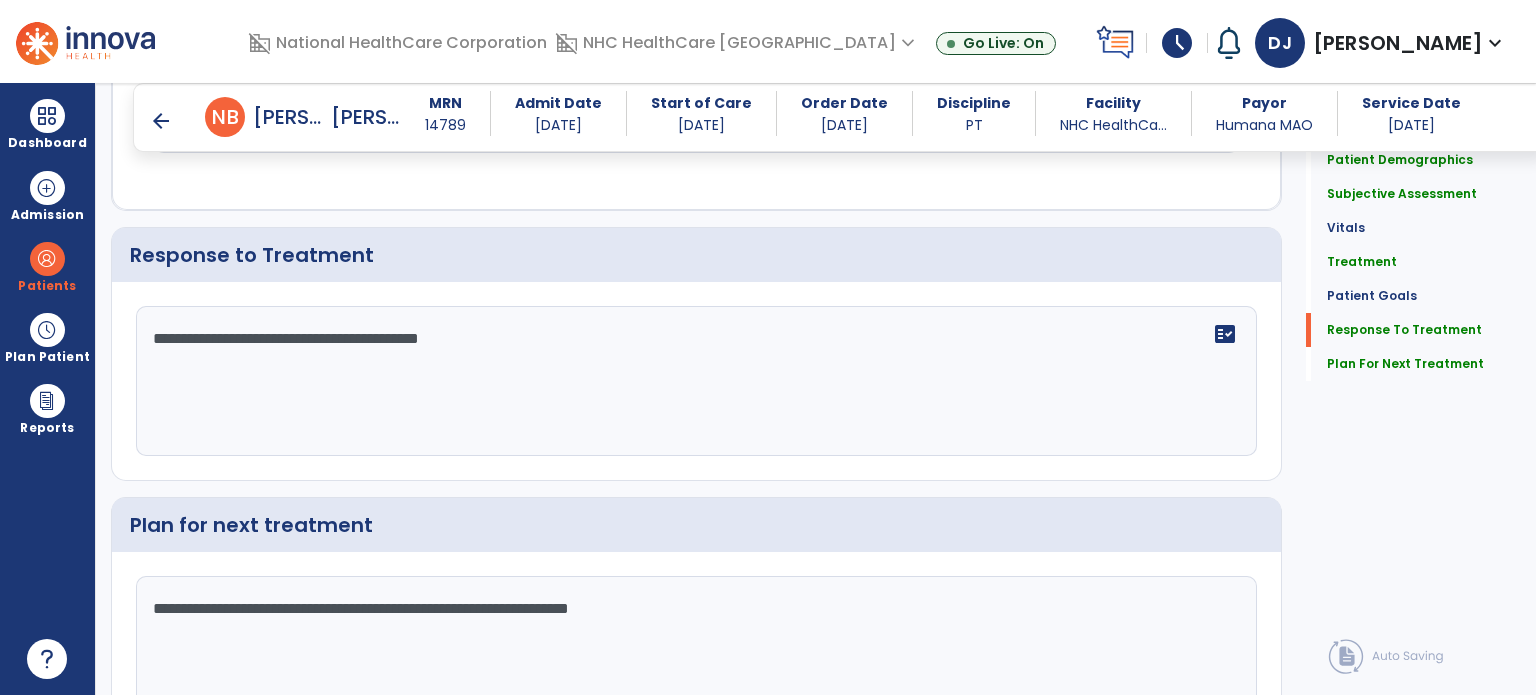 scroll, scrollTop: 2724, scrollLeft: 0, axis: vertical 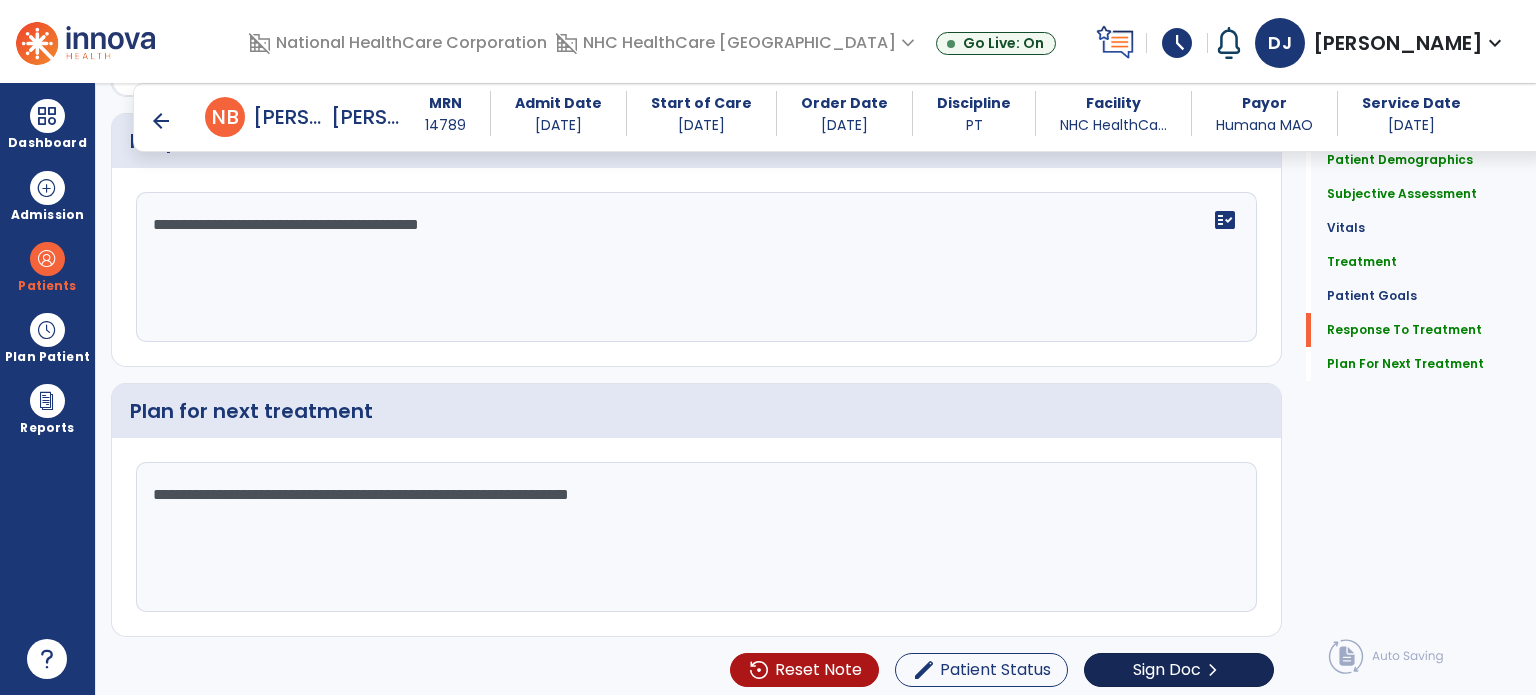 type on "**********" 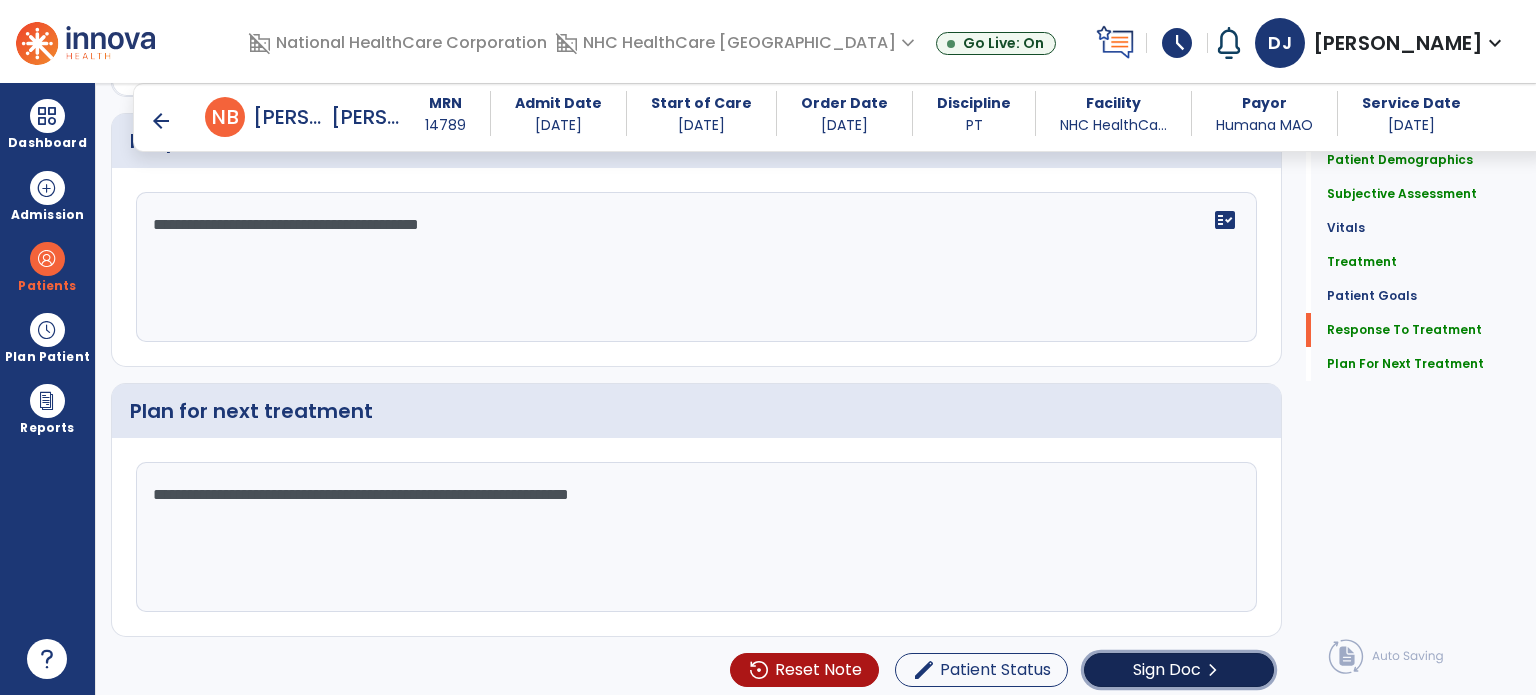 click on "Sign Doc" 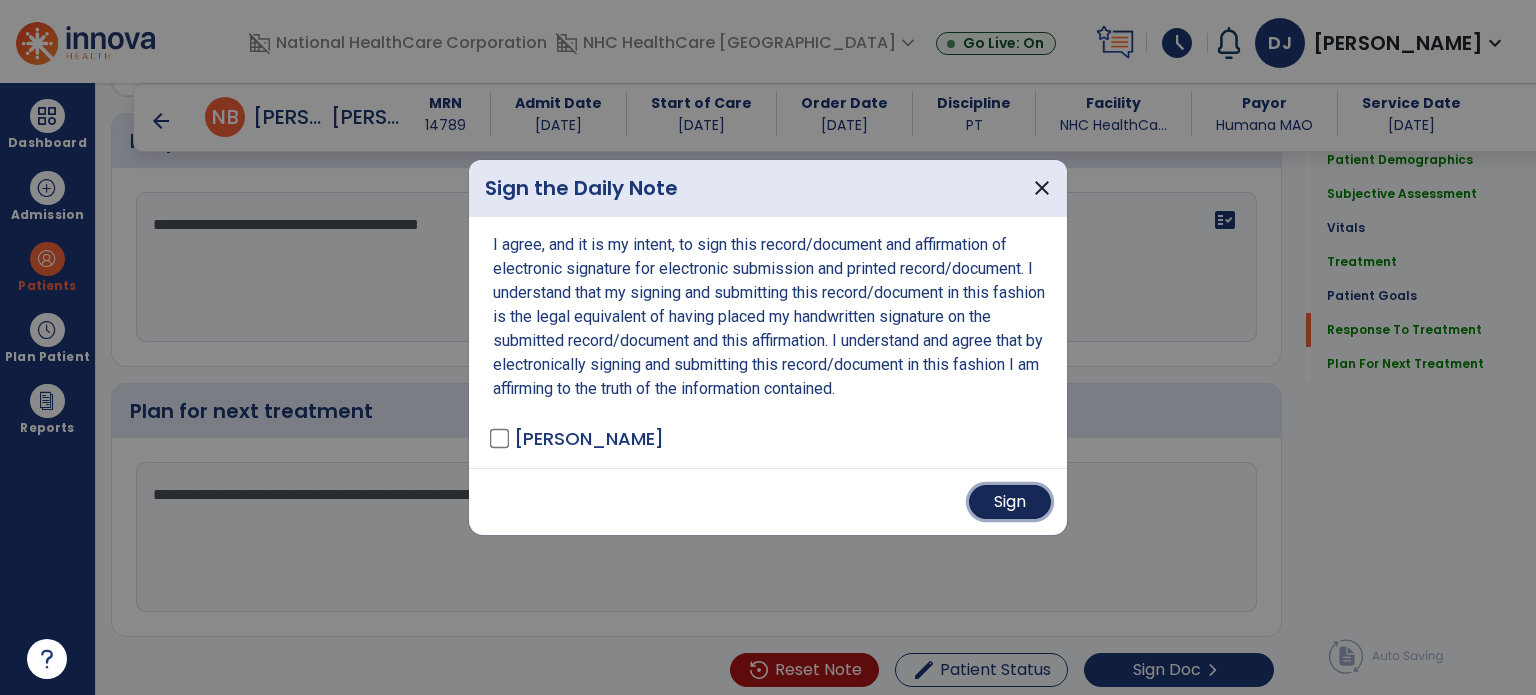 click on "Sign" at bounding box center (1010, 502) 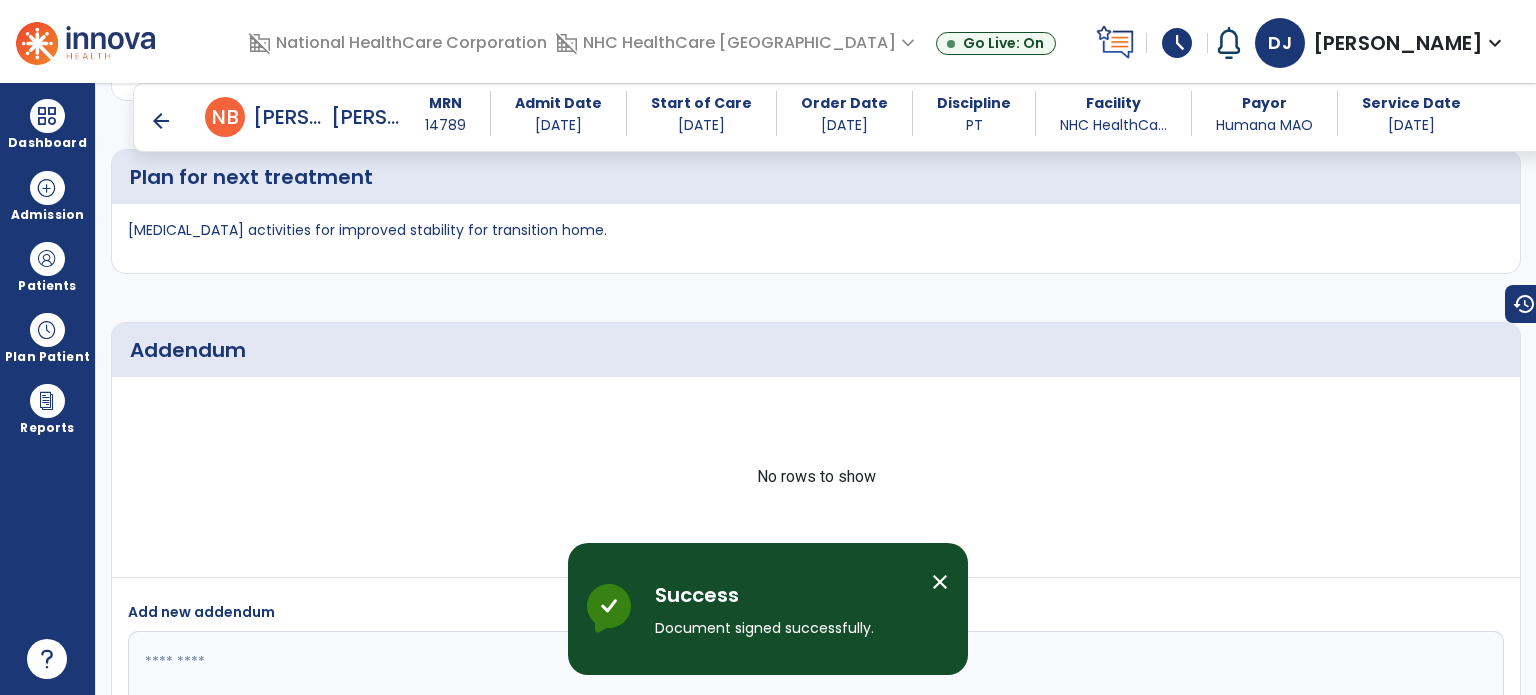 scroll, scrollTop: 3564, scrollLeft: 0, axis: vertical 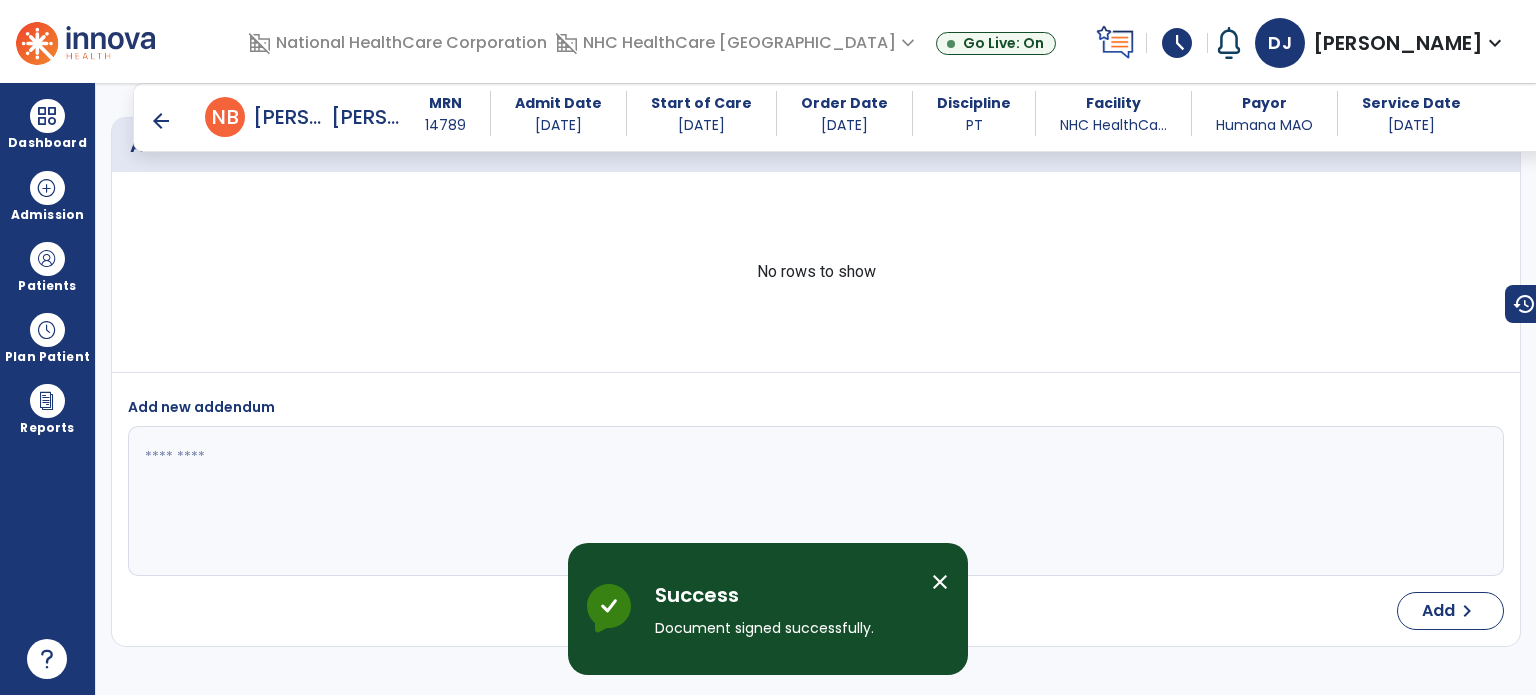 click on "close" at bounding box center [940, 582] 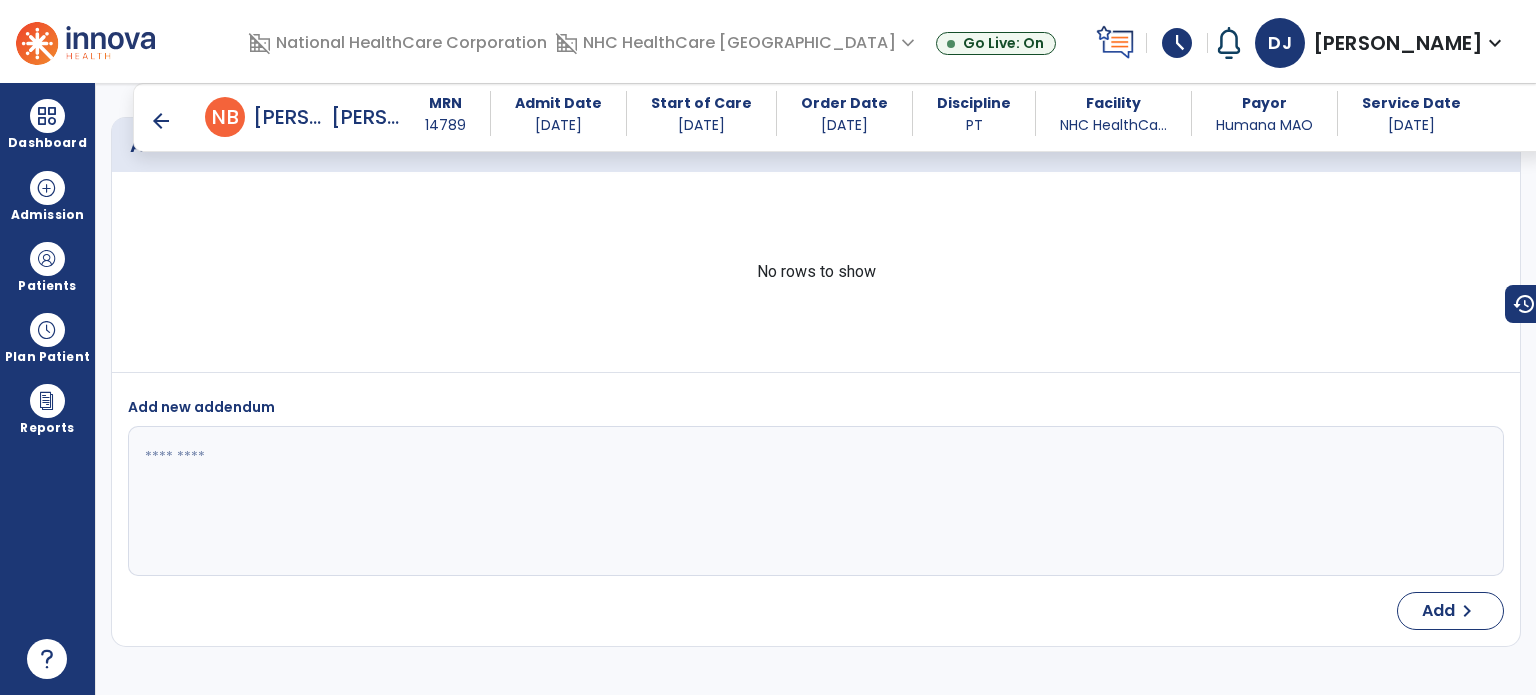 click on "arrow_back" at bounding box center (161, 121) 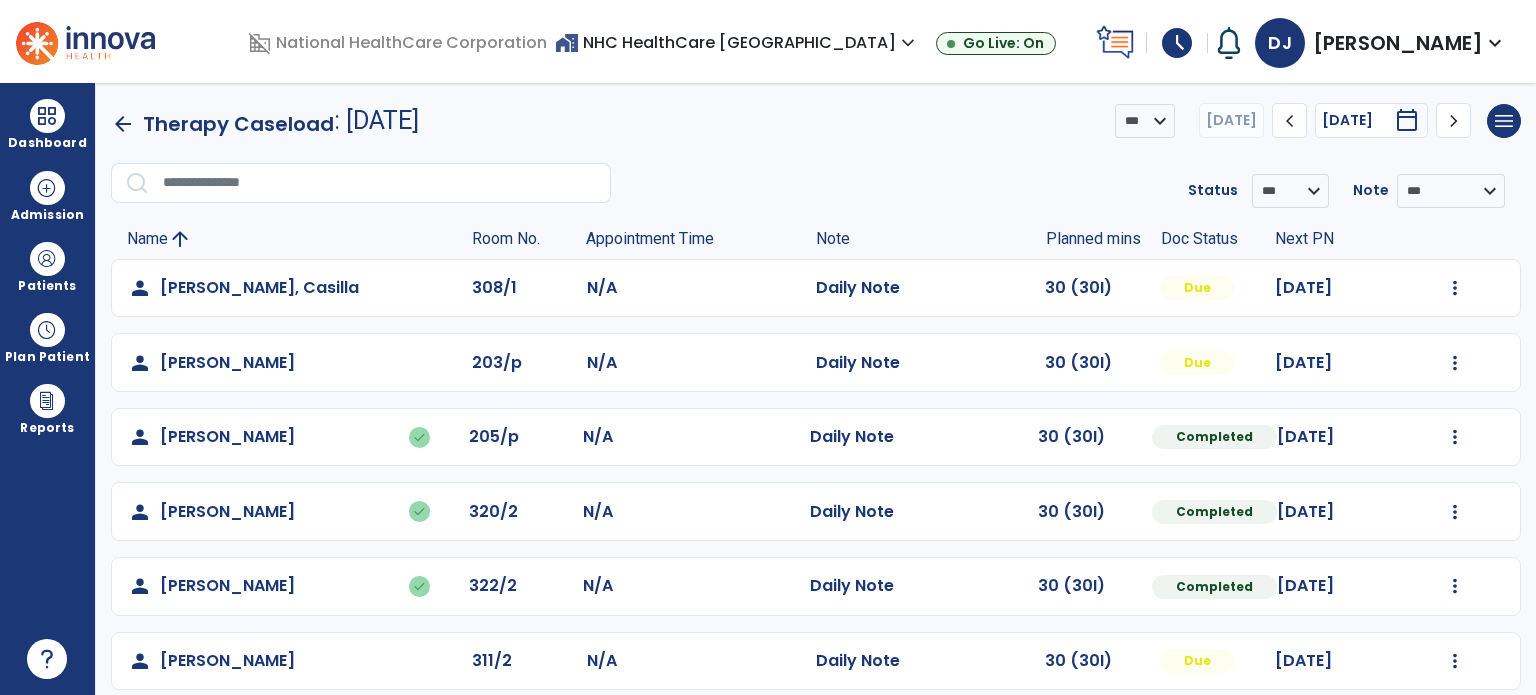 click on "arrow_back" 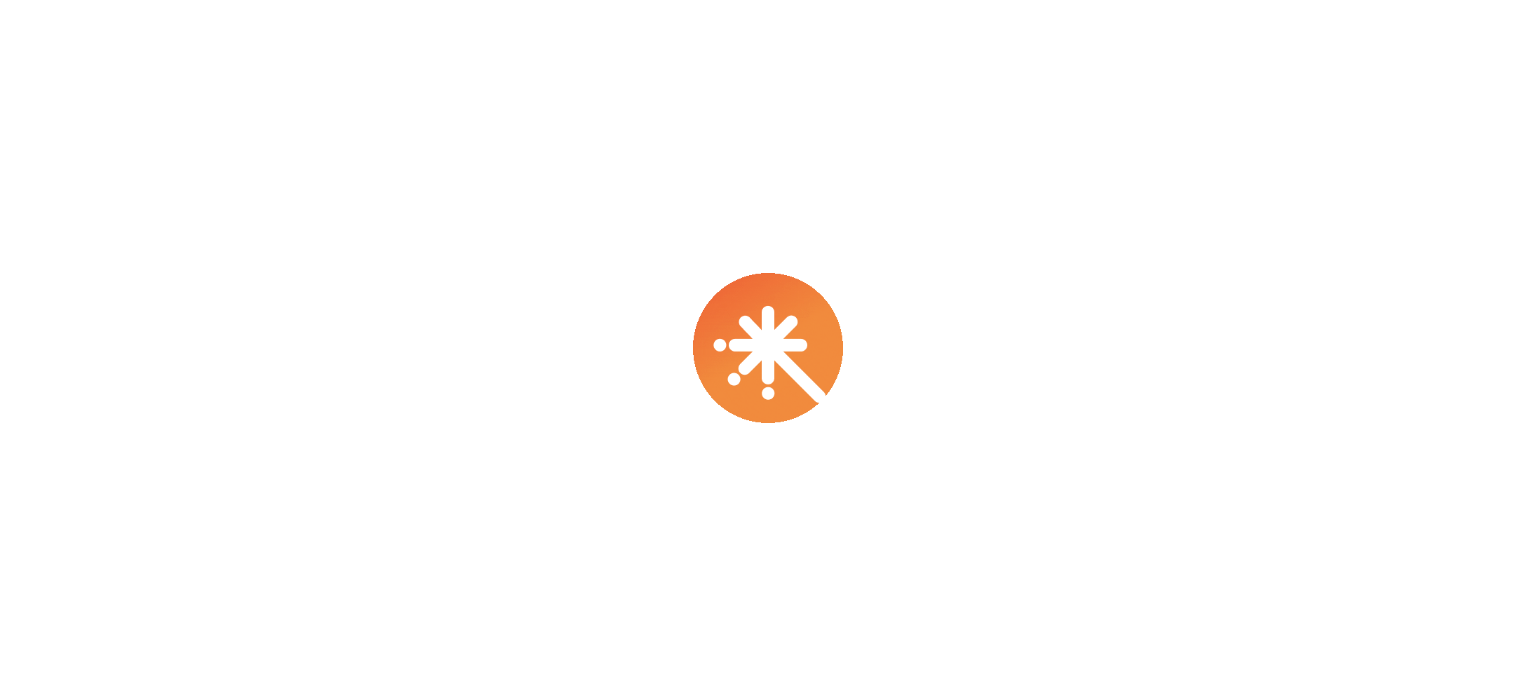 scroll, scrollTop: 0, scrollLeft: 0, axis: both 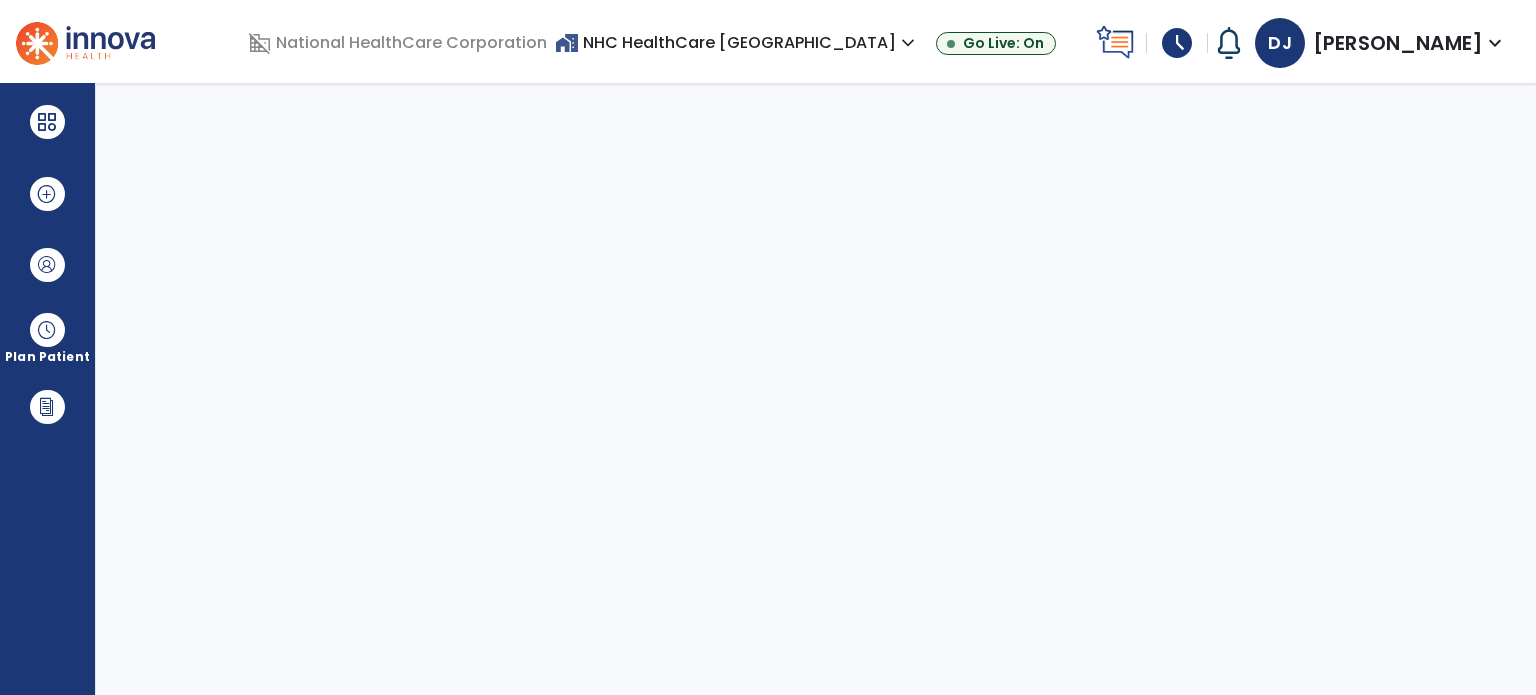 select on "****" 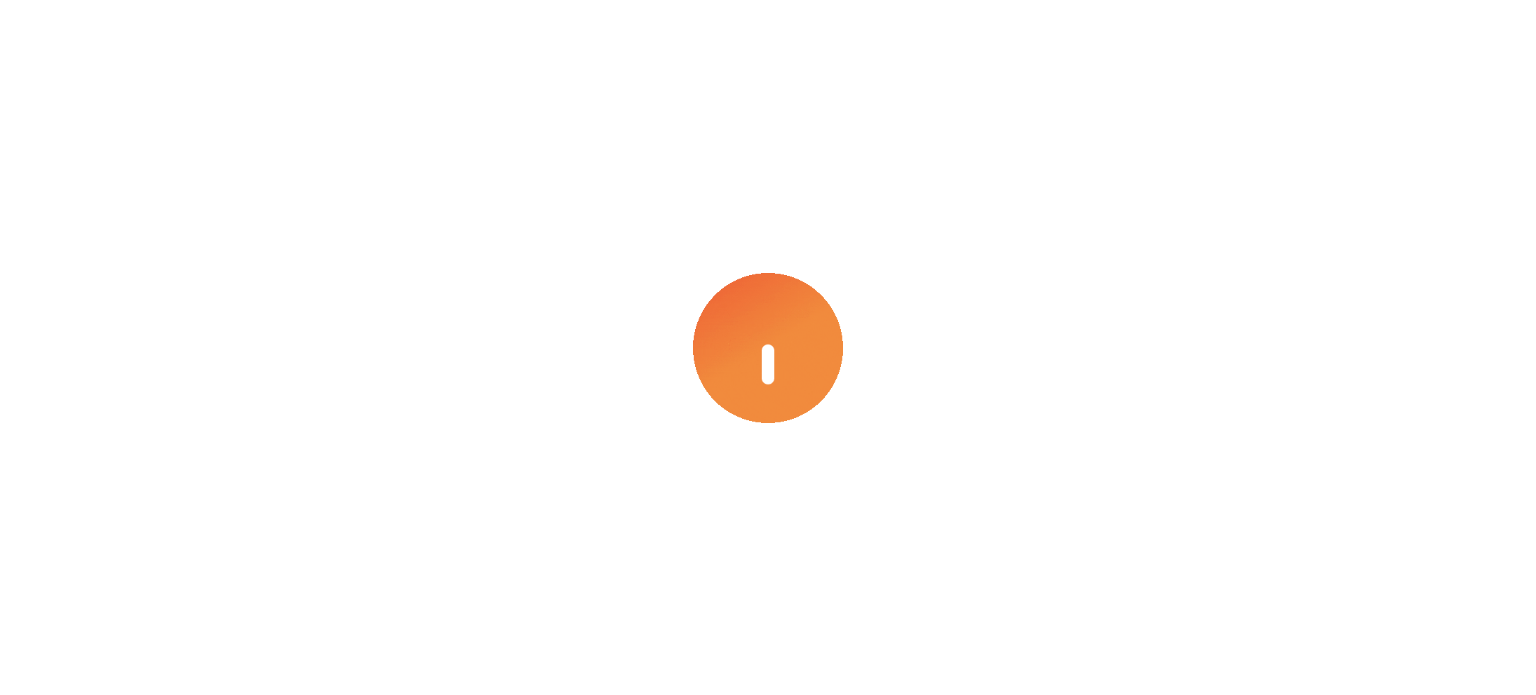 scroll, scrollTop: 0, scrollLeft: 0, axis: both 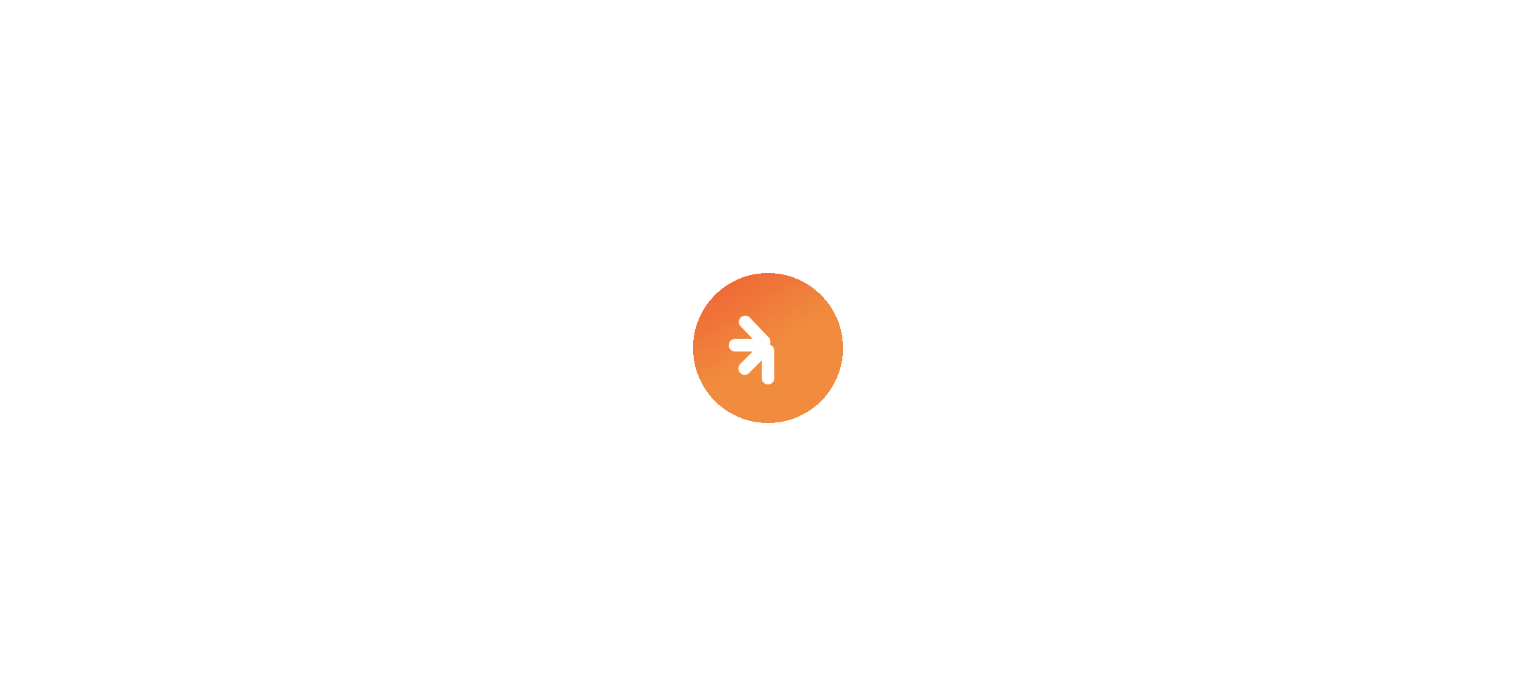 select on "****" 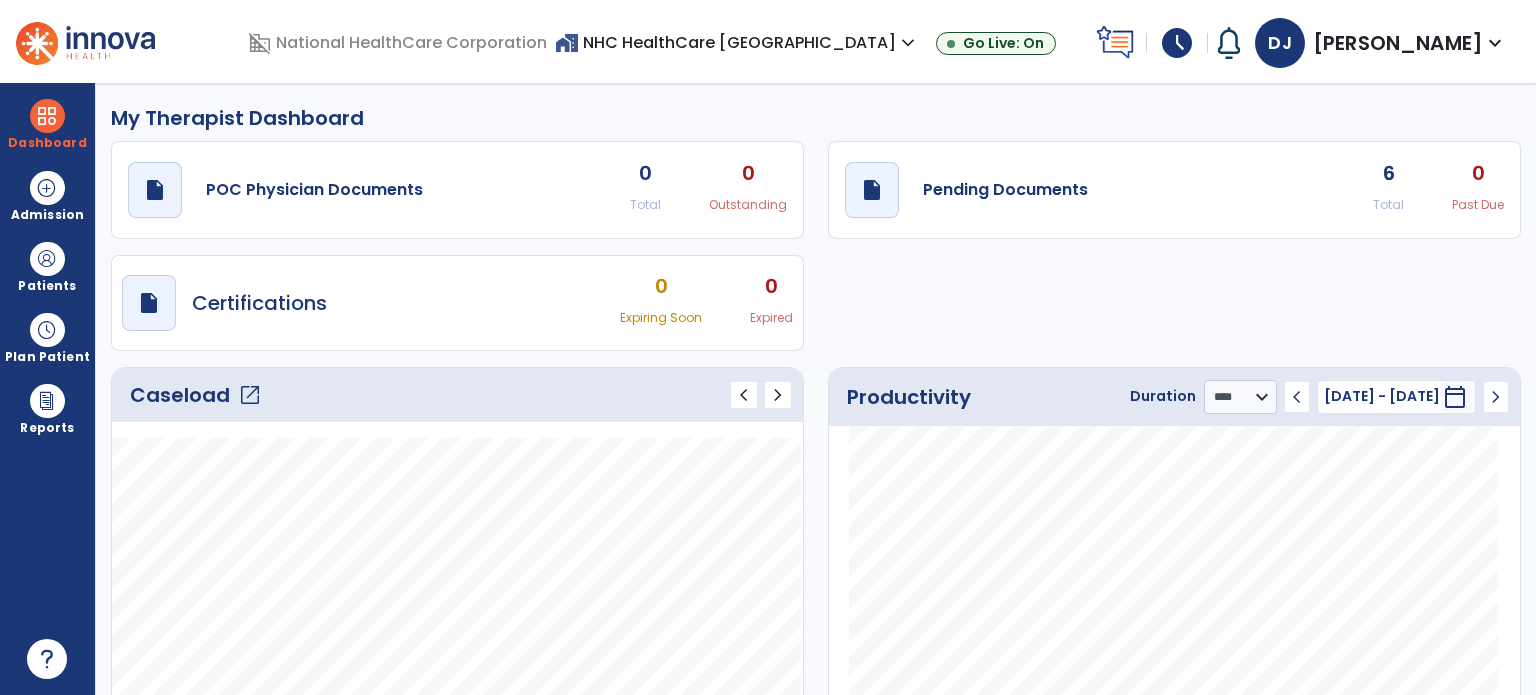 click on "open_in_new" 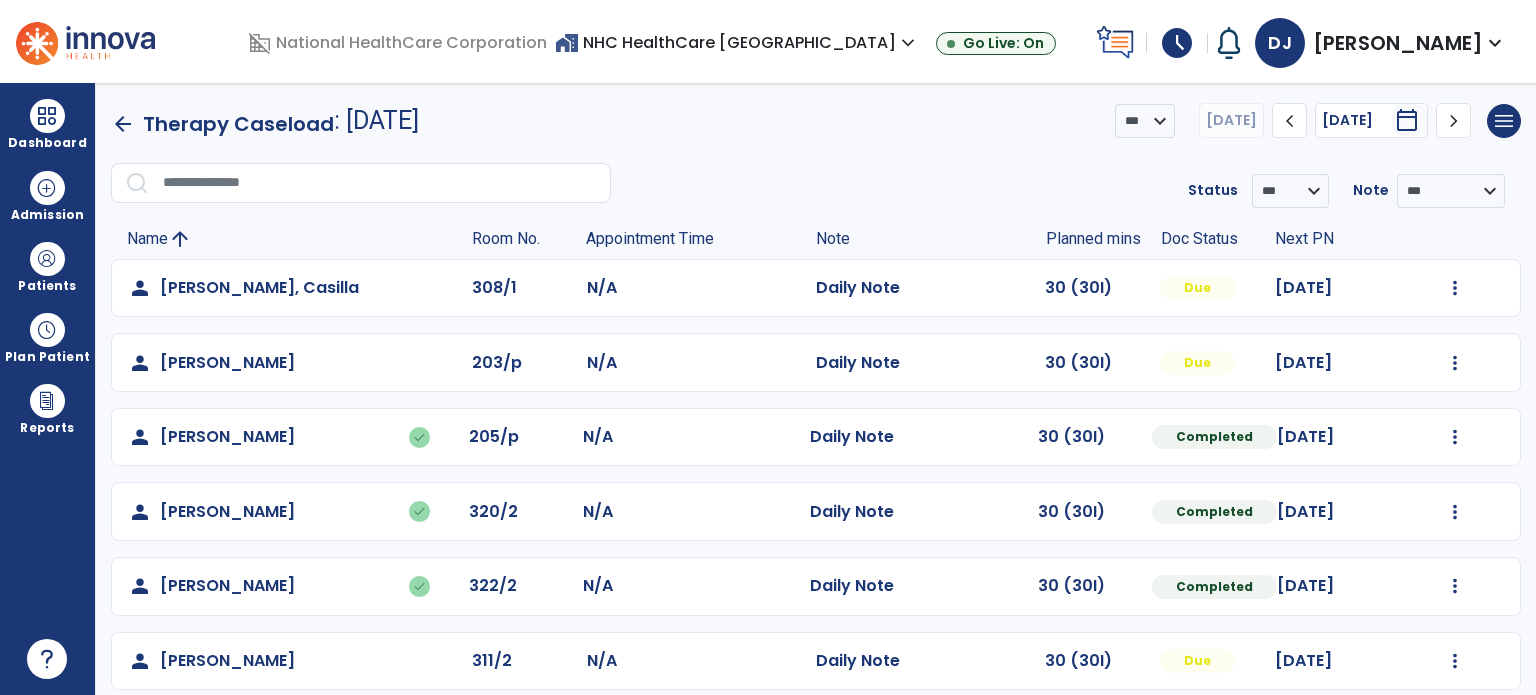 scroll, scrollTop: 468, scrollLeft: 0, axis: vertical 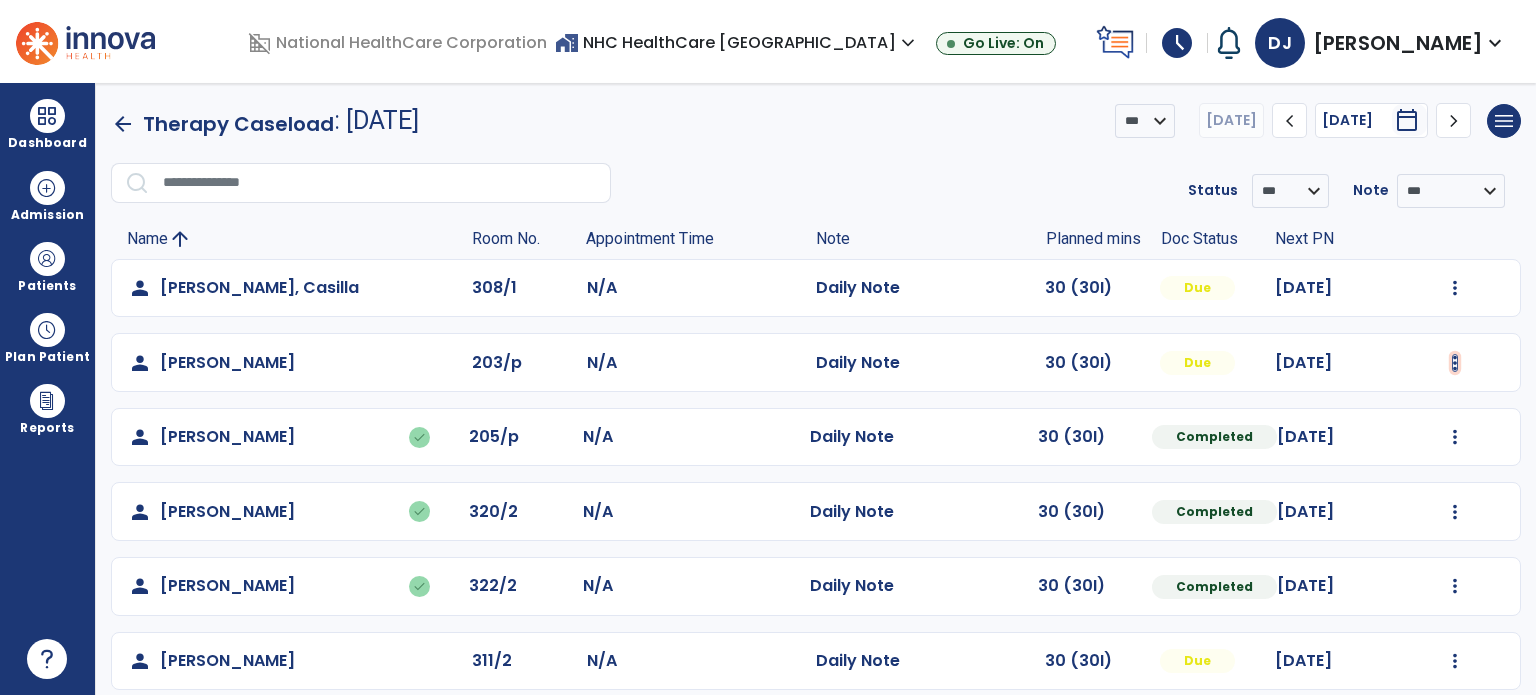 click at bounding box center [1455, 288] 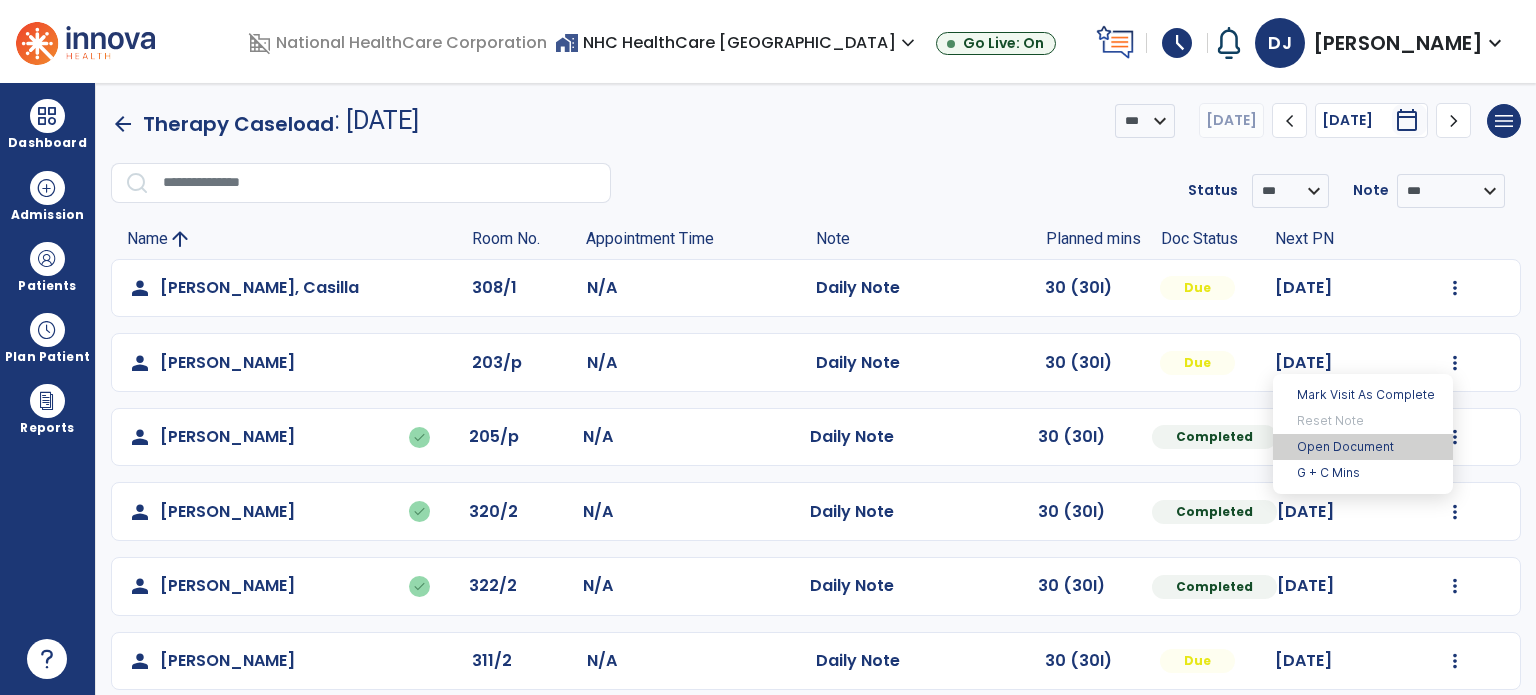 click on "Open Document" at bounding box center (1363, 447) 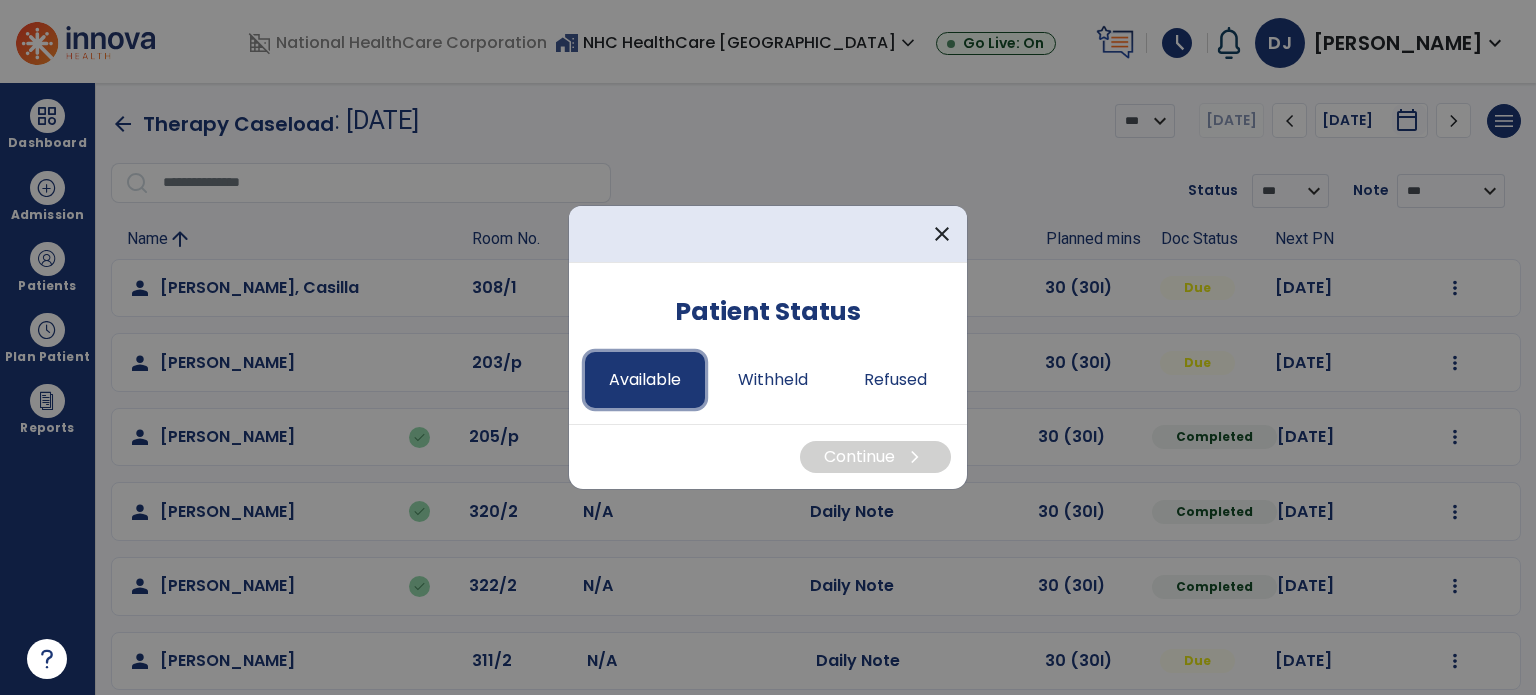 click on "Available" at bounding box center [645, 380] 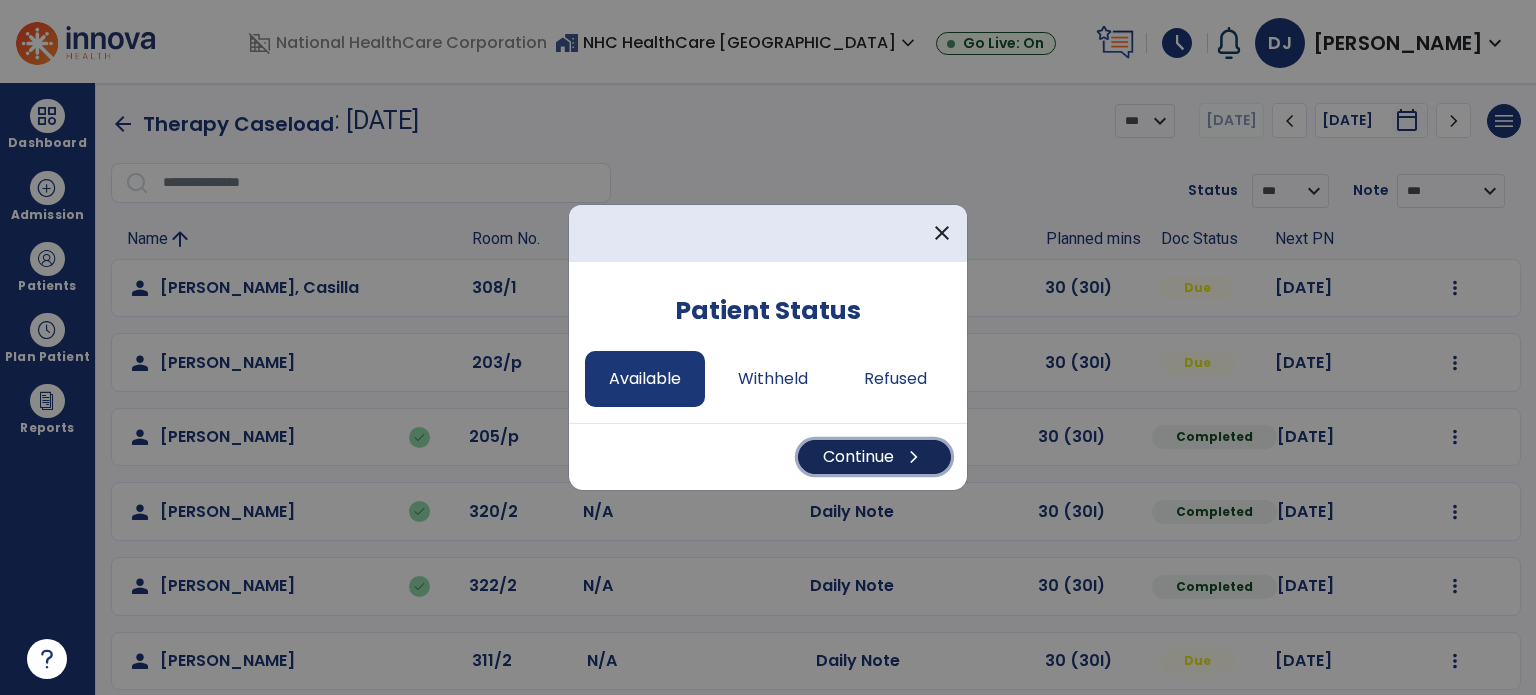 click on "Continue   chevron_right" at bounding box center [874, 457] 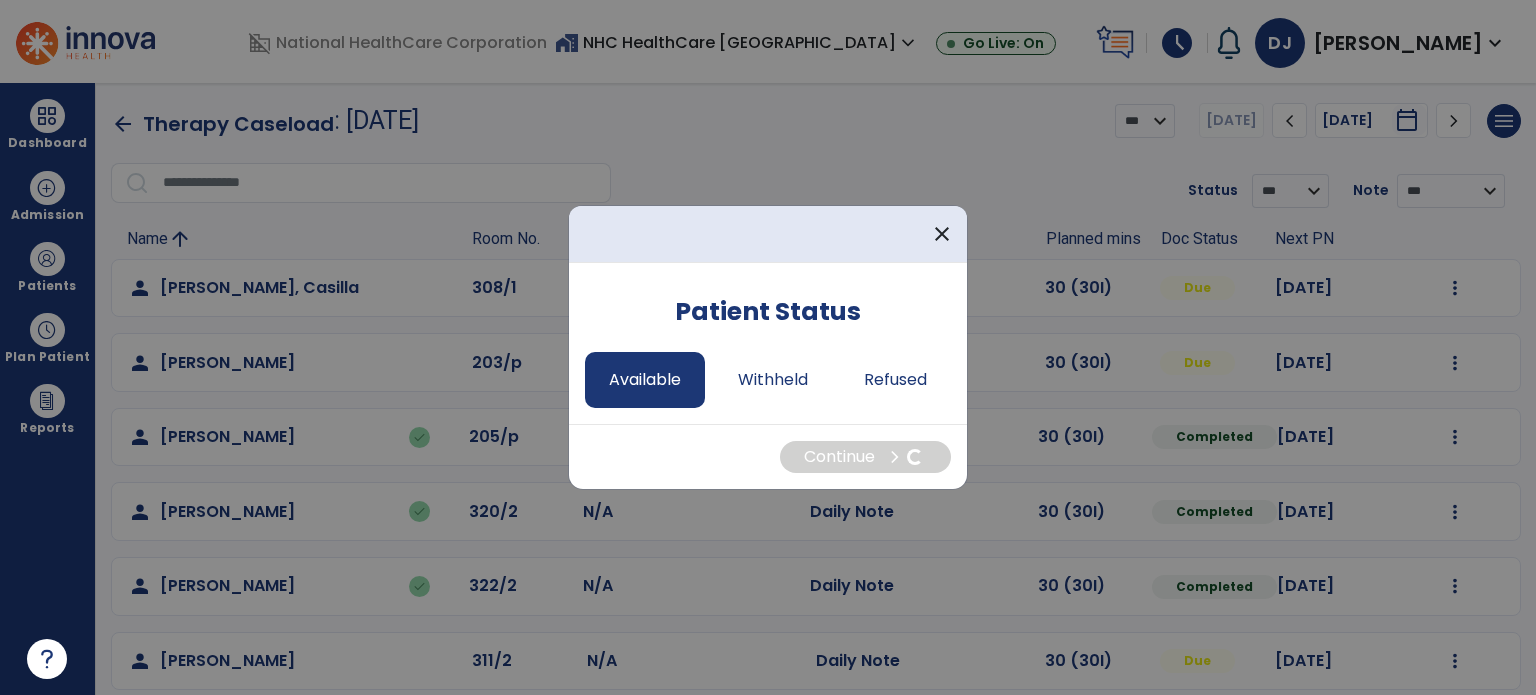 select on "*" 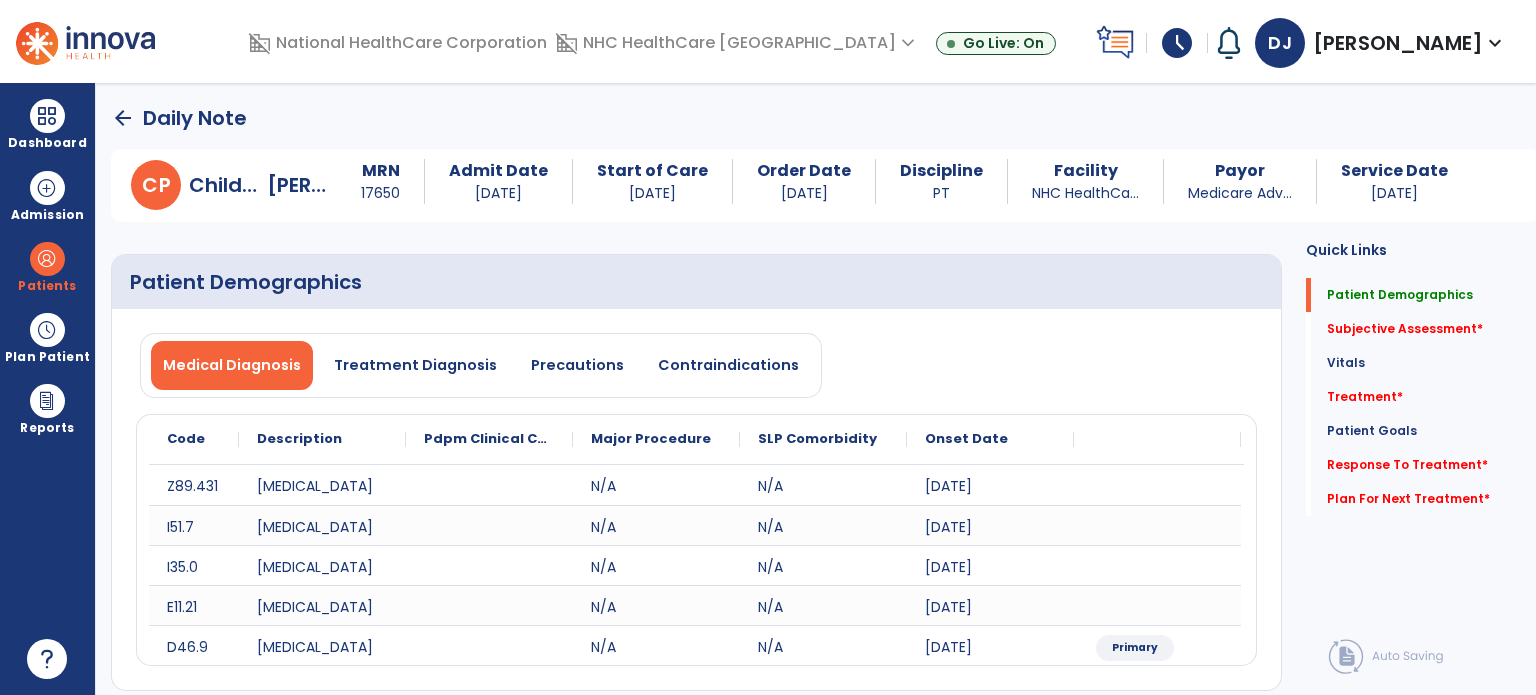 scroll, scrollTop: 535, scrollLeft: 0, axis: vertical 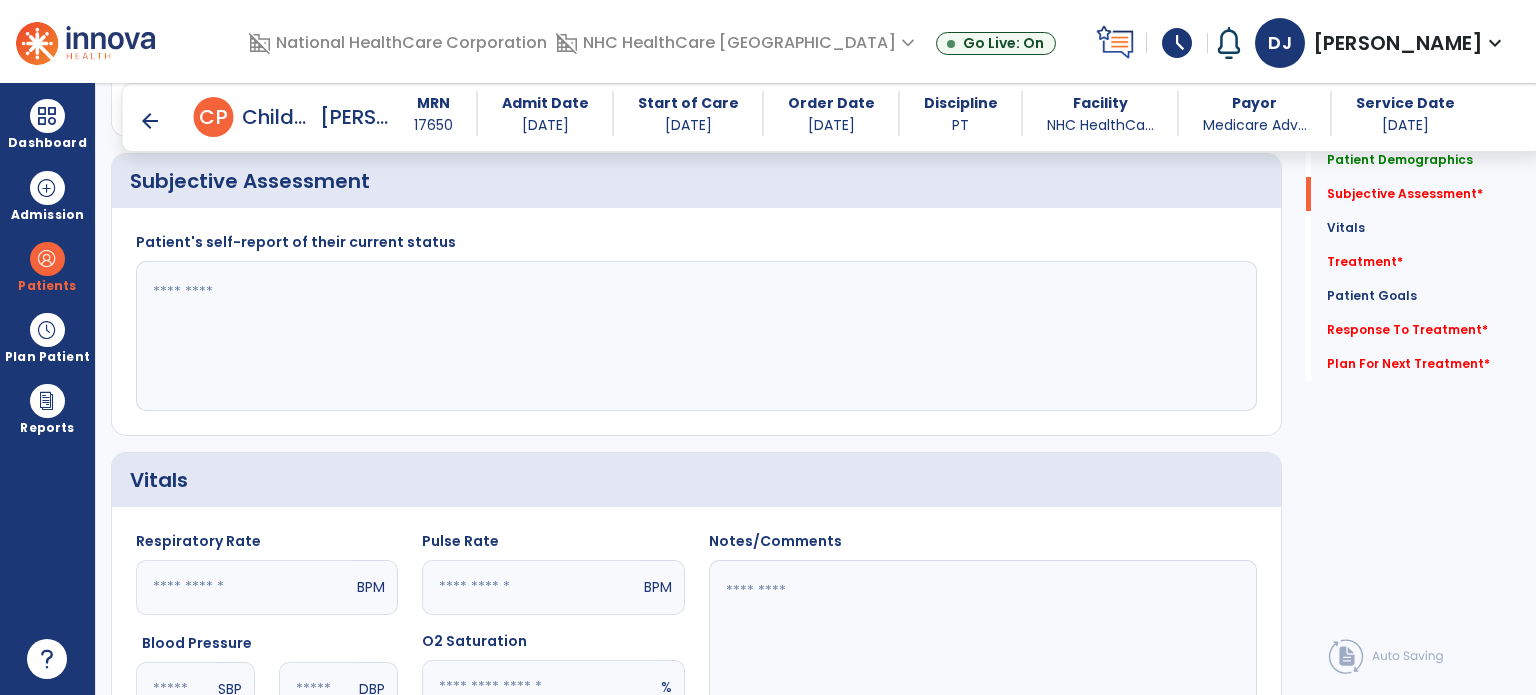 click 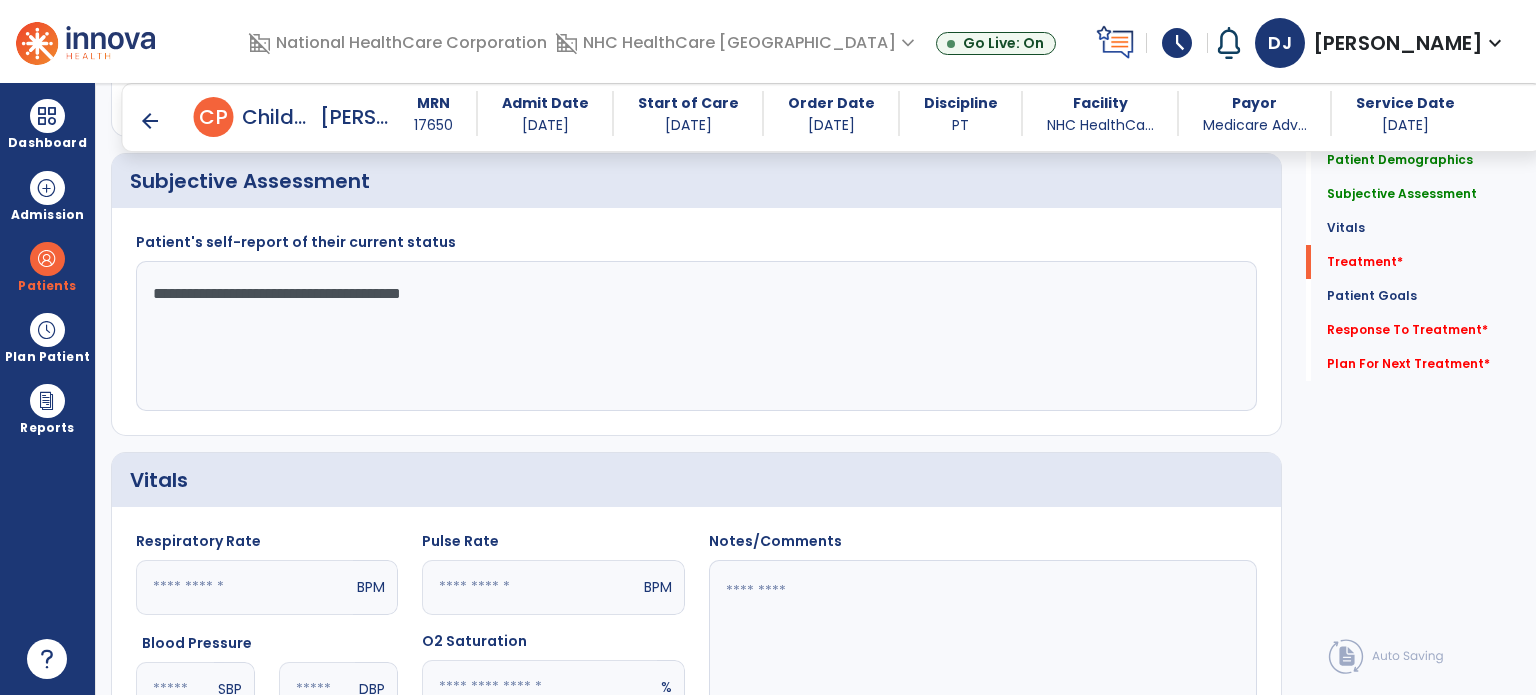 scroll, scrollTop: 1071, scrollLeft: 0, axis: vertical 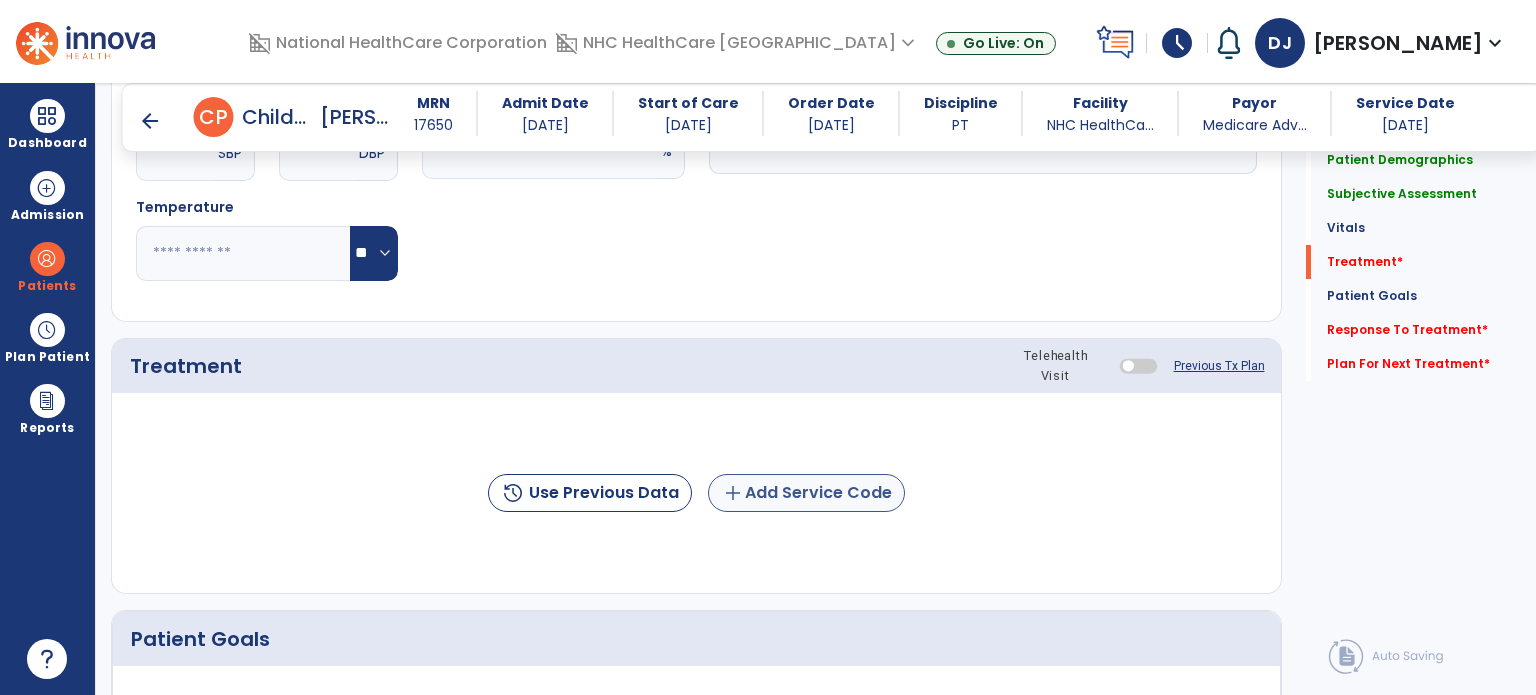 type on "**********" 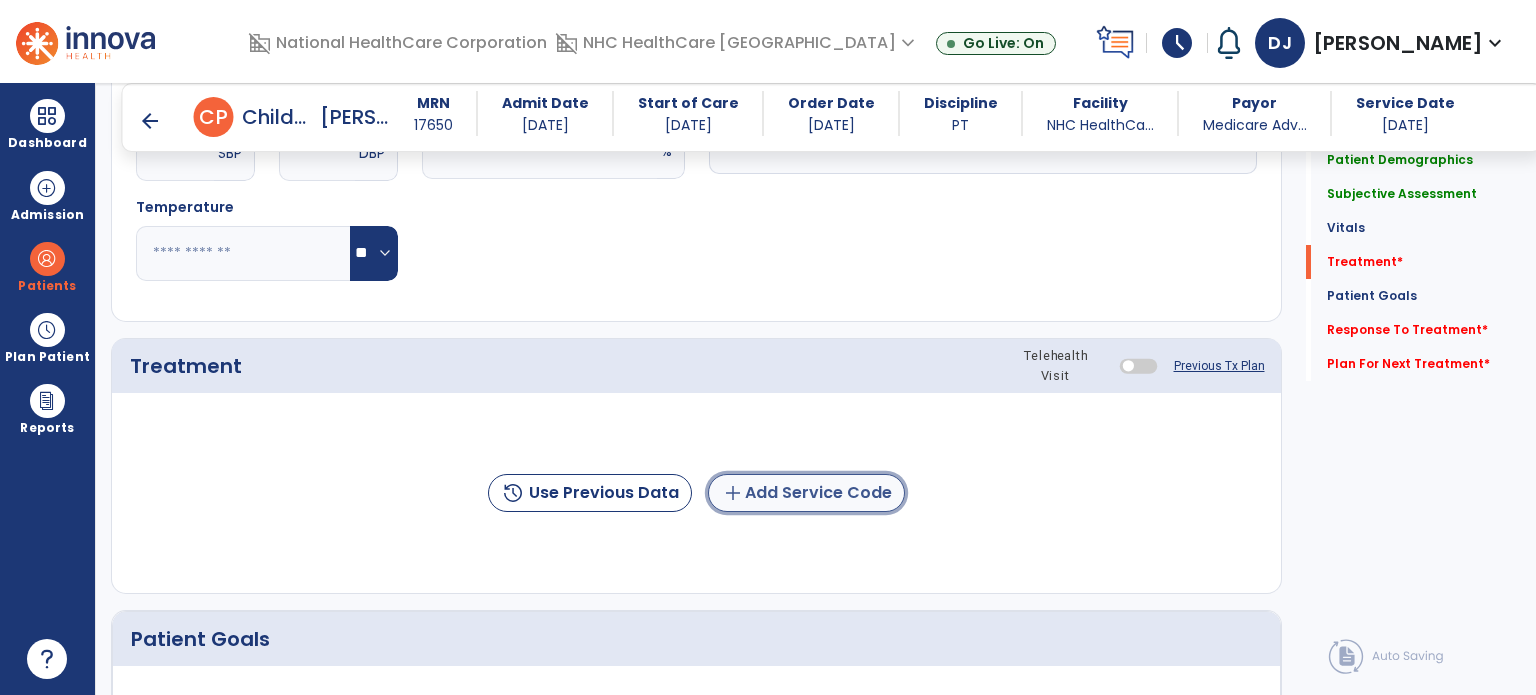 click on "add  Add Service Code" 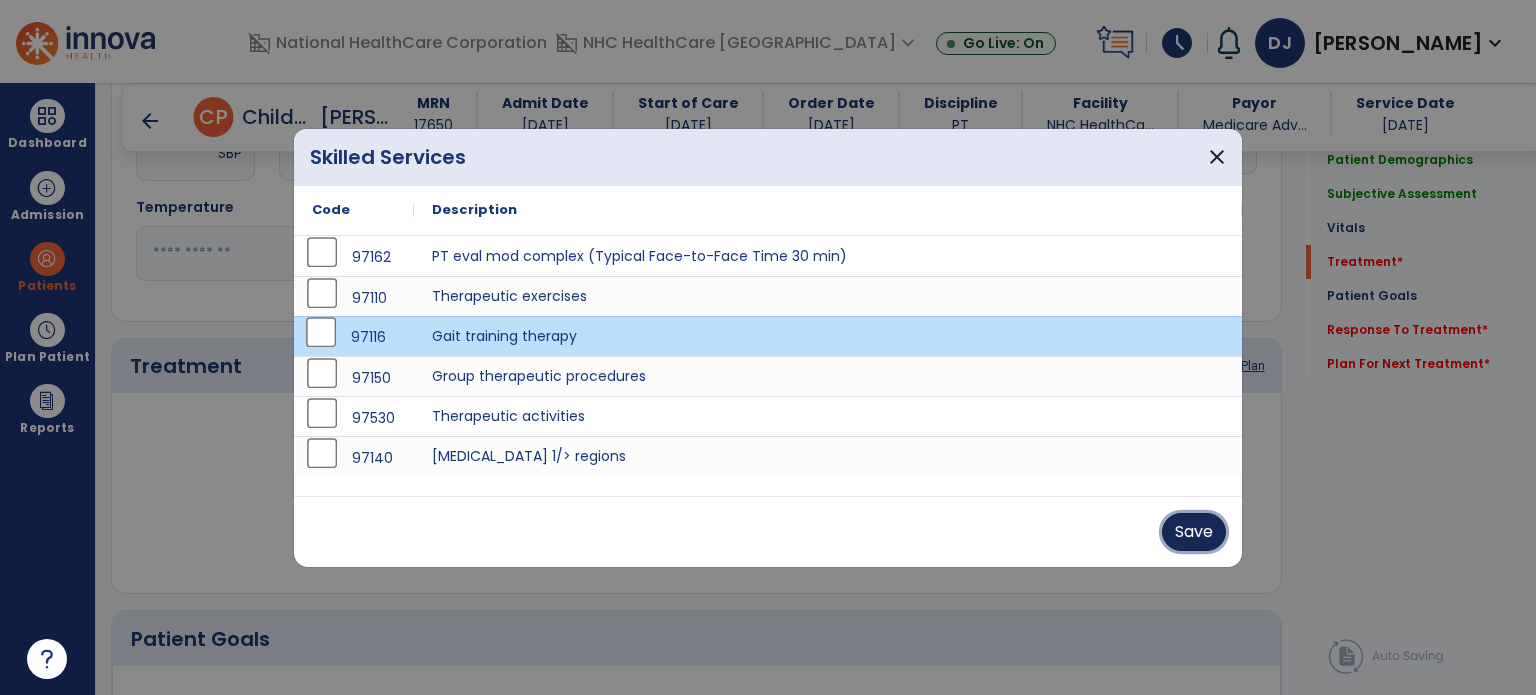 click on "Save" at bounding box center [1194, 532] 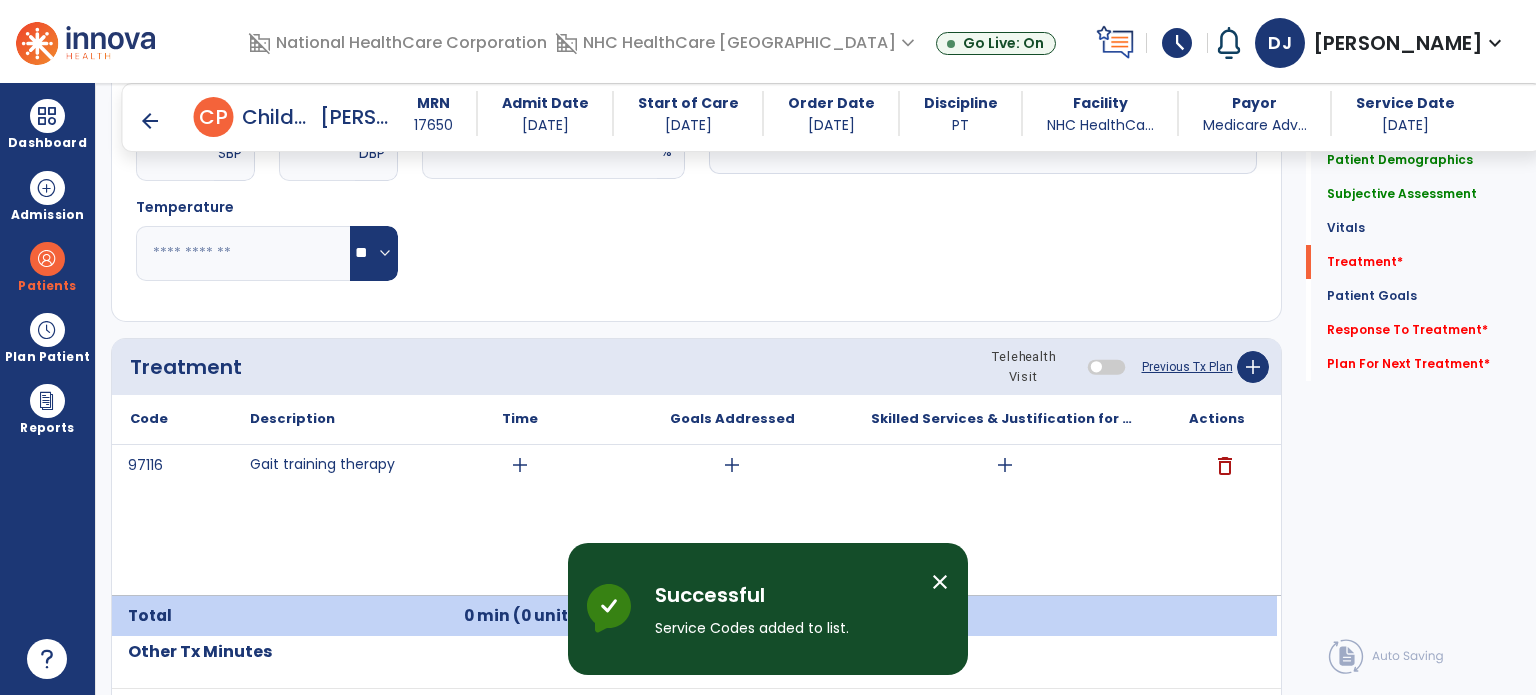 click on "close" at bounding box center (940, 582) 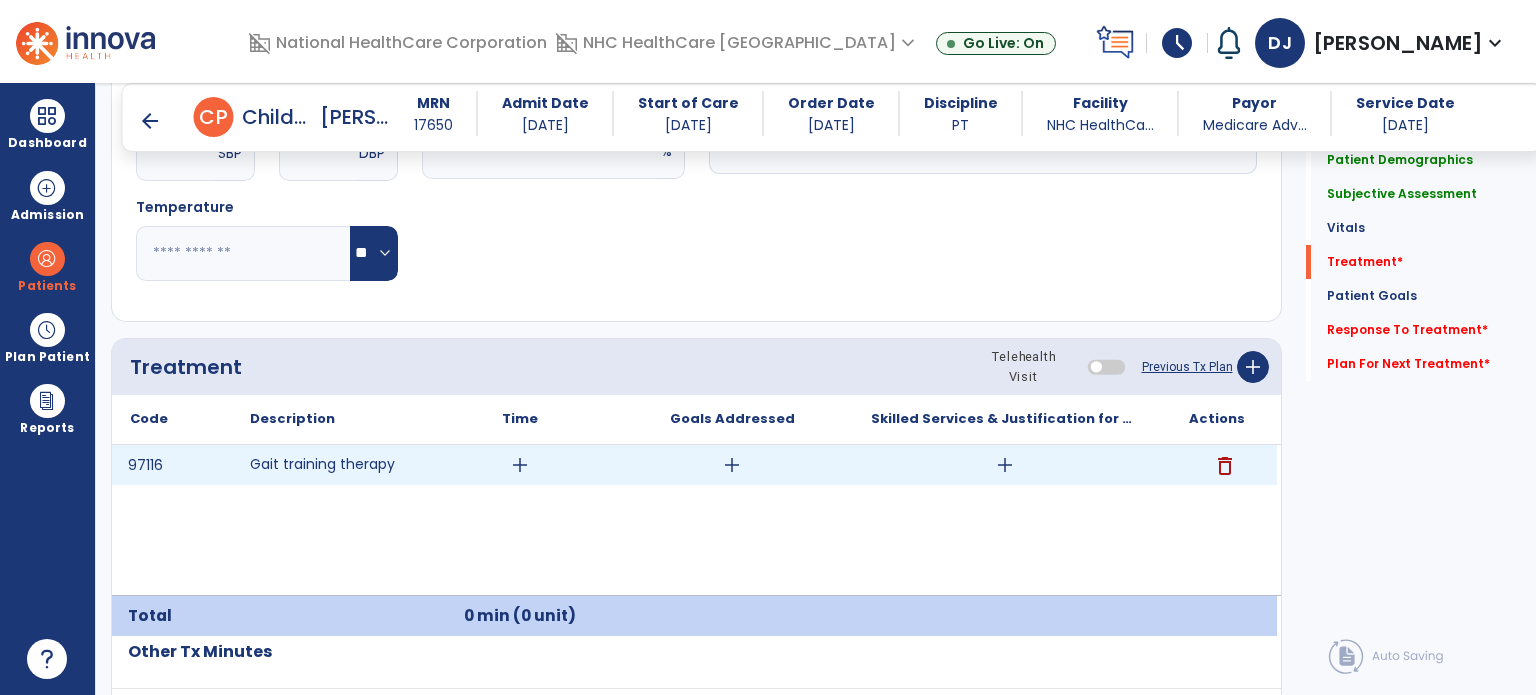 click on "add" at bounding box center (520, 465) 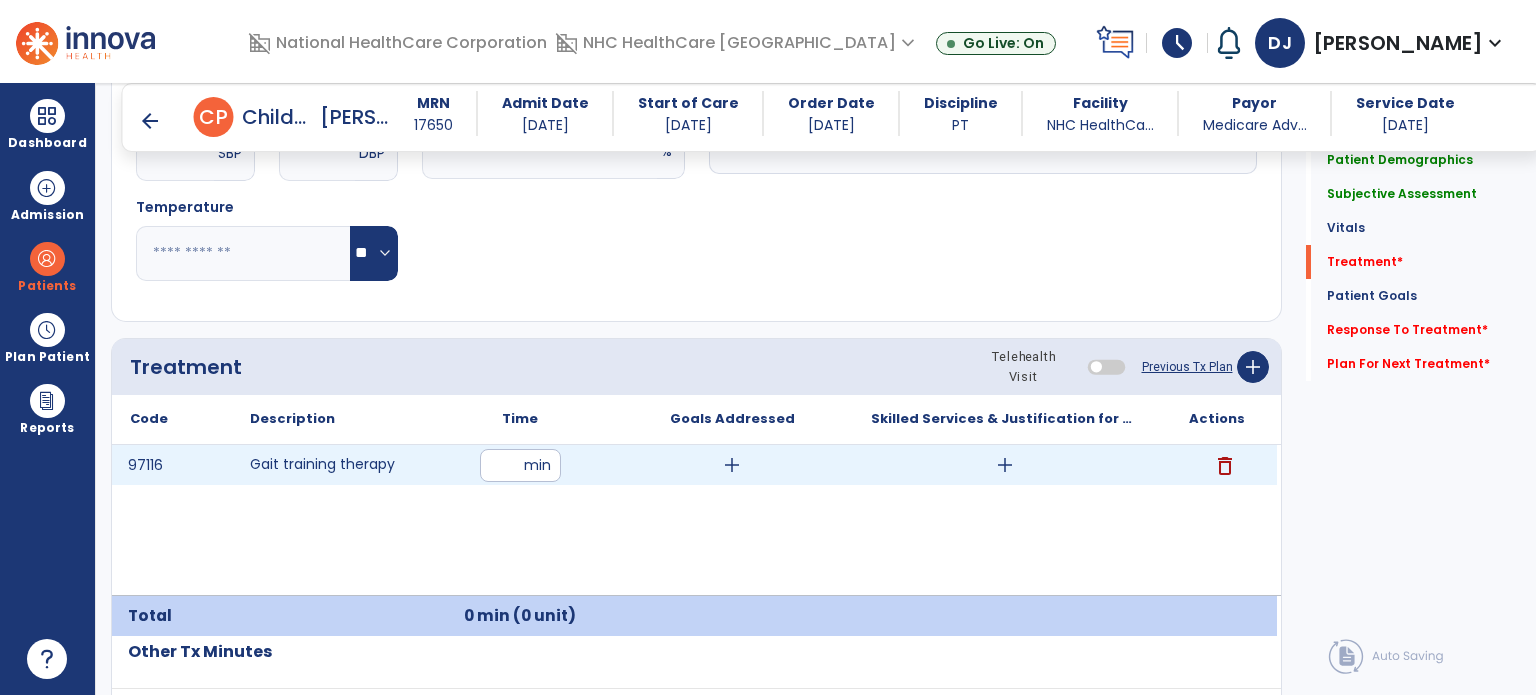 click at bounding box center [520, 465] 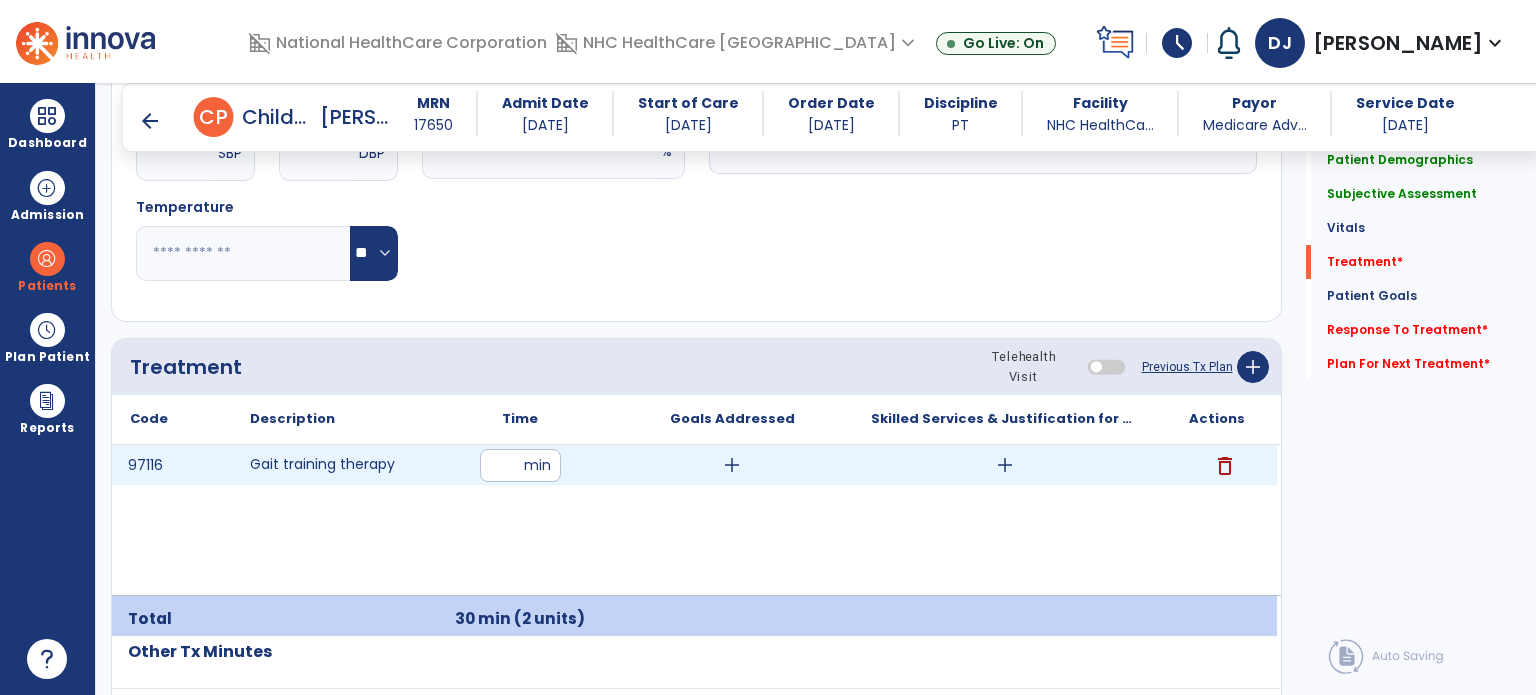 click on "add" at bounding box center (1005, 465) 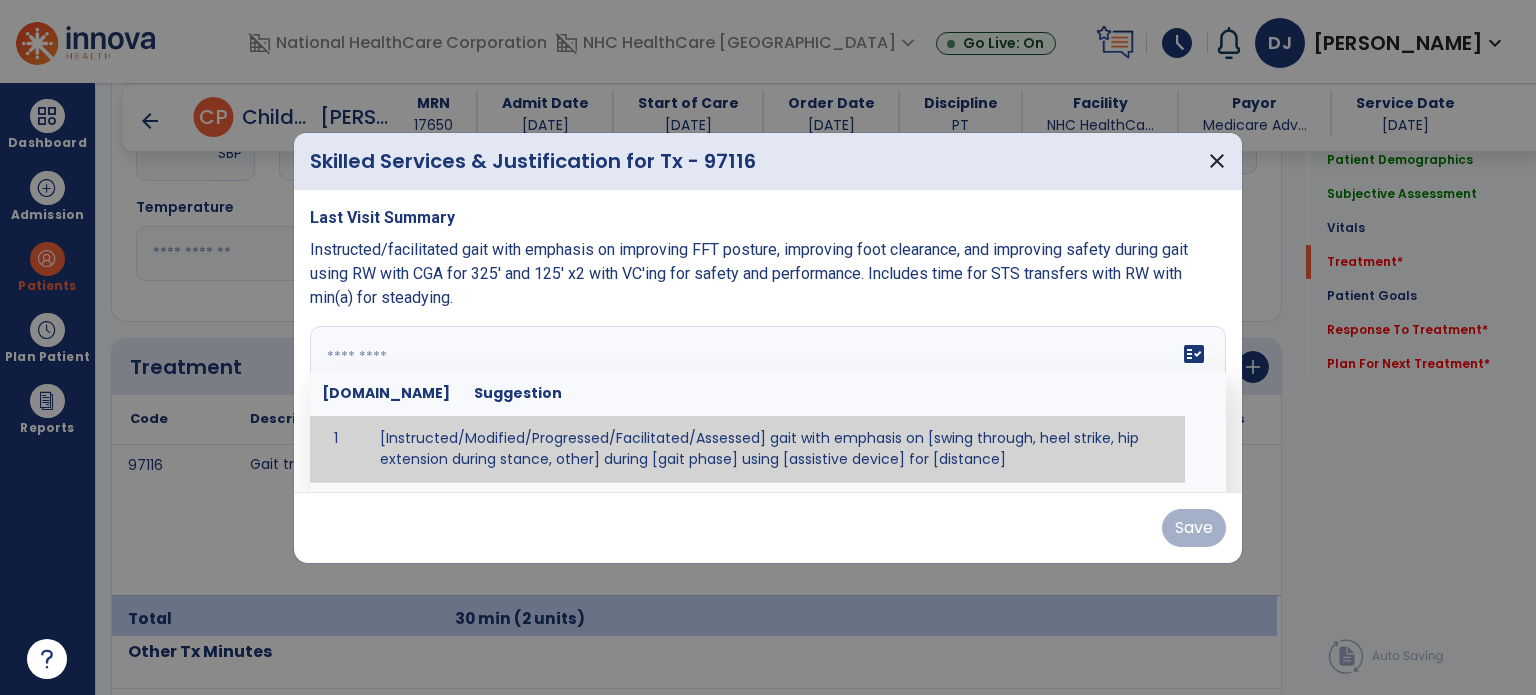 click at bounding box center (766, 401) 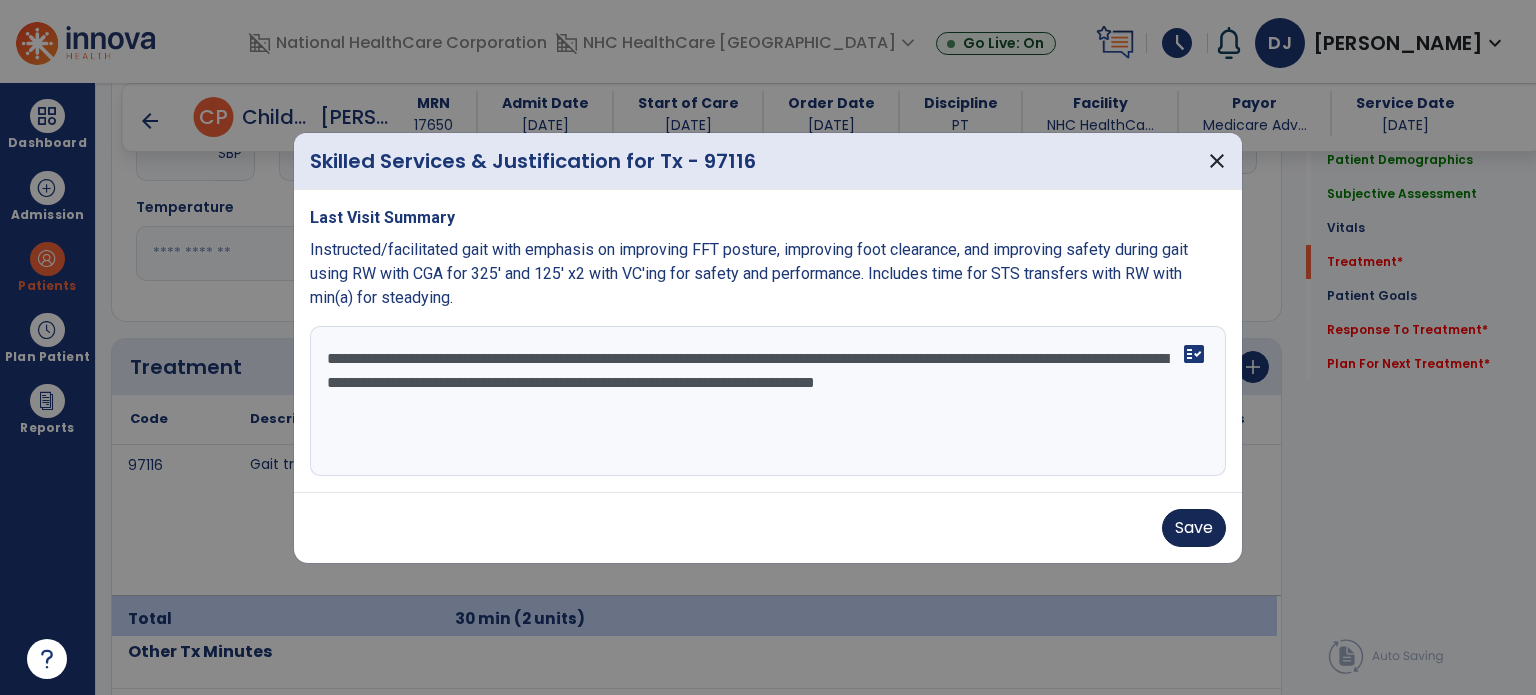 type on "**********" 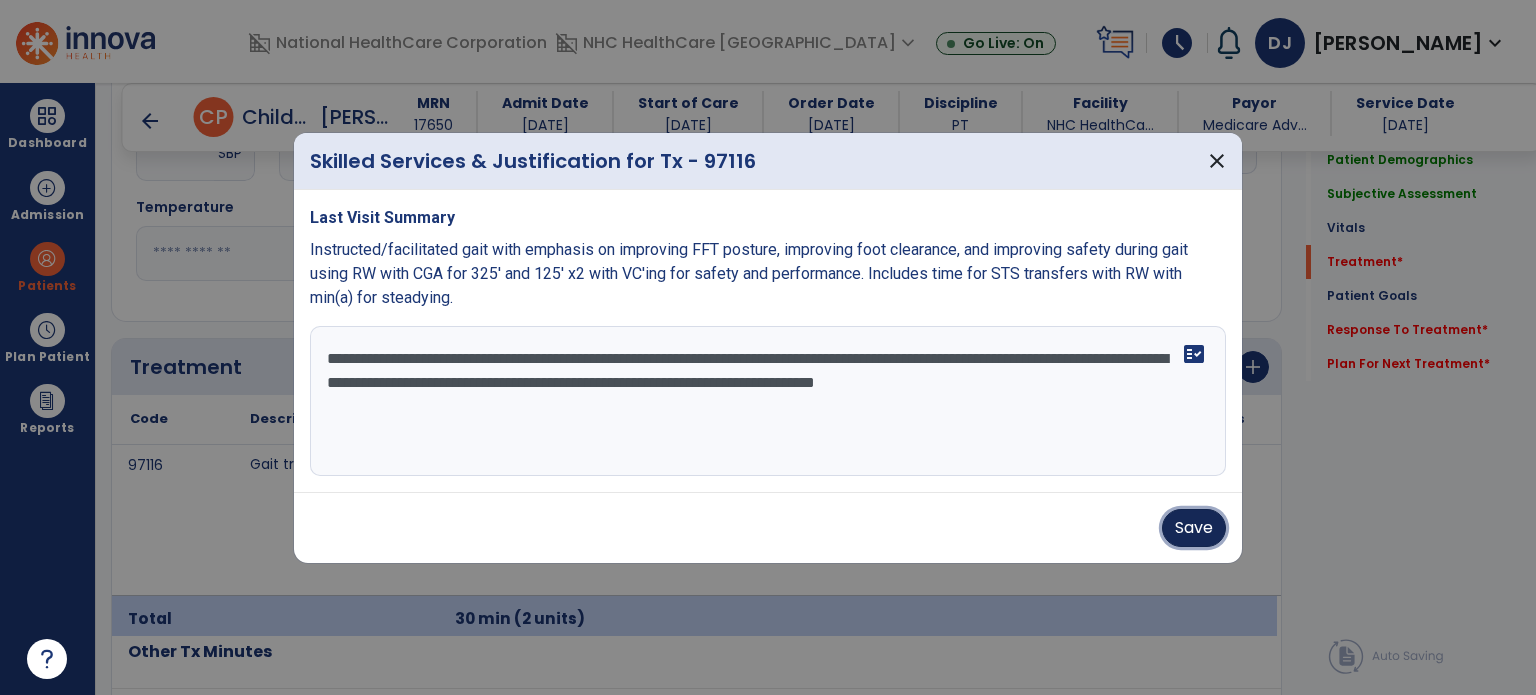 click on "Save" at bounding box center (1194, 528) 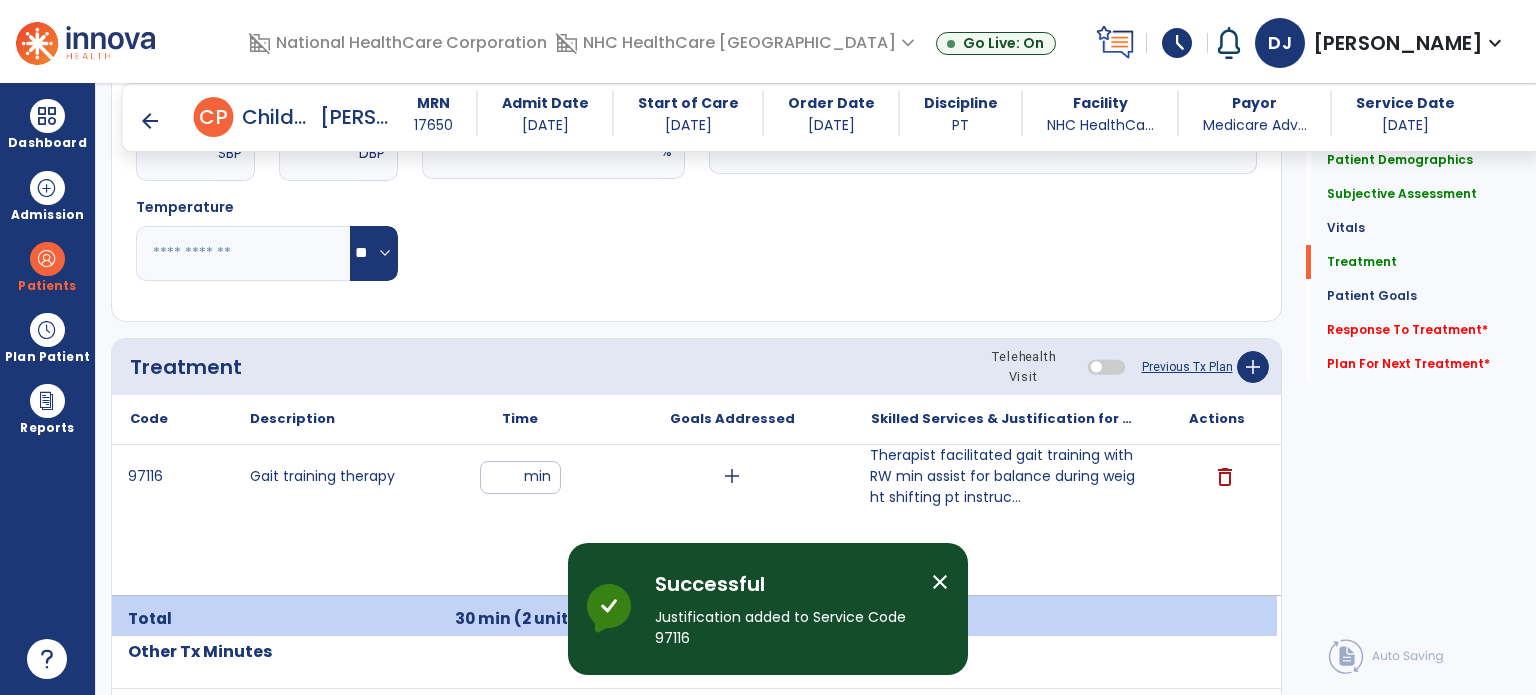 click on "close" at bounding box center (940, 582) 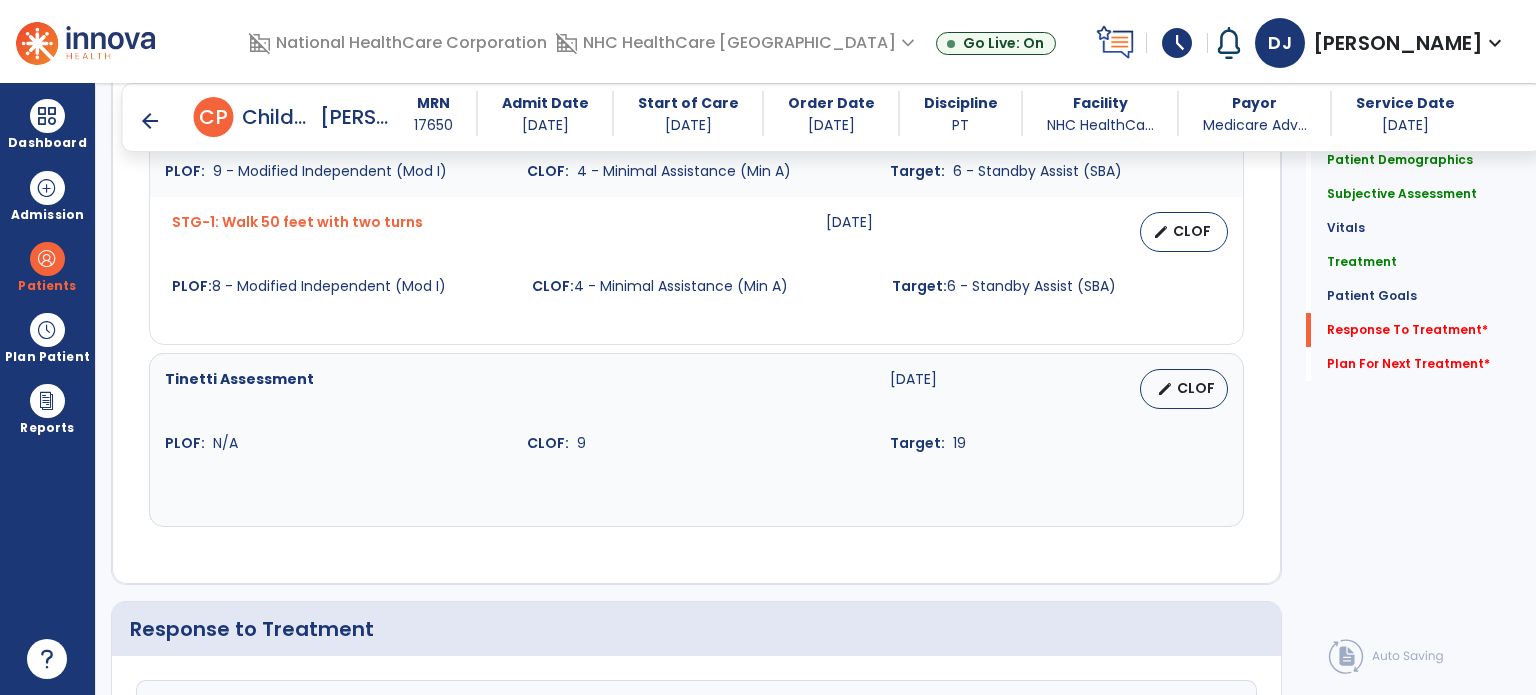 scroll, scrollTop: 2631, scrollLeft: 0, axis: vertical 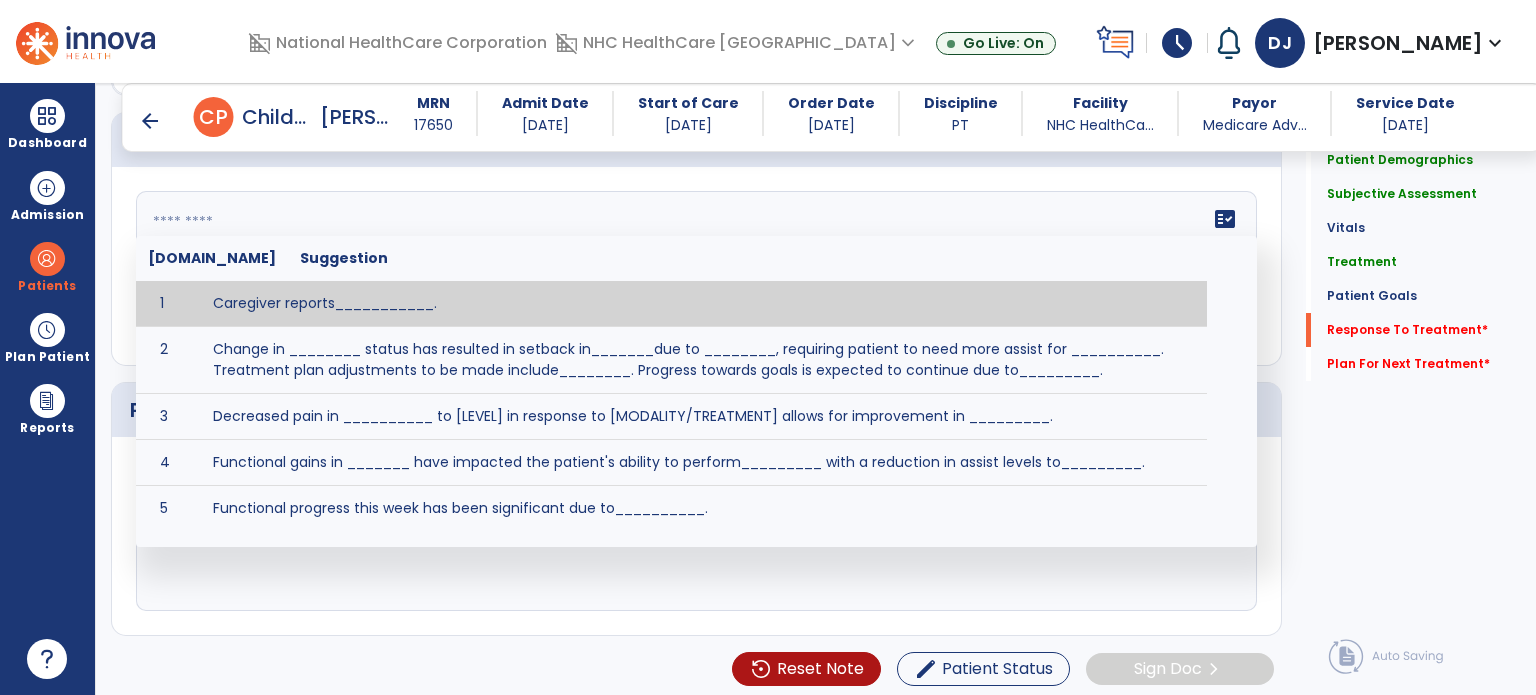 click 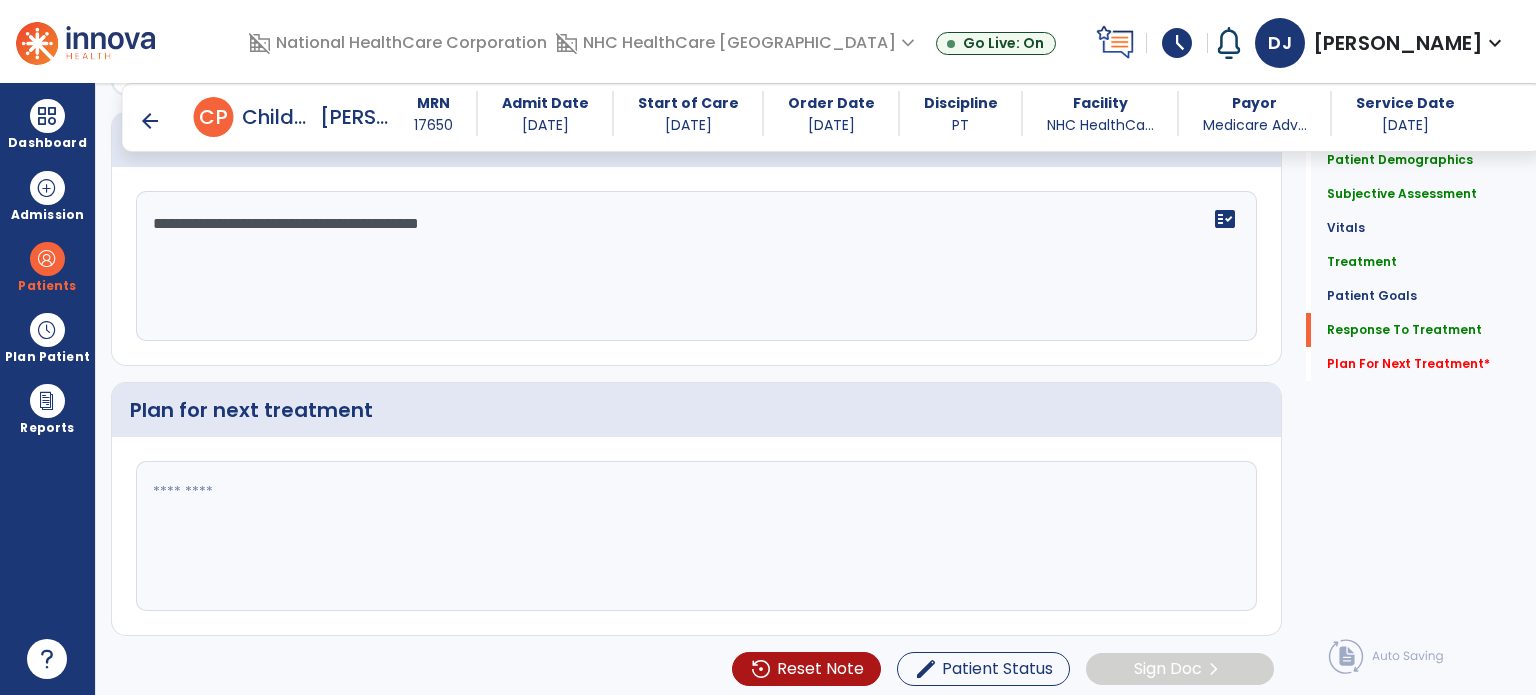 type on "**********" 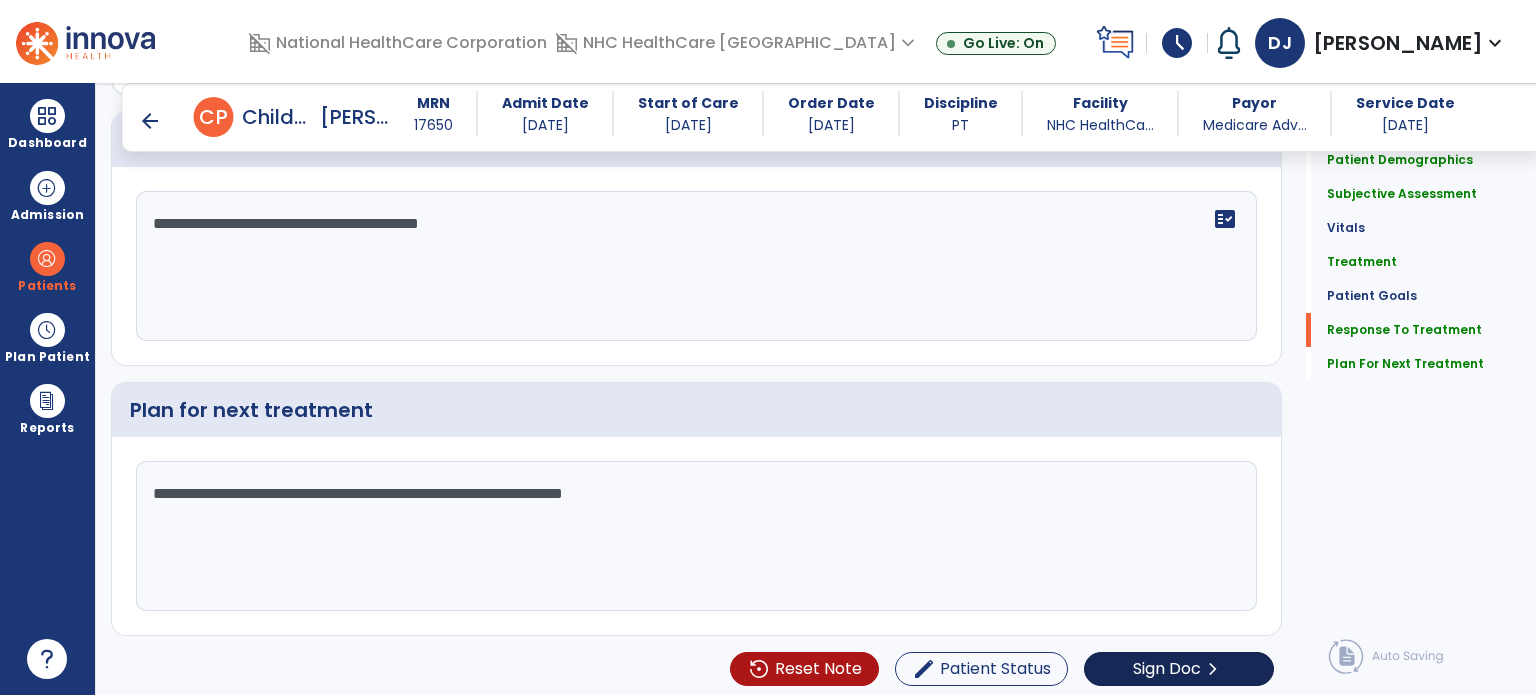 type on "**********" 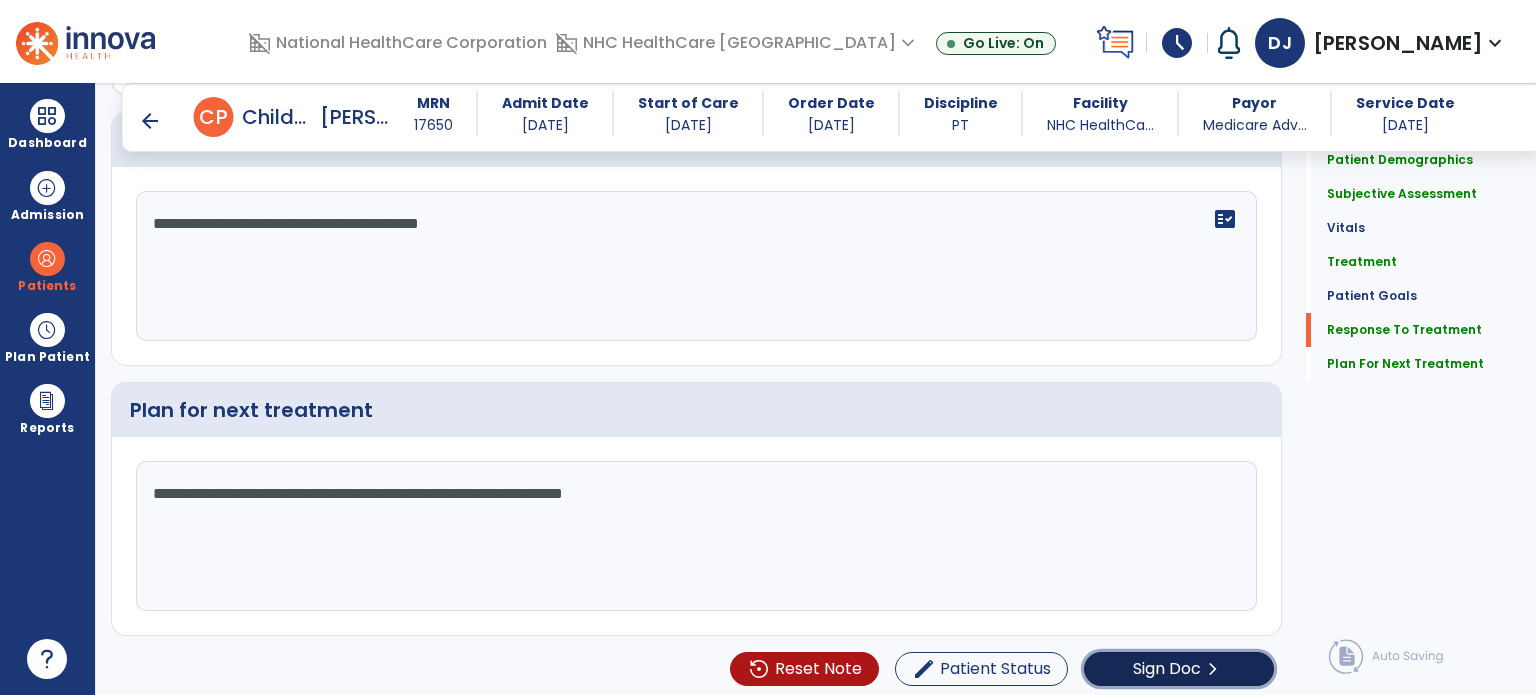 click on "Sign Doc" 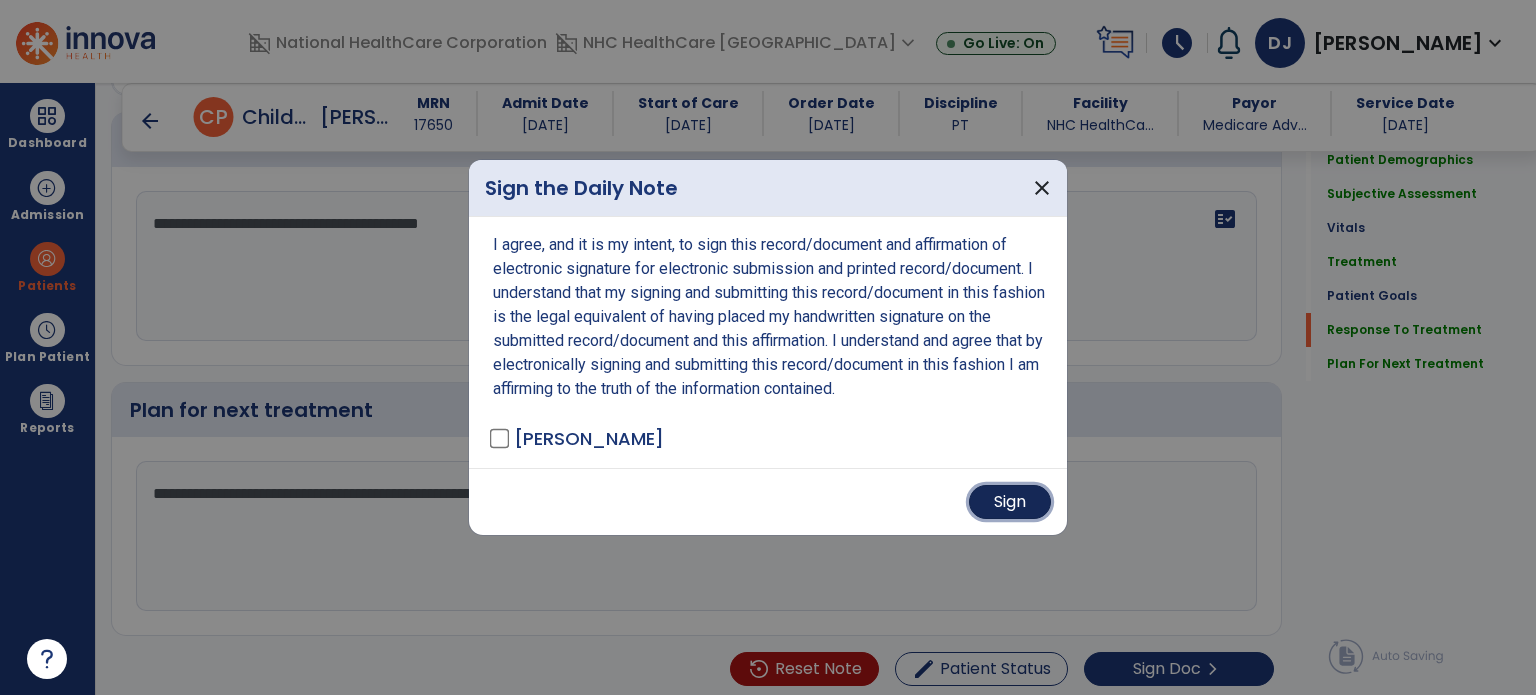 click on "Sign" at bounding box center (1010, 502) 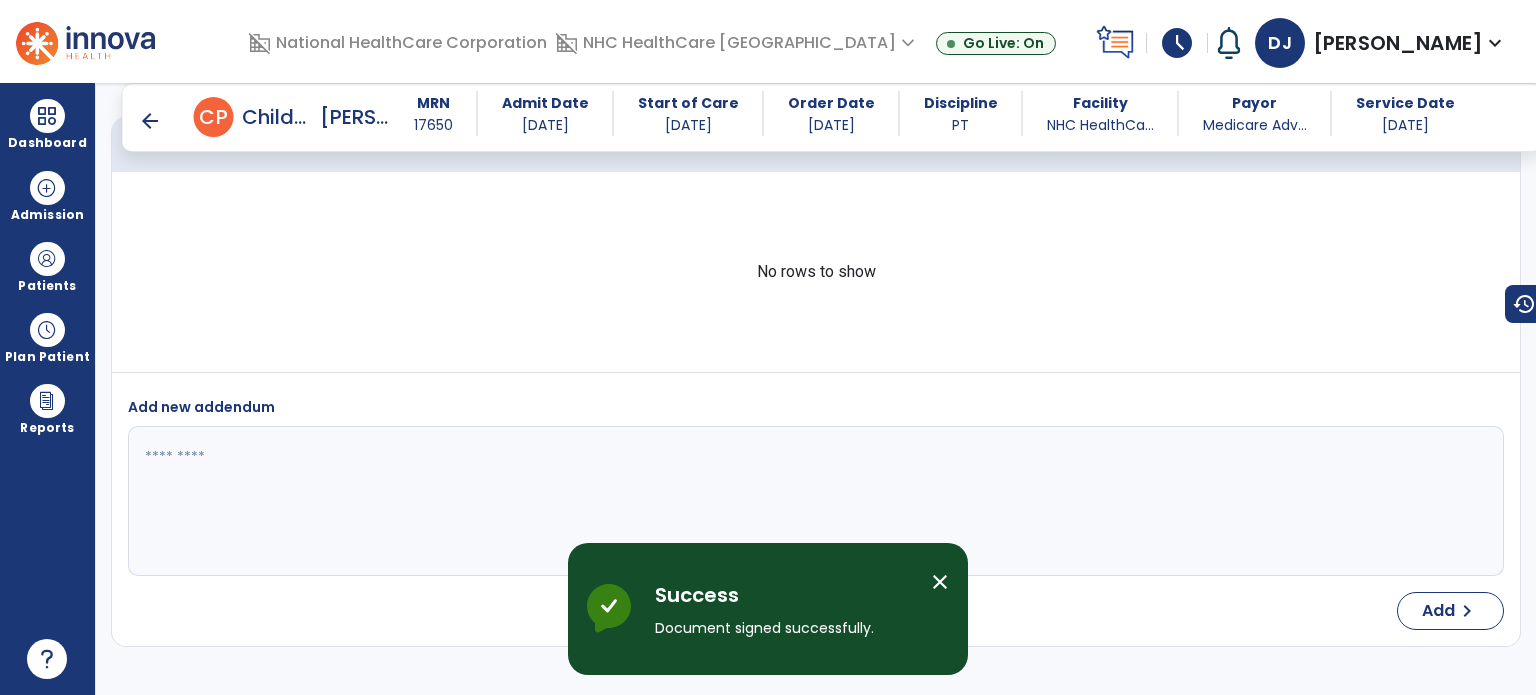 scroll, scrollTop: 3472, scrollLeft: 0, axis: vertical 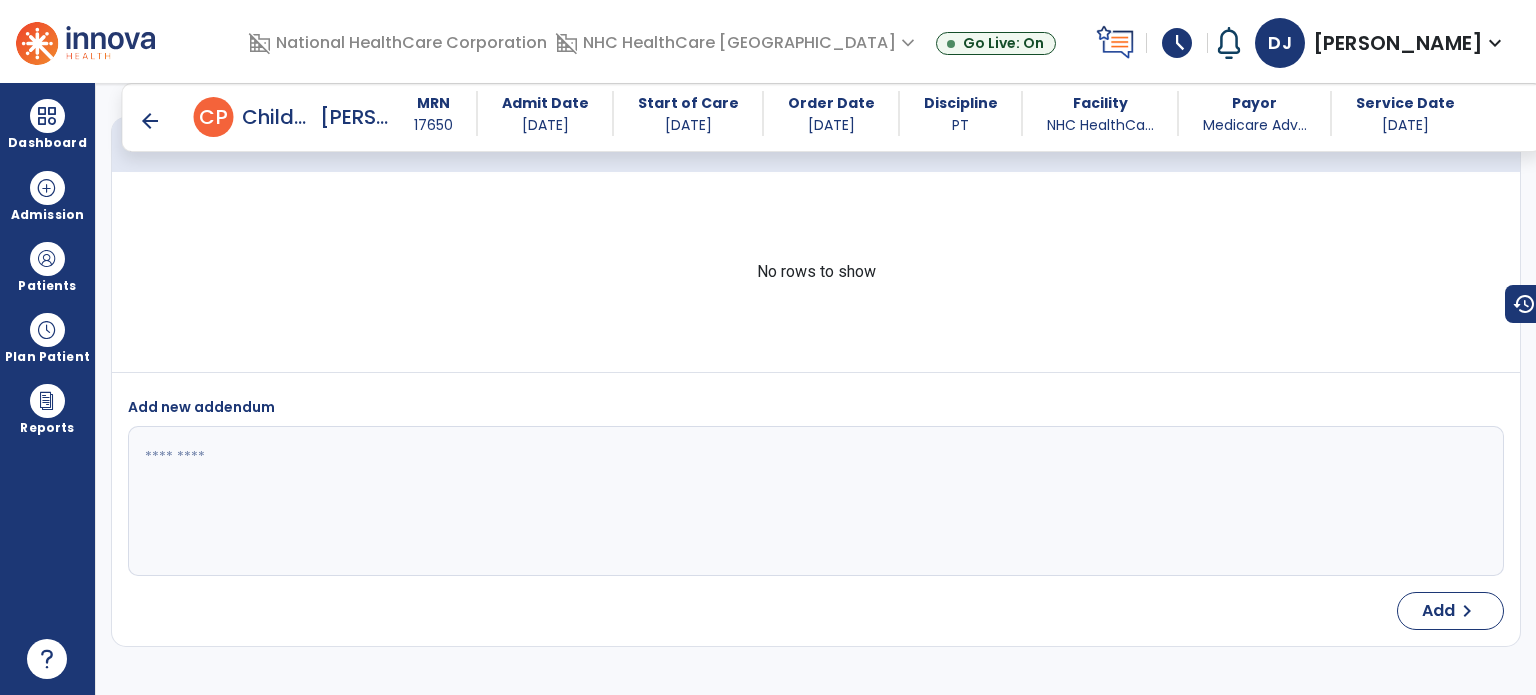 click on "schedule" at bounding box center (1177, 43) 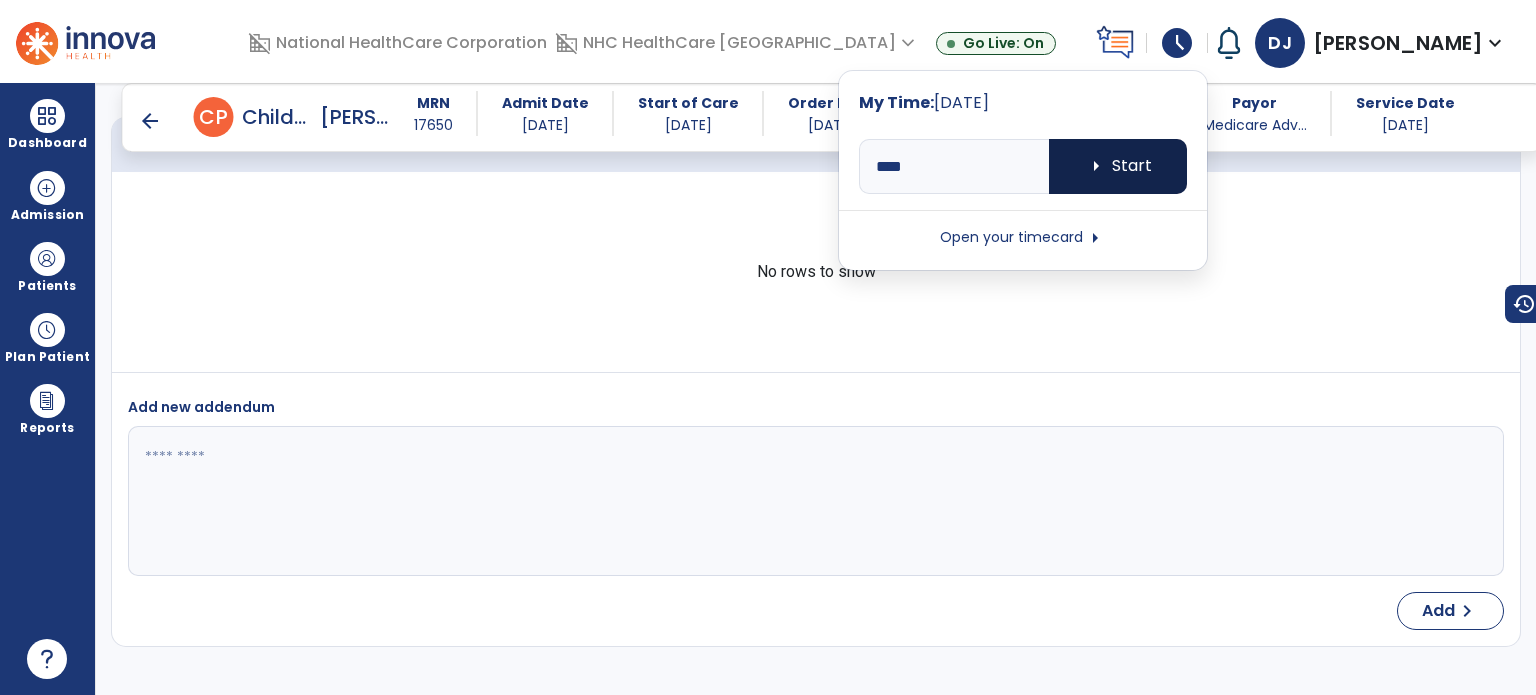 click on "arrow_right  Start" at bounding box center [1118, 166] 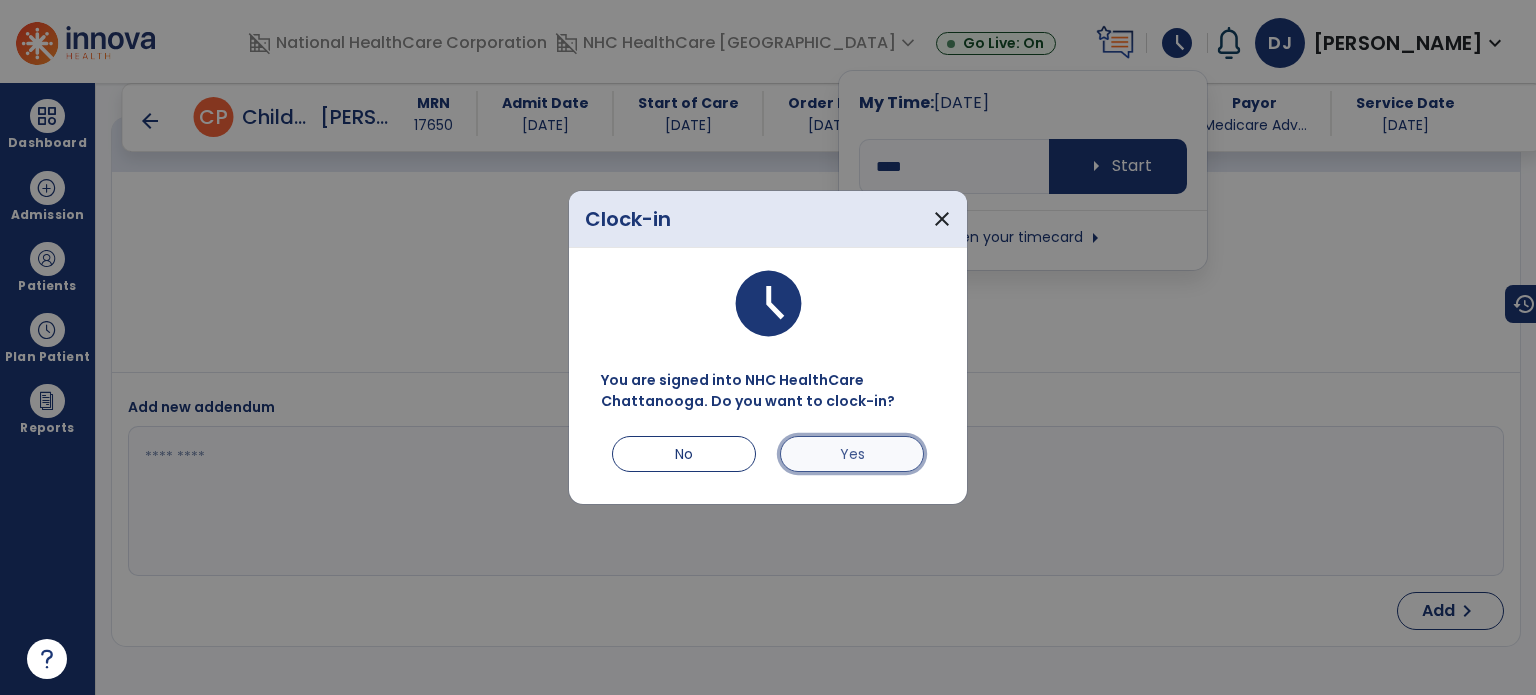 click on "Yes" at bounding box center (852, 454) 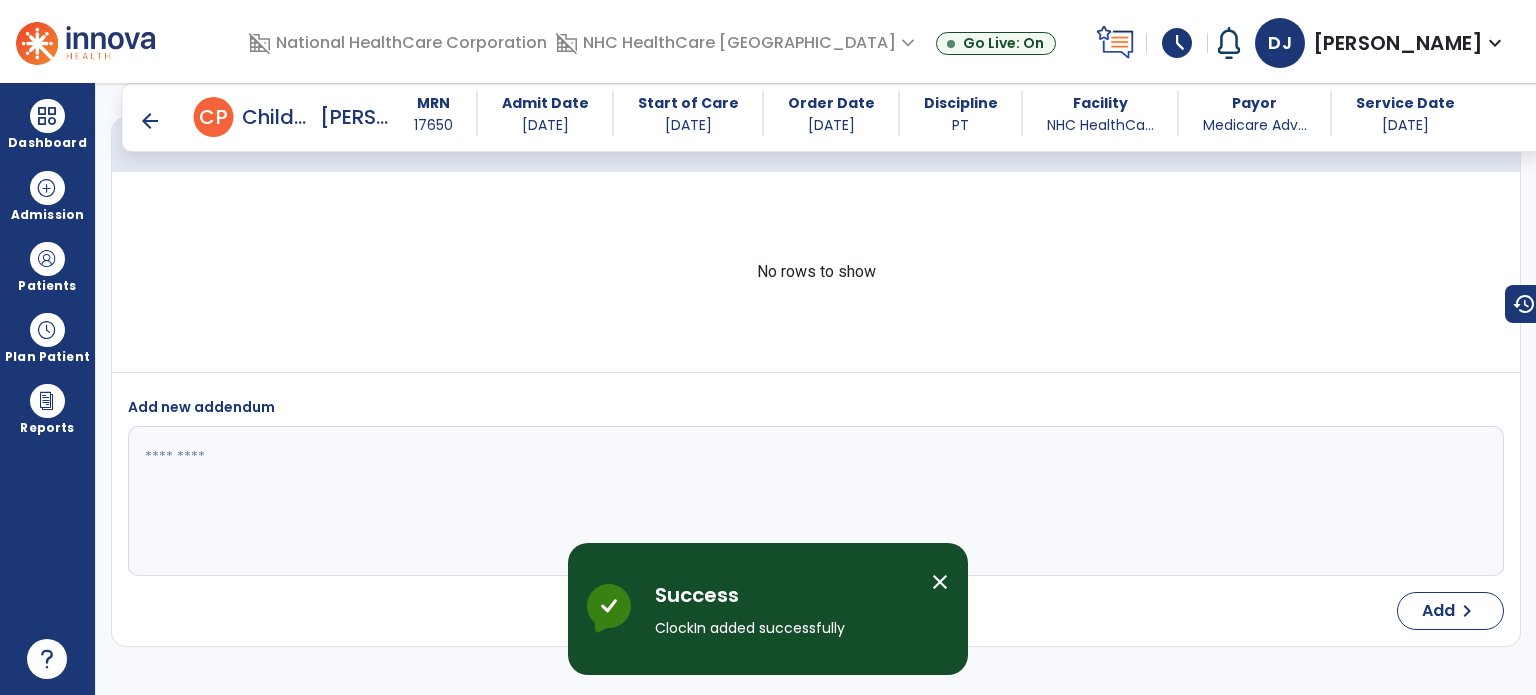 click on "close" at bounding box center (940, 582) 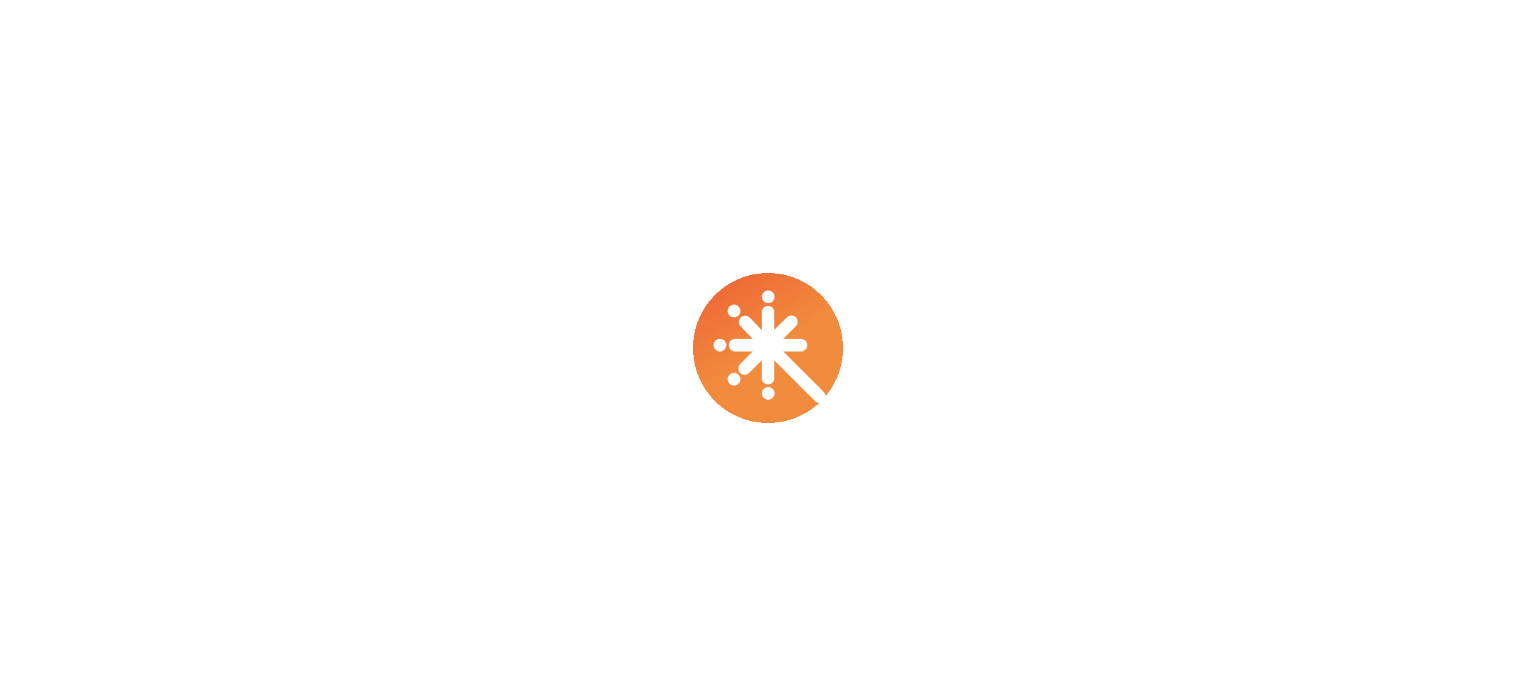 scroll, scrollTop: 0, scrollLeft: 0, axis: both 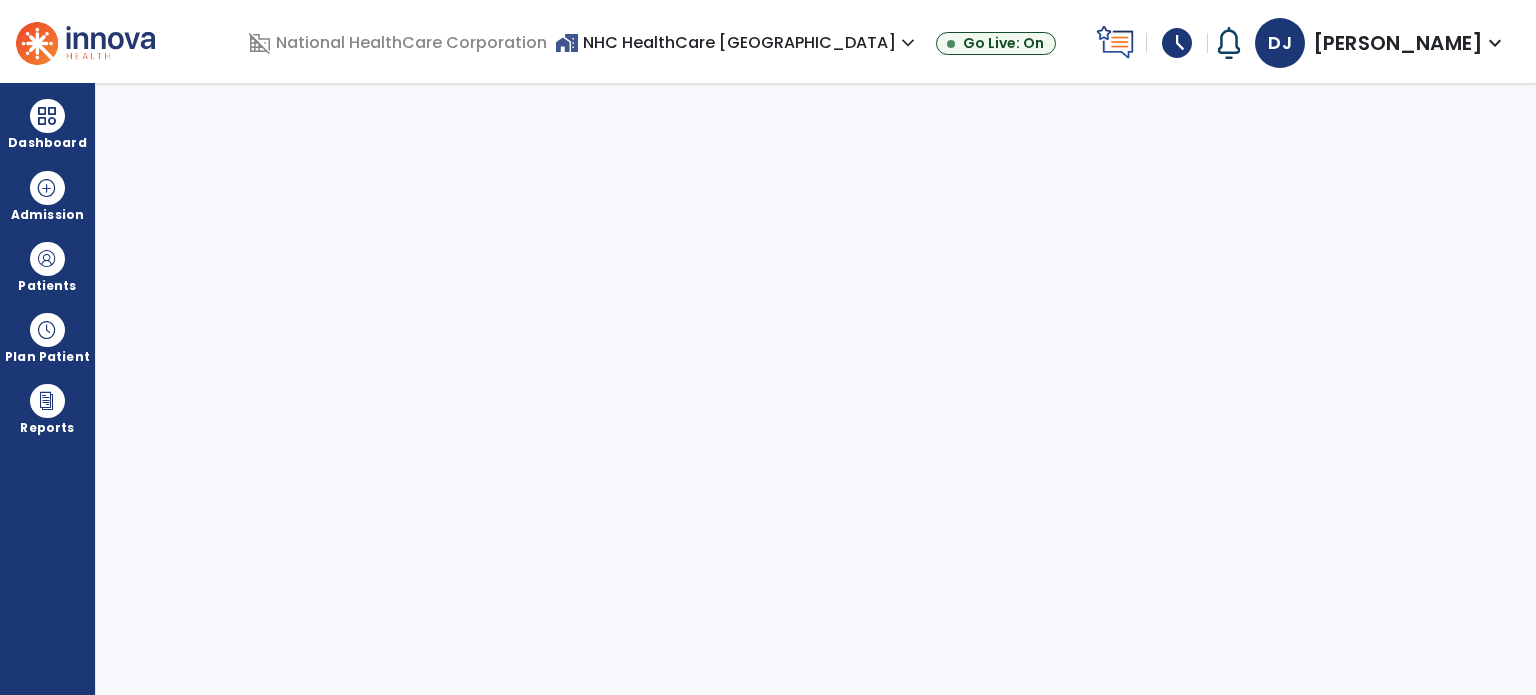 select on "****" 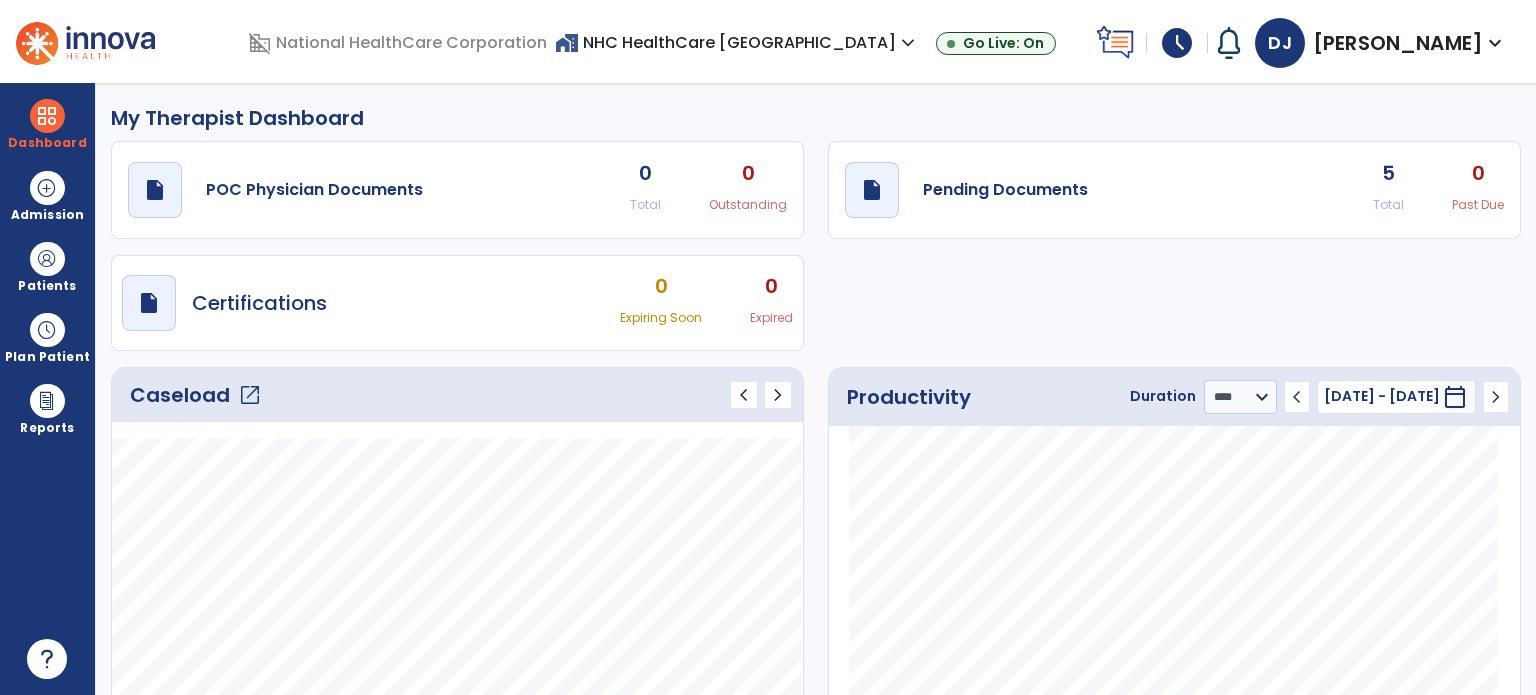 click on "open_in_new" 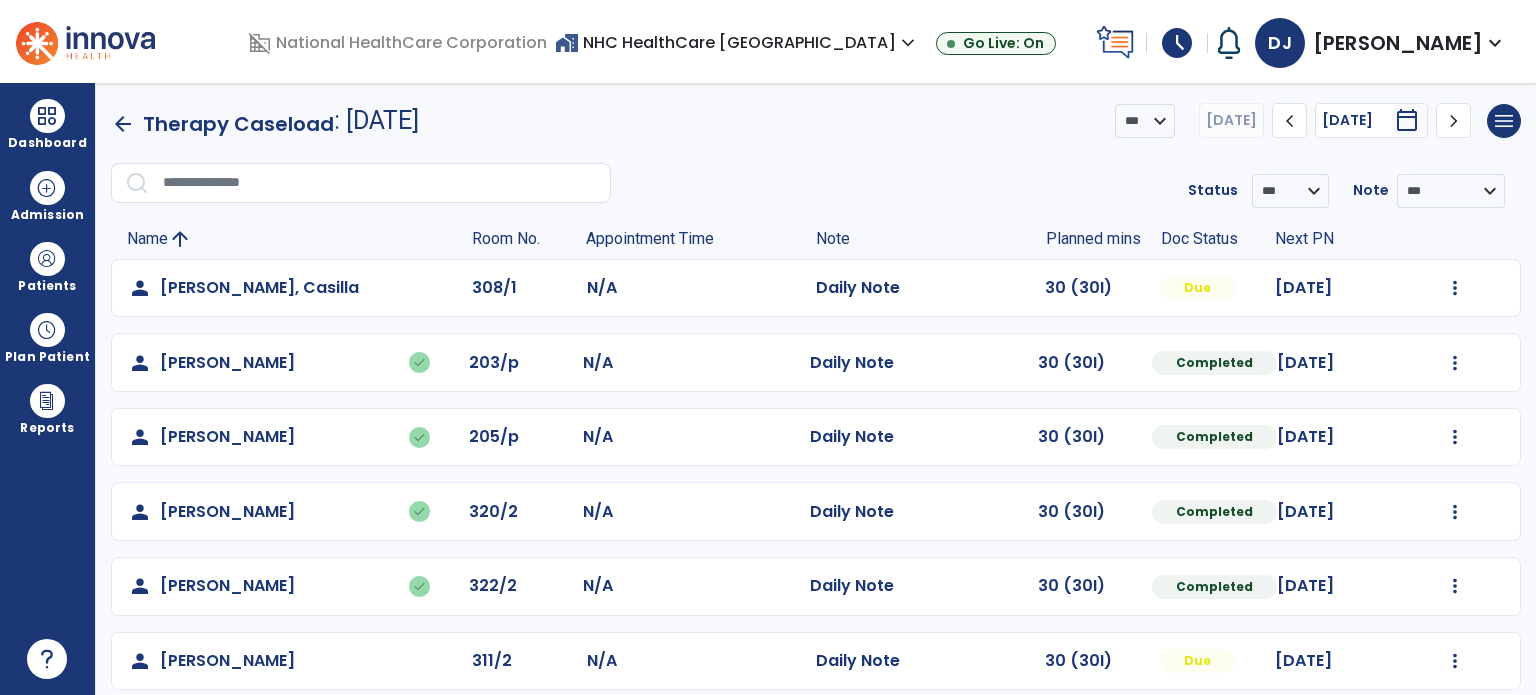 scroll, scrollTop: 468, scrollLeft: 0, axis: vertical 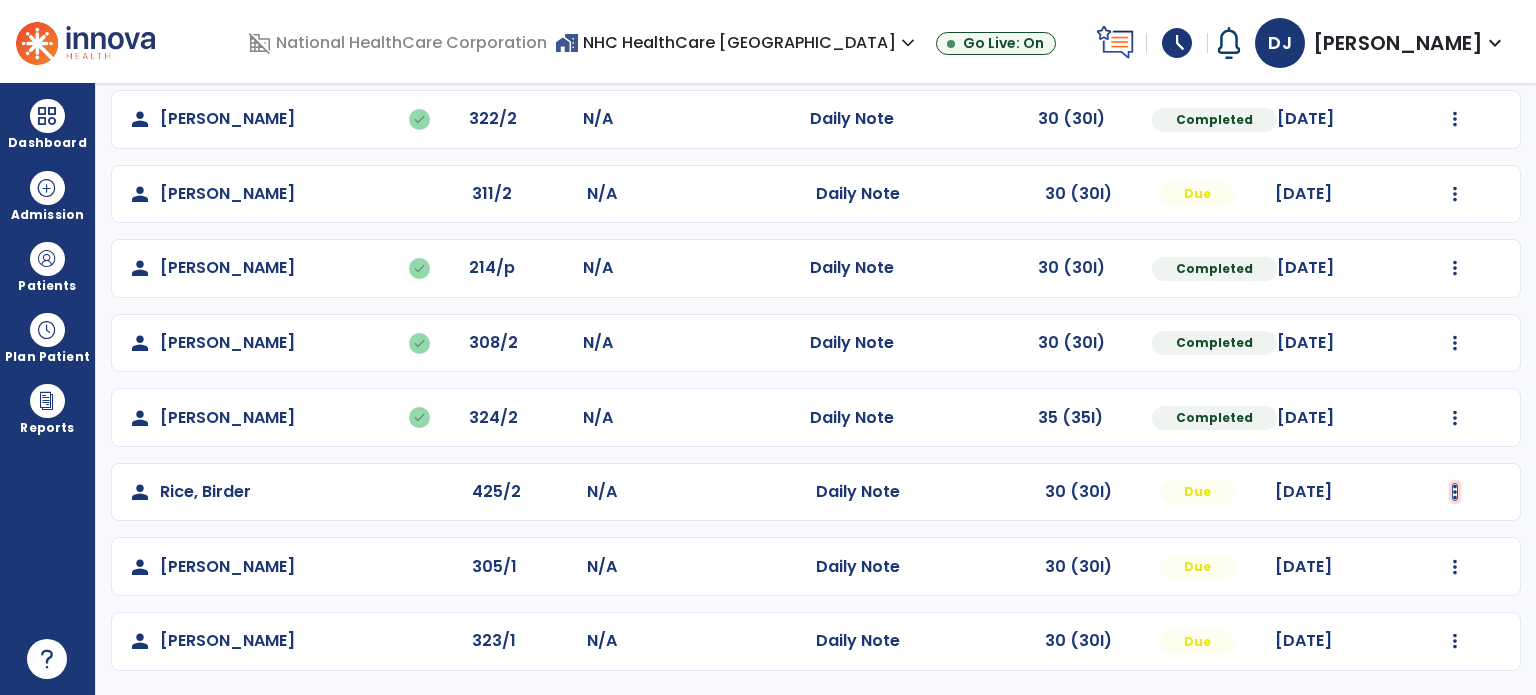 click at bounding box center [1455, -179] 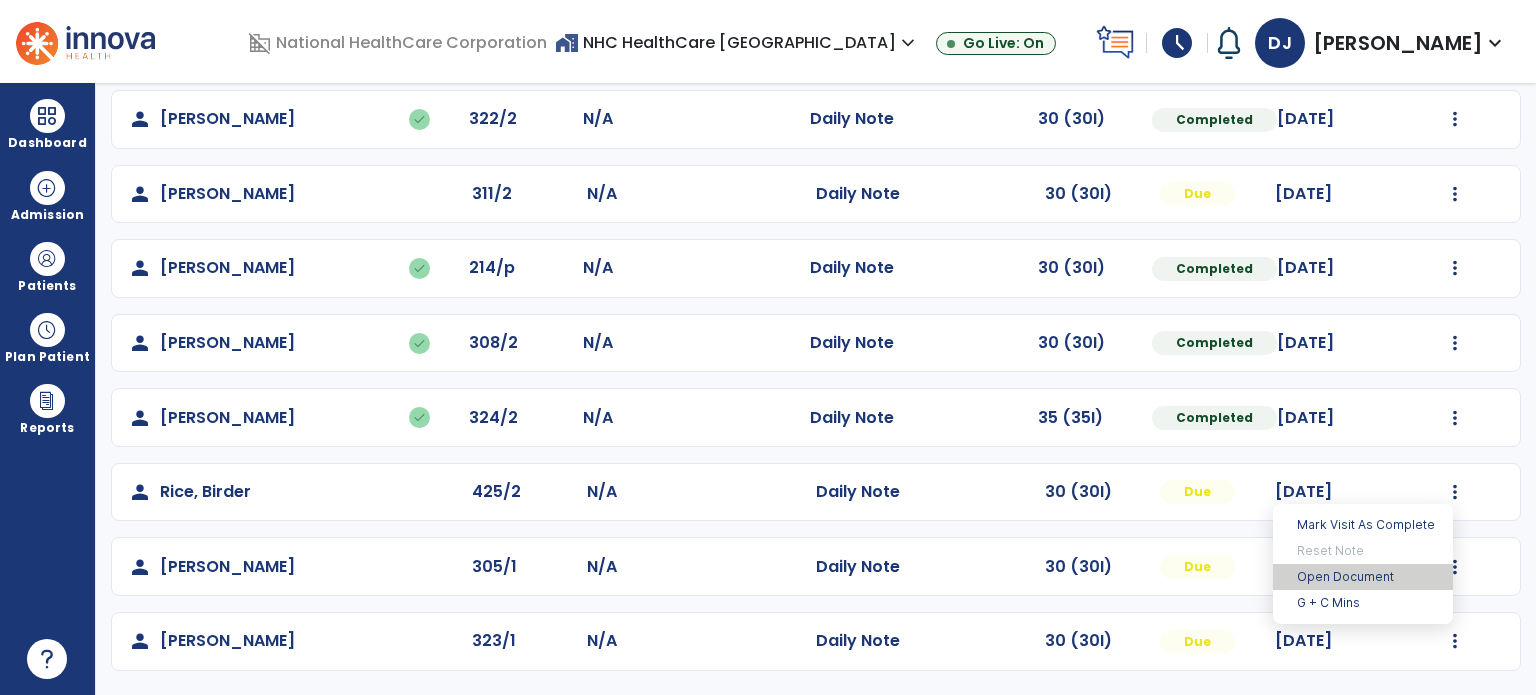 click on "Open Document" at bounding box center (1363, 577) 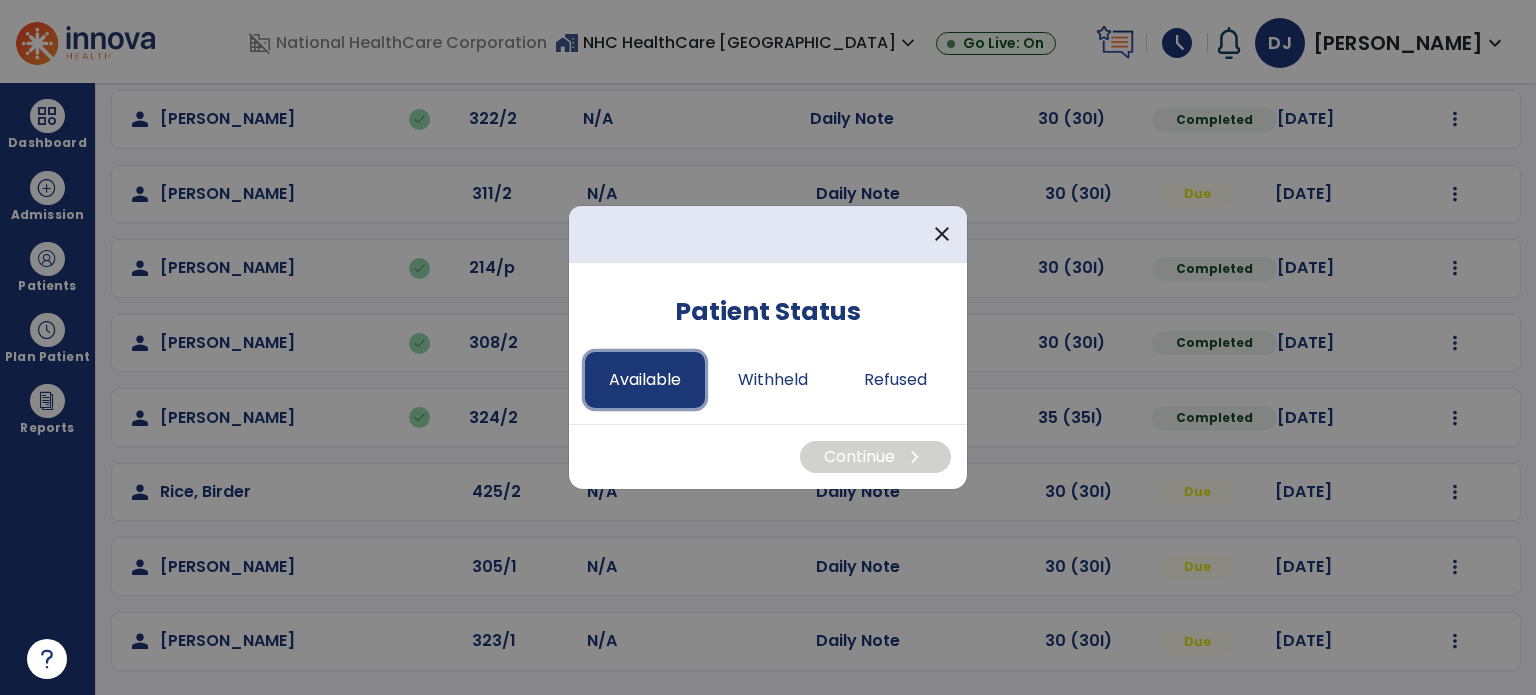 click on "Available" at bounding box center [645, 380] 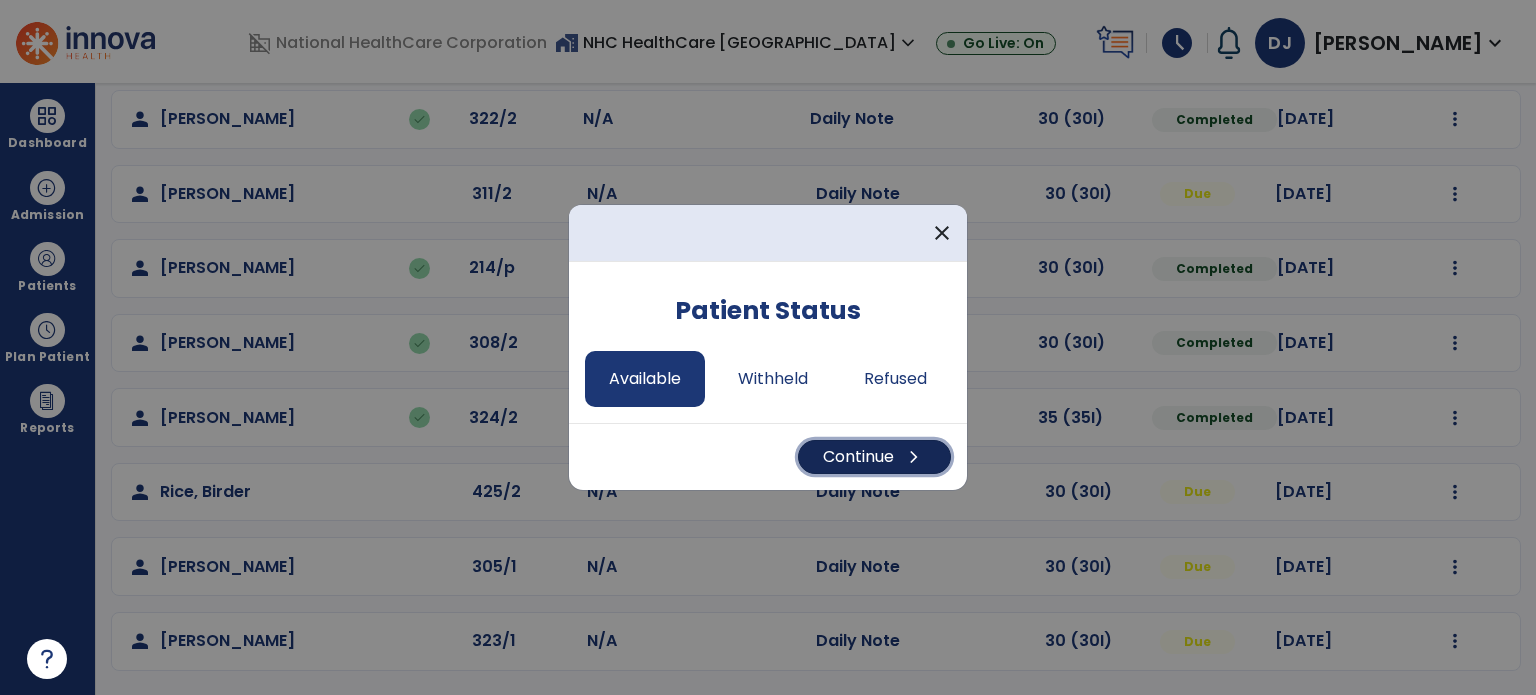 click on "Continue   chevron_right" at bounding box center [874, 457] 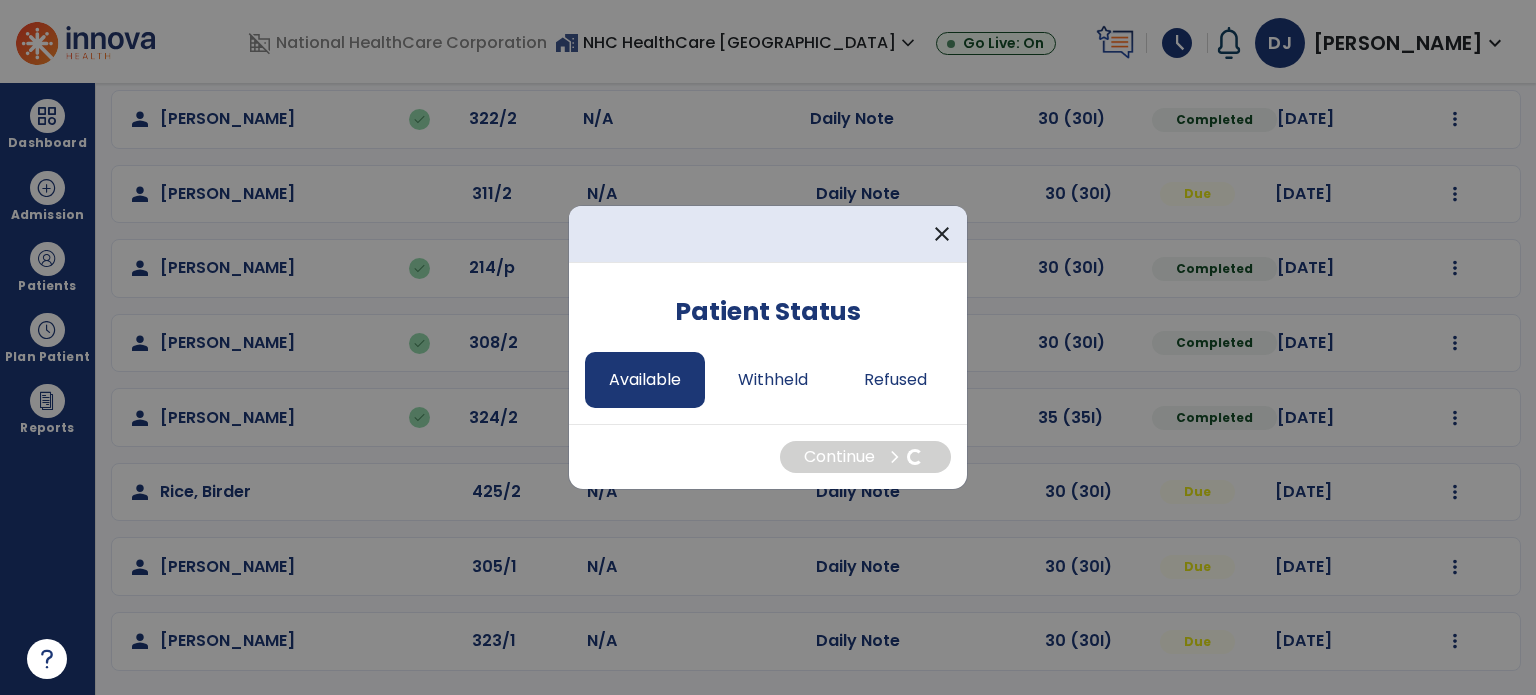select on "*" 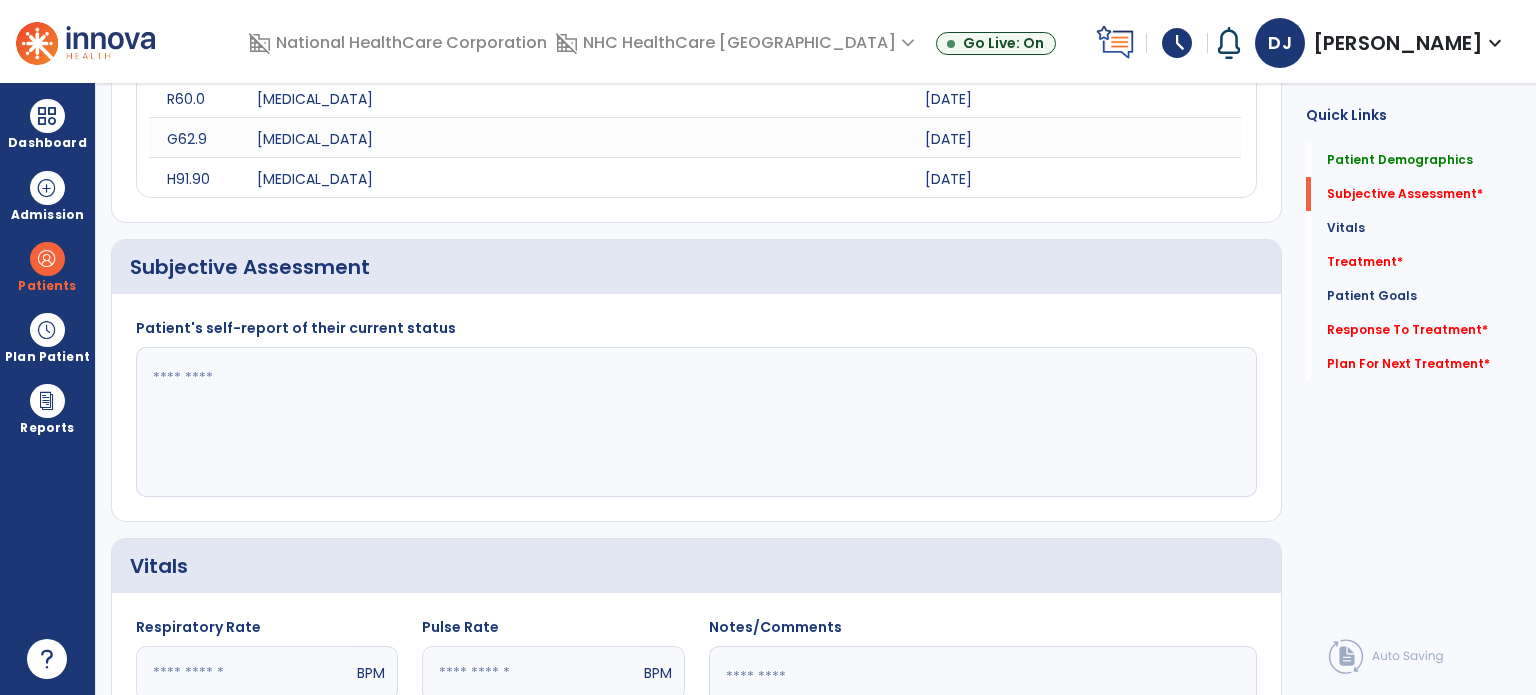 click 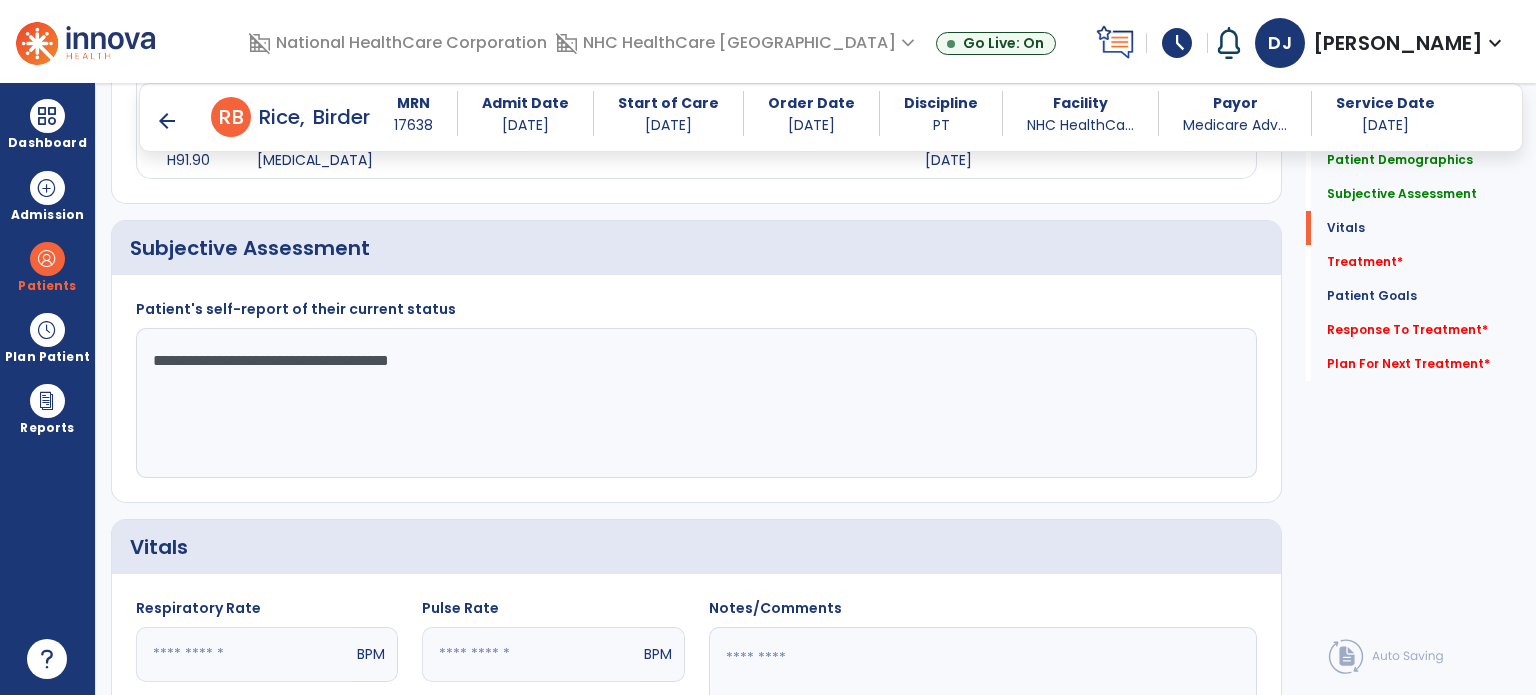 scroll, scrollTop: 1003, scrollLeft: 0, axis: vertical 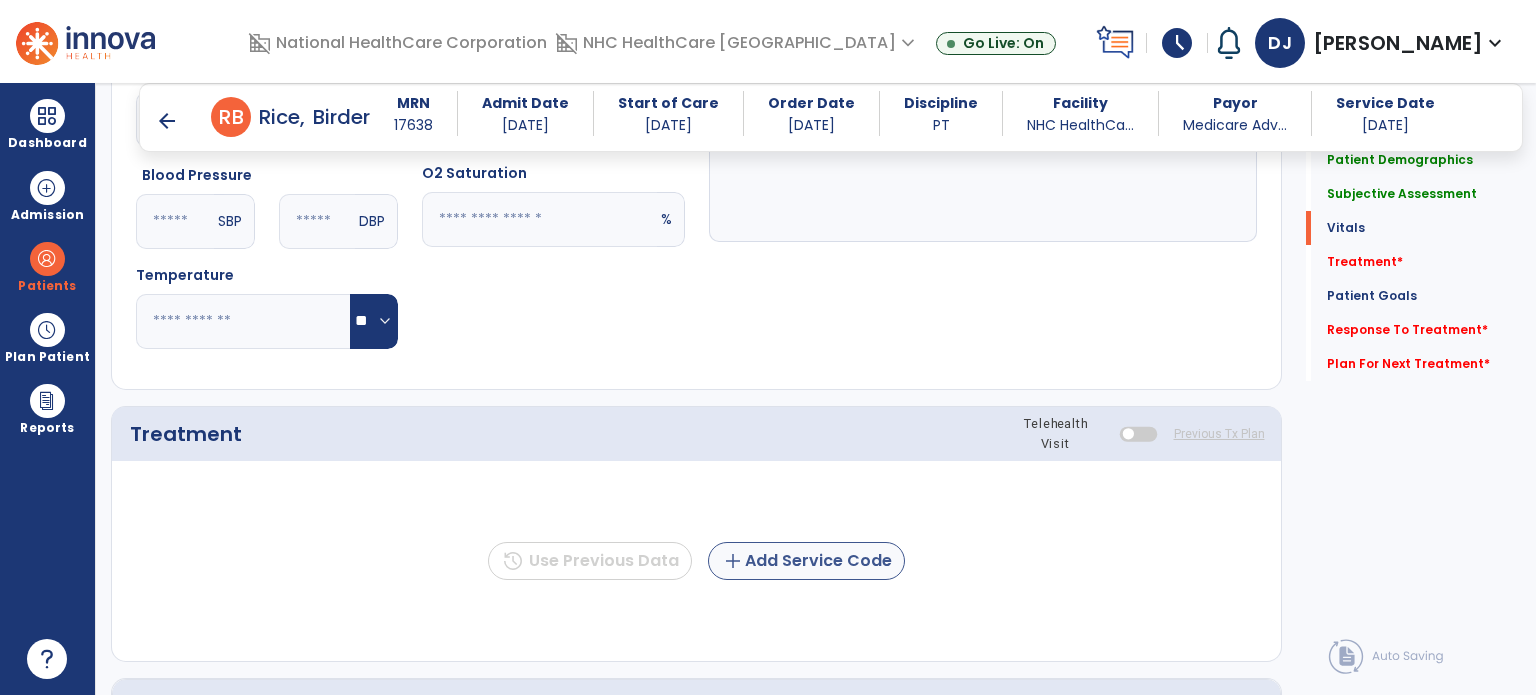 type on "**********" 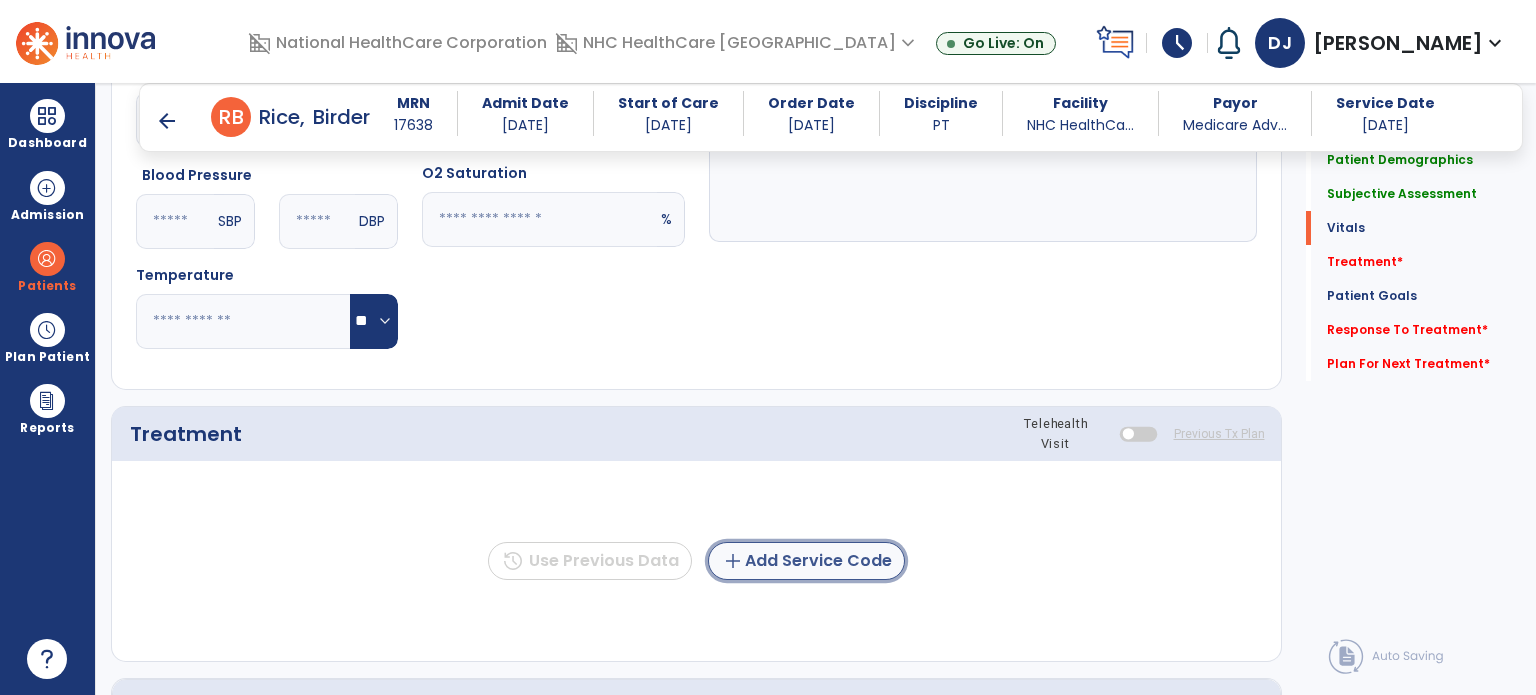 click on "add  Add Service Code" 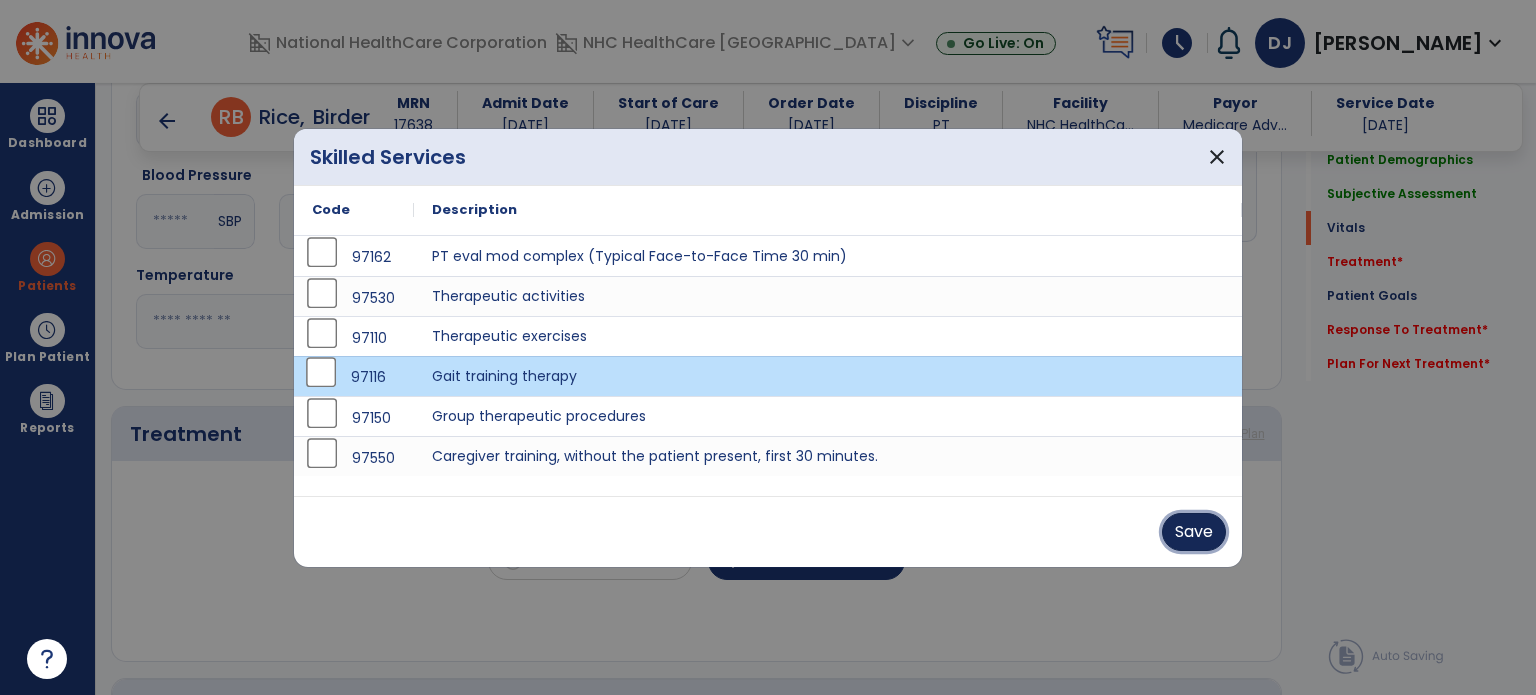 click on "Save" at bounding box center (1194, 532) 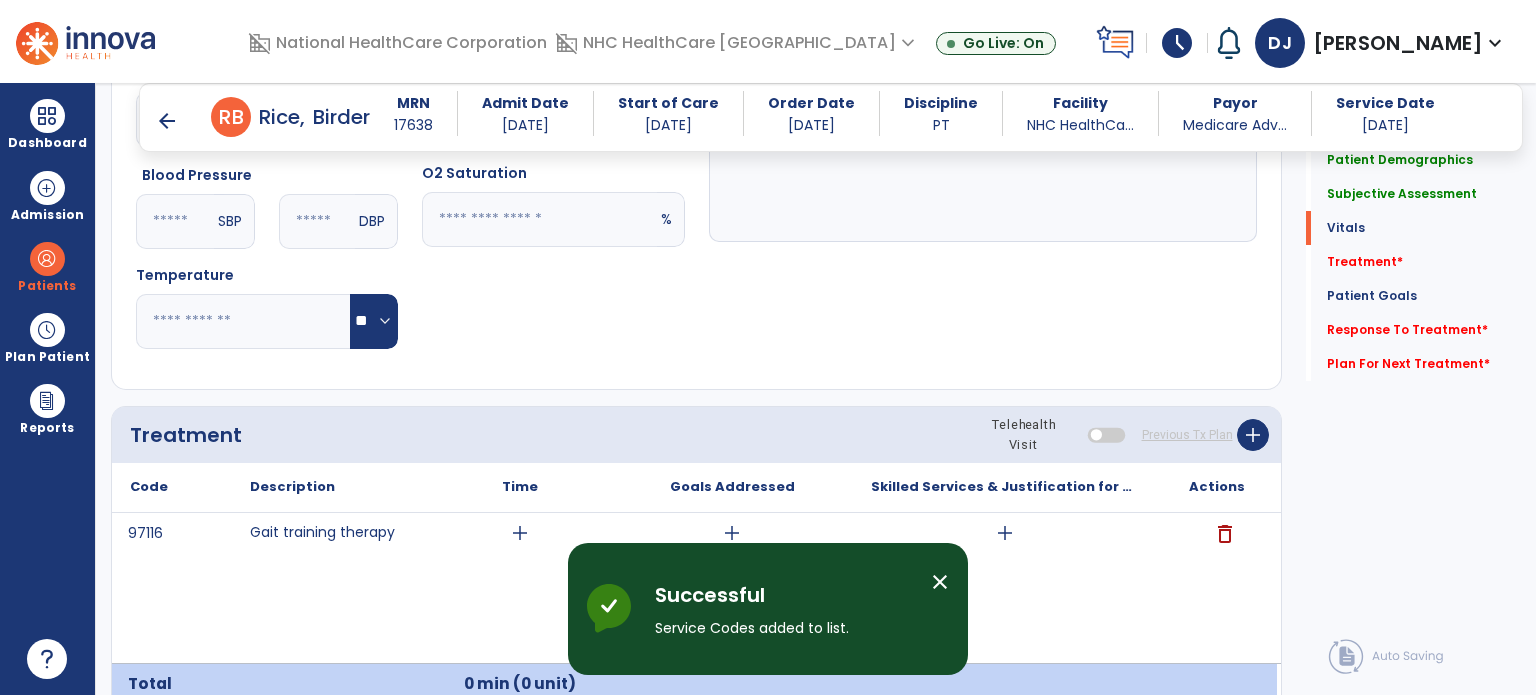 click on "close" at bounding box center [940, 582] 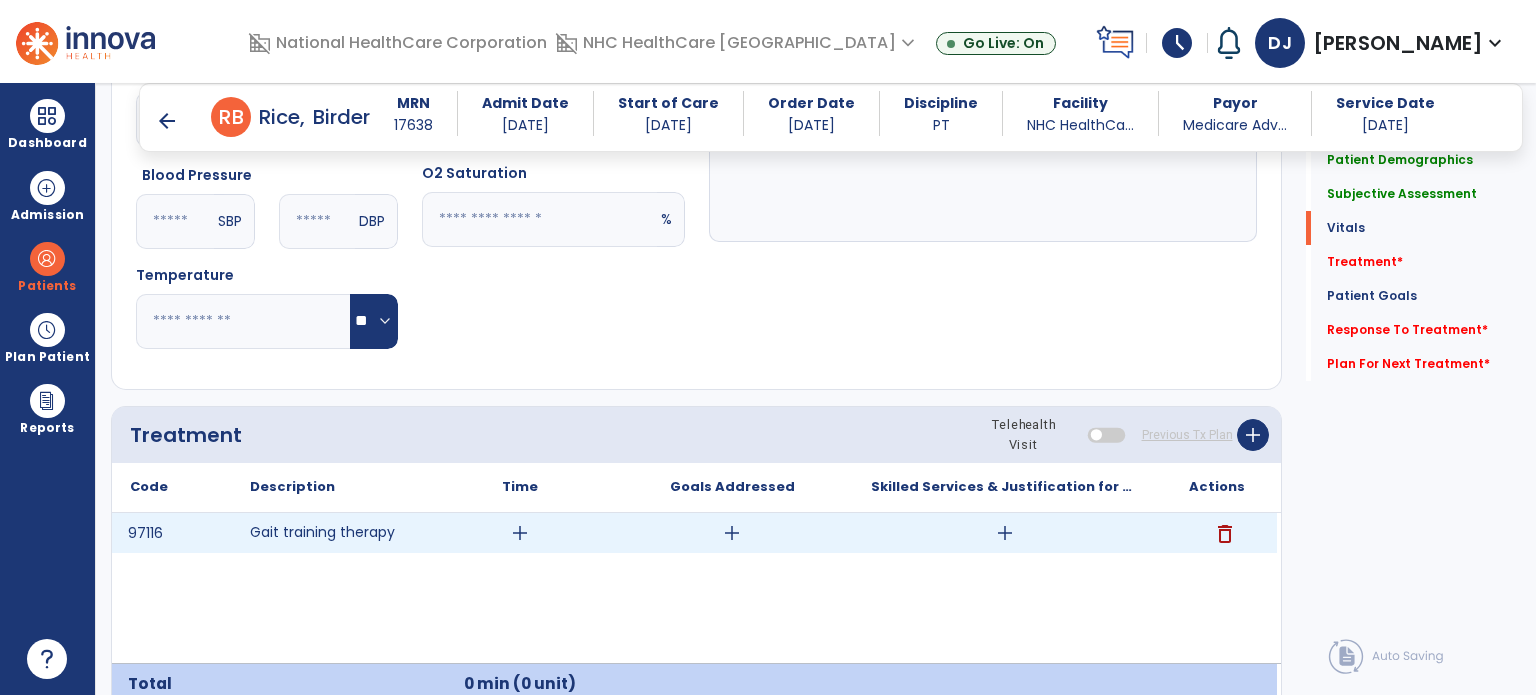 click on "add" at bounding box center [520, 533] 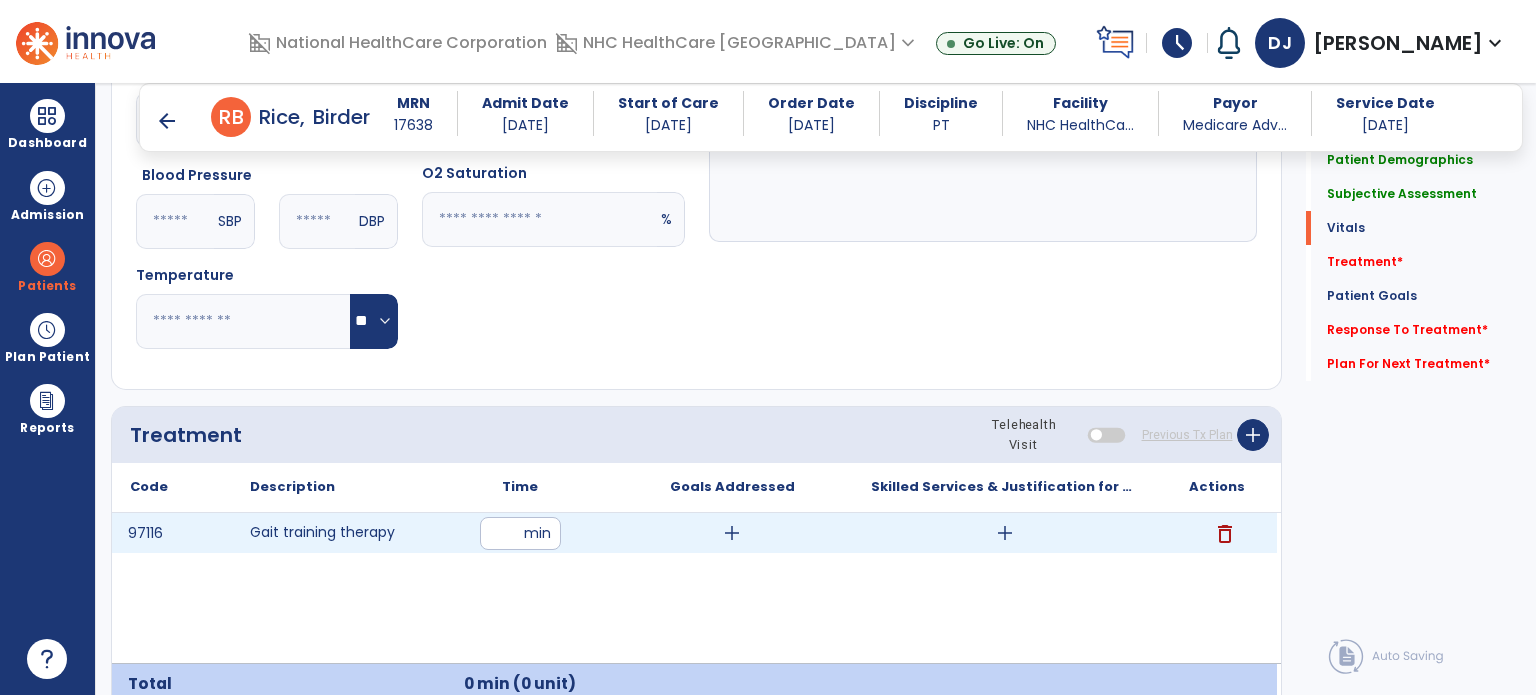 type on "**" 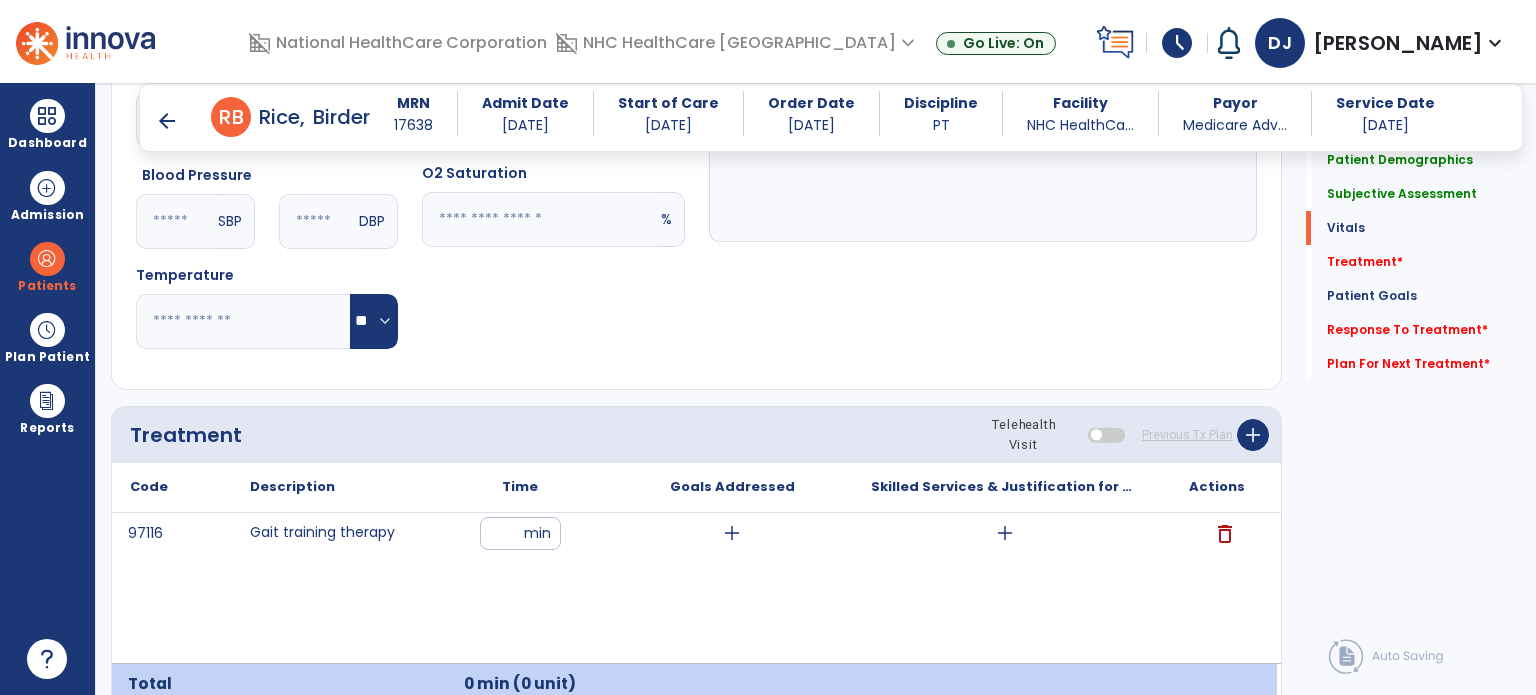 scroll, scrollTop: 1539, scrollLeft: 0, axis: vertical 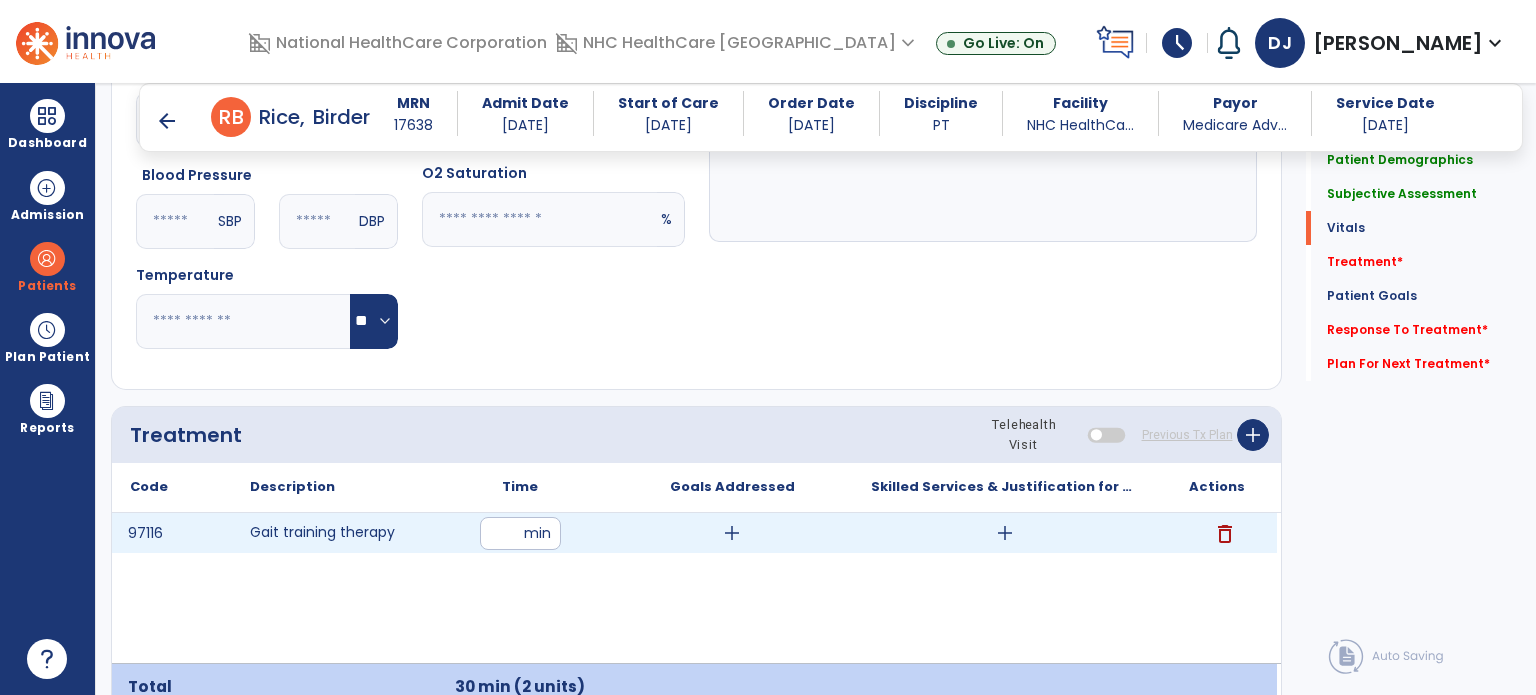 click on "add" at bounding box center [1005, 533] 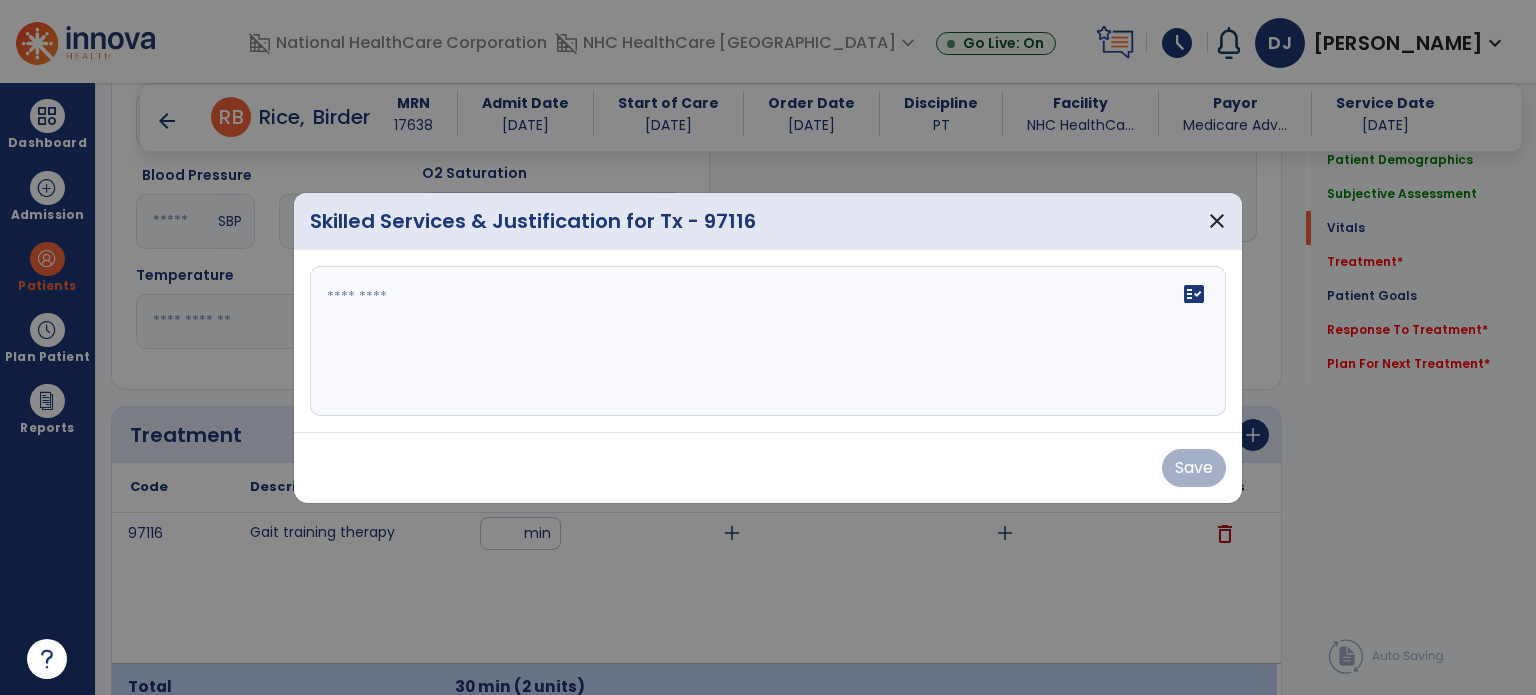 click on "domain_disabled   National HealthCare Corporation   domain_disabled   NHC HealthCare Chattanooga   expand_more   NHC HealthCare [GEOGRAPHIC_DATA]  Go Live: On schedule My Time:   [DATE]    ***** stop  Stop   Open your timecard  arrow_right Notifications  No Notifications yet   [PERSON_NAME], [PERSON_NAME]   expand_more   home   Home   person   Profile   help   Help   logout   Log out  Dashboard  dashboard  Therapist Dashboard Admission Patients  format_list_bulleted  Patient List  space_dashboard  Patient Board  insert_chart  PDPM Board Plan Patient  event_note  Planner  content_paste_go  Scheduler  content_paste_go  Whiteboard Reports  export_notes  Billing Exports  note_alt  EOM Report  event_note  Minutes By Payor  inbox_customize  Service Log  playlist_add_check  Triple Check Report  arrow_back   Daily Note   arrow_back      [PERSON_NAME],   Birder  MRN [MEDICAL_RECORD_NUMBER] Admit Date [DATE] Start of Care [DATE] Order Date [DATE] Discipline PT Facility NHC HealthCa... Payor Medicare Adv... Service Date" at bounding box center (768, 347) 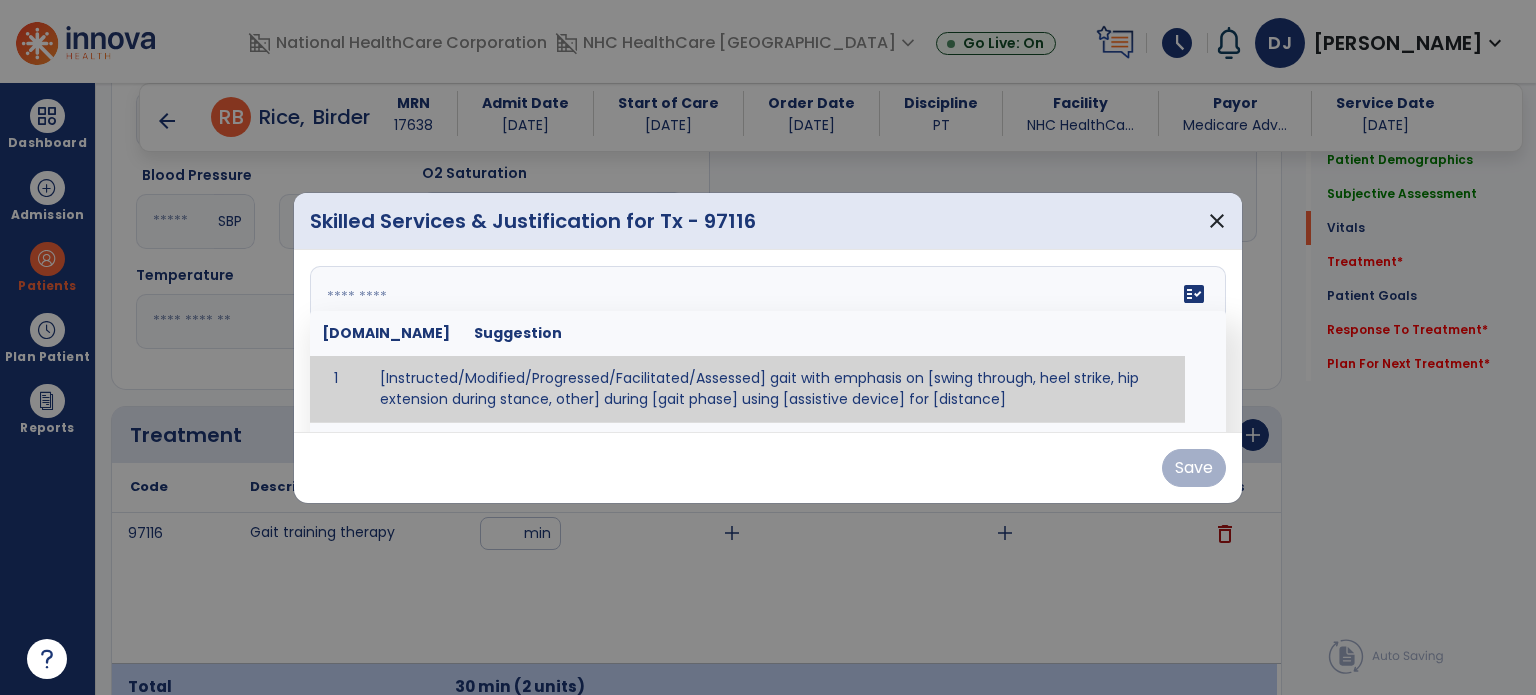 click at bounding box center [768, 341] 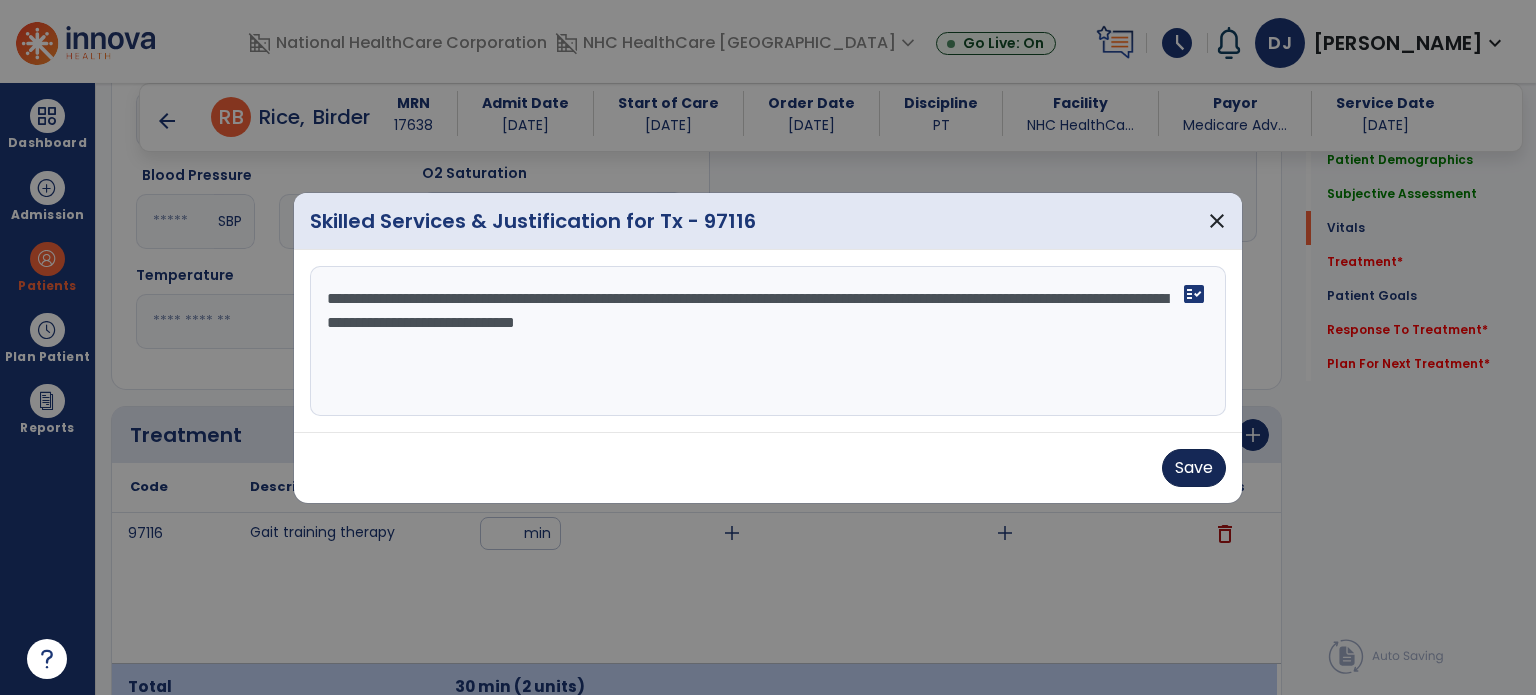 type on "**********" 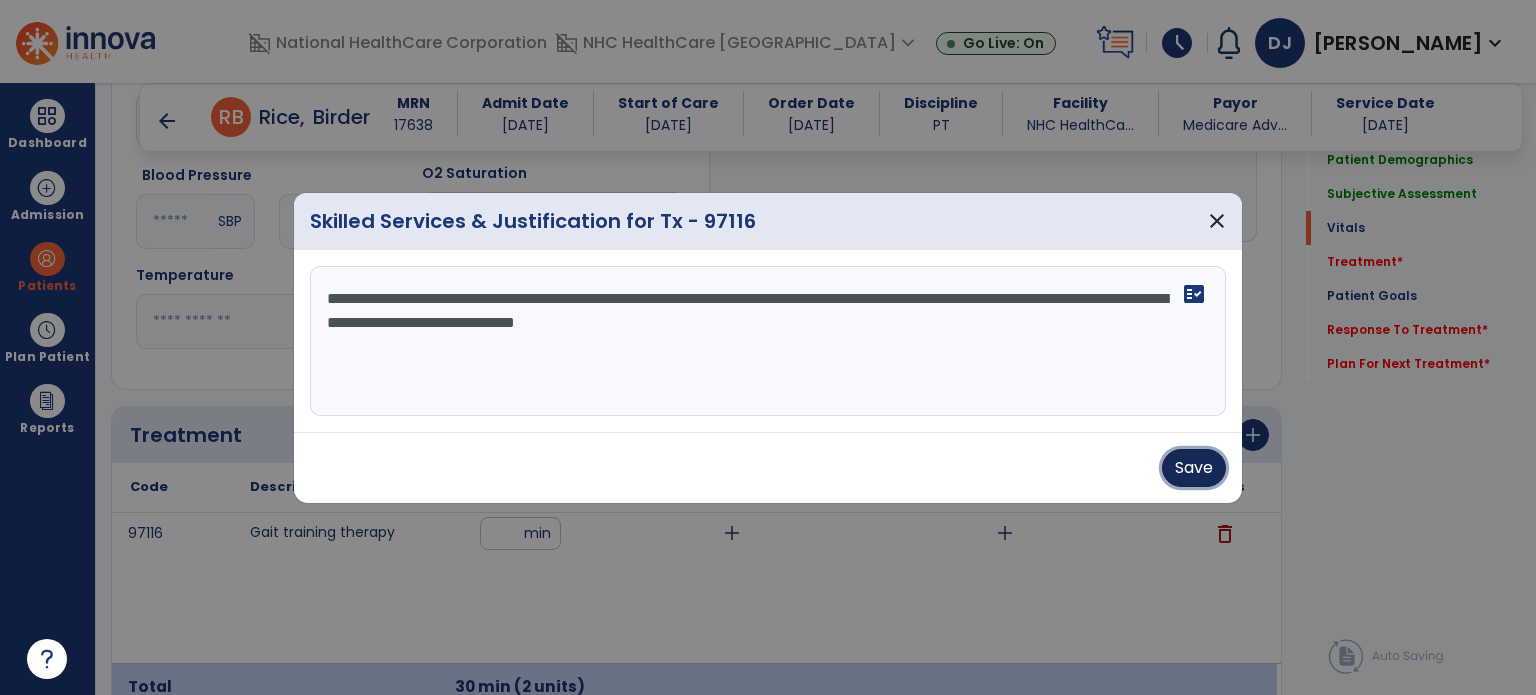 click on "Save" at bounding box center [1194, 468] 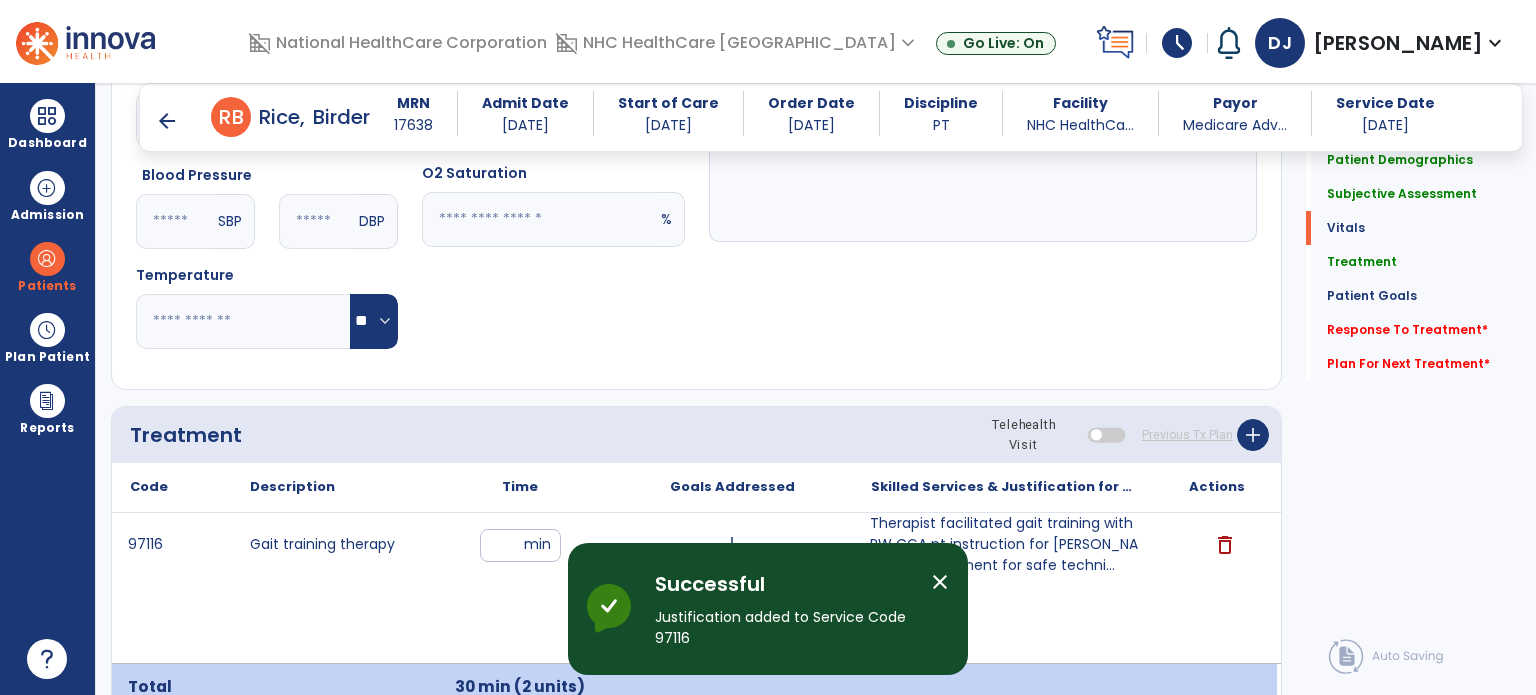 click on "close" at bounding box center (940, 582) 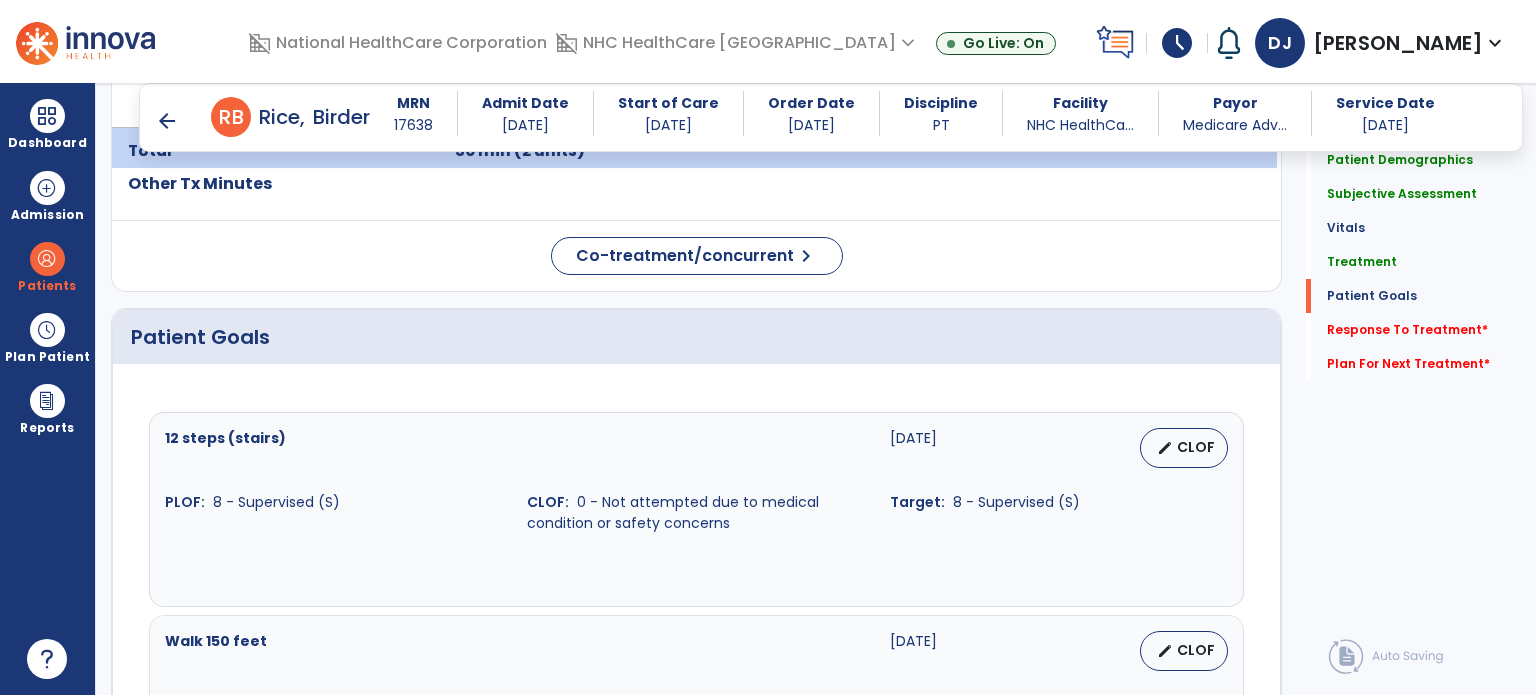 scroll, scrollTop: 2074, scrollLeft: 0, axis: vertical 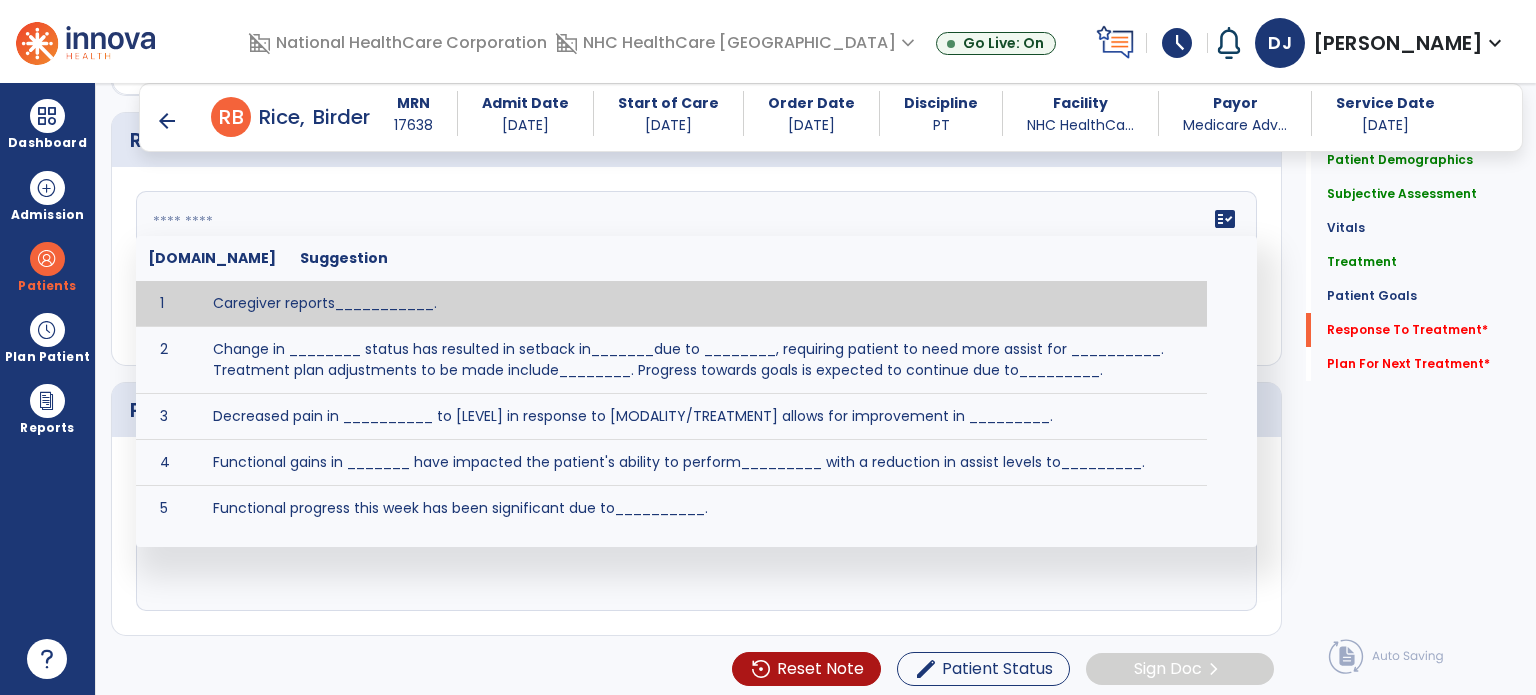 click 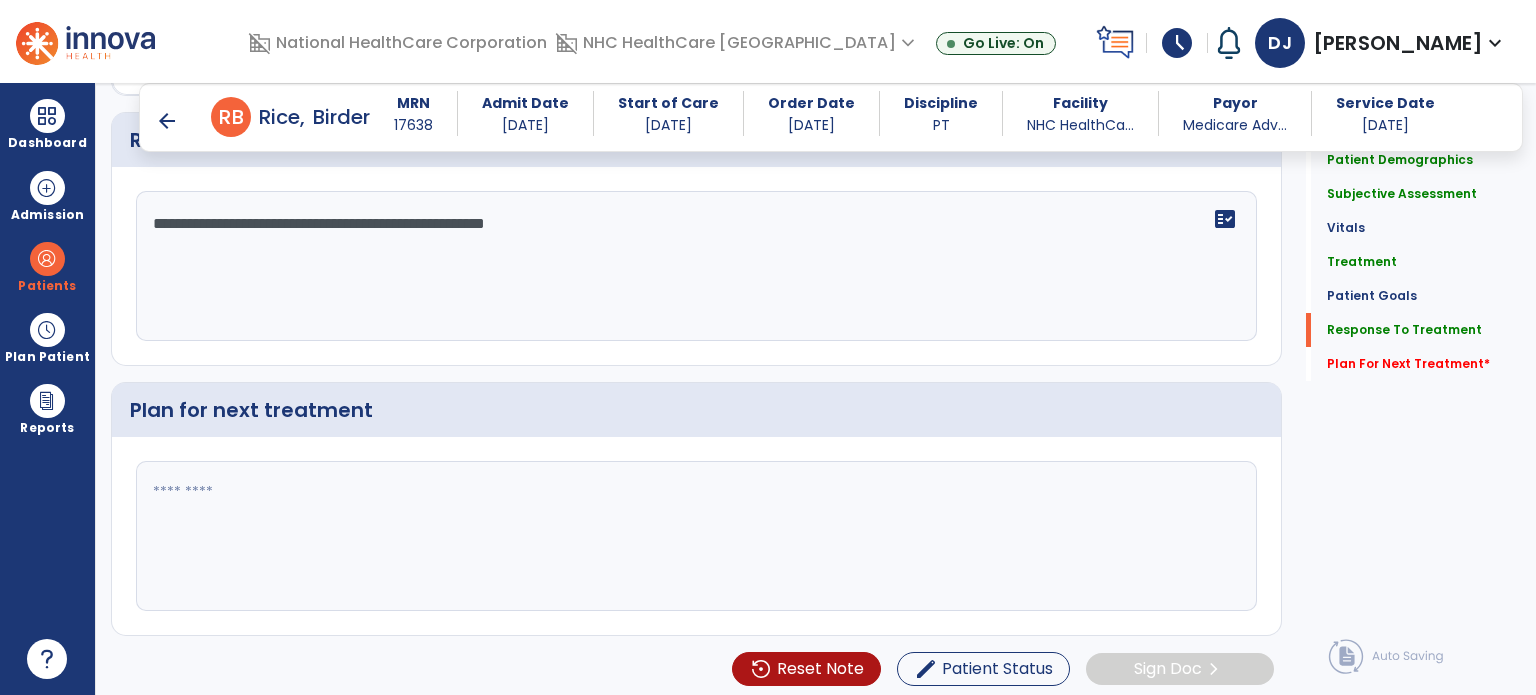 type on "**********" 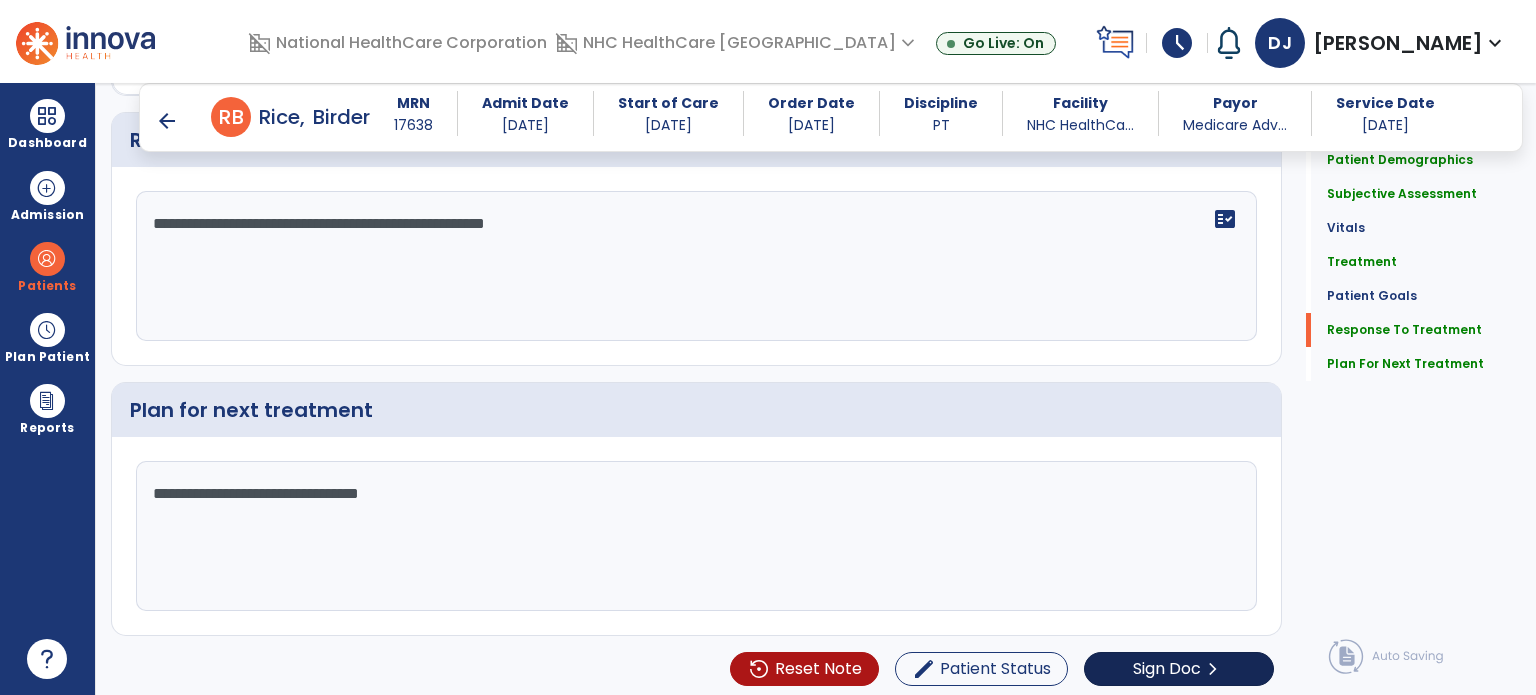 type on "**********" 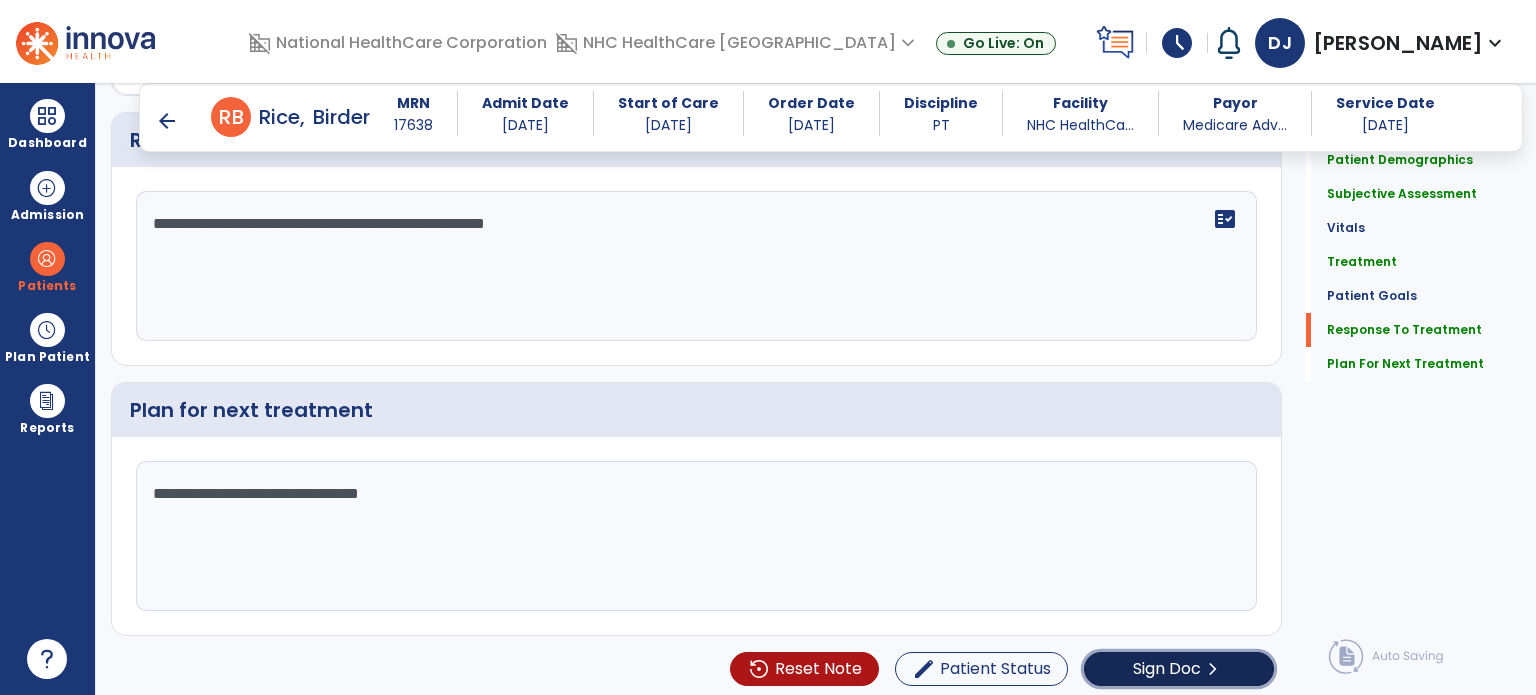 click on "Sign Doc" 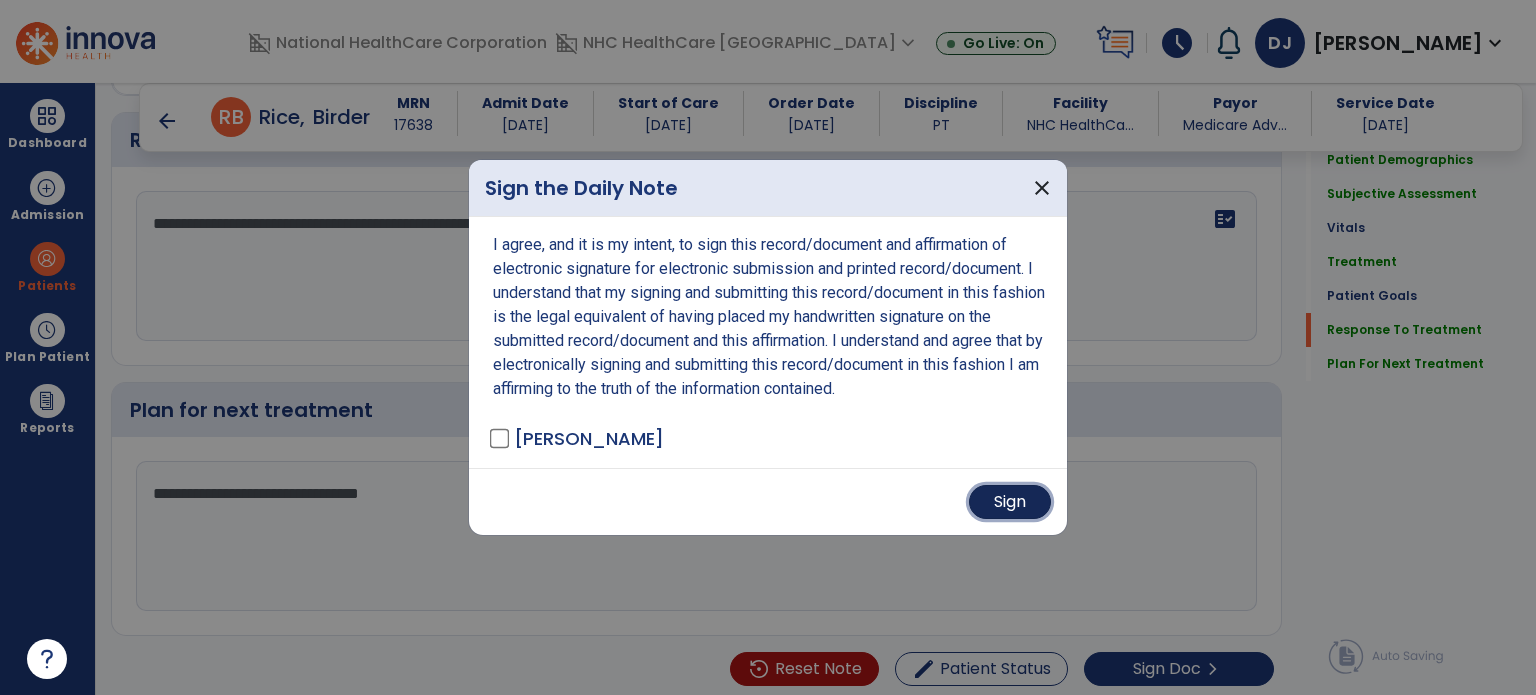 click on "Sign" at bounding box center [1010, 502] 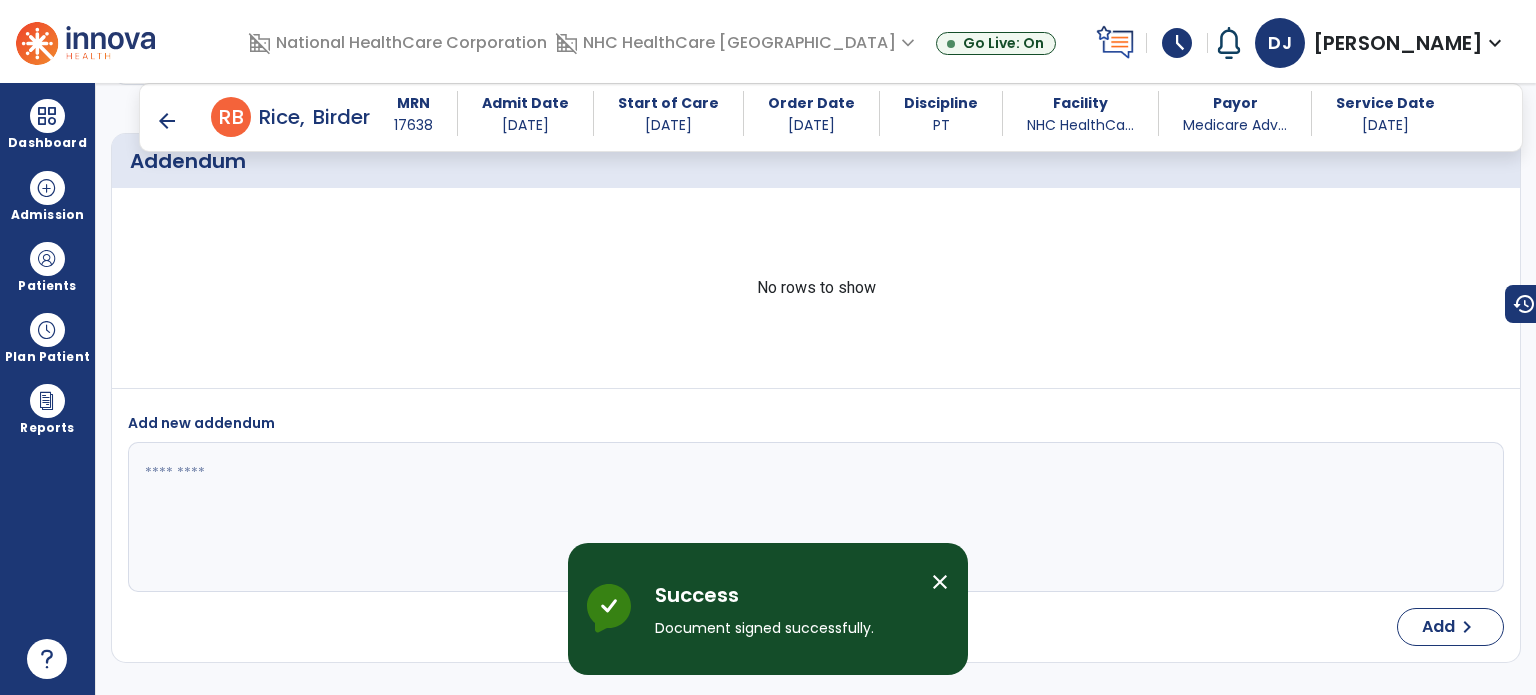 scroll, scrollTop: 3312, scrollLeft: 0, axis: vertical 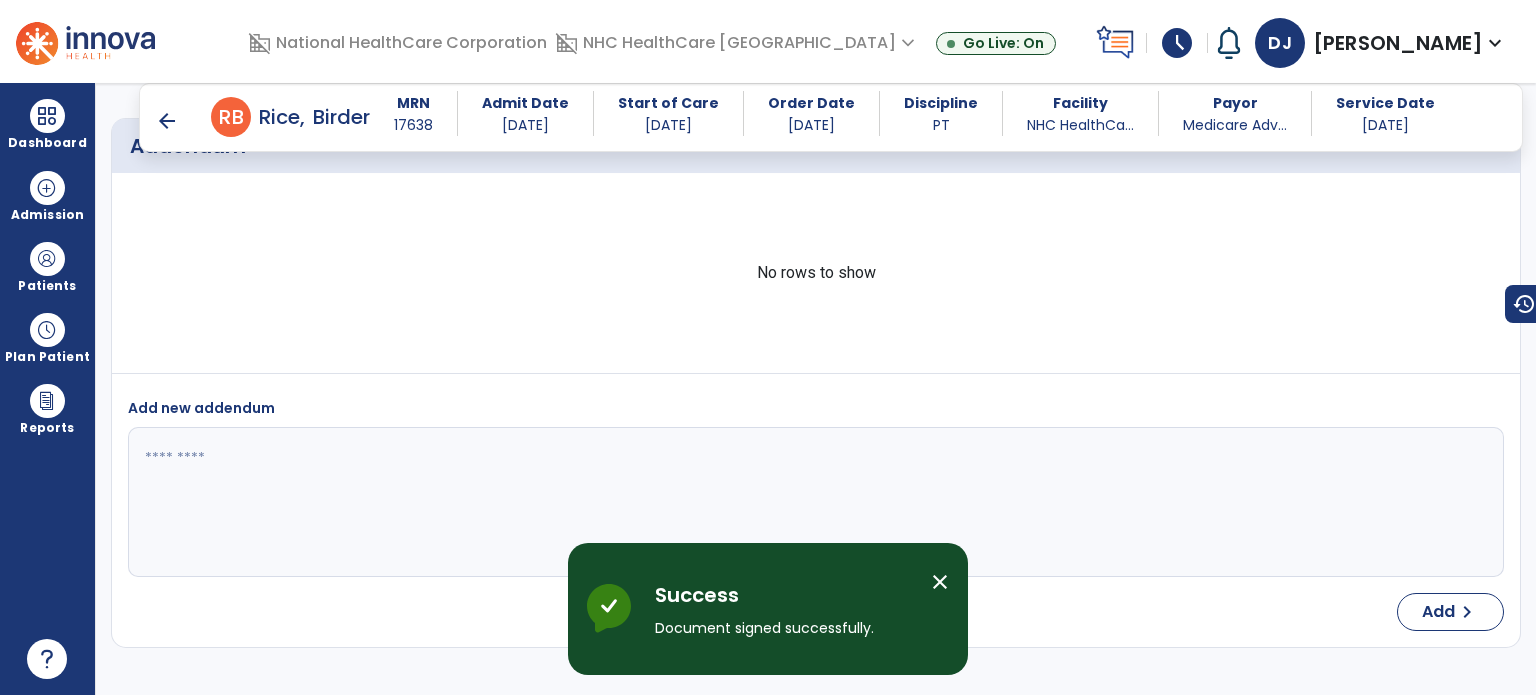 click on "close" at bounding box center [940, 582] 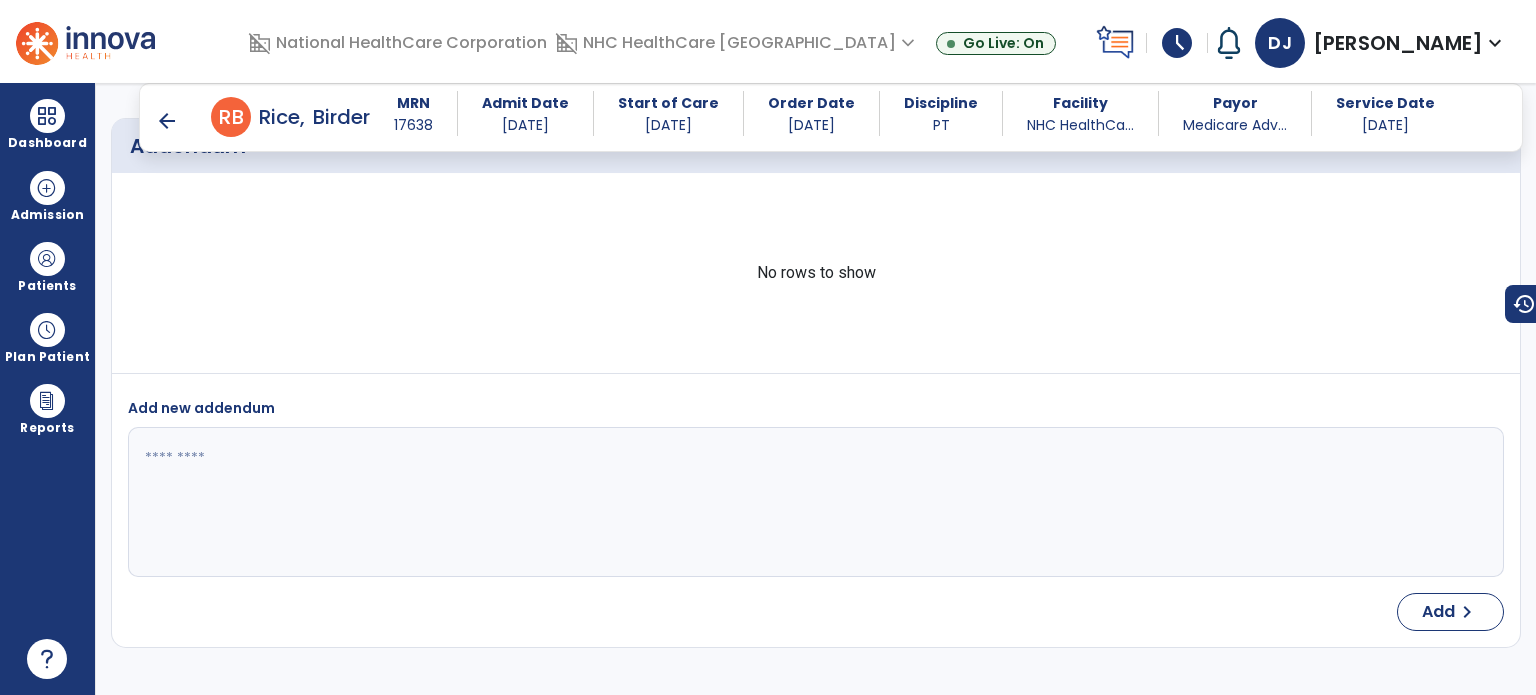 click on "arrow_back" at bounding box center [167, 121] 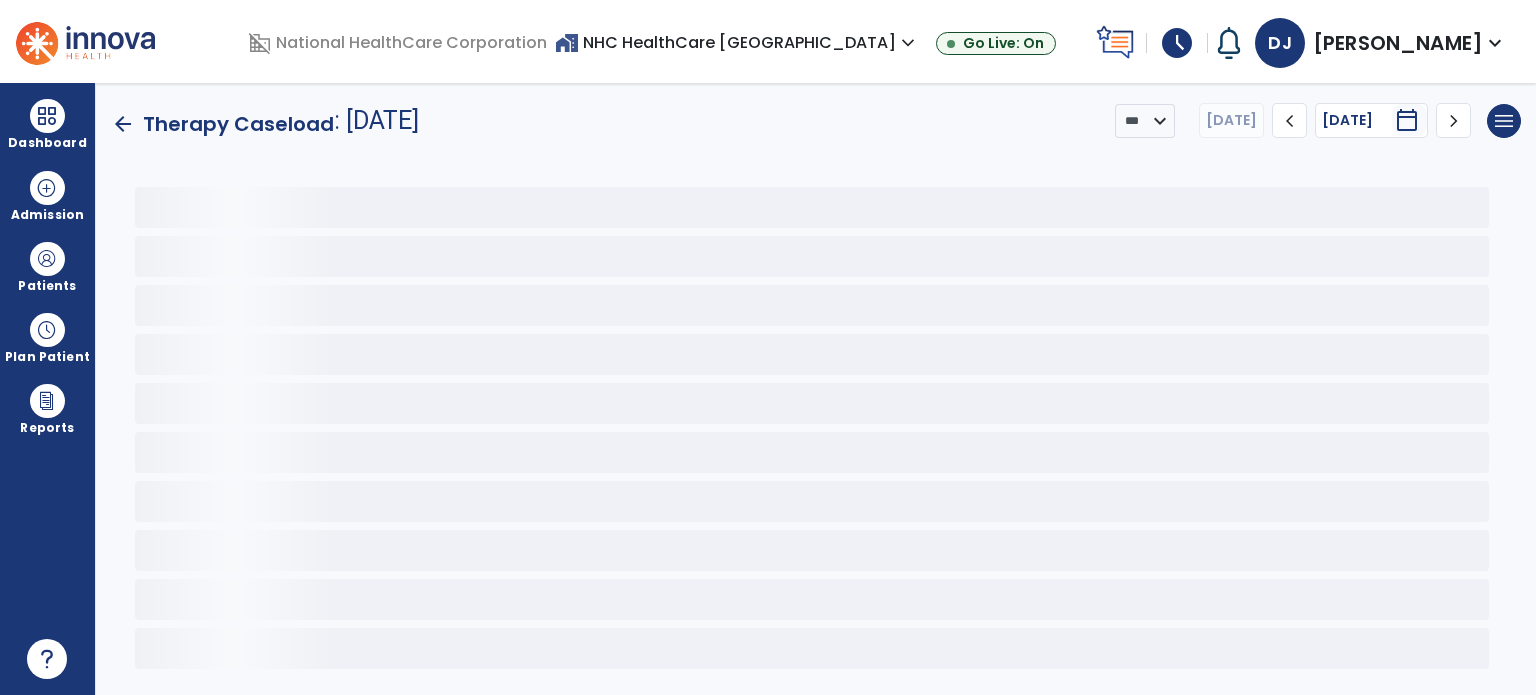 scroll, scrollTop: 0, scrollLeft: 0, axis: both 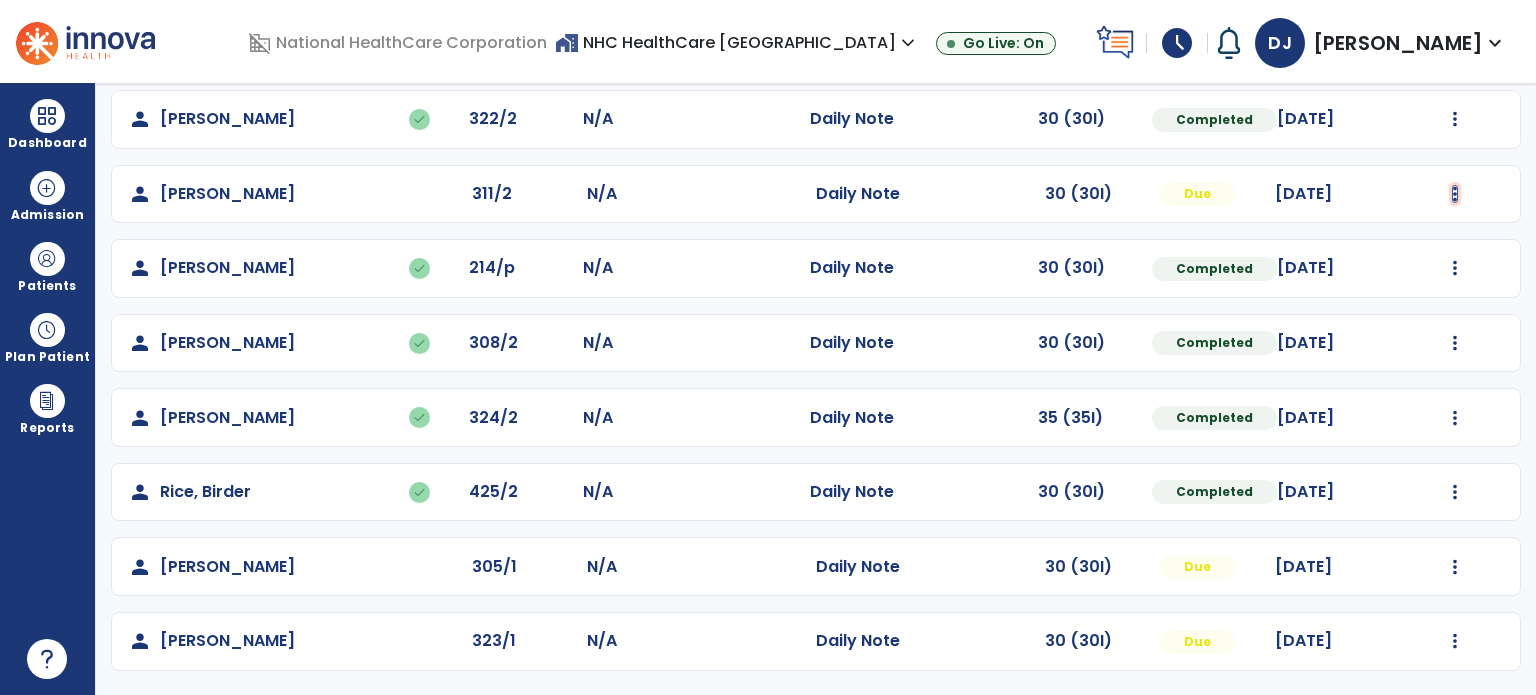 click at bounding box center [1455, -179] 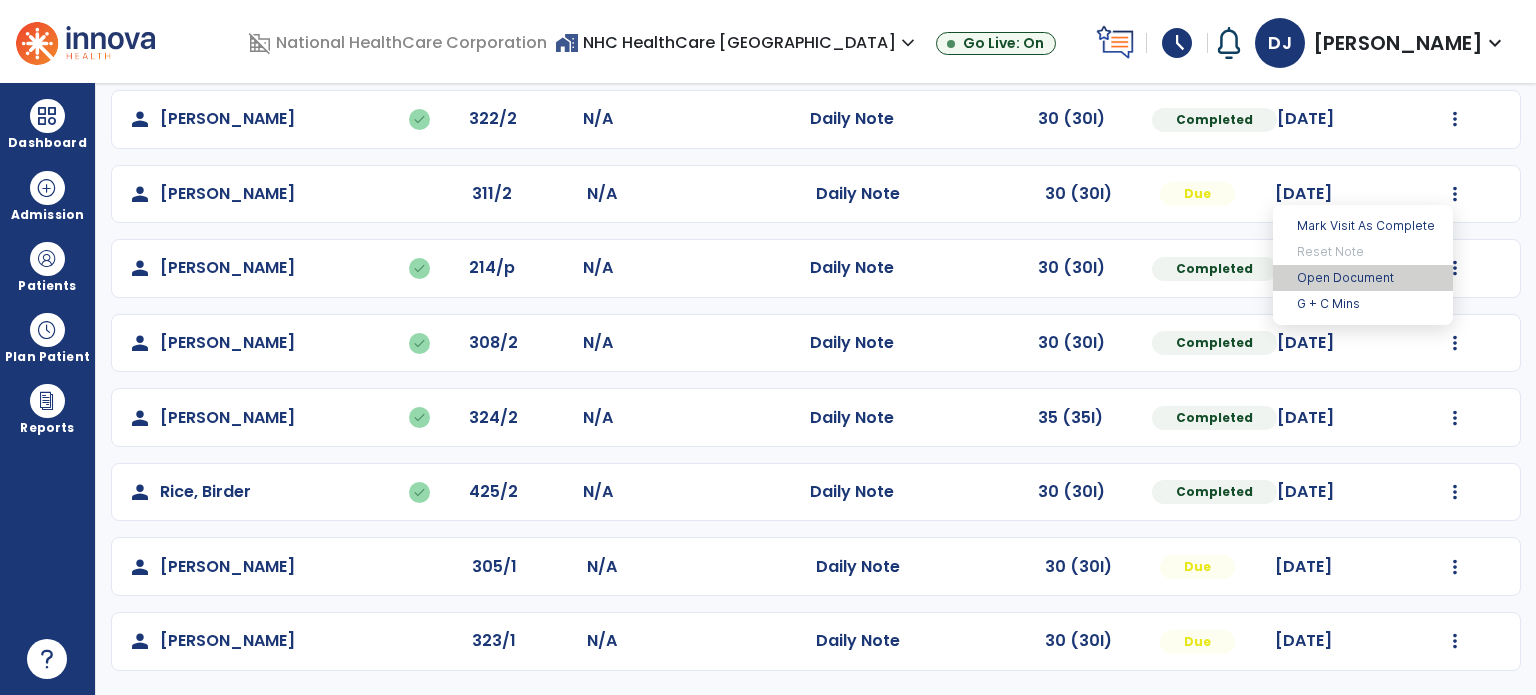 click on "Open Document" at bounding box center (1363, 278) 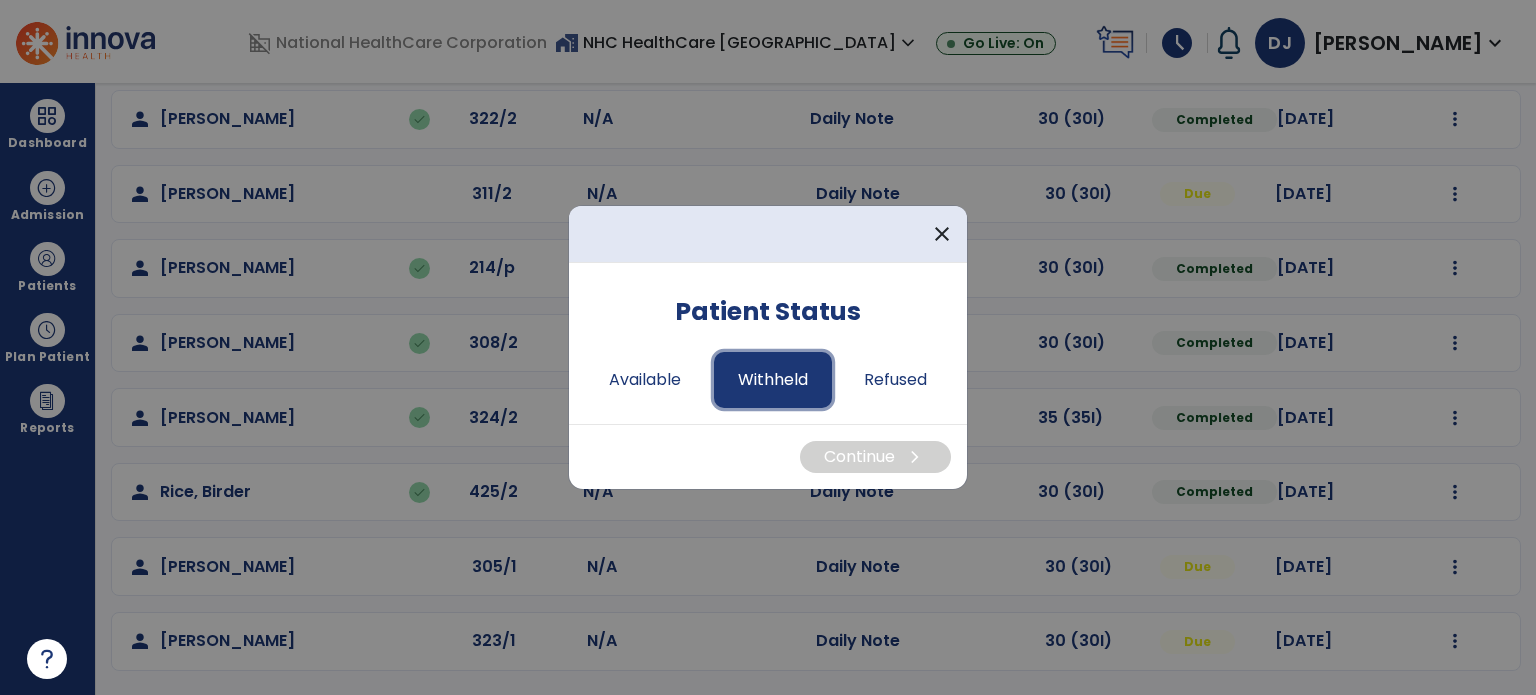 click on "Withheld" at bounding box center (773, 380) 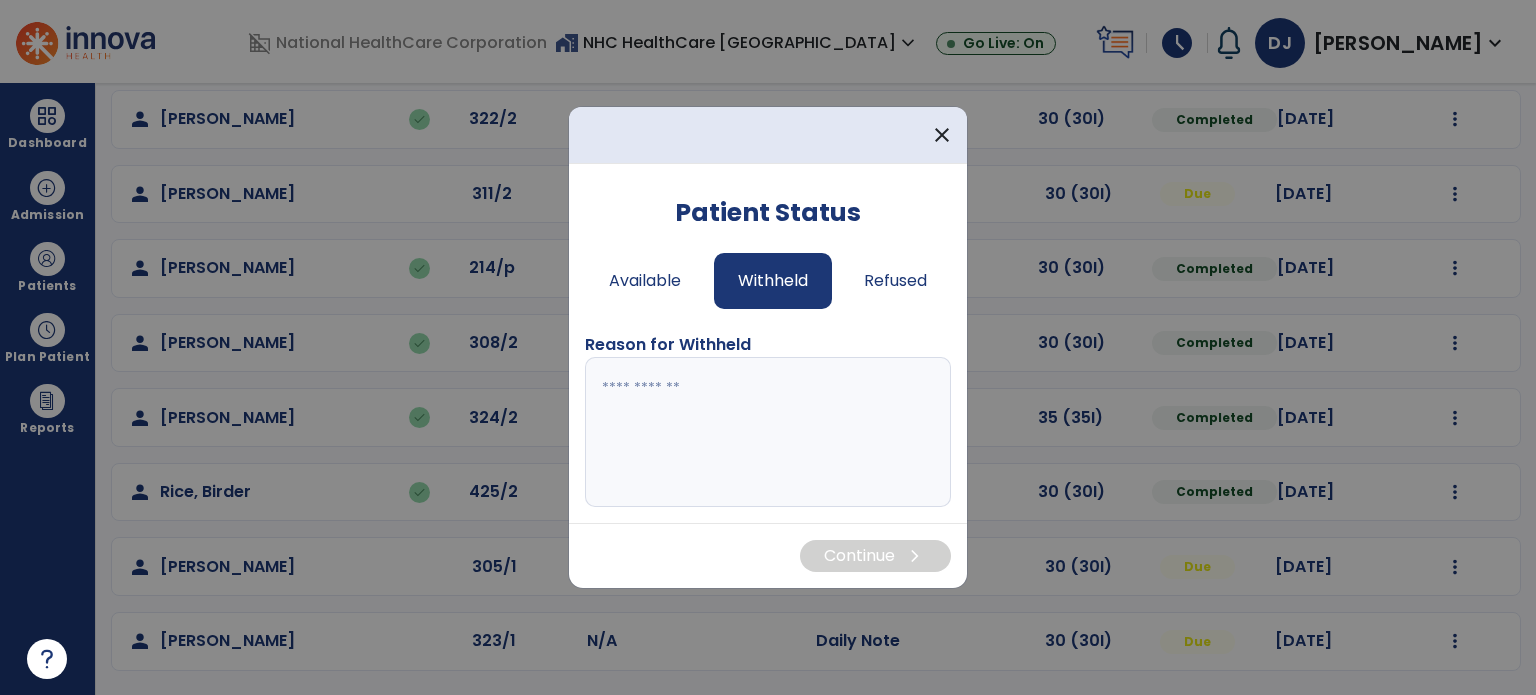 click at bounding box center [768, 432] 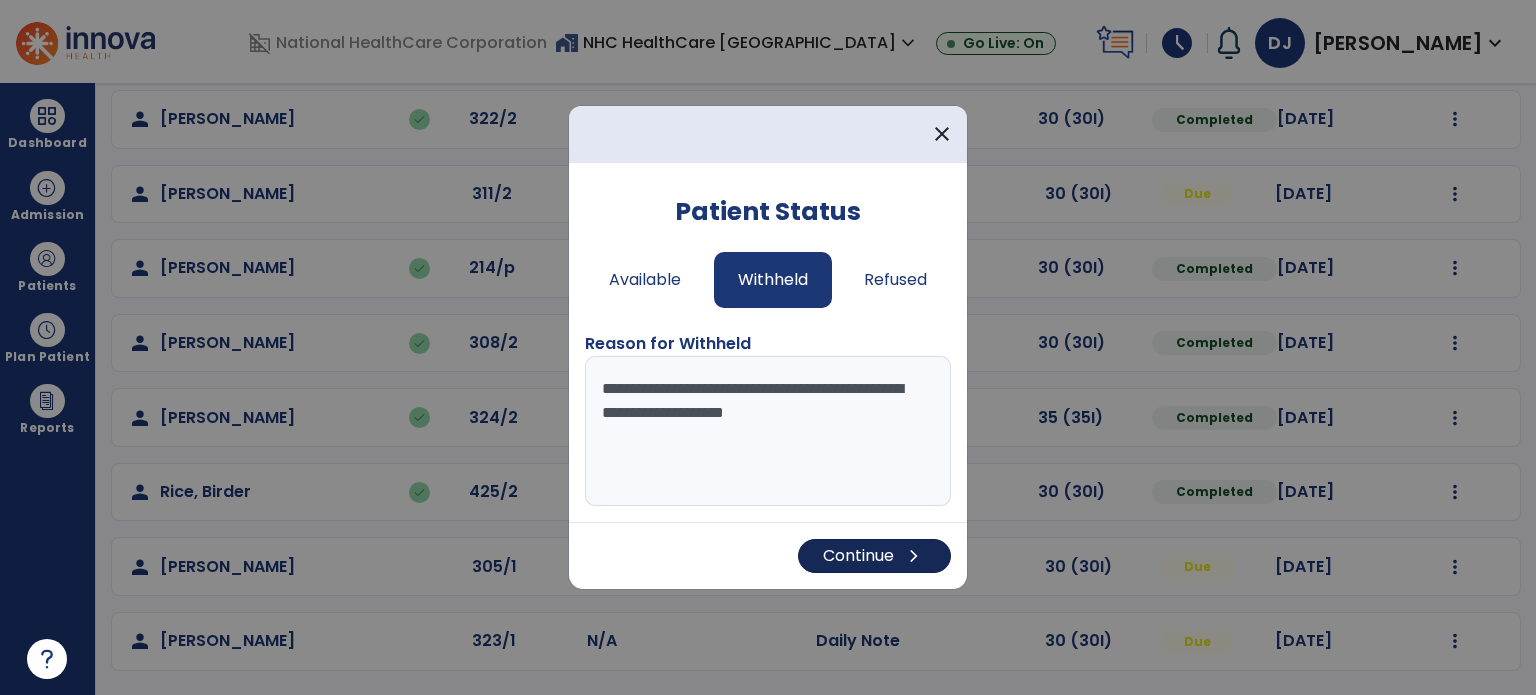 type on "**********" 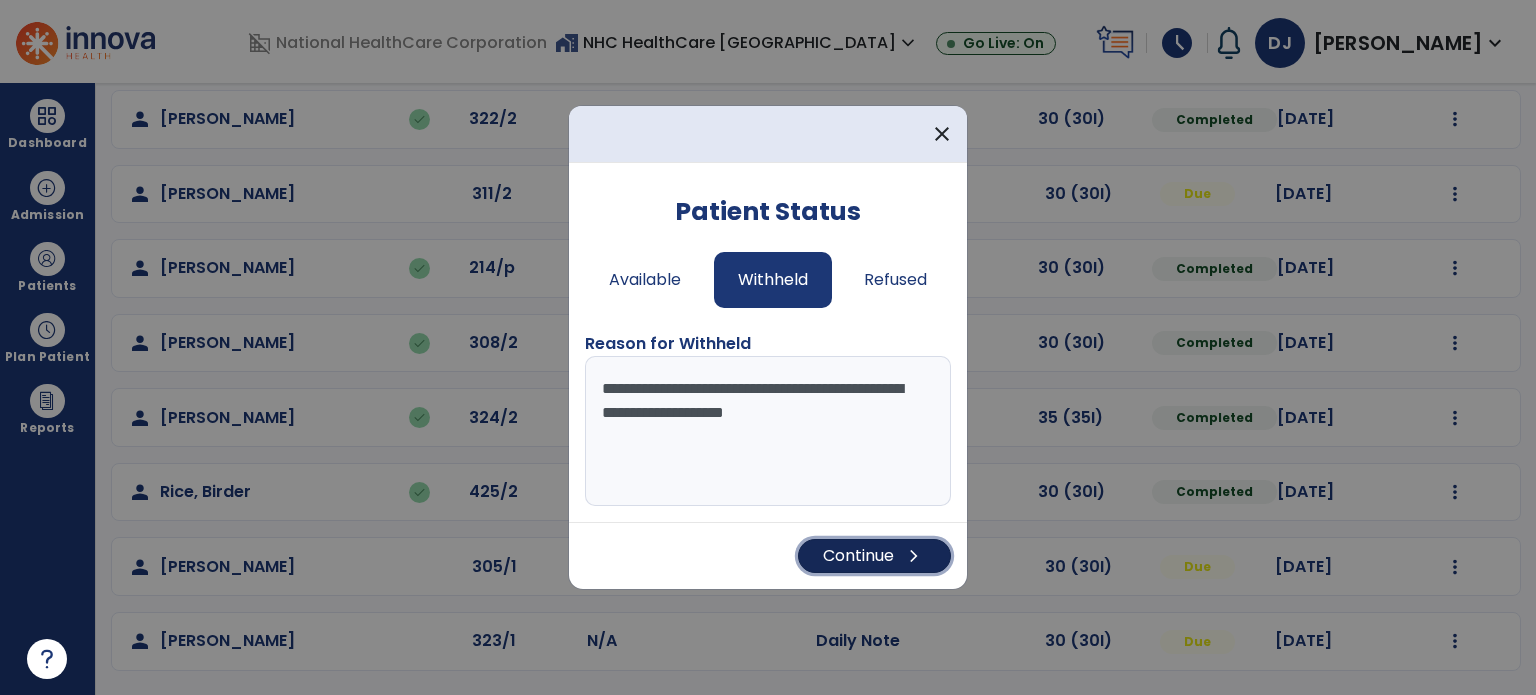 click on "Continue   chevron_right" at bounding box center [874, 556] 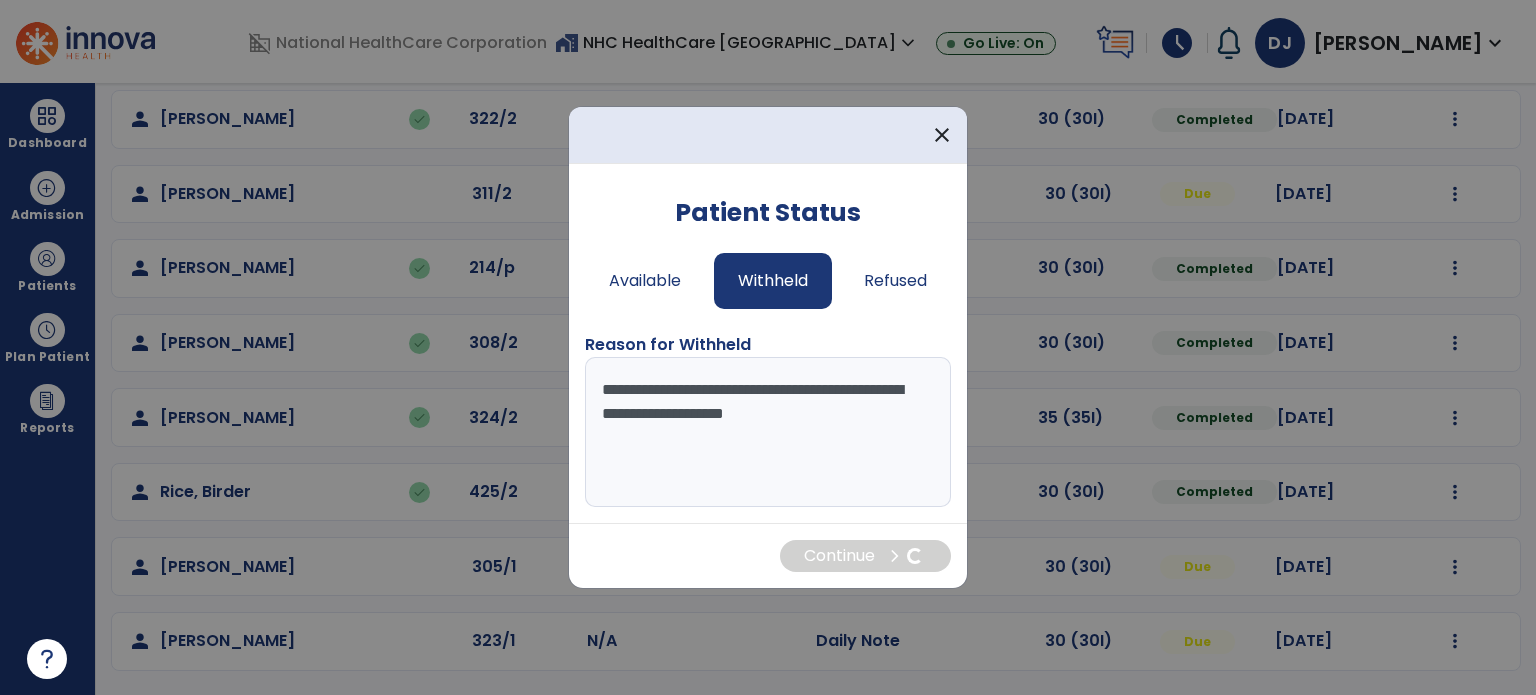 scroll, scrollTop: 0, scrollLeft: 0, axis: both 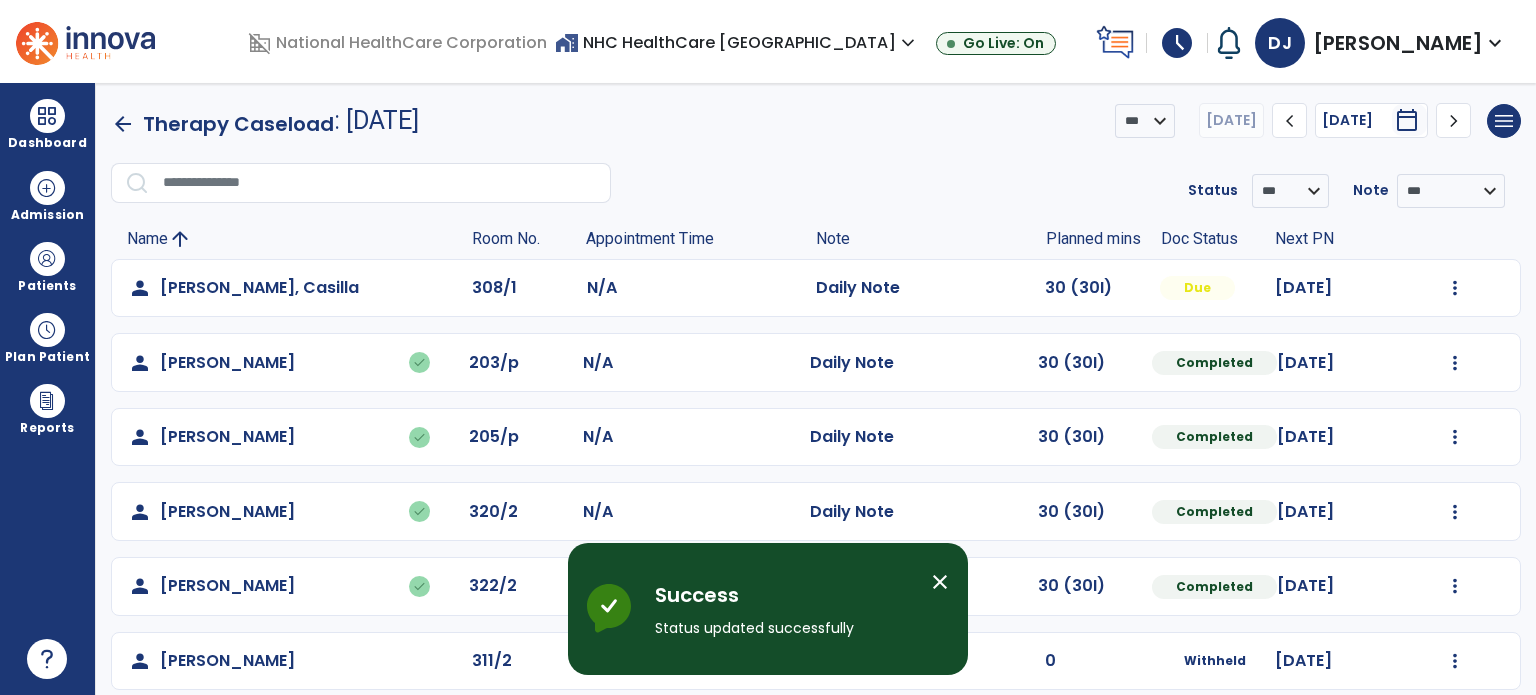 click on "close" at bounding box center [940, 582] 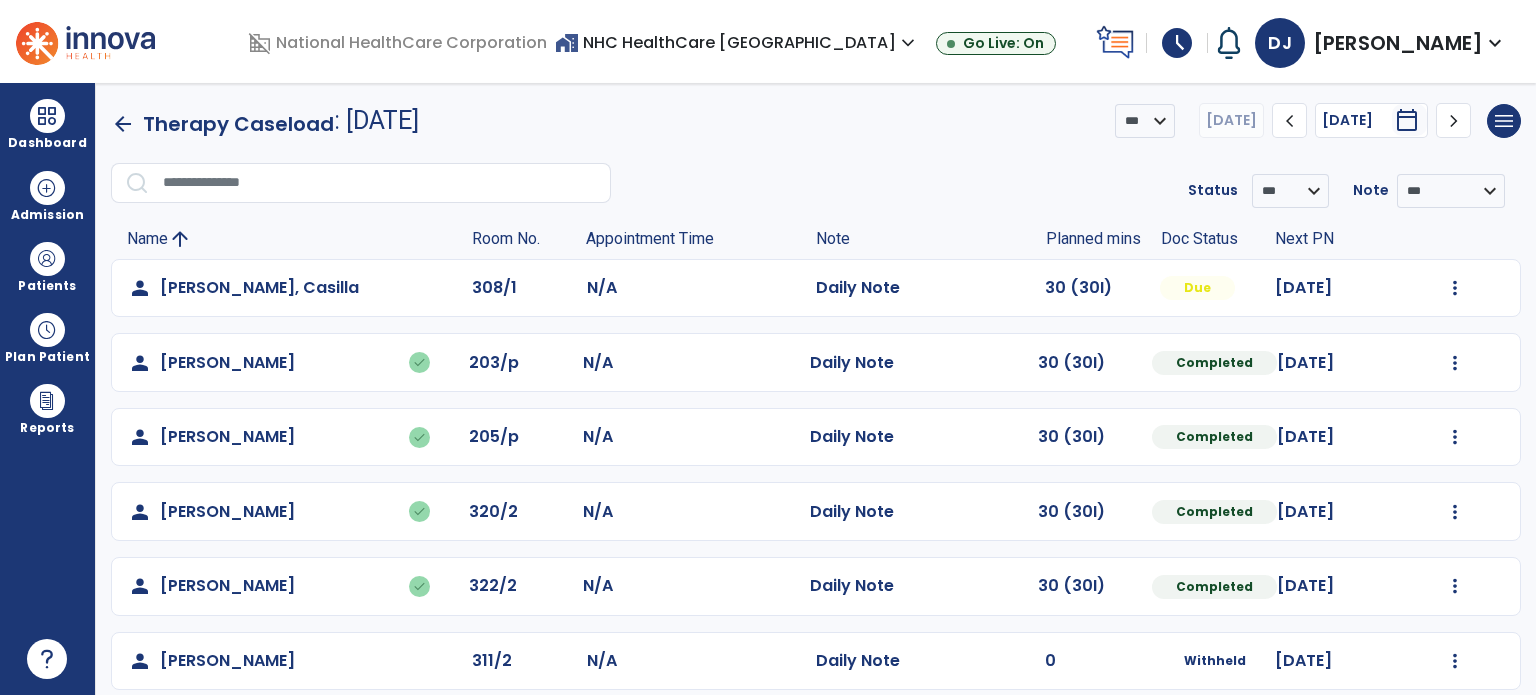 click on "**********" at bounding box center [816, 389] 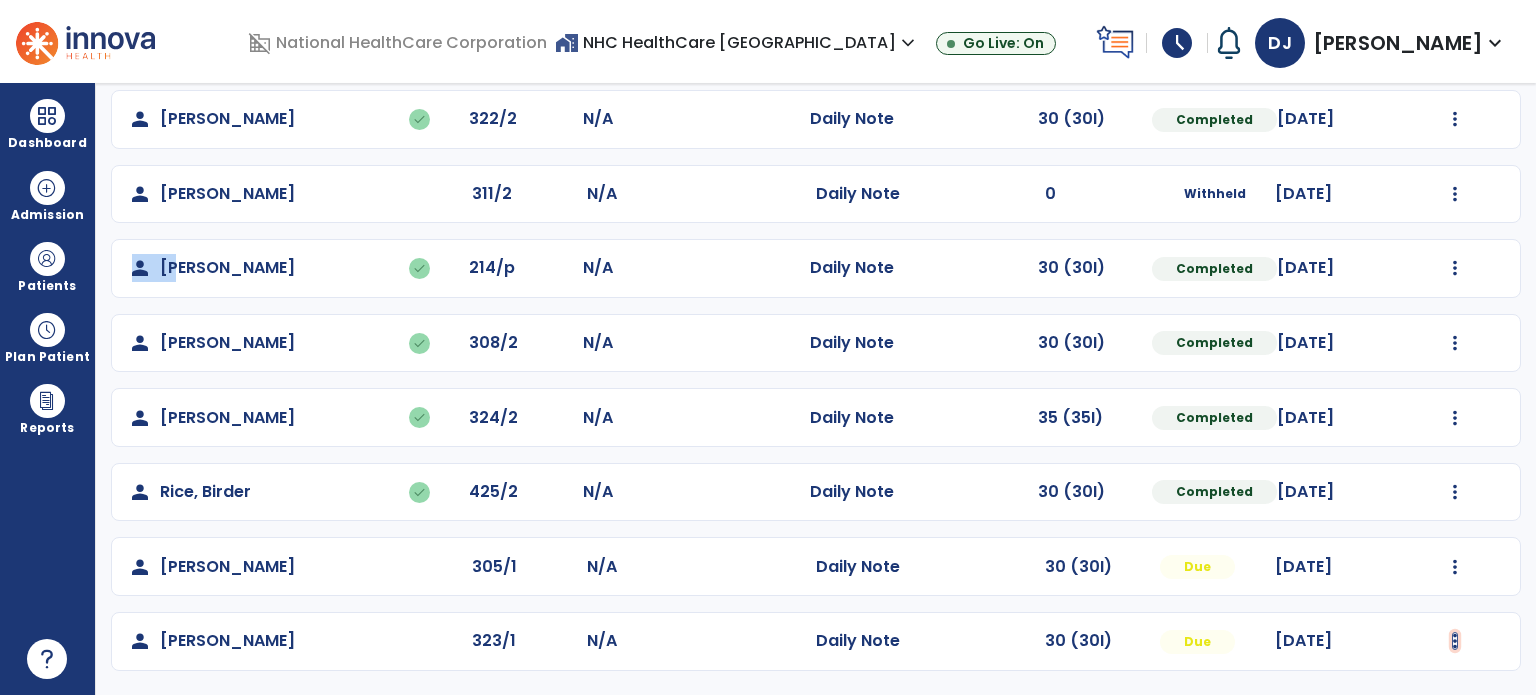 click at bounding box center [1455, -179] 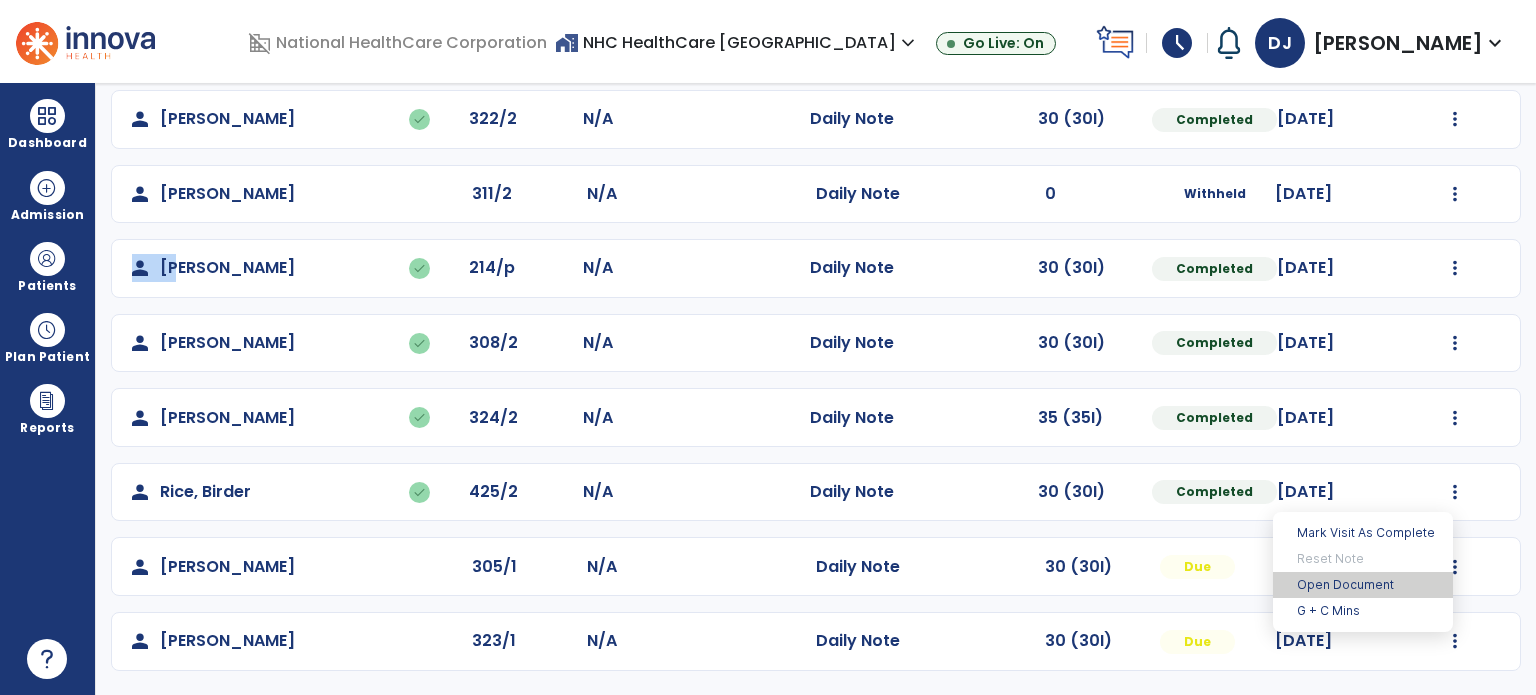 click on "Open Document" at bounding box center (1363, 585) 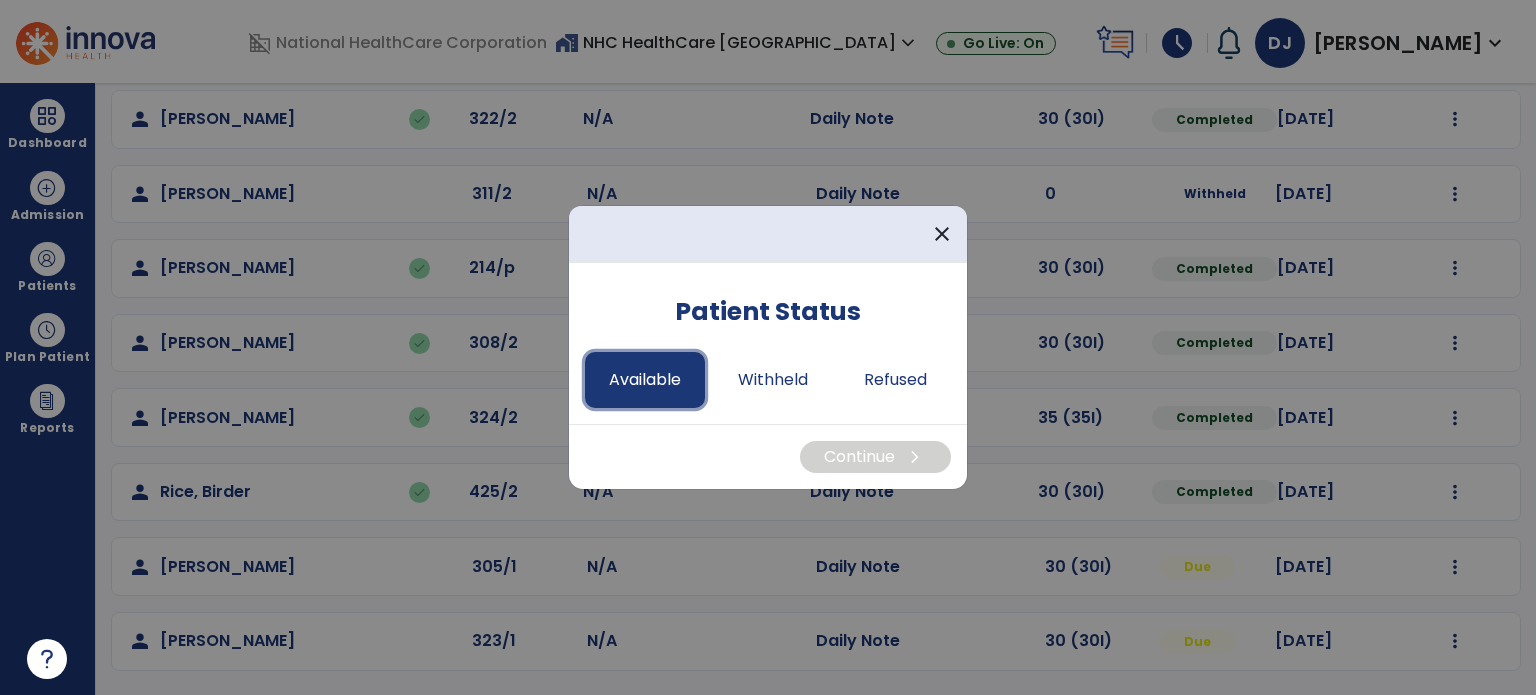click on "Available" at bounding box center [645, 380] 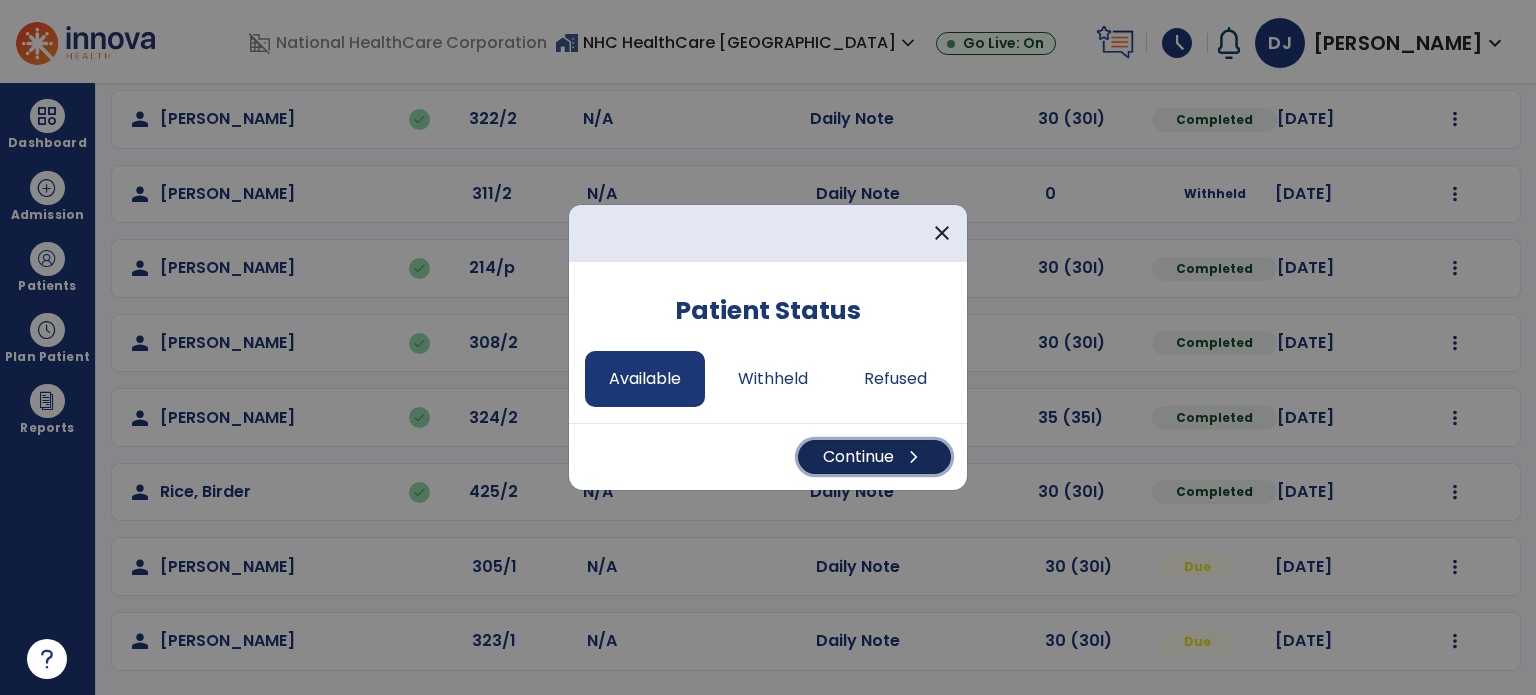 click on "Continue   chevron_right" at bounding box center [874, 457] 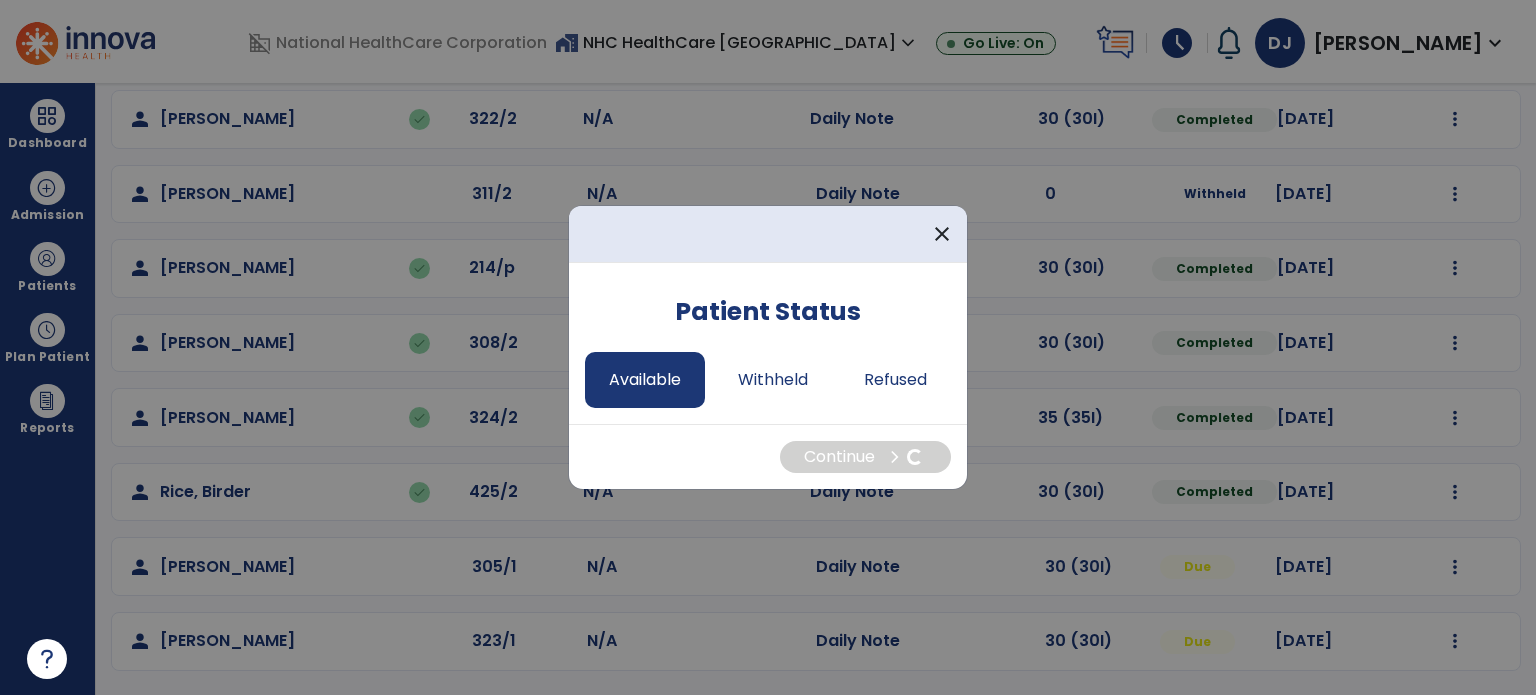 select on "*" 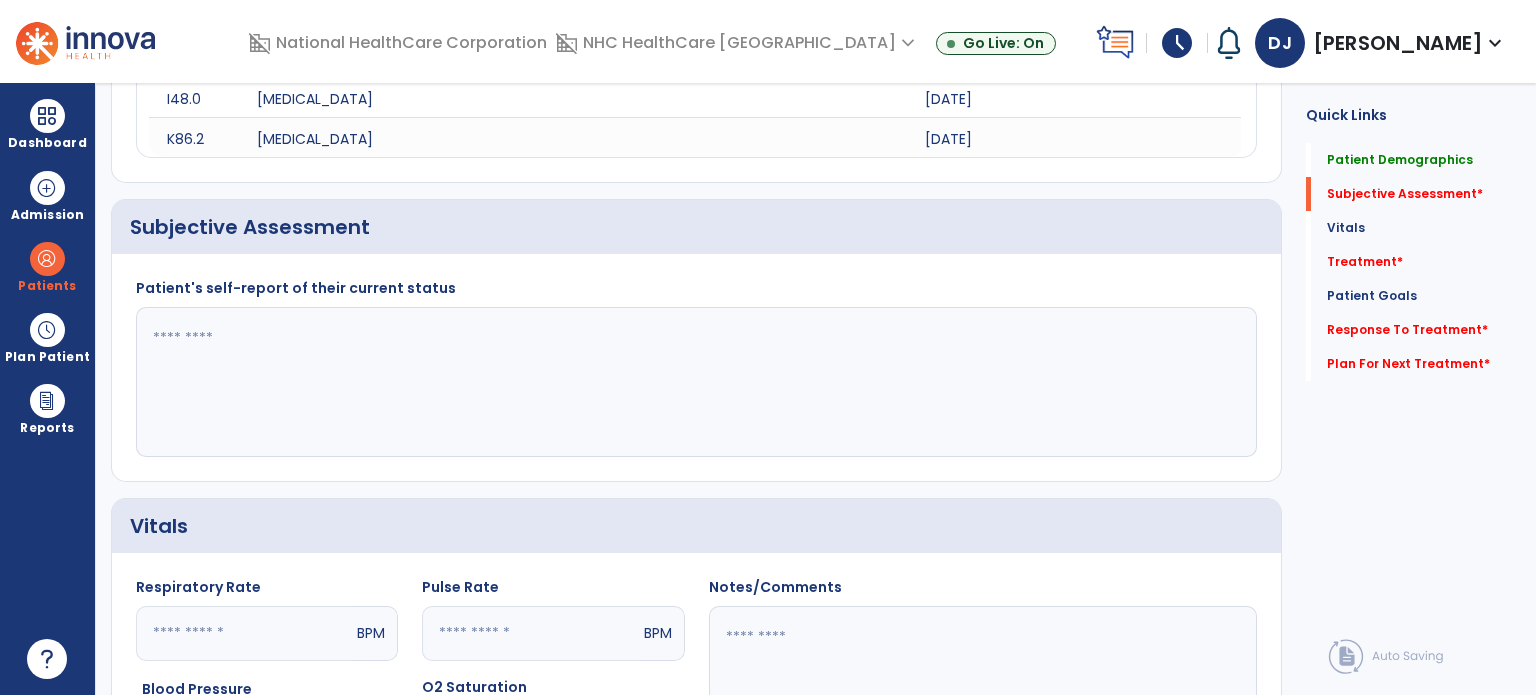 click 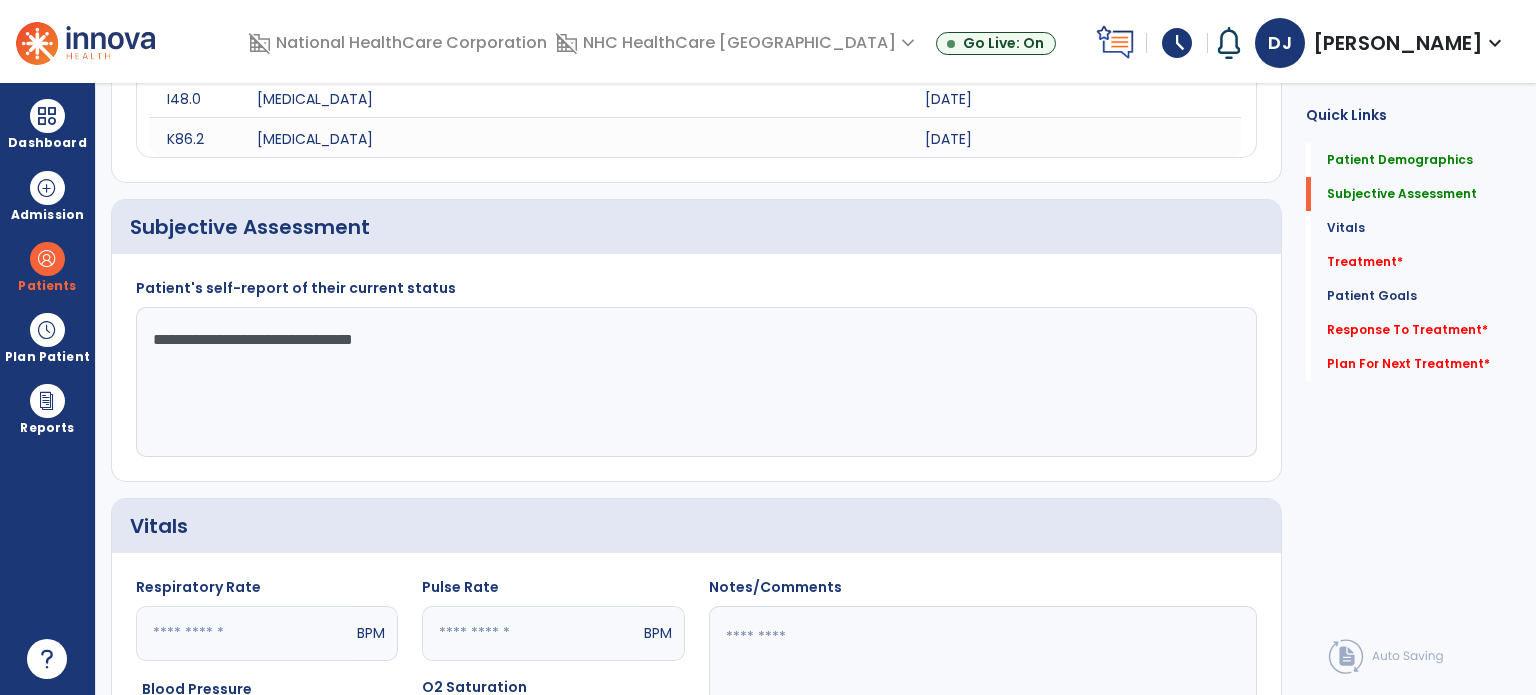 scroll, scrollTop: 1003, scrollLeft: 0, axis: vertical 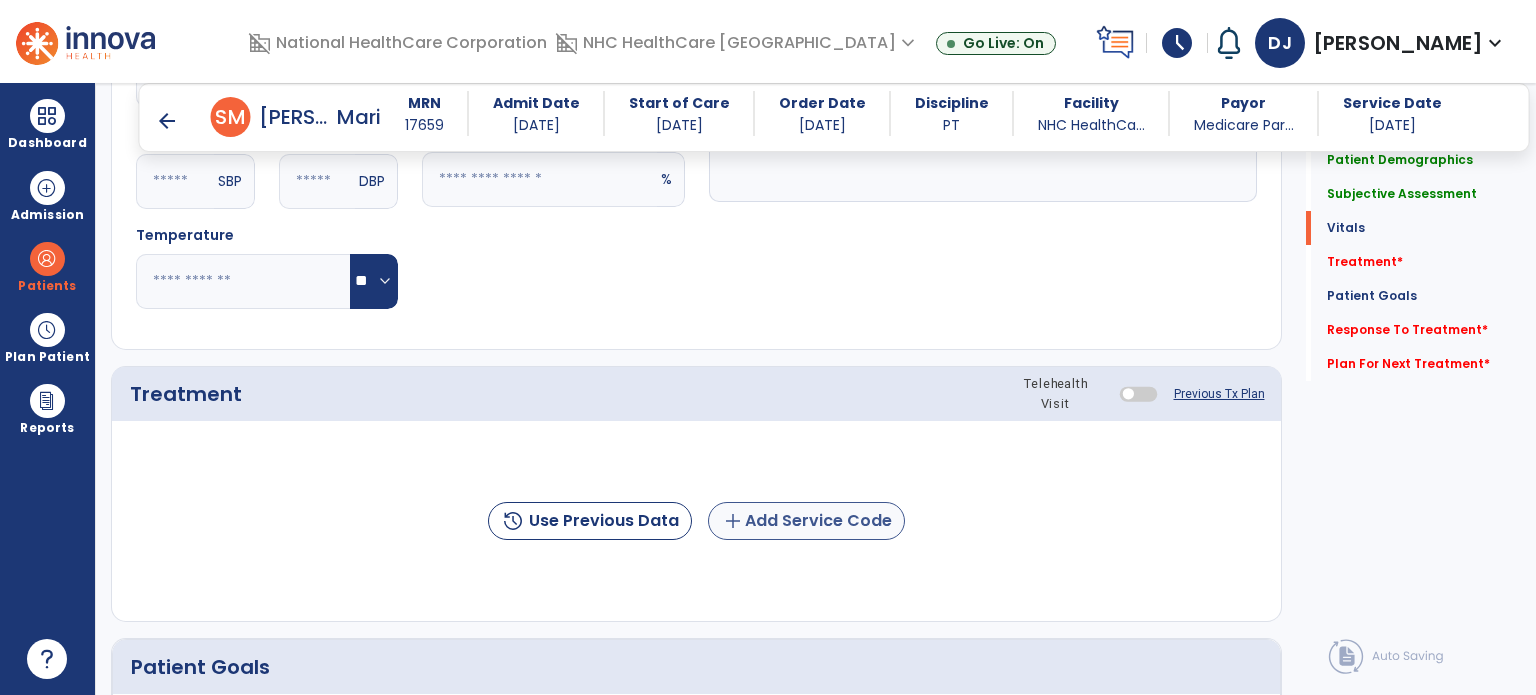 type on "**********" 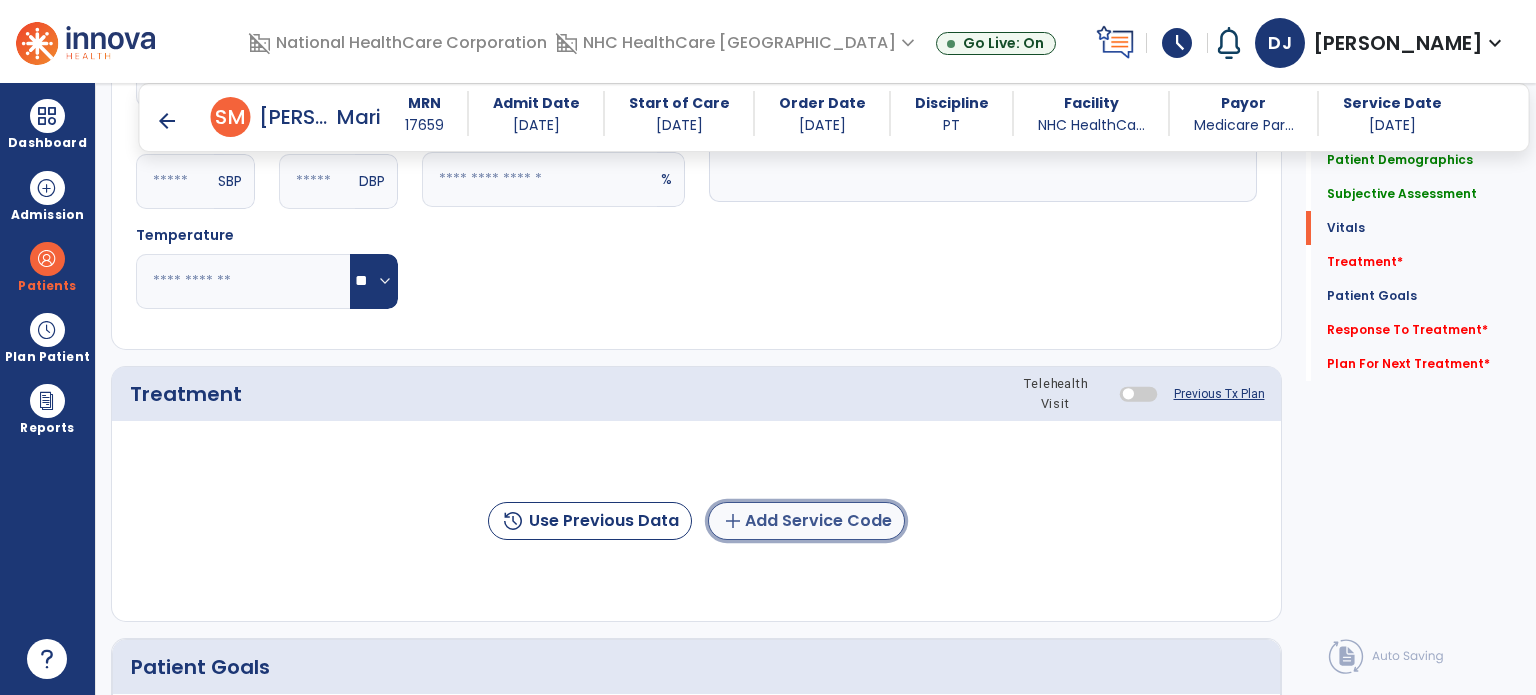 click on "add  Add Service Code" 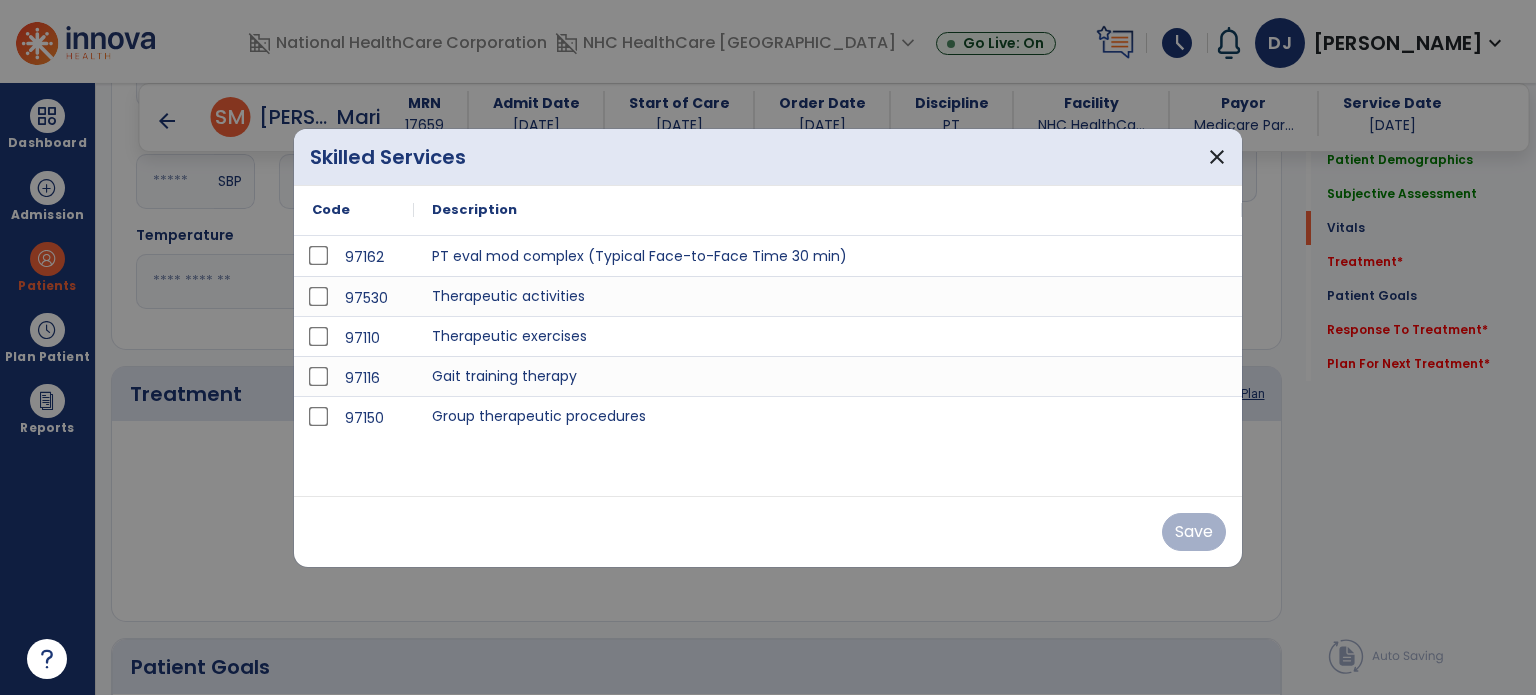 click on "Save" at bounding box center (768, 531) 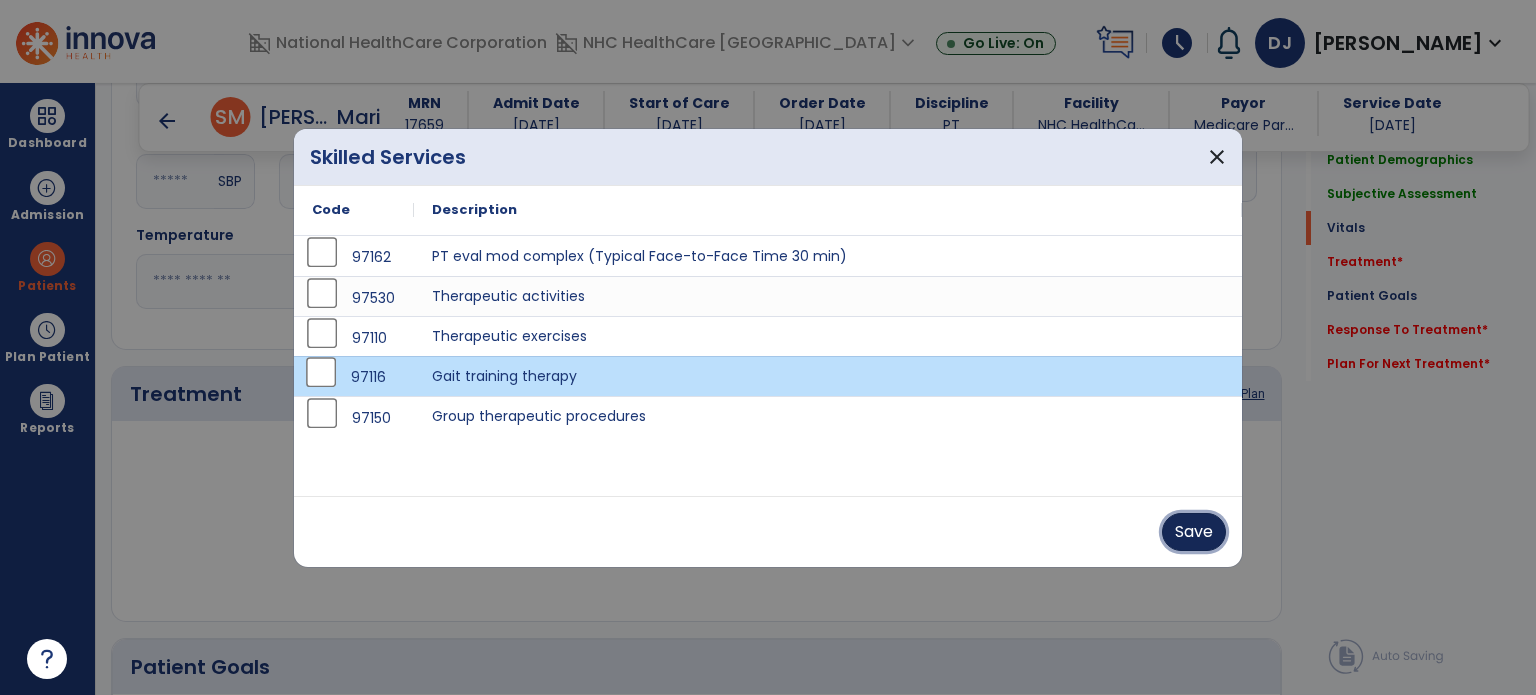 click on "Save" at bounding box center (1194, 532) 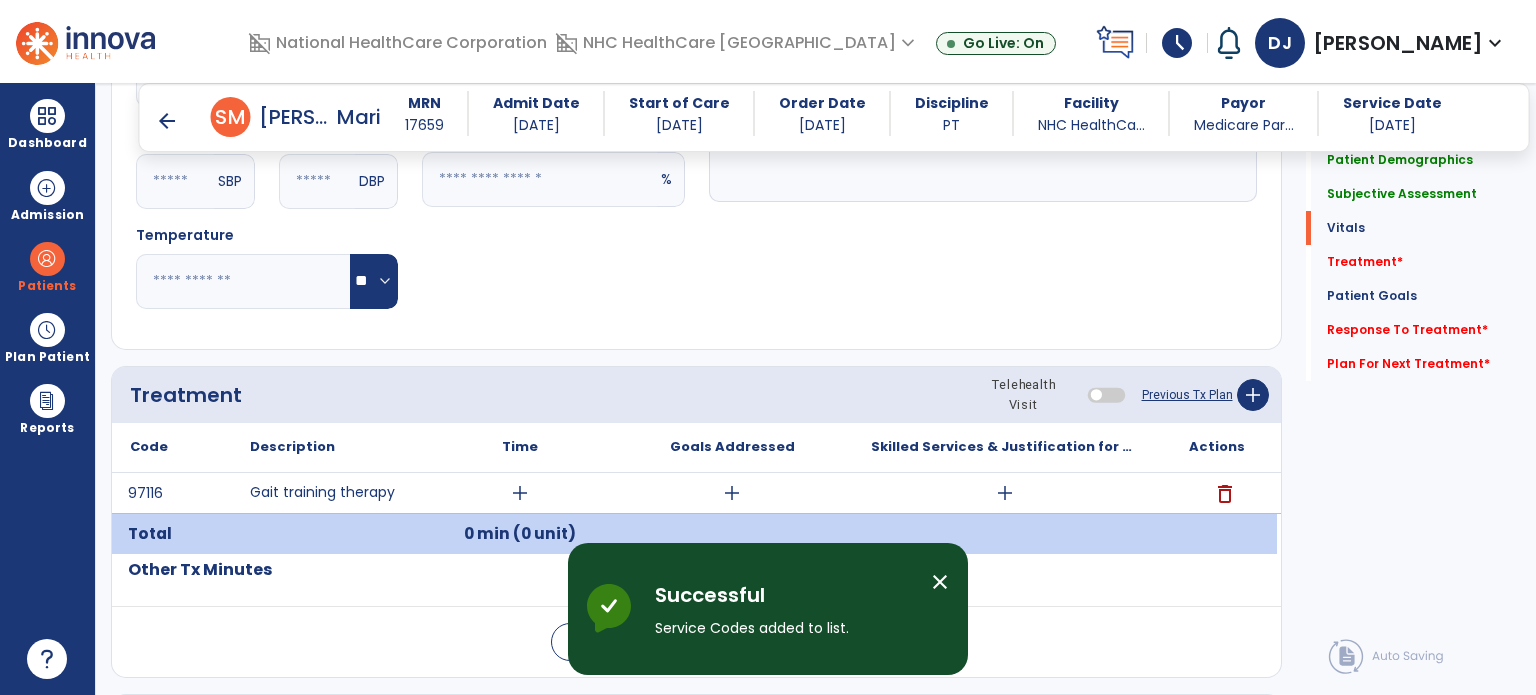 click on "close" at bounding box center (940, 582) 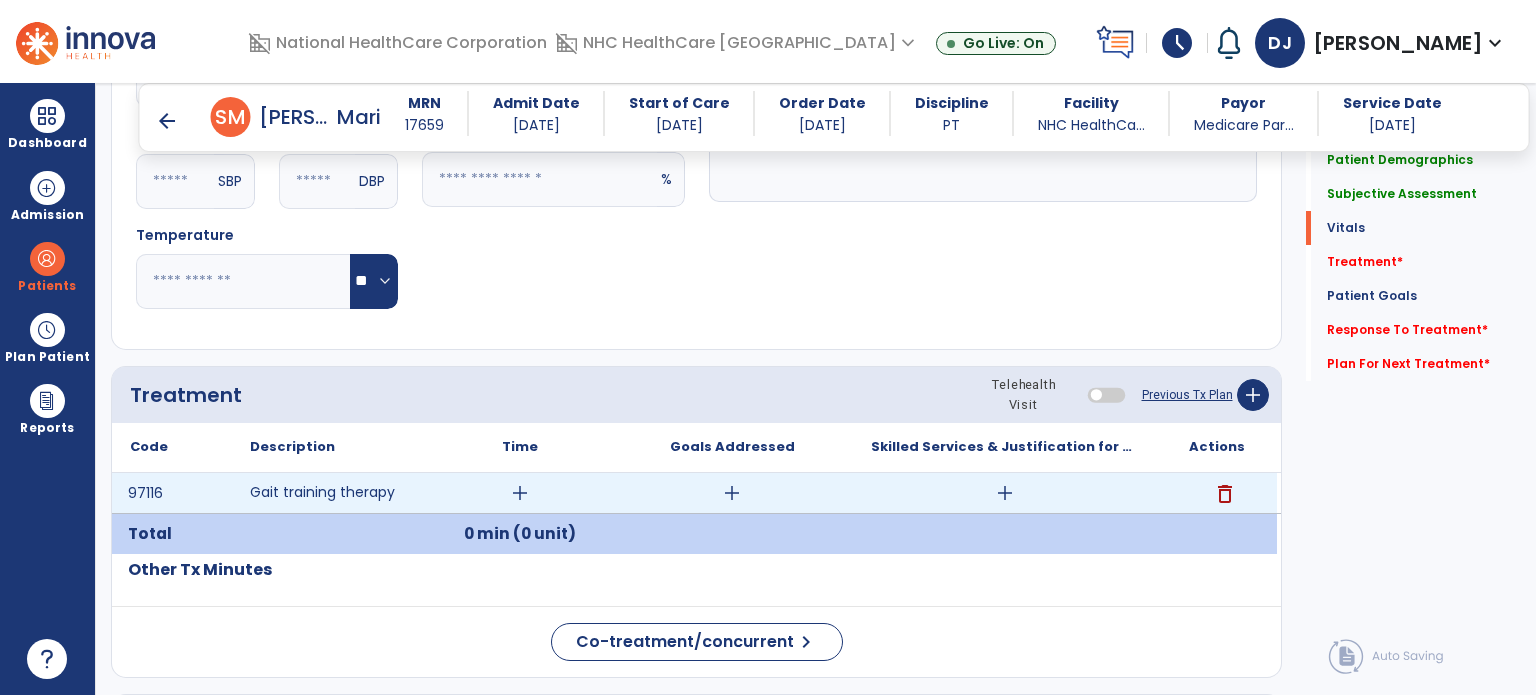 click on "add" at bounding box center (520, 493) 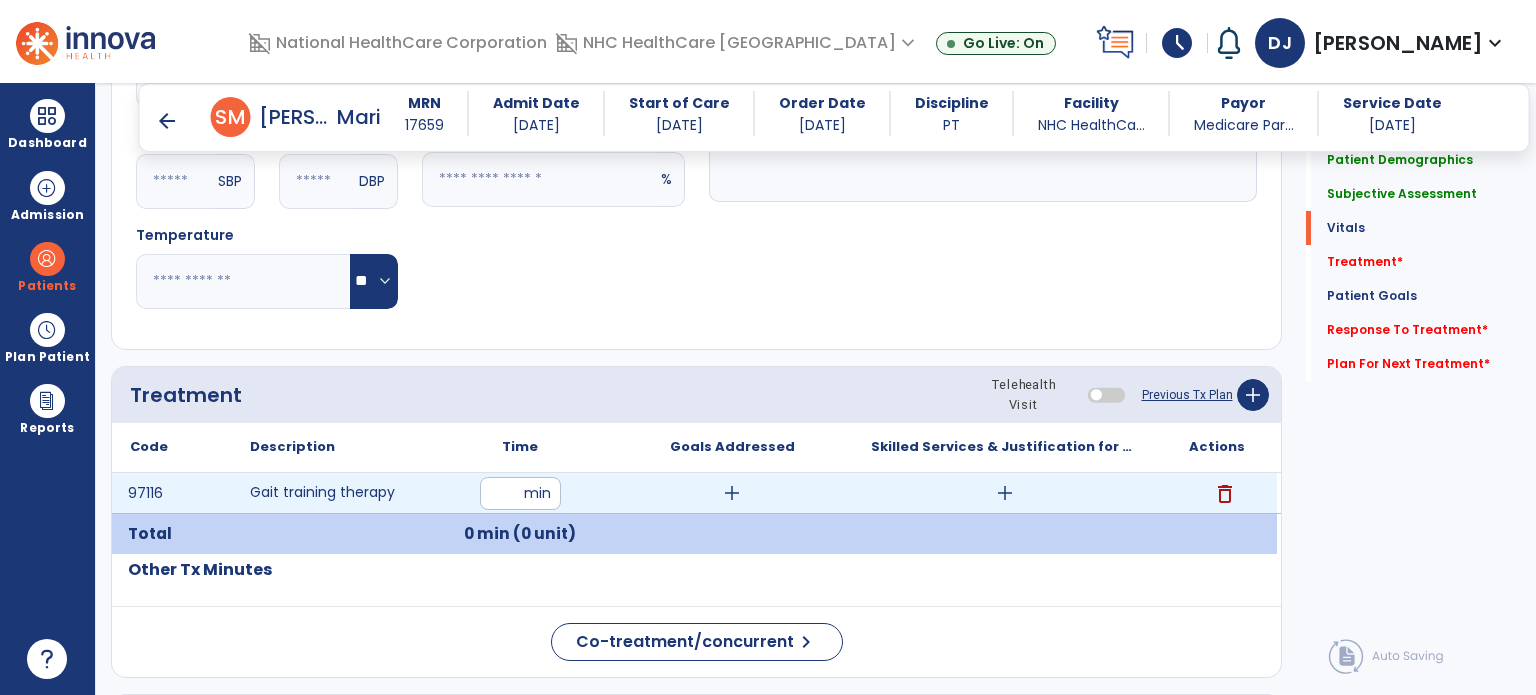 type on "**" 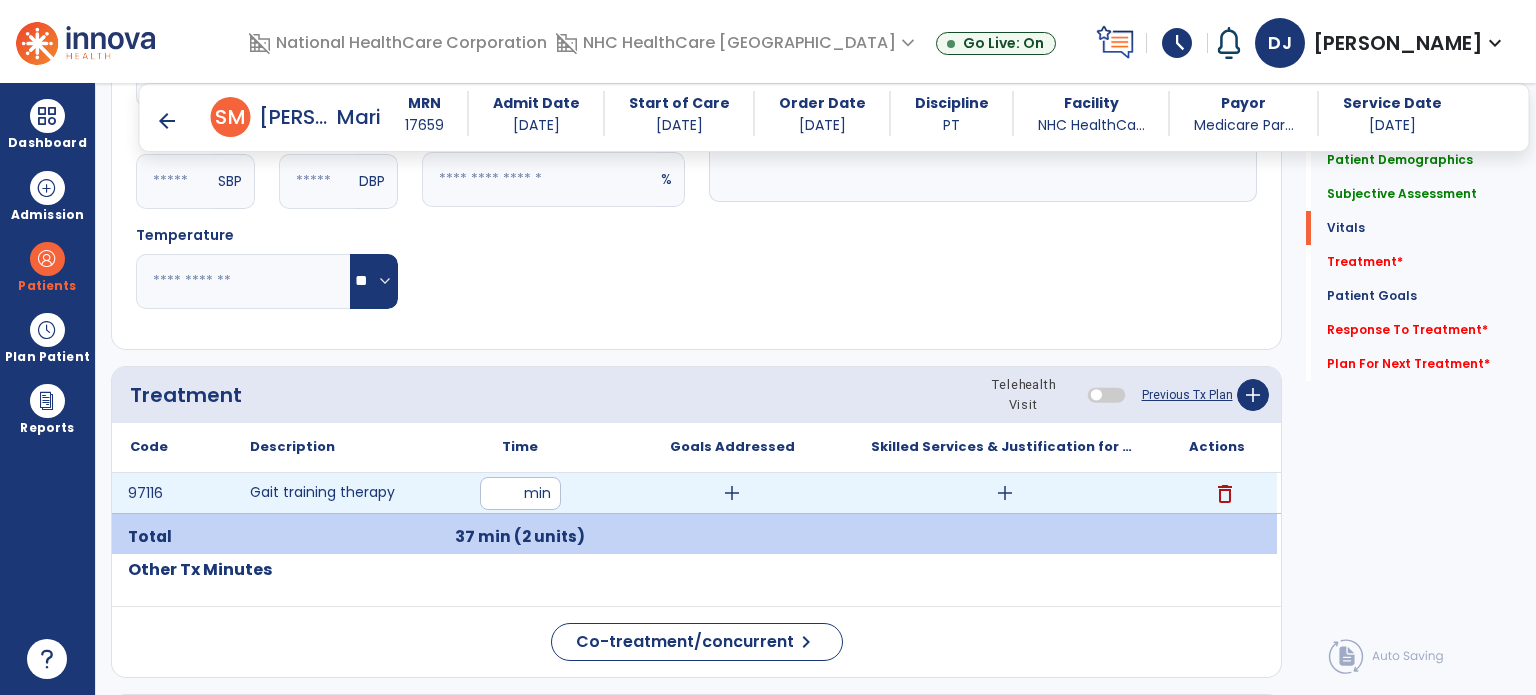 click on "add" at bounding box center [1005, 493] 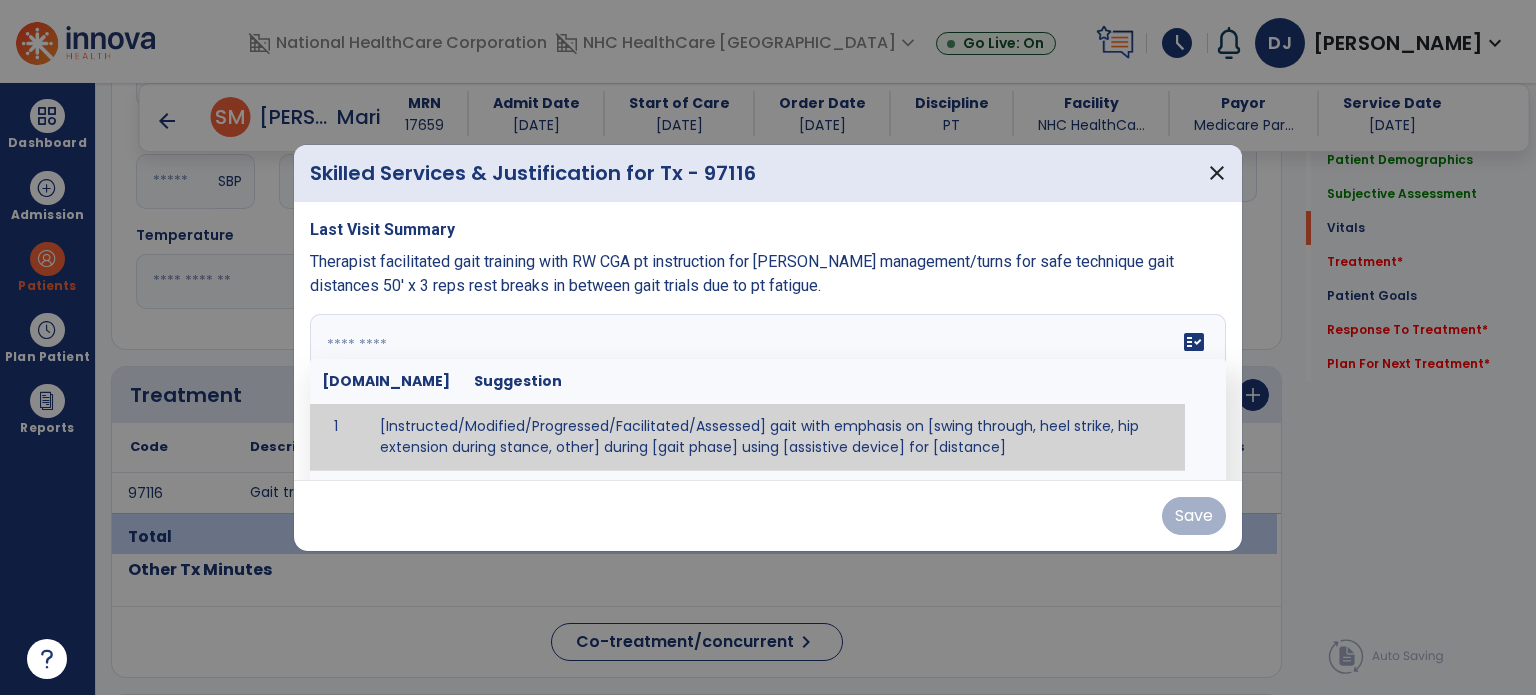 click at bounding box center (766, 389) 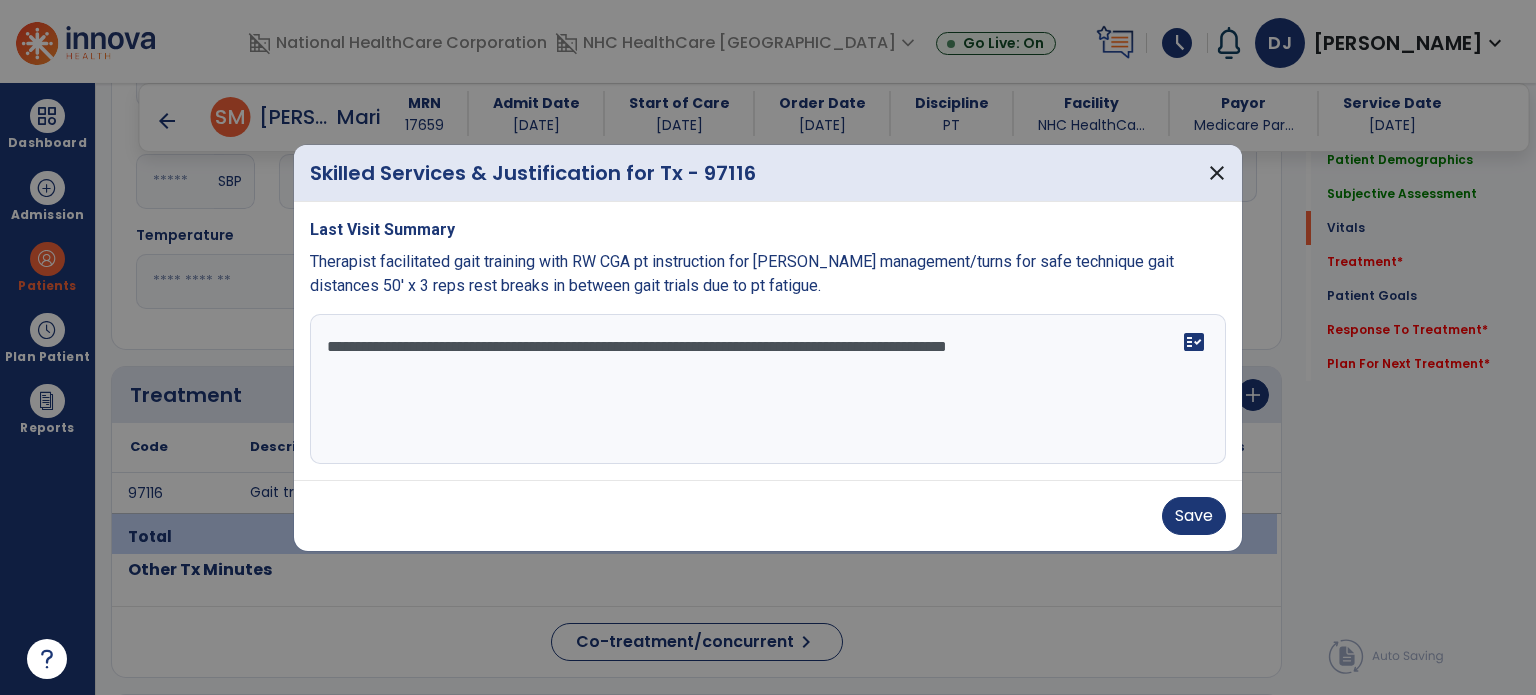 click on "**********" at bounding box center (768, 389) 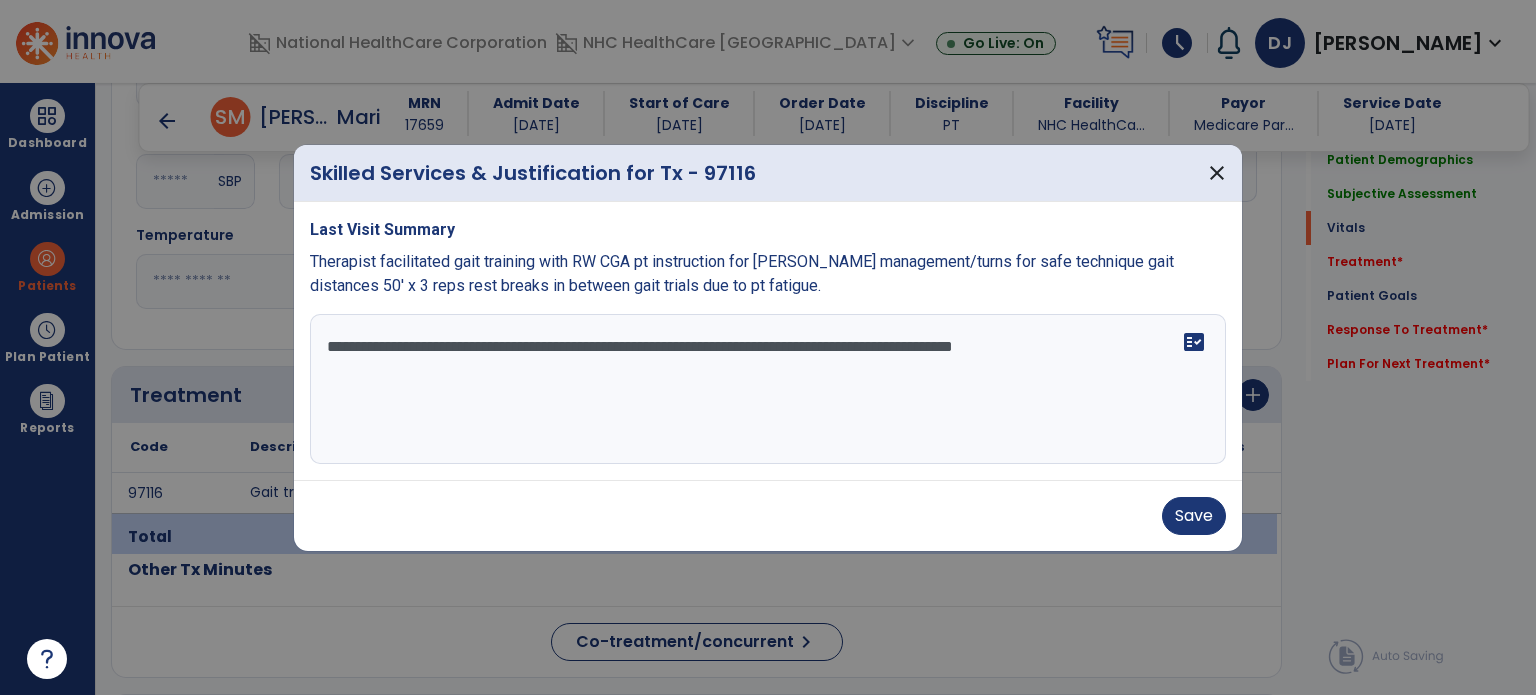click on "**********" at bounding box center (768, 389) 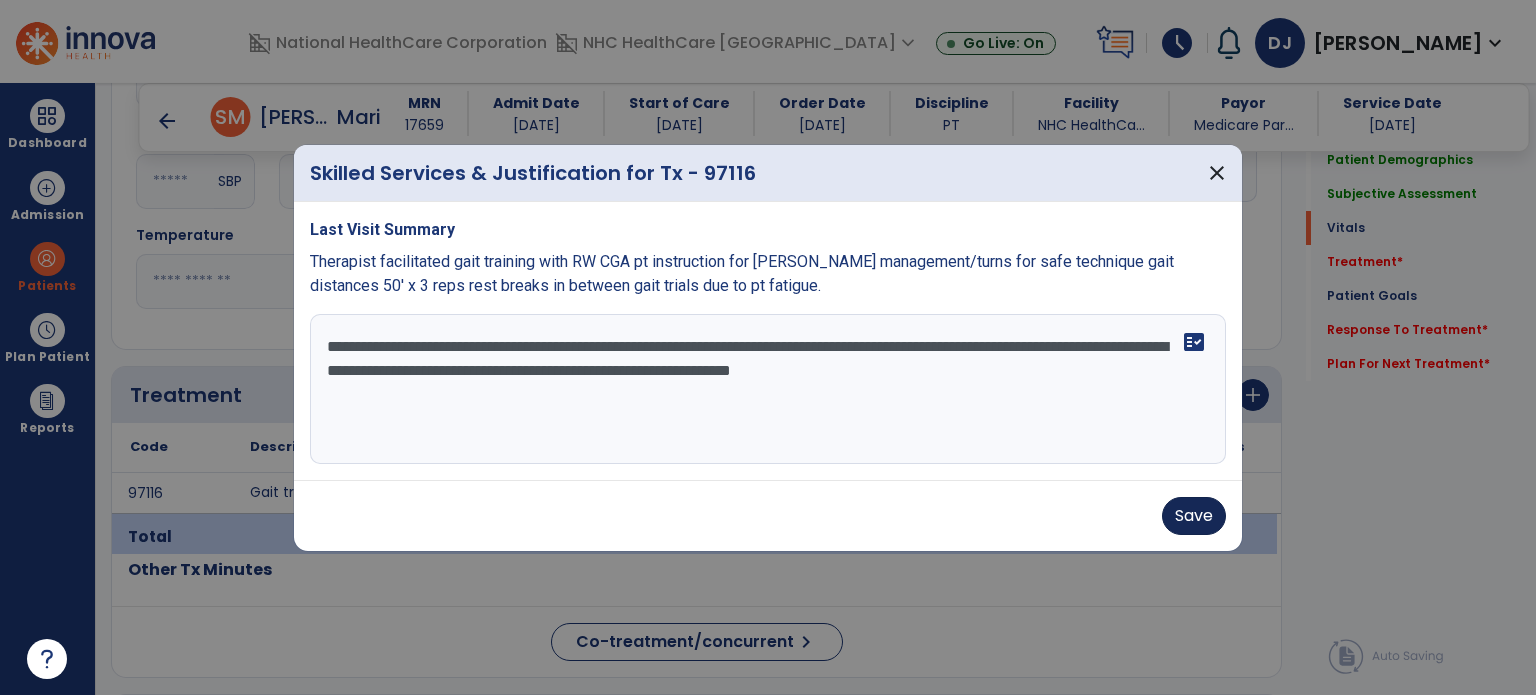 type on "**********" 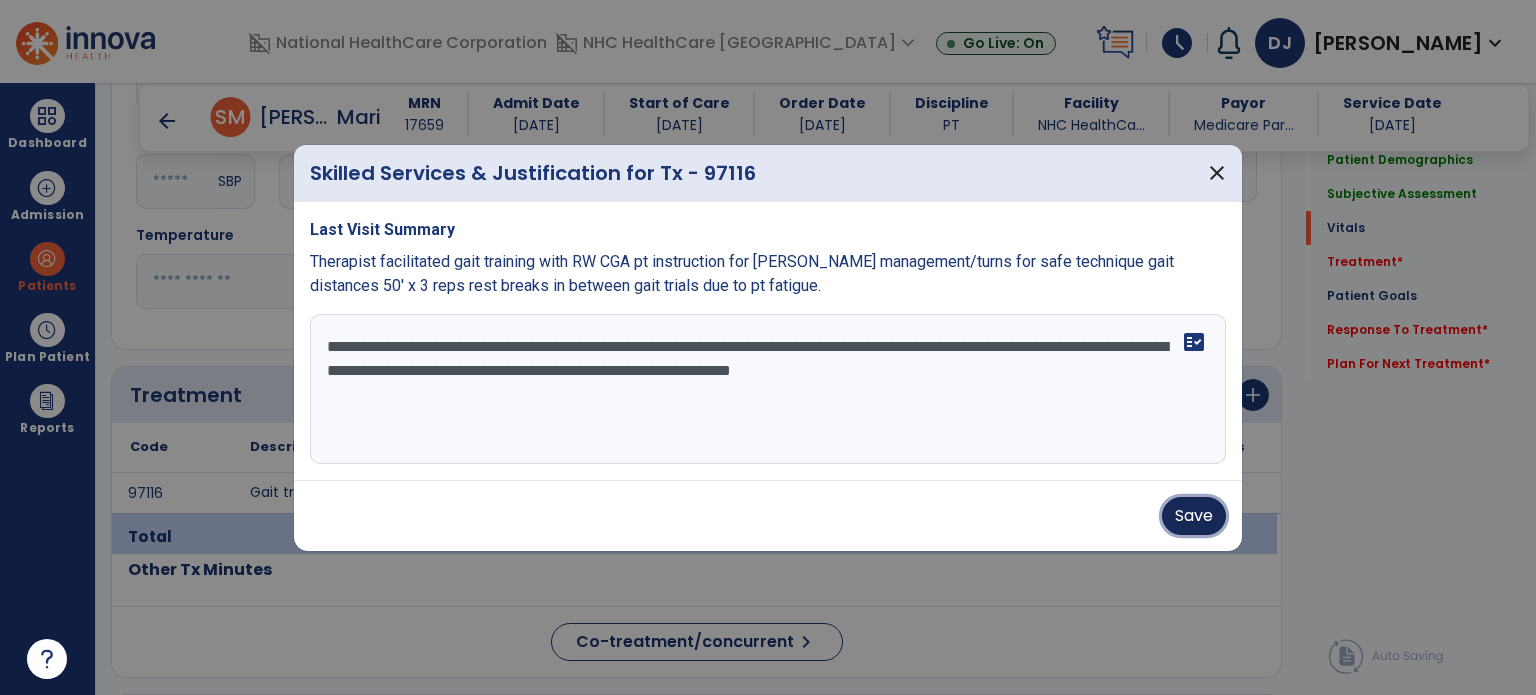 click on "Save" at bounding box center (1194, 516) 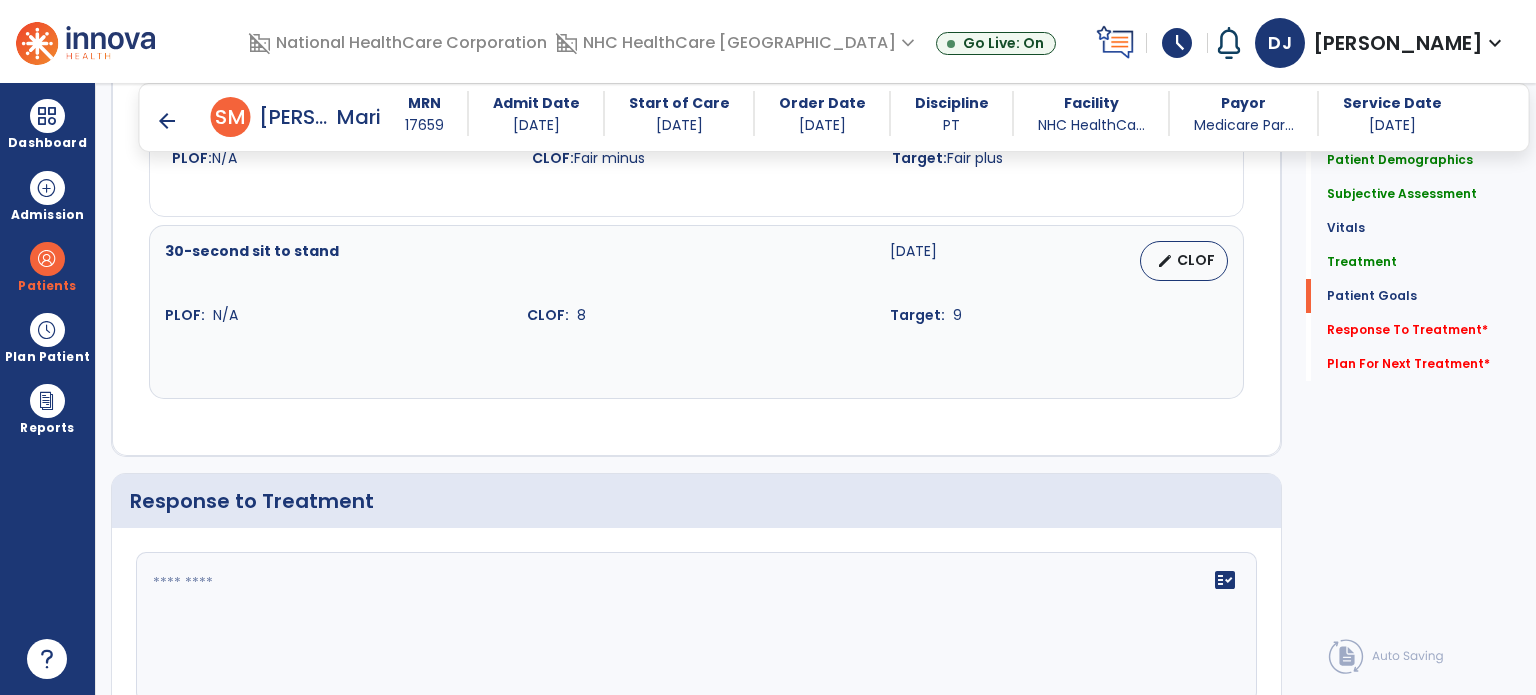 scroll, scrollTop: 2435, scrollLeft: 0, axis: vertical 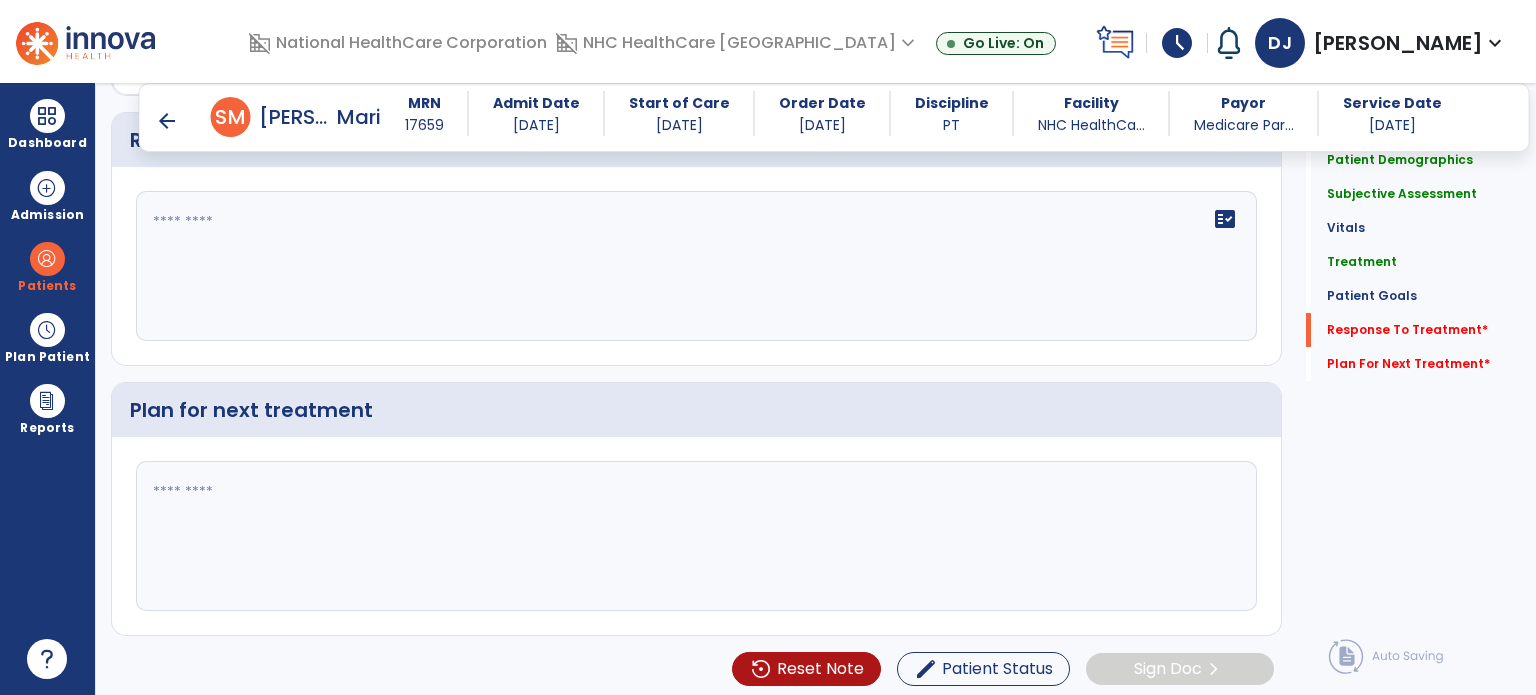 click 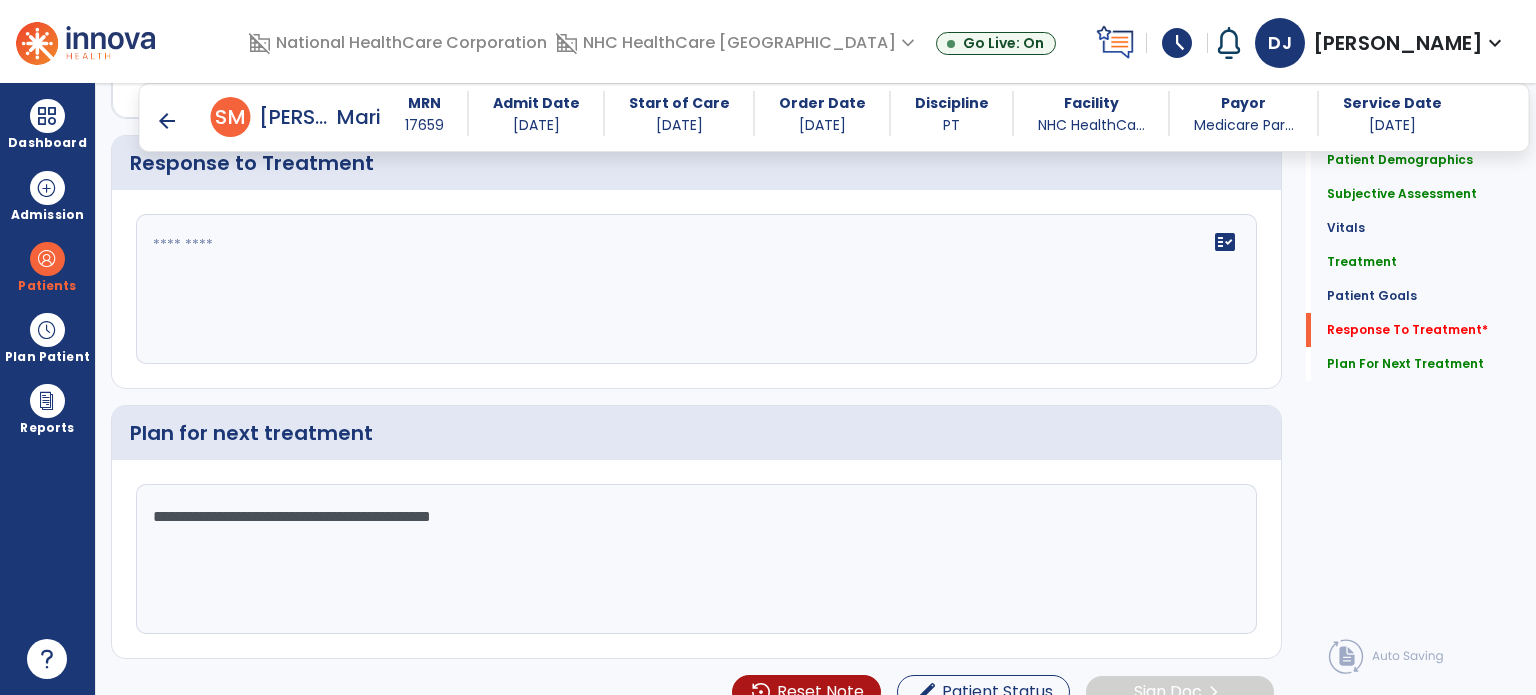 scroll, scrollTop: 2435, scrollLeft: 0, axis: vertical 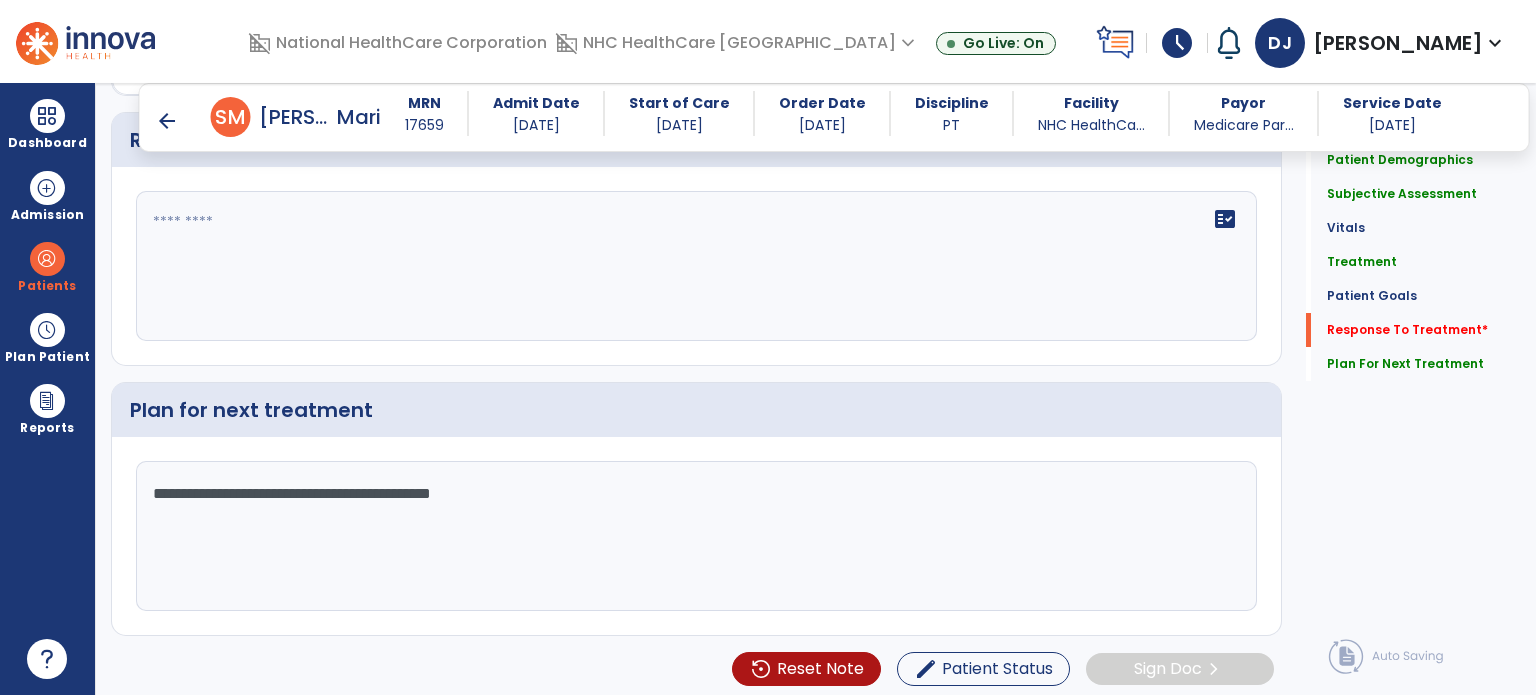 click on "**********" 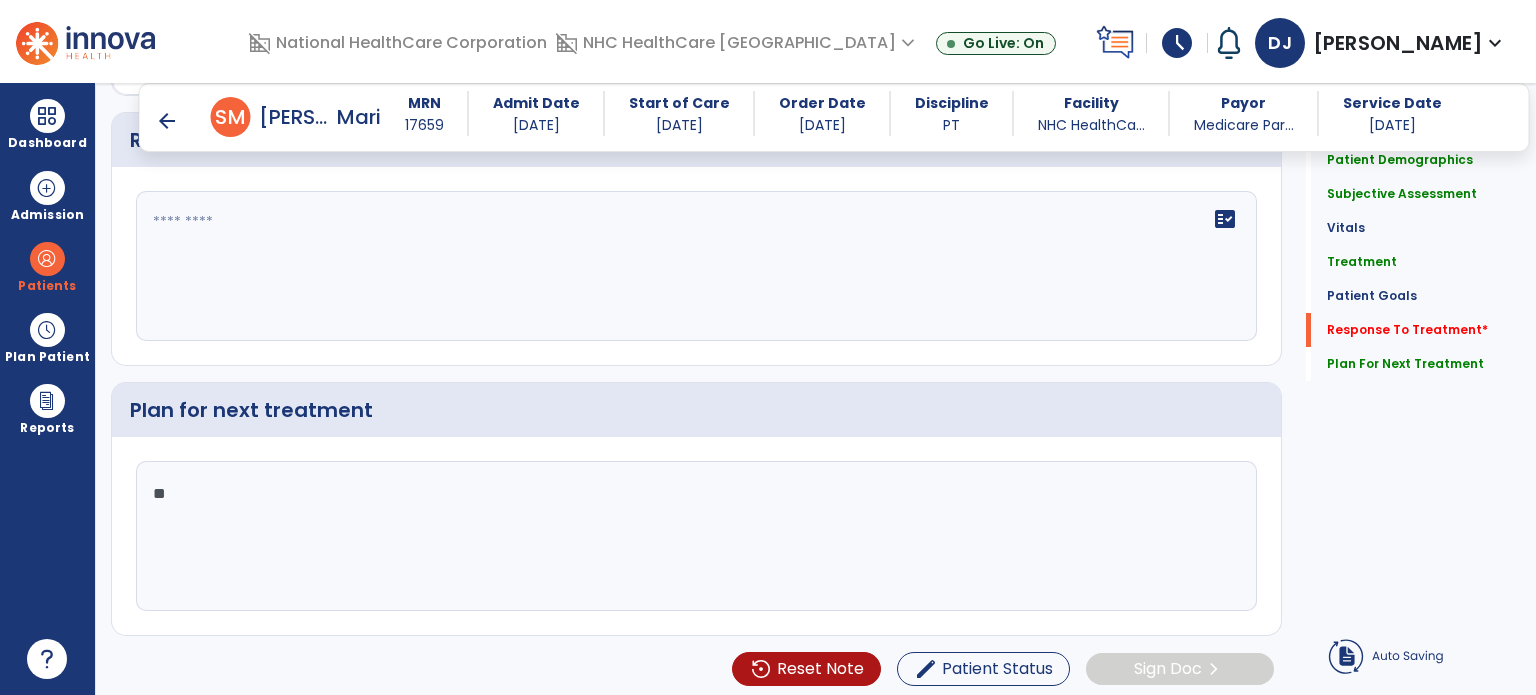 type on "*" 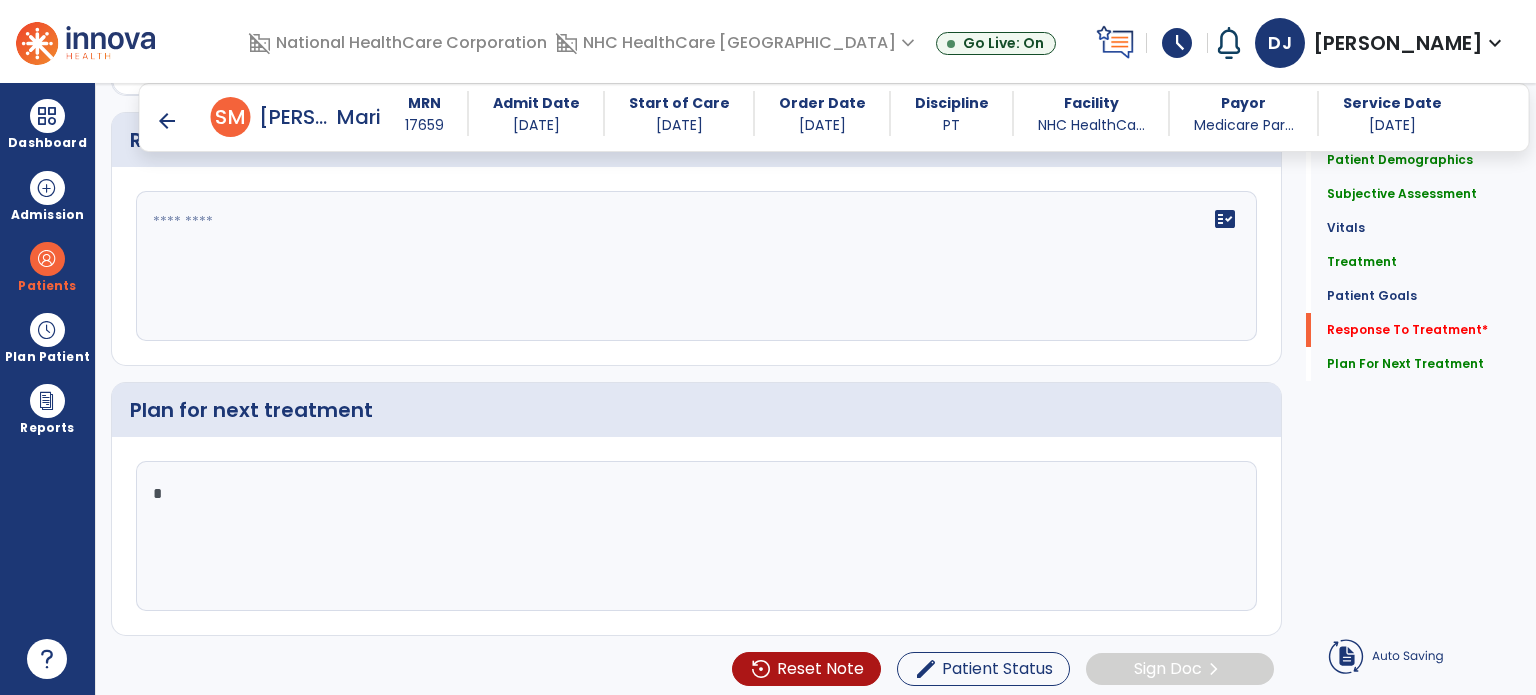 type 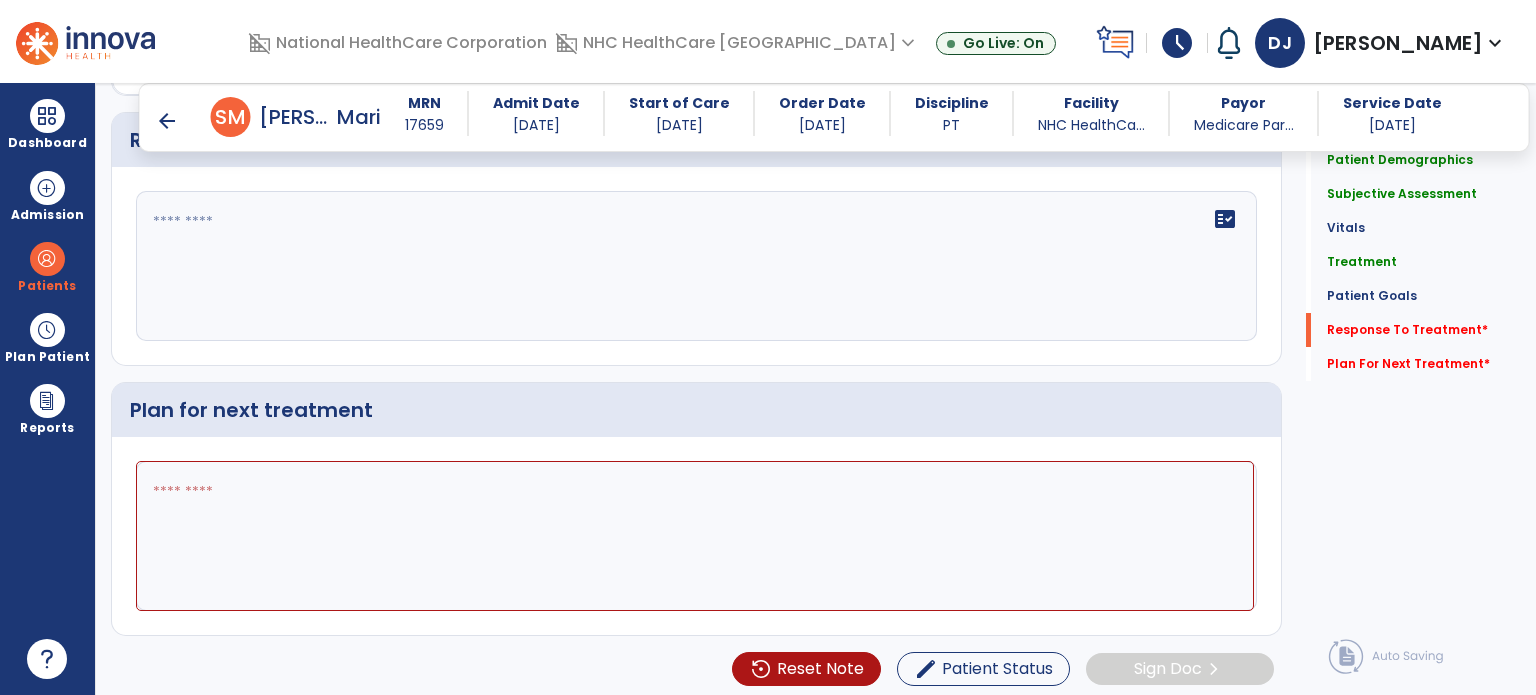 scroll, scrollTop: 2435, scrollLeft: 0, axis: vertical 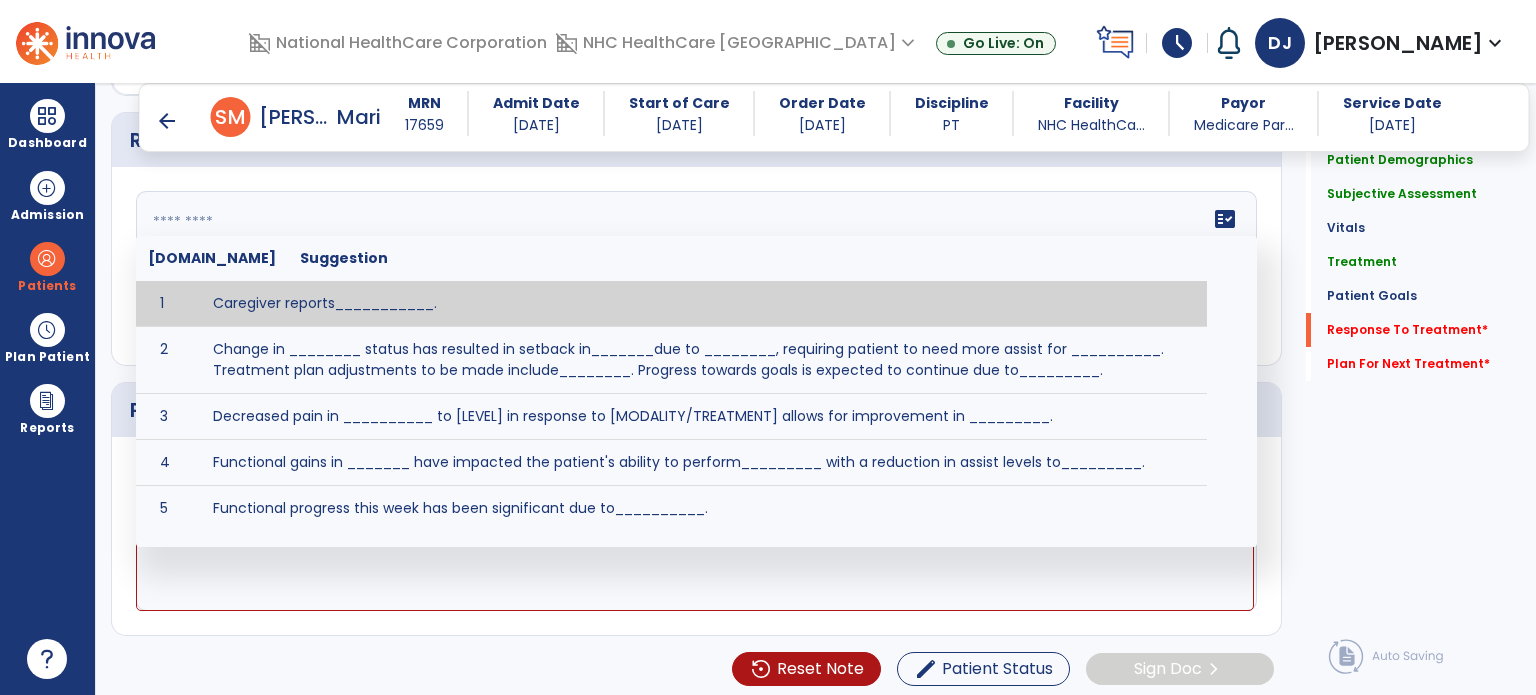 click 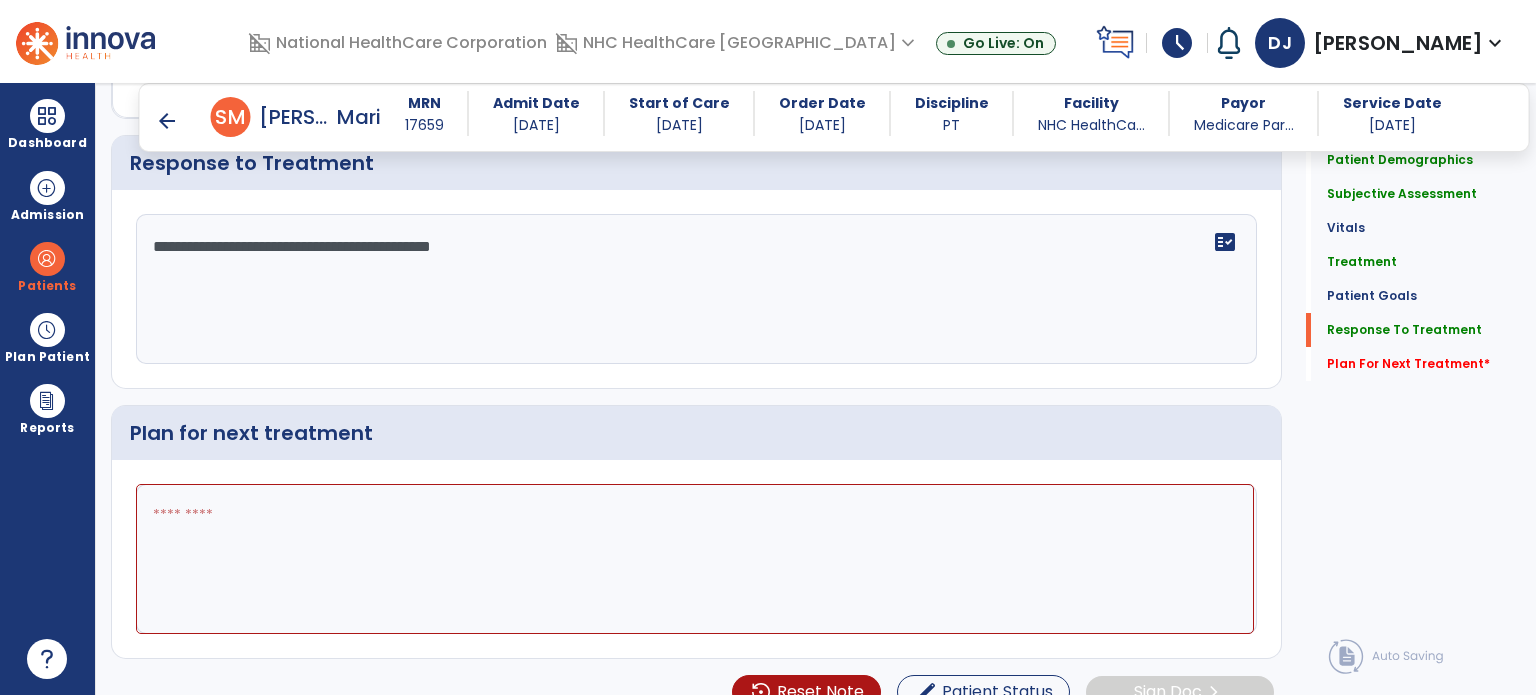 scroll, scrollTop: 2435, scrollLeft: 0, axis: vertical 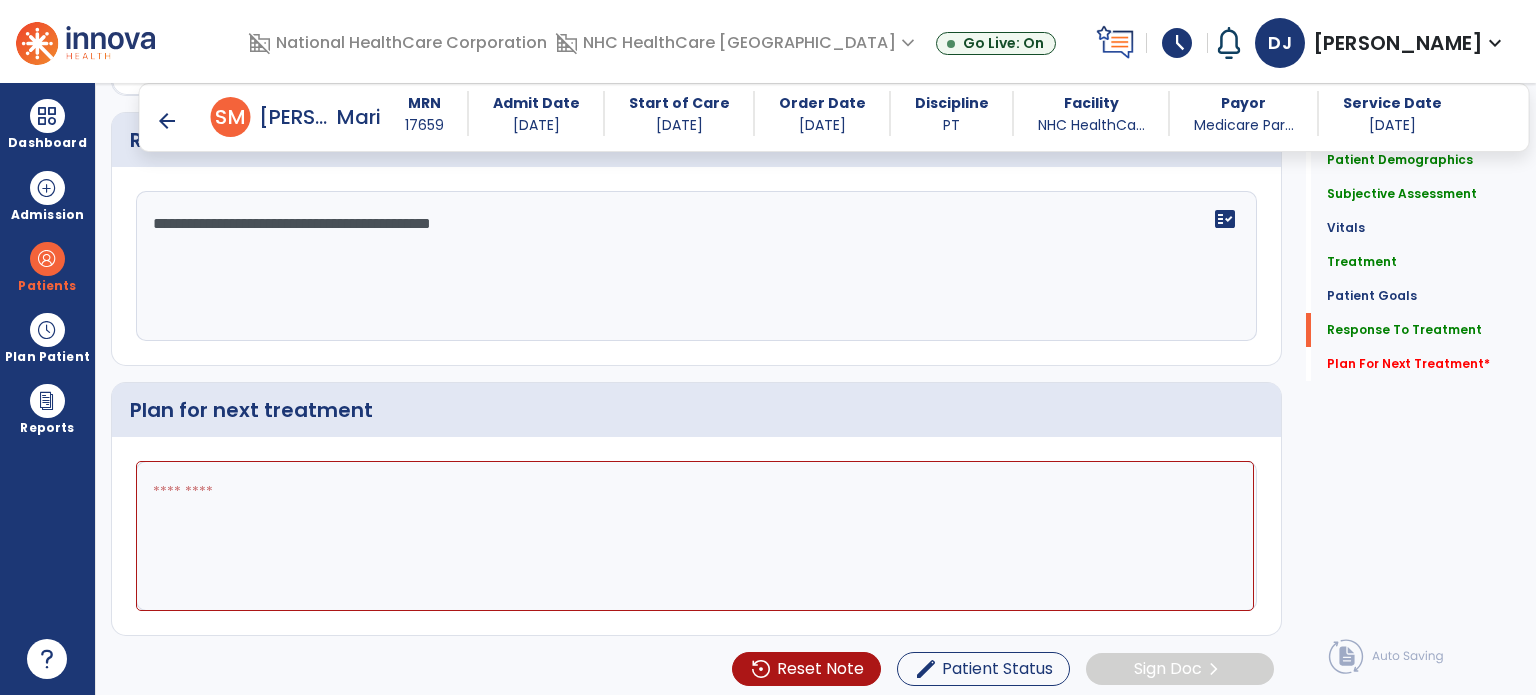 type on "**********" 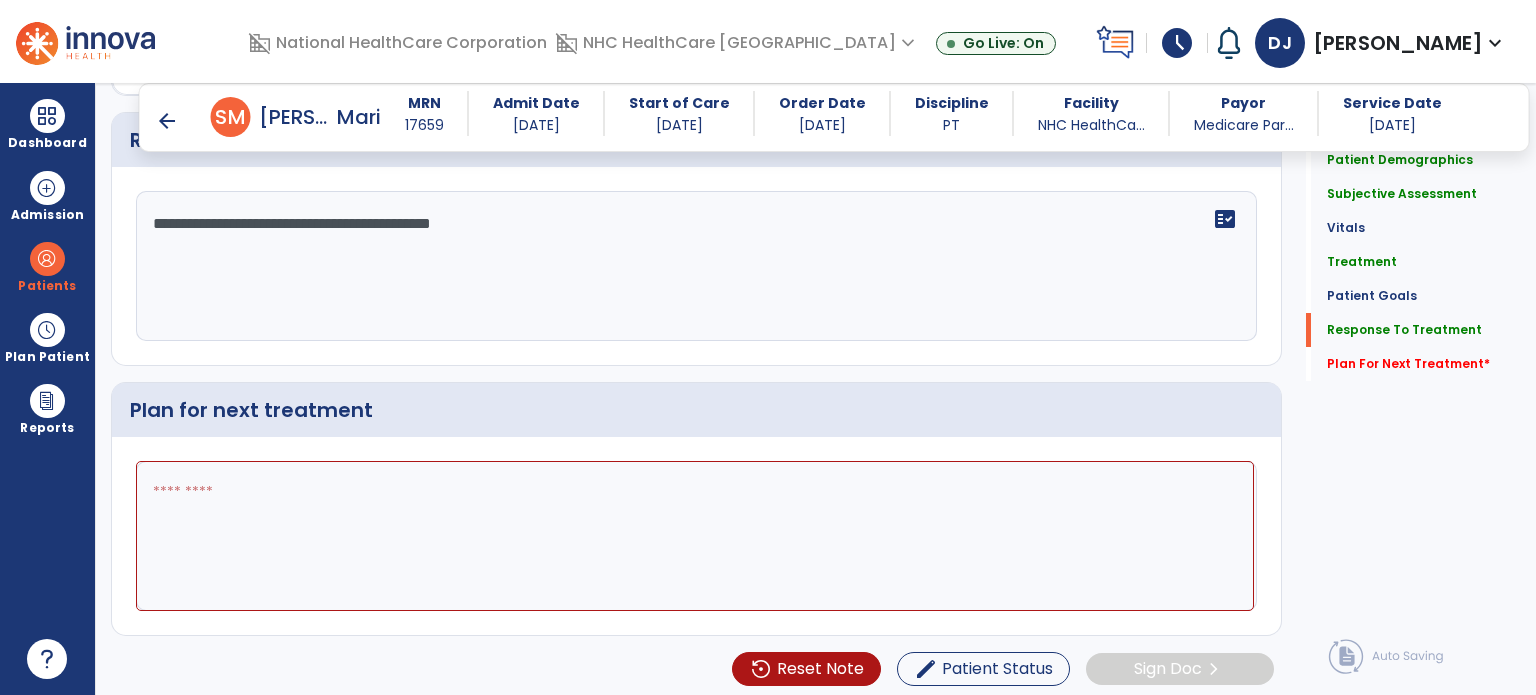 type on "*" 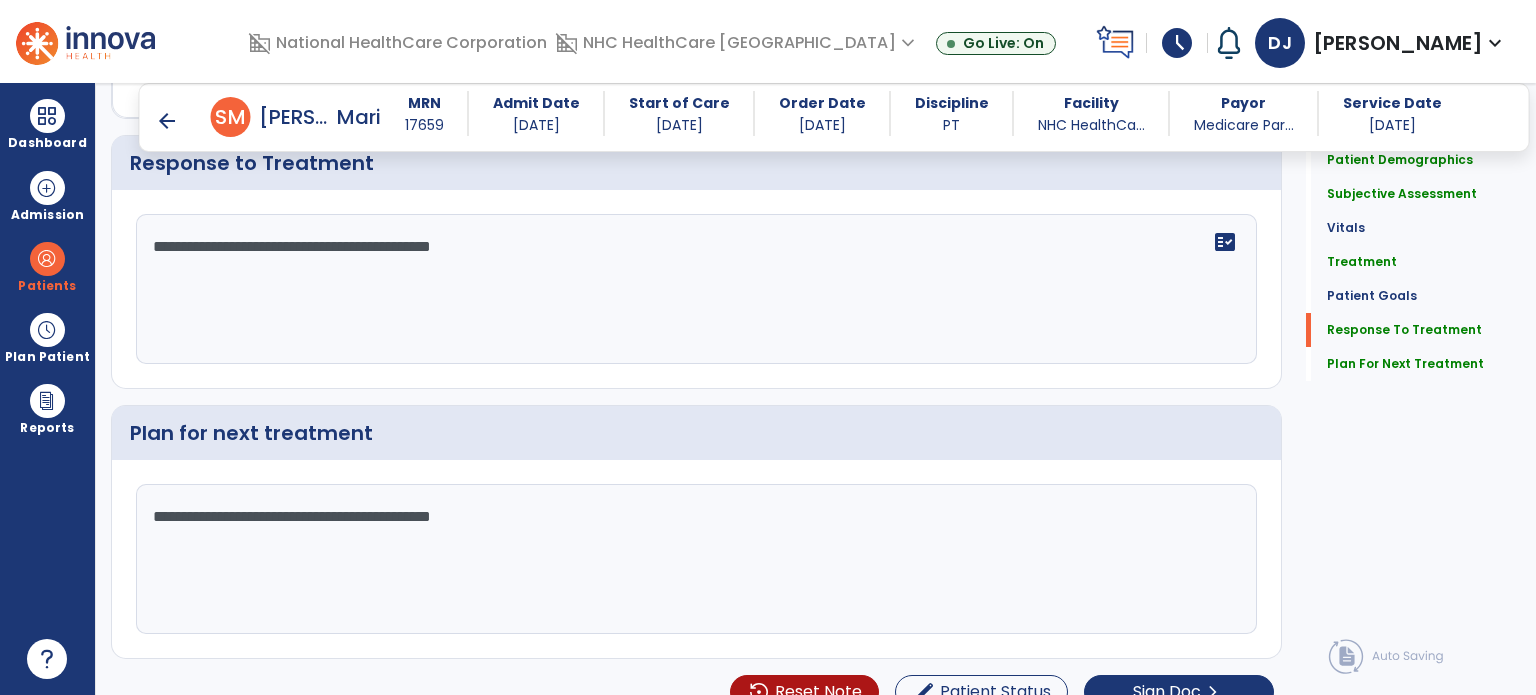 scroll, scrollTop: 2435, scrollLeft: 0, axis: vertical 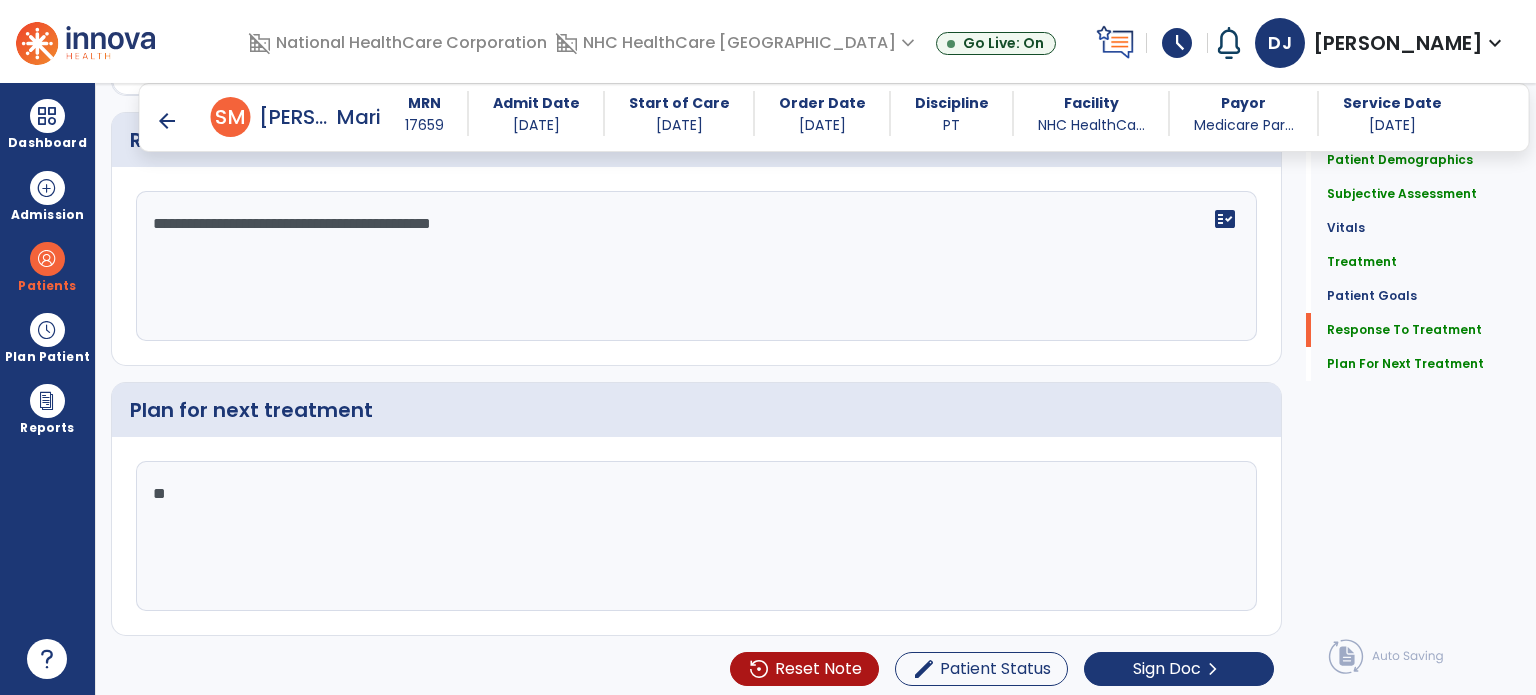 type on "*" 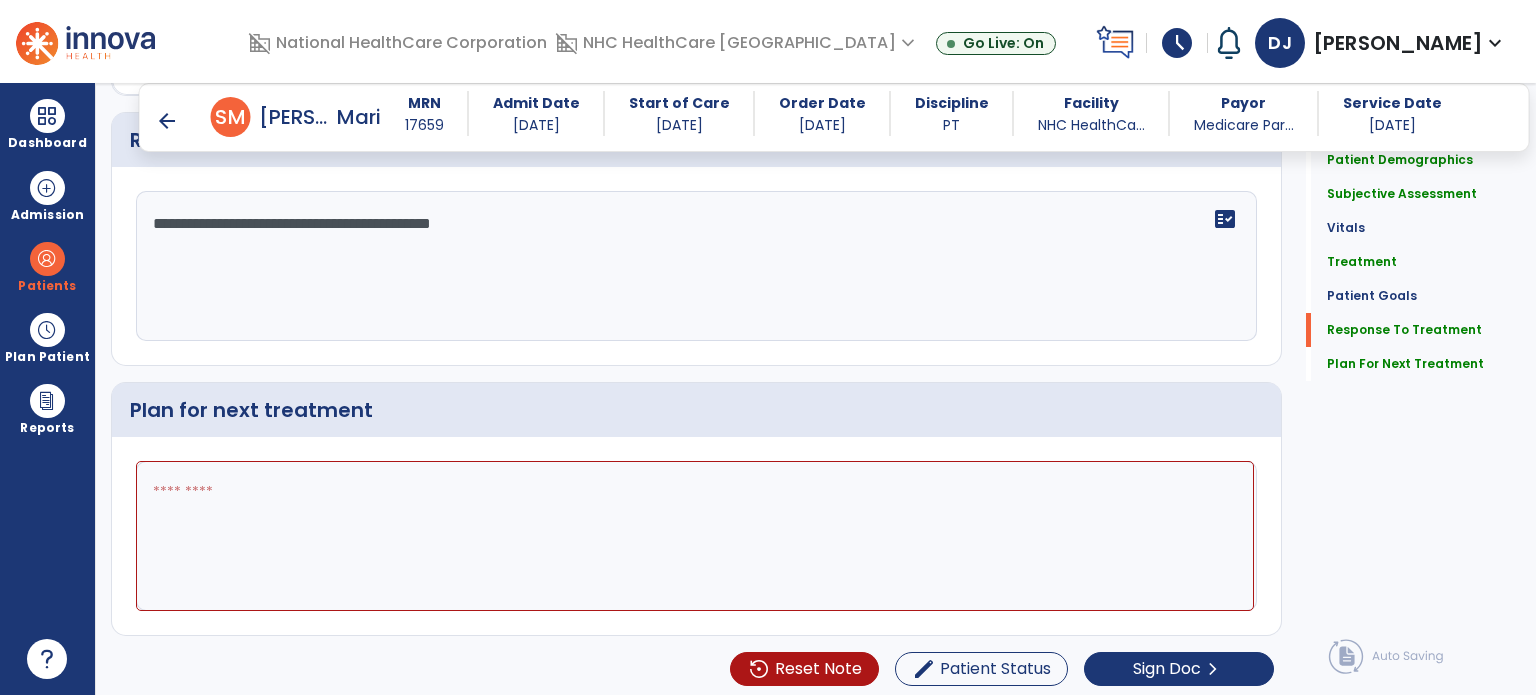 type on "*" 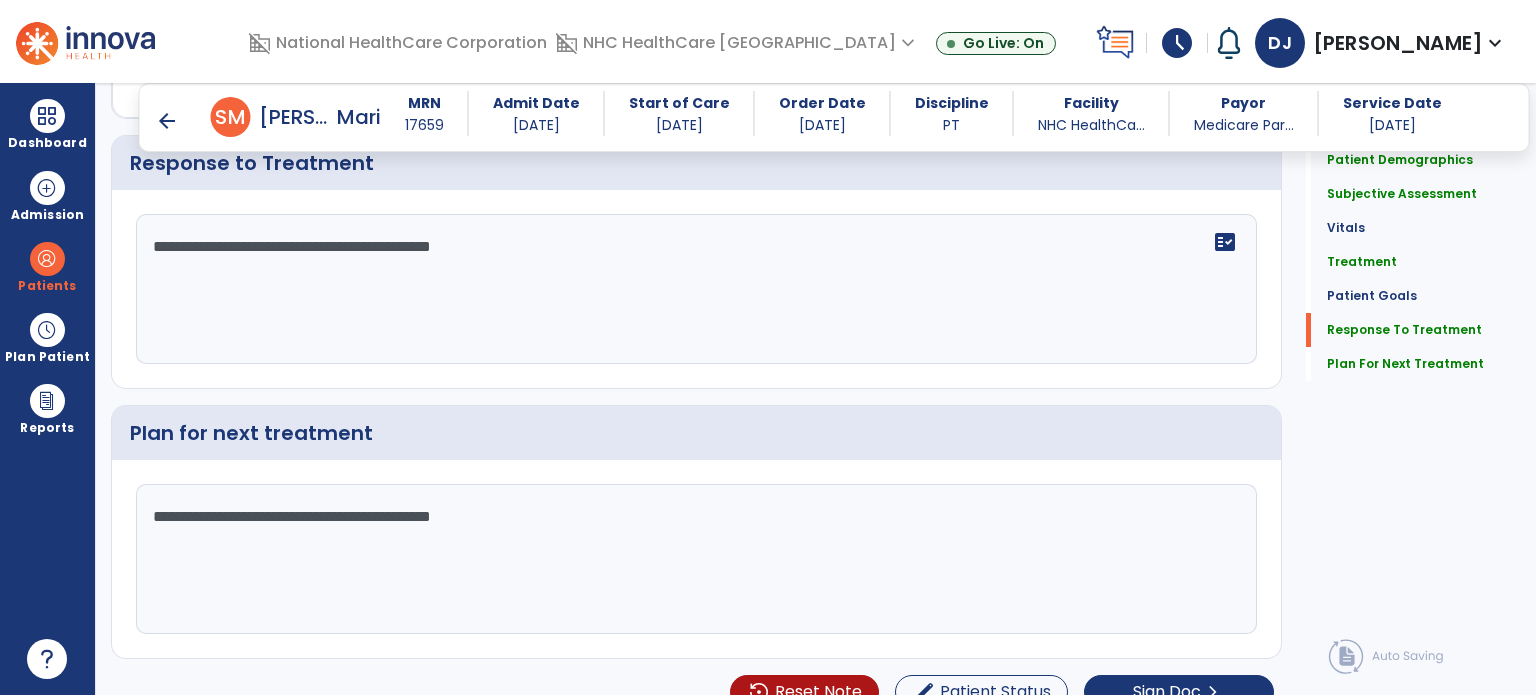 scroll, scrollTop: 2435, scrollLeft: 0, axis: vertical 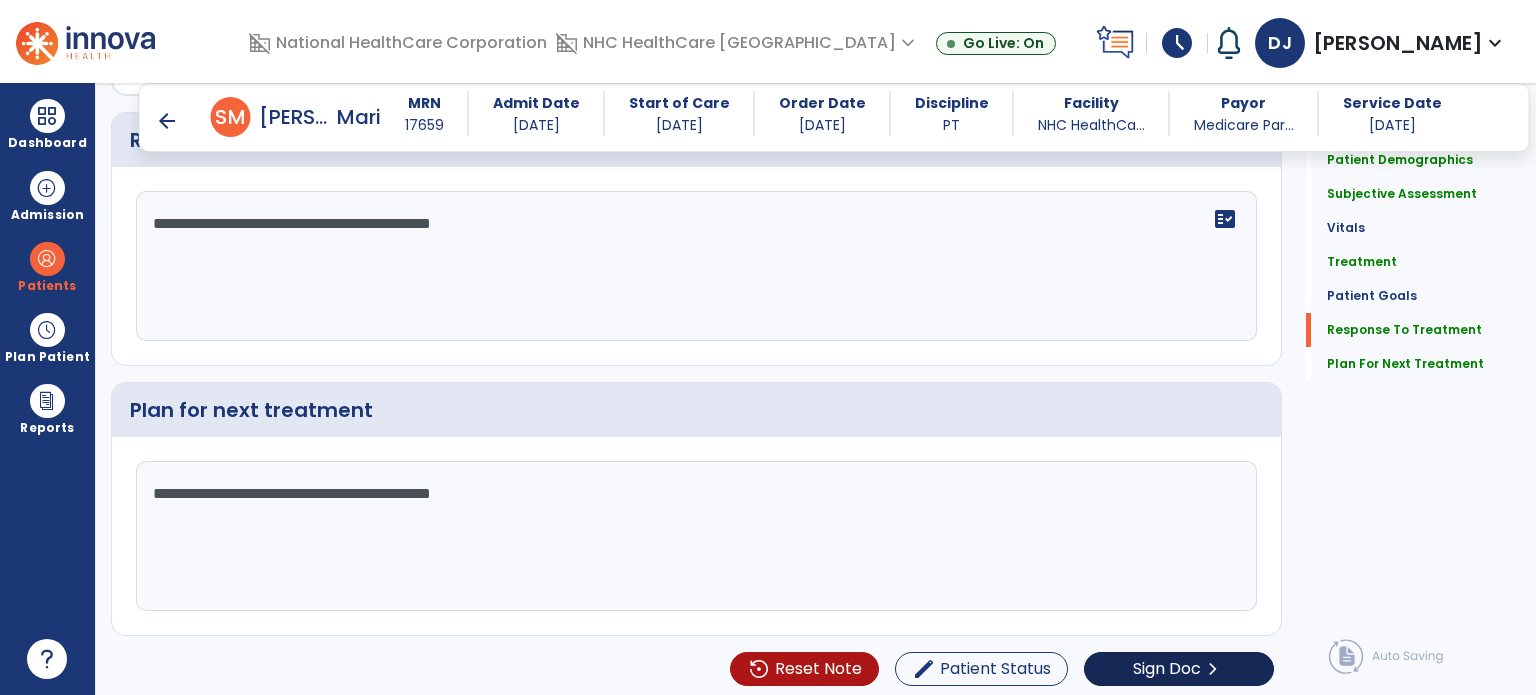 type on "**********" 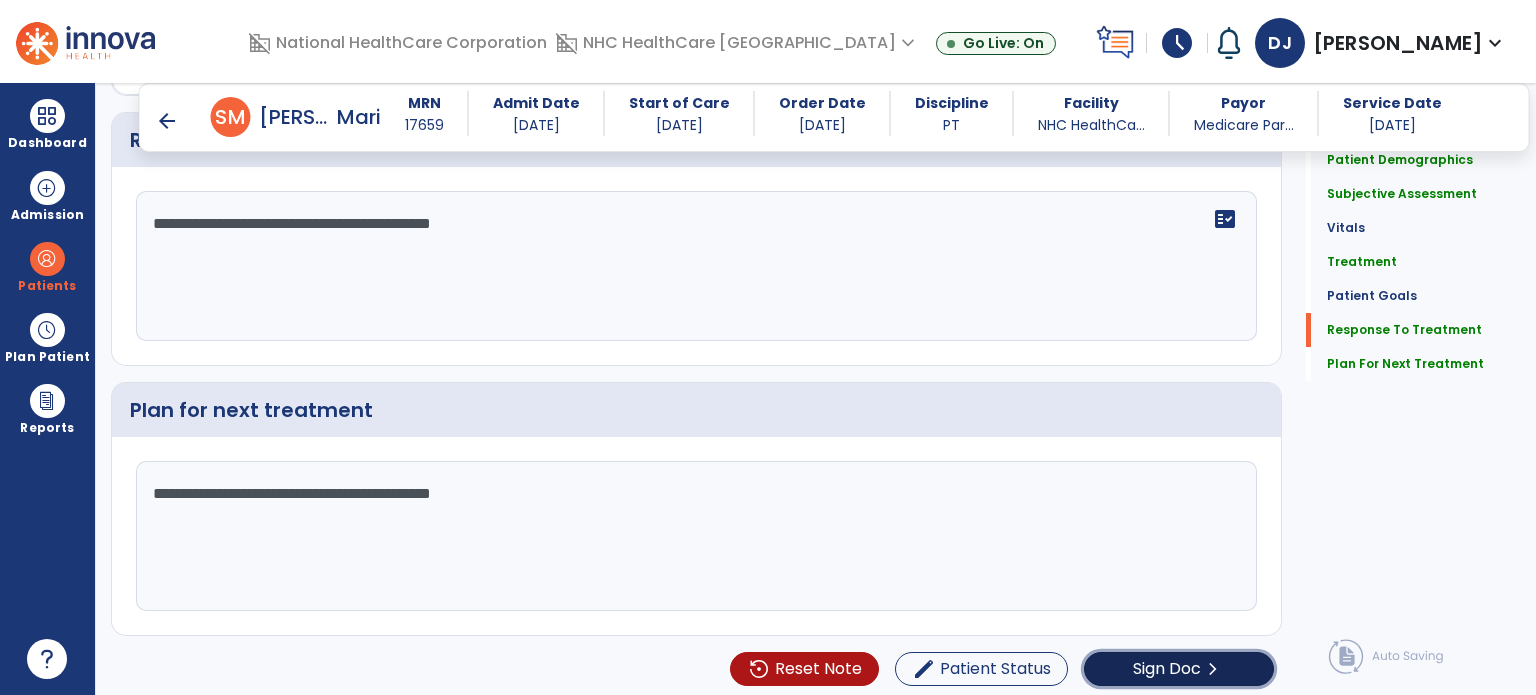 click on "chevron_right" 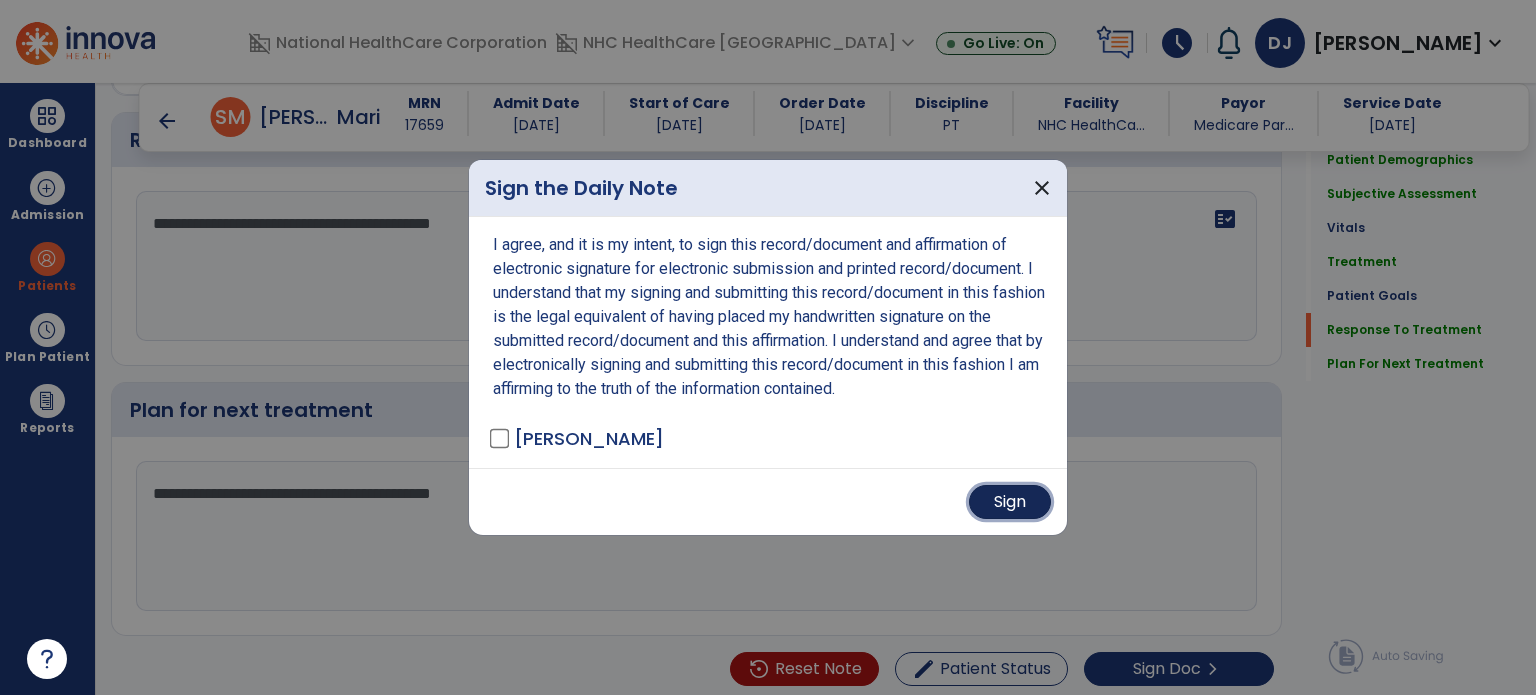 click on "Sign" at bounding box center [1010, 502] 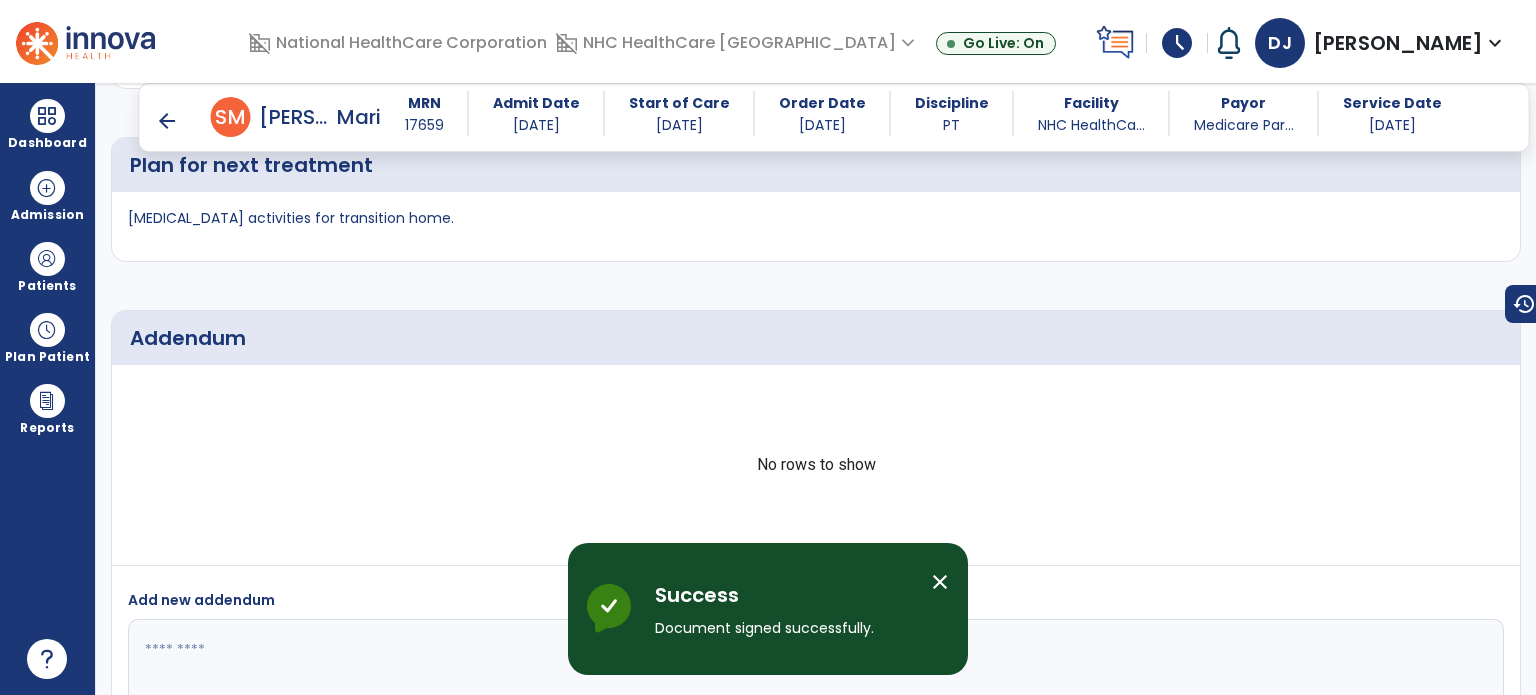 scroll, scrollTop: 3269, scrollLeft: 0, axis: vertical 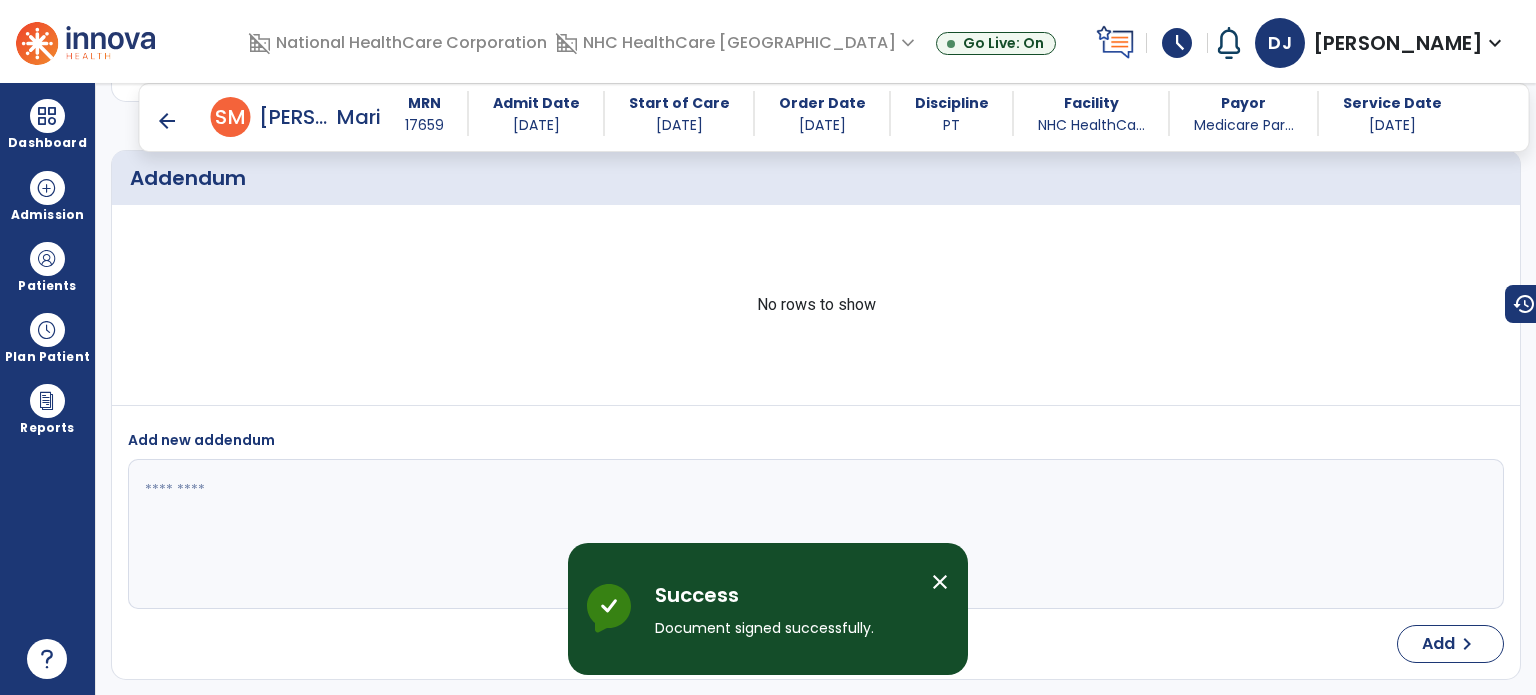 click on "close" at bounding box center (940, 582) 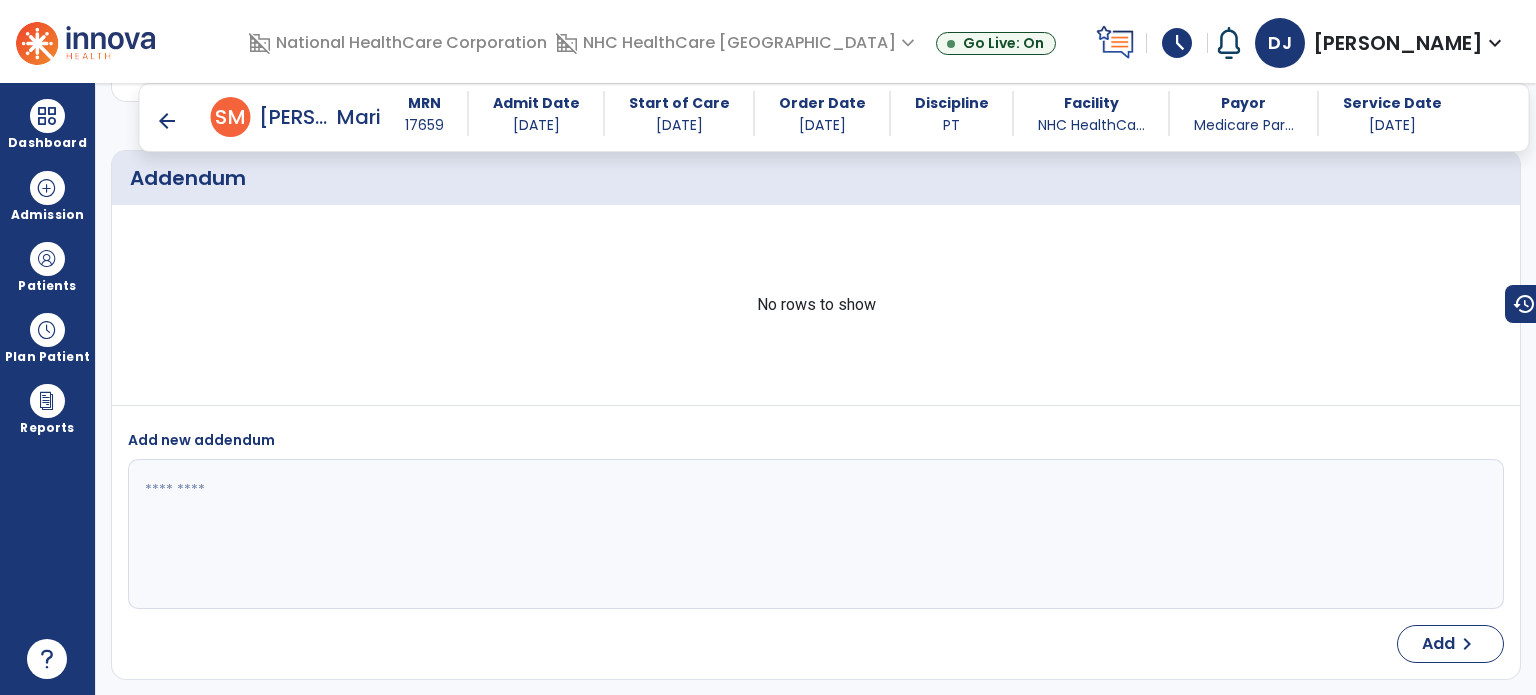 click on "arrow_back" at bounding box center [167, 121] 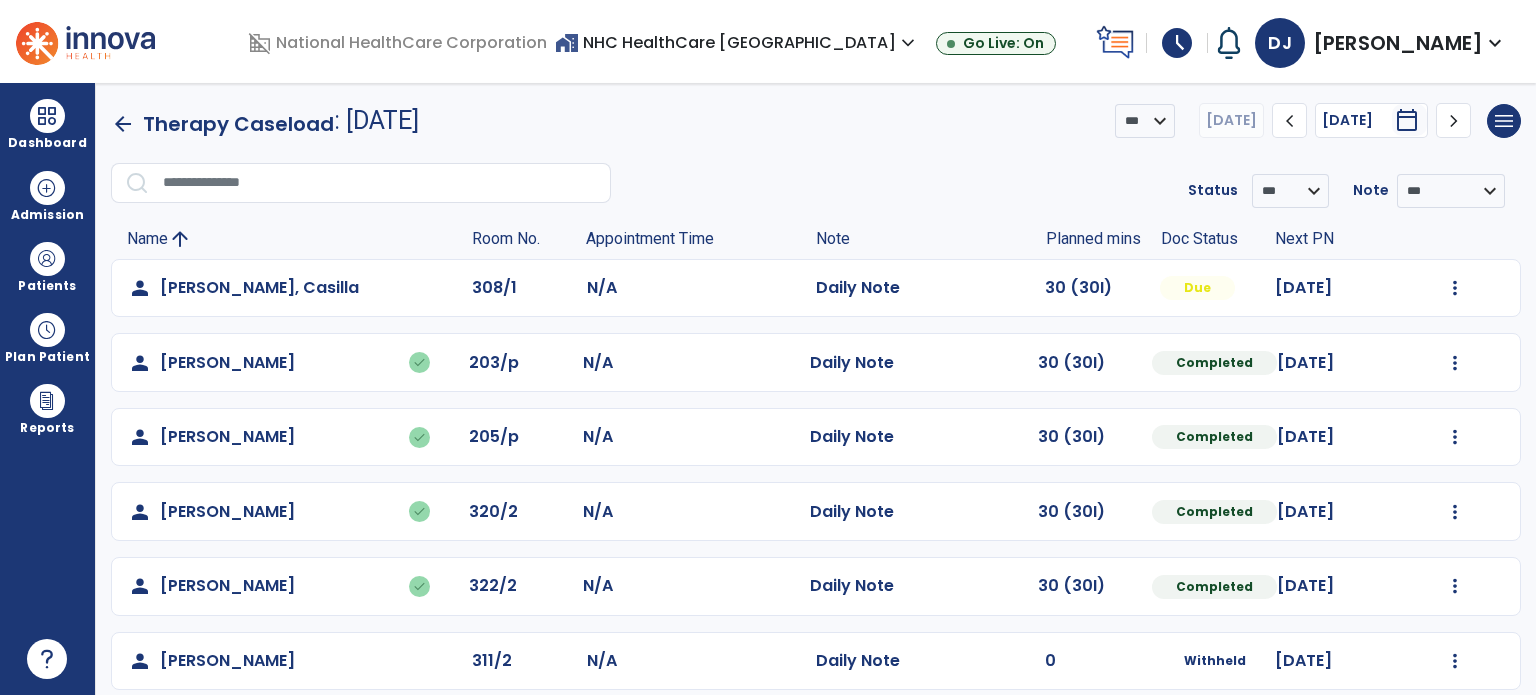 click on "arrow_back" 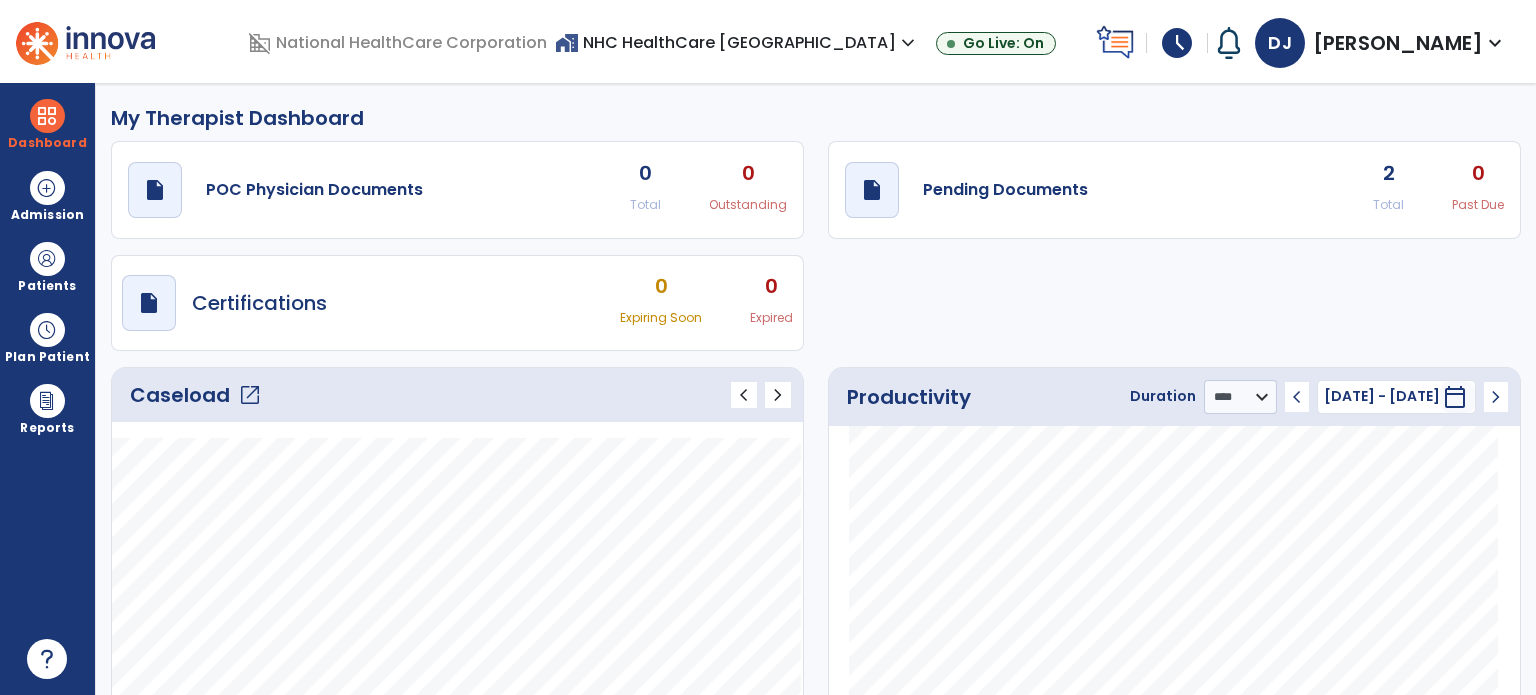 scroll, scrollTop: 449, scrollLeft: 0, axis: vertical 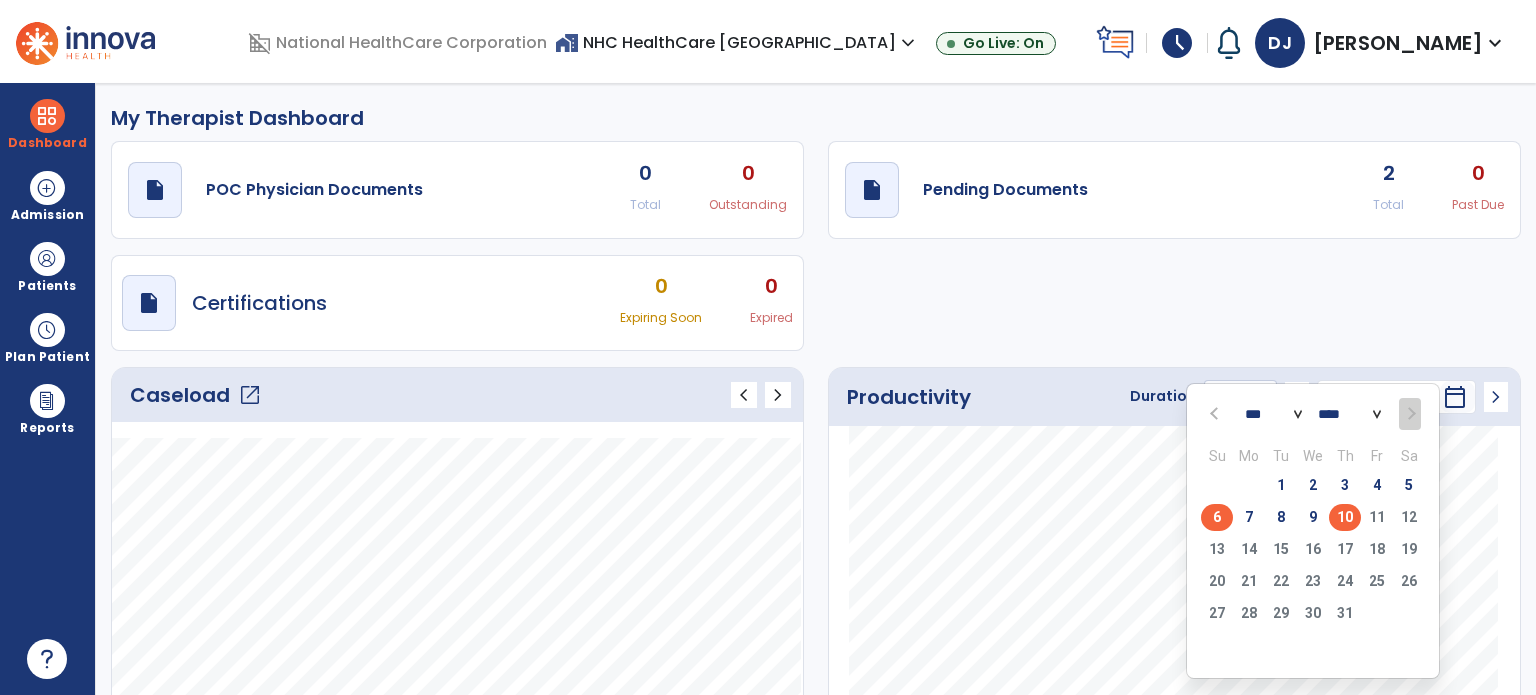 click on "10" at bounding box center [1345, 517] 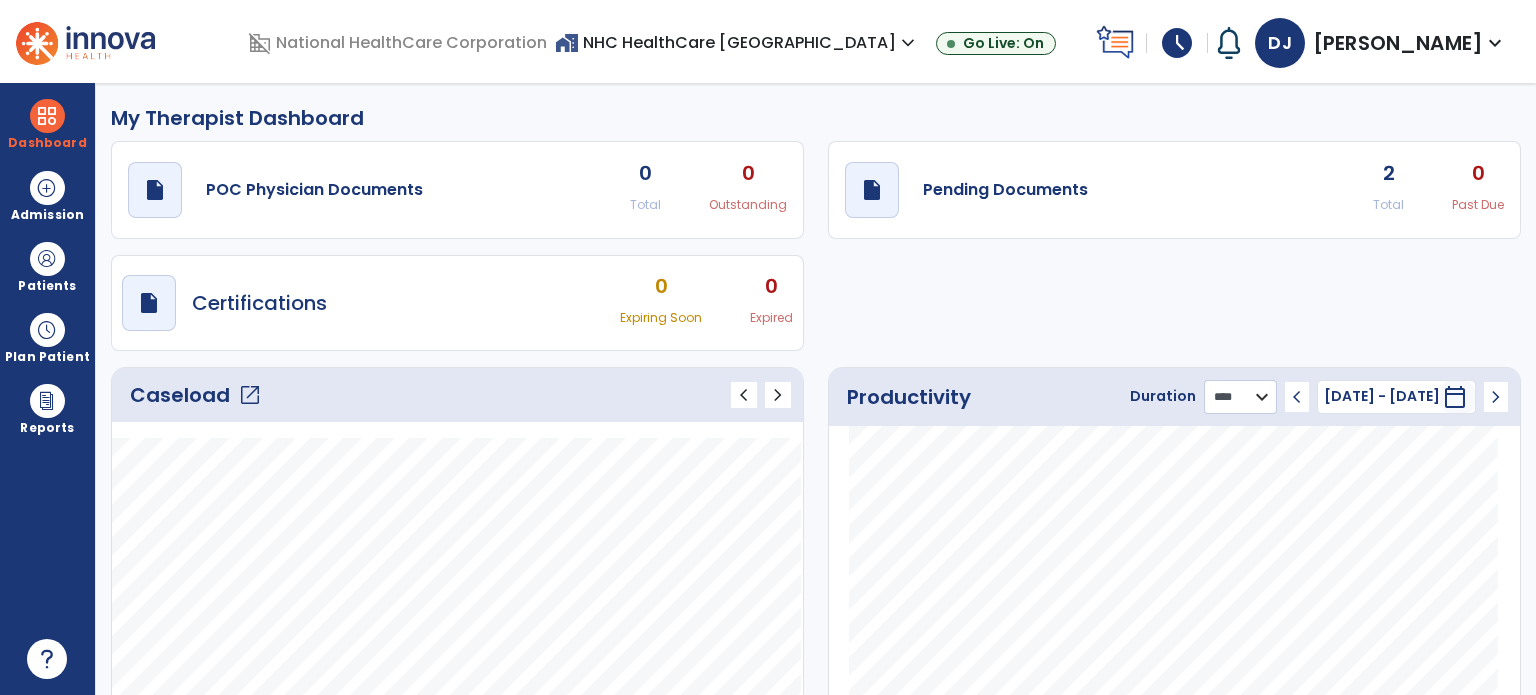 click on "******** **** ***" 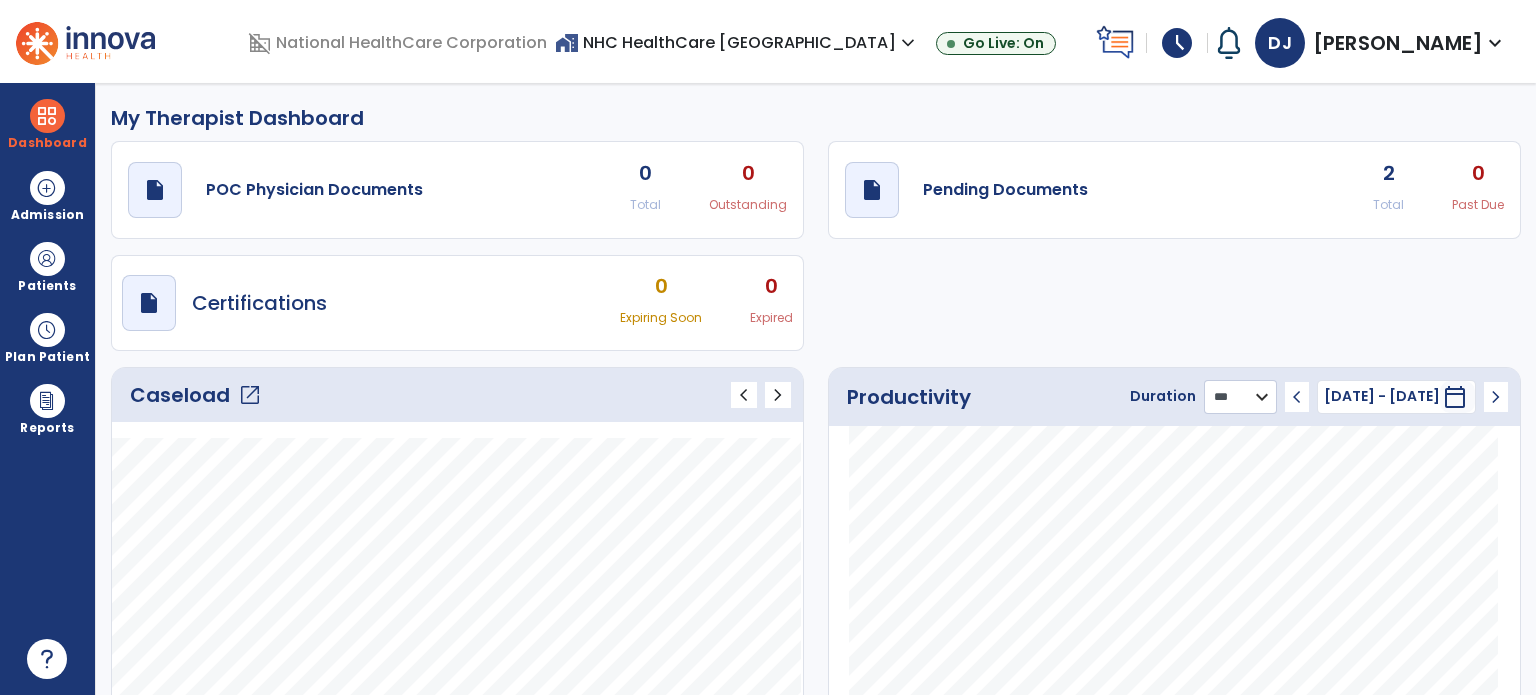 click on "******** **** ***" 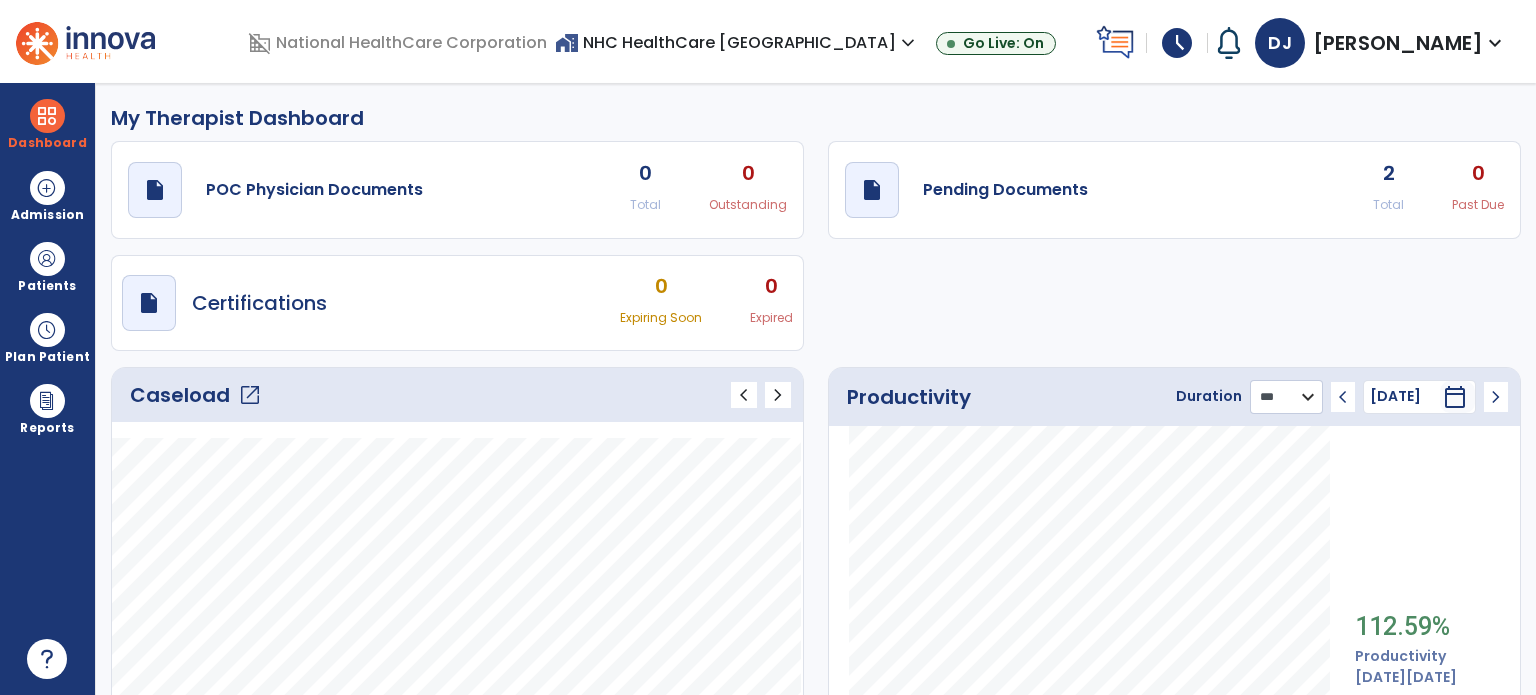 scroll, scrollTop: 449, scrollLeft: 0, axis: vertical 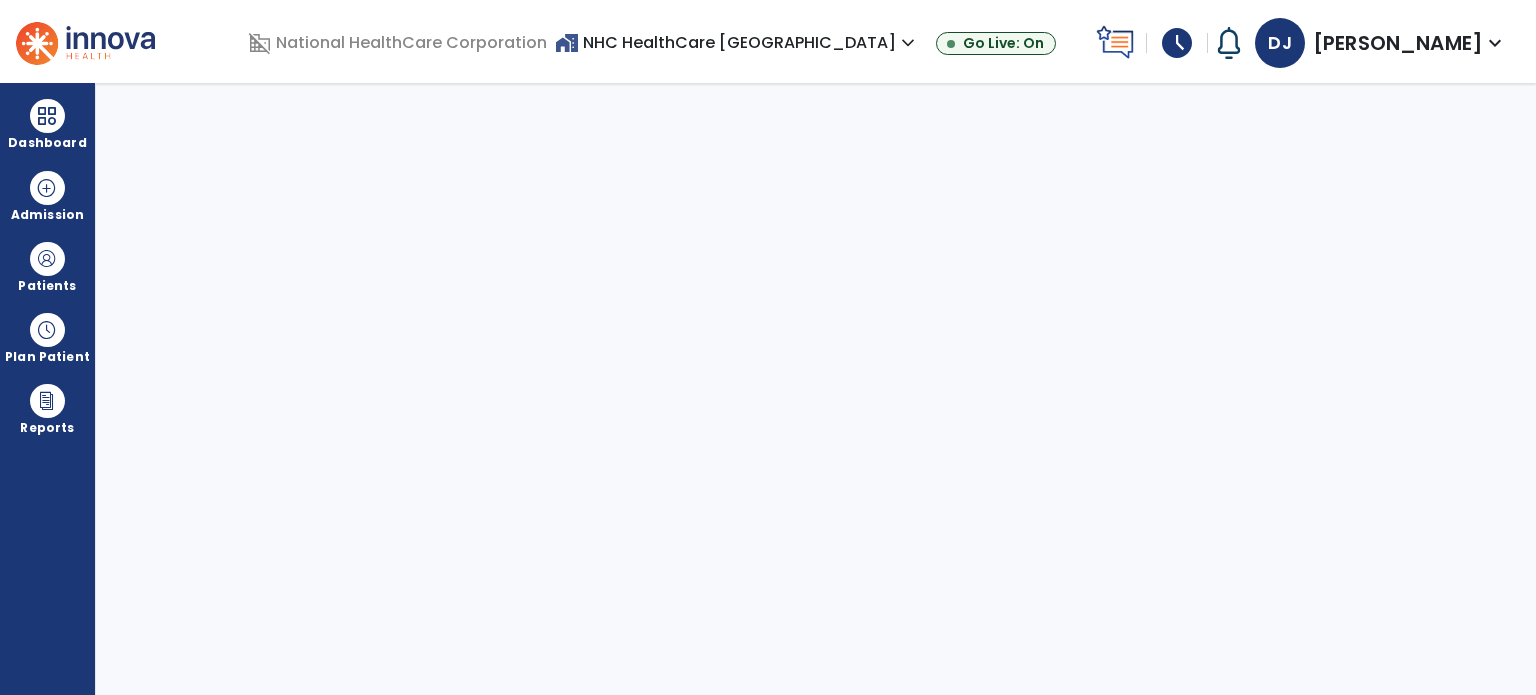 select on "****" 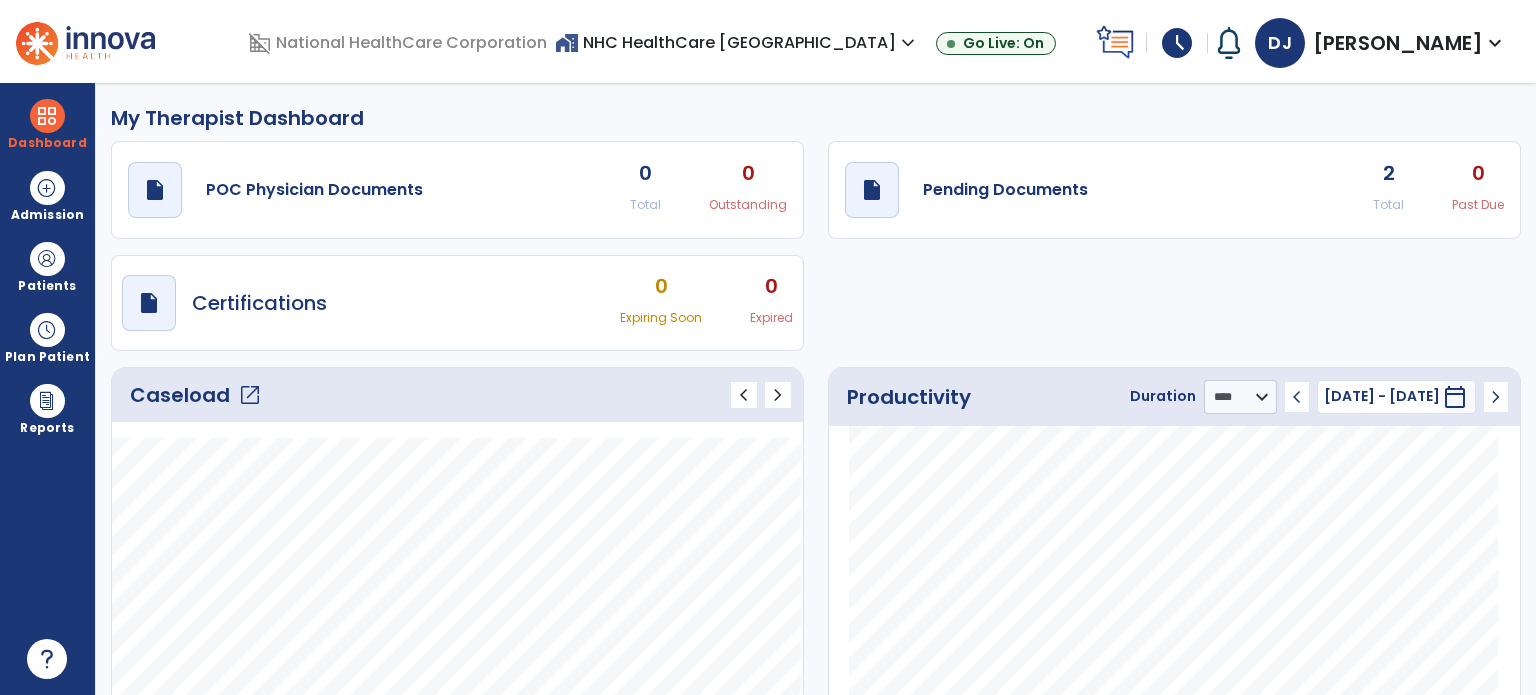 click on "open_in_new" 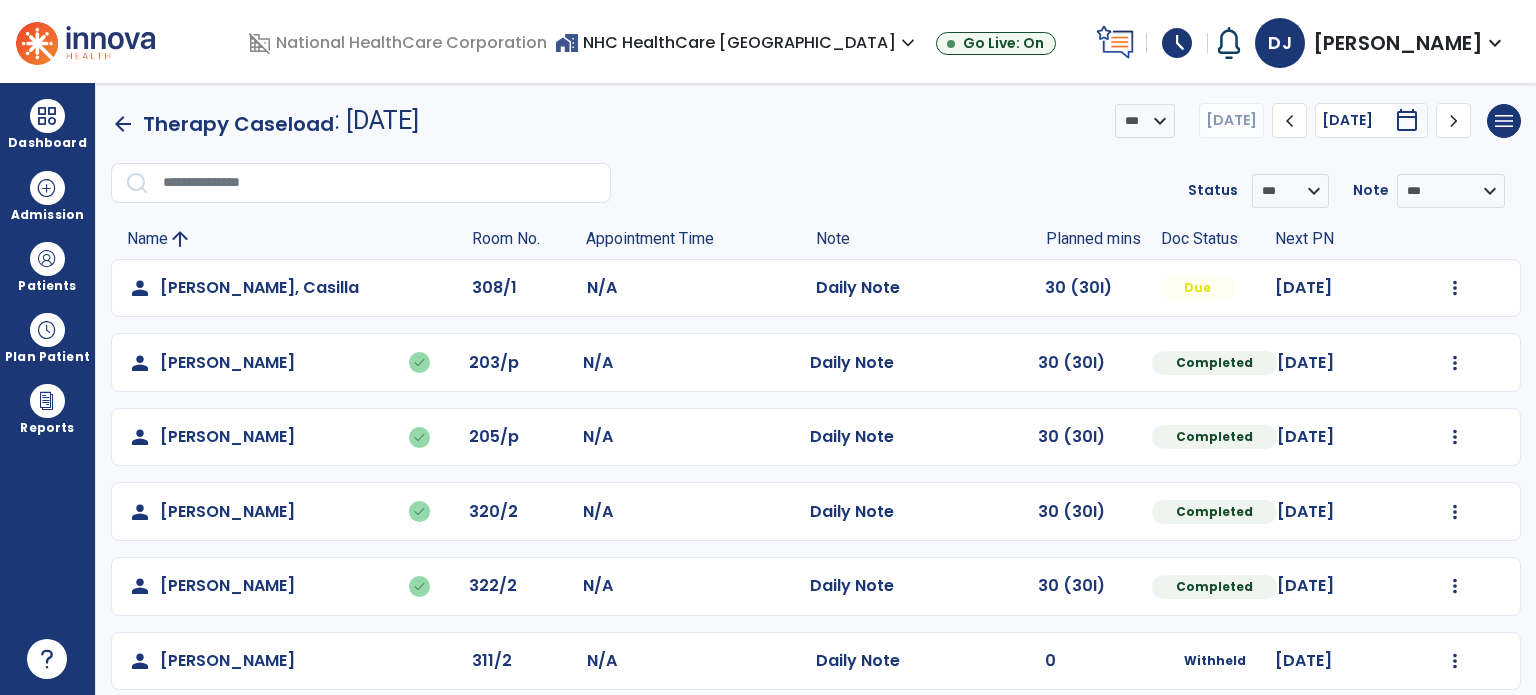 scroll, scrollTop: 468, scrollLeft: 0, axis: vertical 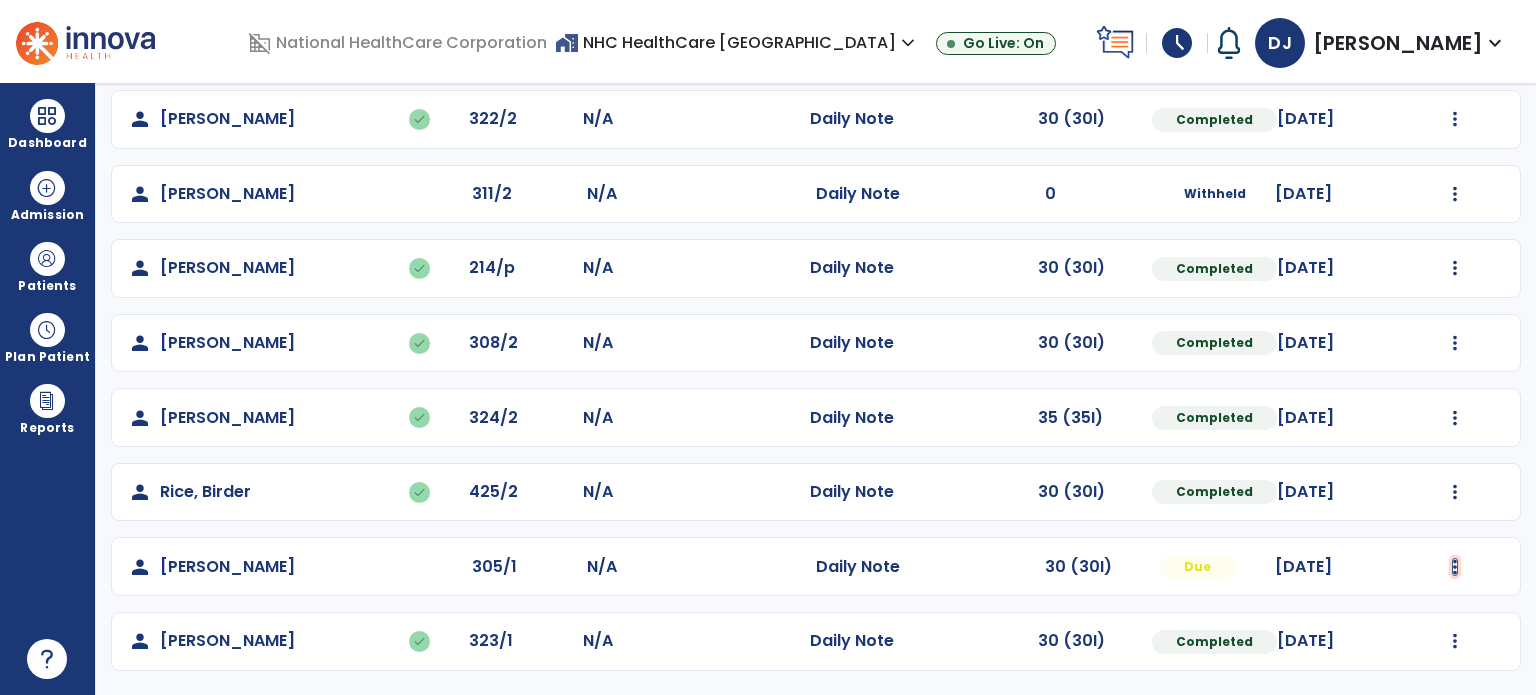 click at bounding box center [1455, -179] 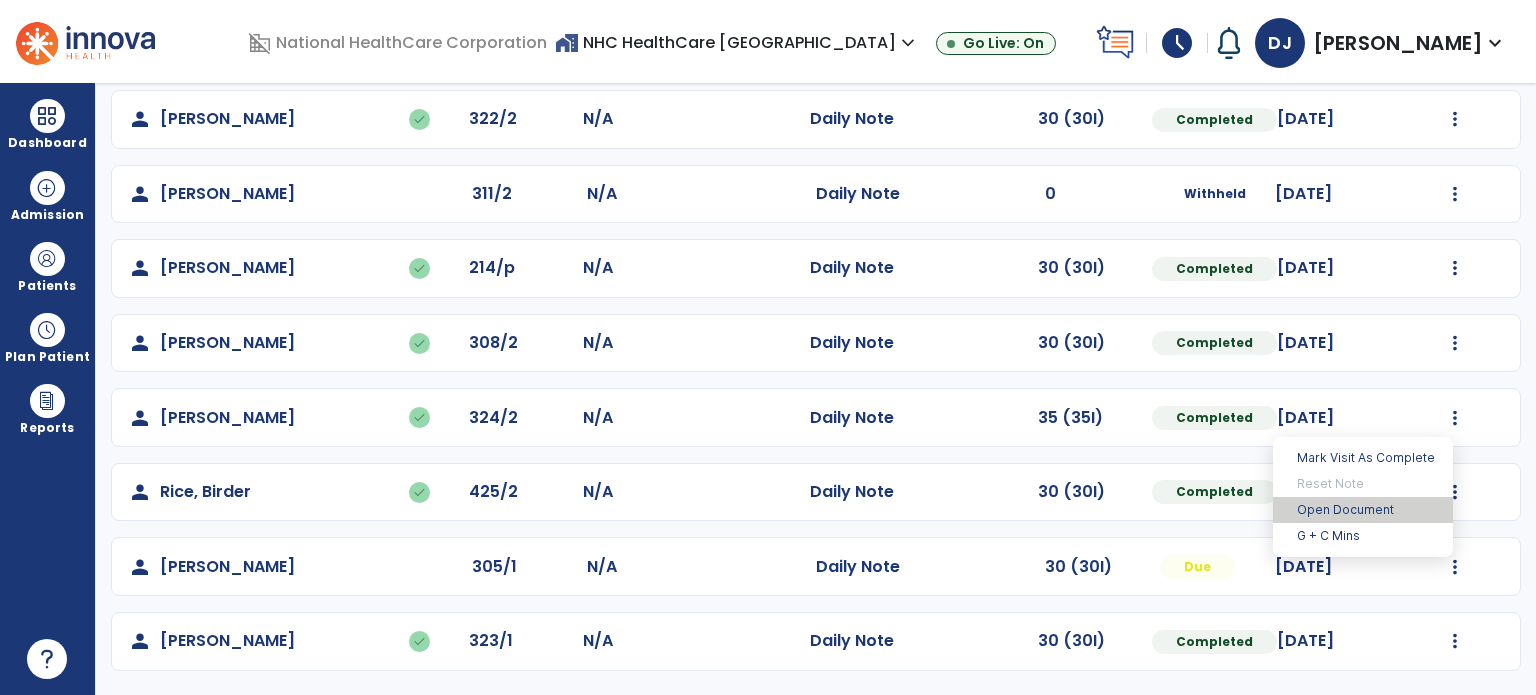 click on "Open Document" at bounding box center (1363, 510) 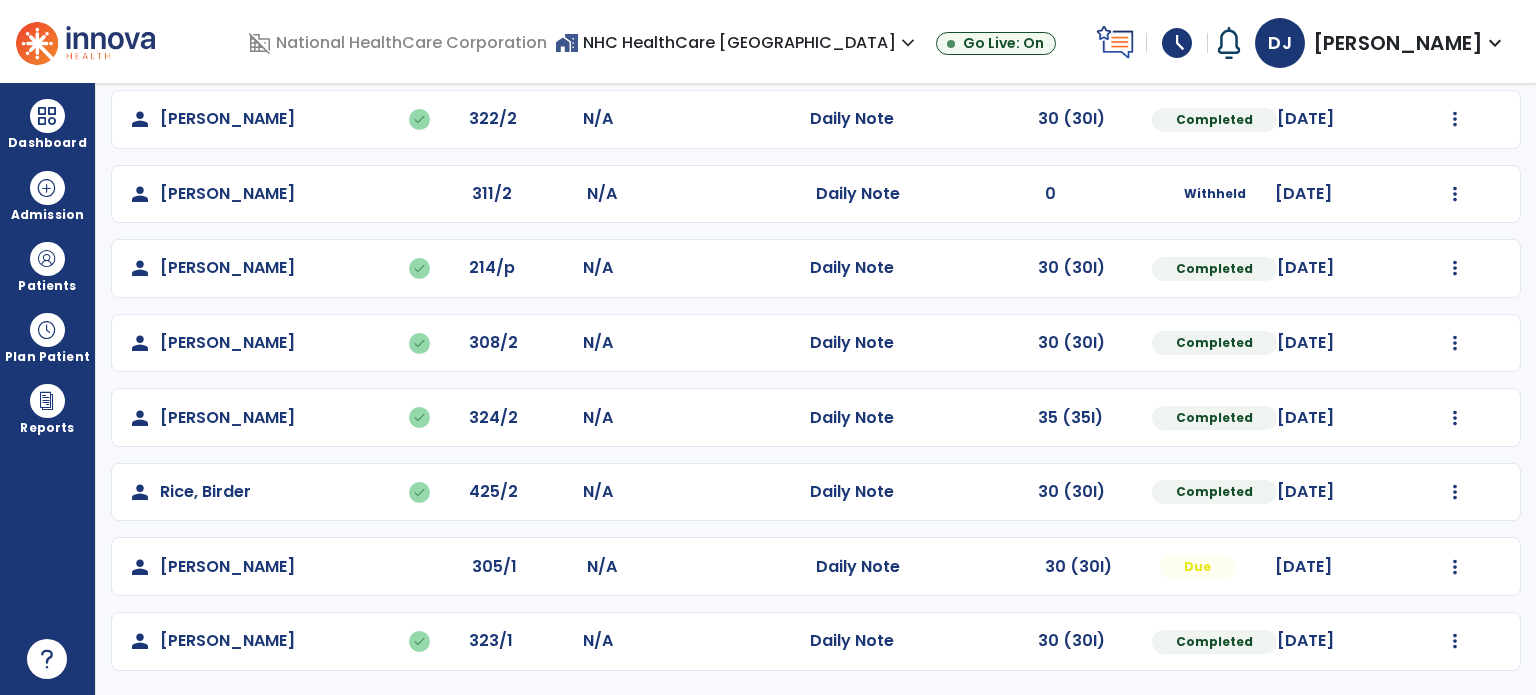 click on "[DATE]" 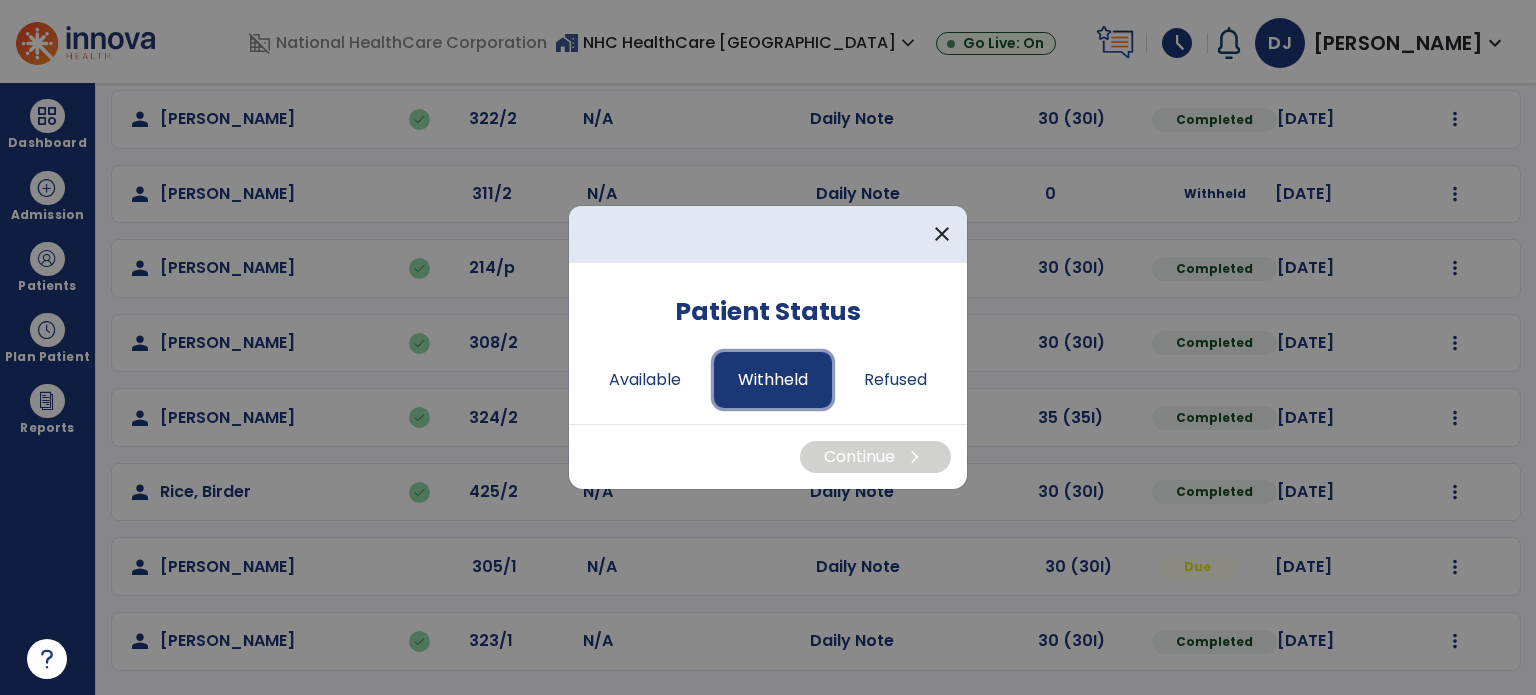 click on "Withheld" at bounding box center [773, 380] 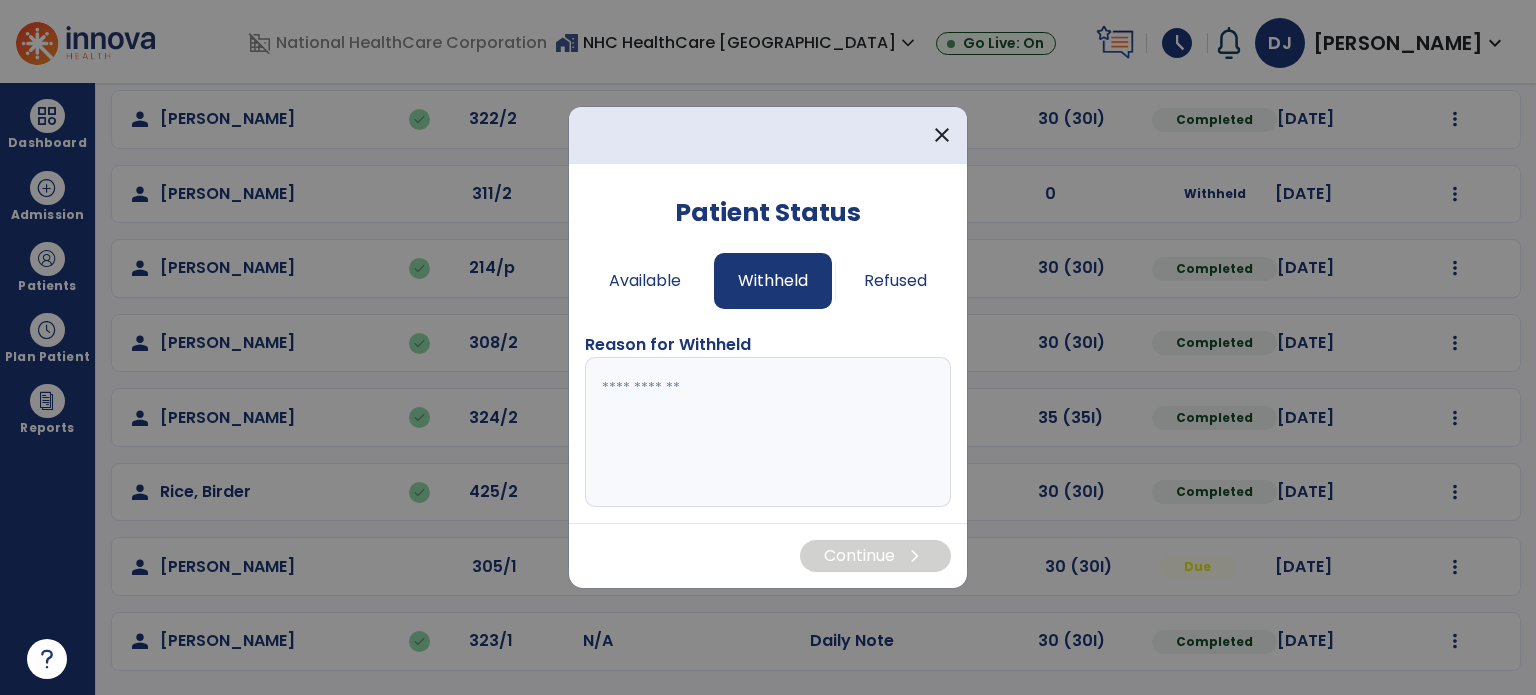 click at bounding box center (768, 432) 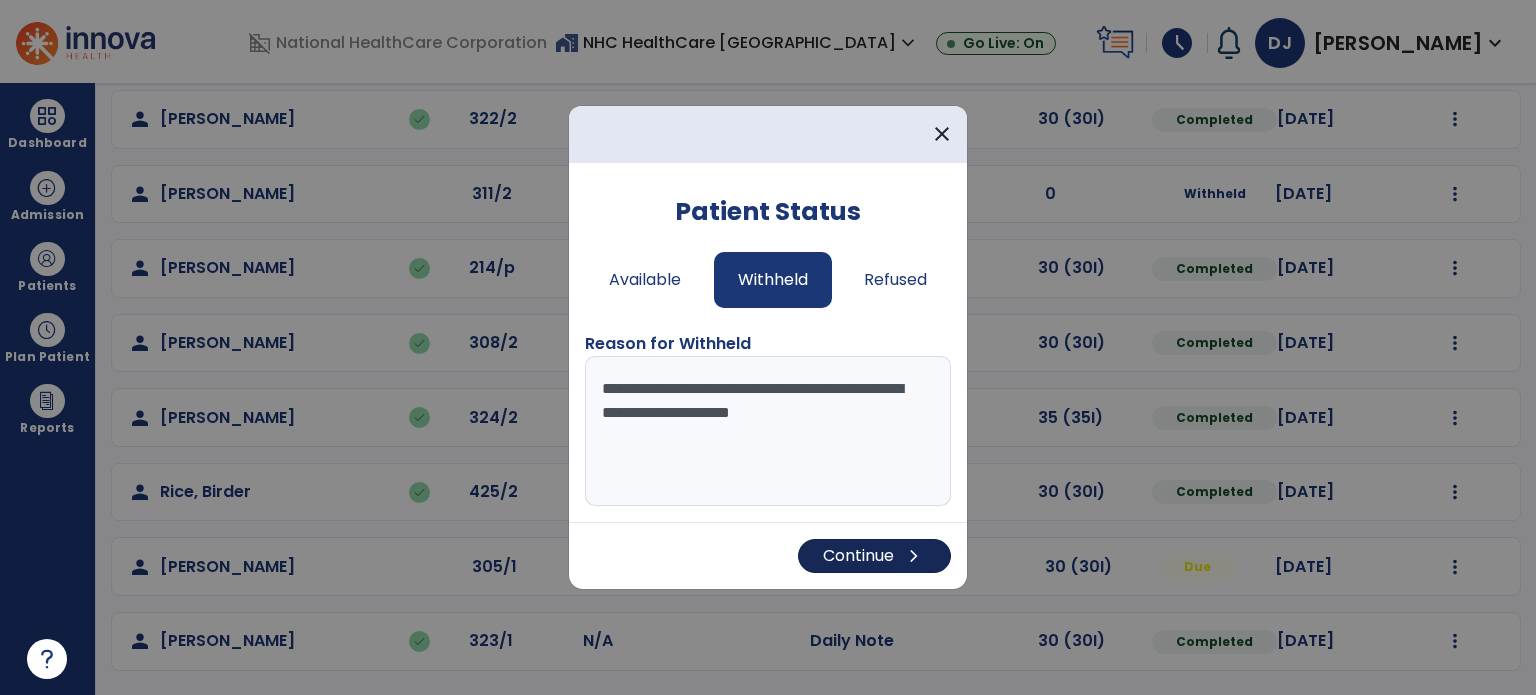 type on "**********" 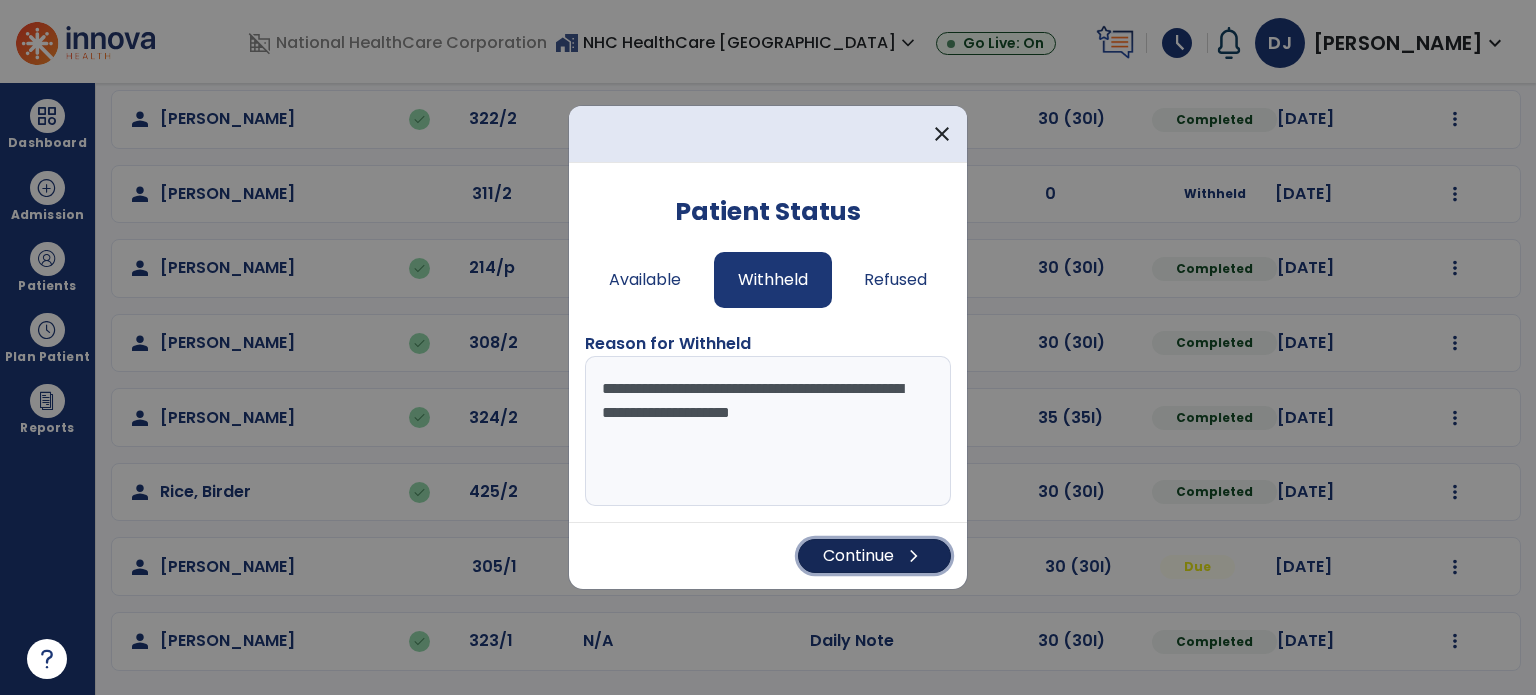 click on "Continue   chevron_right" at bounding box center (874, 556) 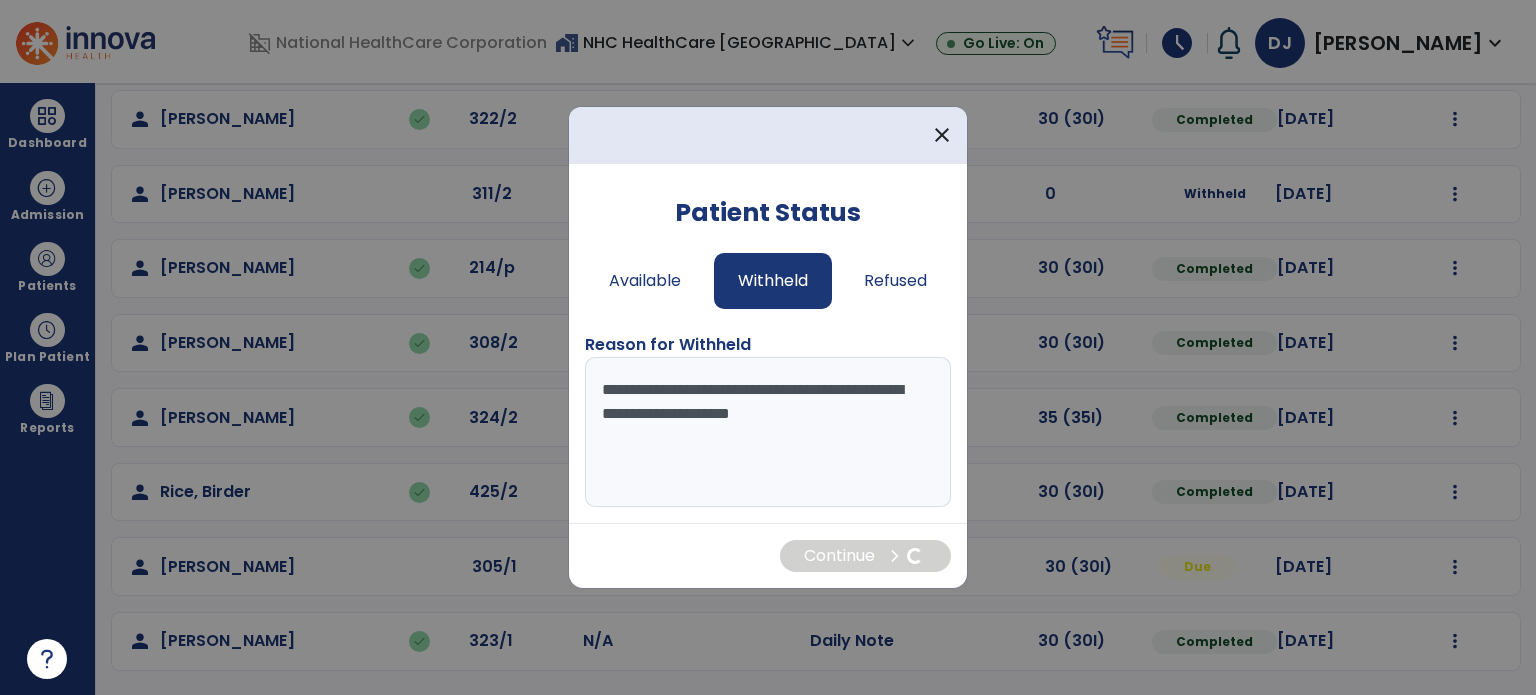 scroll, scrollTop: 0, scrollLeft: 0, axis: both 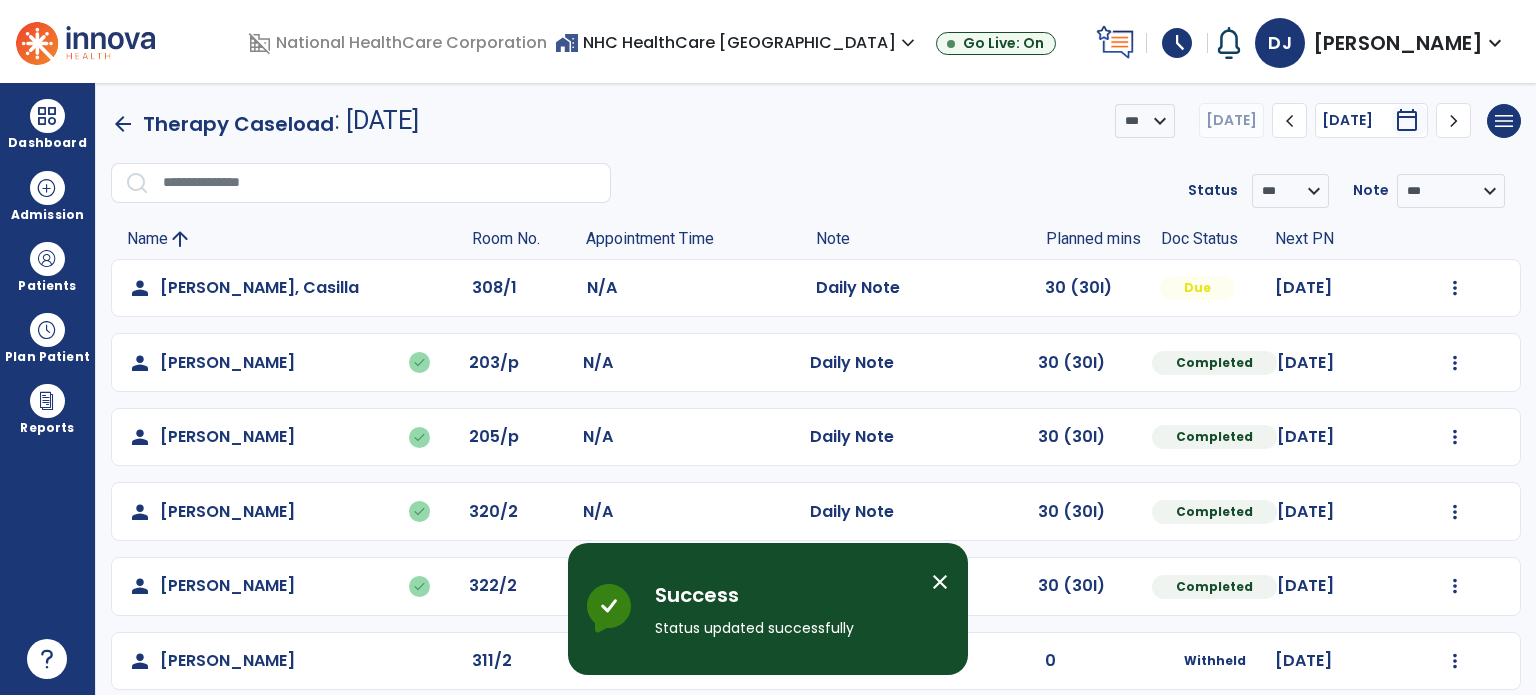 click on "close" at bounding box center [940, 582] 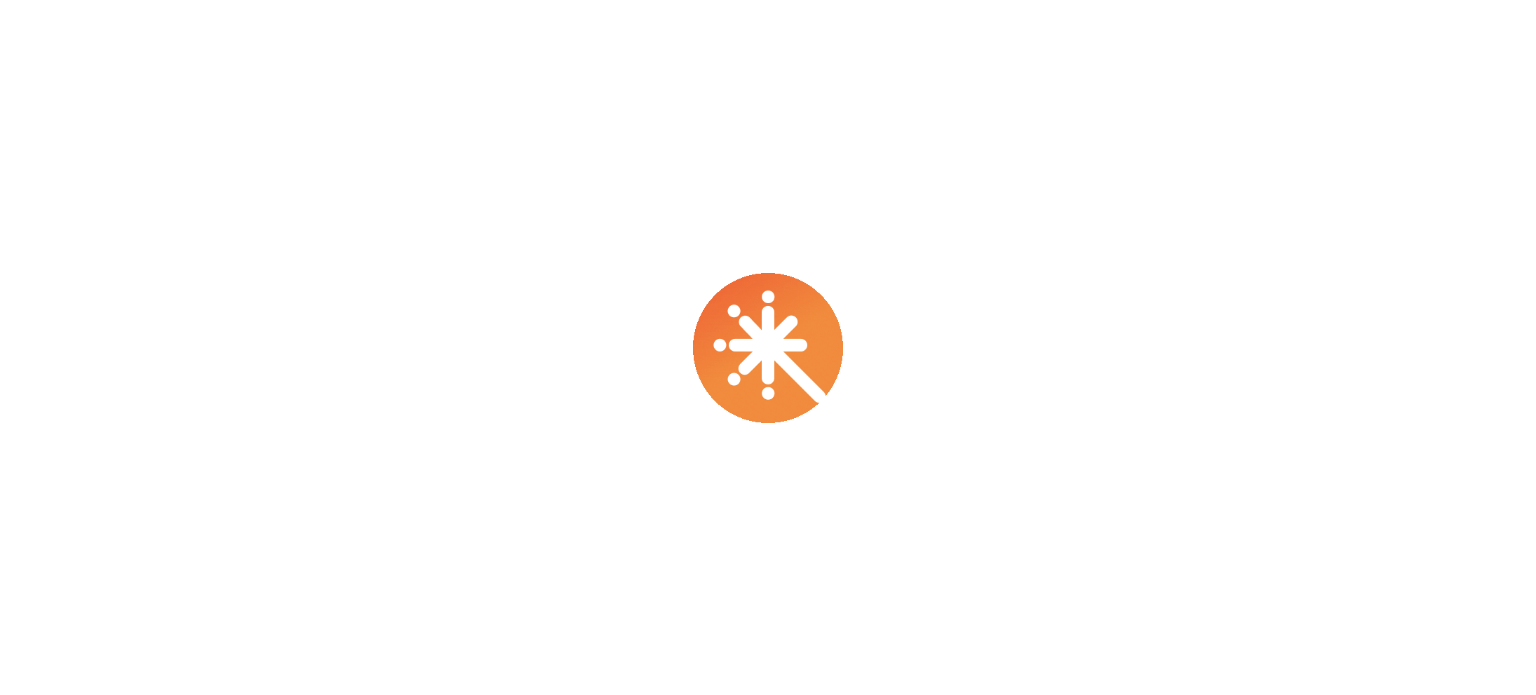 scroll, scrollTop: 0, scrollLeft: 0, axis: both 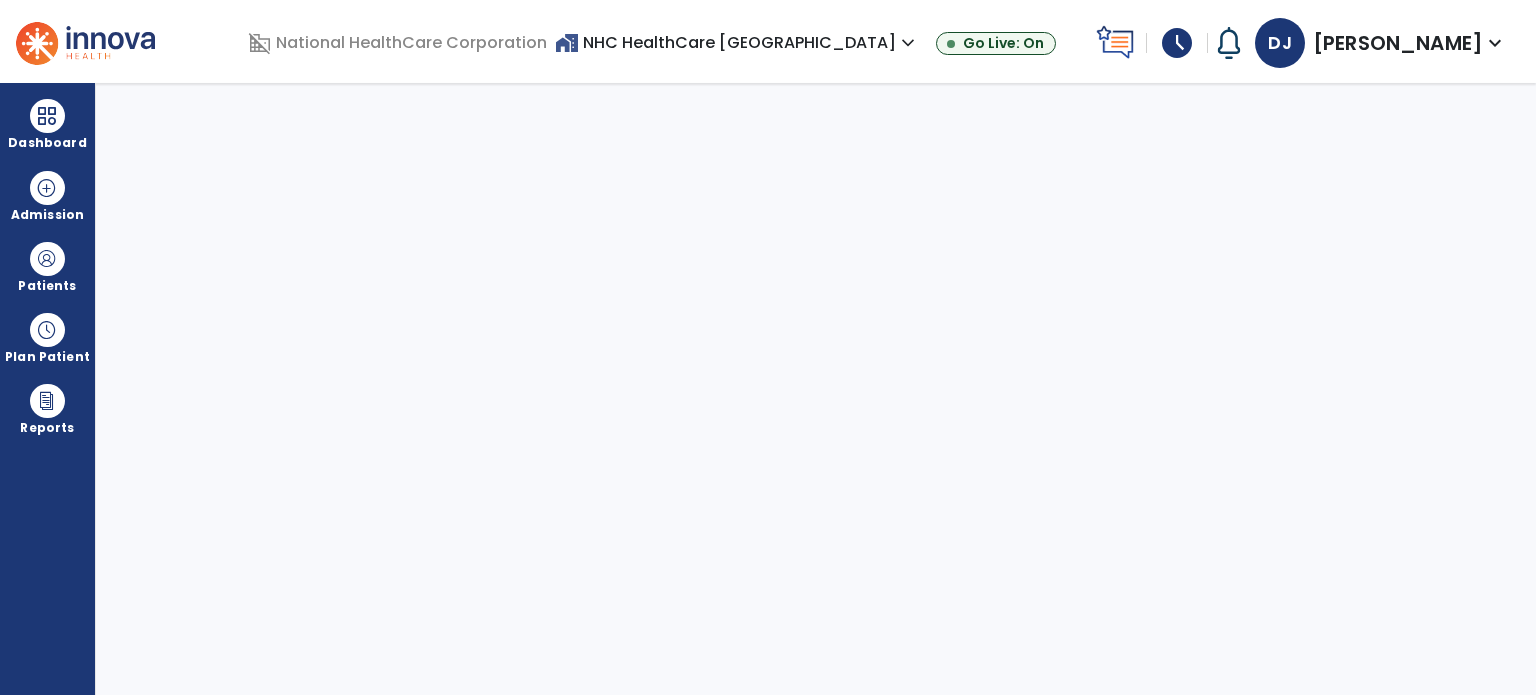 select on "****" 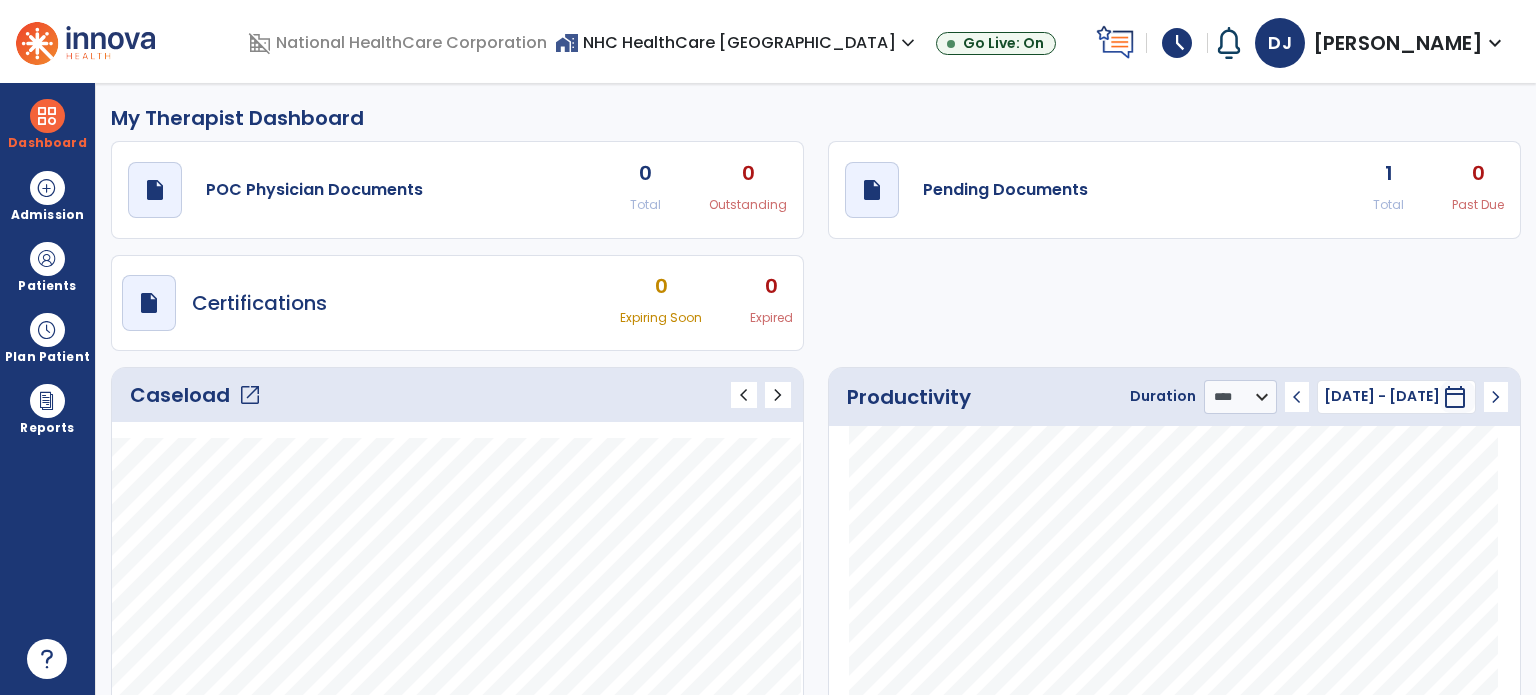 click on "open_in_new" 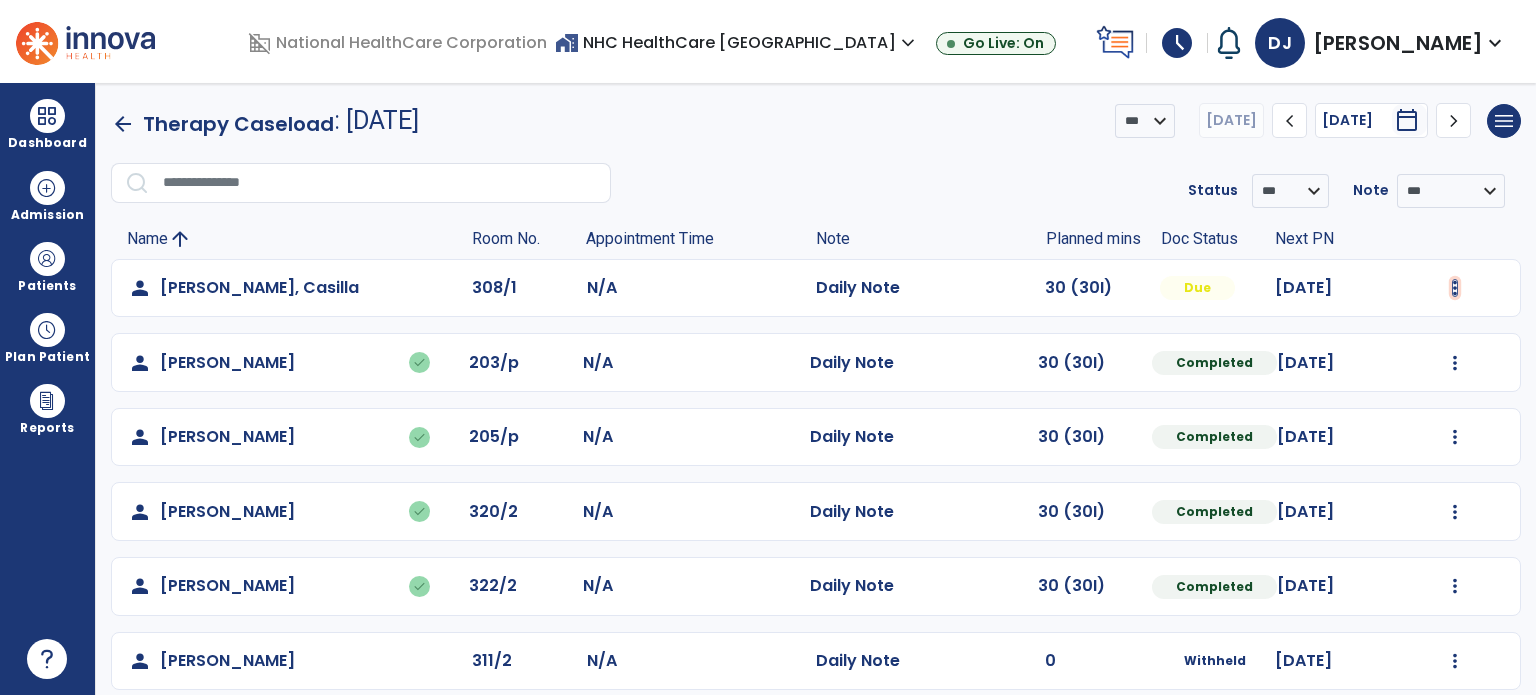 click at bounding box center [1455, 288] 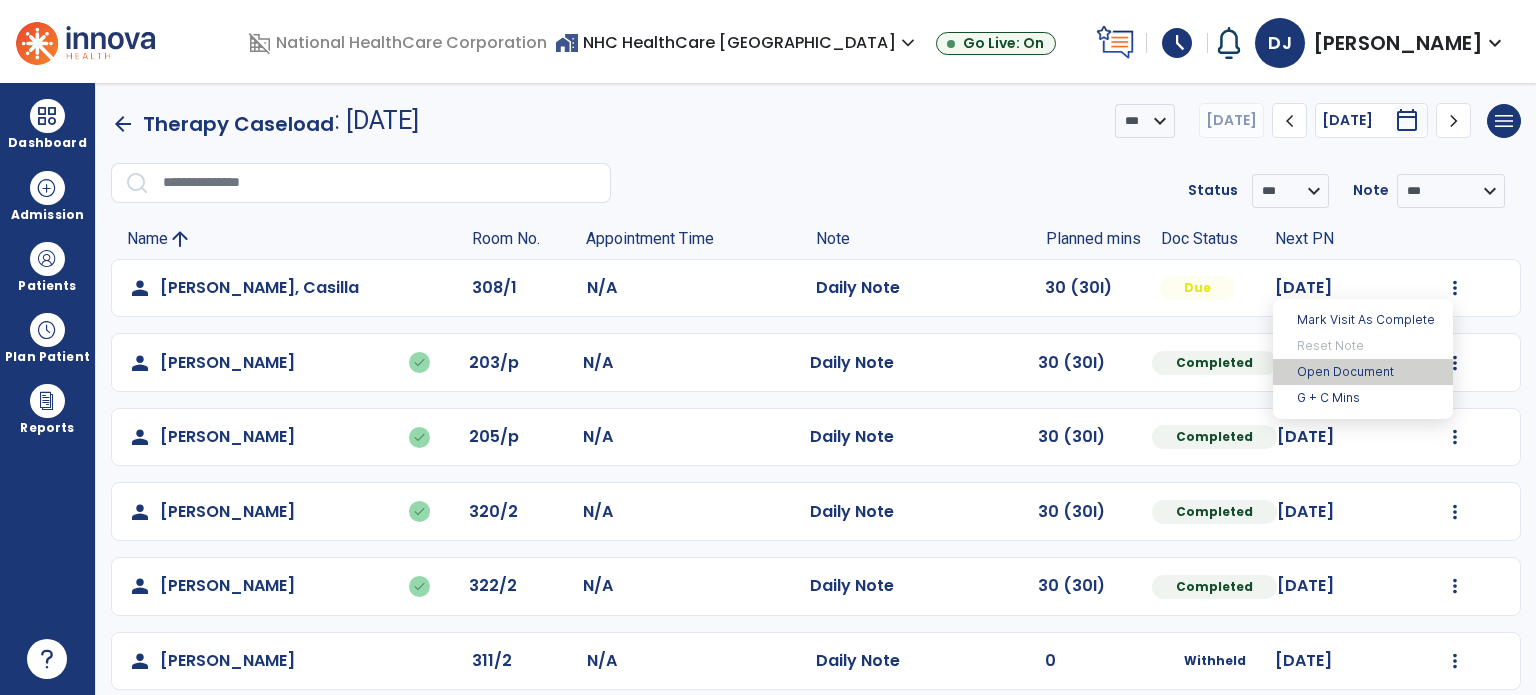 click on "Open Document" at bounding box center [1363, 372] 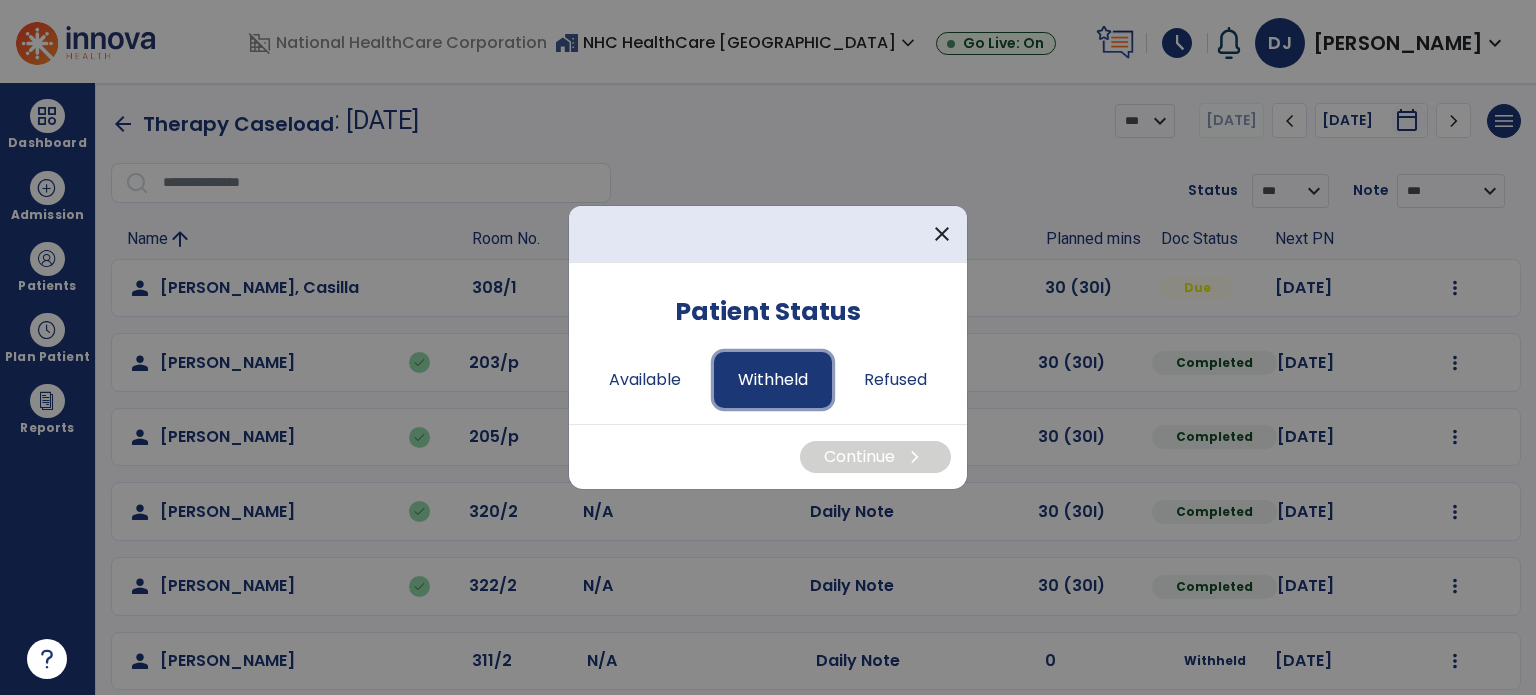 click on "Withheld" at bounding box center [773, 380] 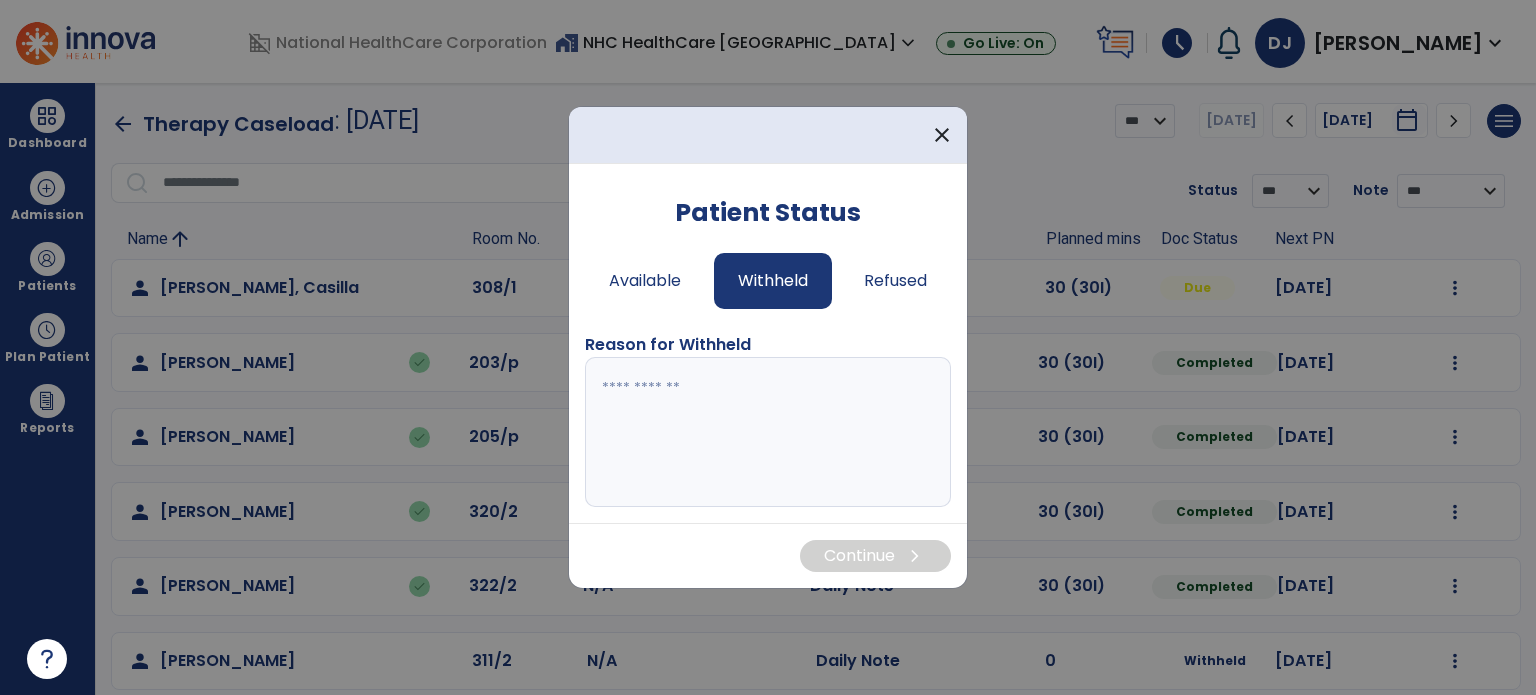click at bounding box center (768, 432) 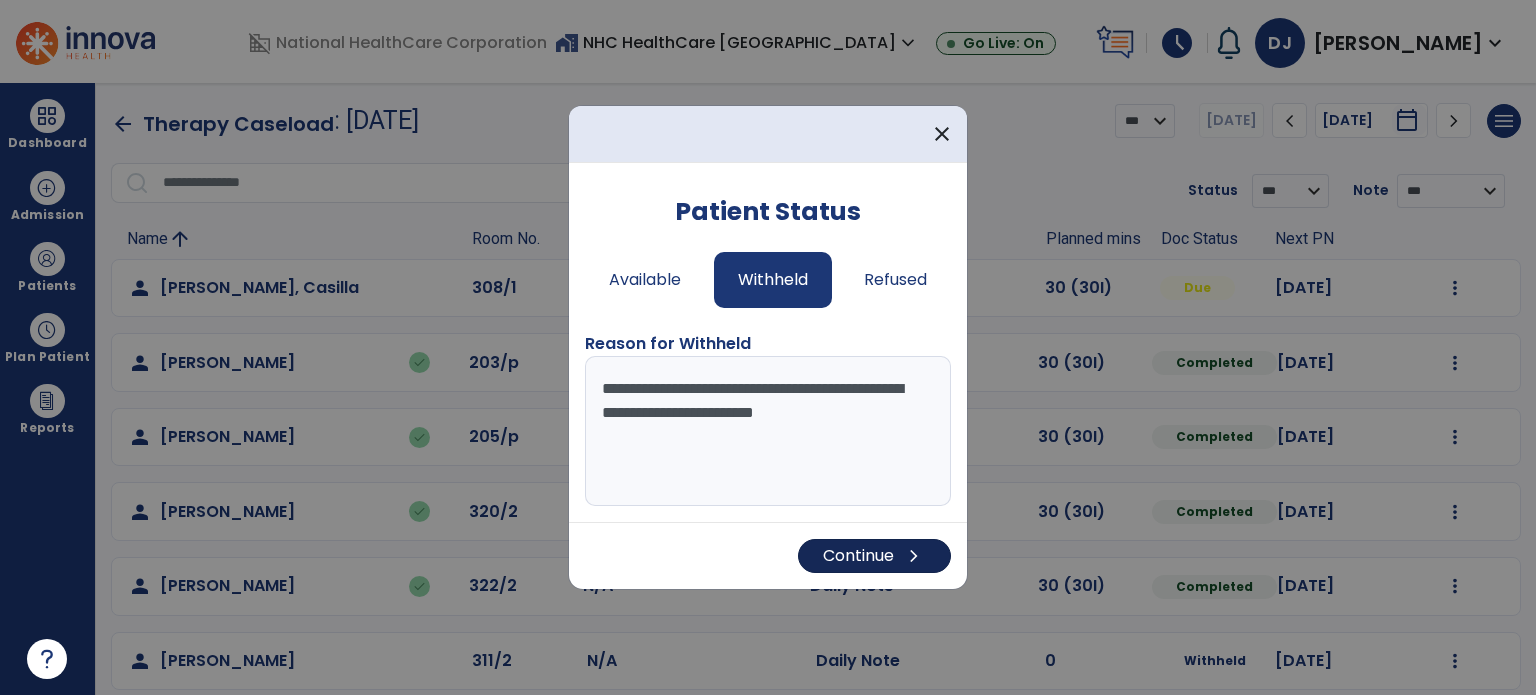 type on "**********" 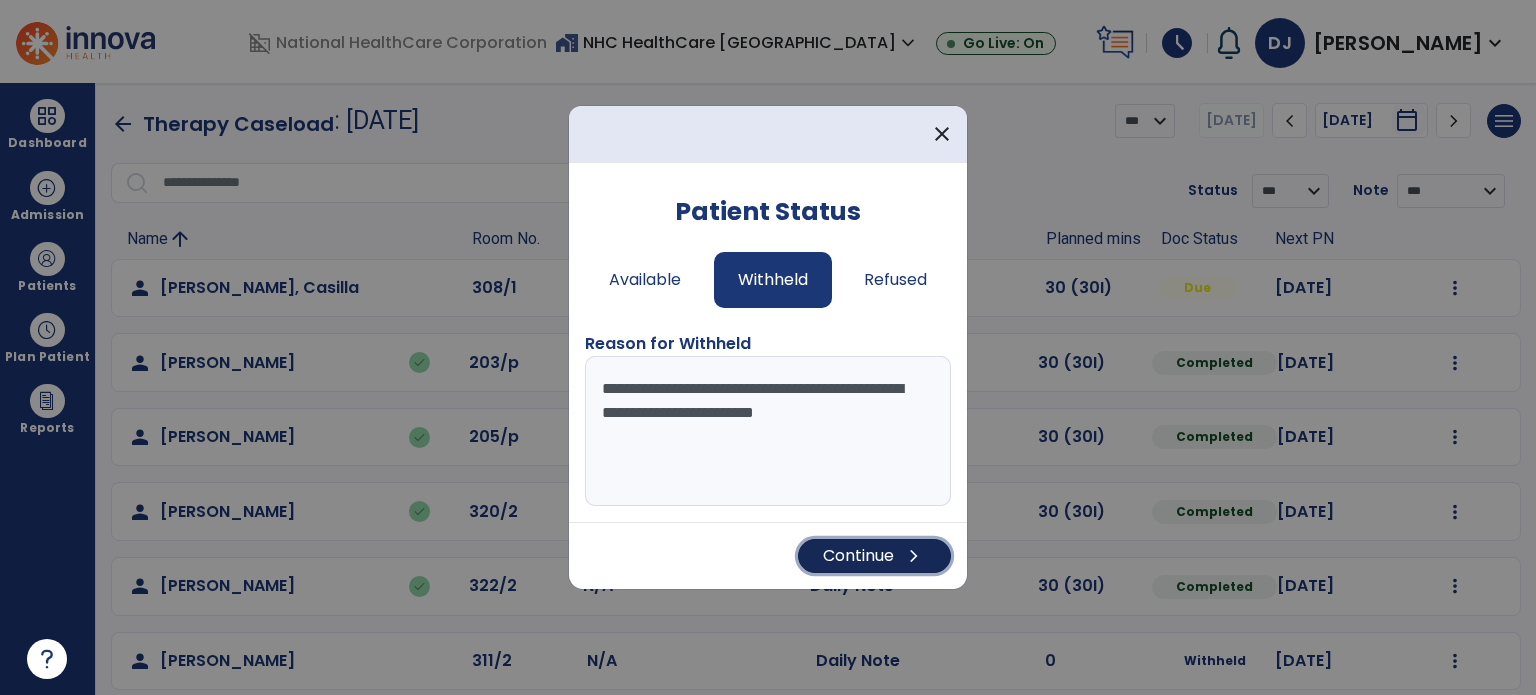 click on "Continue   chevron_right" at bounding box center [874, 556] 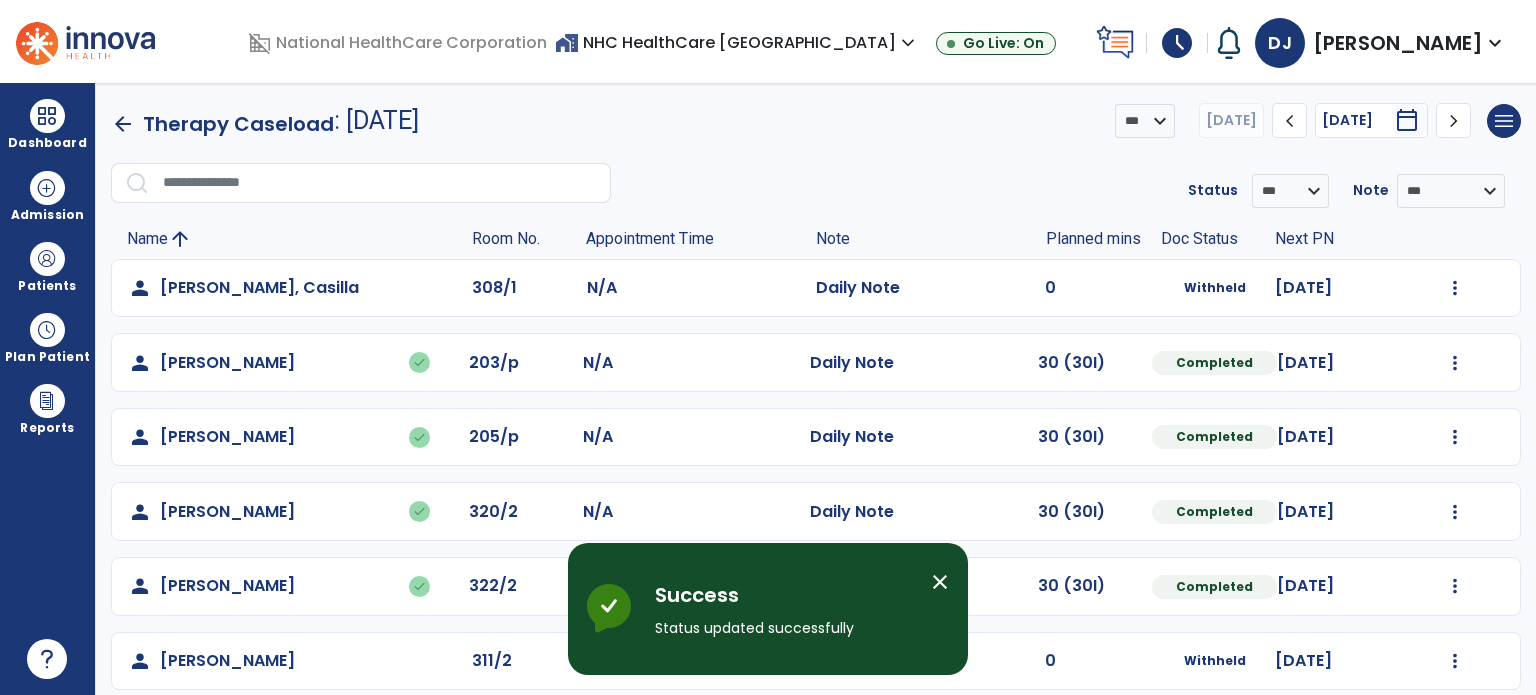 click on "close" at bounding box center [940, 582] 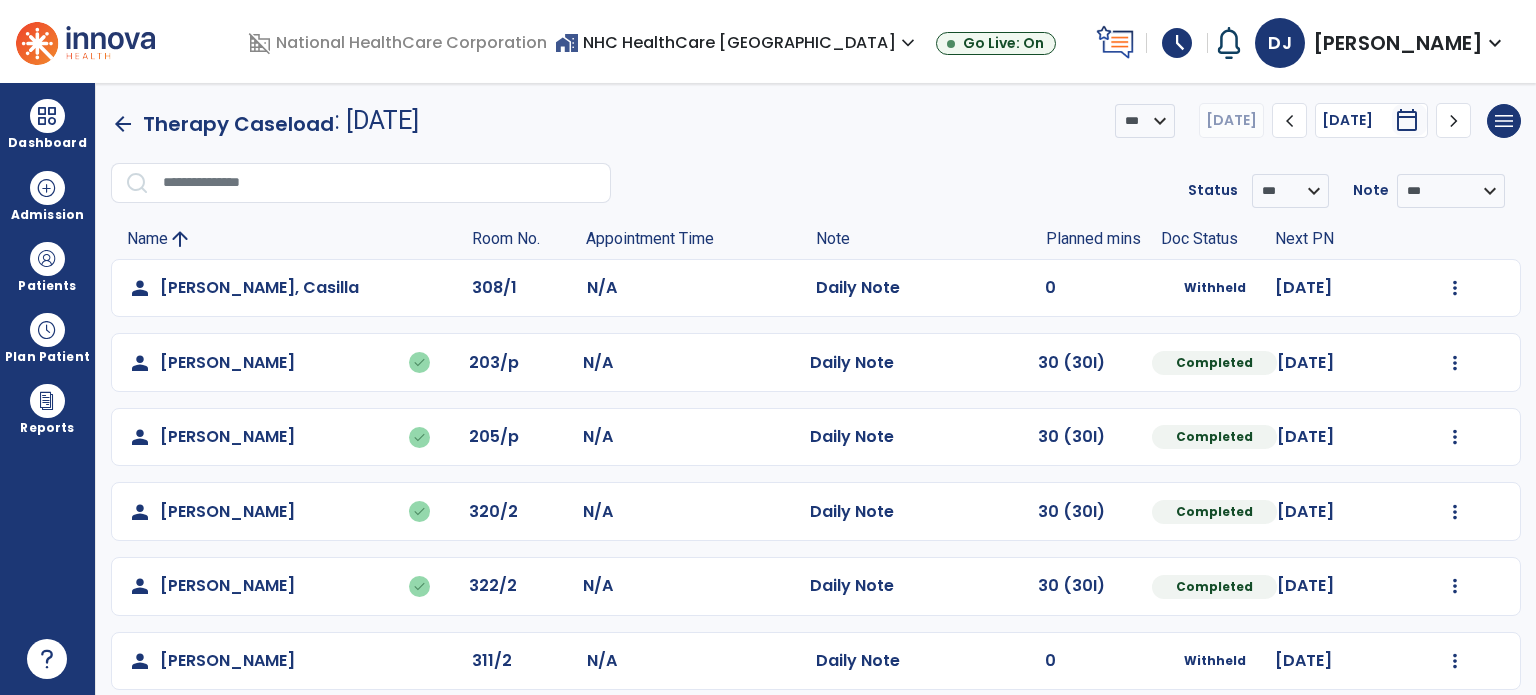 click on "arrow_back" 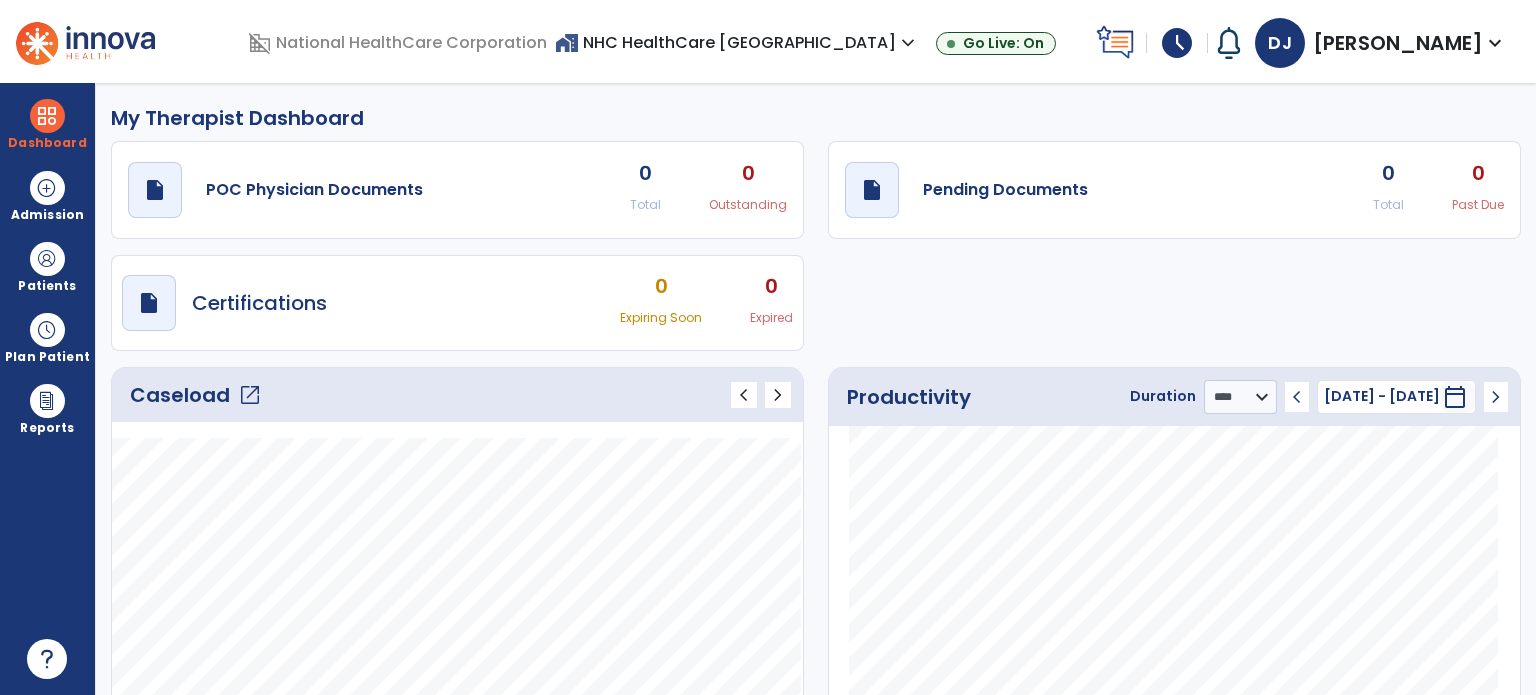 click on "calendar_today" at bounding box center (1455, 397) 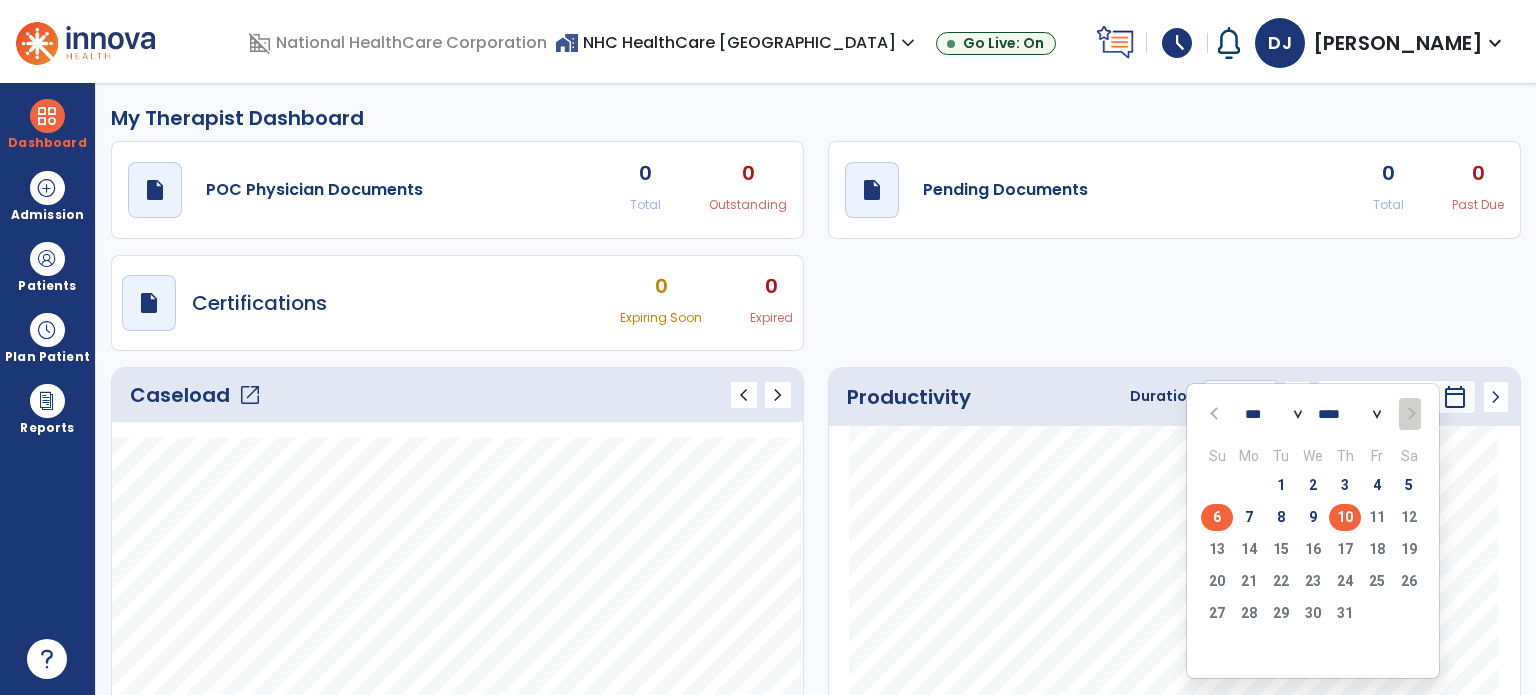 click on "10" at bounding box center (1345, 517) 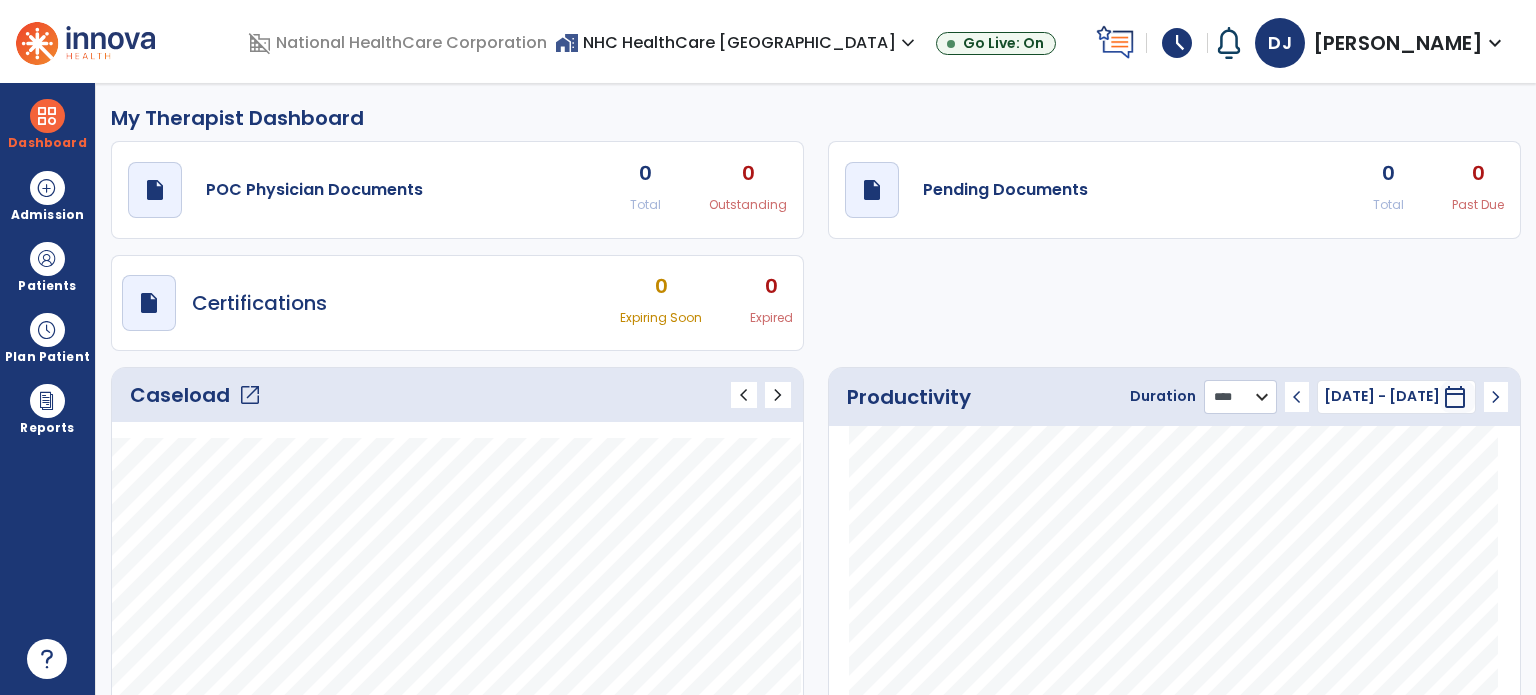 click on "******** **** ***" 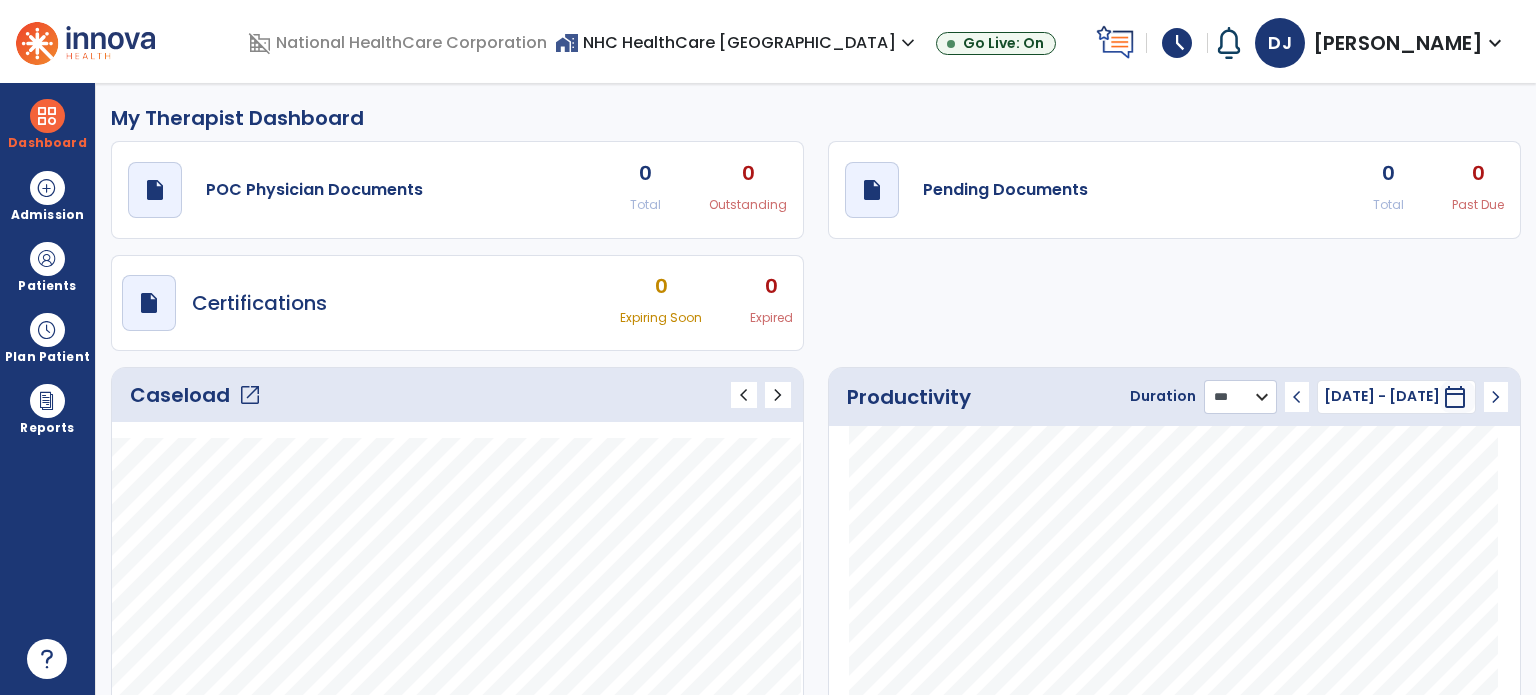 click on "******** **** ***" 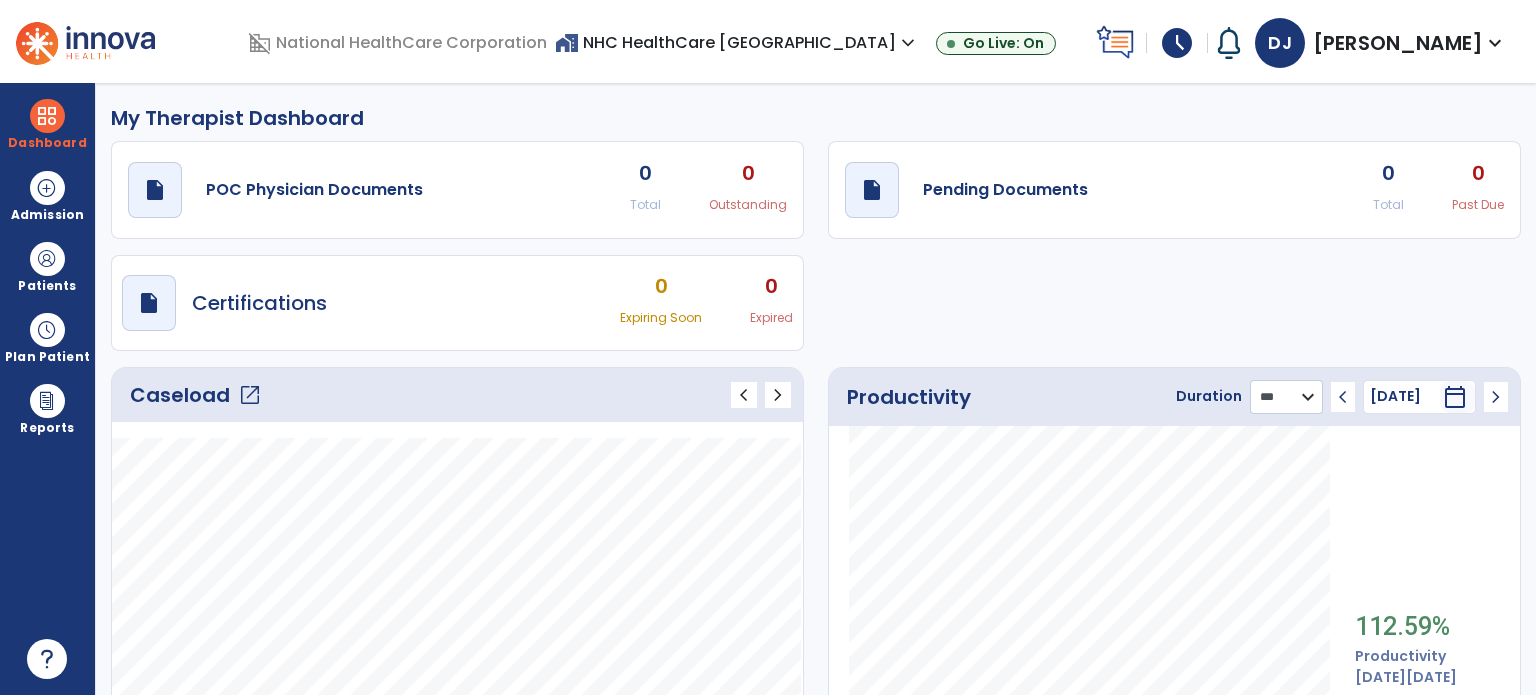 scroll, scrollTop: 449, scrollLeft: 0, axis: vertical 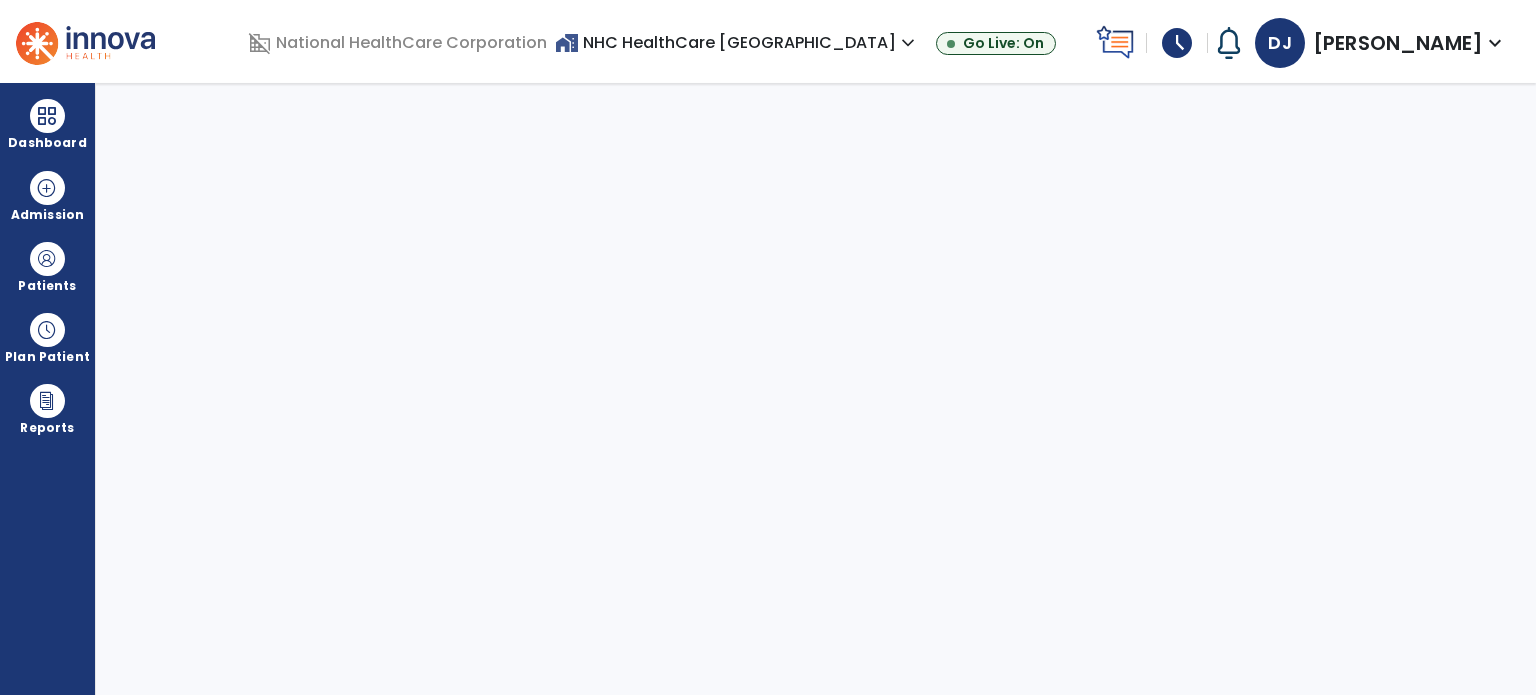 select on "****" 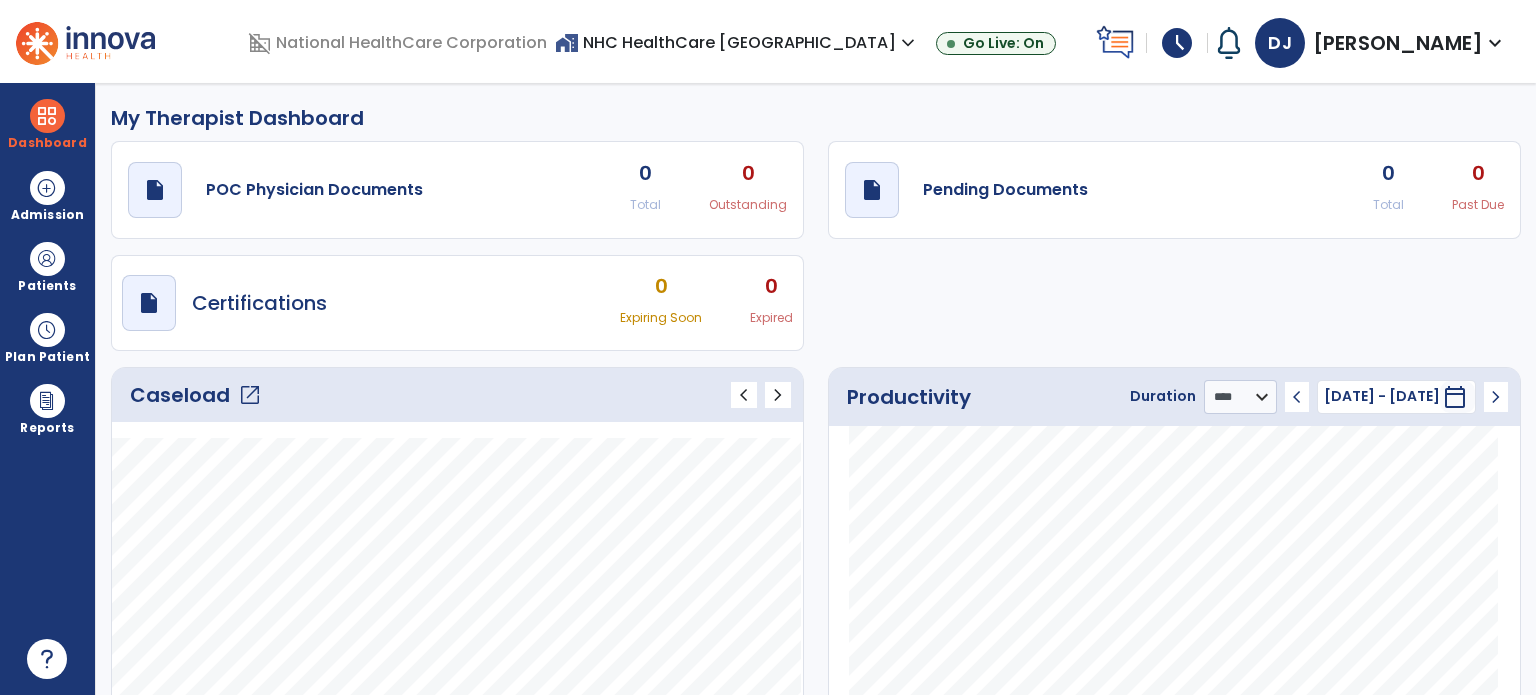 click on "schedule" at bounding box center (1177, 43) 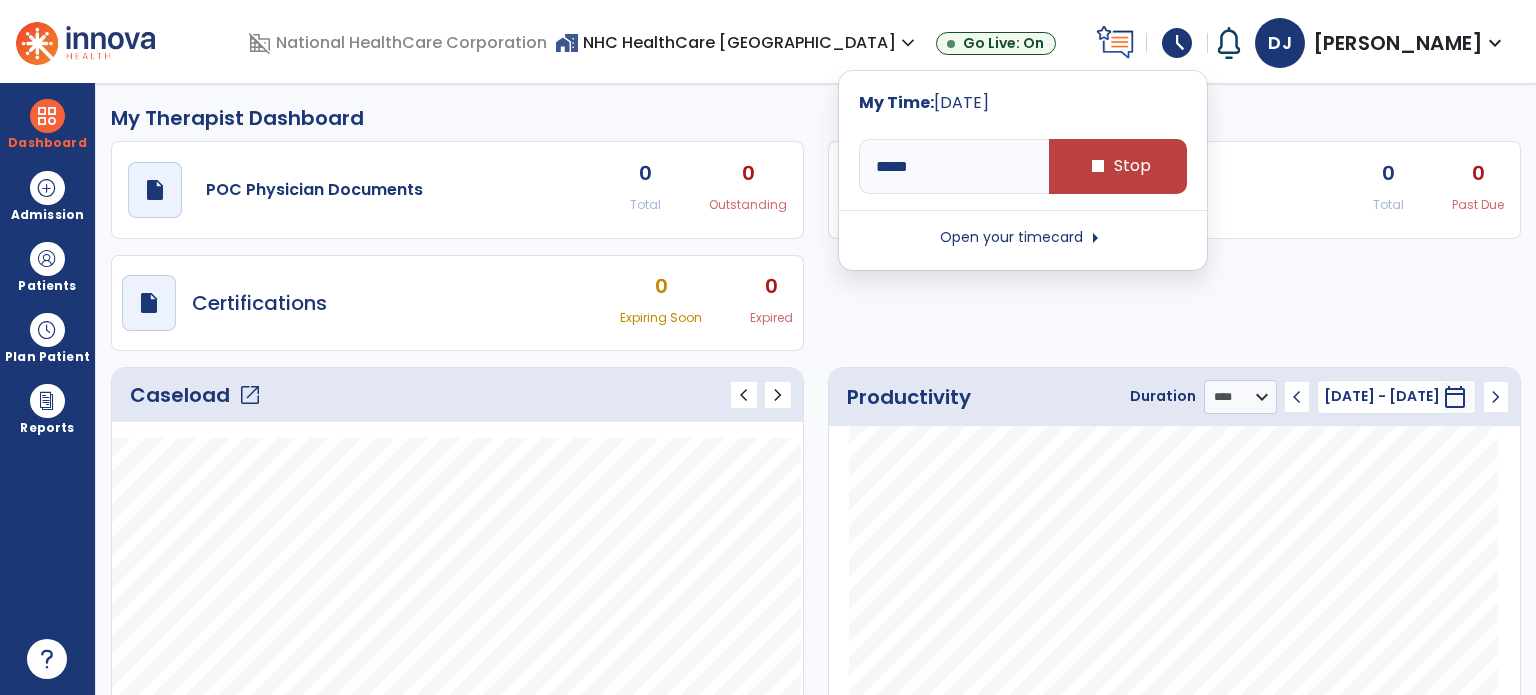 click on "My Therapist Dashboard" 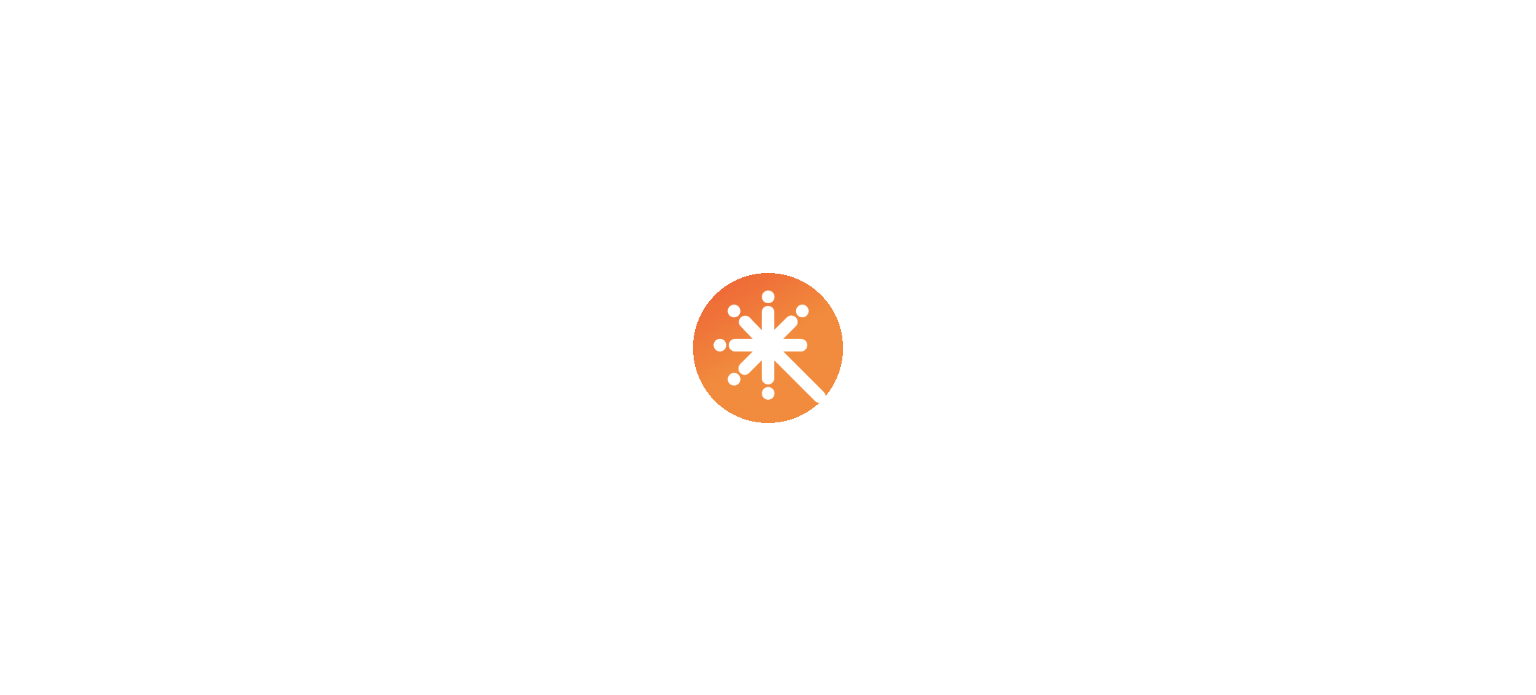 scroll, scrollTop: 0, scrollLeft: 0, axis: both 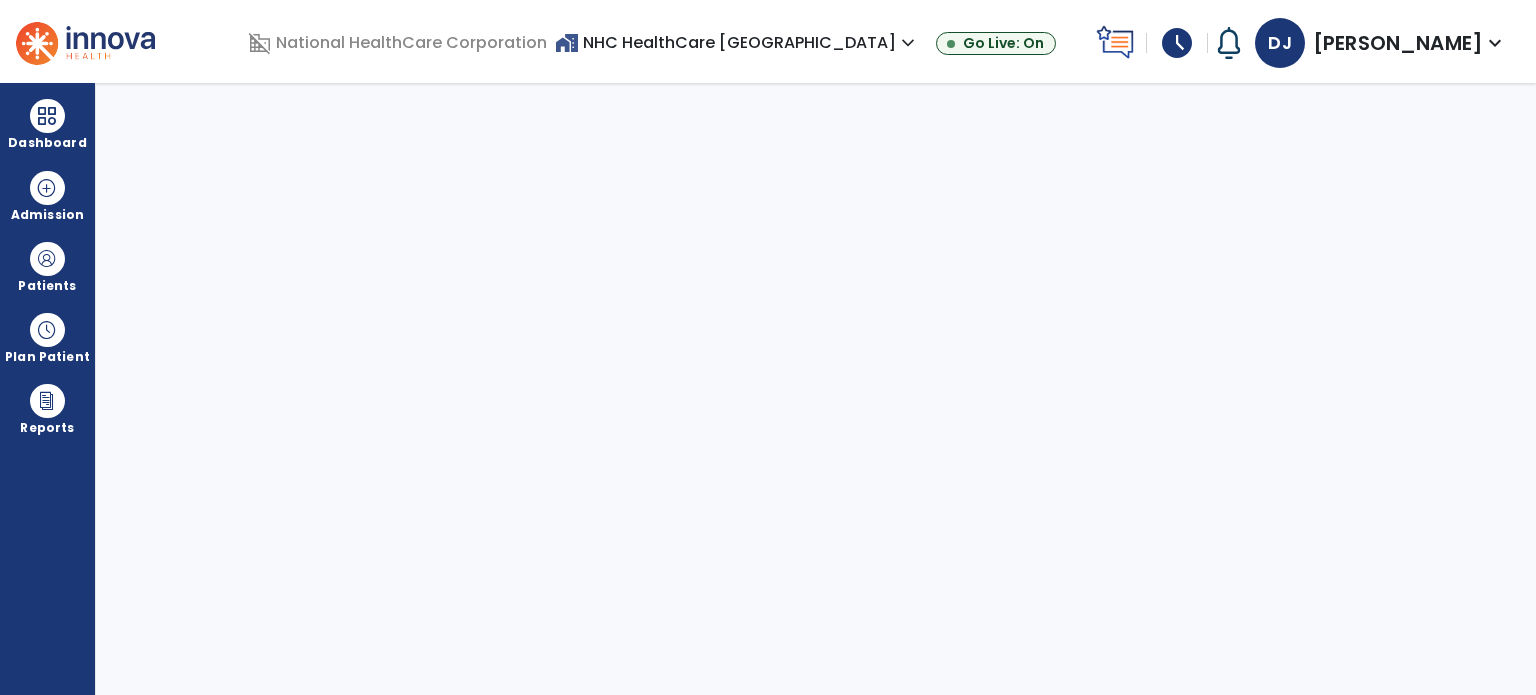 select on "****" 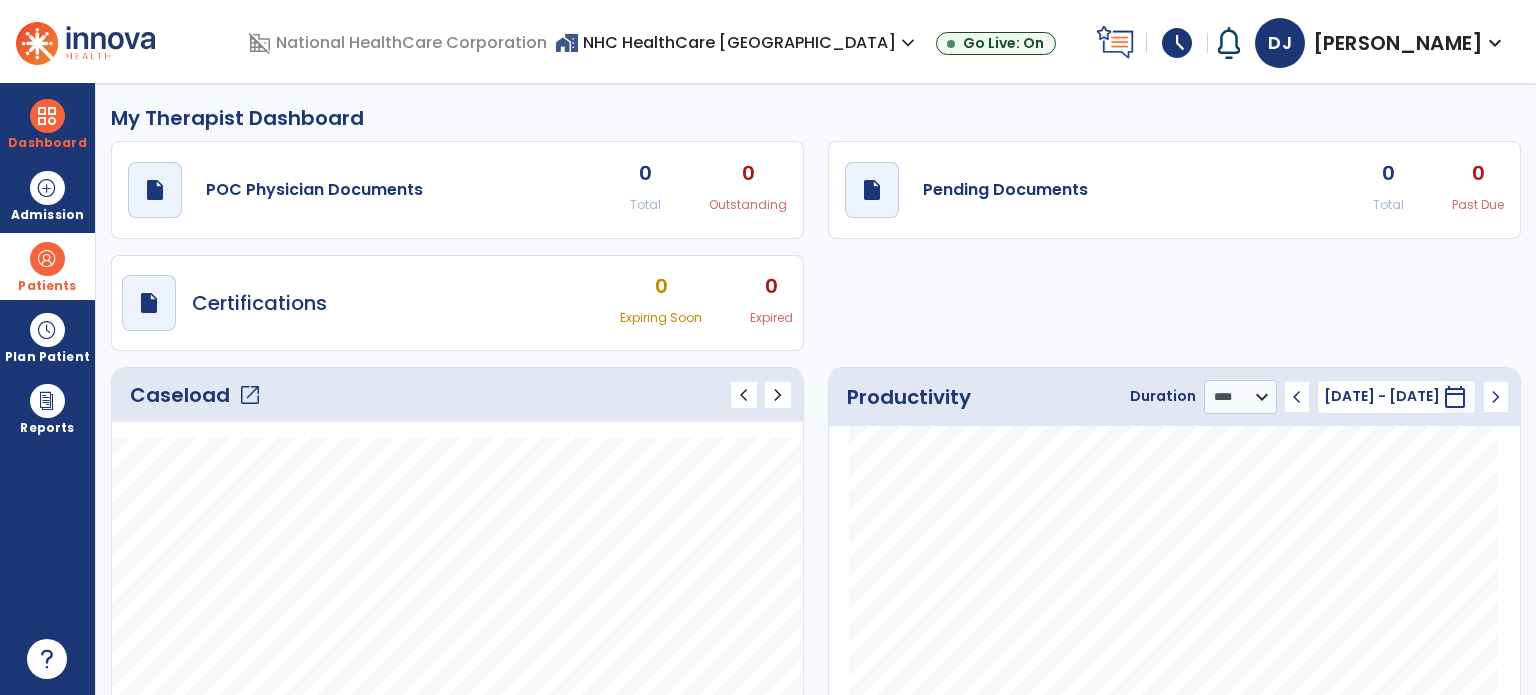 click at bounding box center [47, 259] 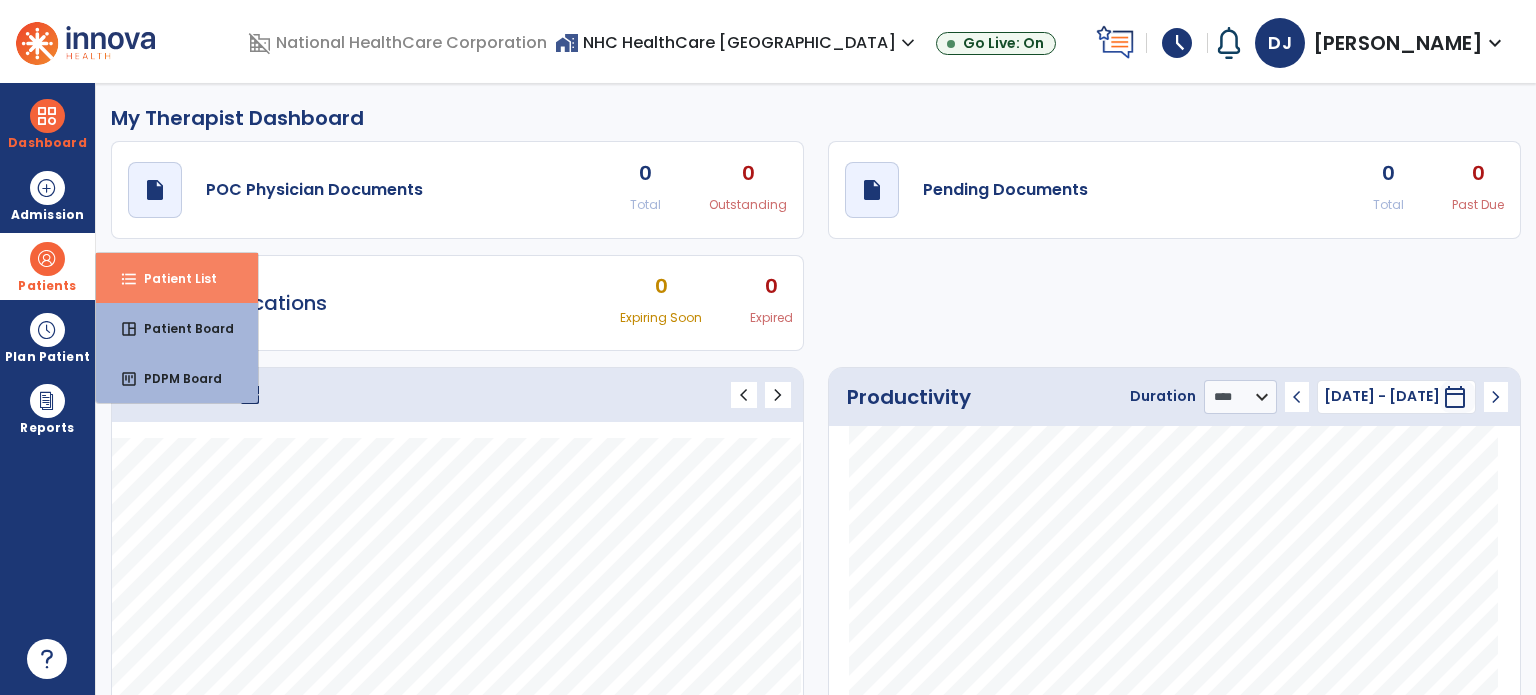 click on "Patient List" at bounding box center [172, 278] 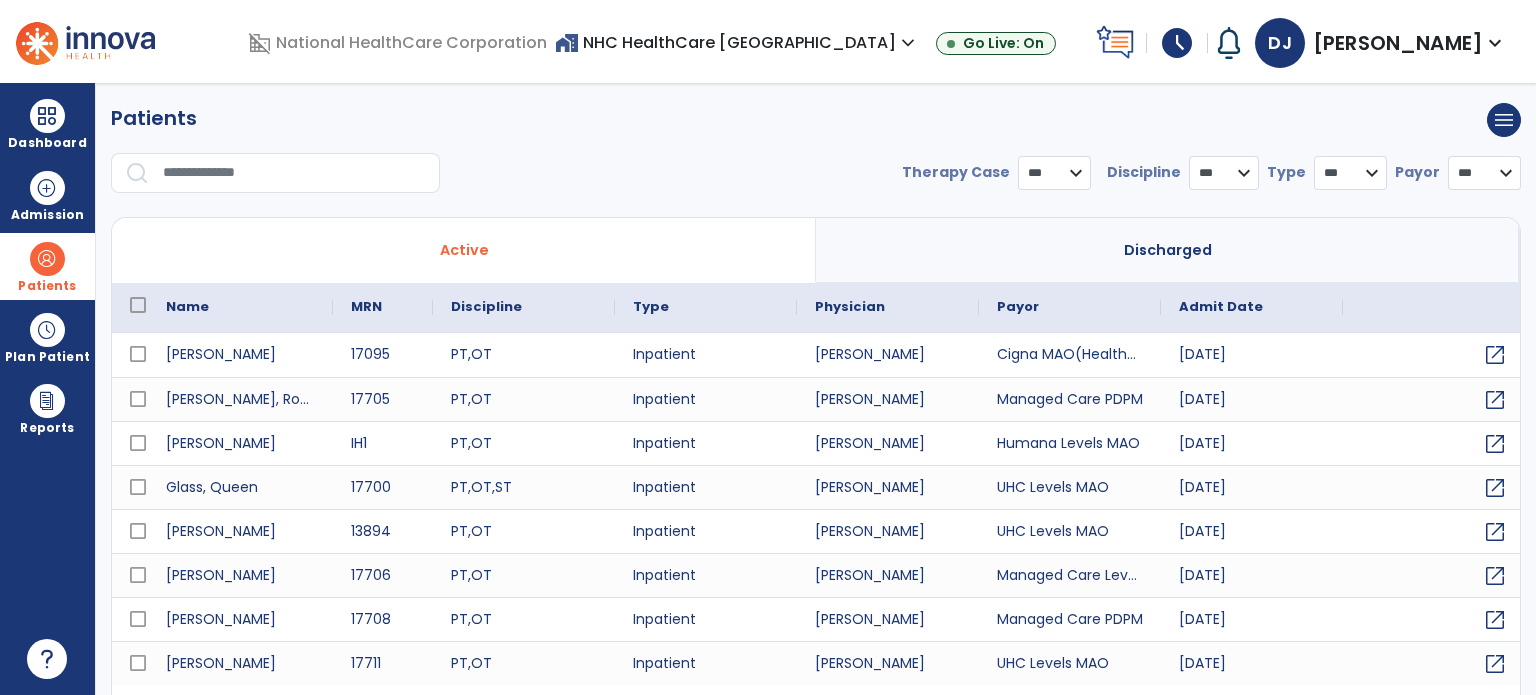 select on "***" 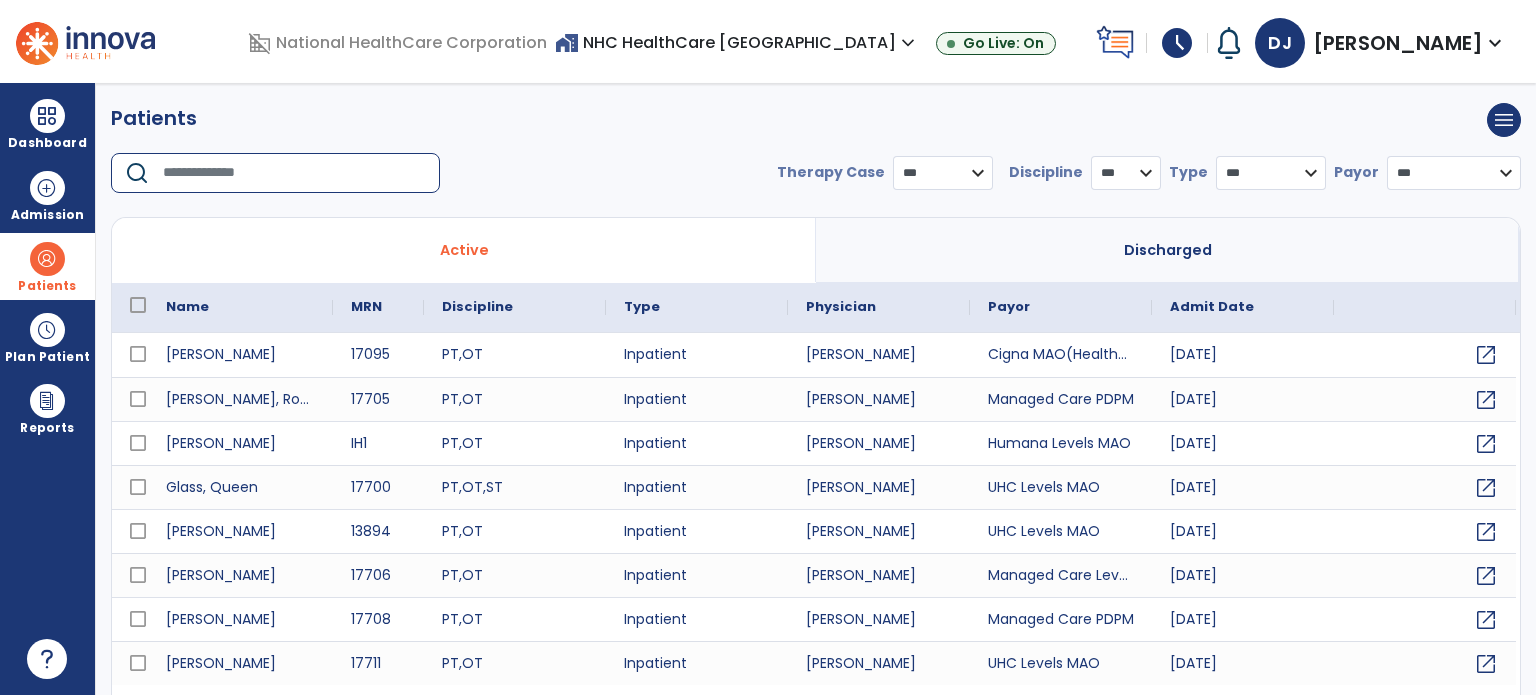 click at bounding box center (294, 173) 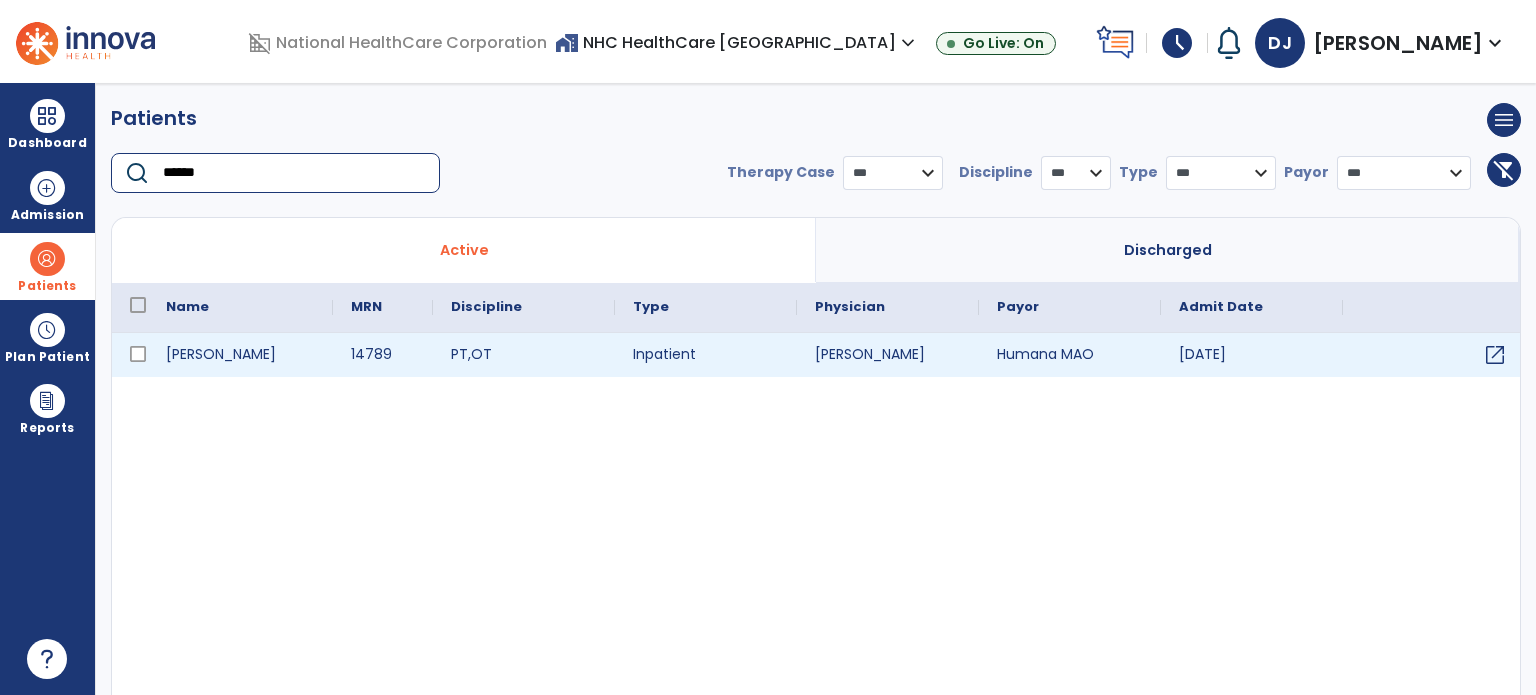 type on "******" 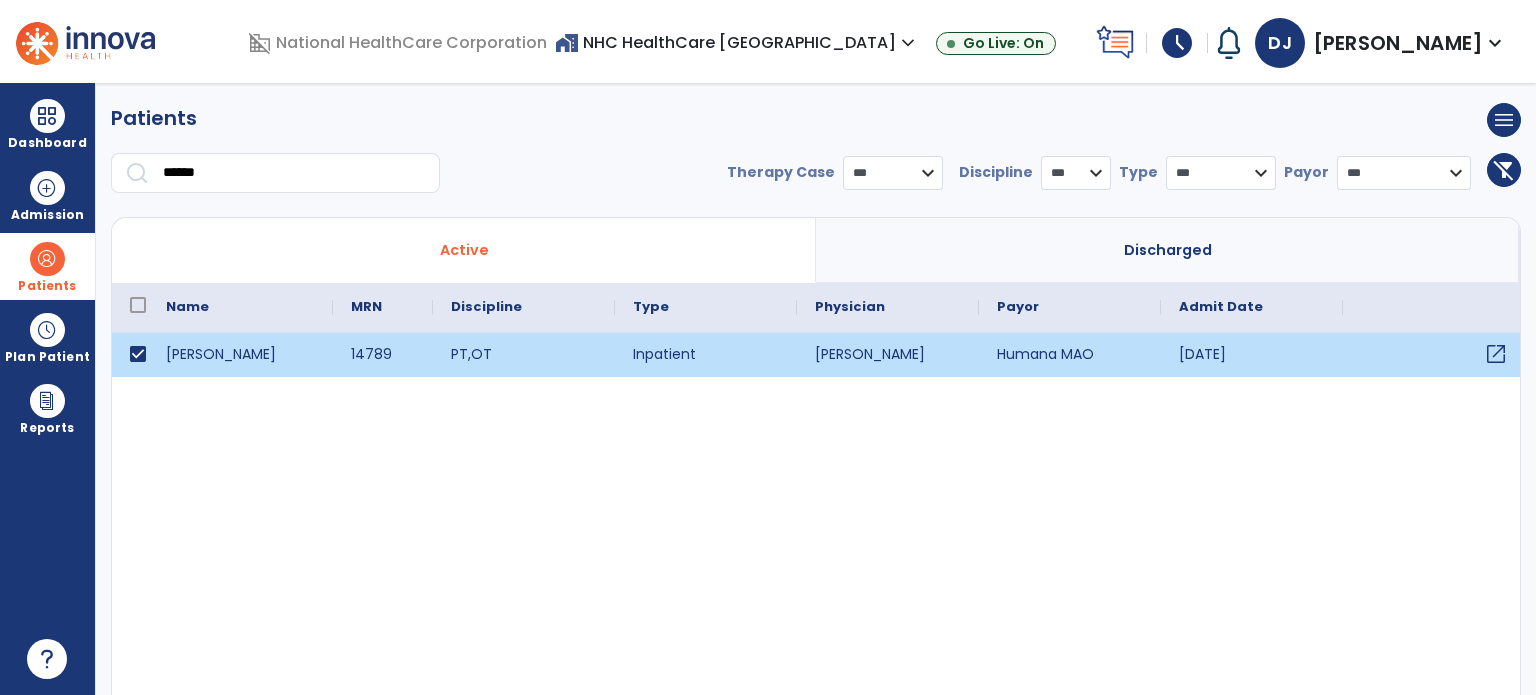 click on "open_in_new" at bounding box center [1496, 354] 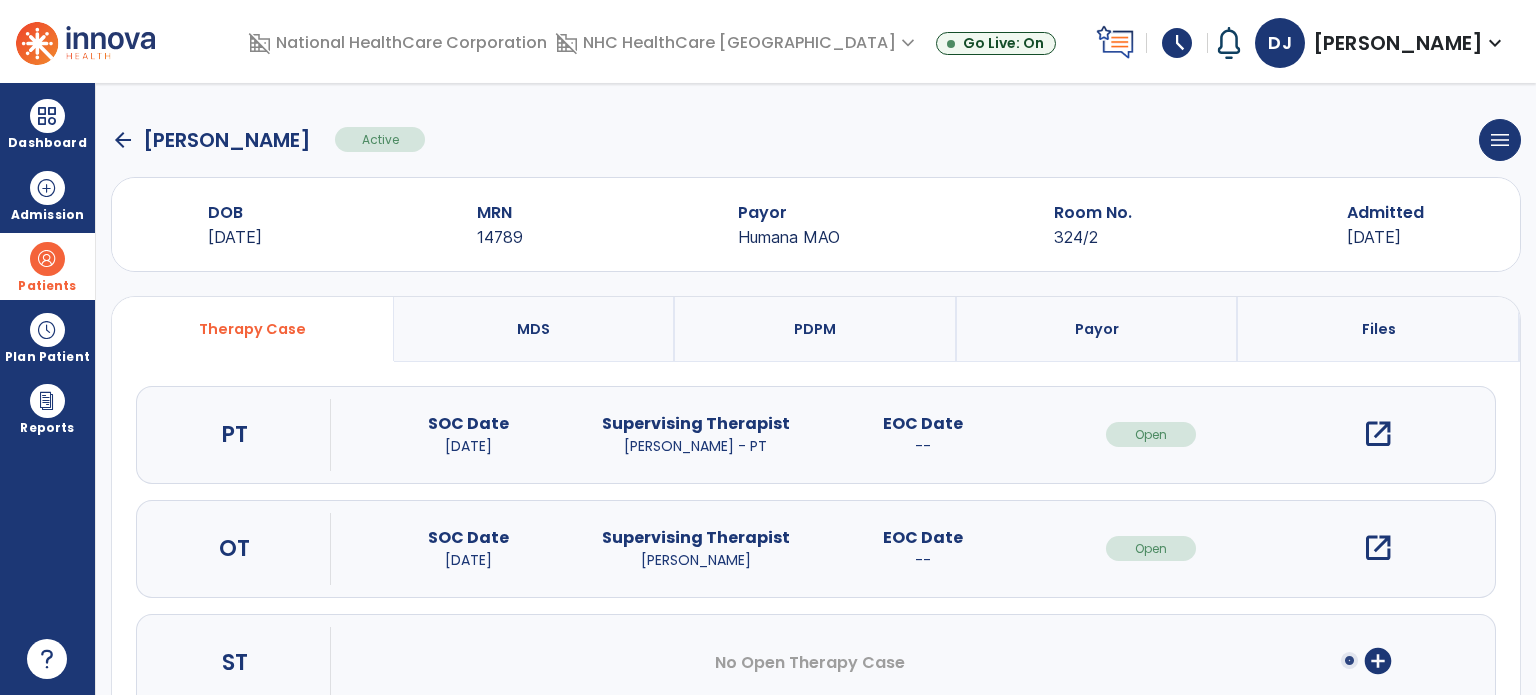 click on "open_in_new" at bounding box center [1378, 434] 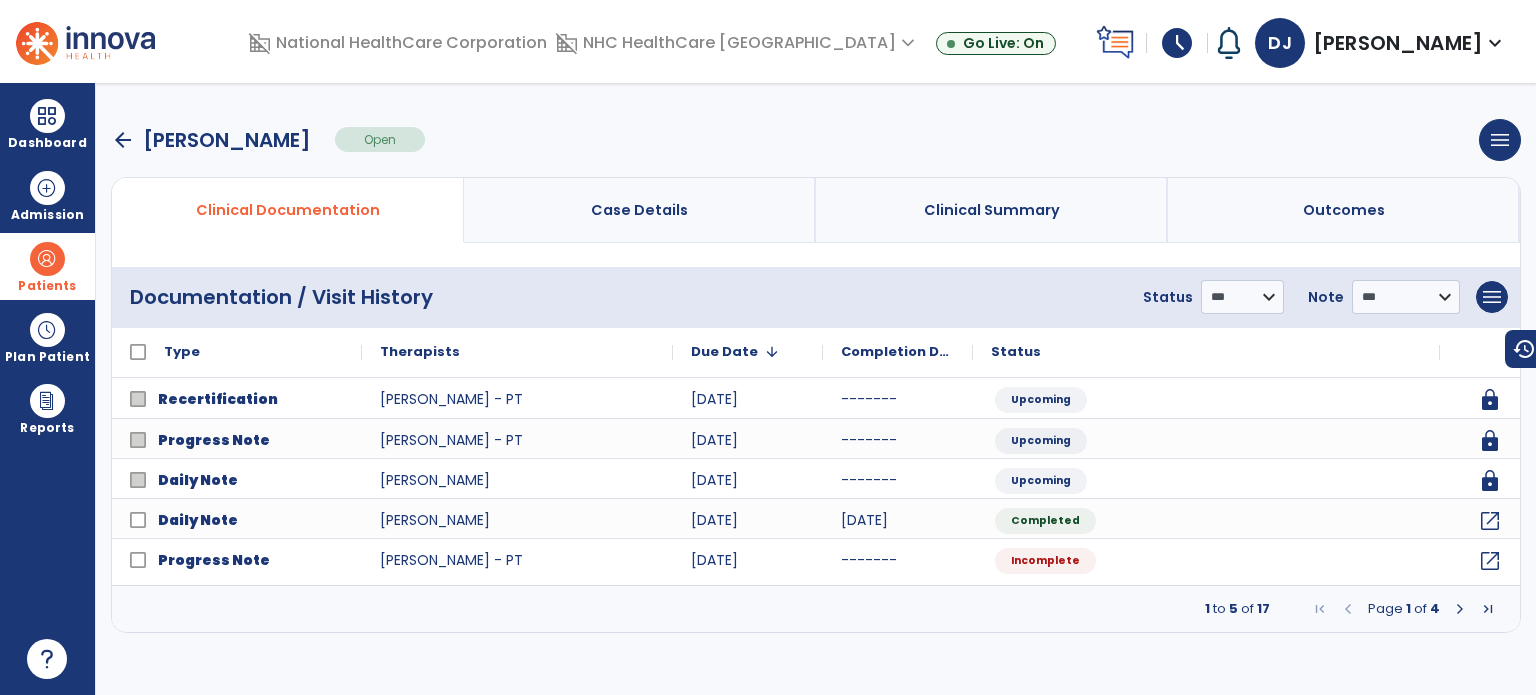 click at bounding box center (1460, 609) 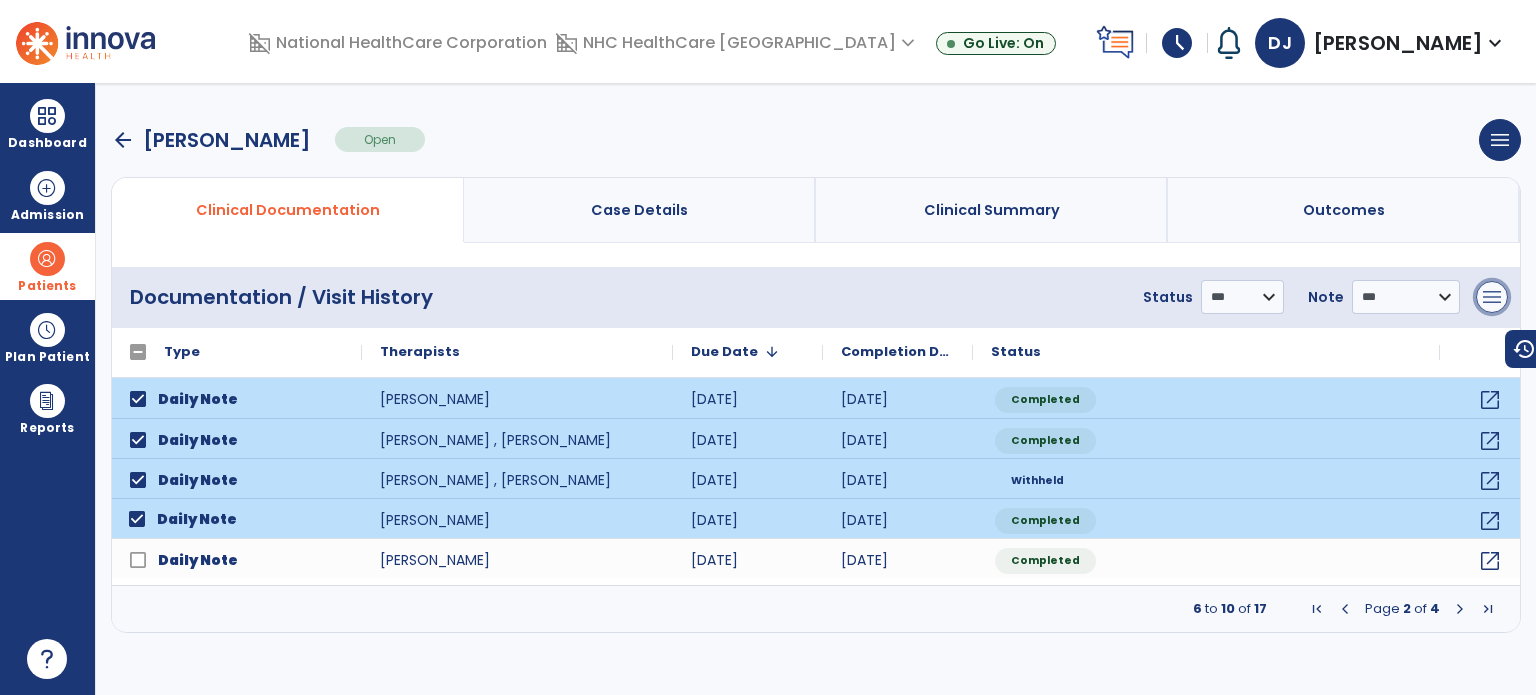 click on "menu" at bounding box center [1492, 297] 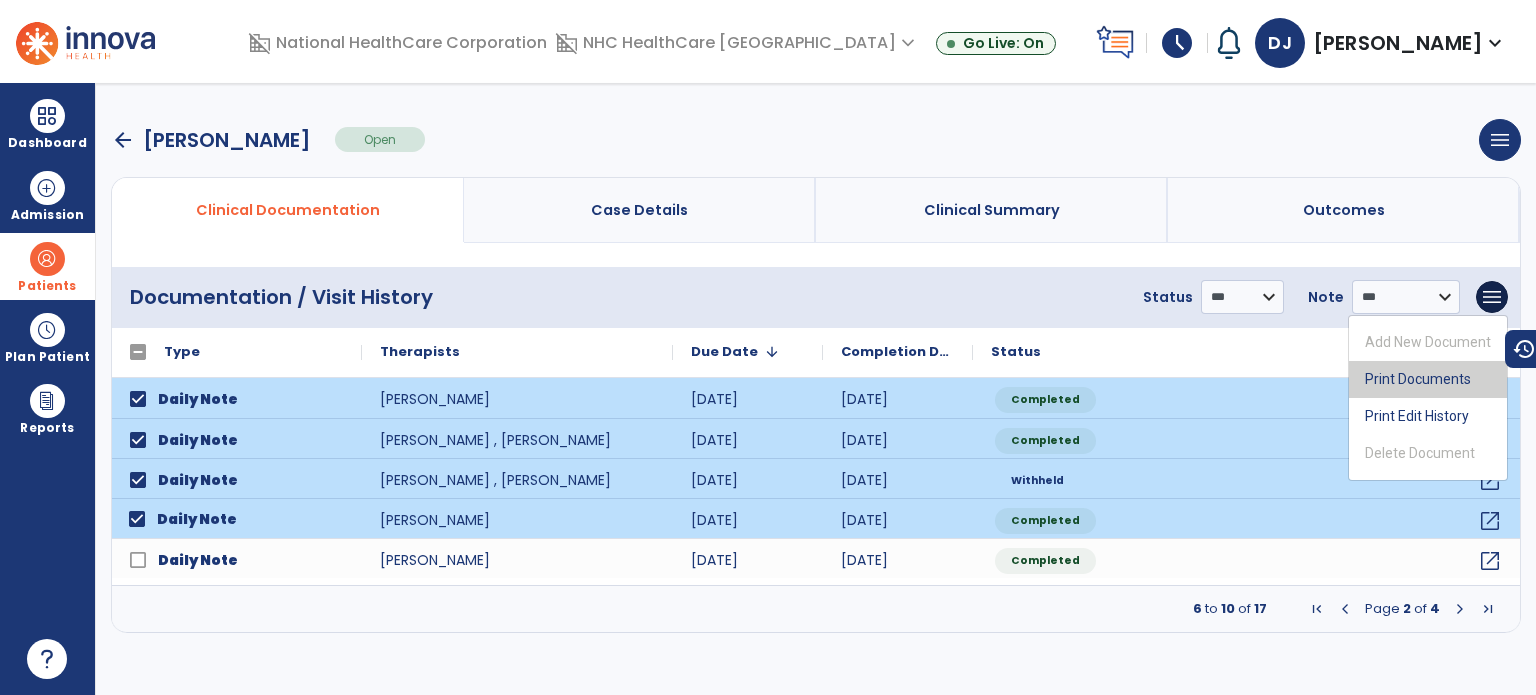 click on "Print Documents" at bounding box center [1428, 379] 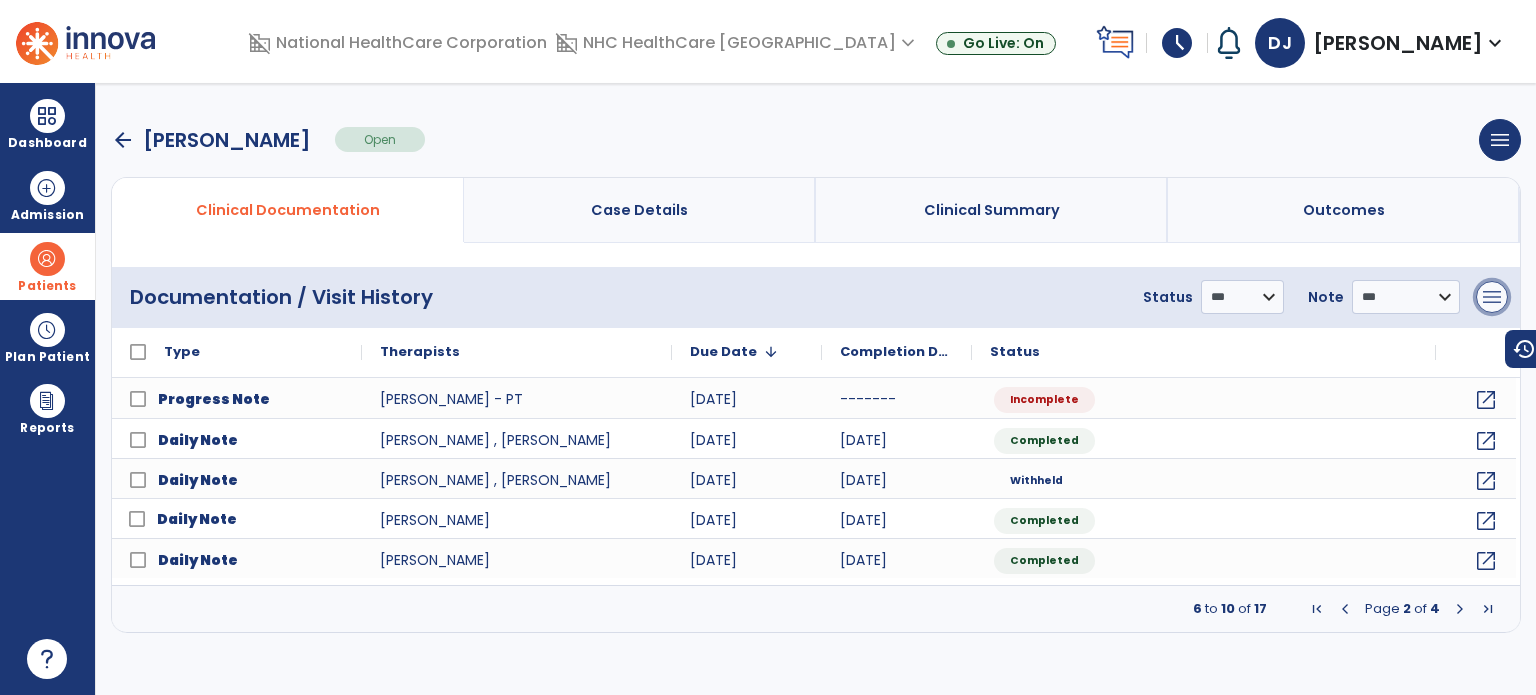 click on "menu" at bounding box center (1492, 297) 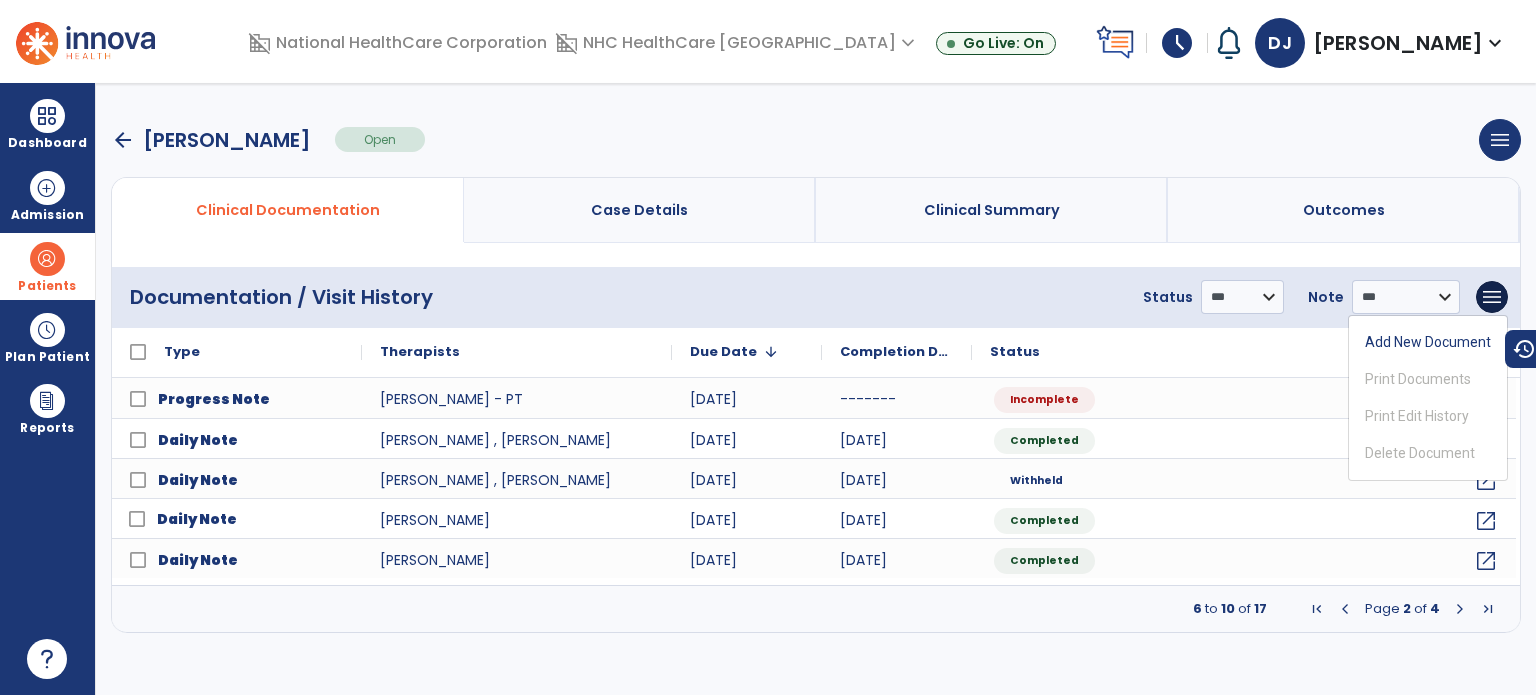 click on "Add New Document   Print Documents   Print Edit History   Delete Document" at bounding box center [1428, 398] 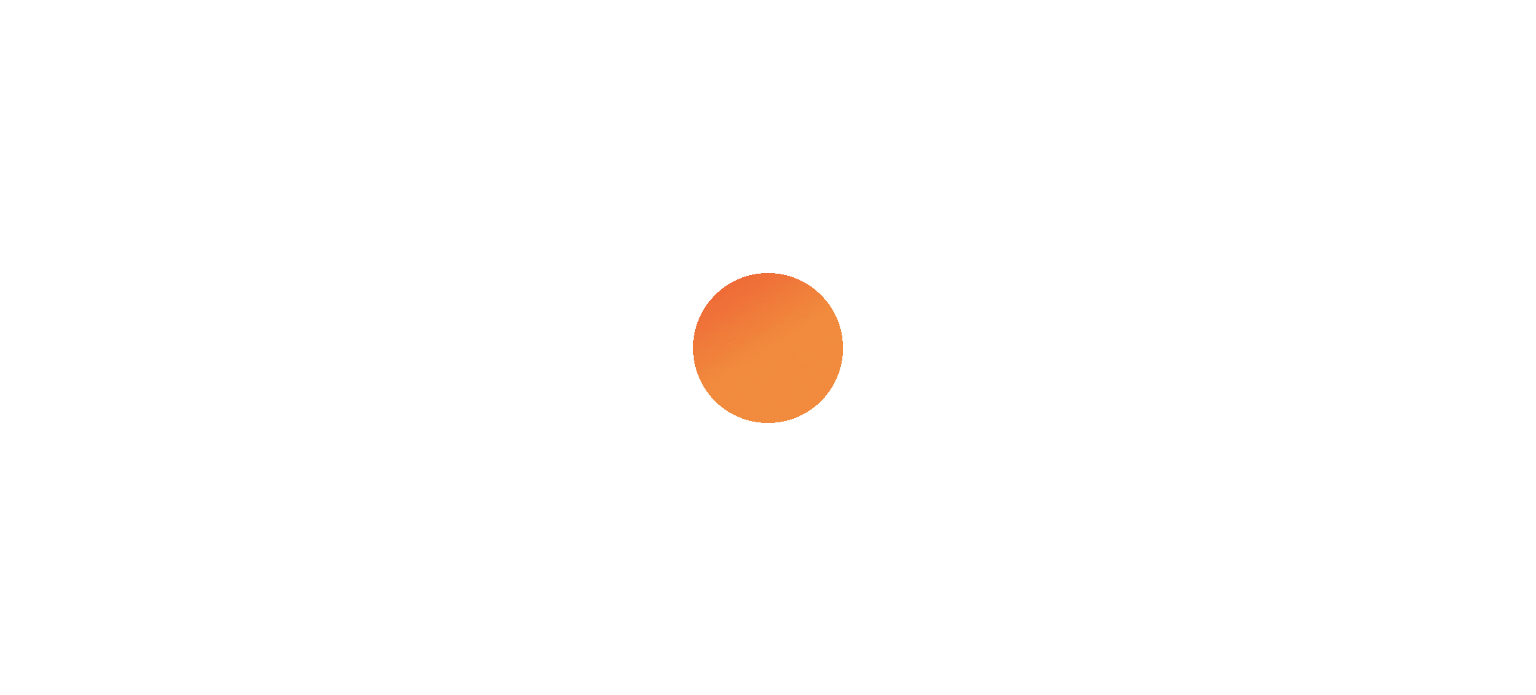 scroll, scrollTop: 0, scrollLeft: 0, axis: both 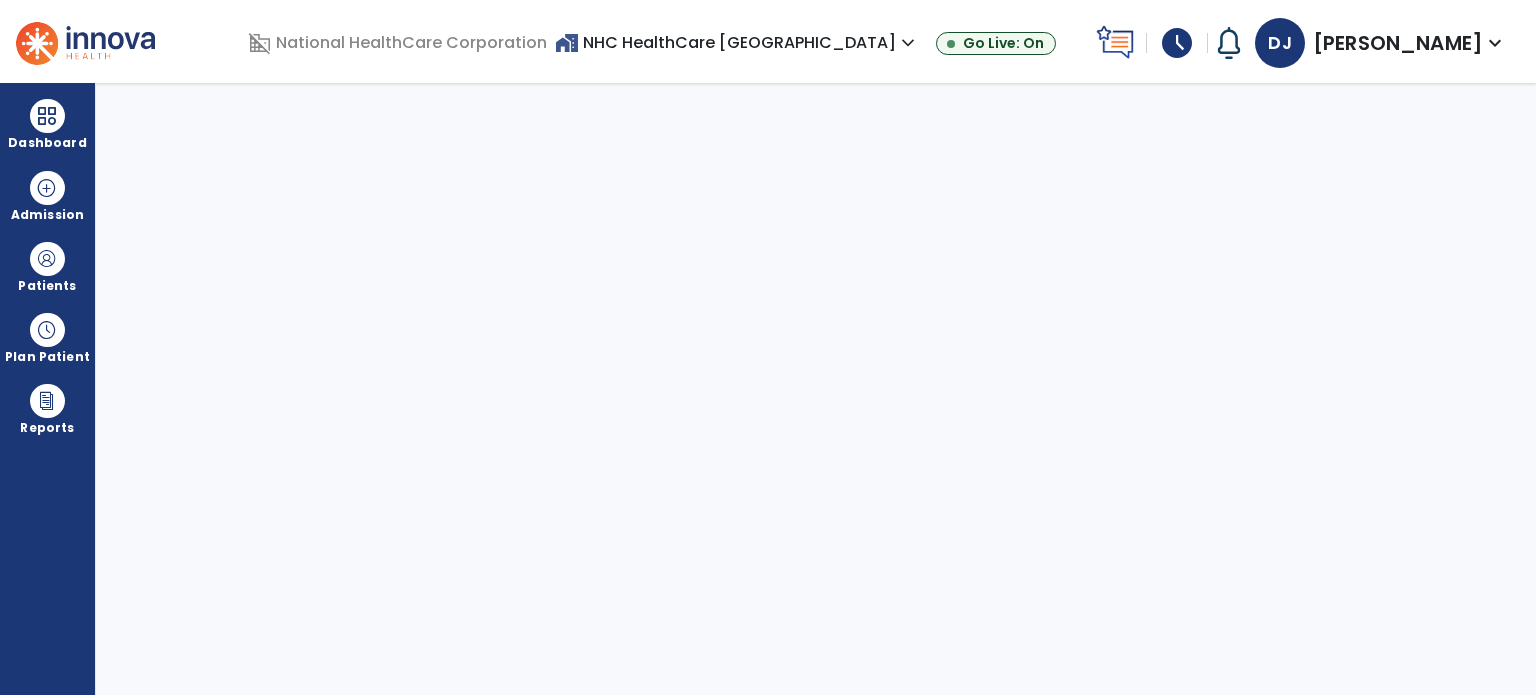 select on "****" 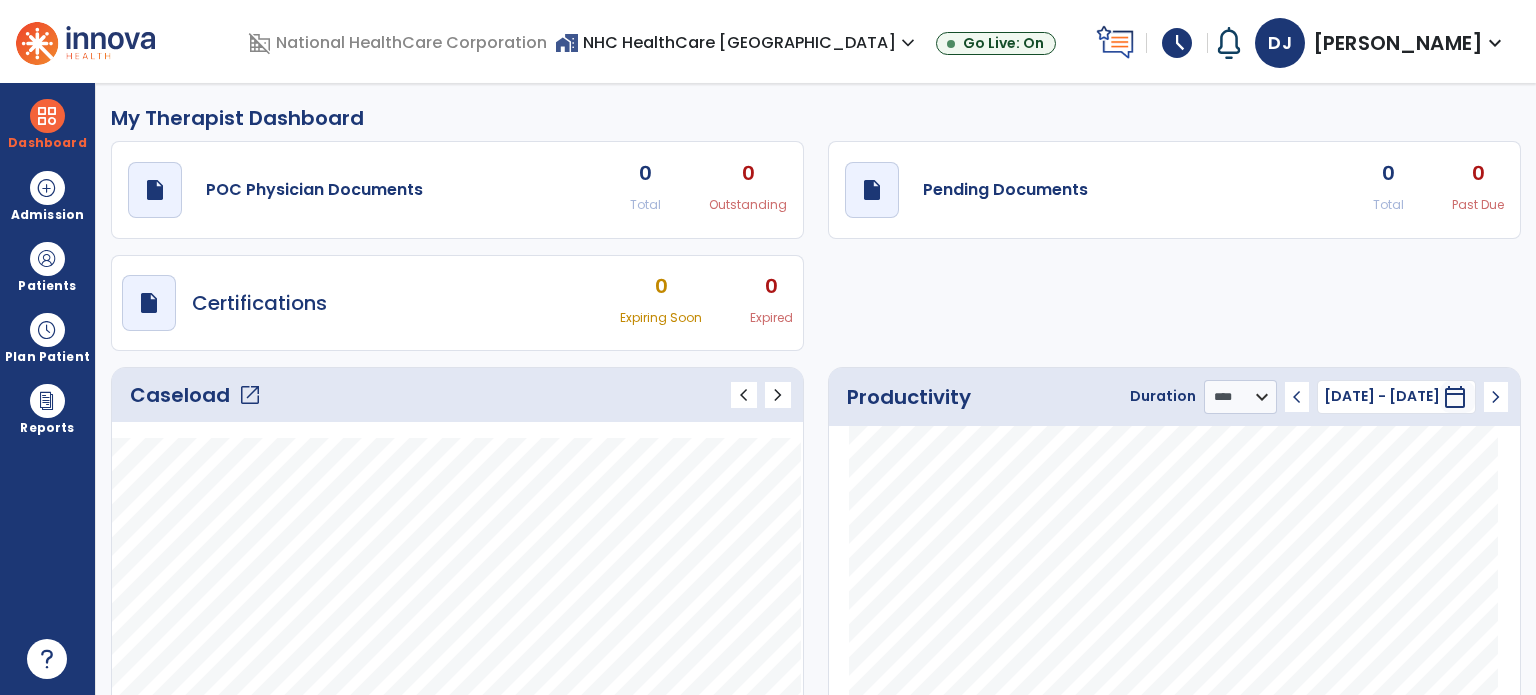 click on "schedule" at bounding box center (1177, 43) 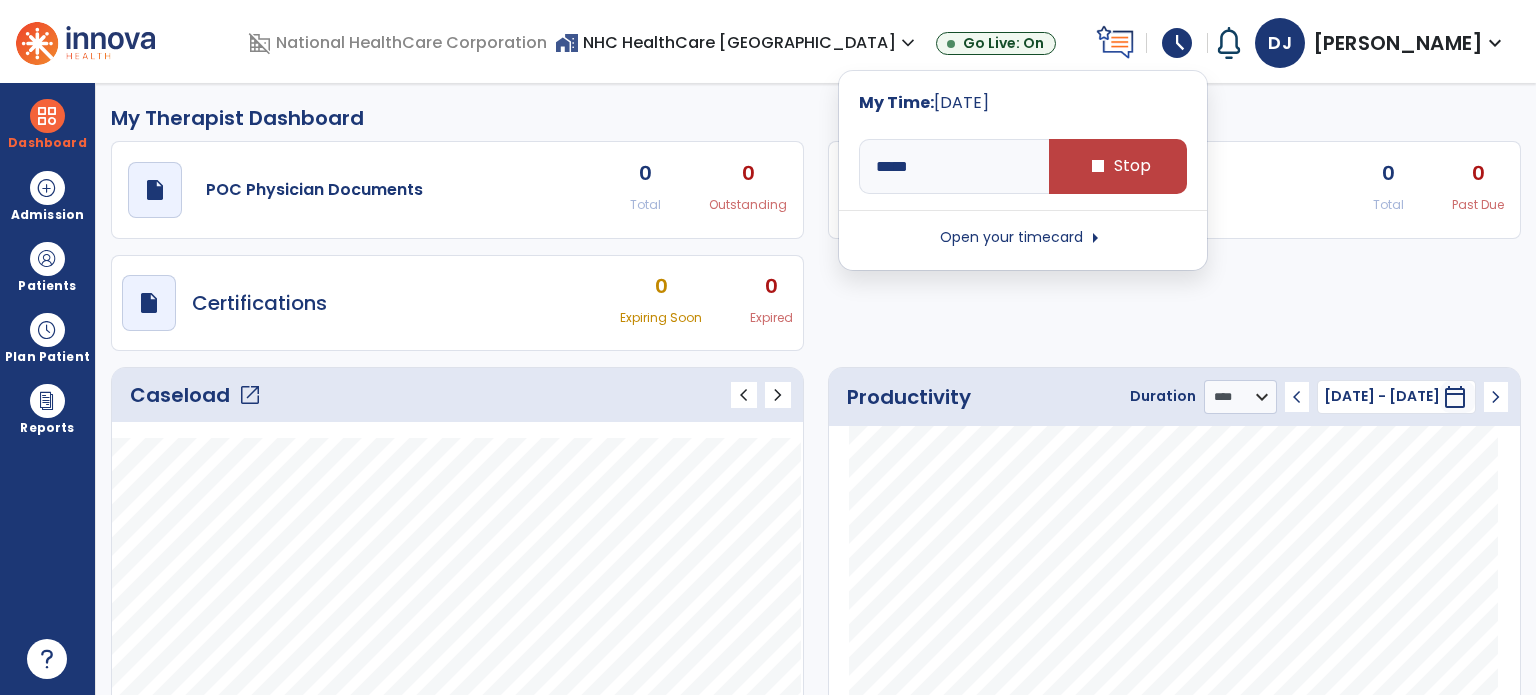 click on "My Therapist Dashboard" 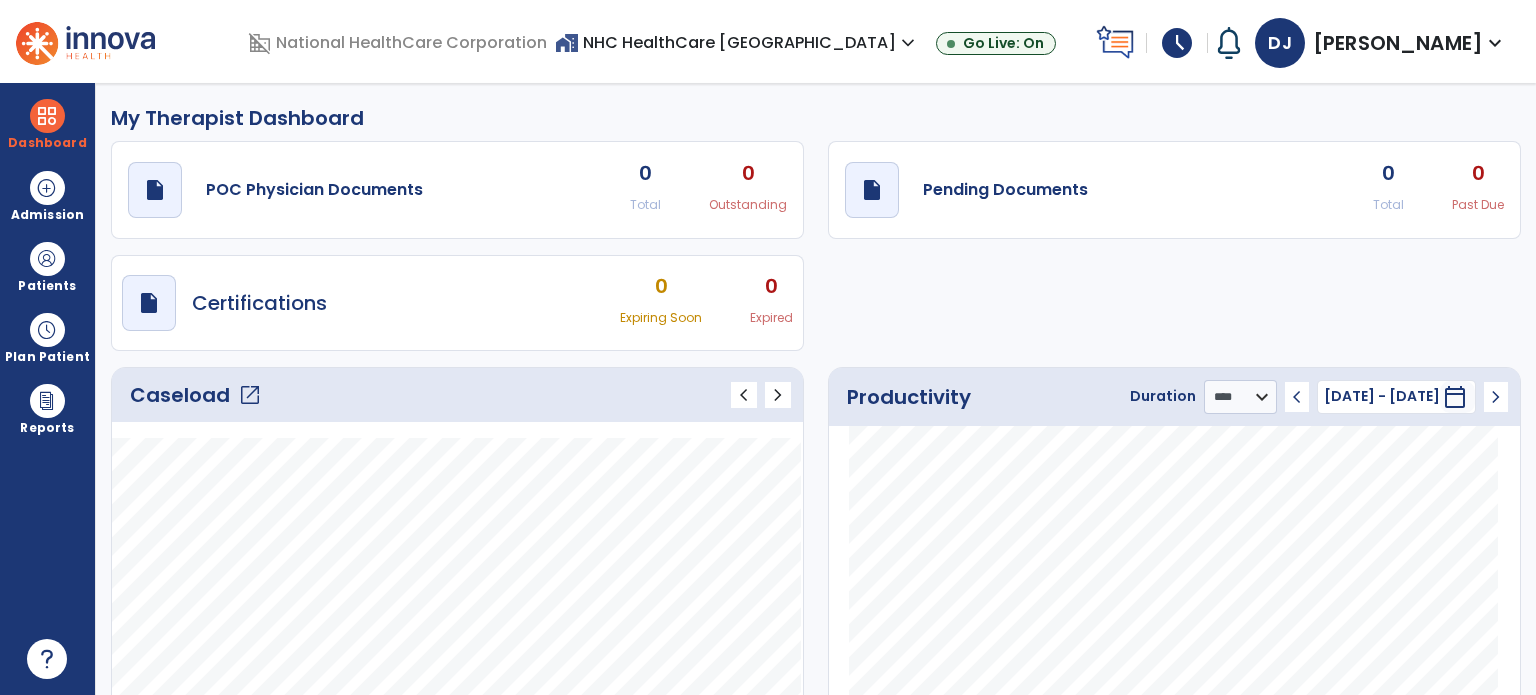 click on "schedule" at bounding box center [1177, 43] 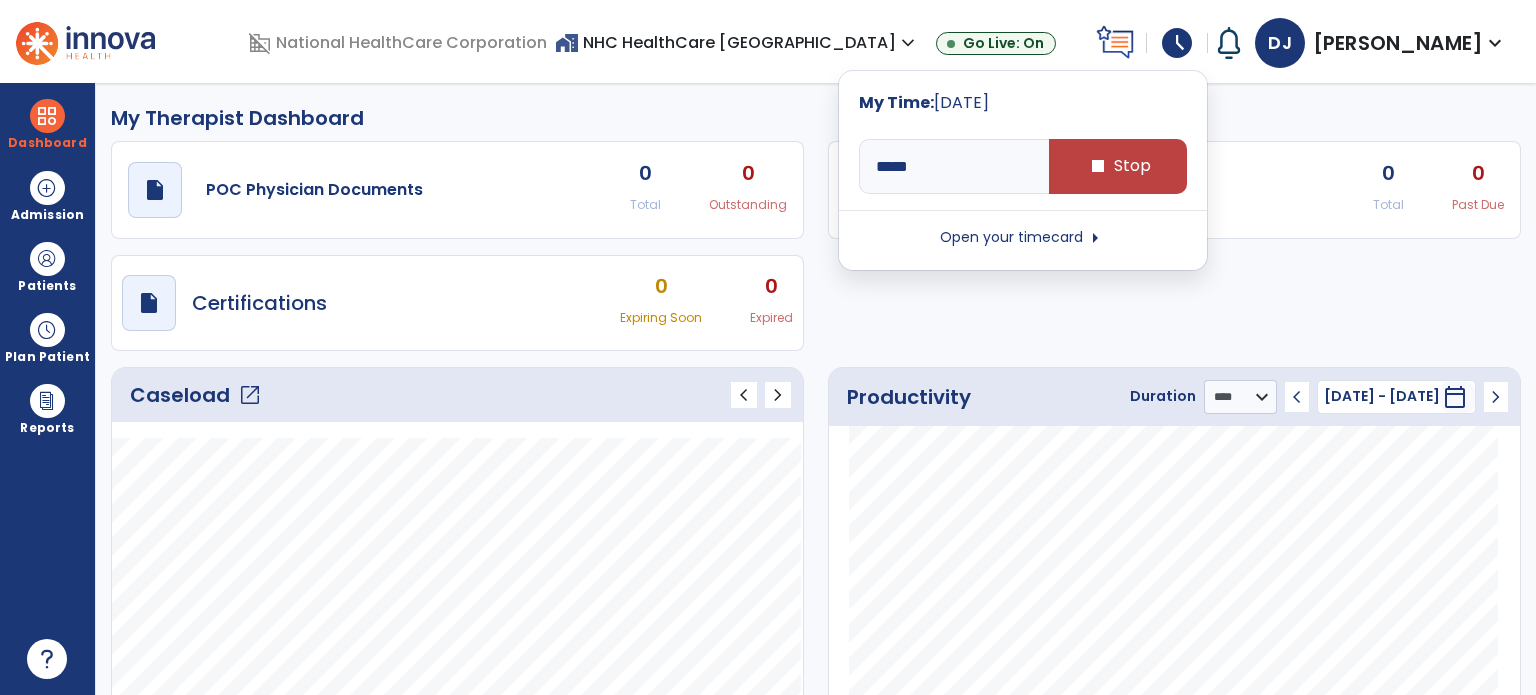 click on "My Therapist Dashboard" 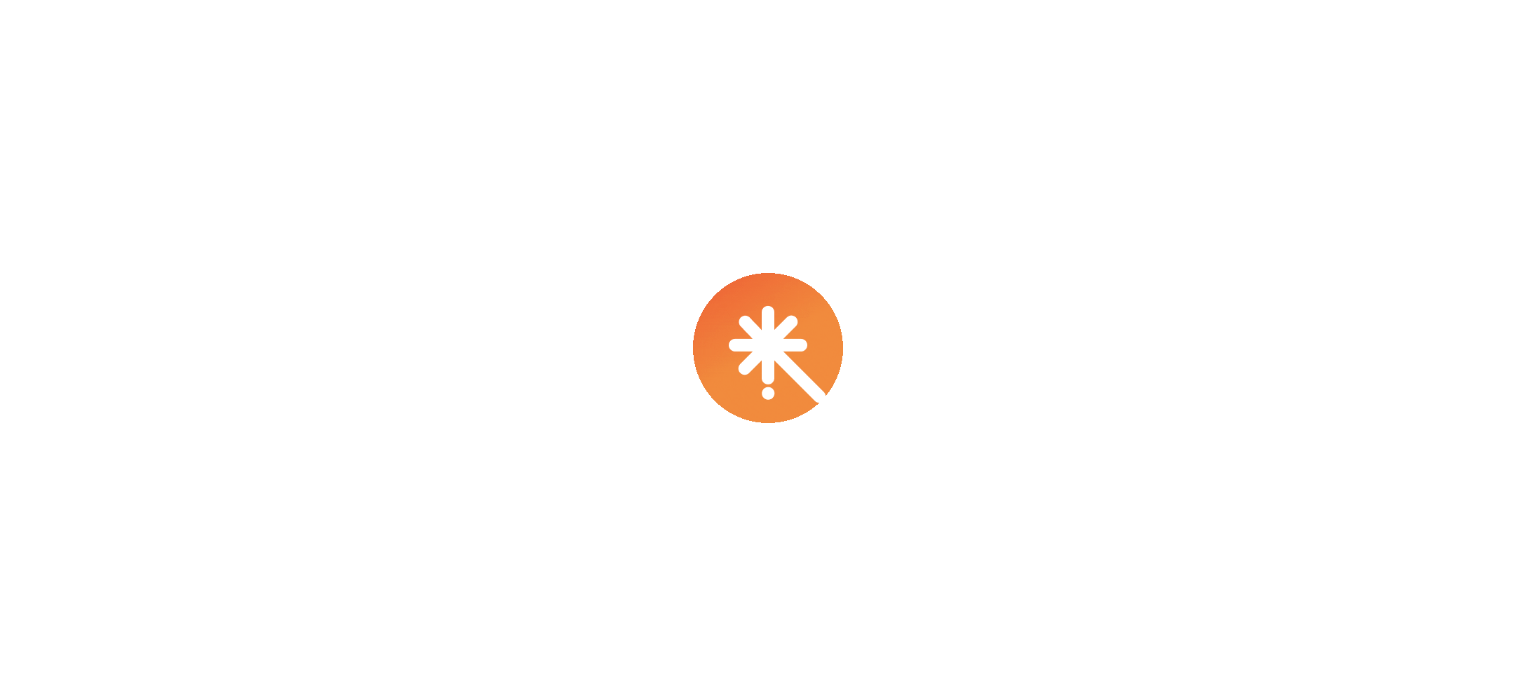 scroll, scrollTop: 0, scrollLeft: 0, axis: both 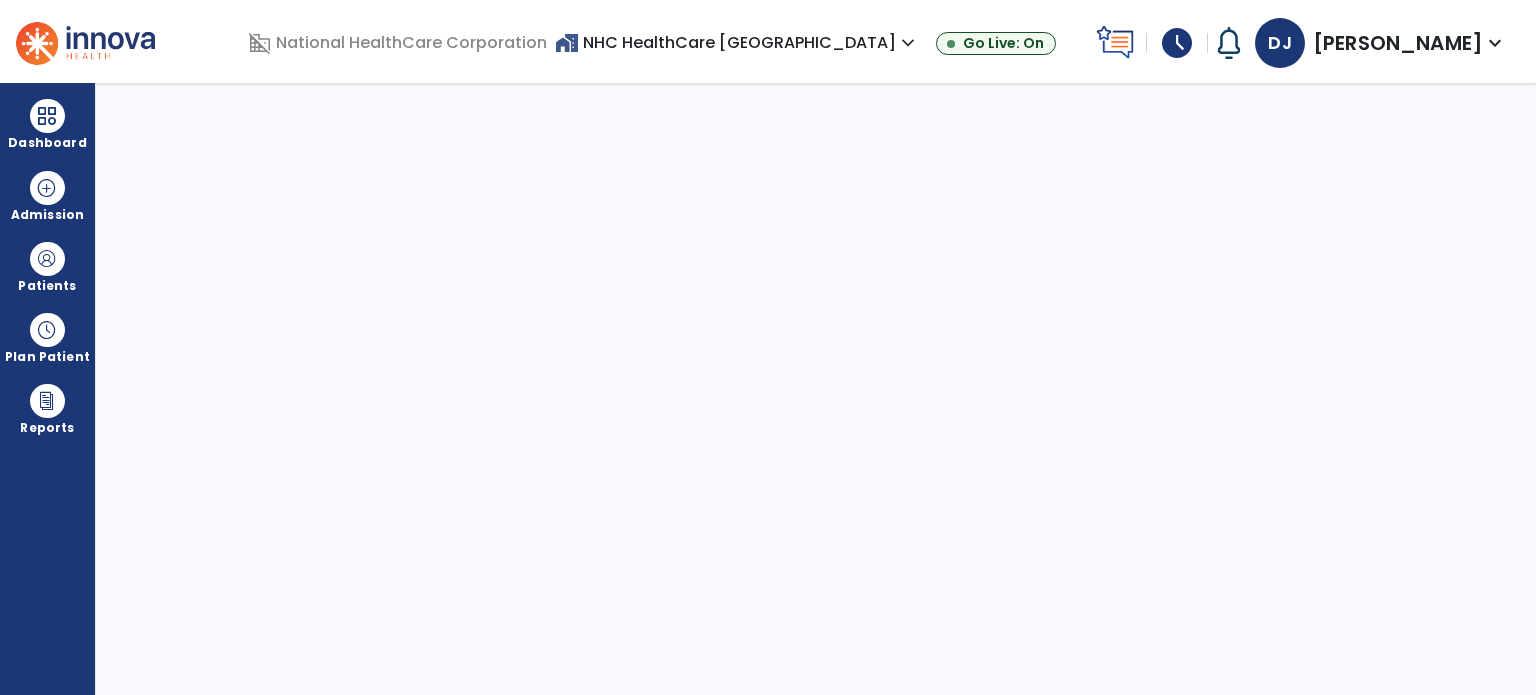select on "****" 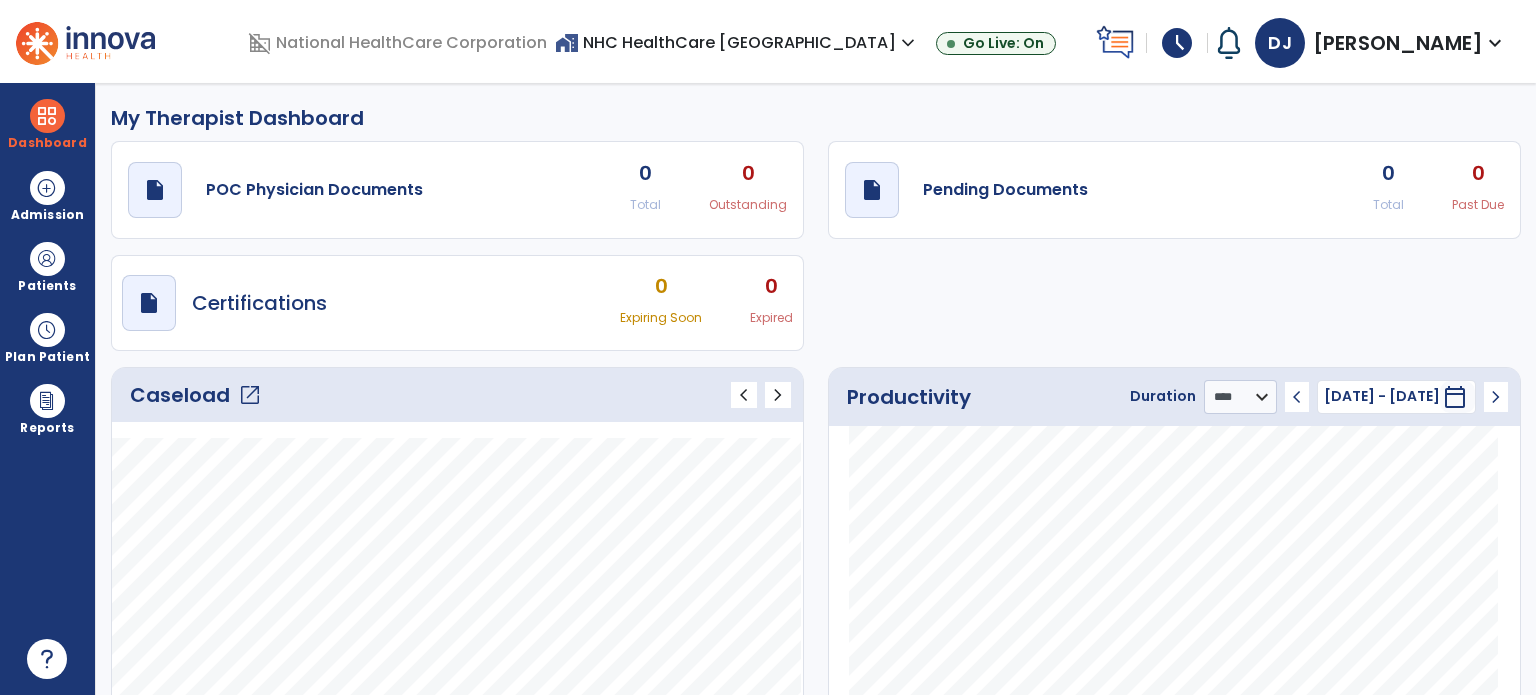 click on "schedule" at bounding box center (1177, 43) 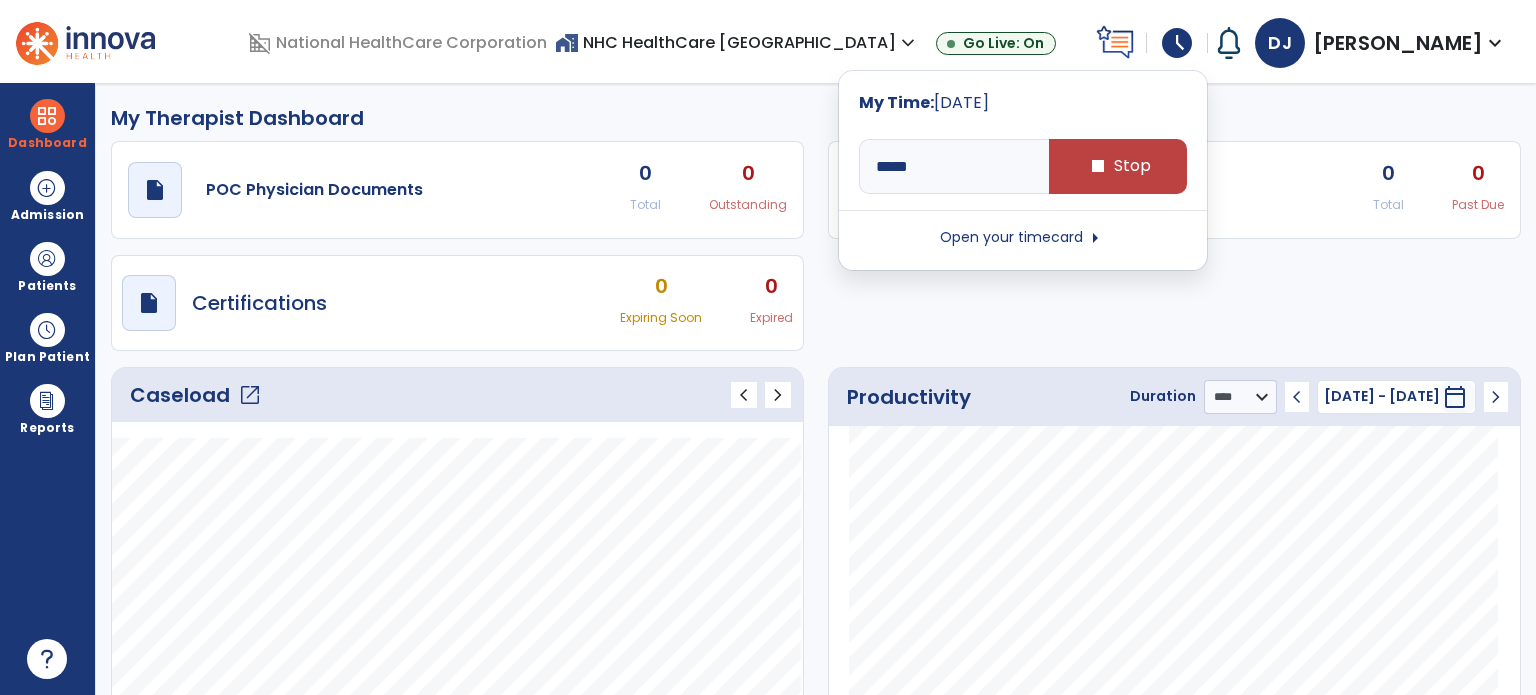 click on "My Therapist Dashboard" 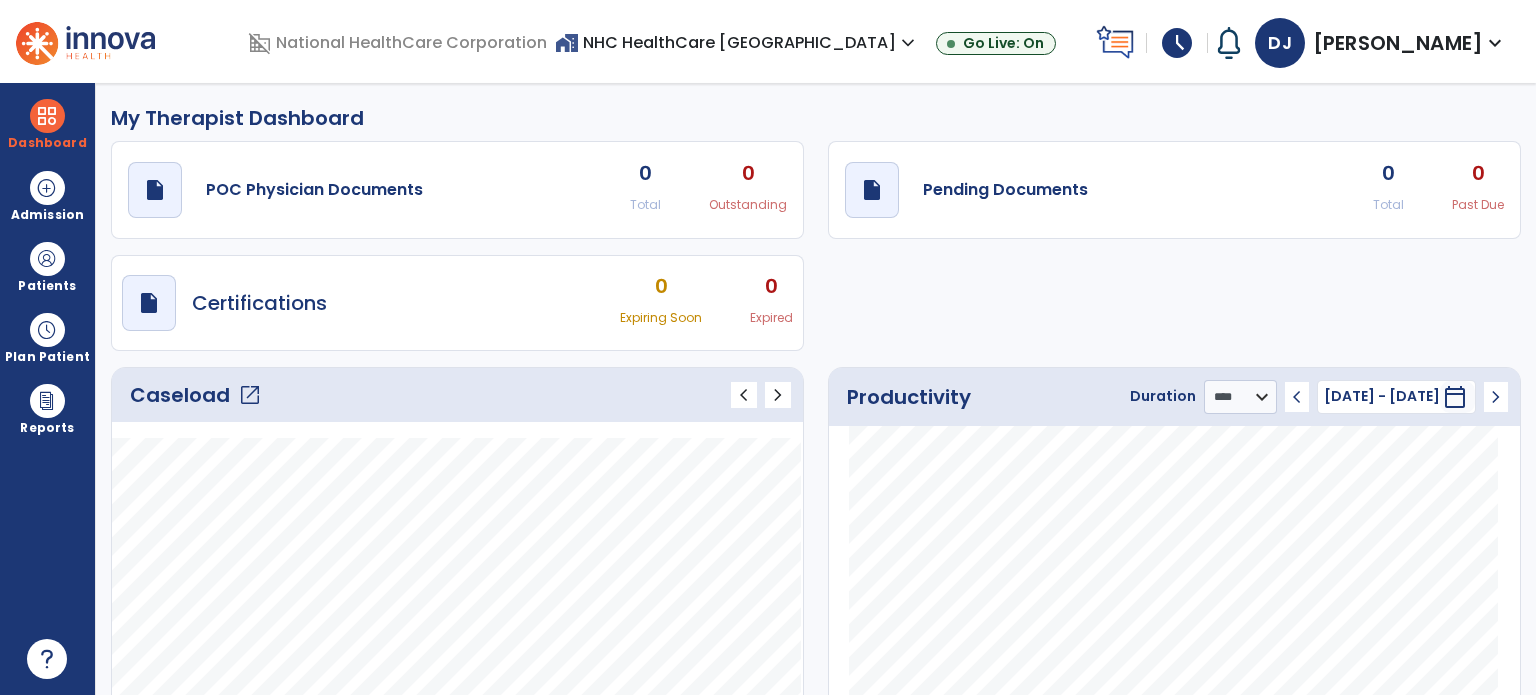 click on "schedule" at bounding box center (1177, 43) 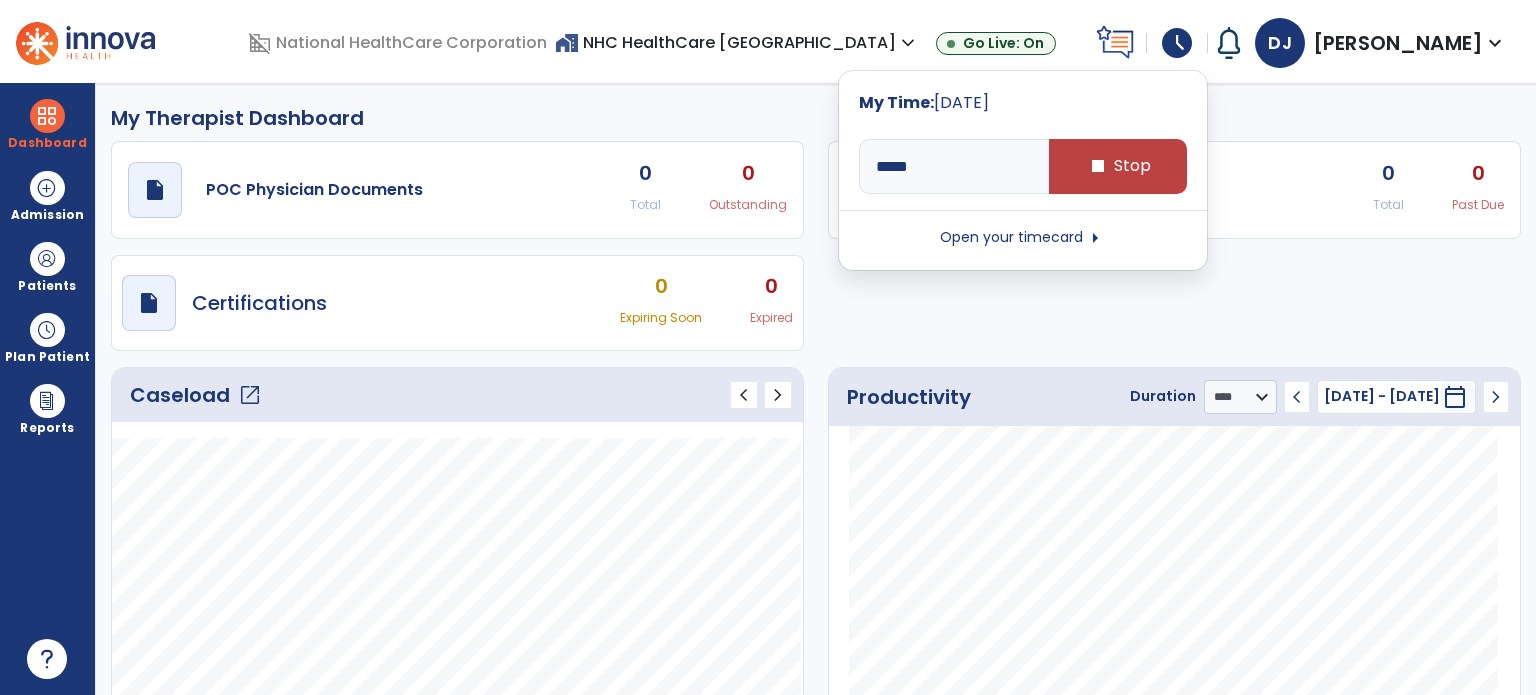 click on "My Therapist Dashboard" 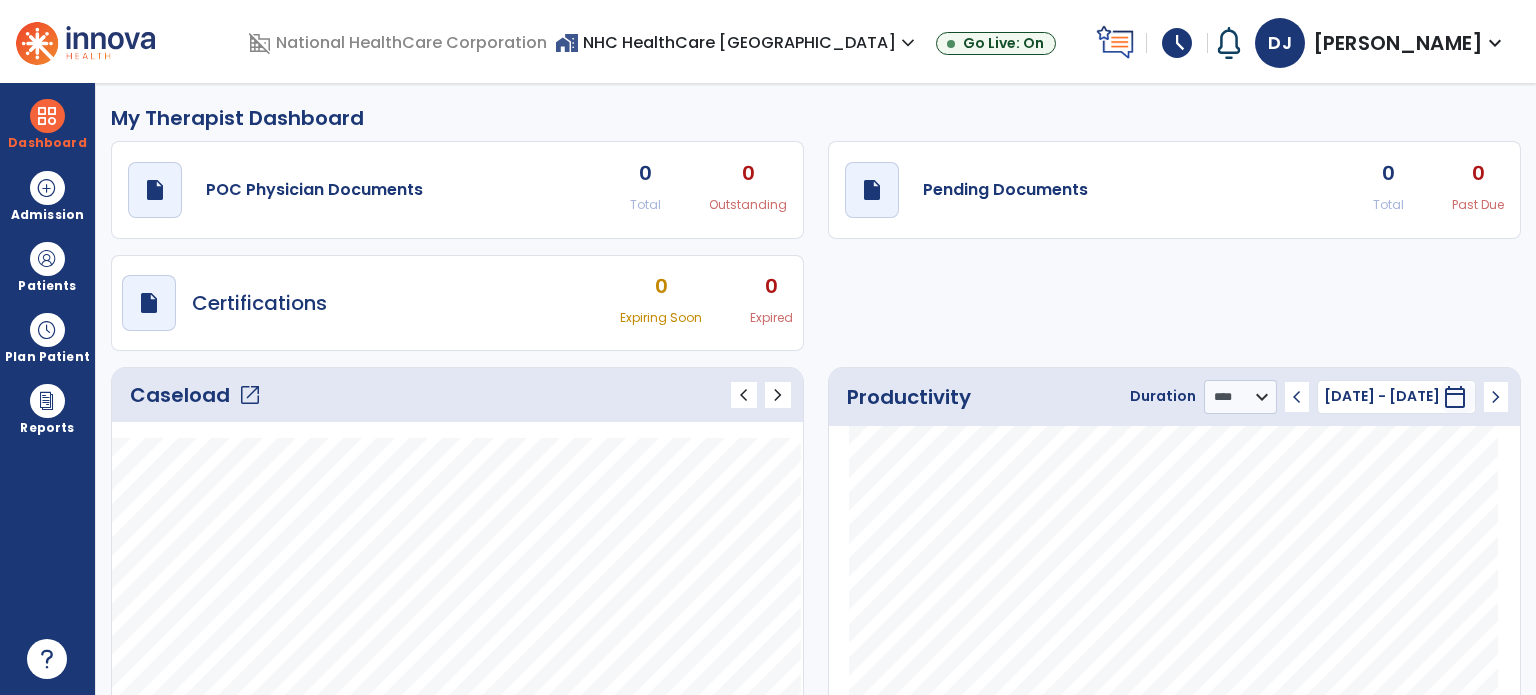 click on "schedule" at bounding box center [1177, 43] 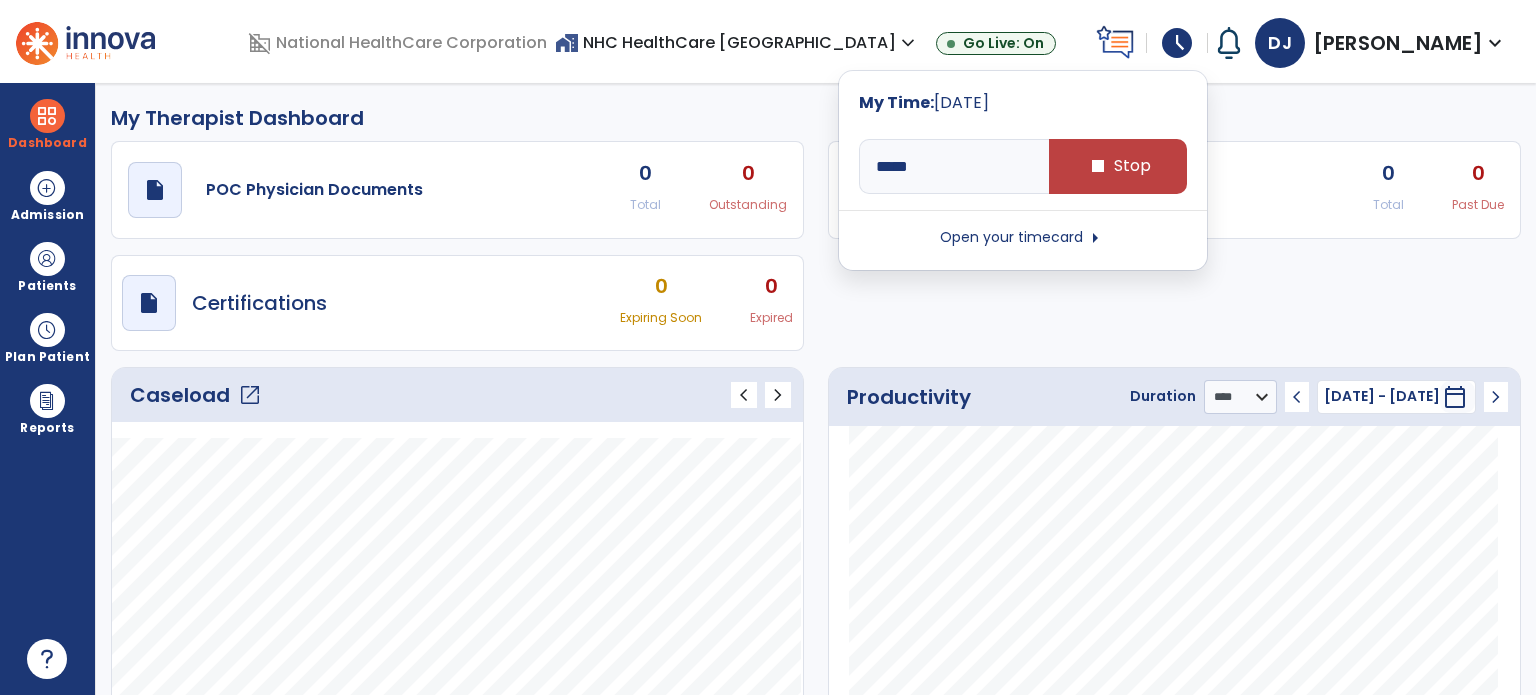 click on "My Therapist Dashboard" 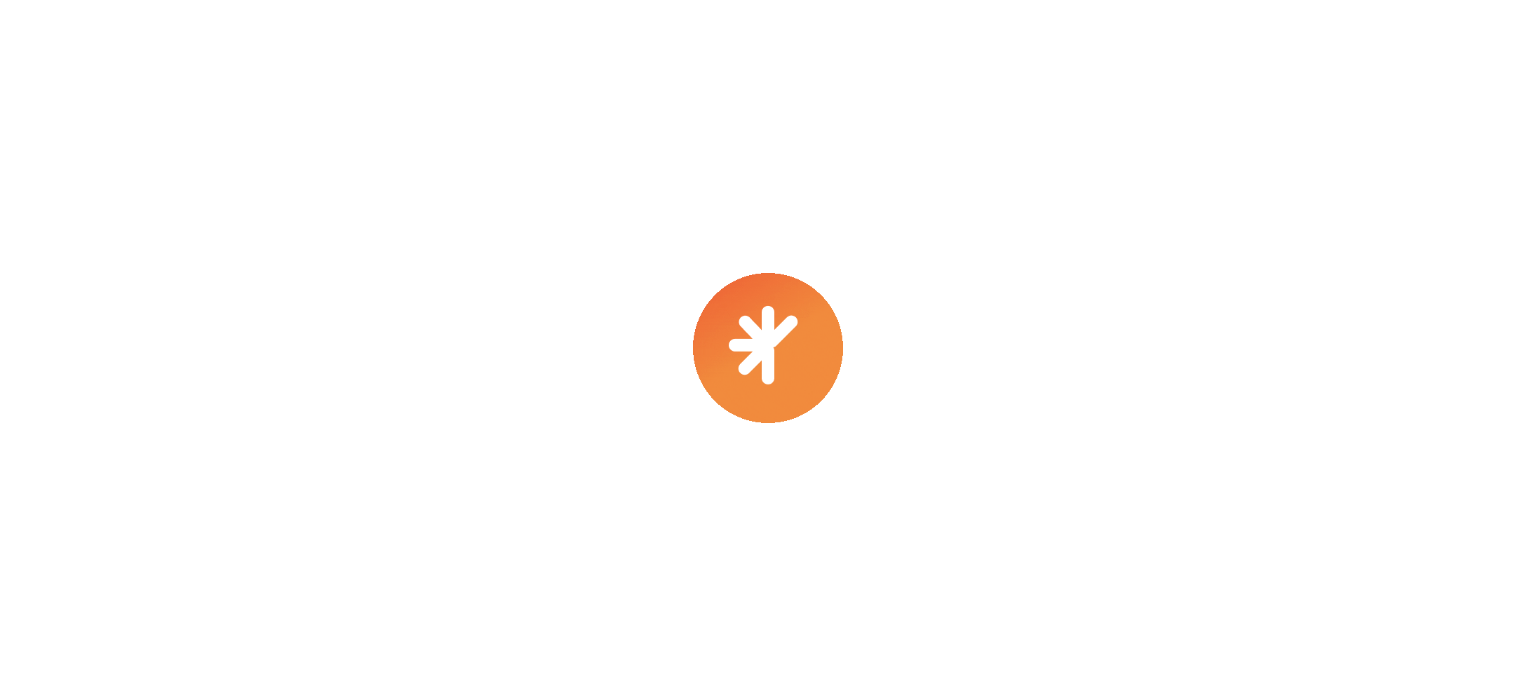 scroll, scrollTop: 0, scrollLeft: 0, axis: both 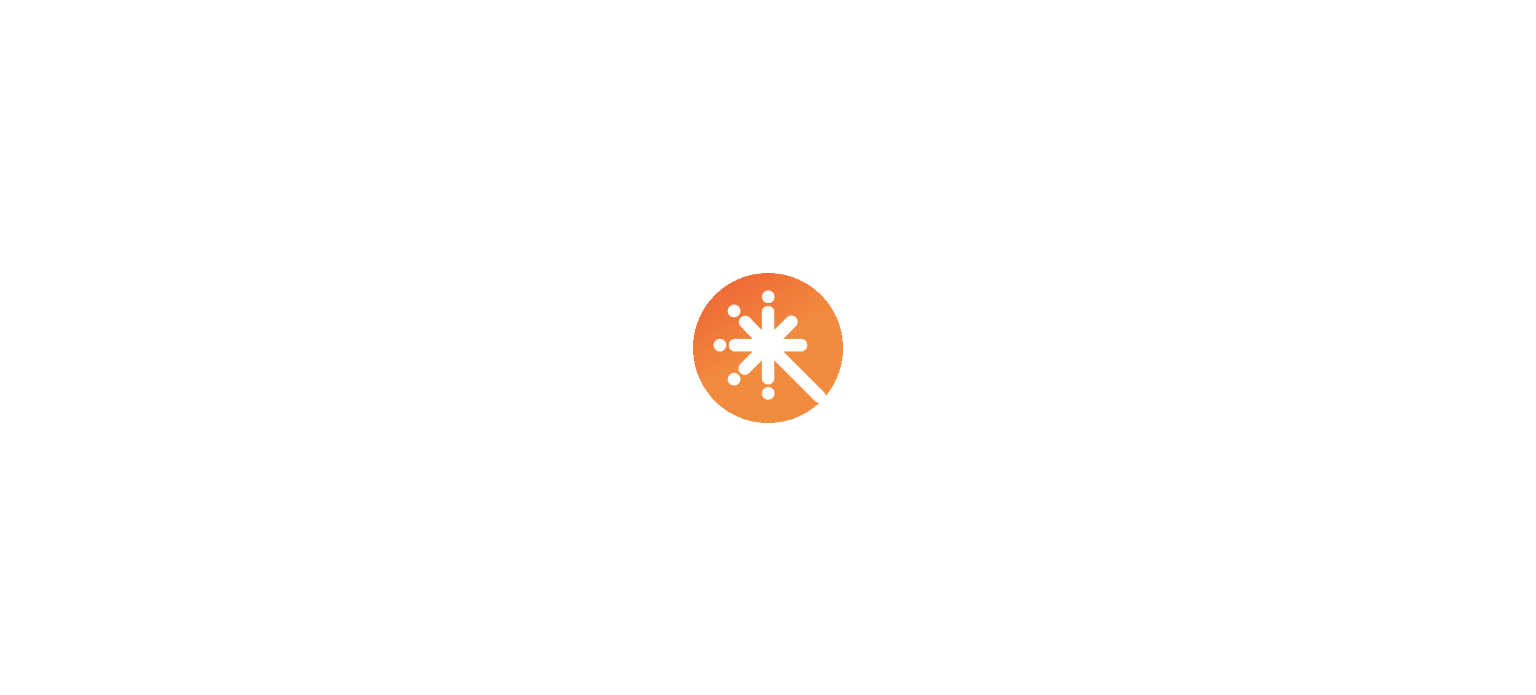 select on "****" 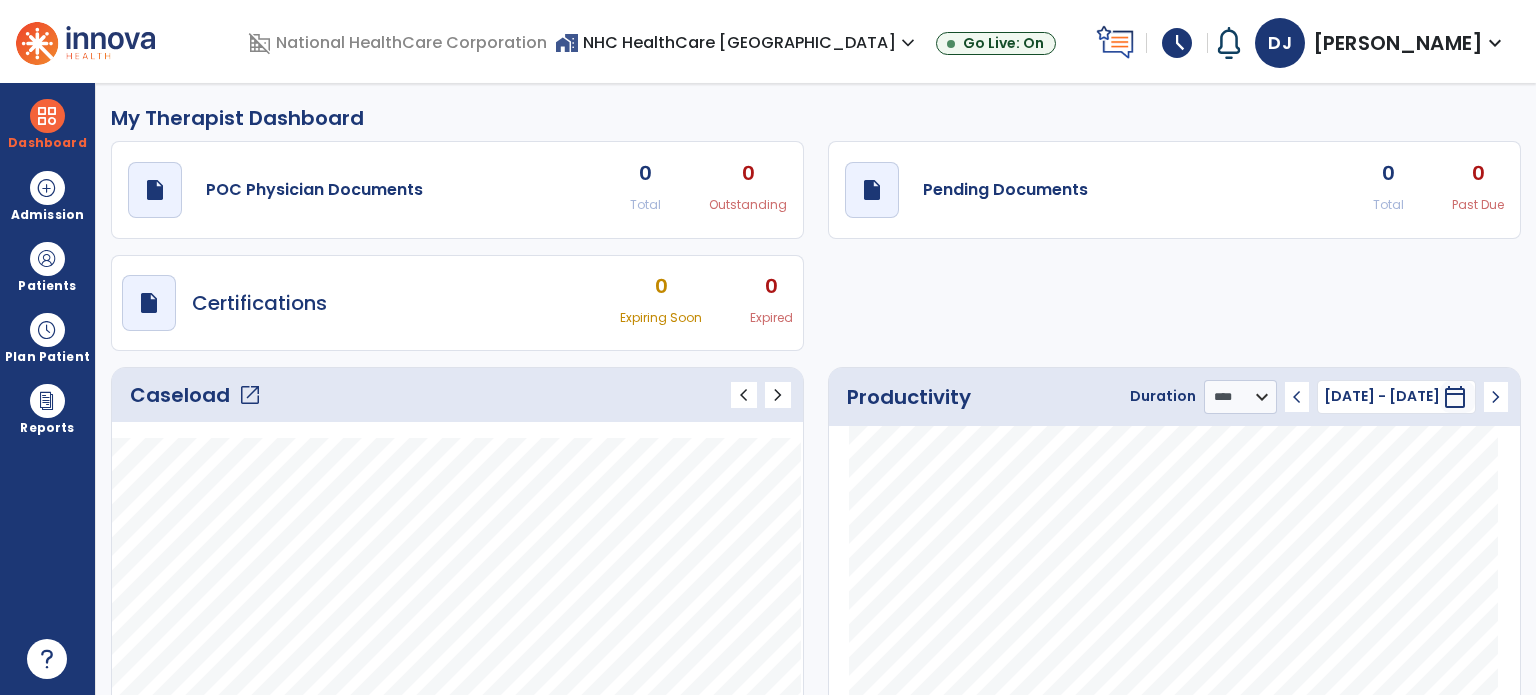 click on "schedule" at bounding box center (1177, 43) 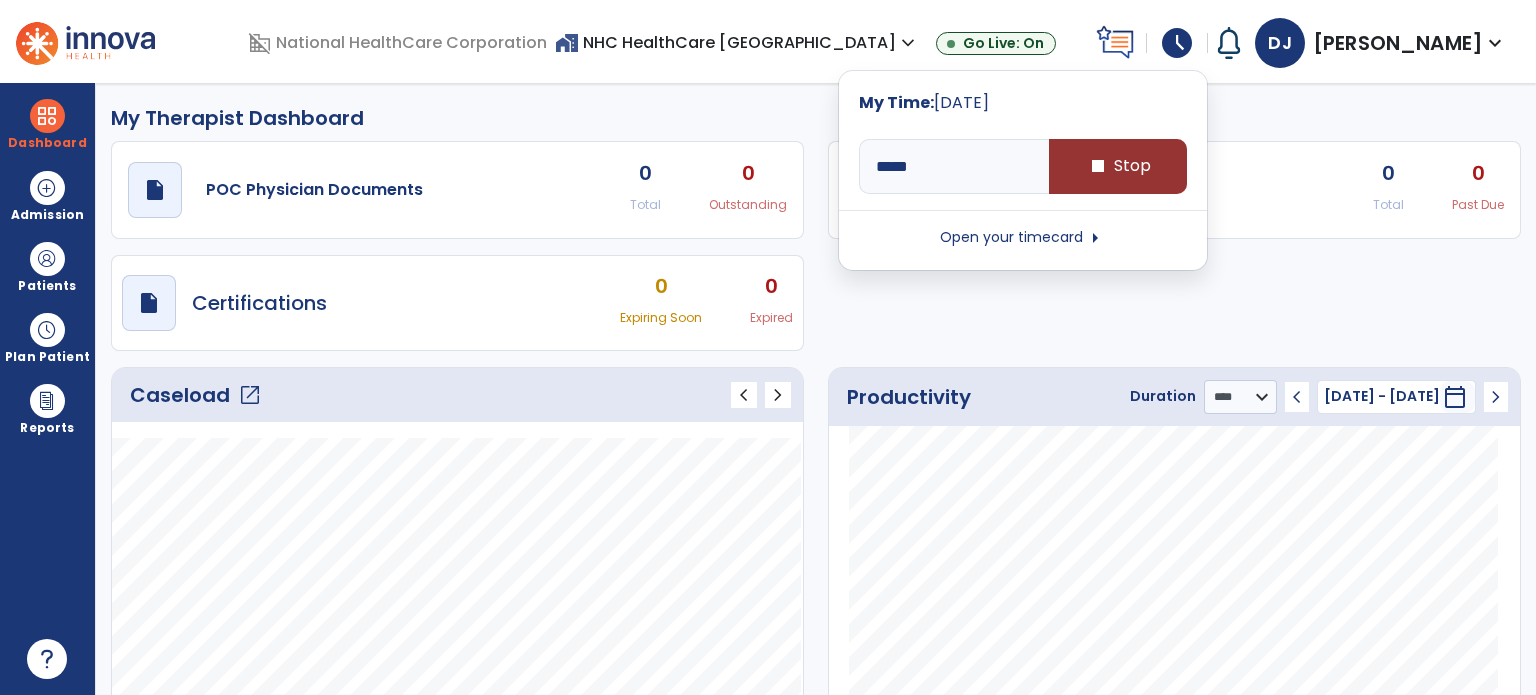 click on "stop  Stop" at bounding box center (1118, 166) 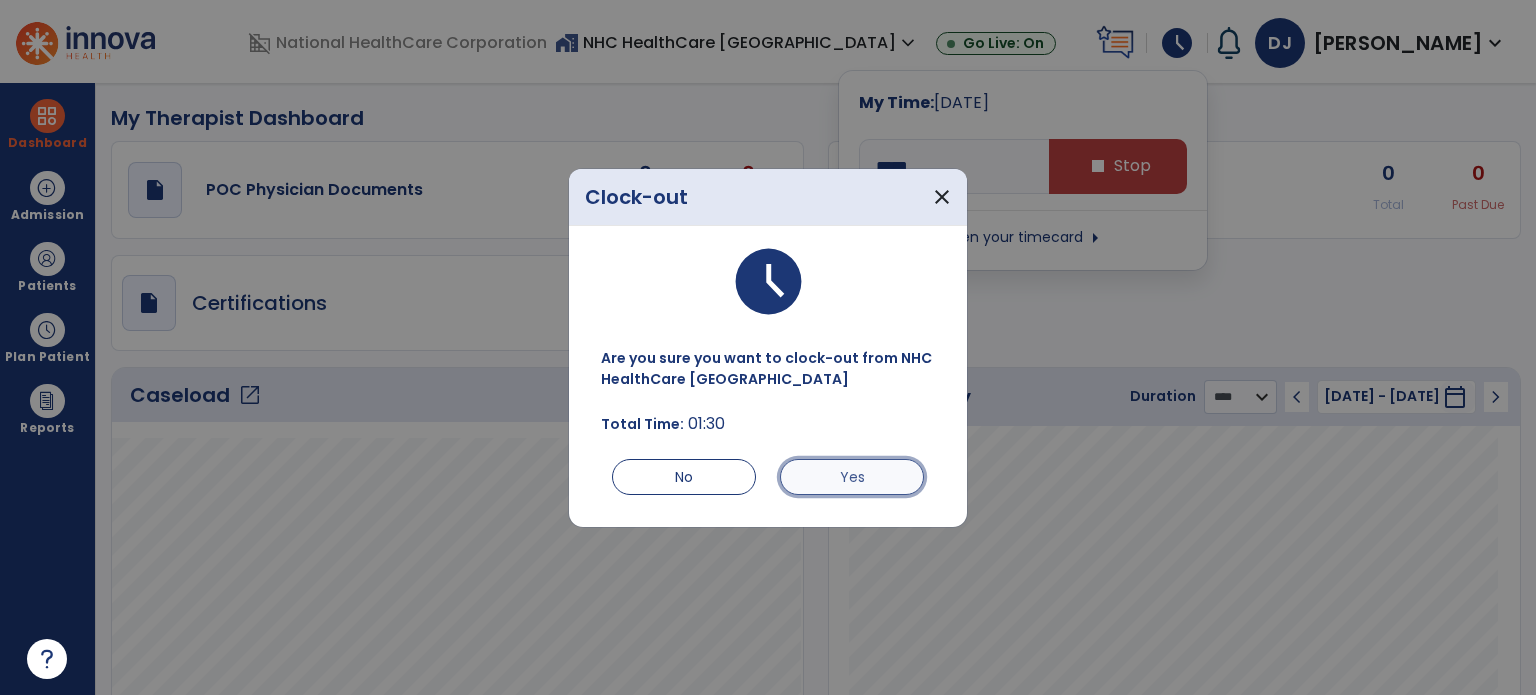 click on "Yes" at bounding box center (852, 477) 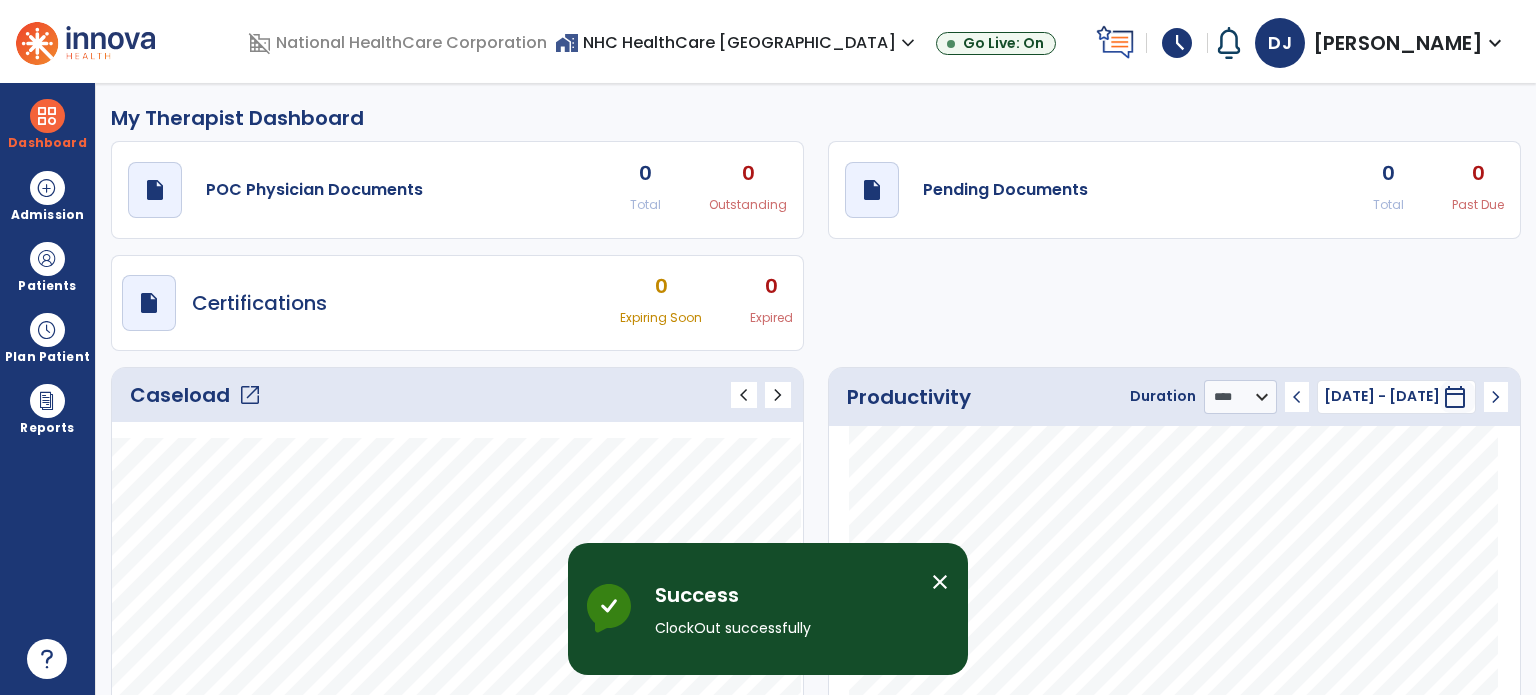 click on "close" at bounding box center (940, 582) 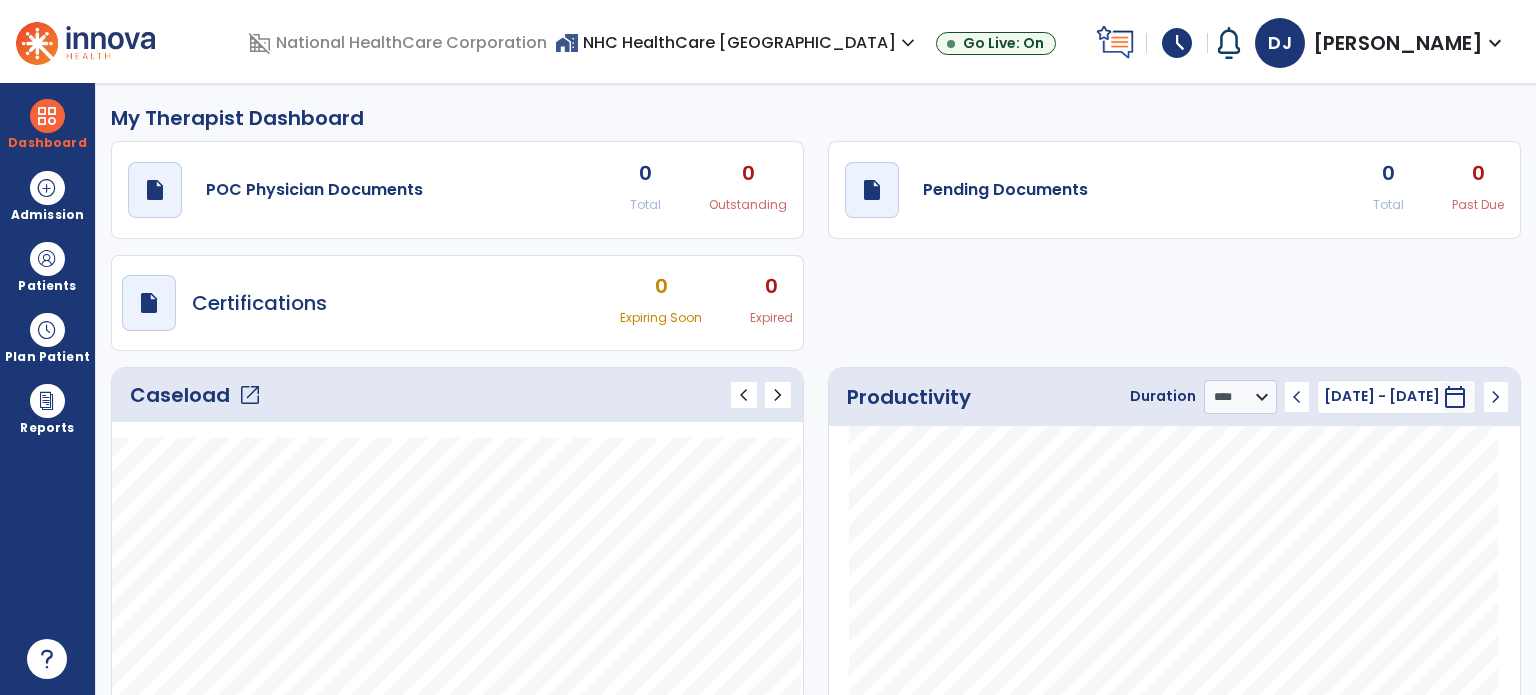 click on "DJ" at bounding box center [1280, 43] 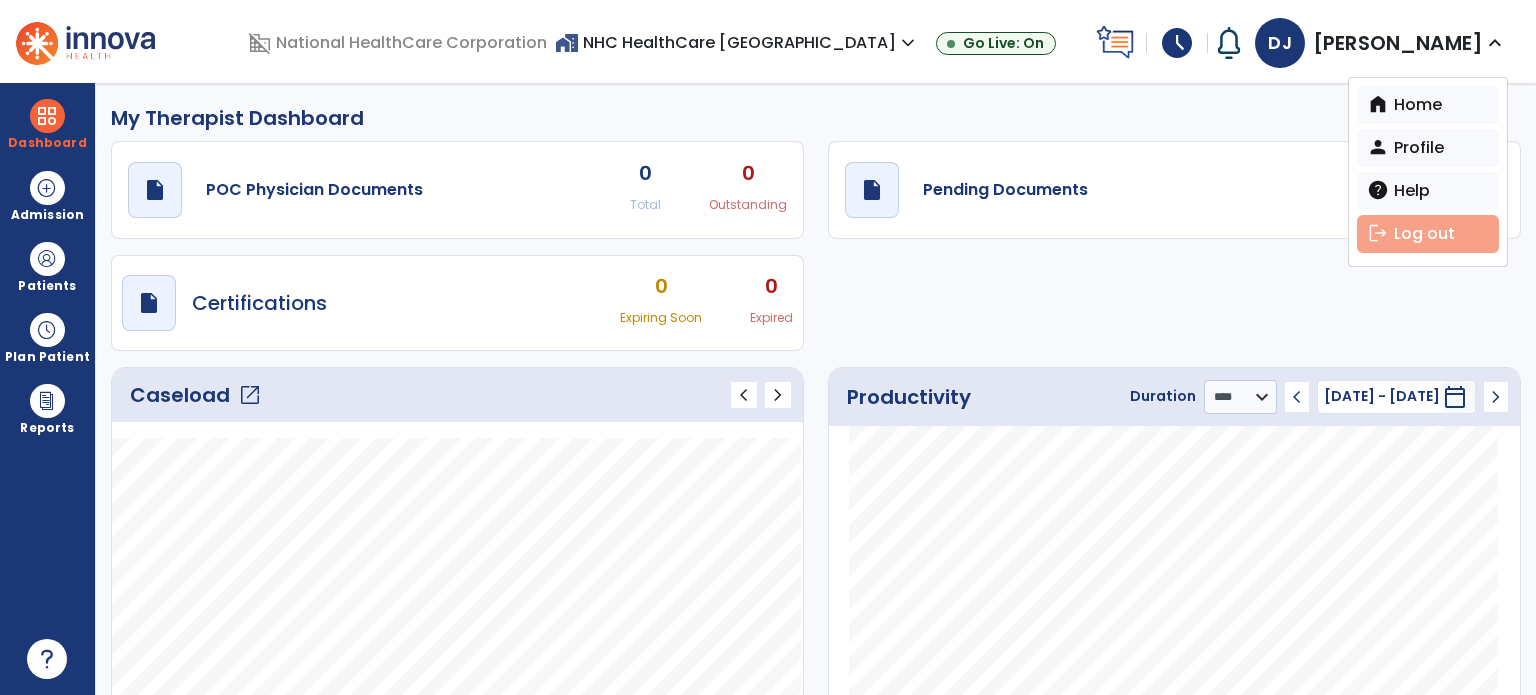 click on "logout   Log out" at bounding box center (1428, 234) 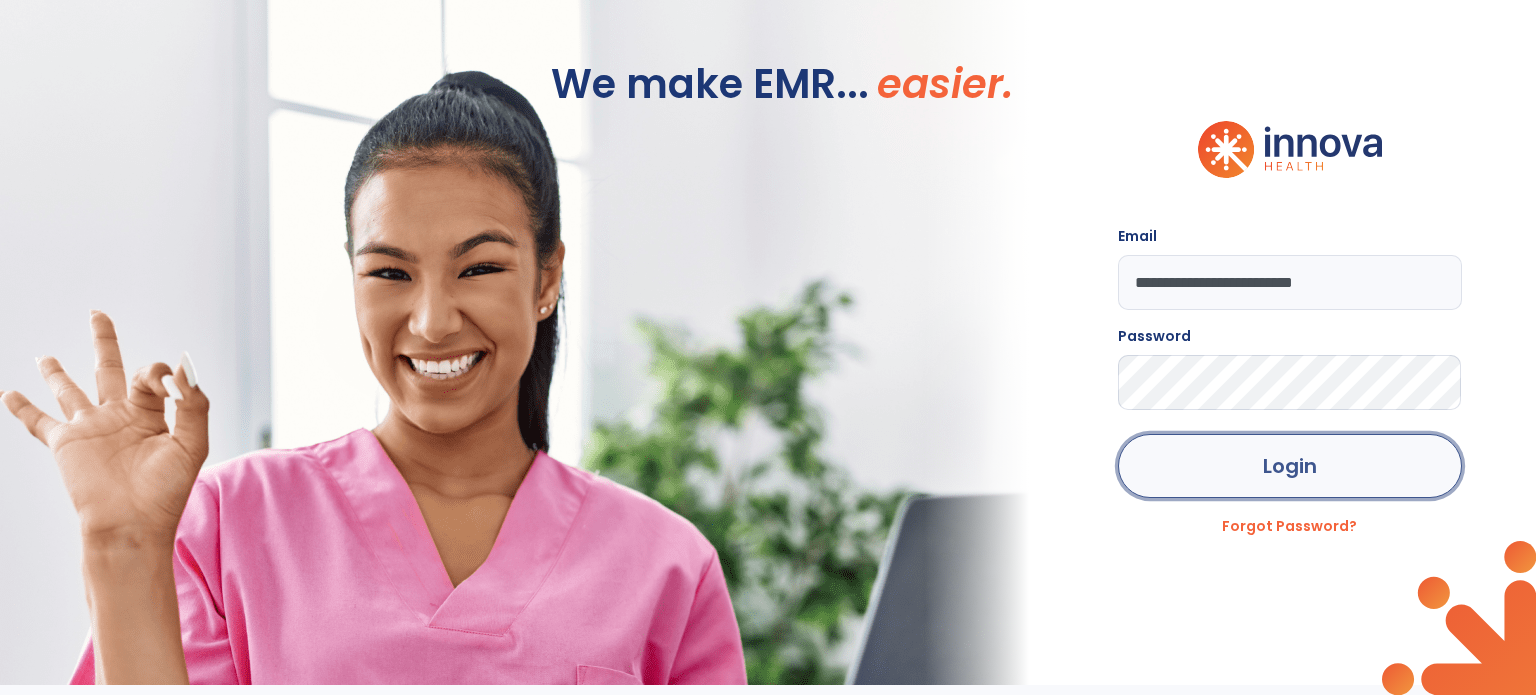 click on "Login" 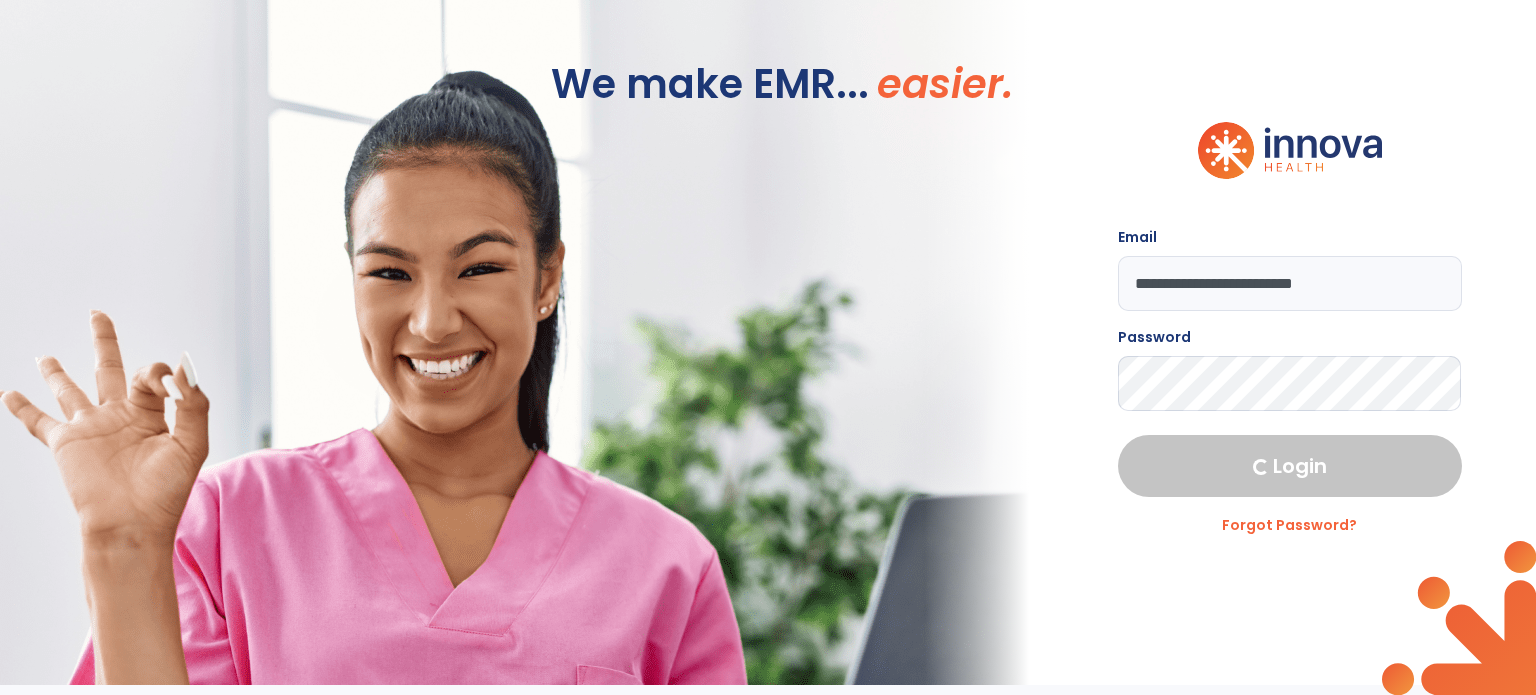 select on "****" 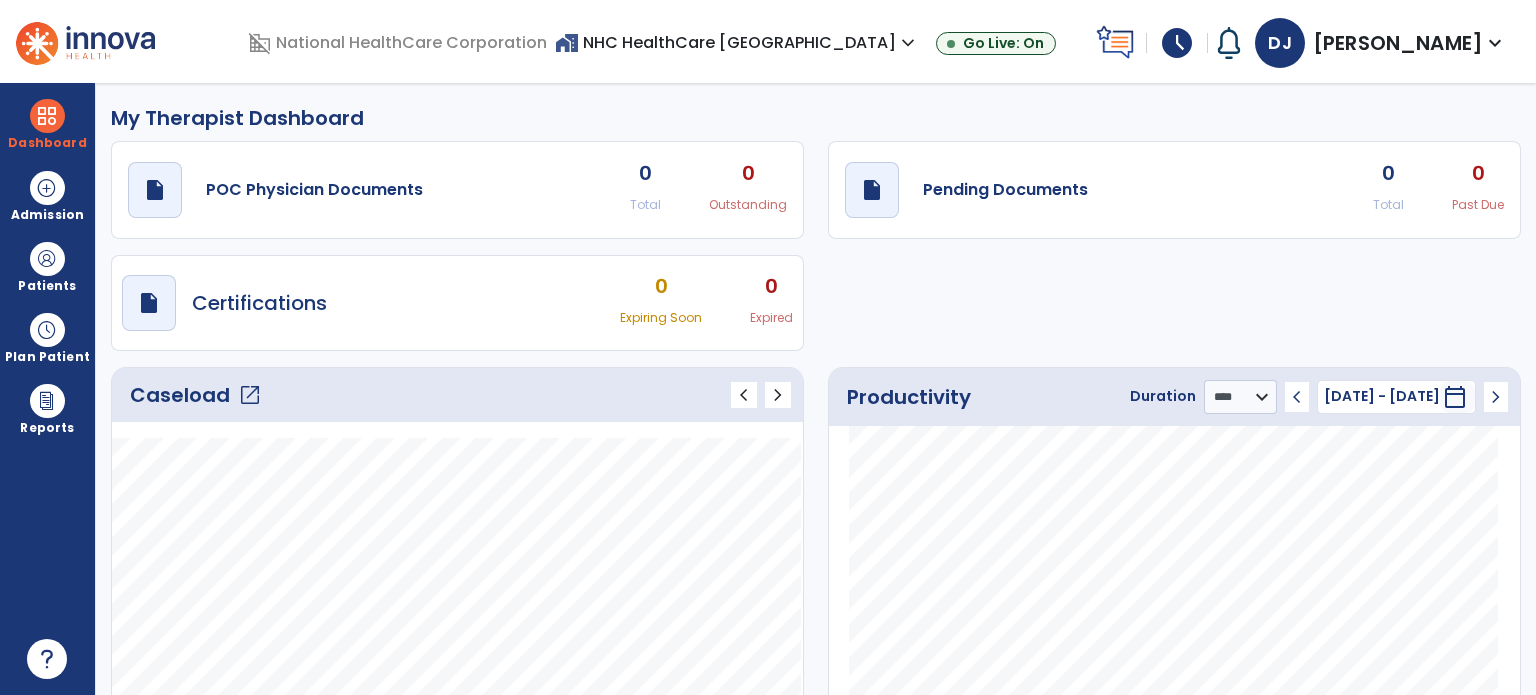 click on "calendar_today" at bounding box center [1455, 397] 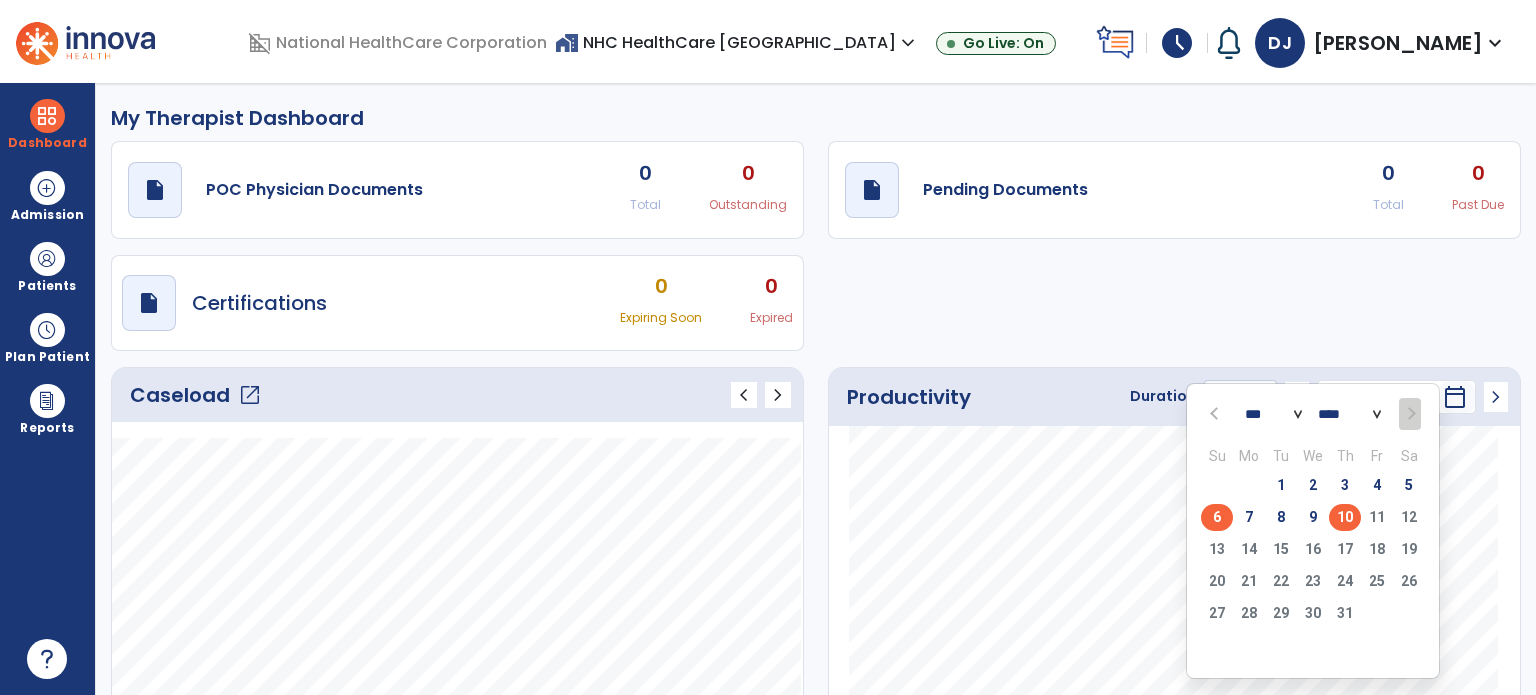 click on "10" at bounding box center [1345, 517] 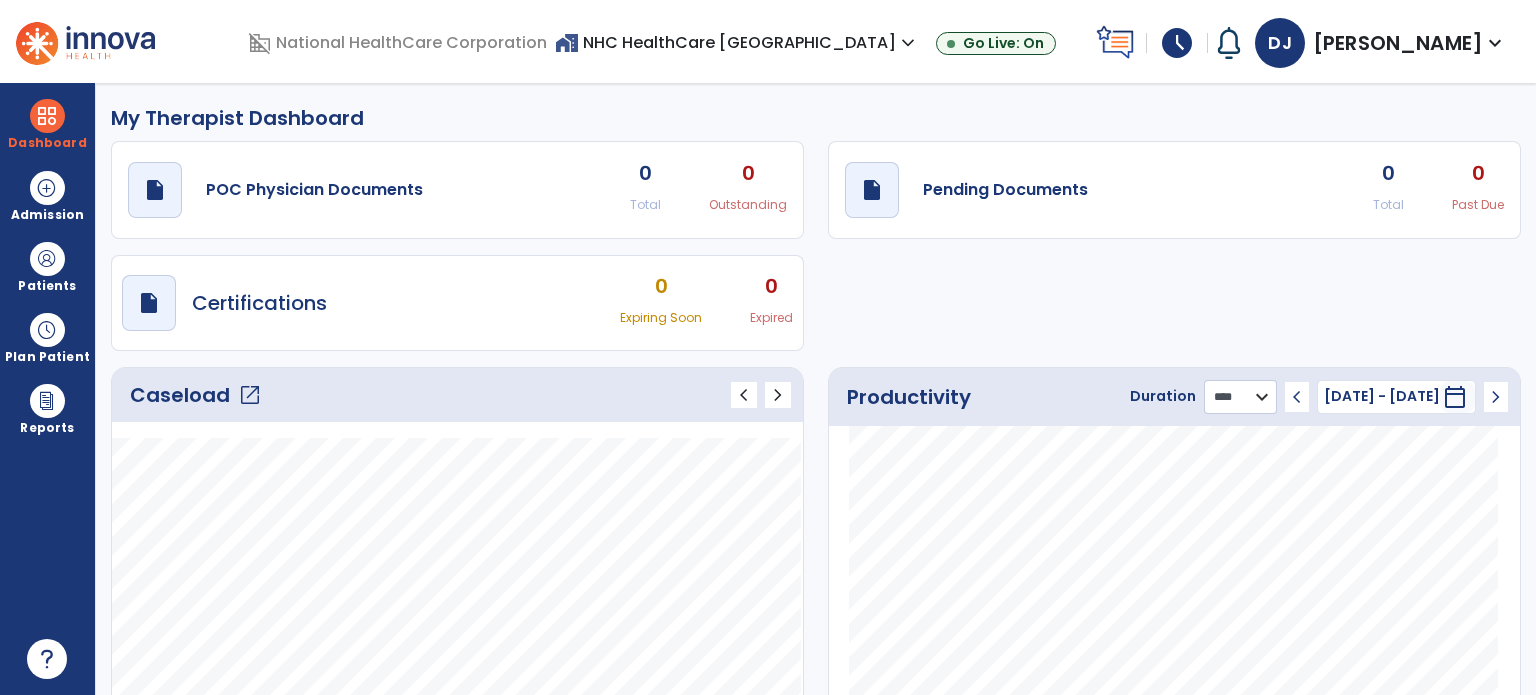 click on "******** **** ***" 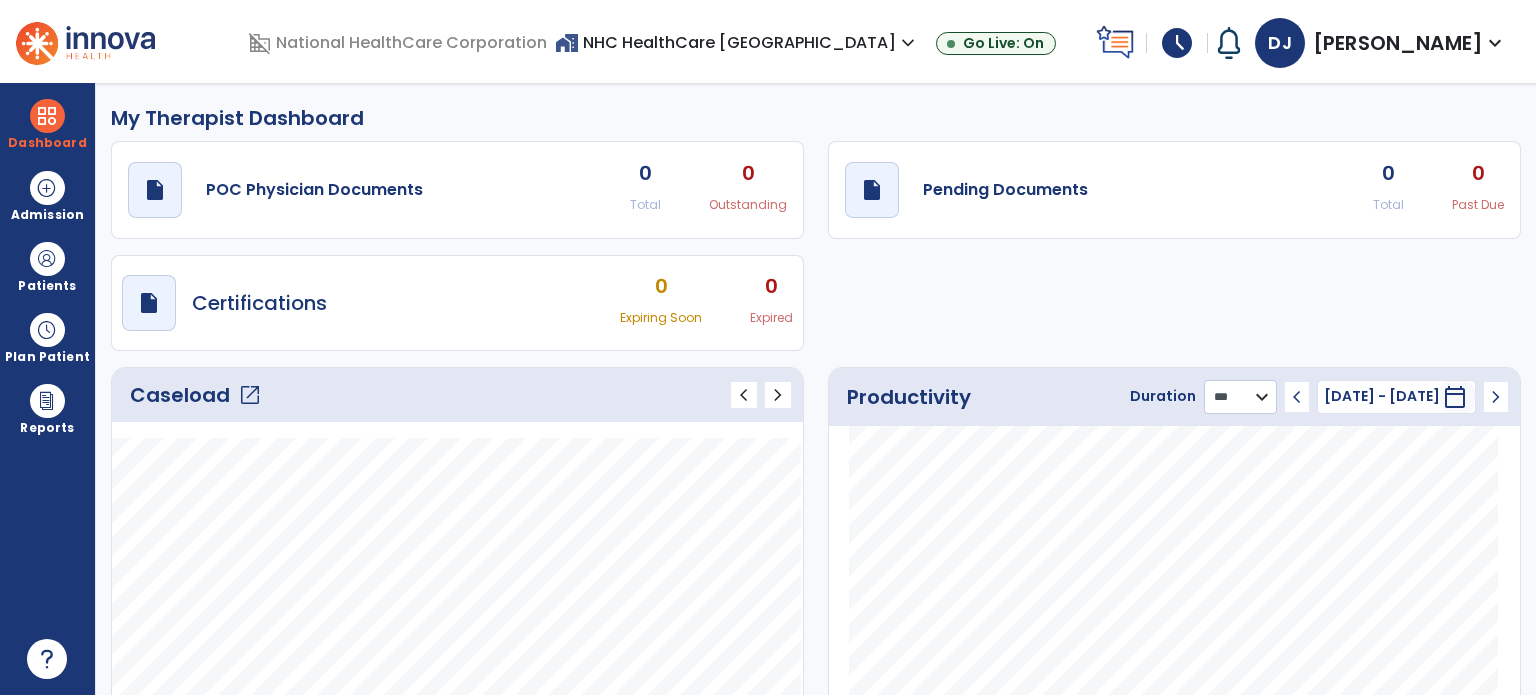 click on "******** **** ***" 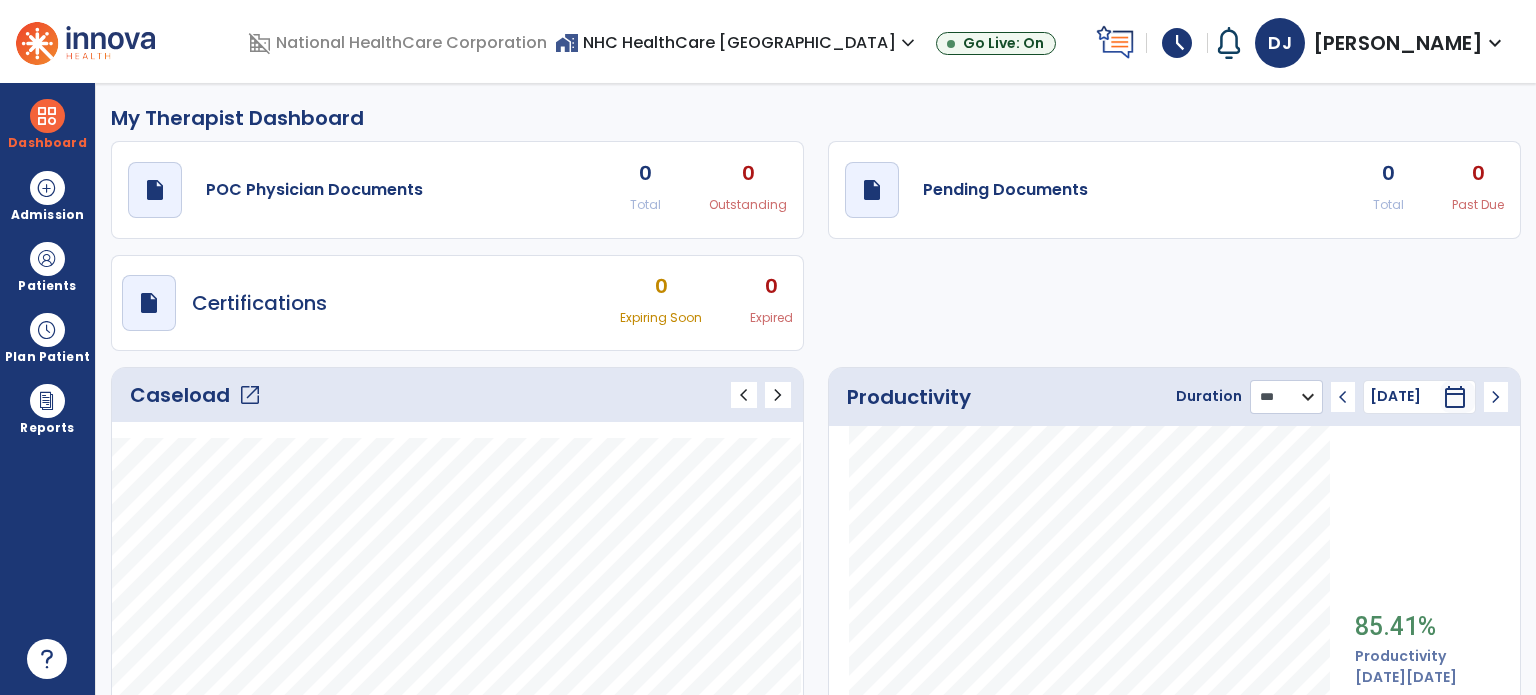 scroll, scrollTop: 449, scrollLeft: 0, axis: vertical 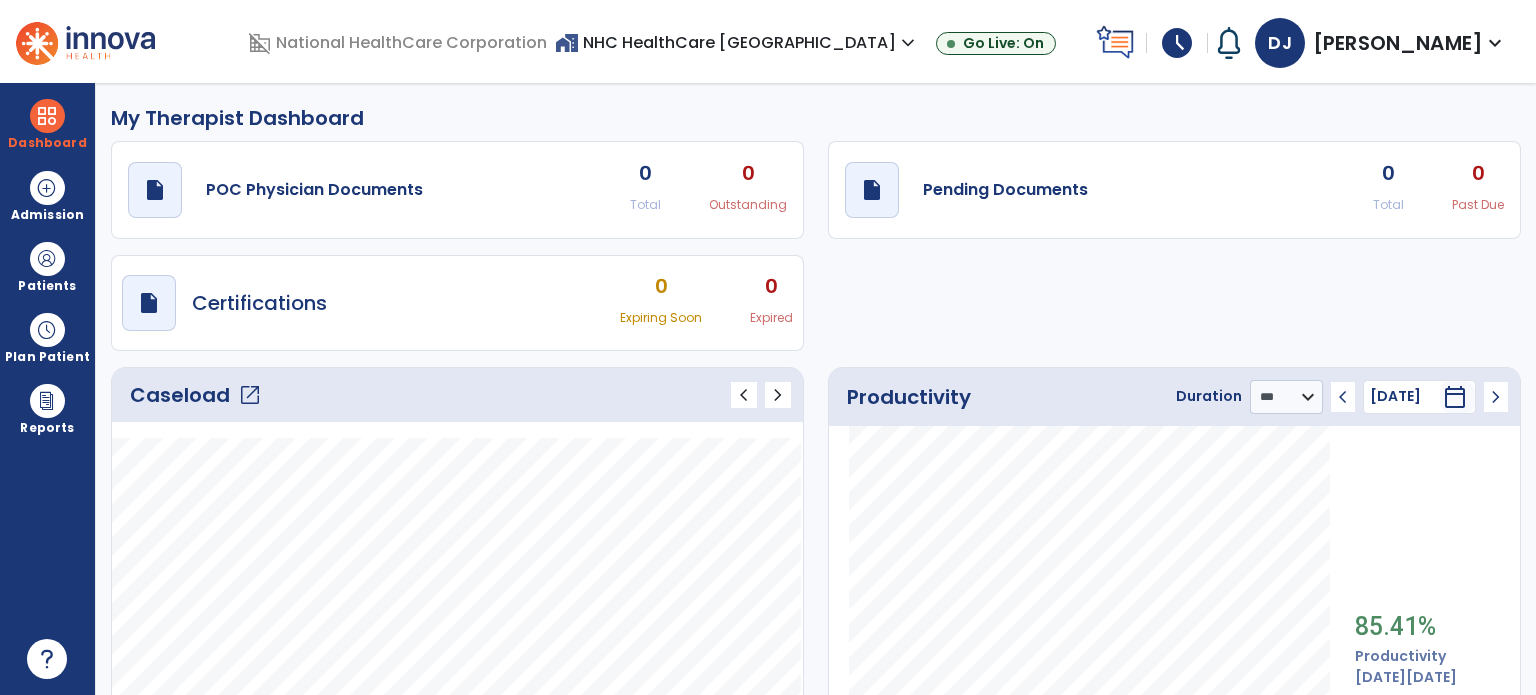 click on "DJ" at bounding box center (1280, 43) 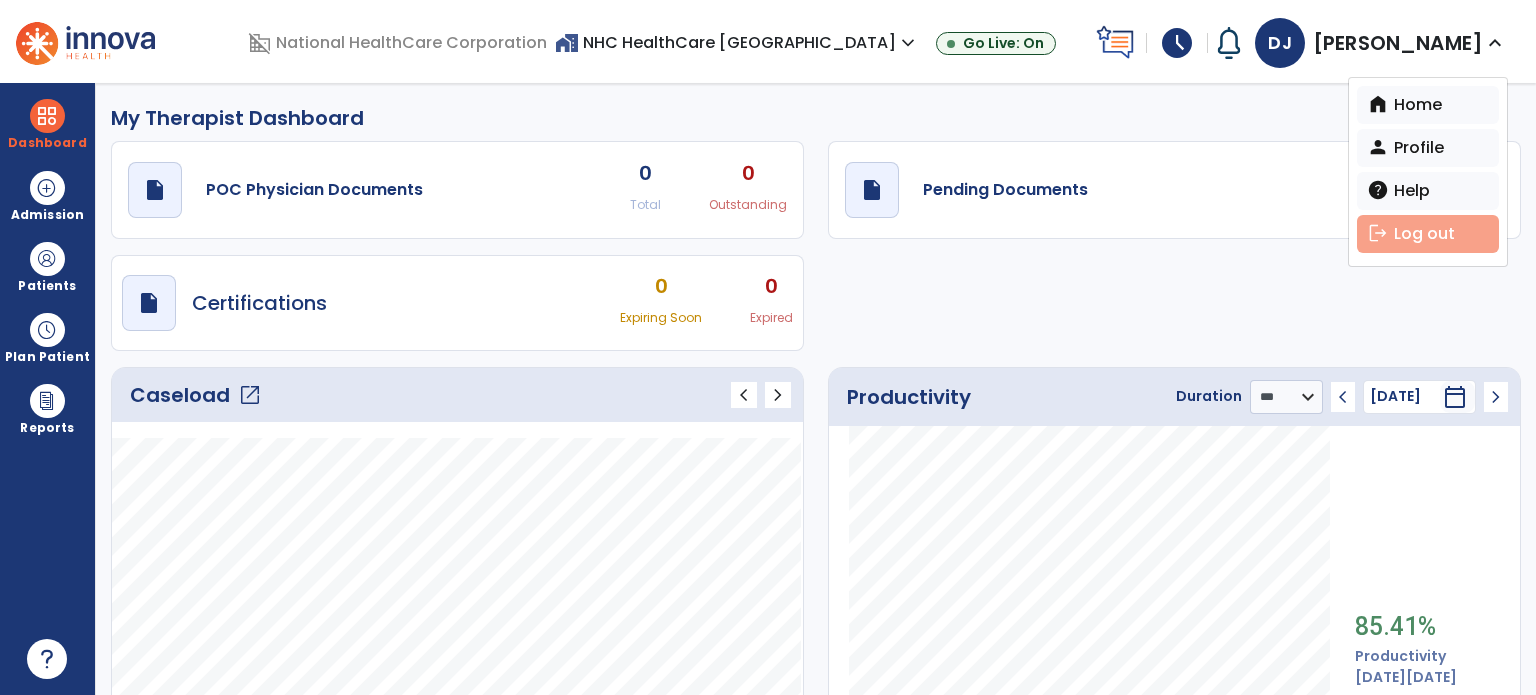 click on "logout   Log out" at bounding box center (1428, 234) 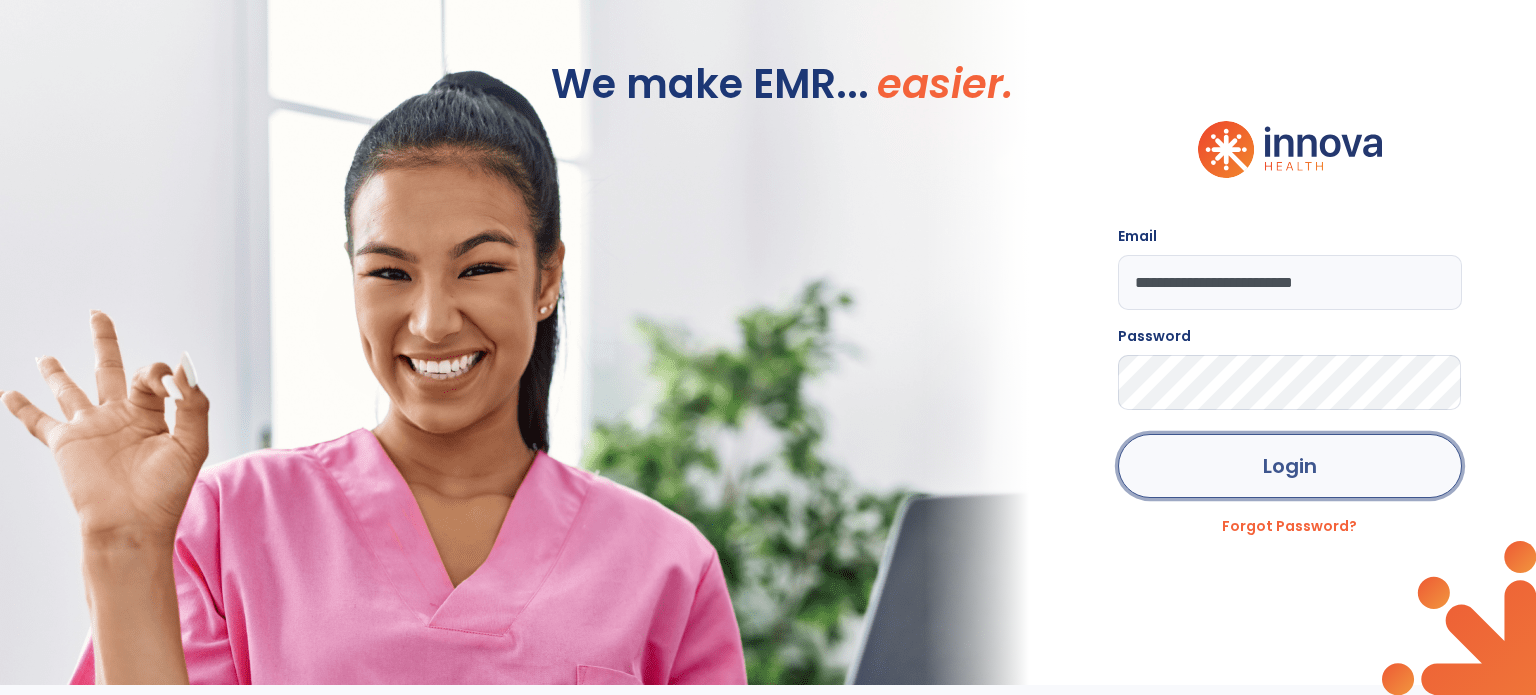 click on "Login" 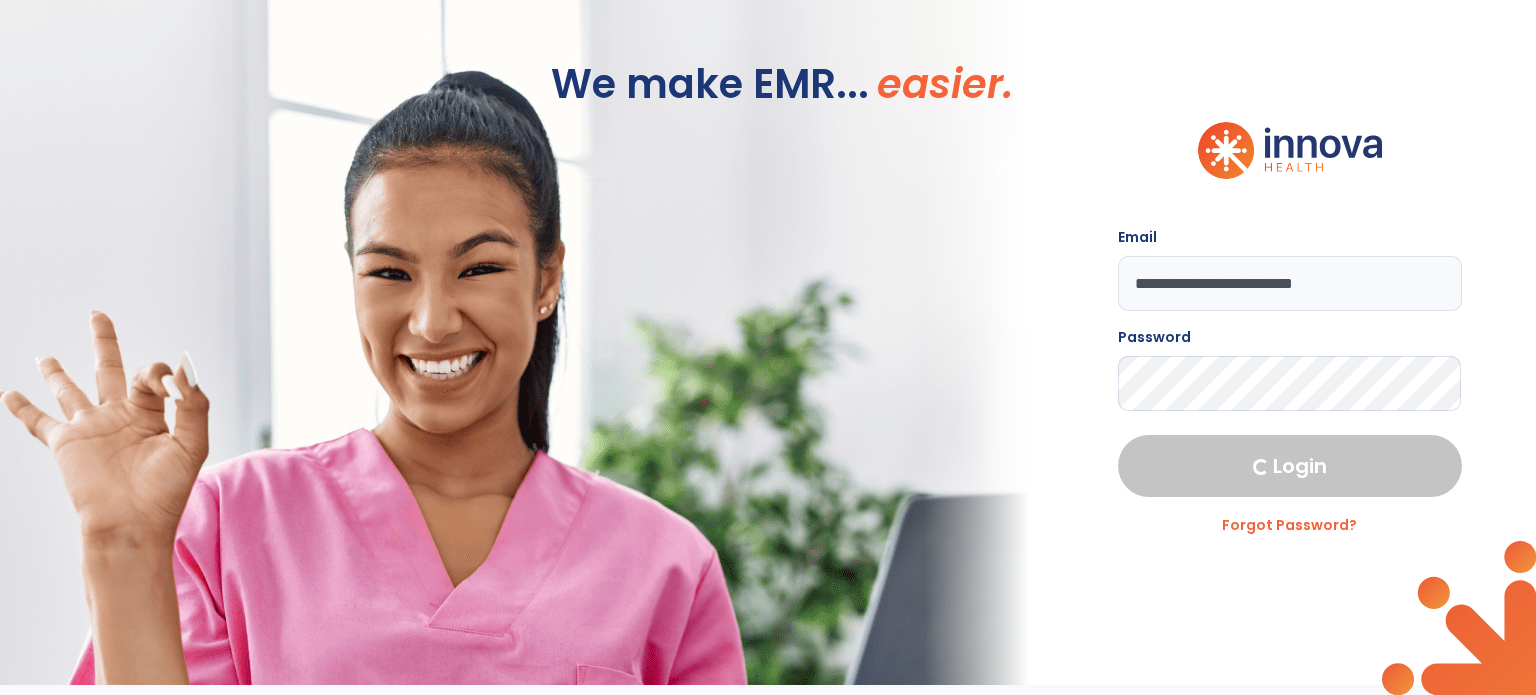 select on "****" 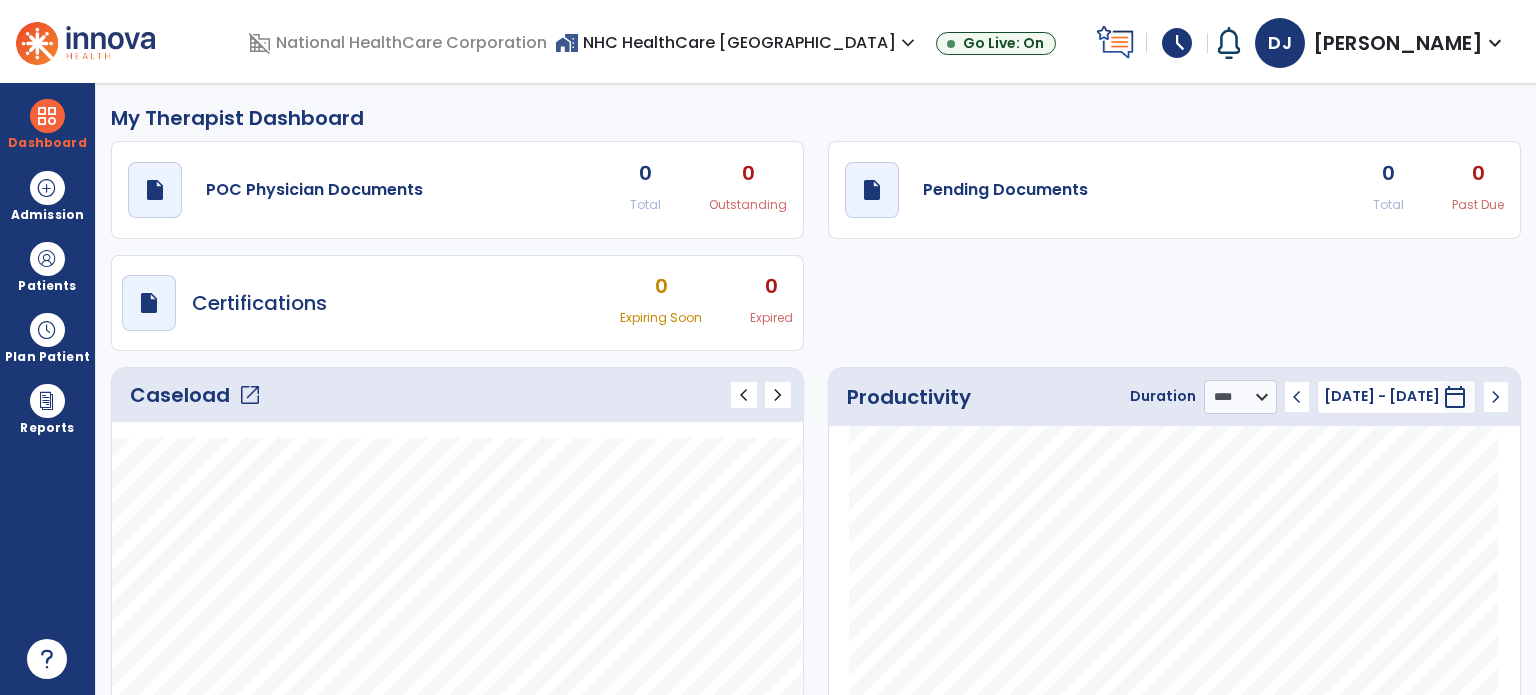 click on "DJ" at bounding box center (1280, 43) 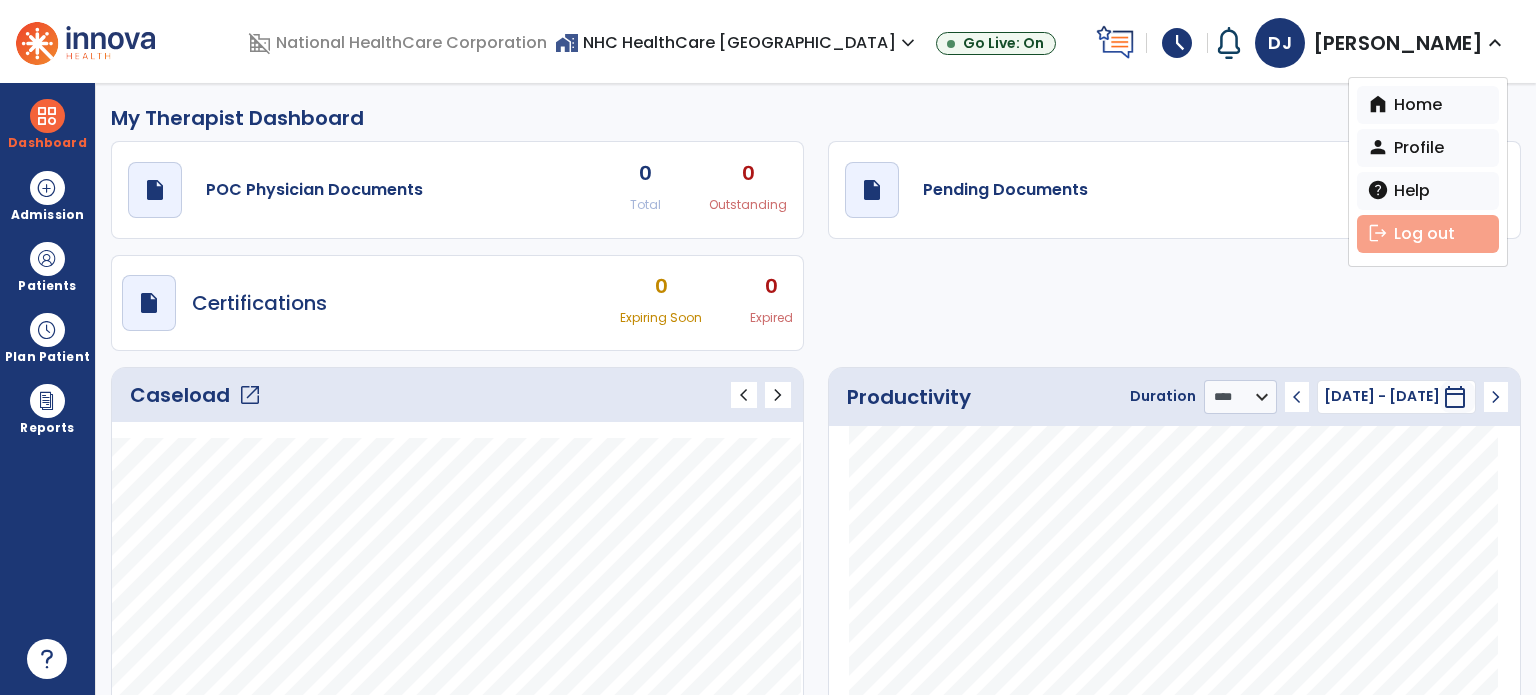 click on "logout   Log out" at bounding box center [1428, 234] 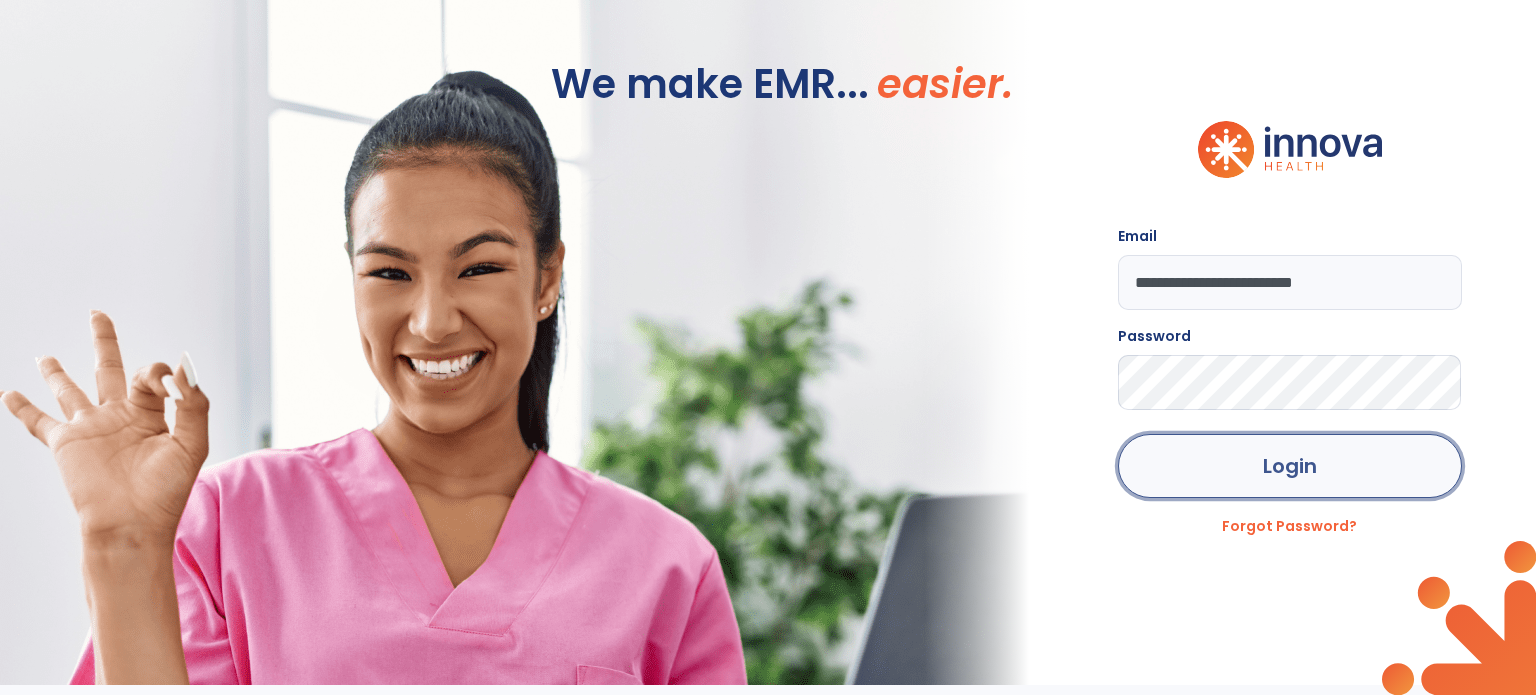 click on "Login" 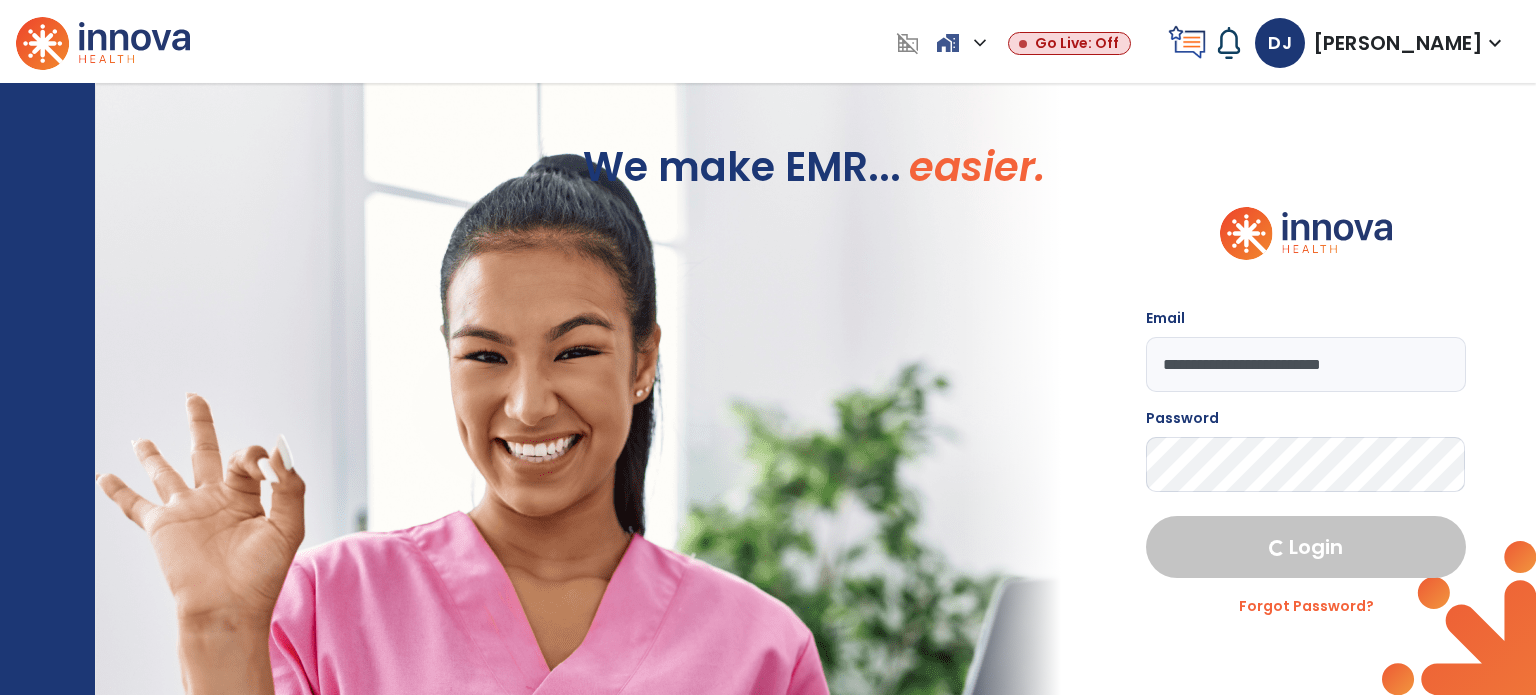 select on "****" 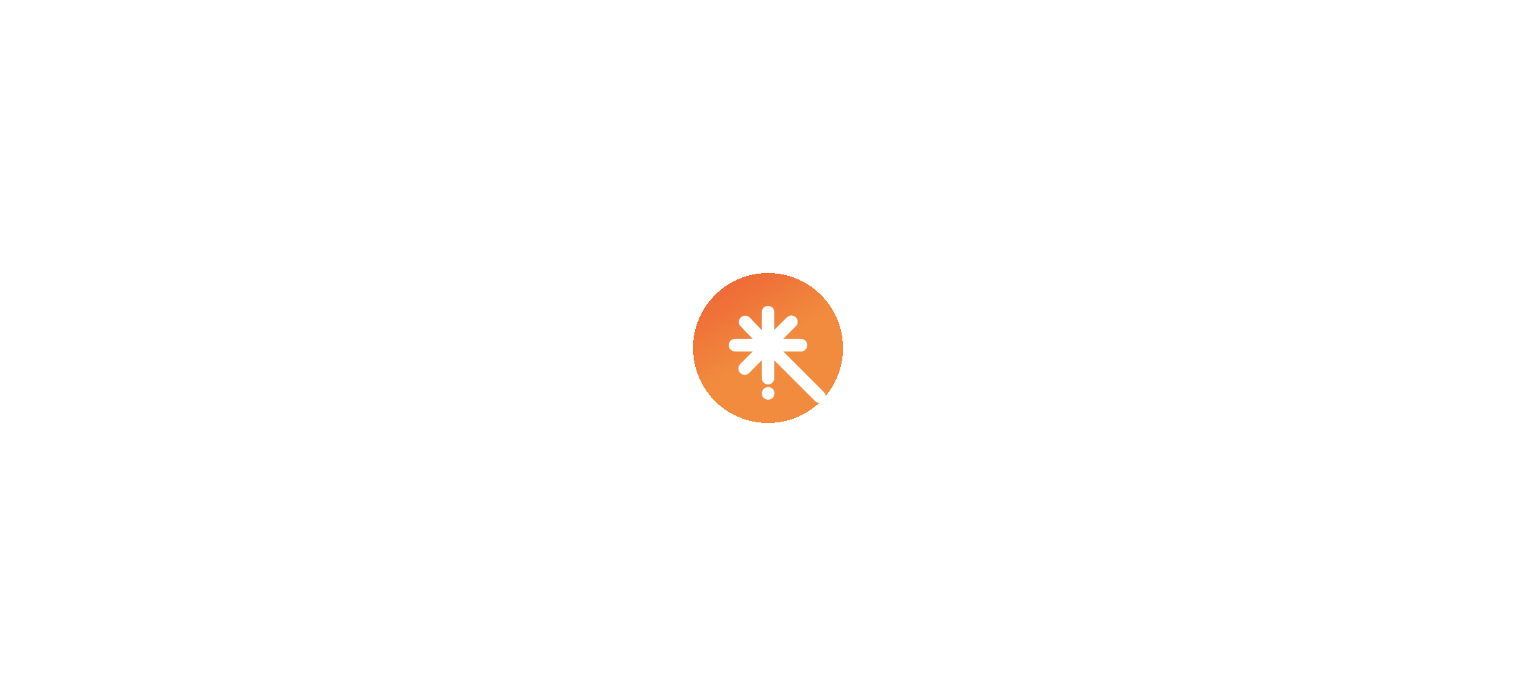 scroll, scrollTop: 0, scrollLeft: 0, axis: both 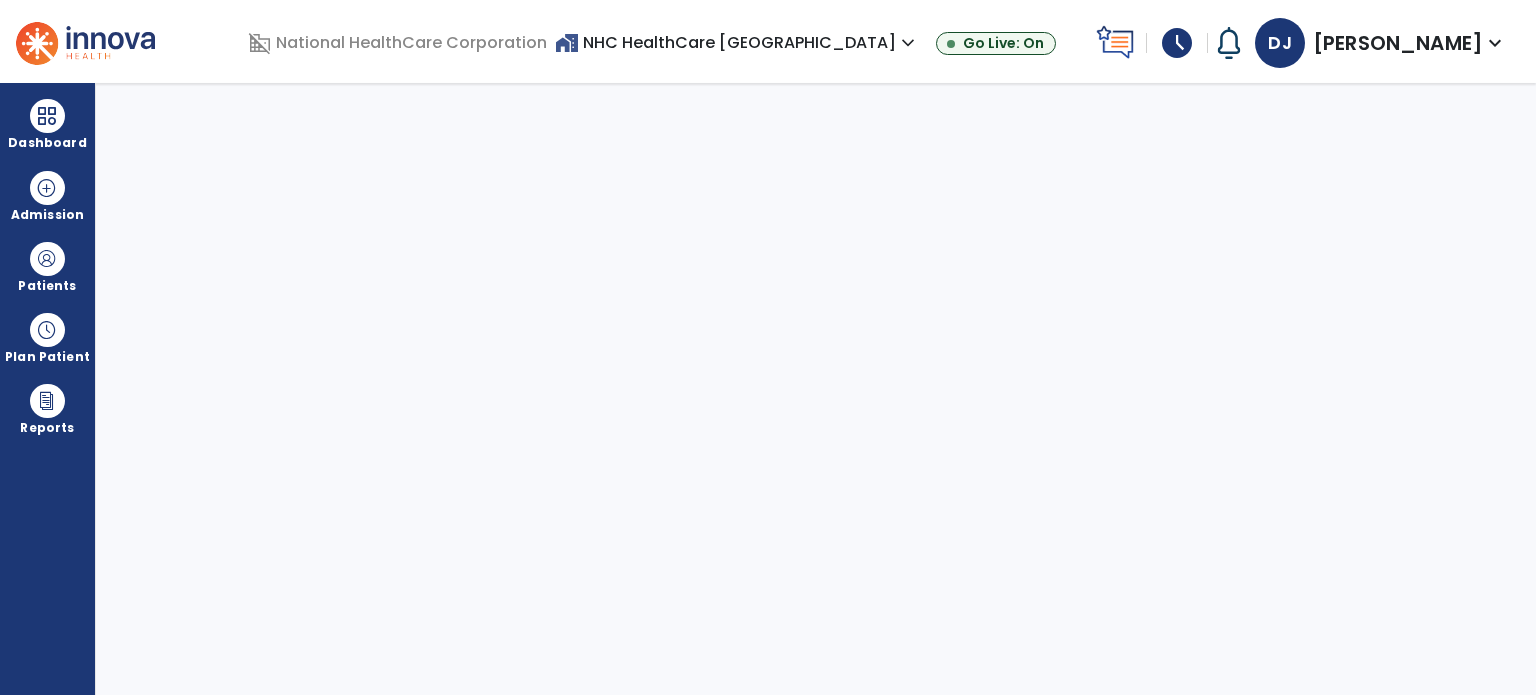 select on "****" 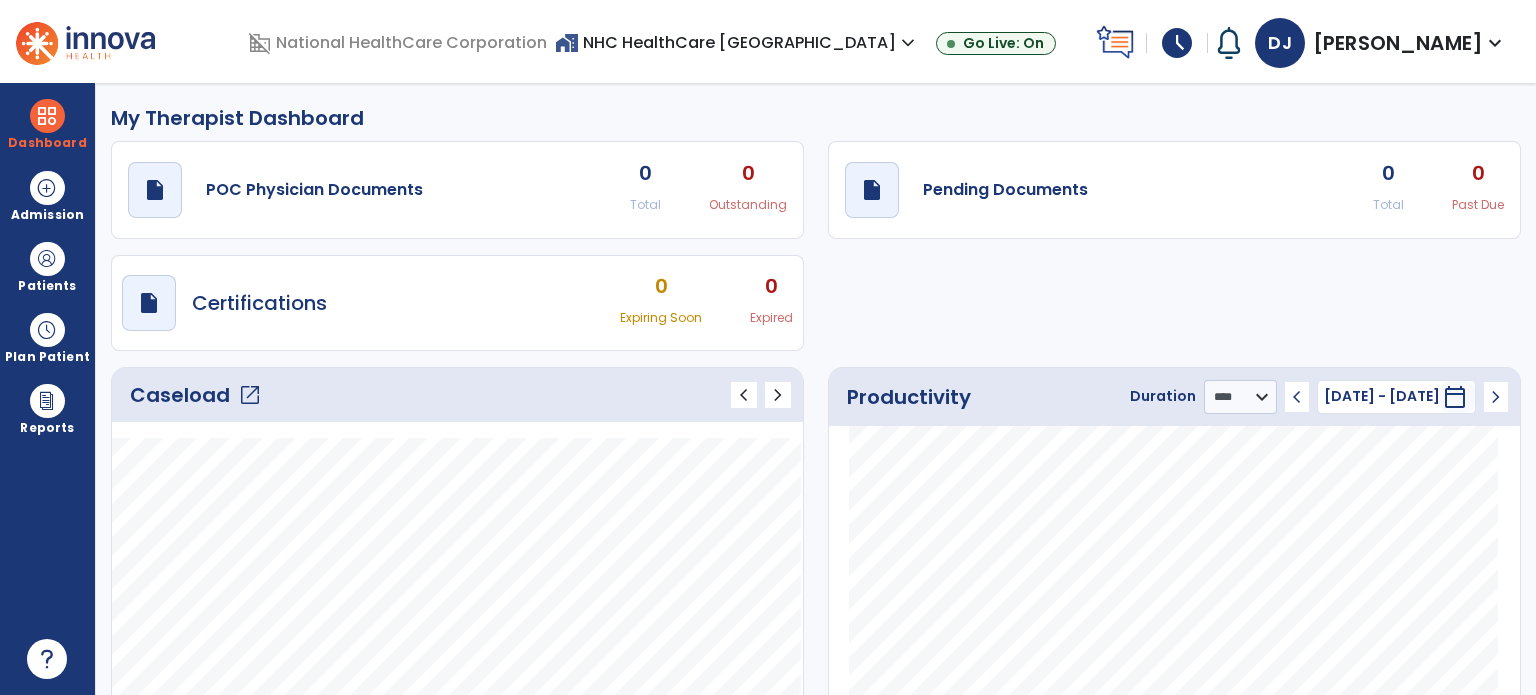 click on "DJ" at bounding box center (1280, 43) 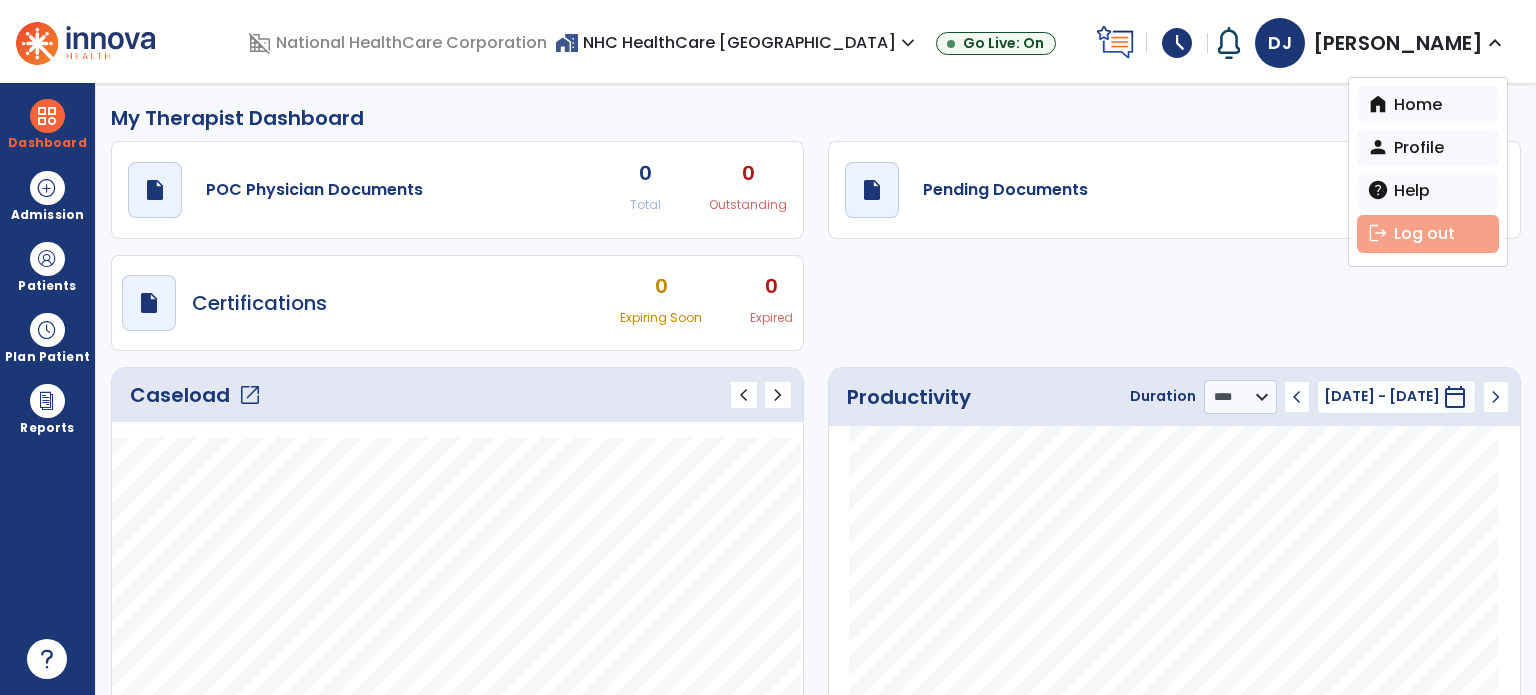 click on "logout   Log out" at bounding box center (1428, 234) 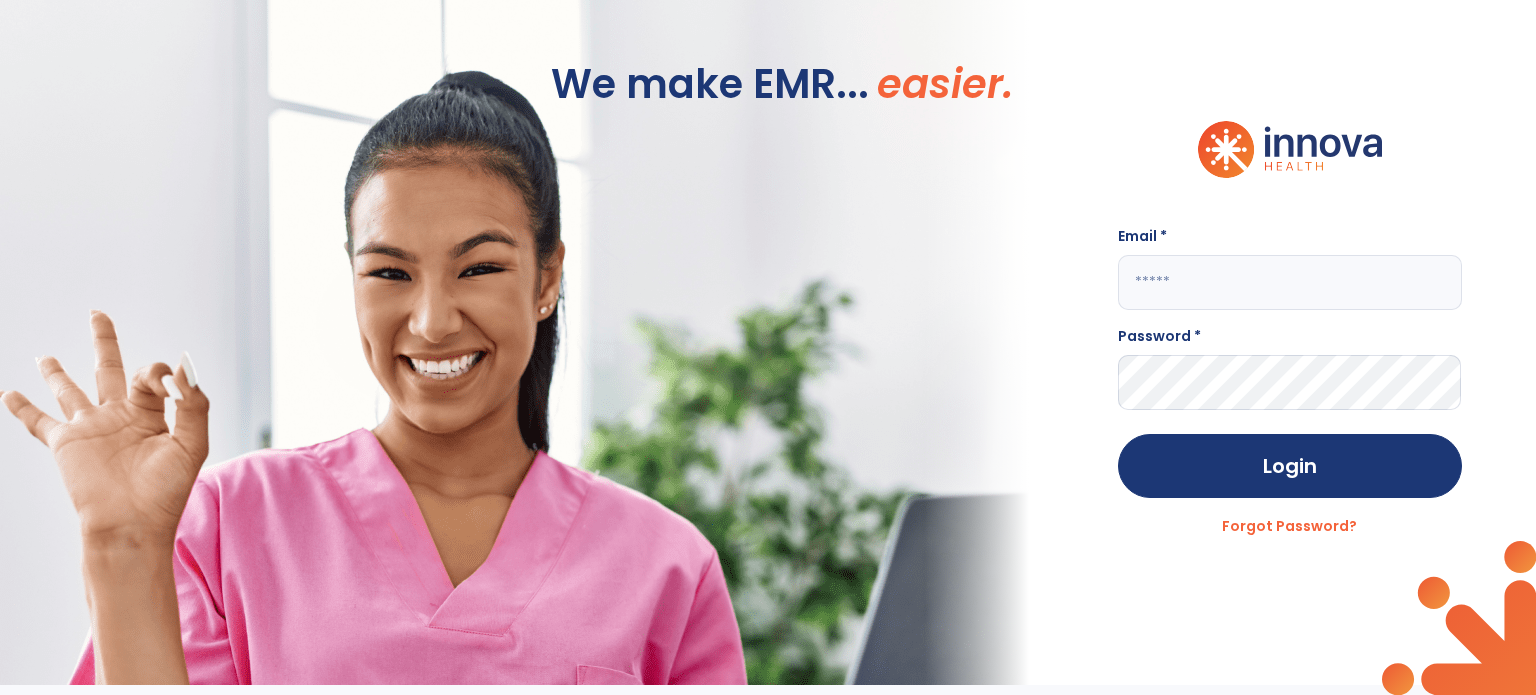 type on "**********" 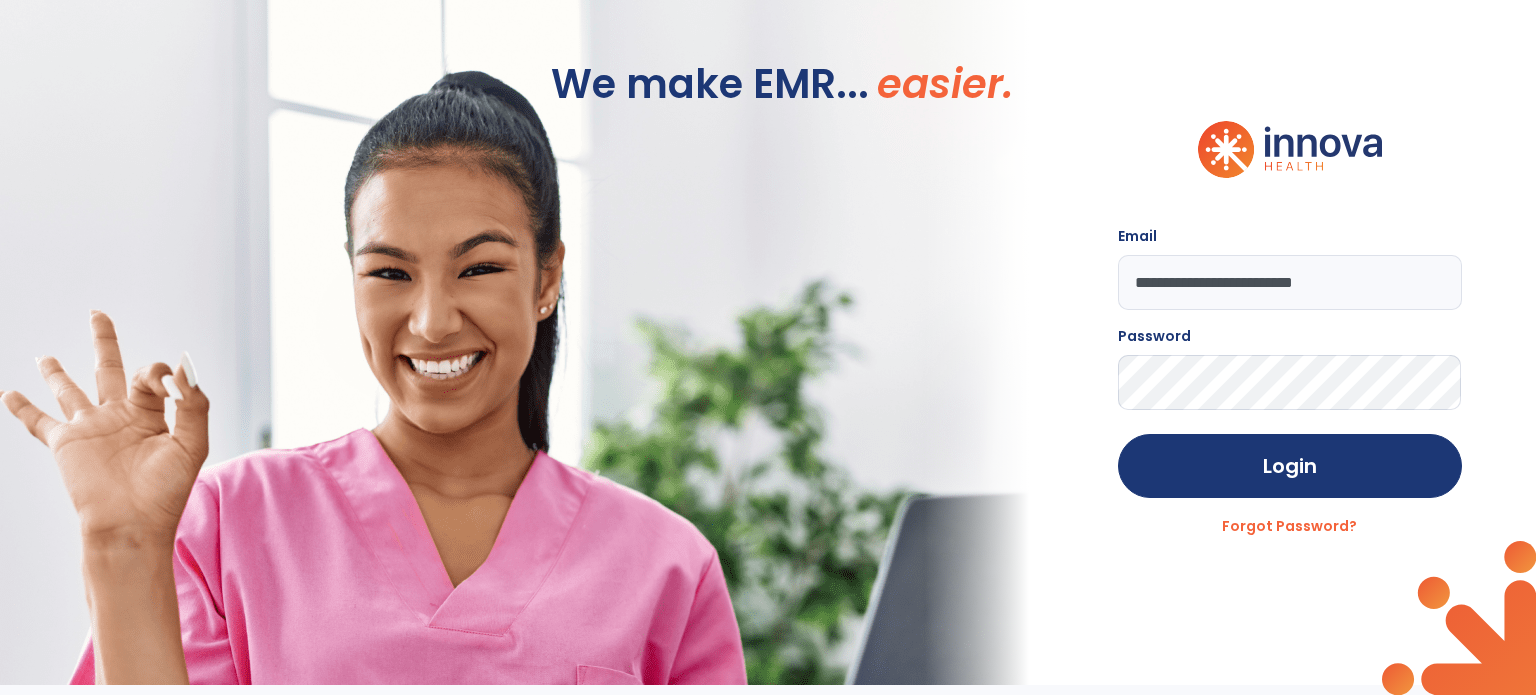 click on "Email" 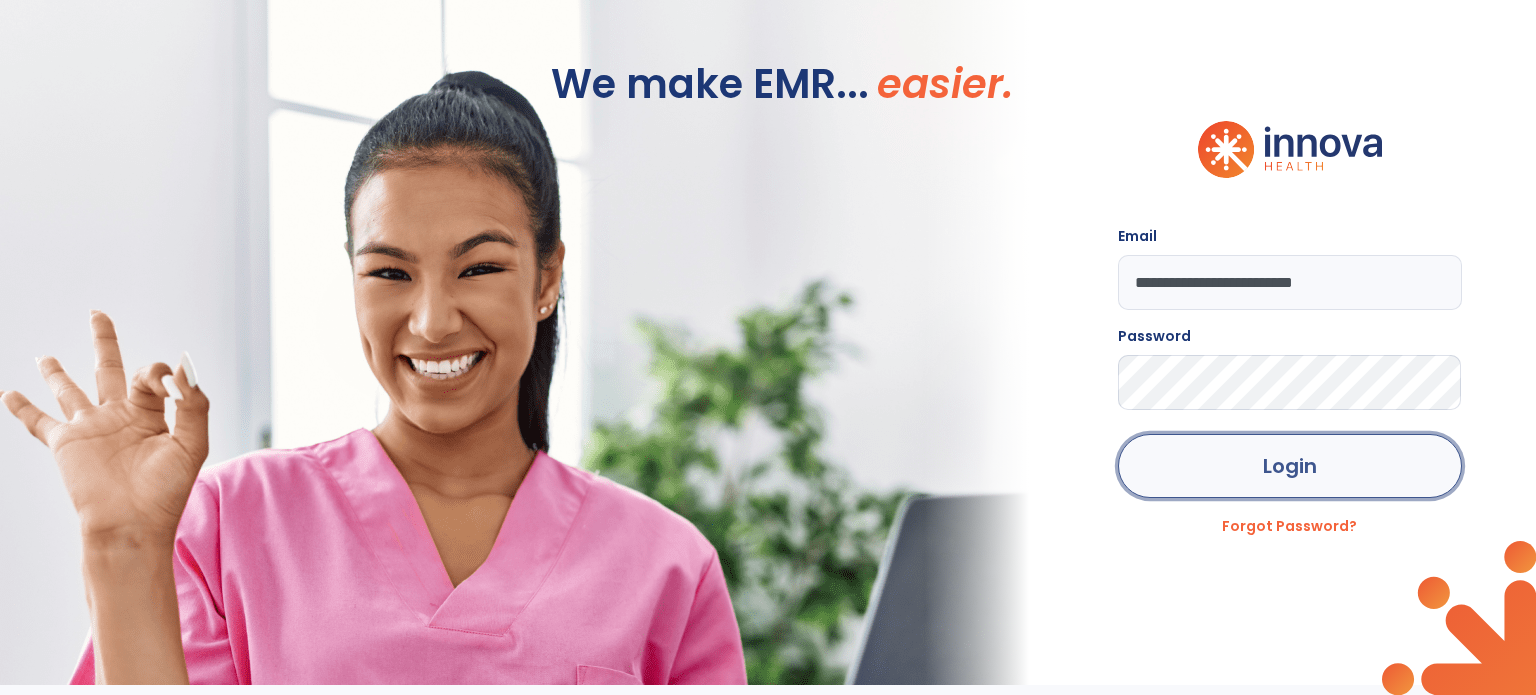 click on "Login" 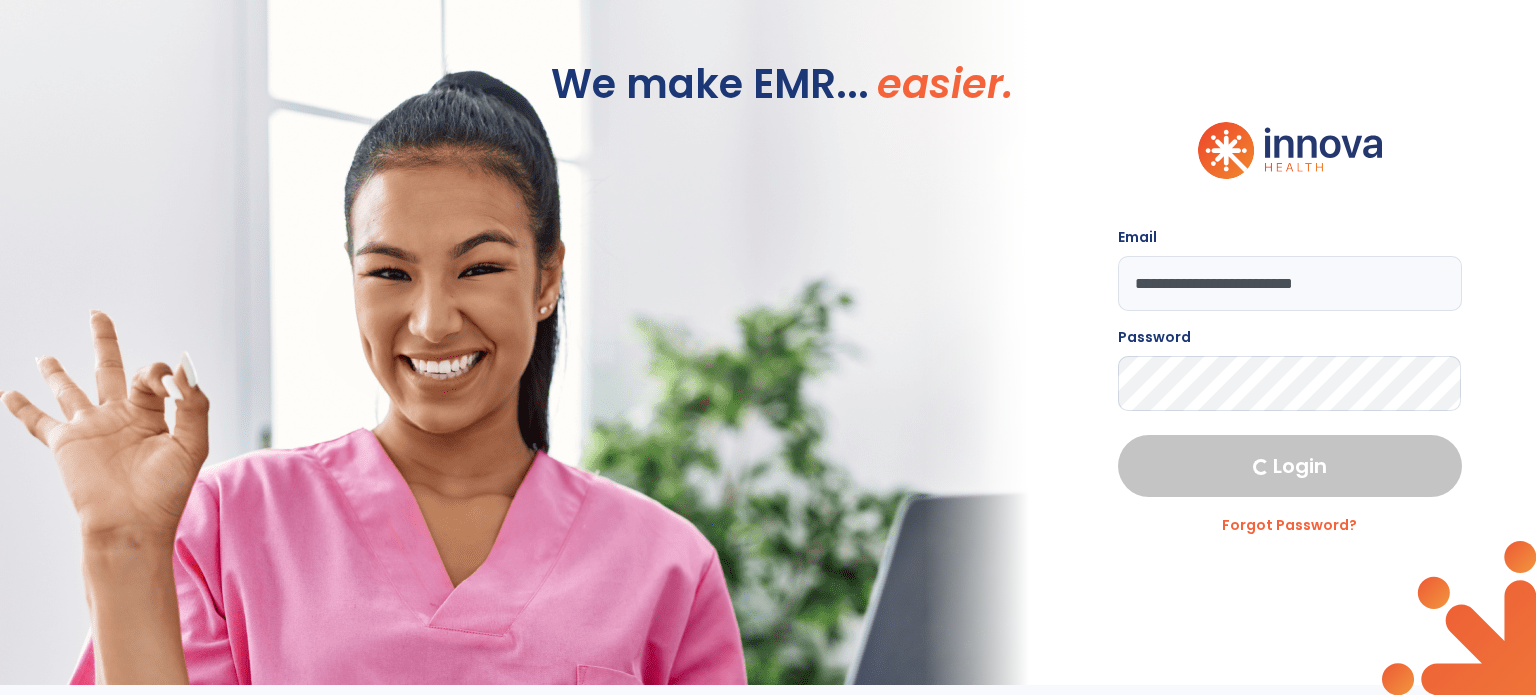 select on "****" 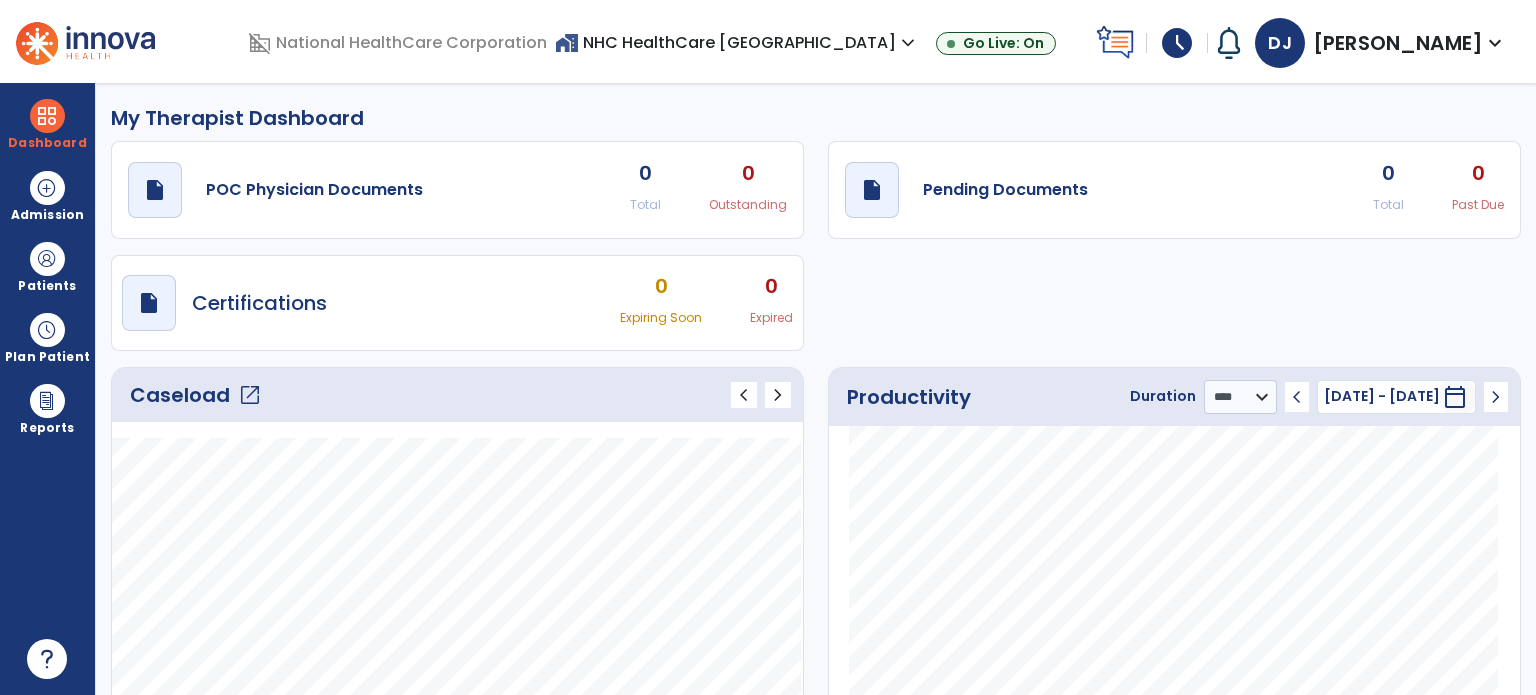 click on "DJ" at bounding box center [1280, 43] 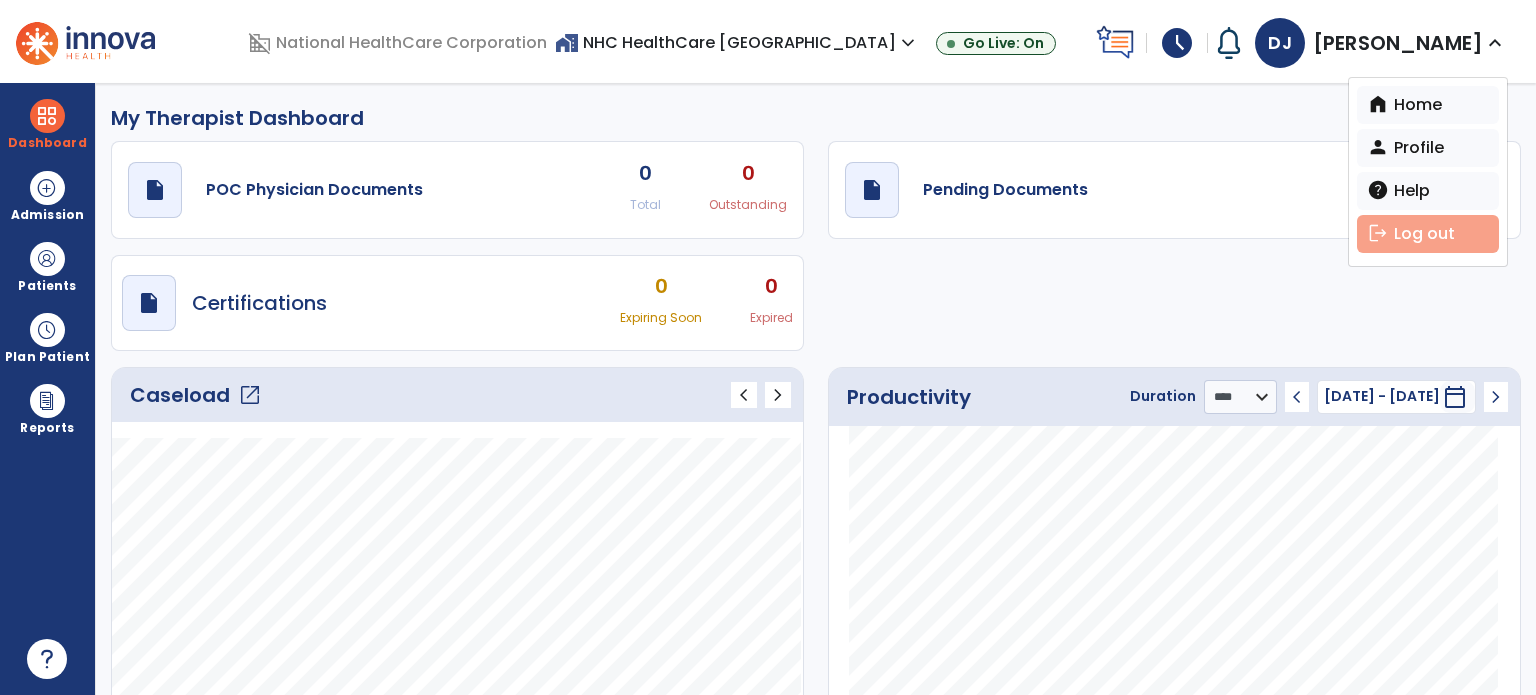click on "logout   Log out" at bounding box center [1428, 234] 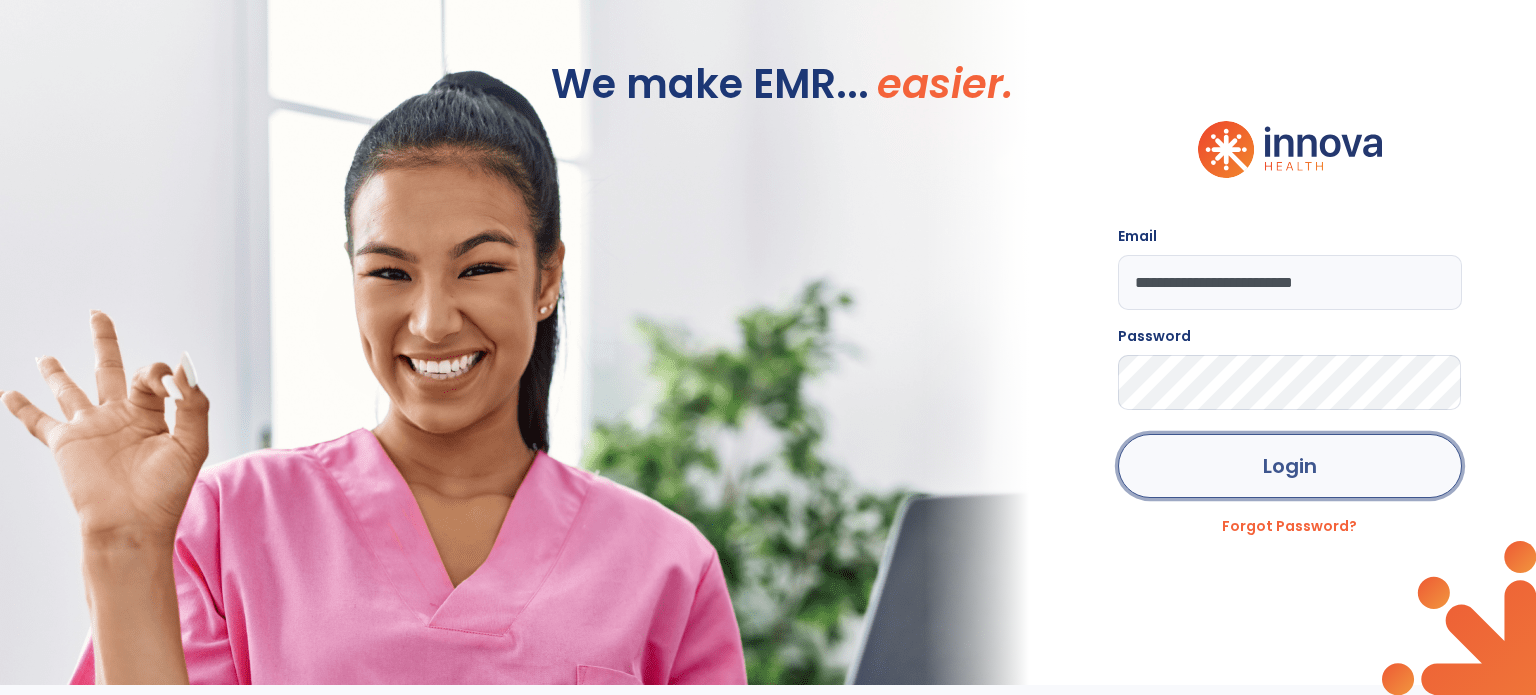 click on "Login" 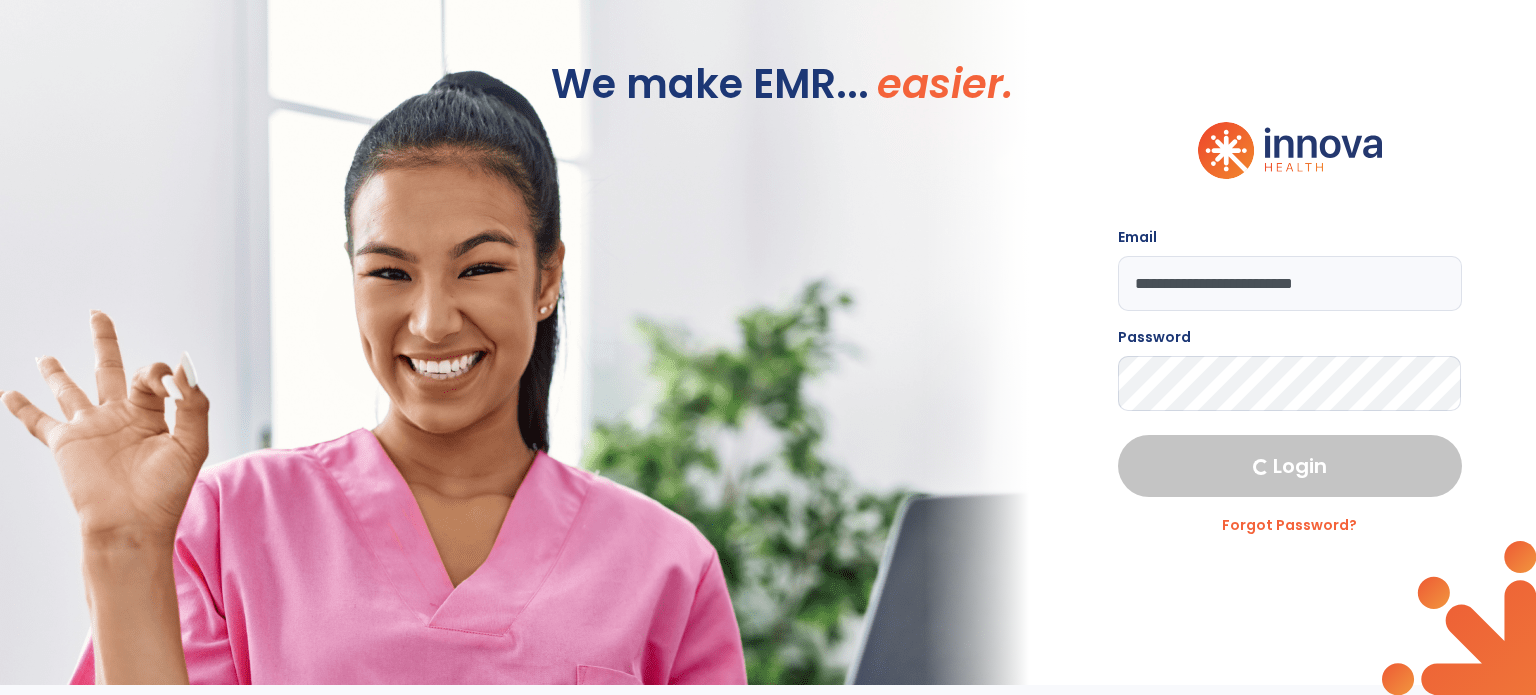 select on "****" 